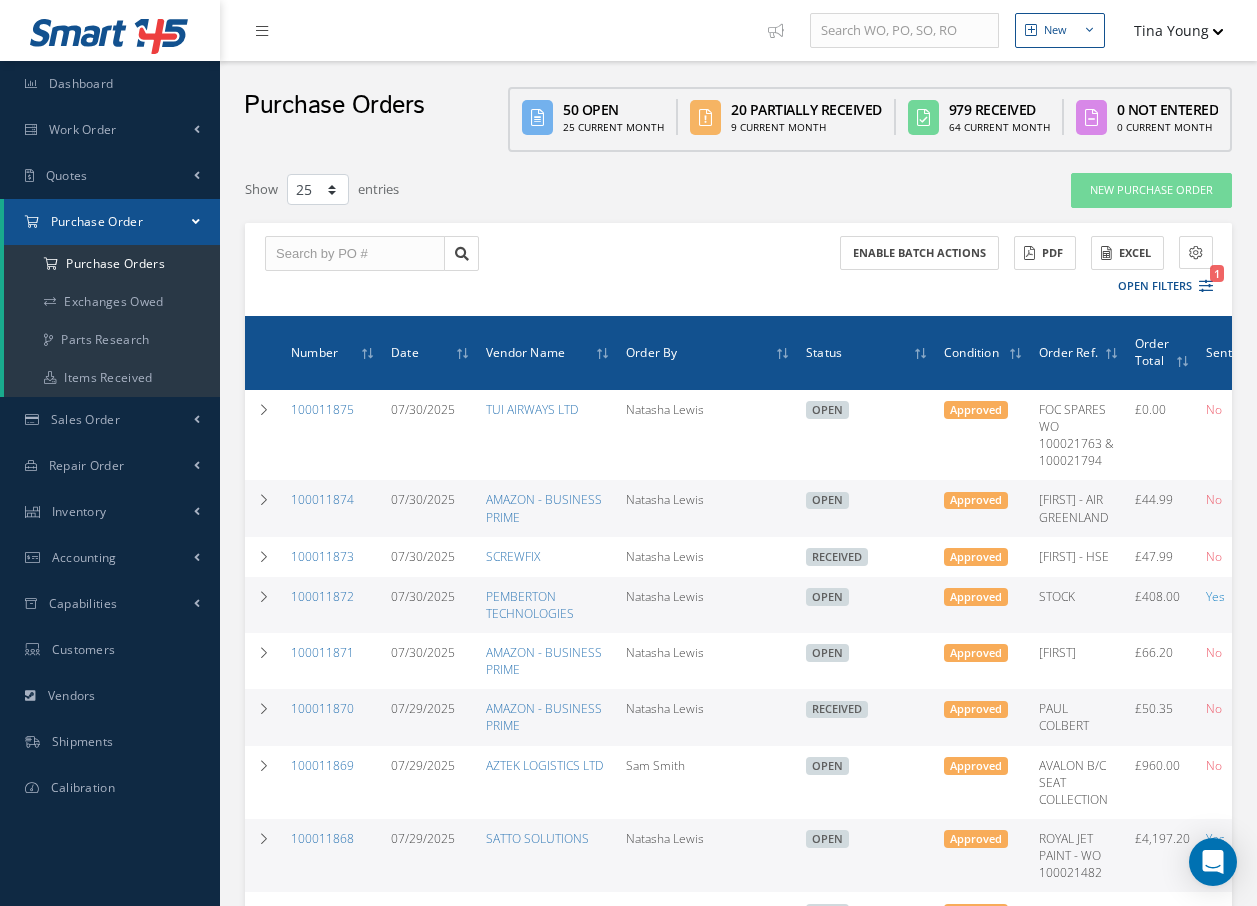 select on "25" 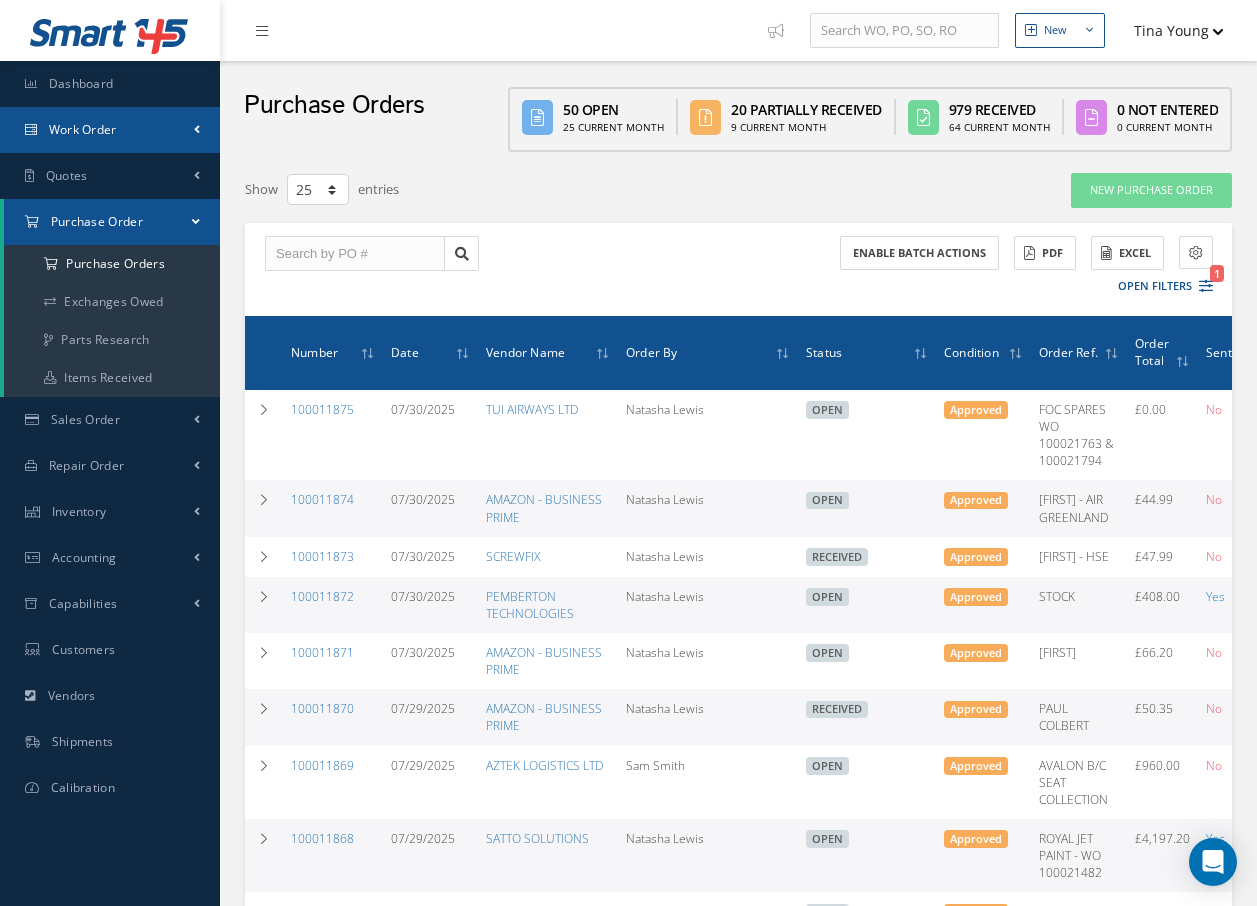 click on "Work Order" at bounding box center (110, 130) 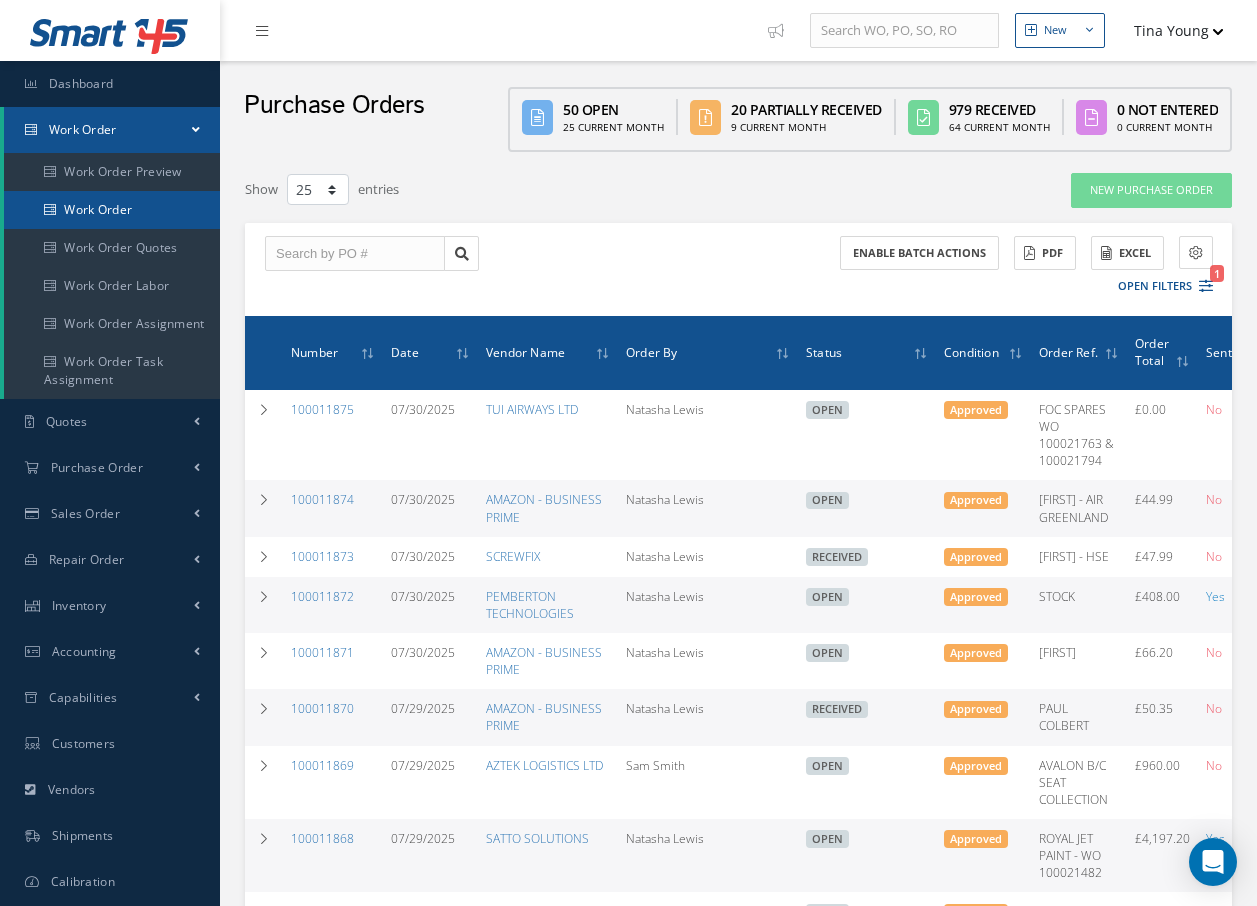 click on "Work Order" at bounding box center [112, 210] 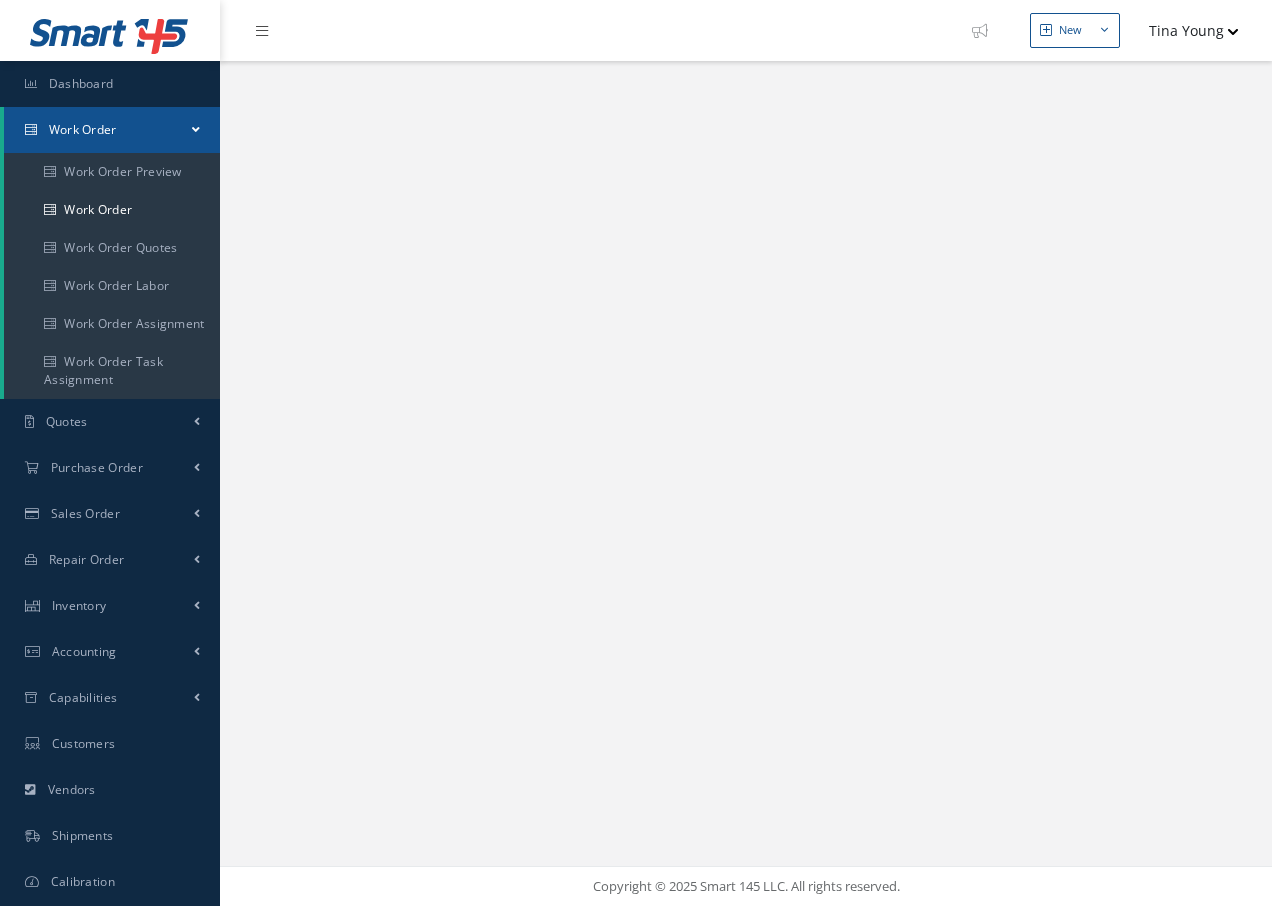 scroll, scrollTop: 0, scrollLeft: 0, axis: both 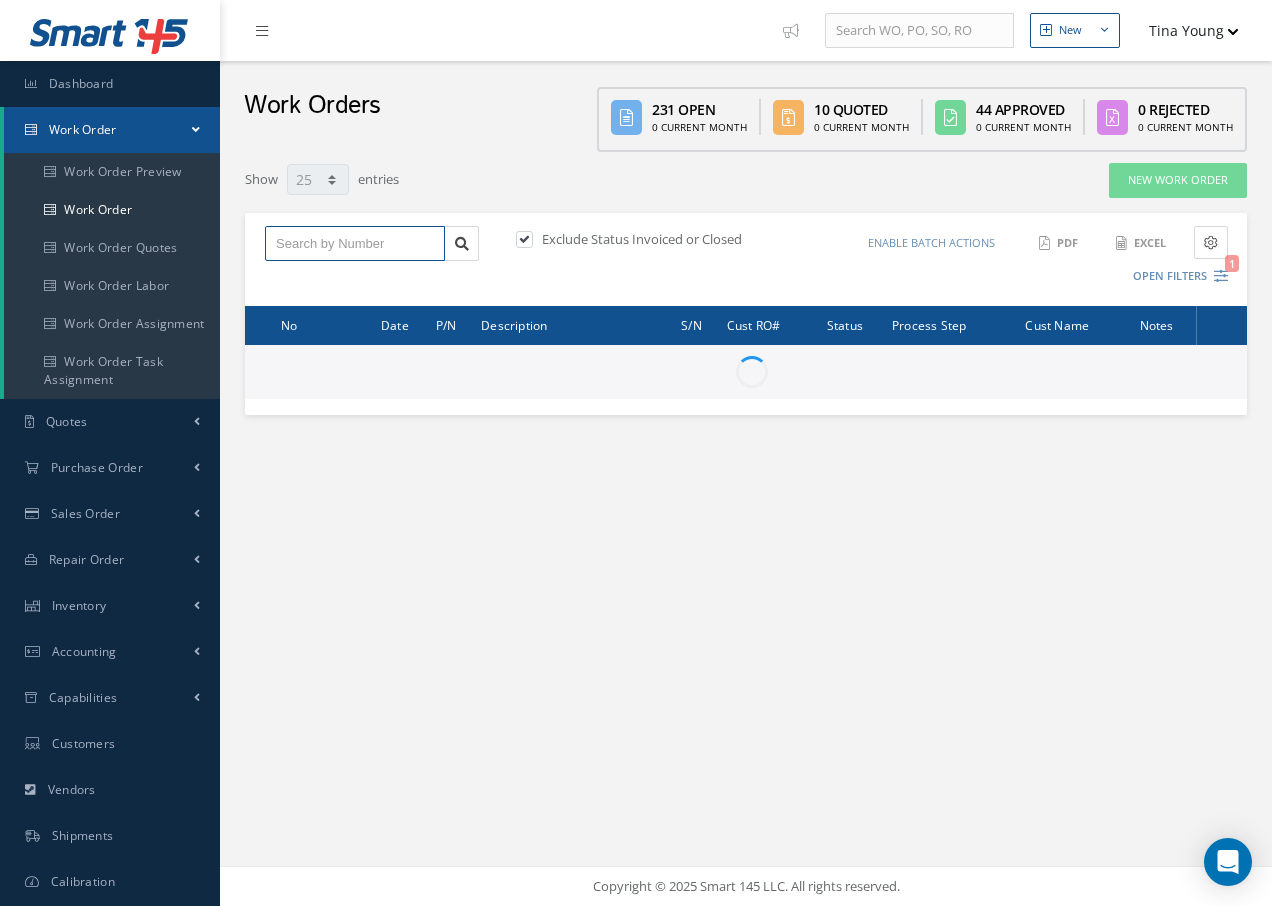 click at bounding box center [355, 244] 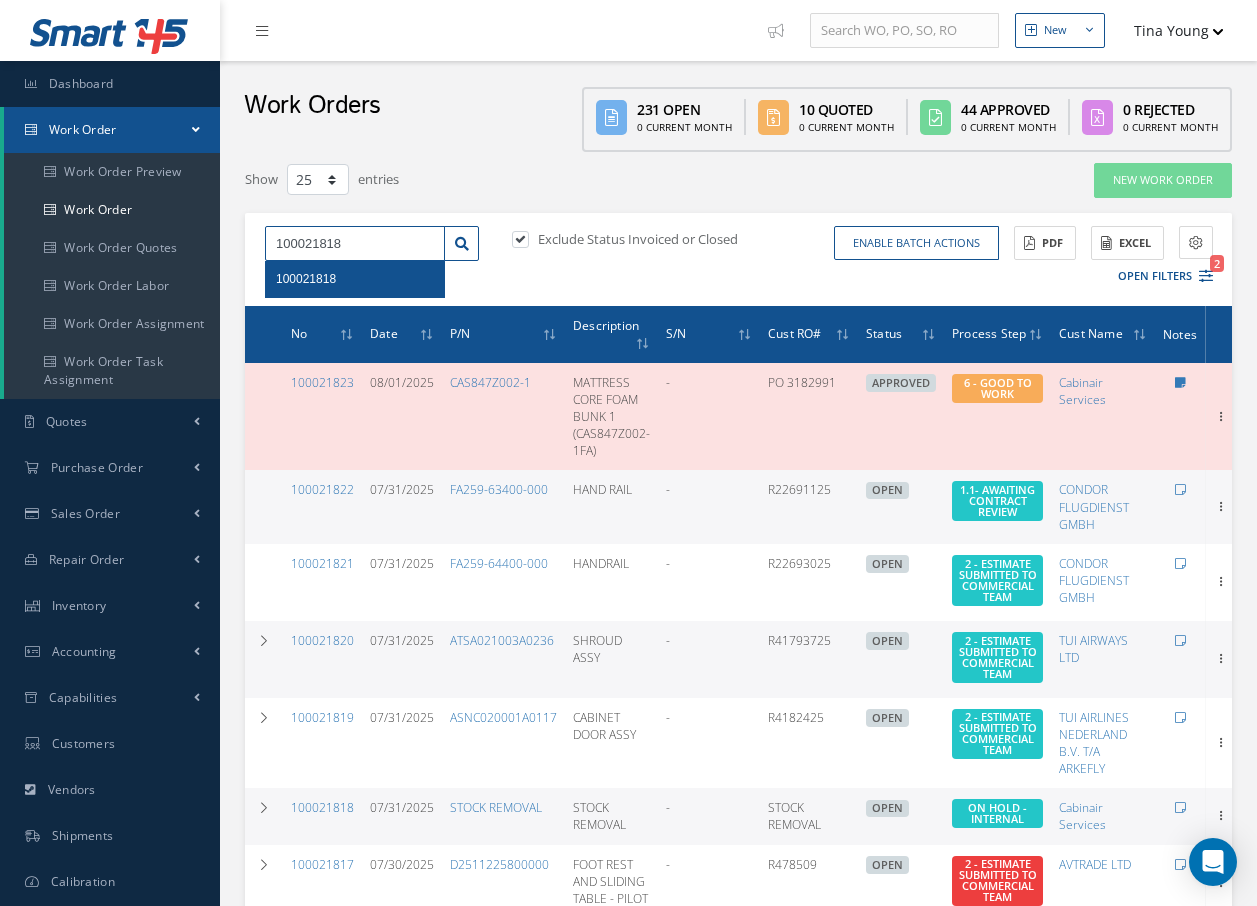 type on "100021818" 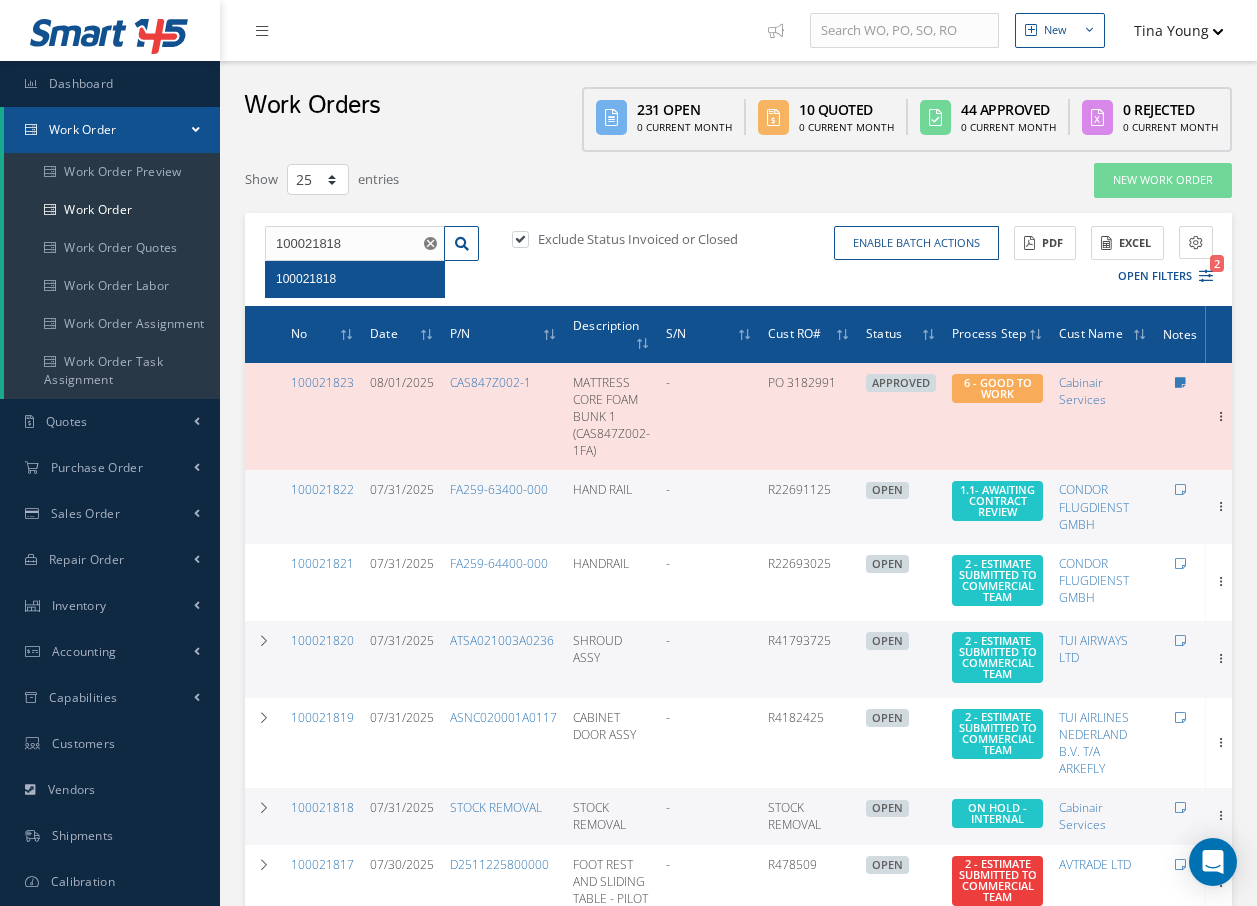 click on "100021818" at bounding box center (355, 279) 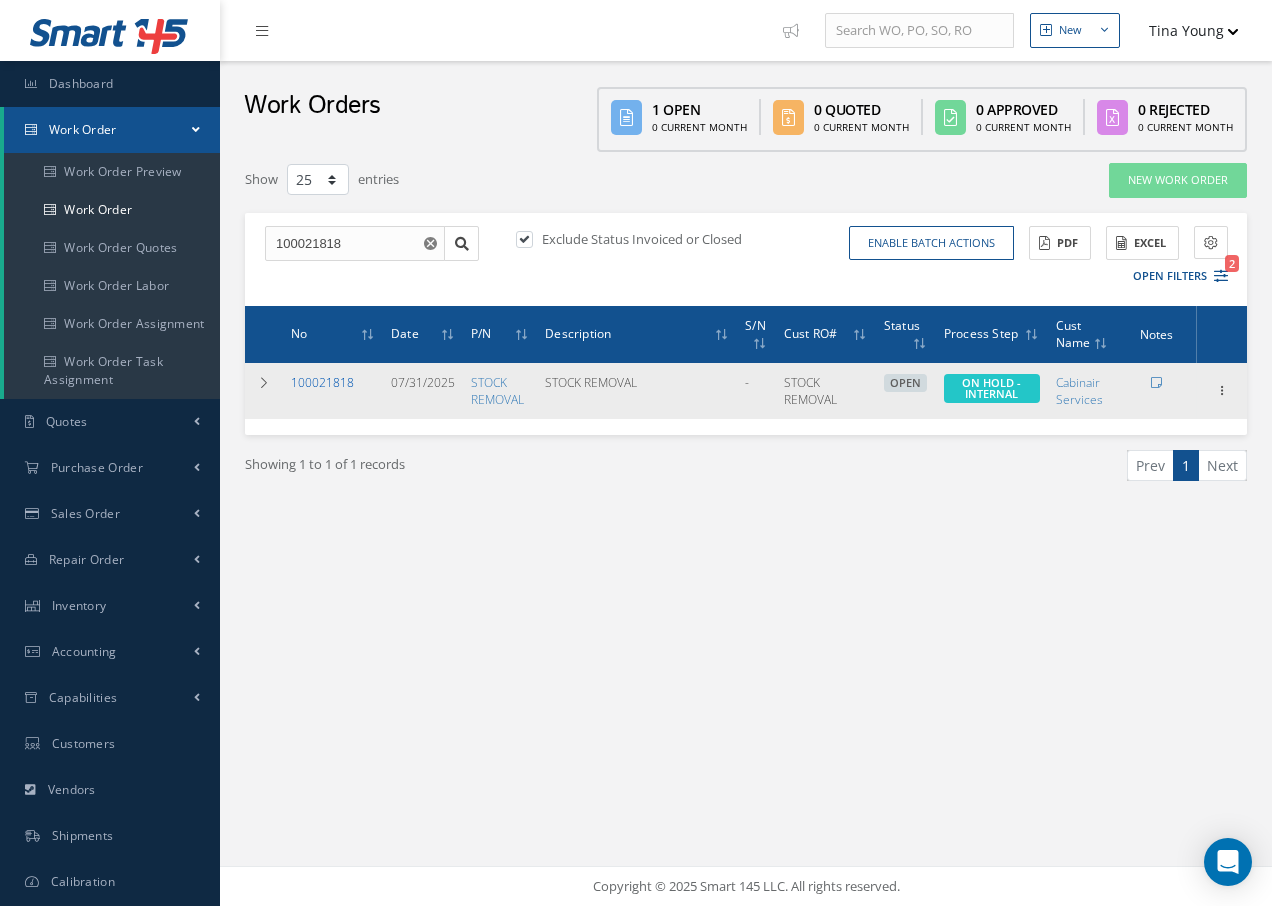 click on "100021818" at bounding box center (322, 382) 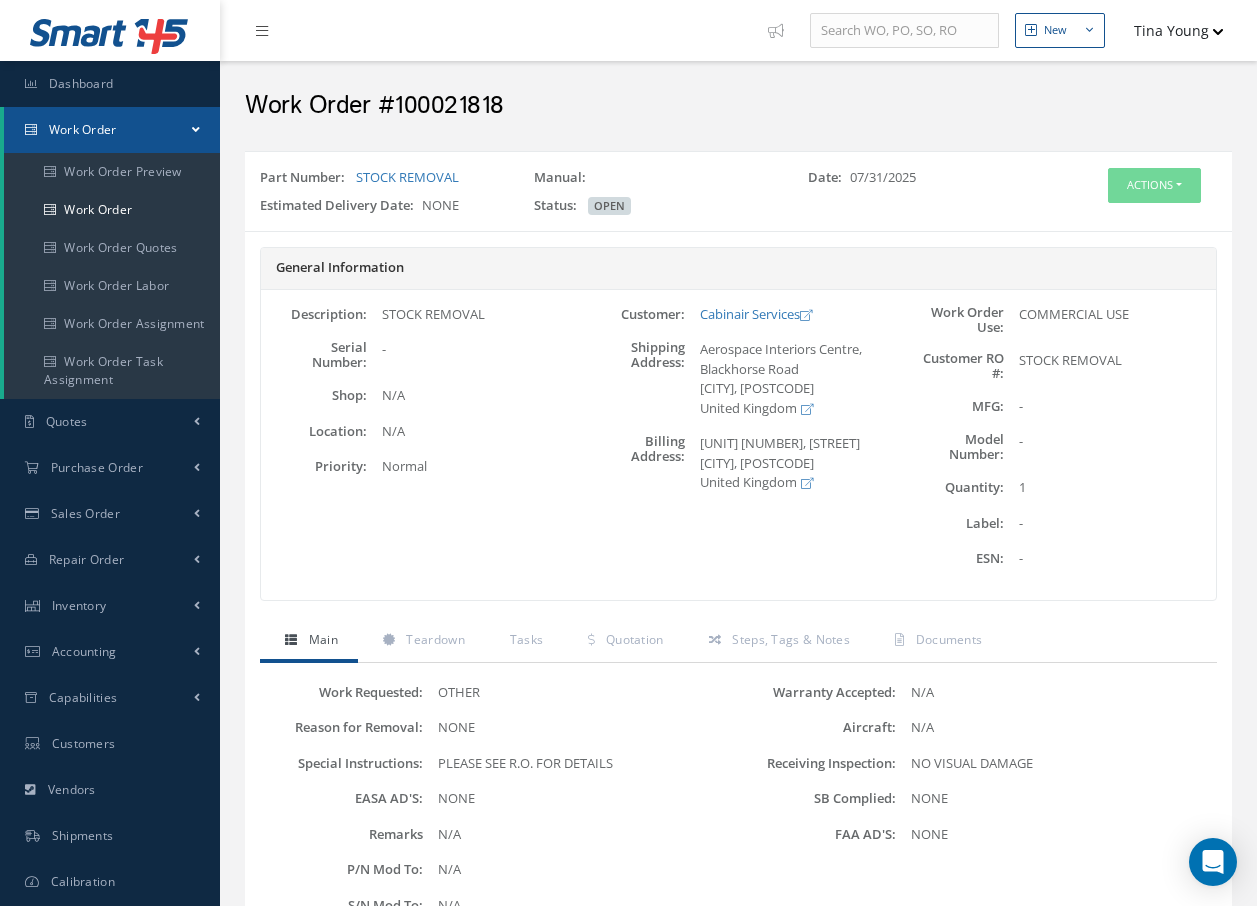 scroll, scrollTop: 0, scrollLeft: 0, axis: both 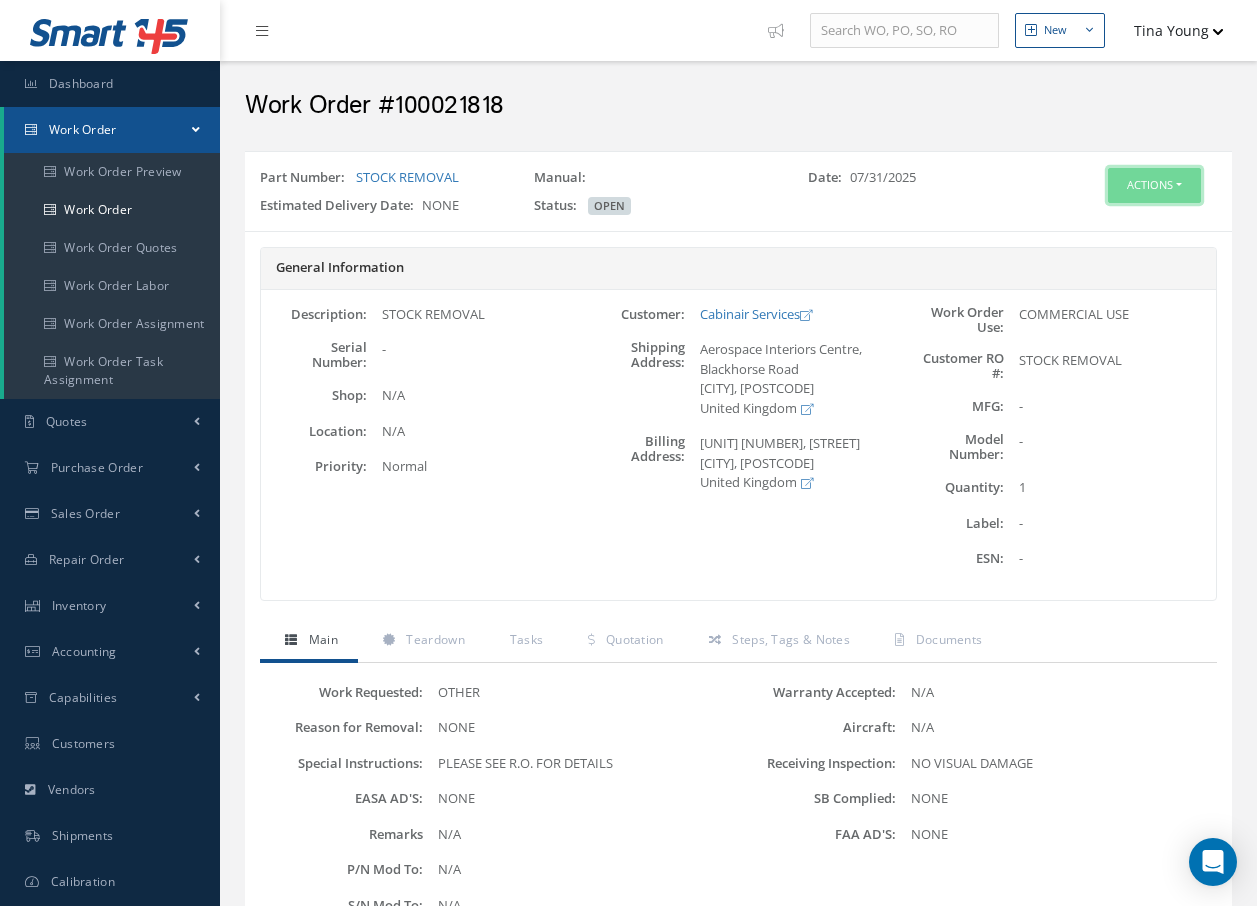 click on "Actions" at bounding box center [1154, 185] 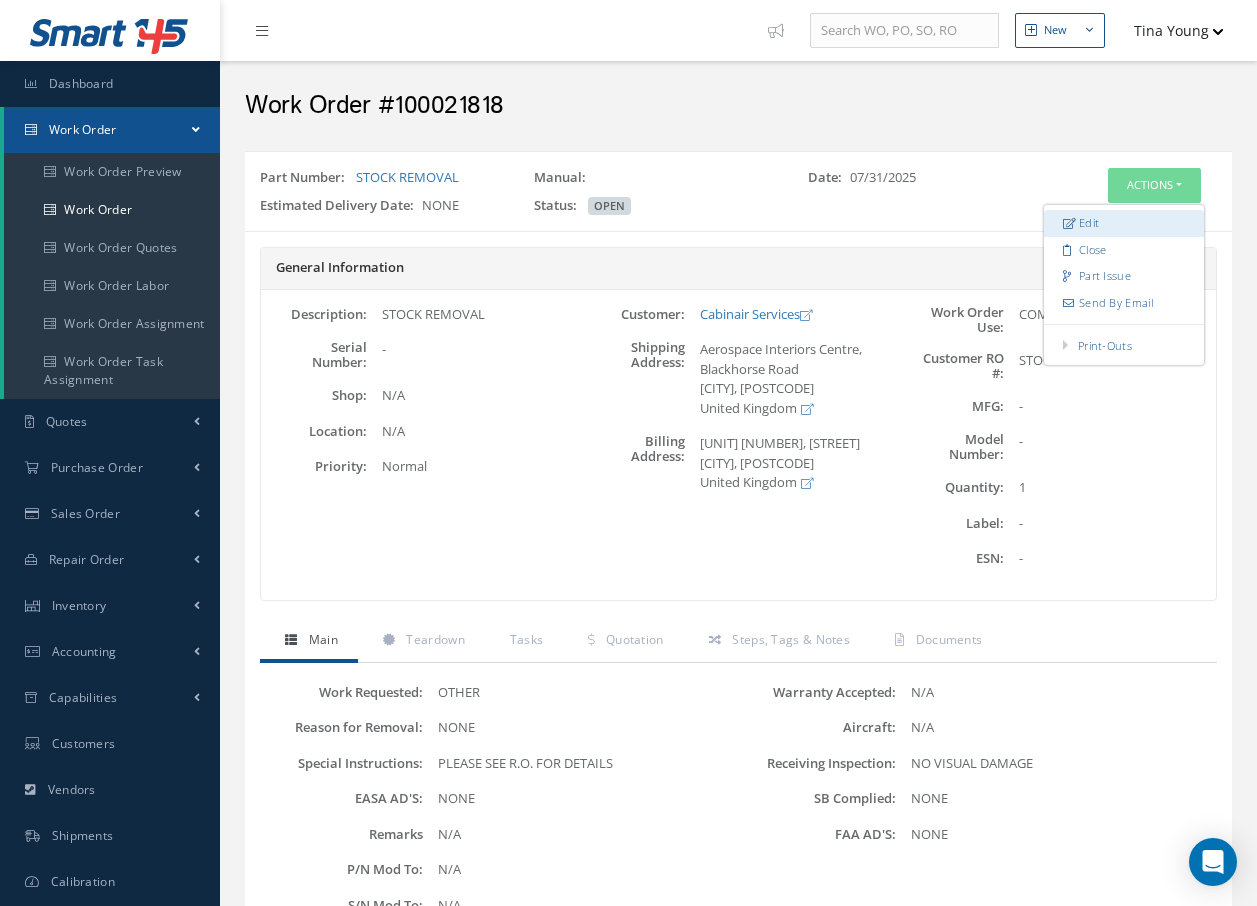 click on "Edit" at bounding box center [1124, 223] 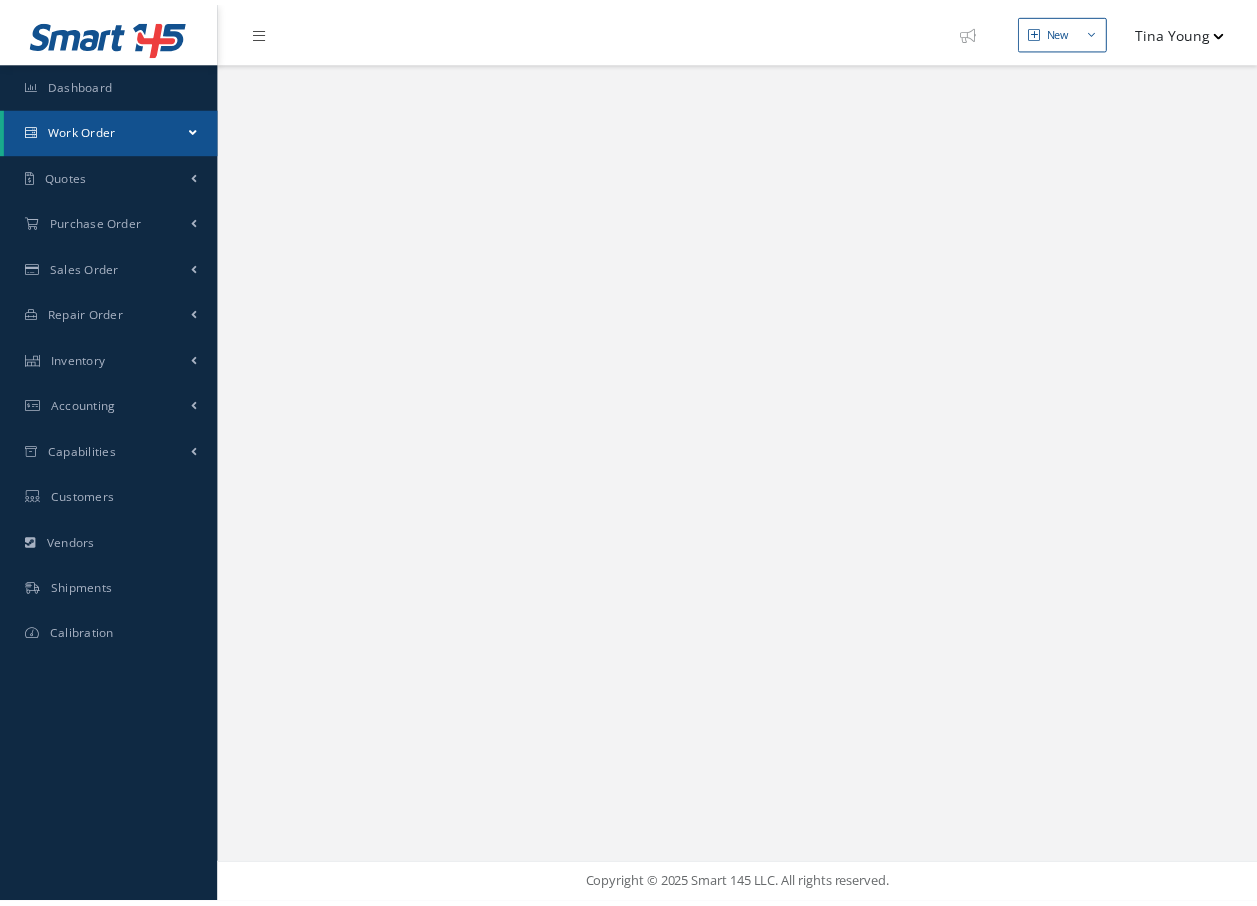 scroll, scrollTop: 0, scrollLeft: 0, axis: both 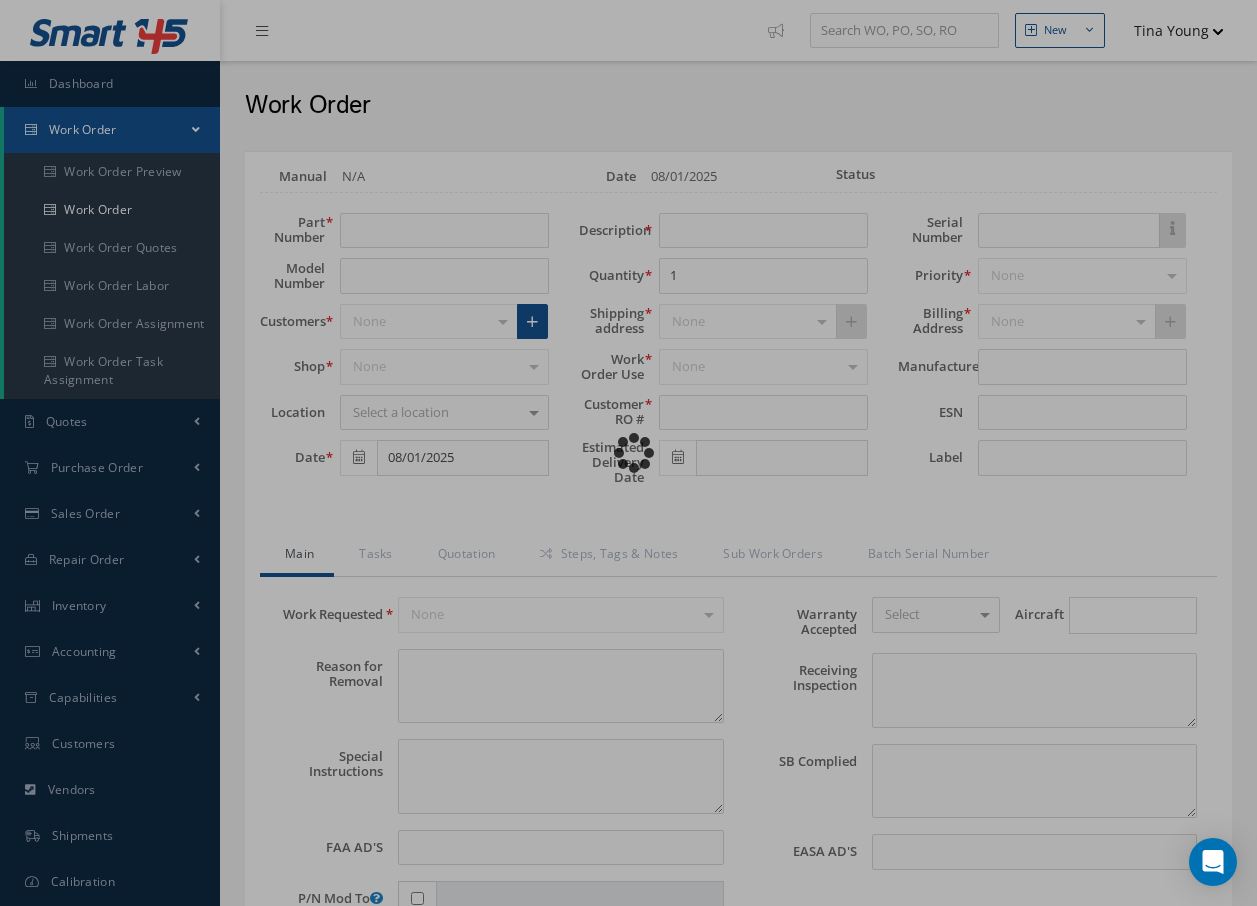 type on "STOCK REMOVAL" 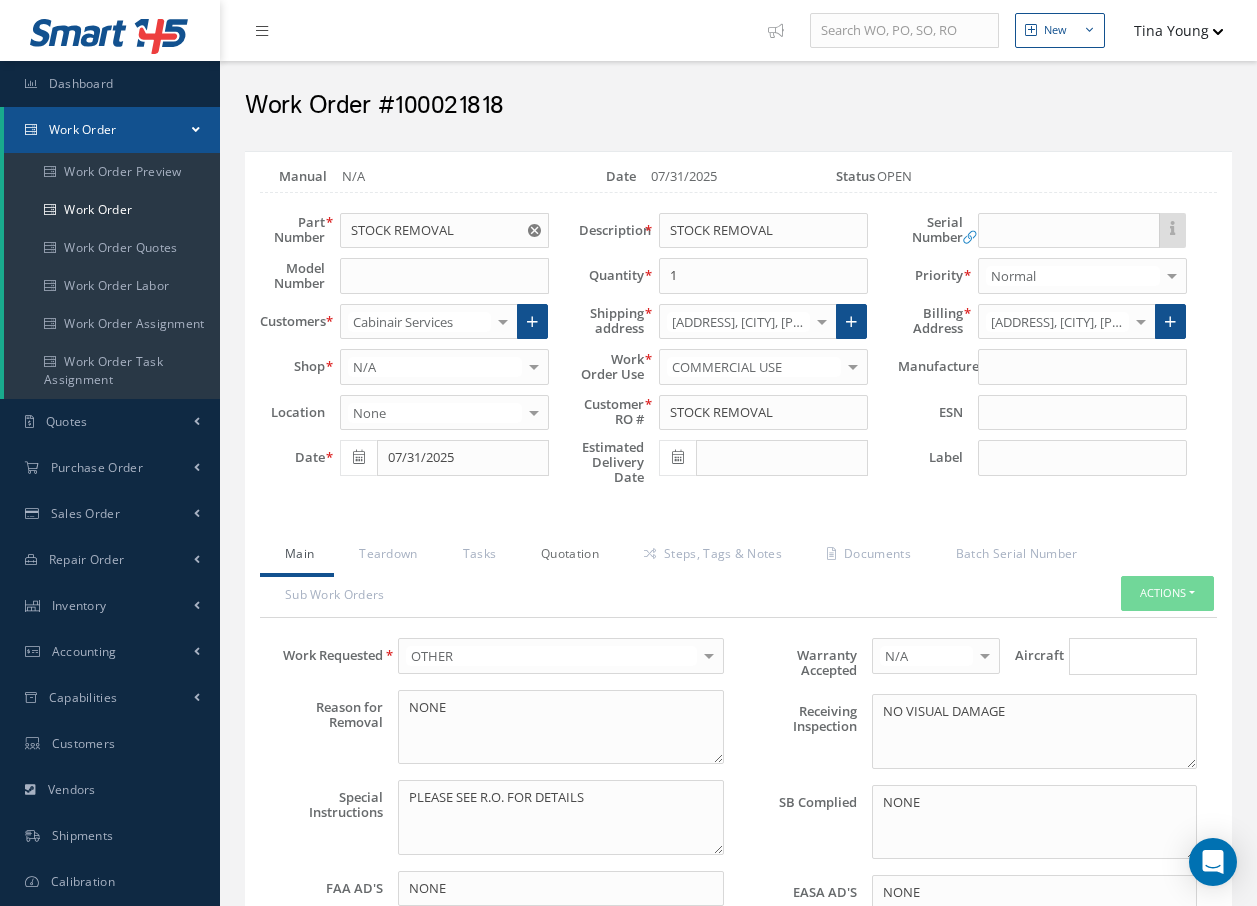 click on "Quotation" at bounding box center (567, 556) 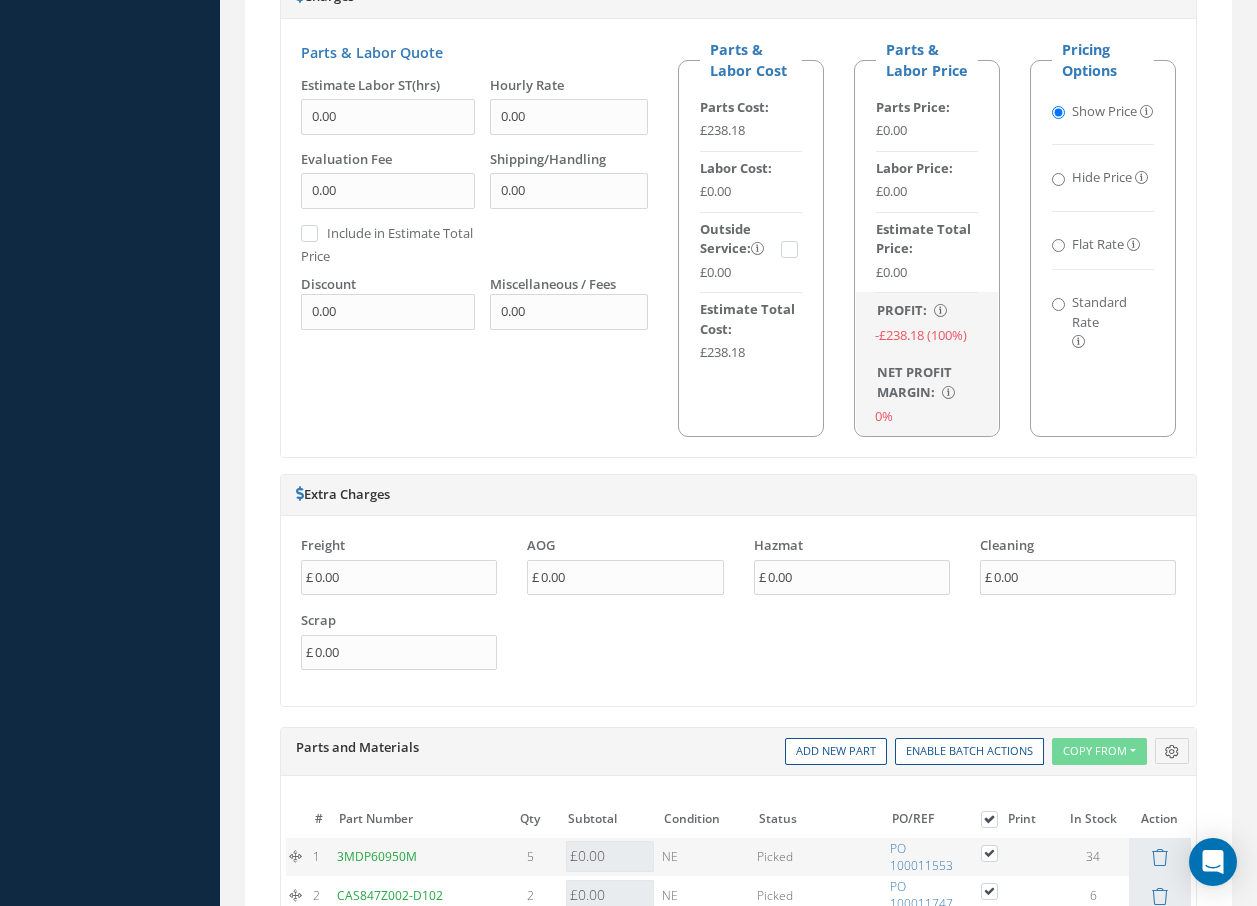 scroll, scrollTop: 1500, scrollLeft: 0, axis: vertical 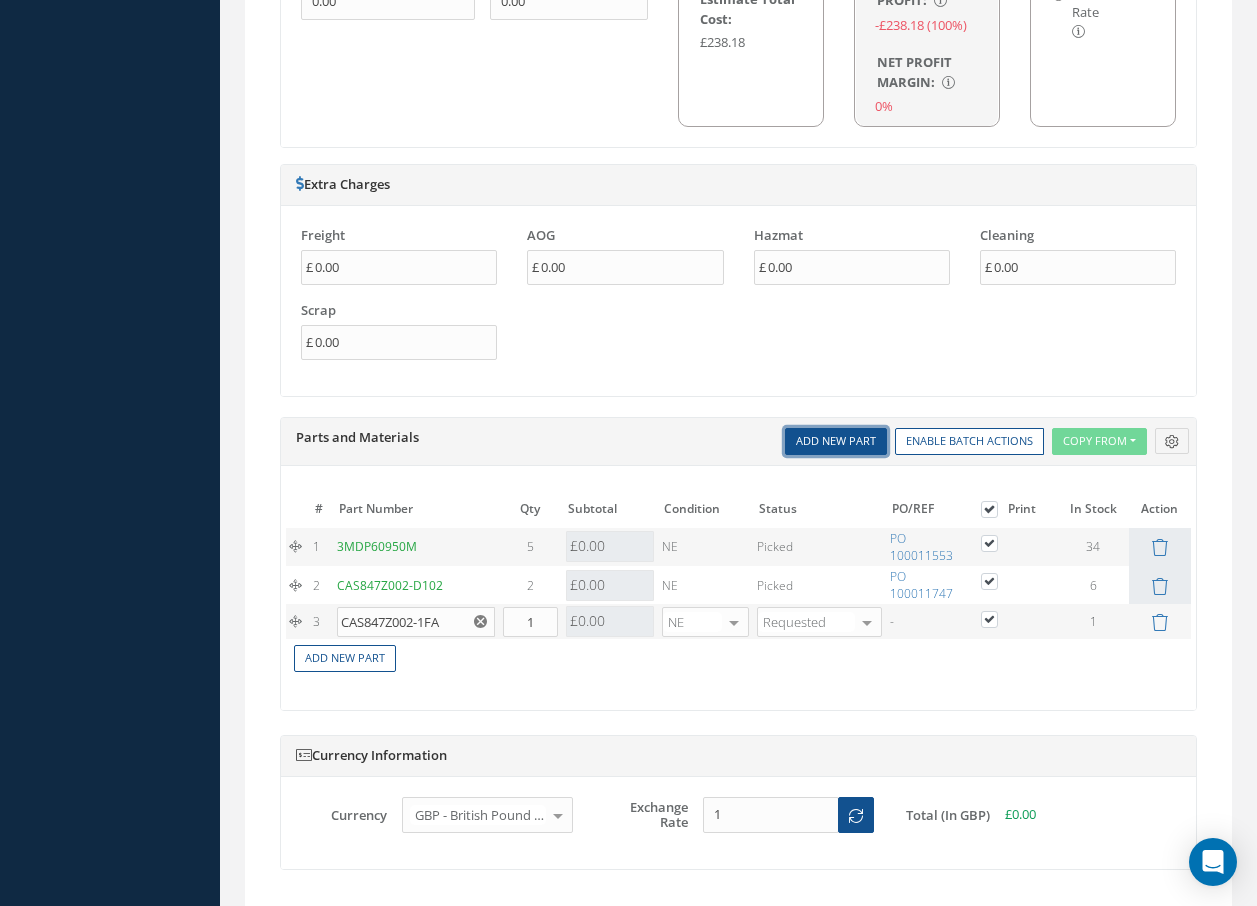 click on "Add New Part" at bounding box center (836, 441) 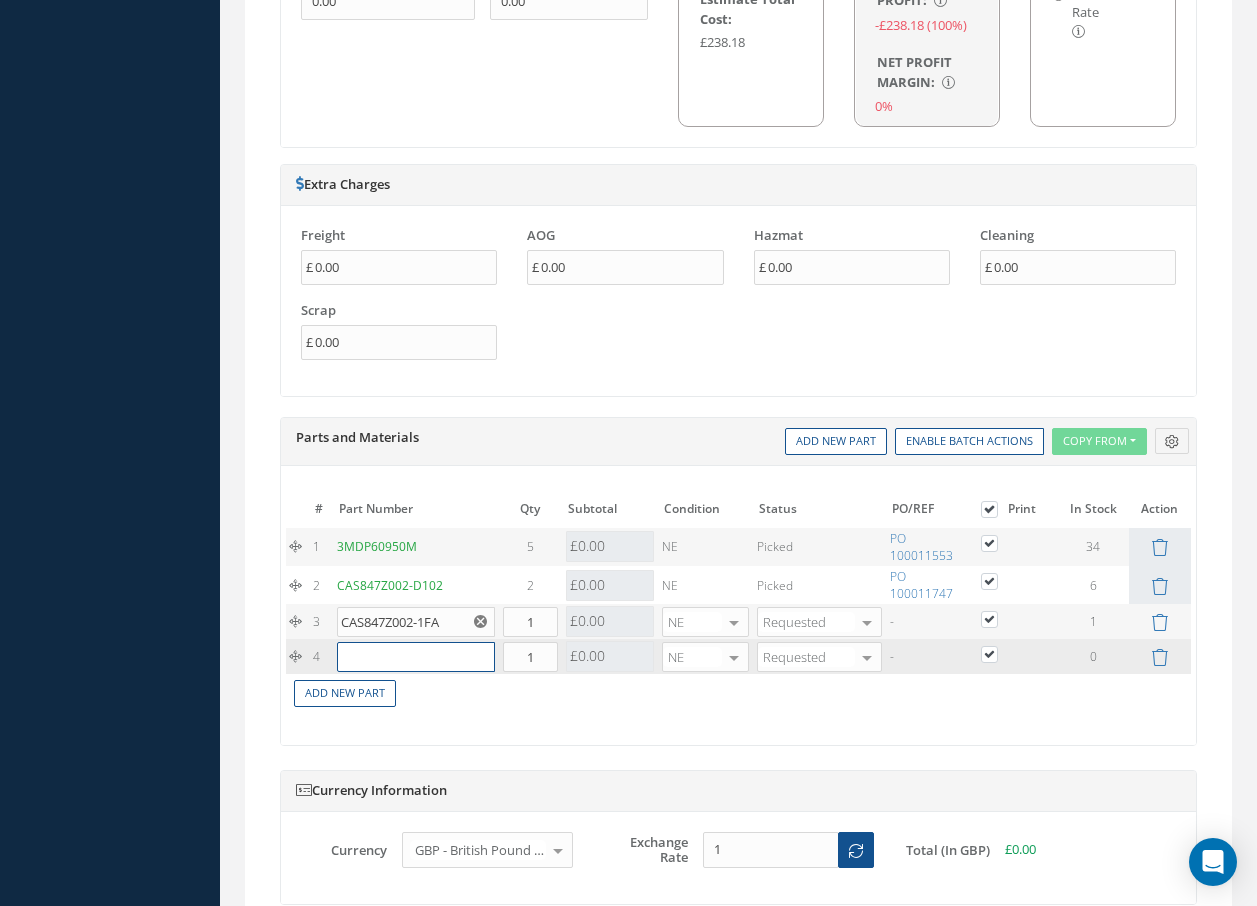 click at bounding box center [416, 657] 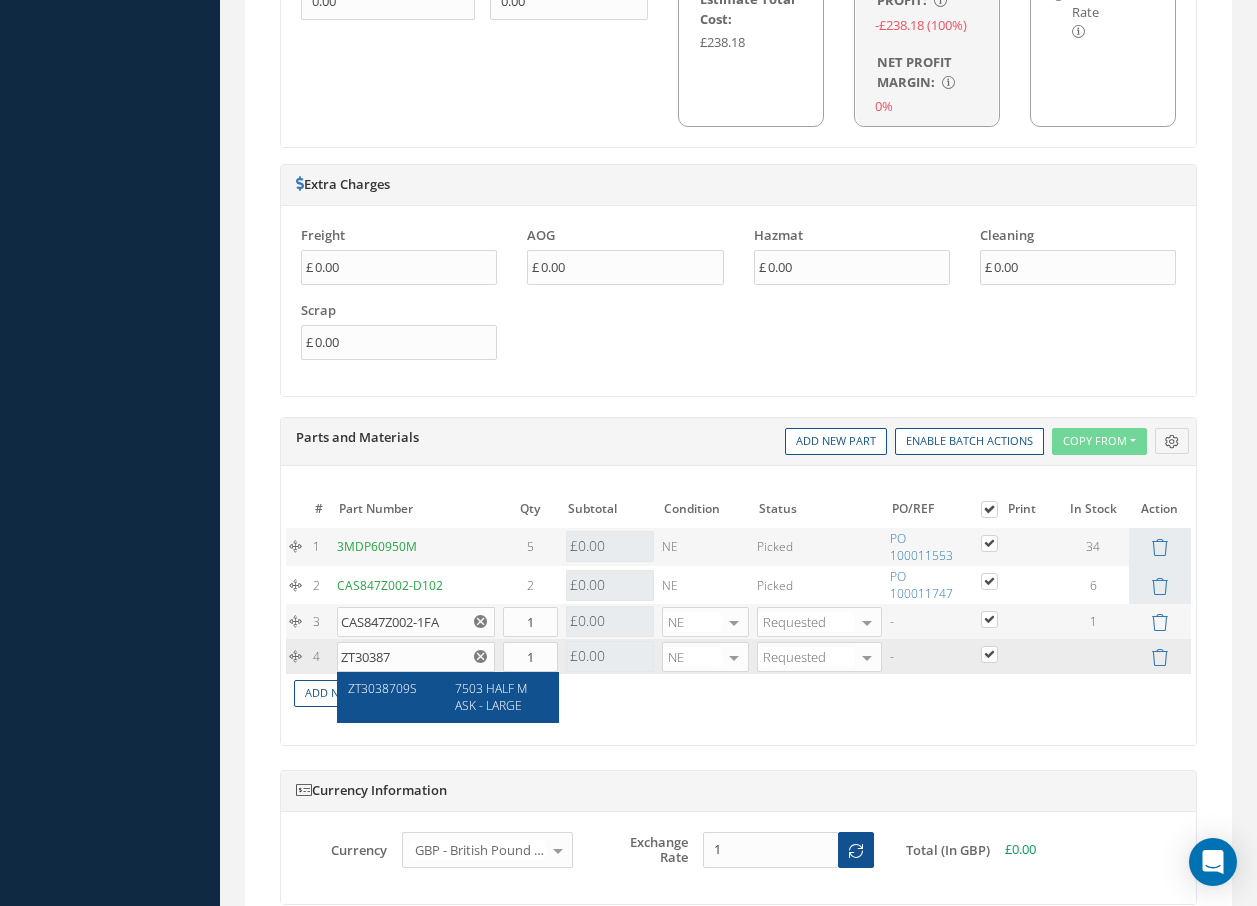 click on "7503 HALF MASK - LARGE" at bounding box center (491, 697) 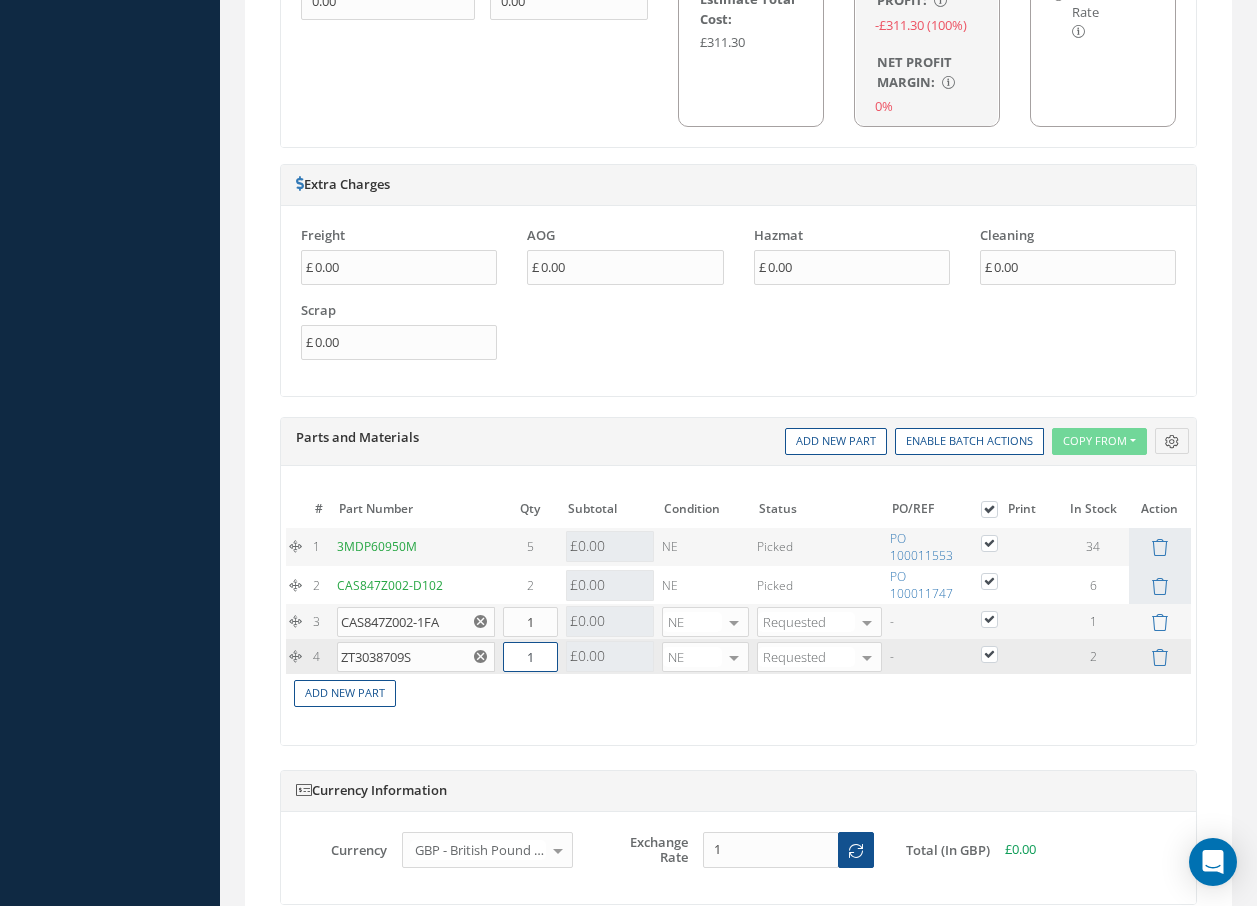 drag, startPoint x: 542, startPoint y: 661, endPoint x: 521, endPoint y: 661, distance: 21 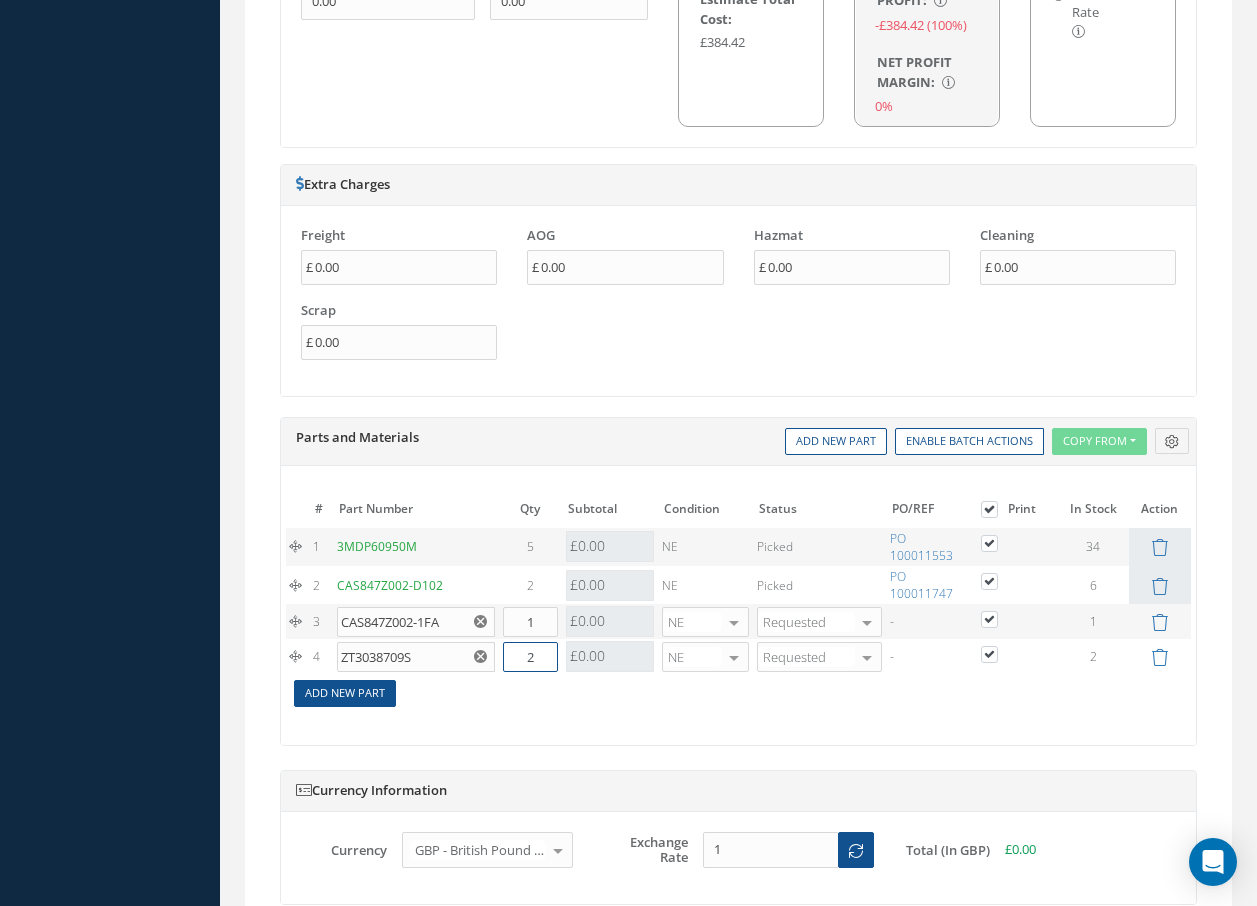 type on "2" 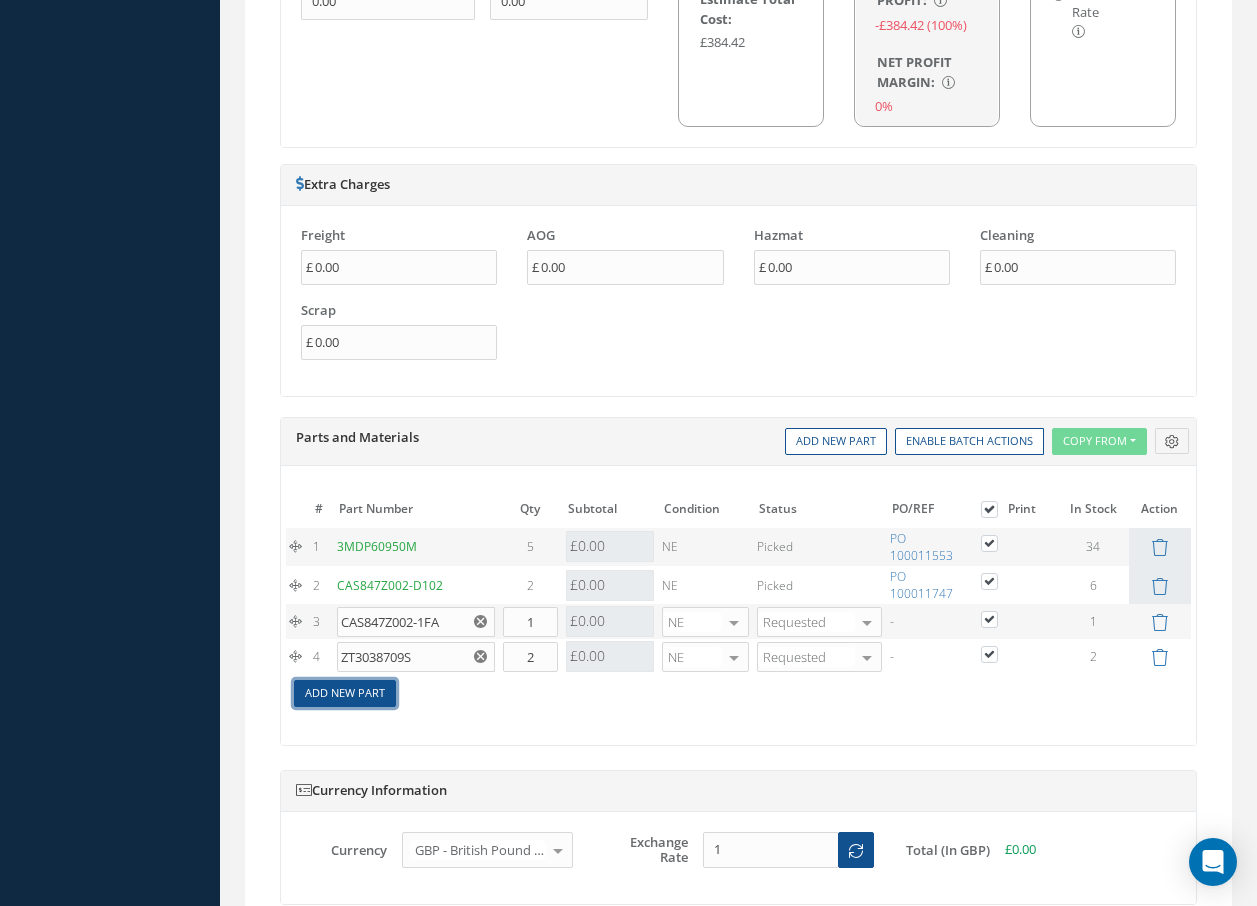 click on "Add New Part" at bounding box center [345, 693] 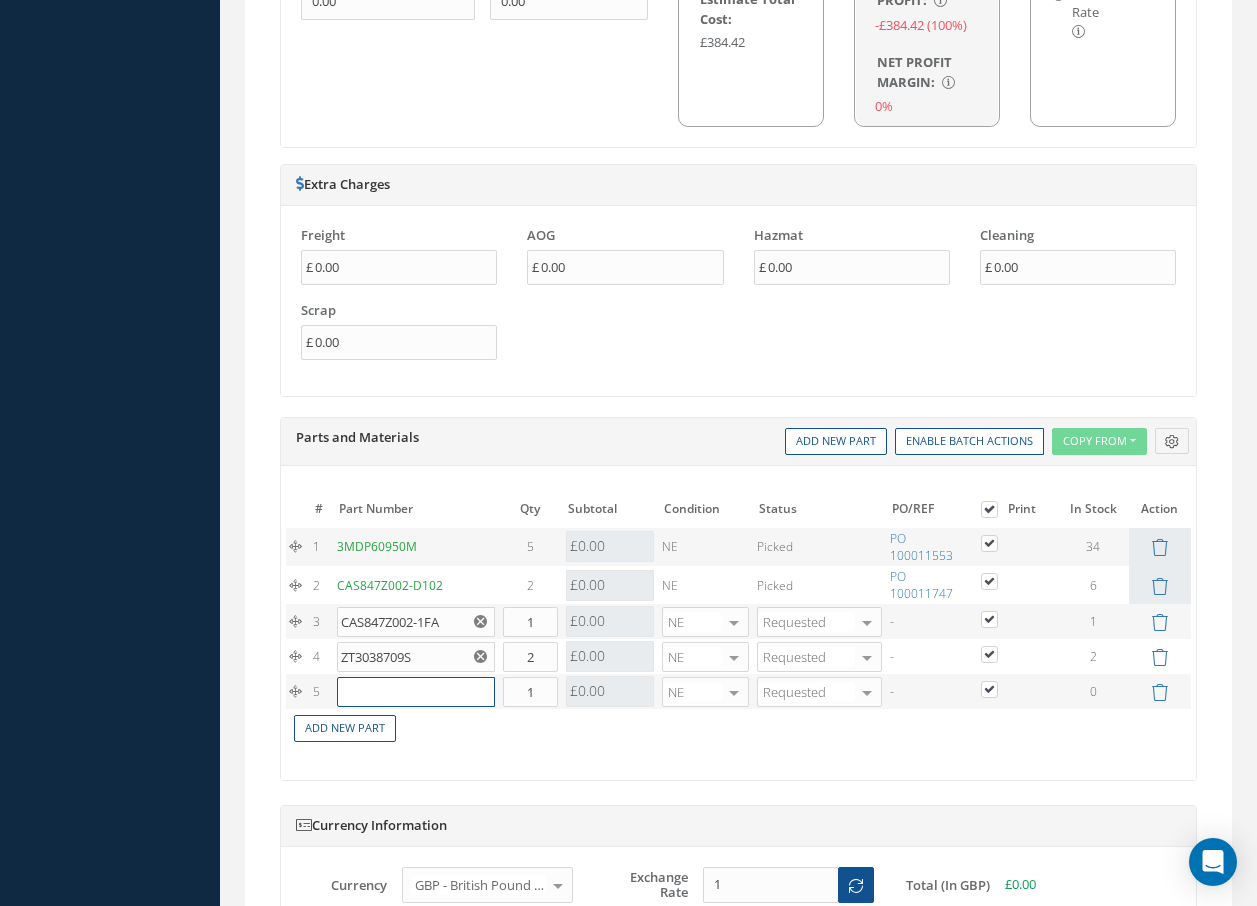 click at bounding box center [416, 692] 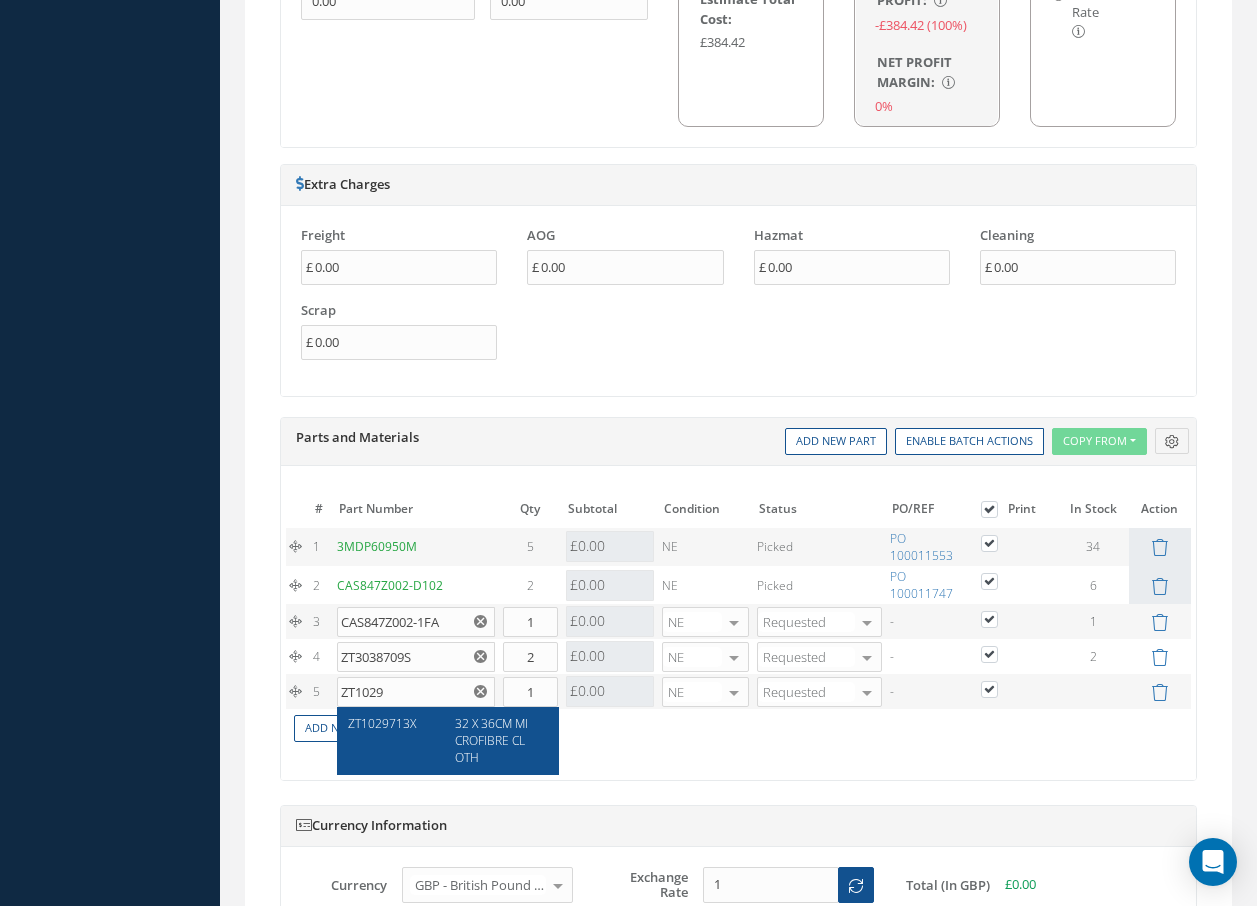 click on "32 X 36CM MICROFIBRE CLOTH" at bounding box center (491, 740) 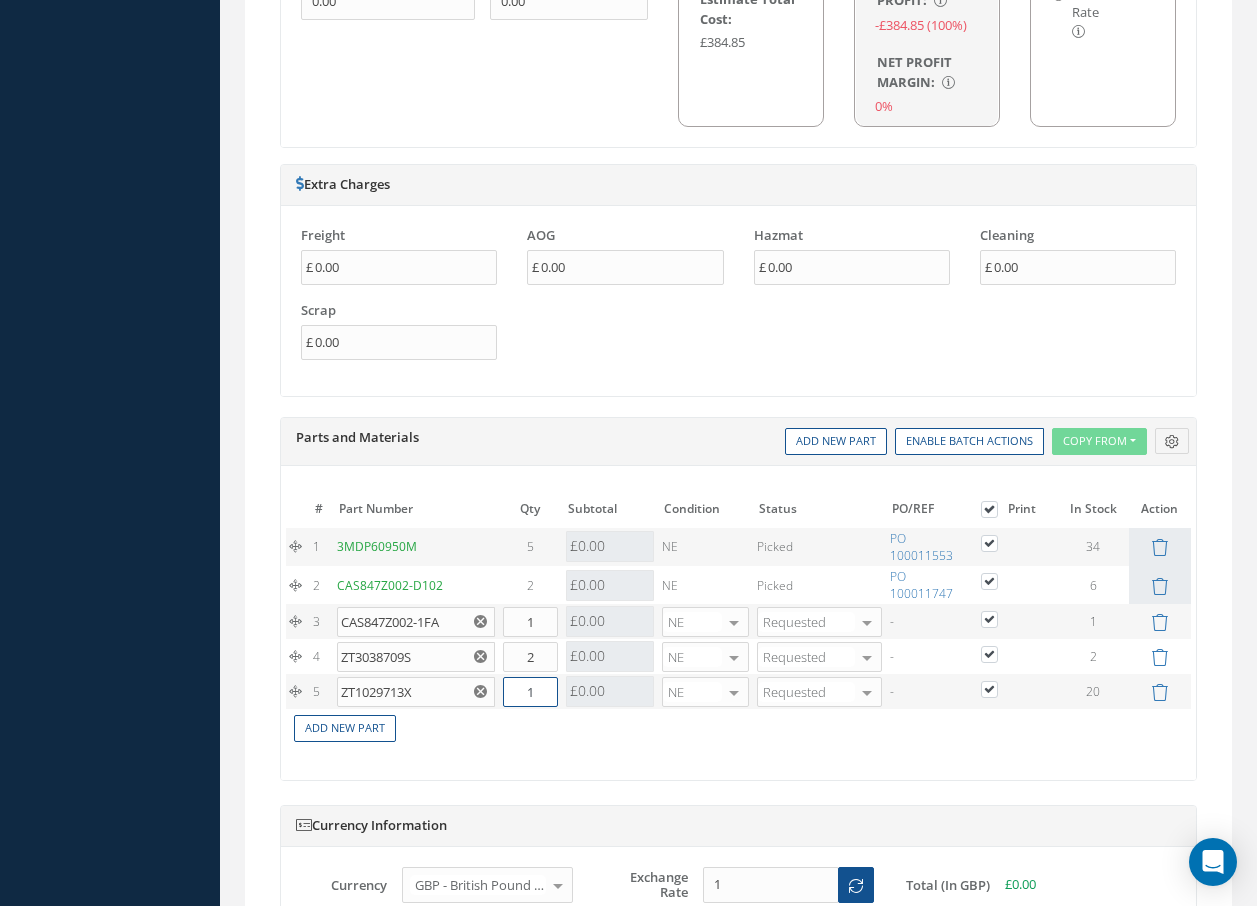 drag, startPoint x: 523, startPoint y: 697, endPoint x: 562, endPoint y: 693, distance: 39.20459 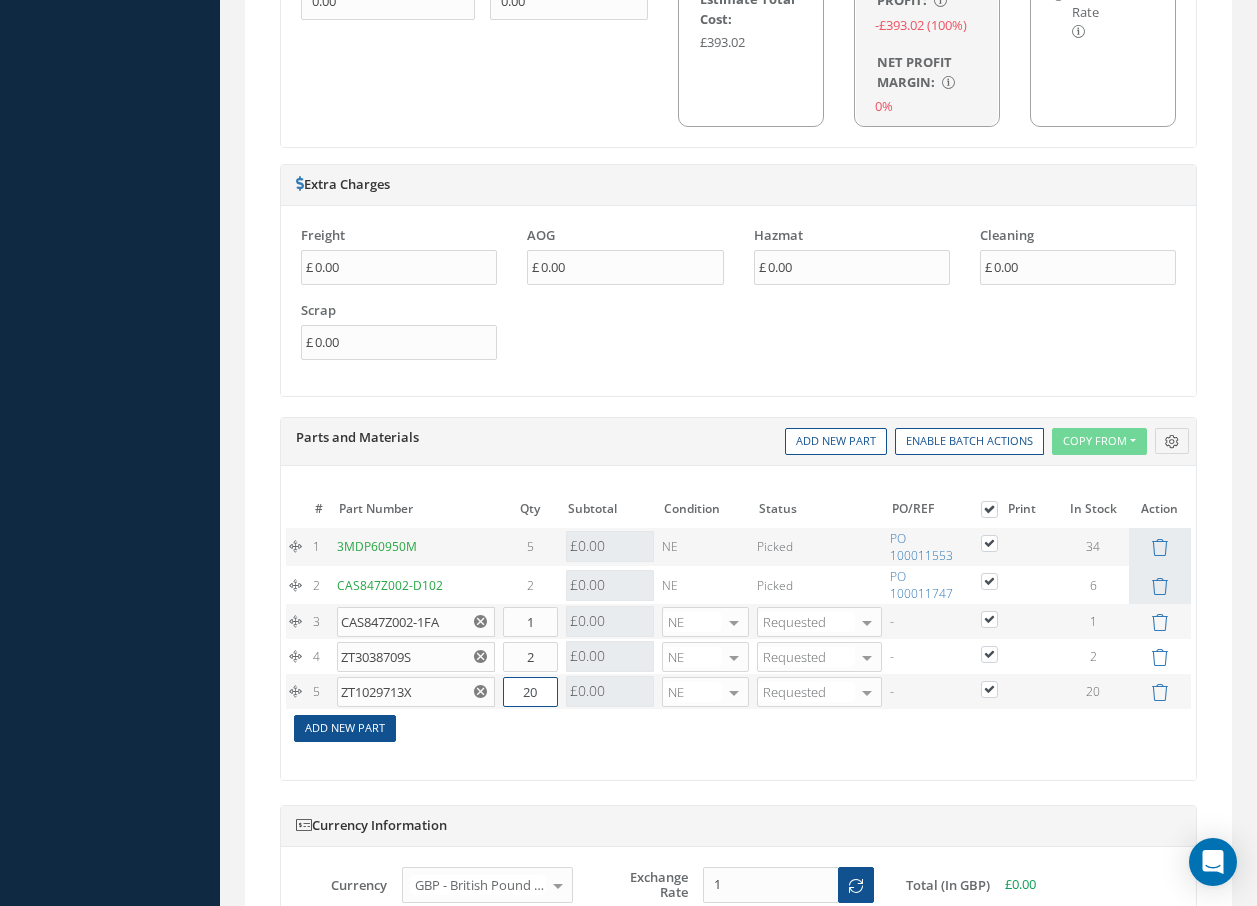 type on "20" 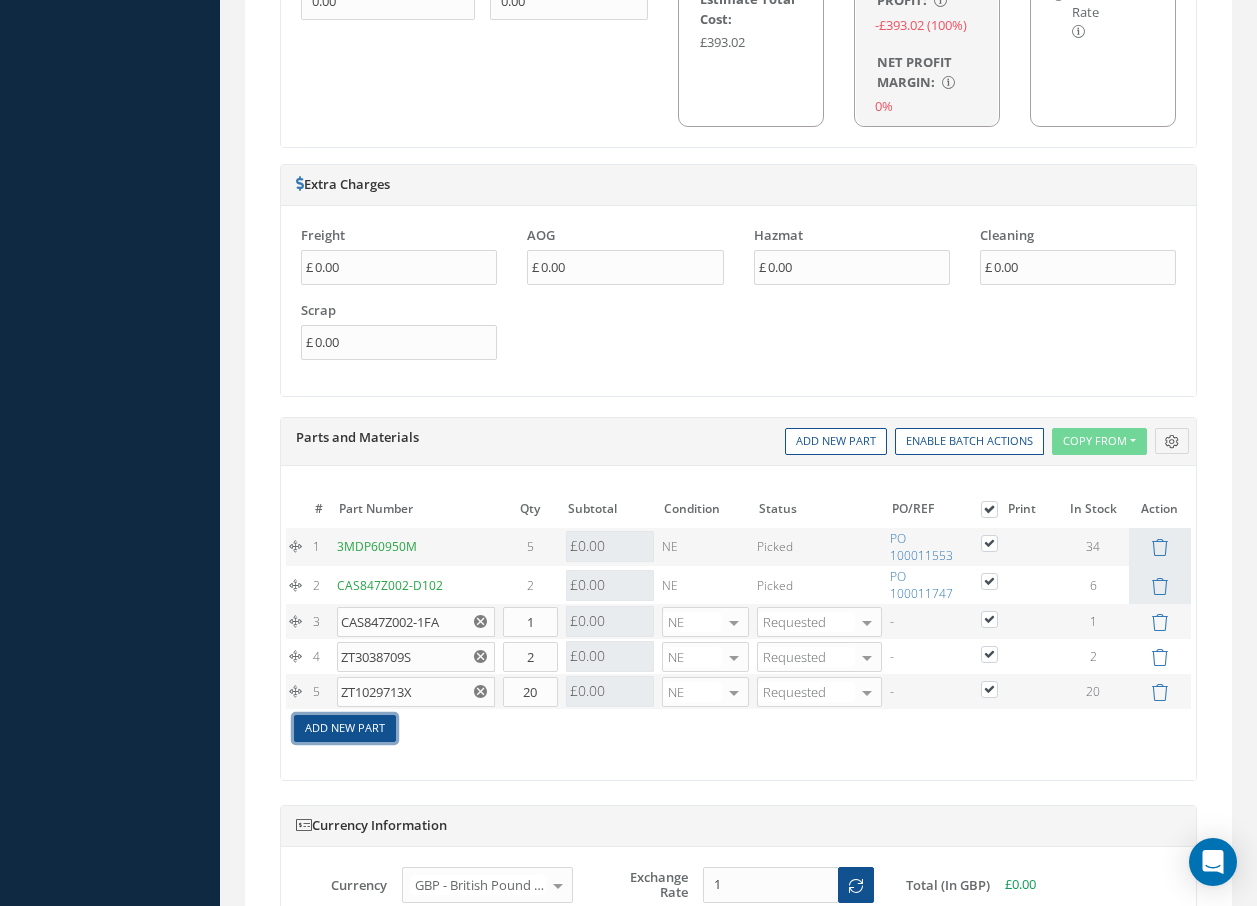 click on "Add New Part" at bounding box center (345, 728) 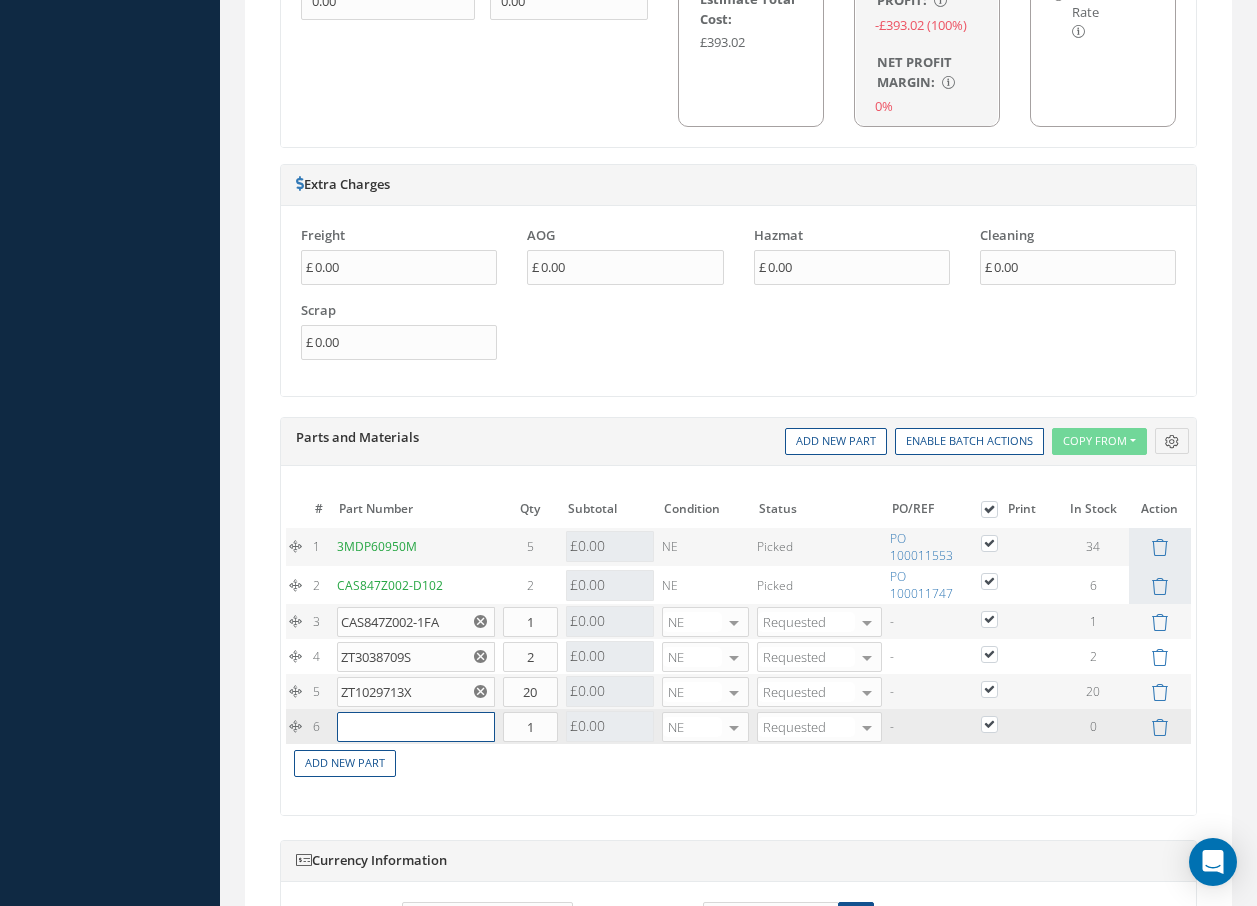 click at bounding box center [416, 727] 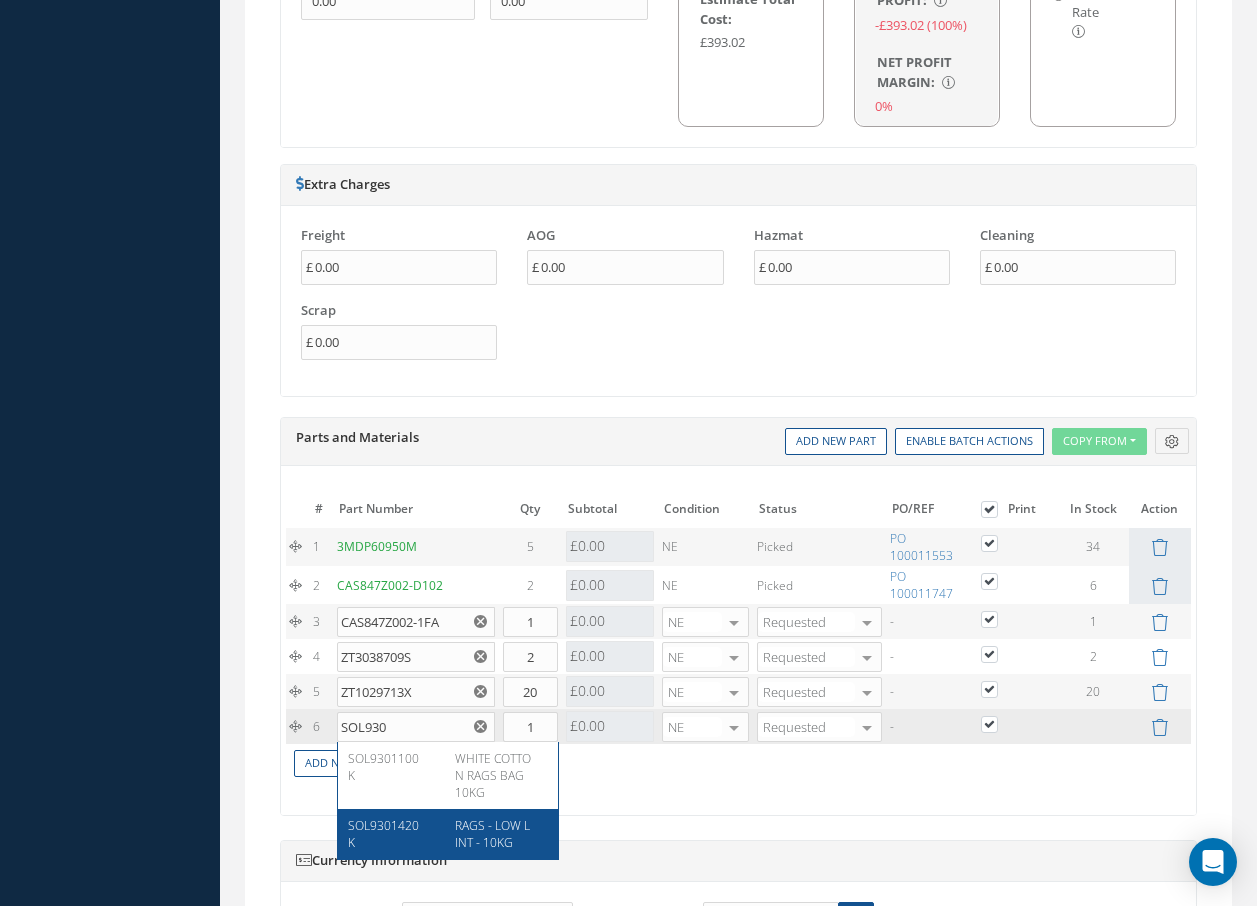 click on "RAGS - LOW LINT - 10KG" at bounding box center [492, 834] 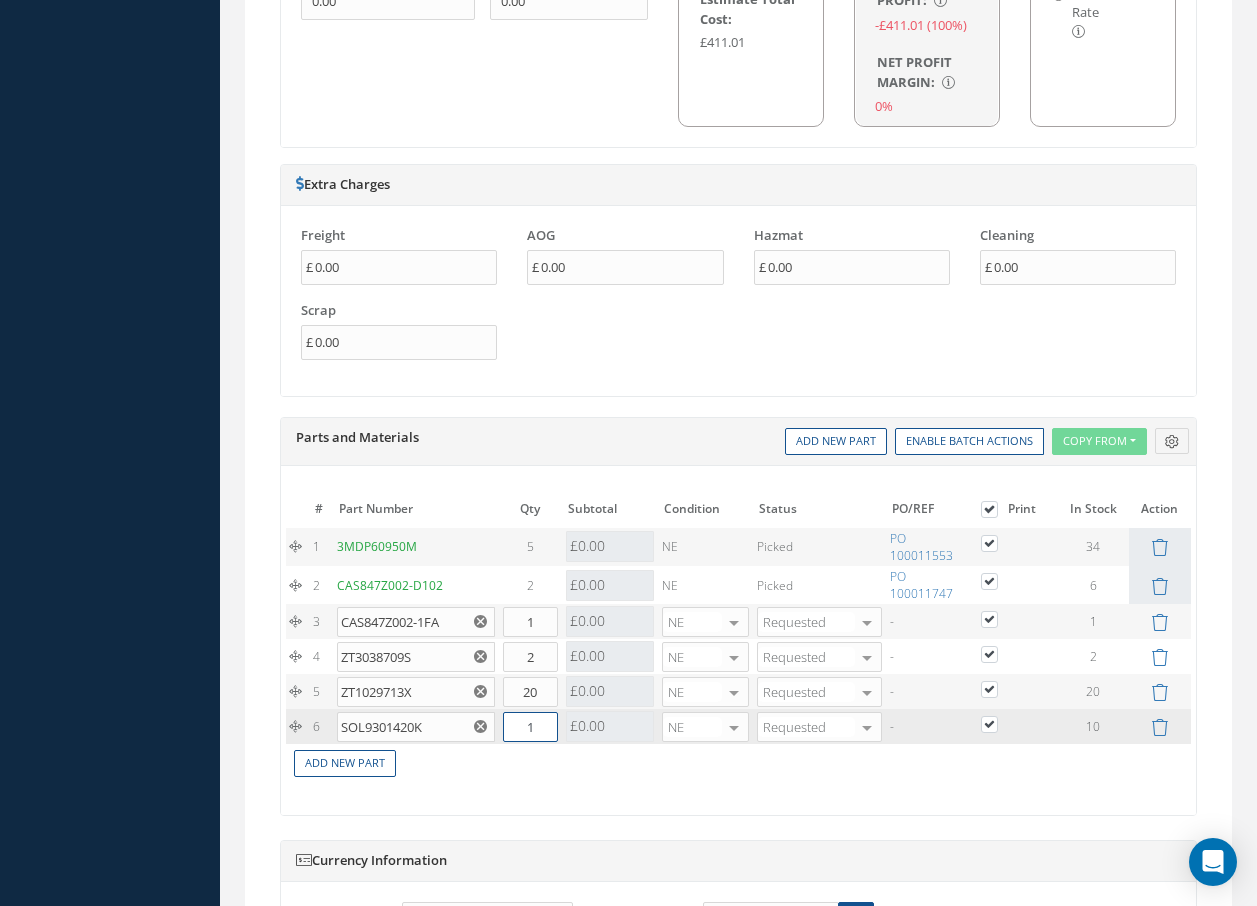 click on "1" at bounding box center (530, 727) 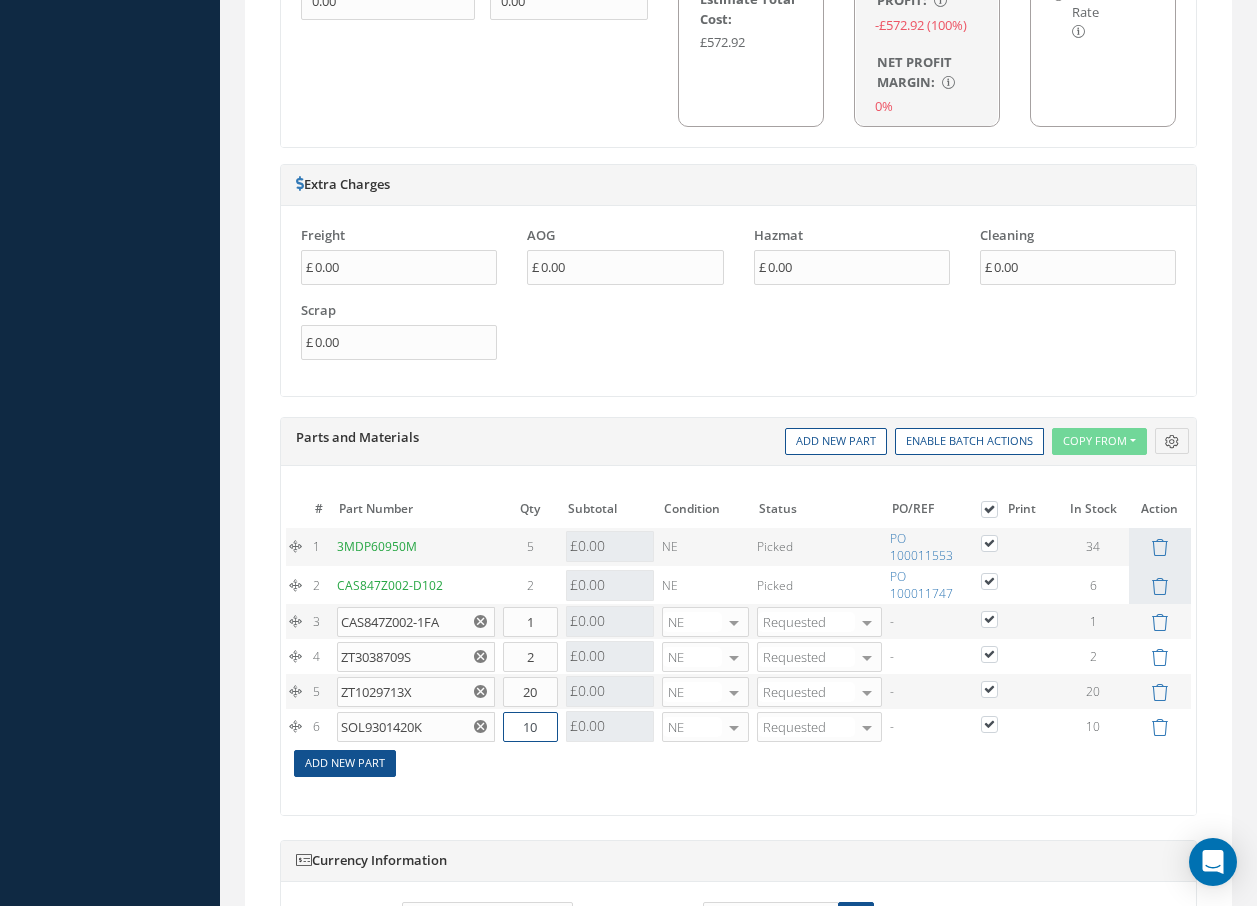 type on "10" 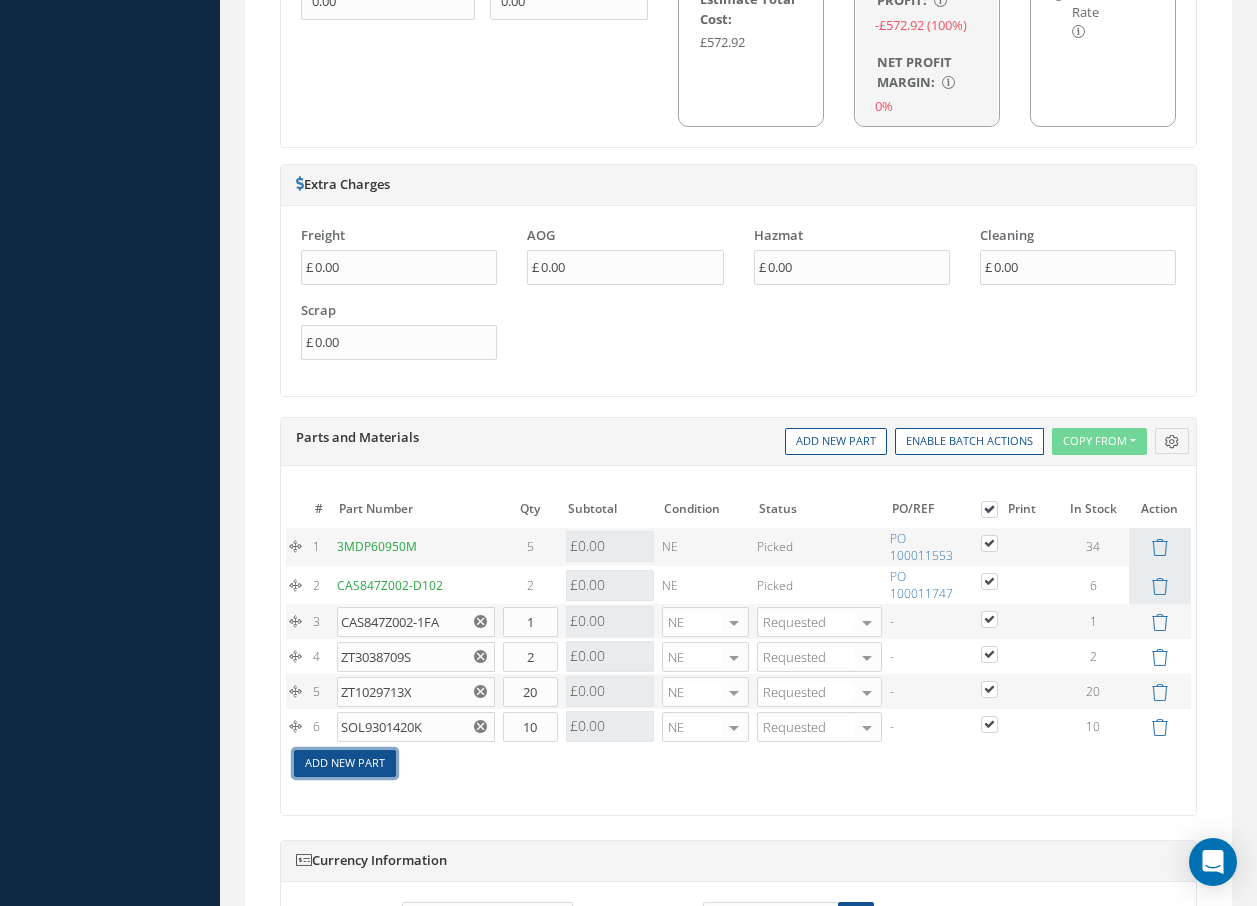 click on "Add New Part" at bounding box center (345, 763) 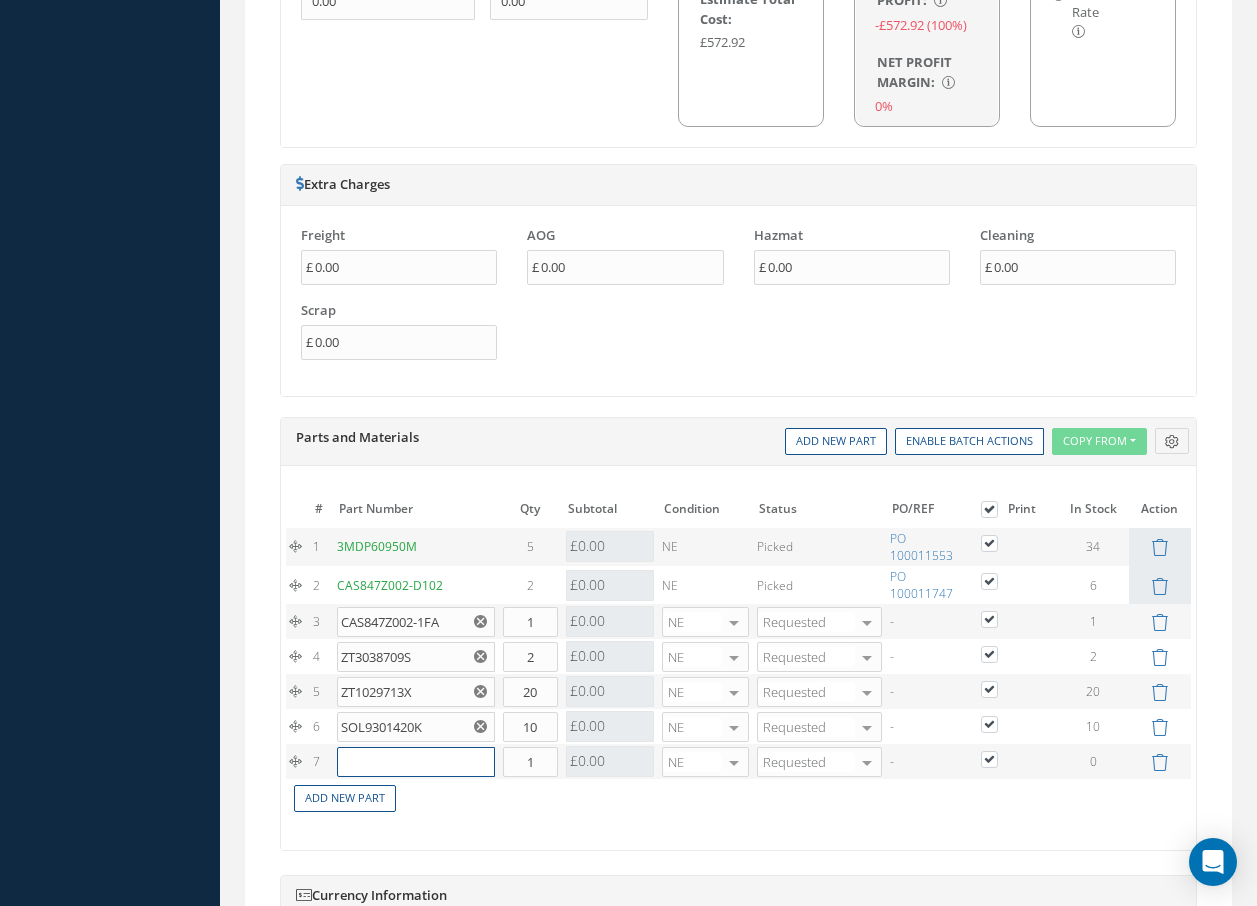 click at bounding box center (416, 762) 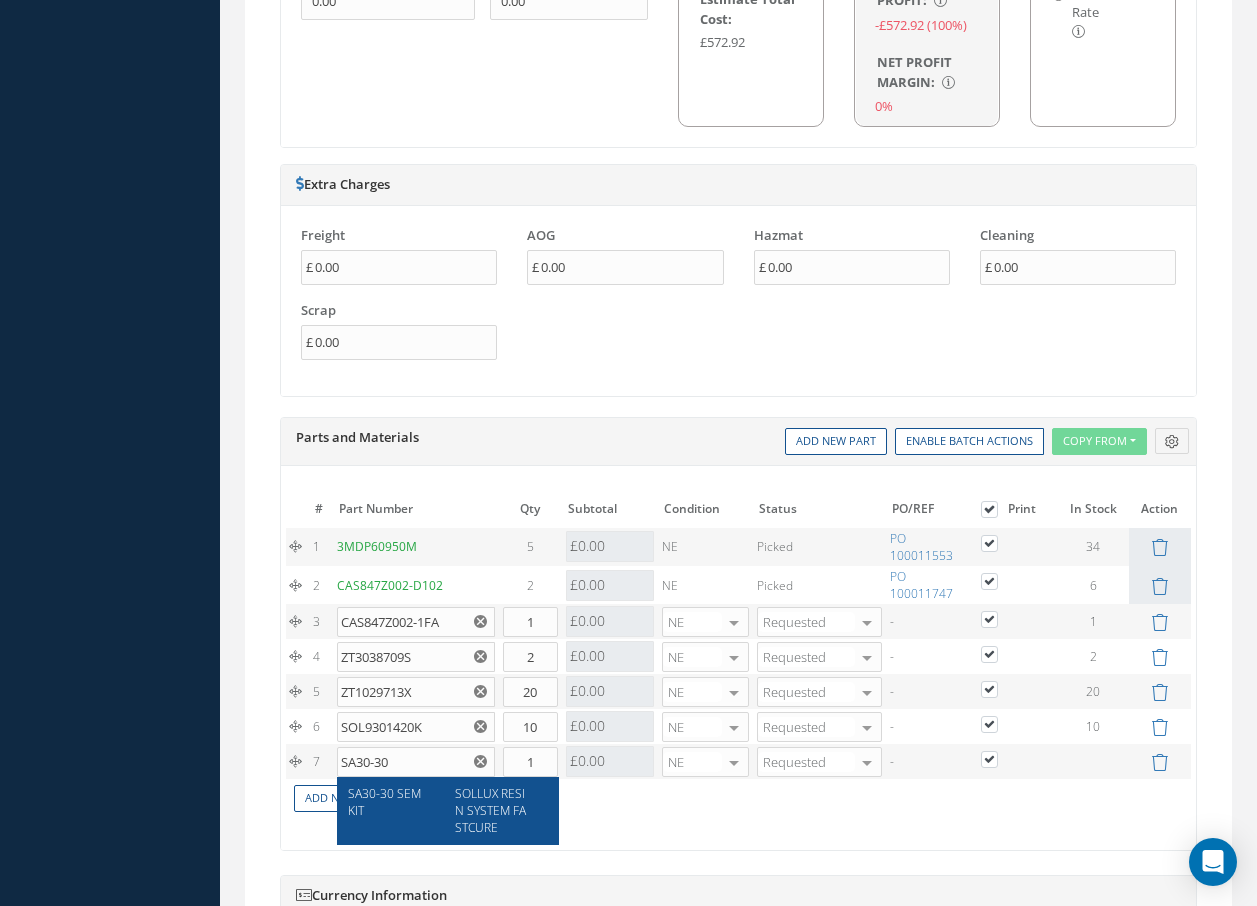 click on "SOLLUX RESIN SYSTEM FASTCURE" at bounding box center (490, 810) 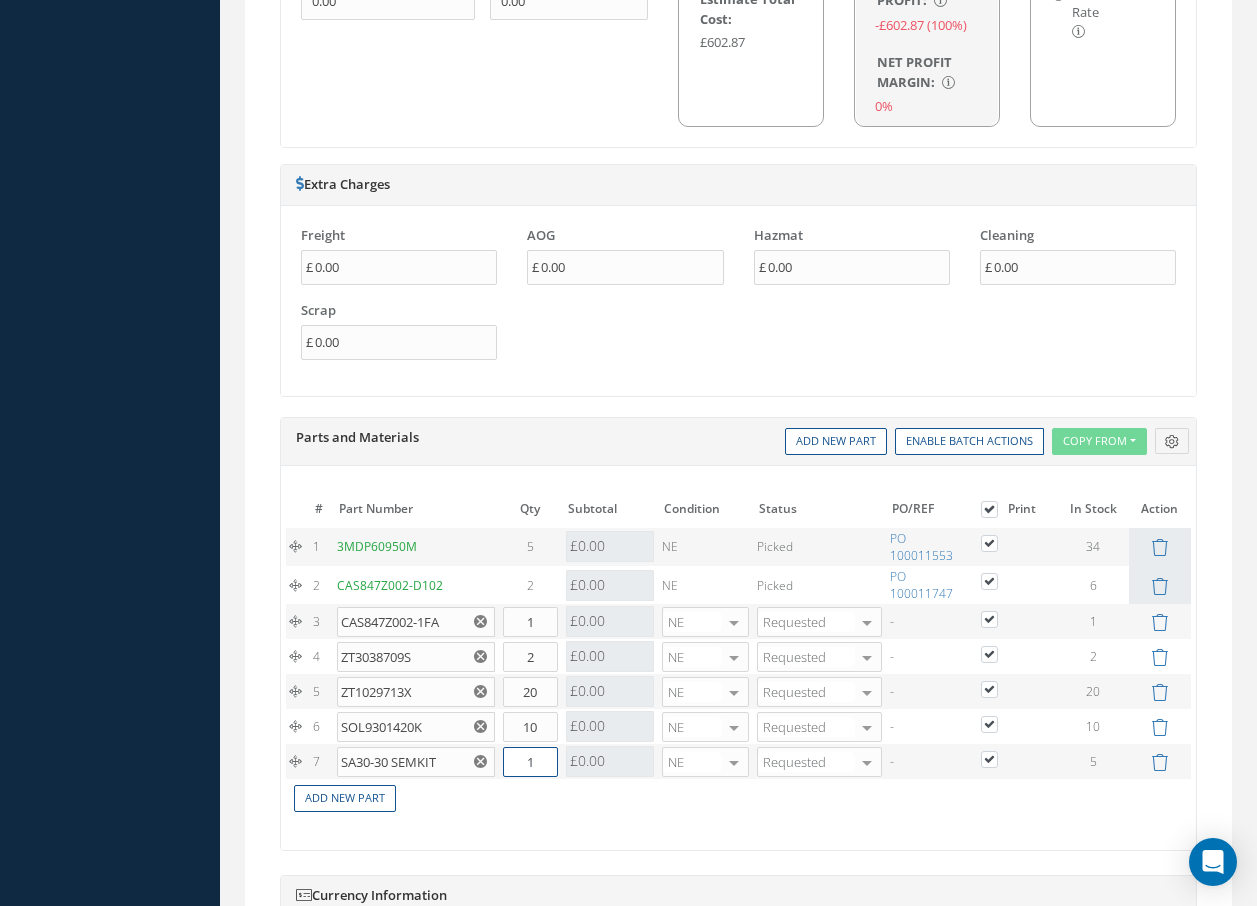 drag, startPoint x: 522, startPoint y: 762, endPoint x: 593, endPoint y: 770, distance: 71.44928 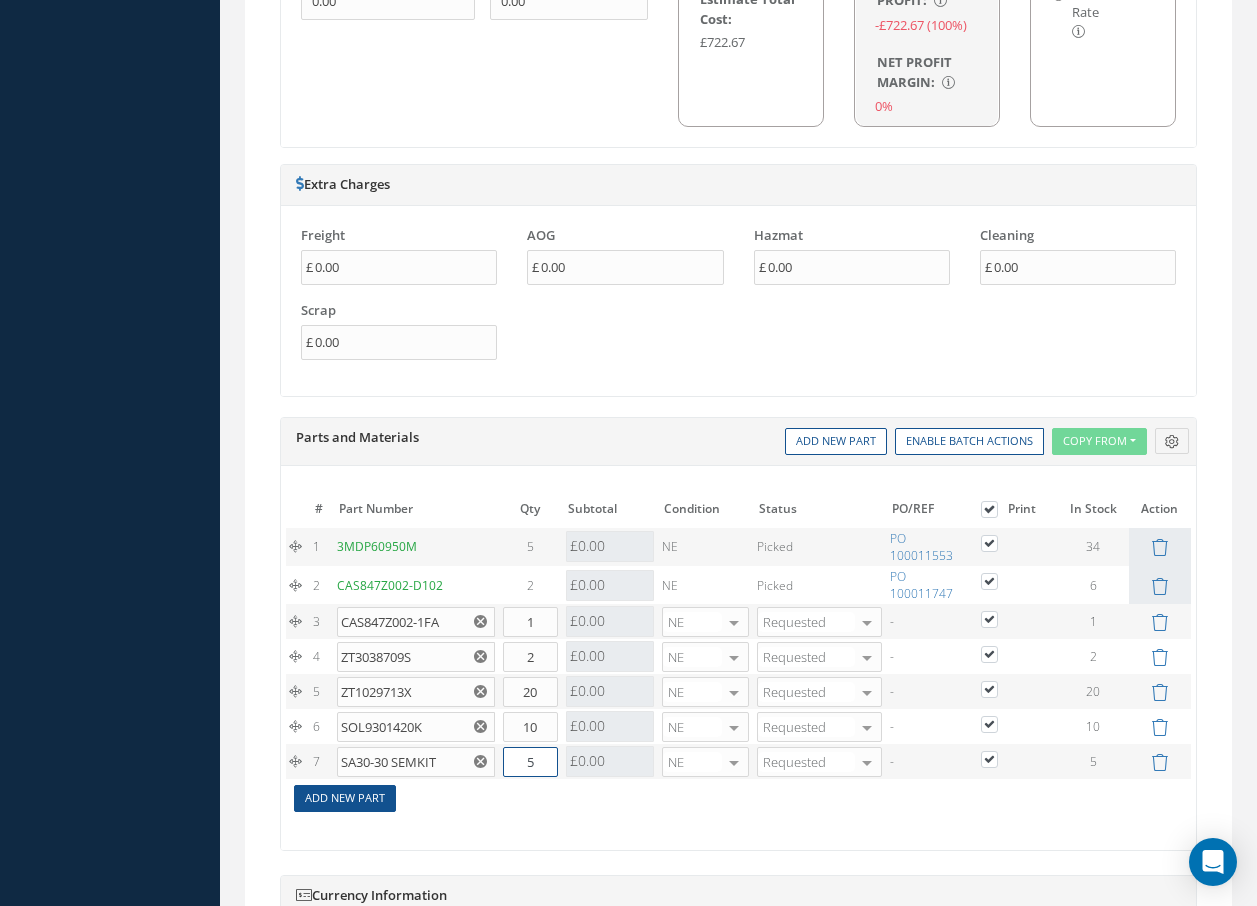 type on "5" 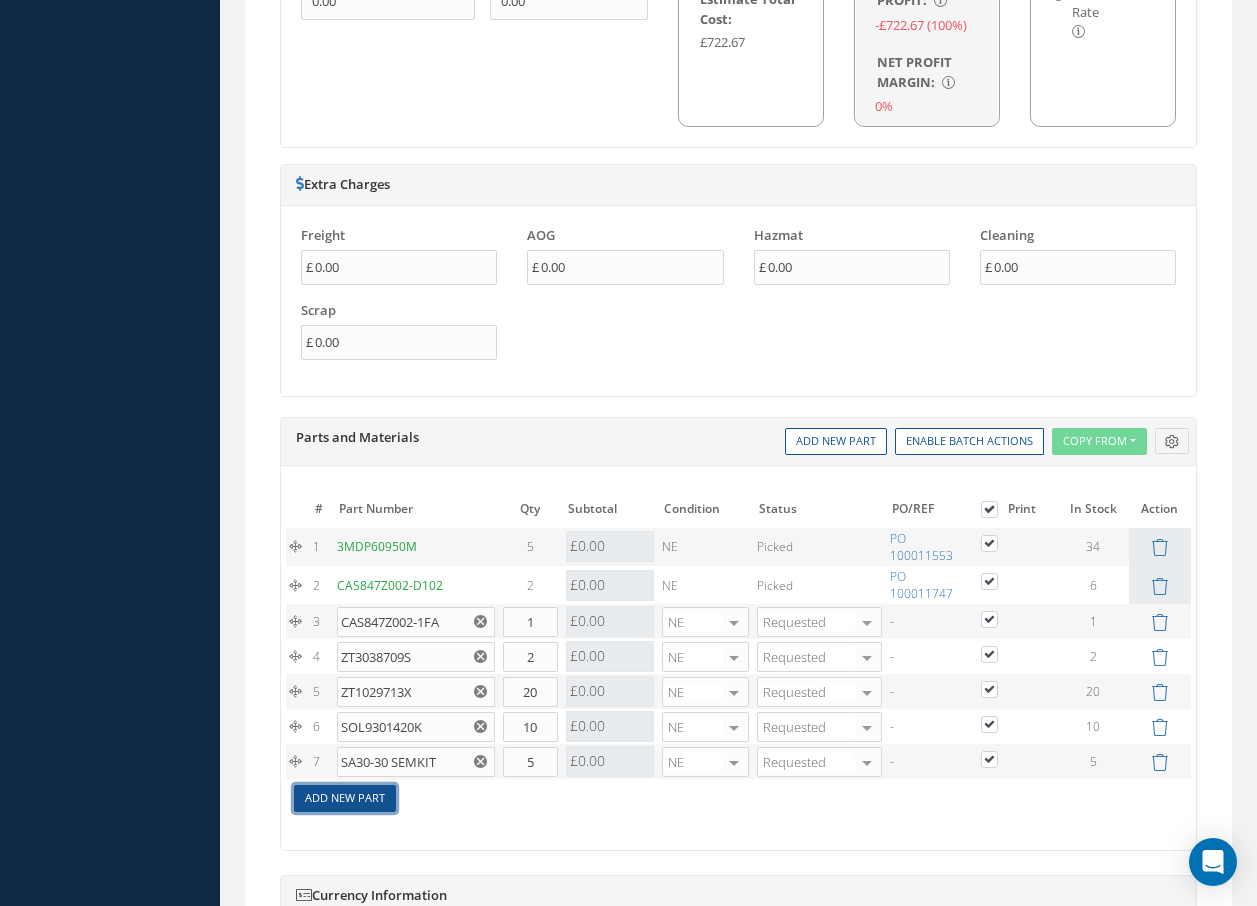 click on "Add New Part" at bounding box center (345, 798) 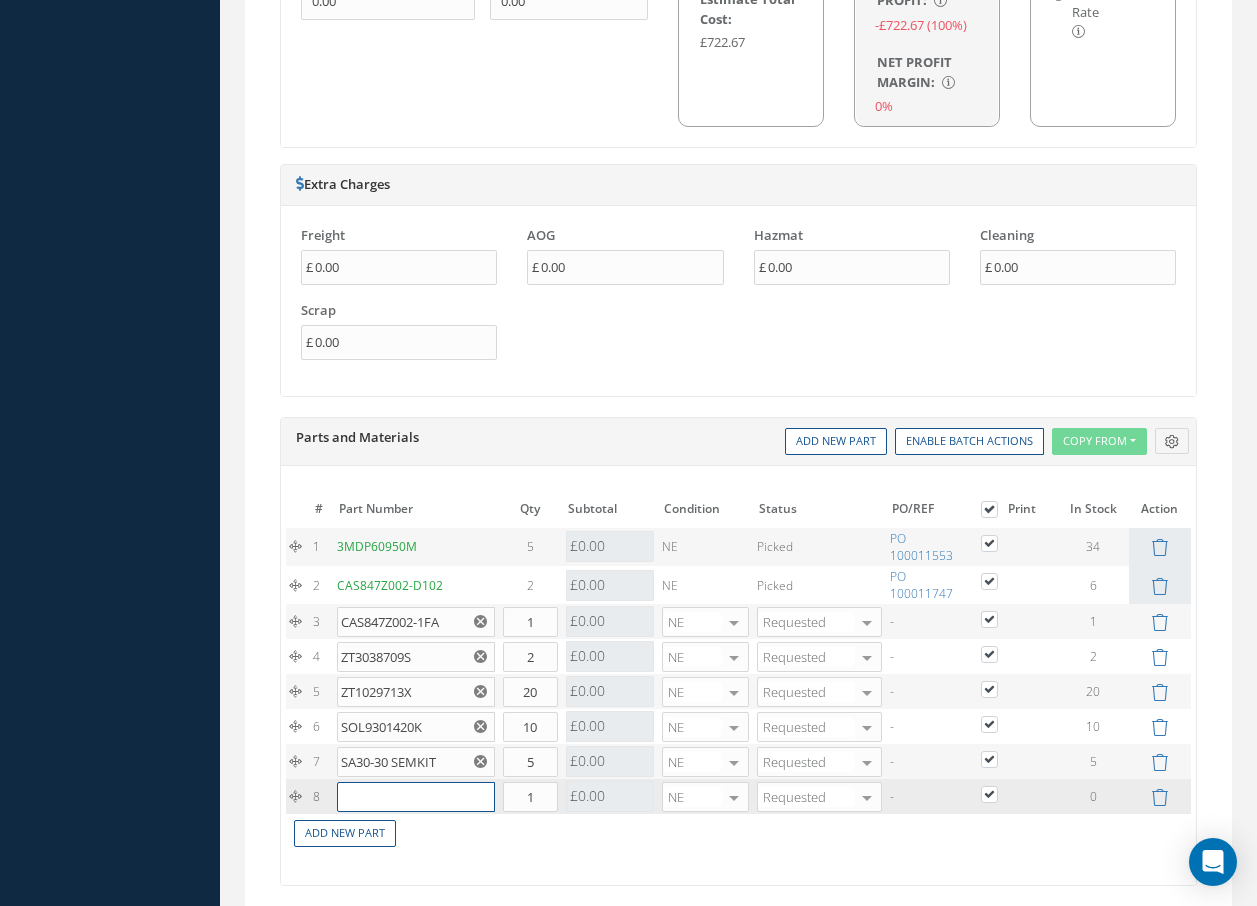 click at bounding box center [416, 797] 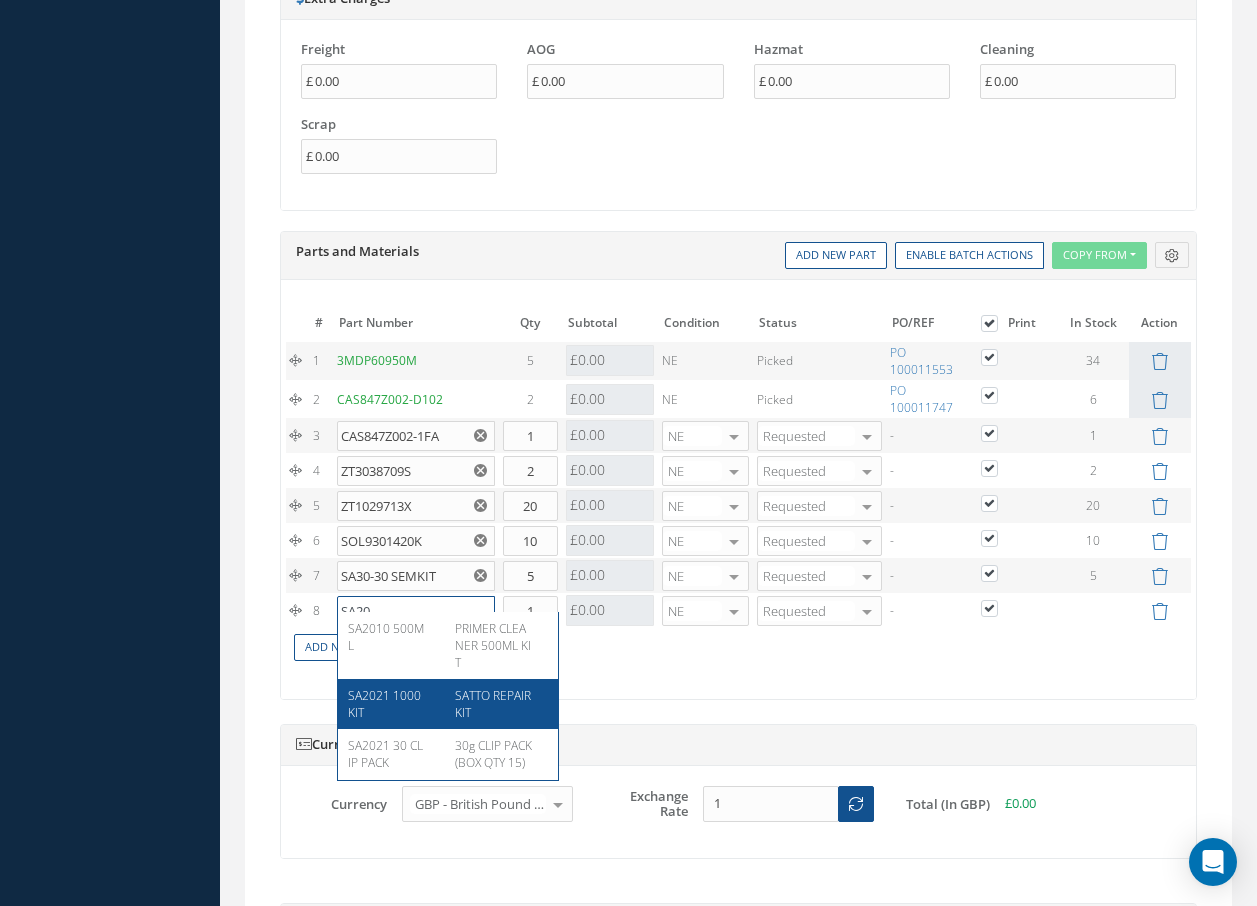 scroll, scrollTop: 1700, scrollLeft: 0, axis: vertical 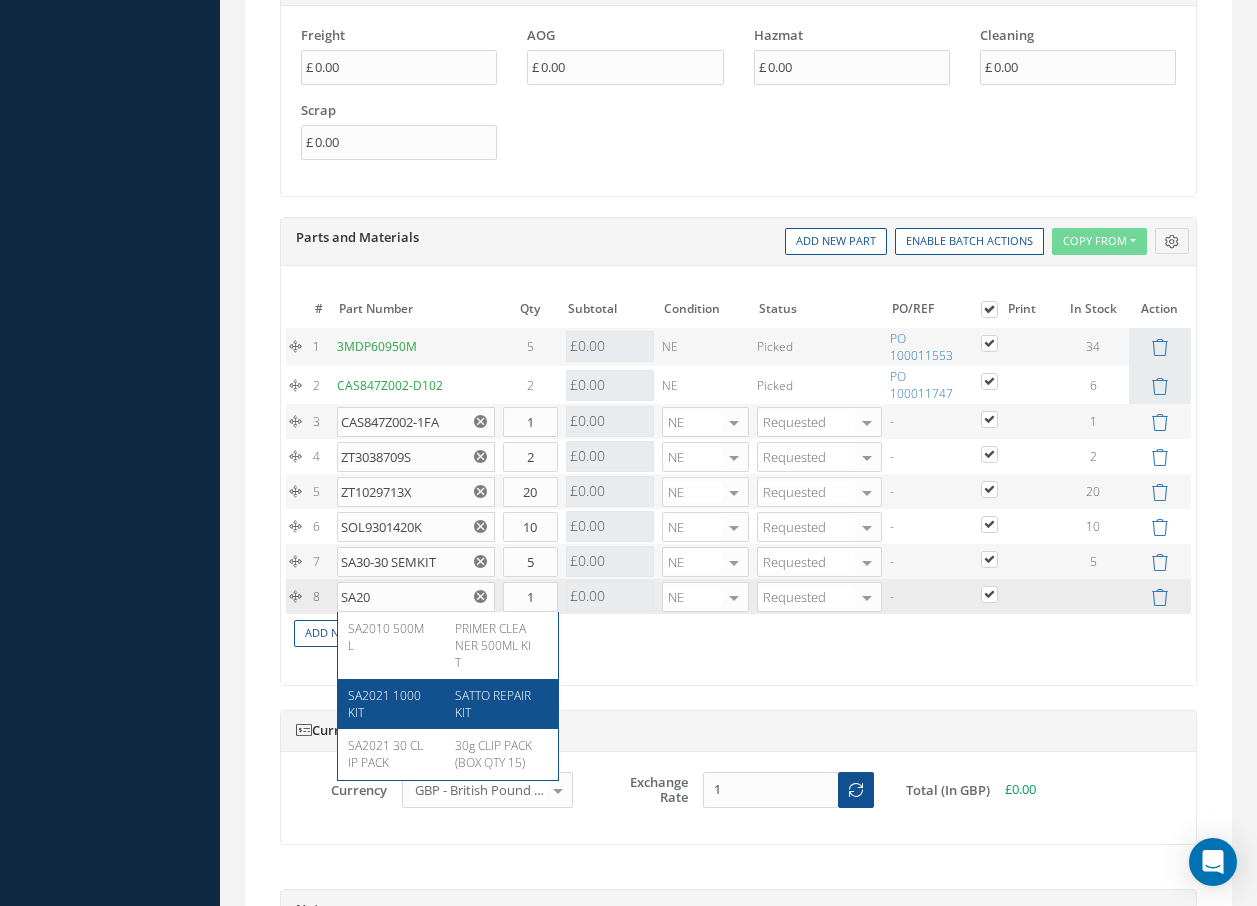 click on "SATTO REPAIR KIT" at bounding box center [494, 704] 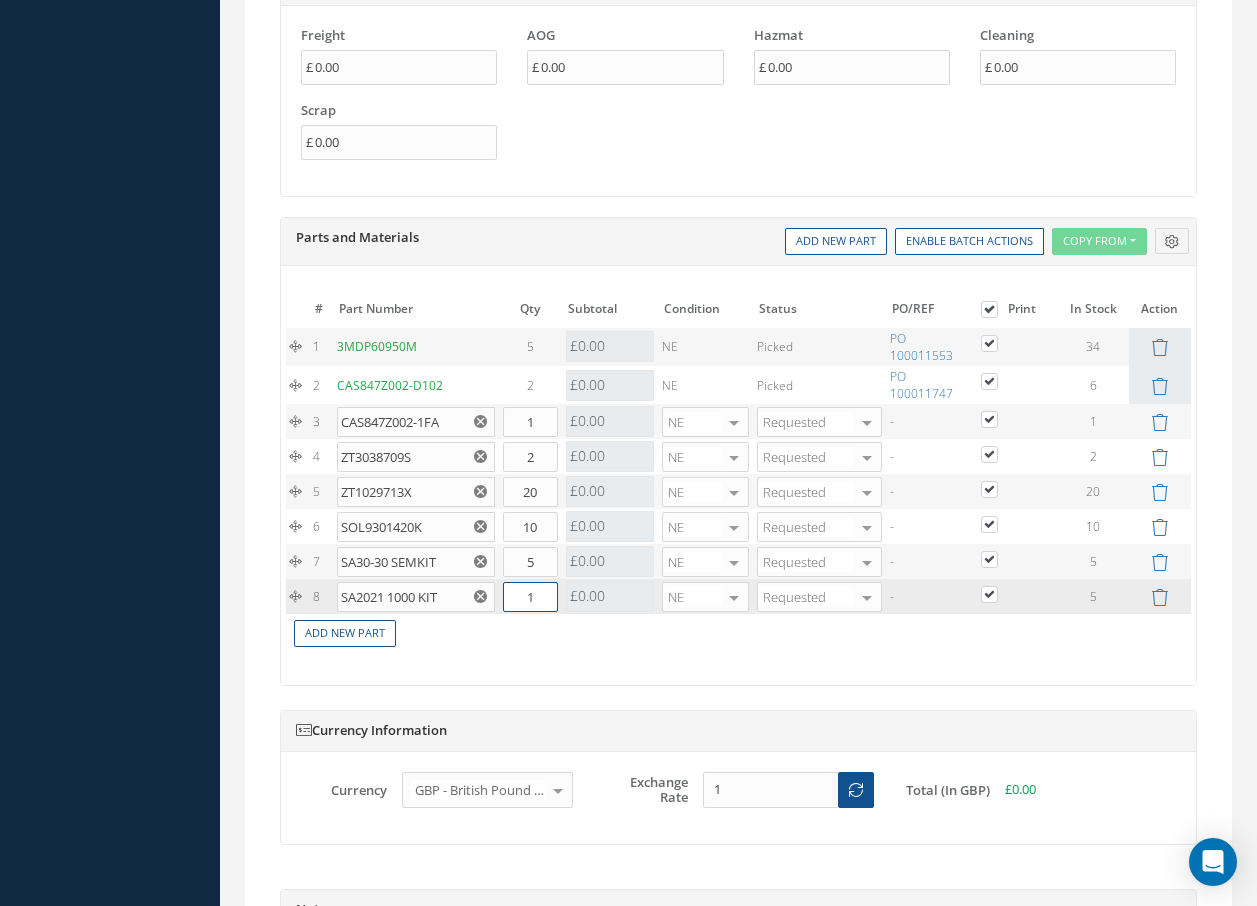 drag, startPoint x: 515, startPoint y: 600, endPoint x: 554, endPoint y: 590, distance: 40.261642 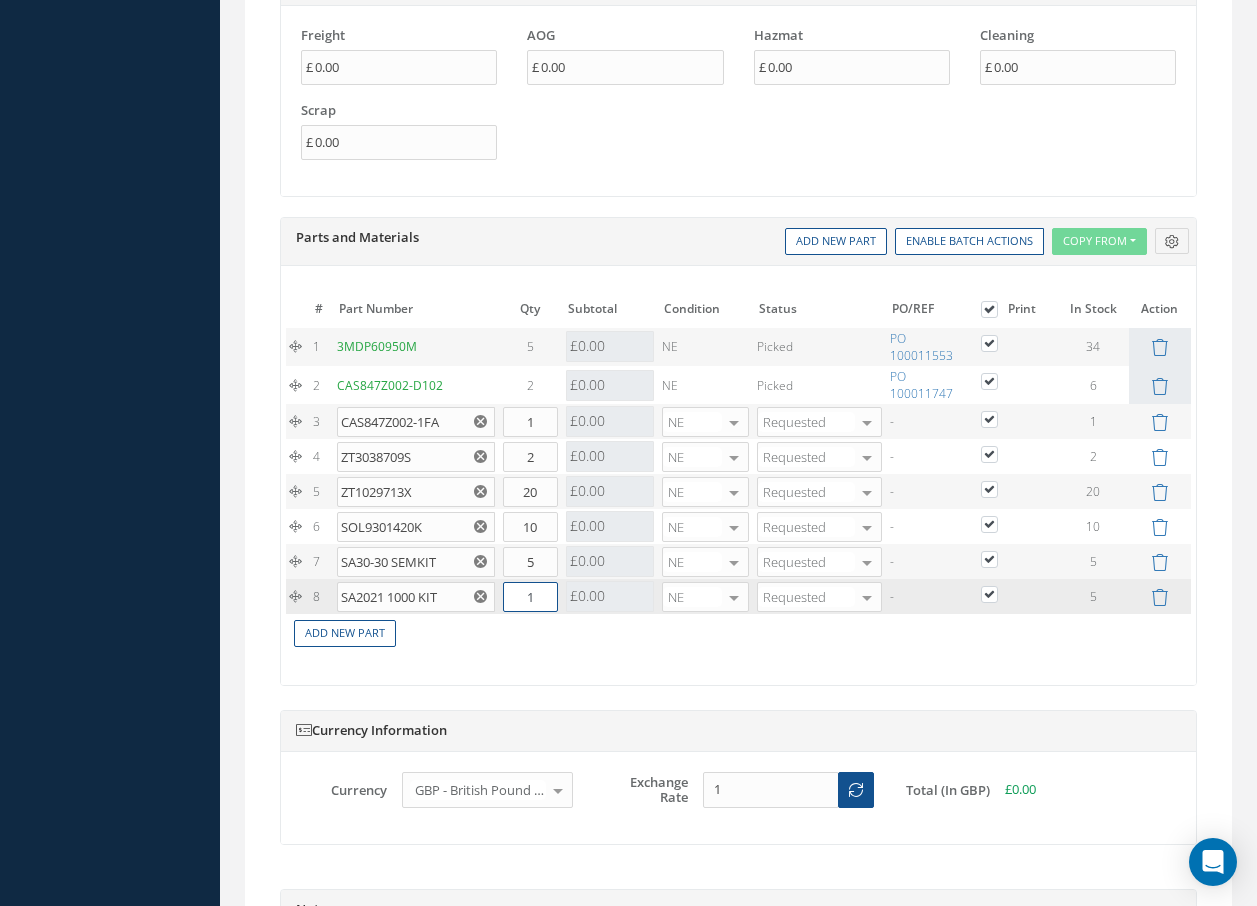 click on "1" at bounding box center [530, 597] 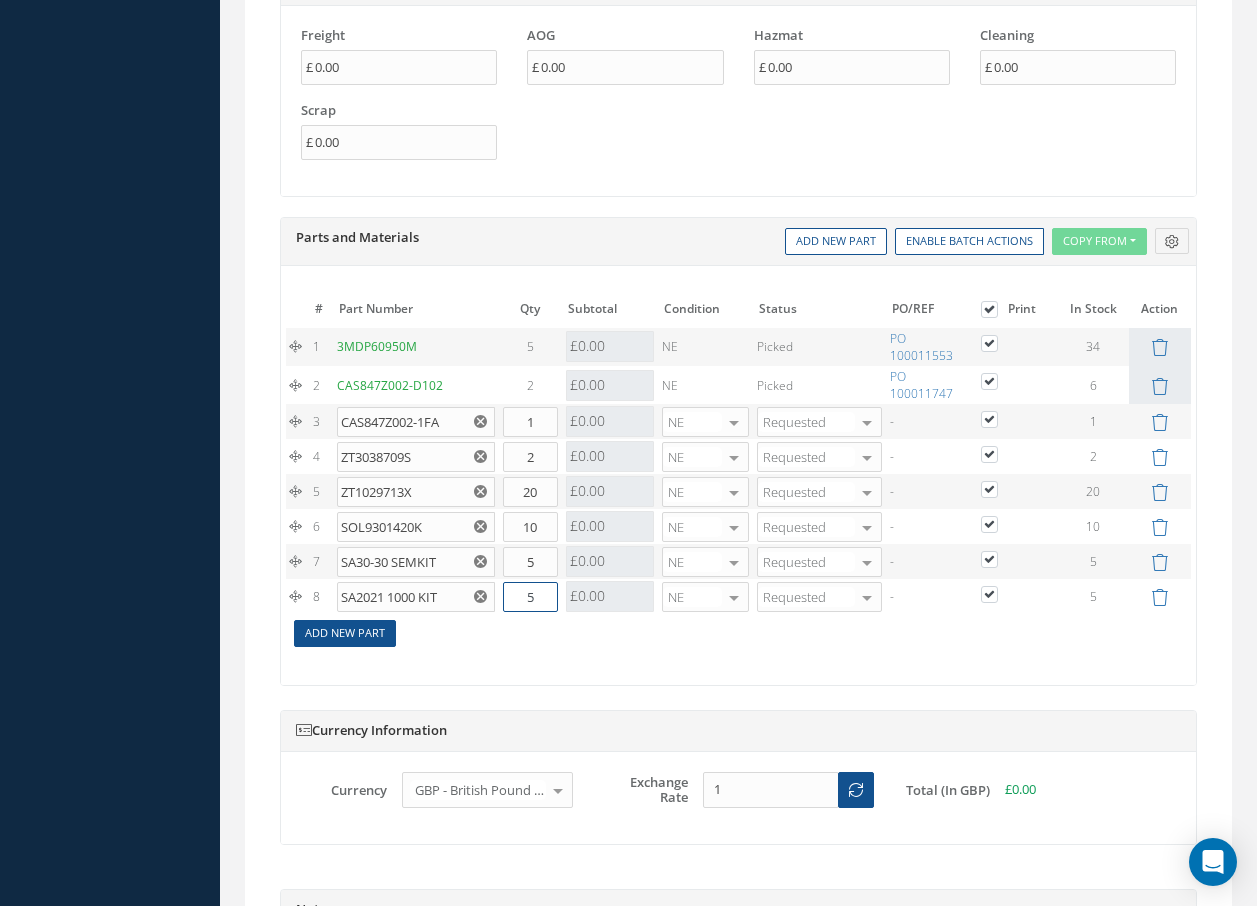 type on "5" 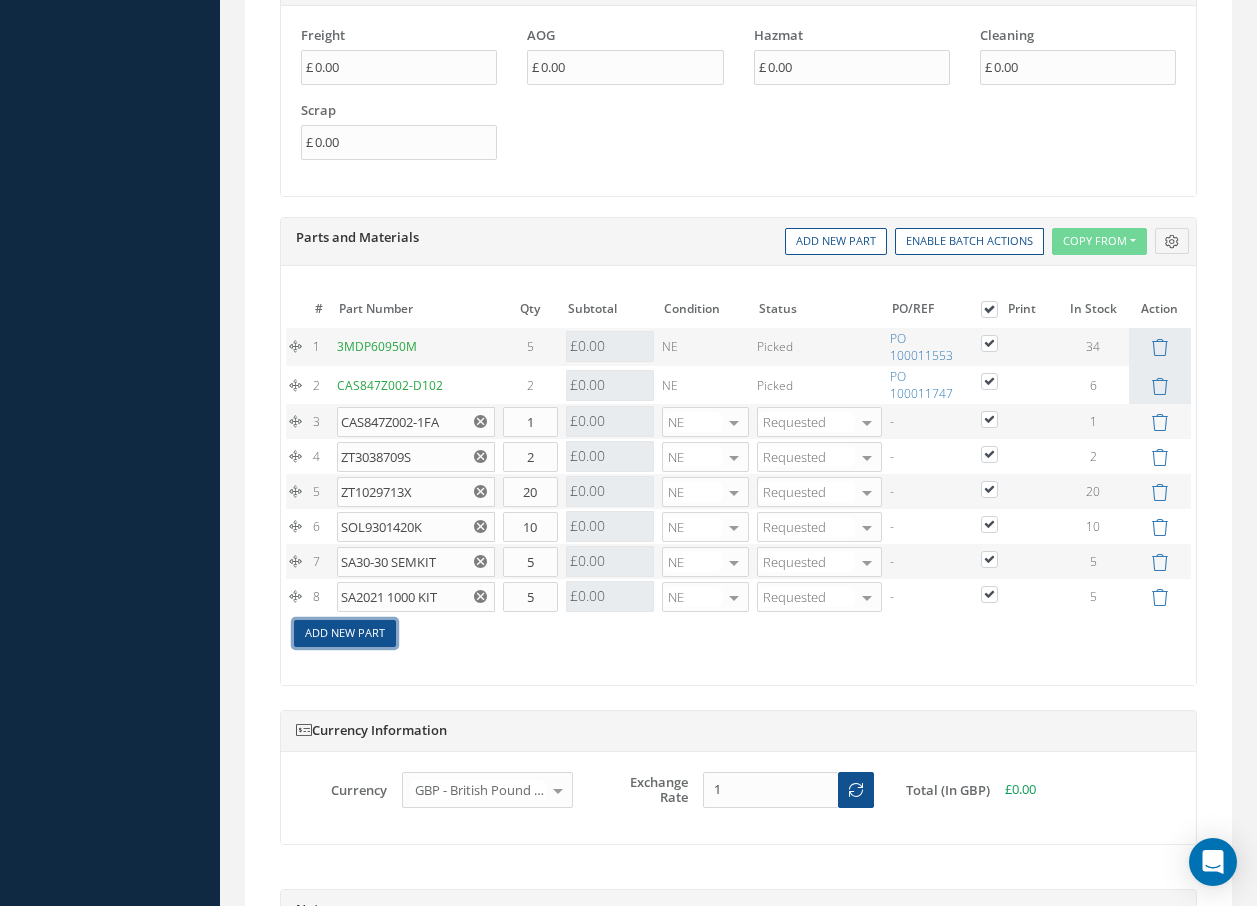 click on "Add New Part" at bounding box center [345, 633] 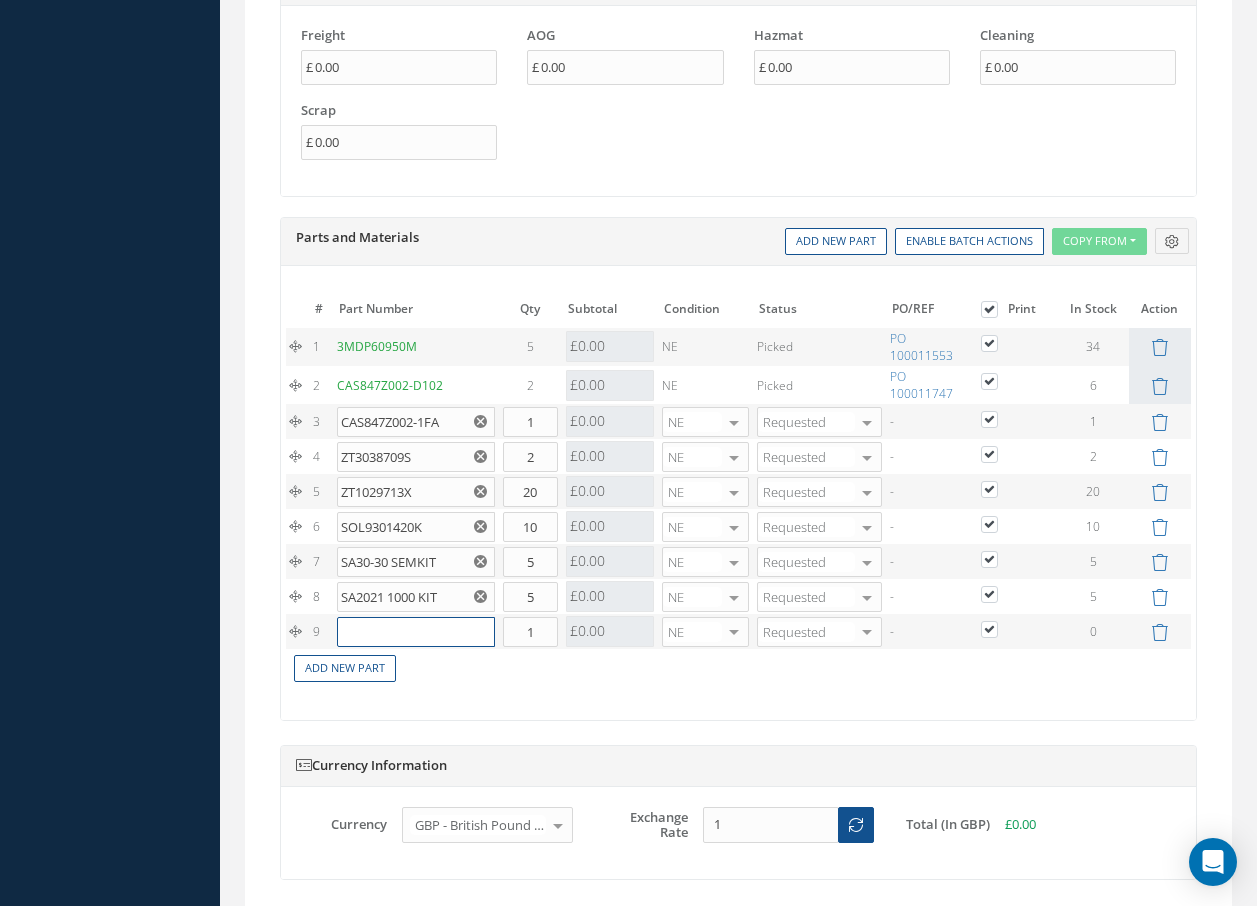 click at bounding box center [416, 632] 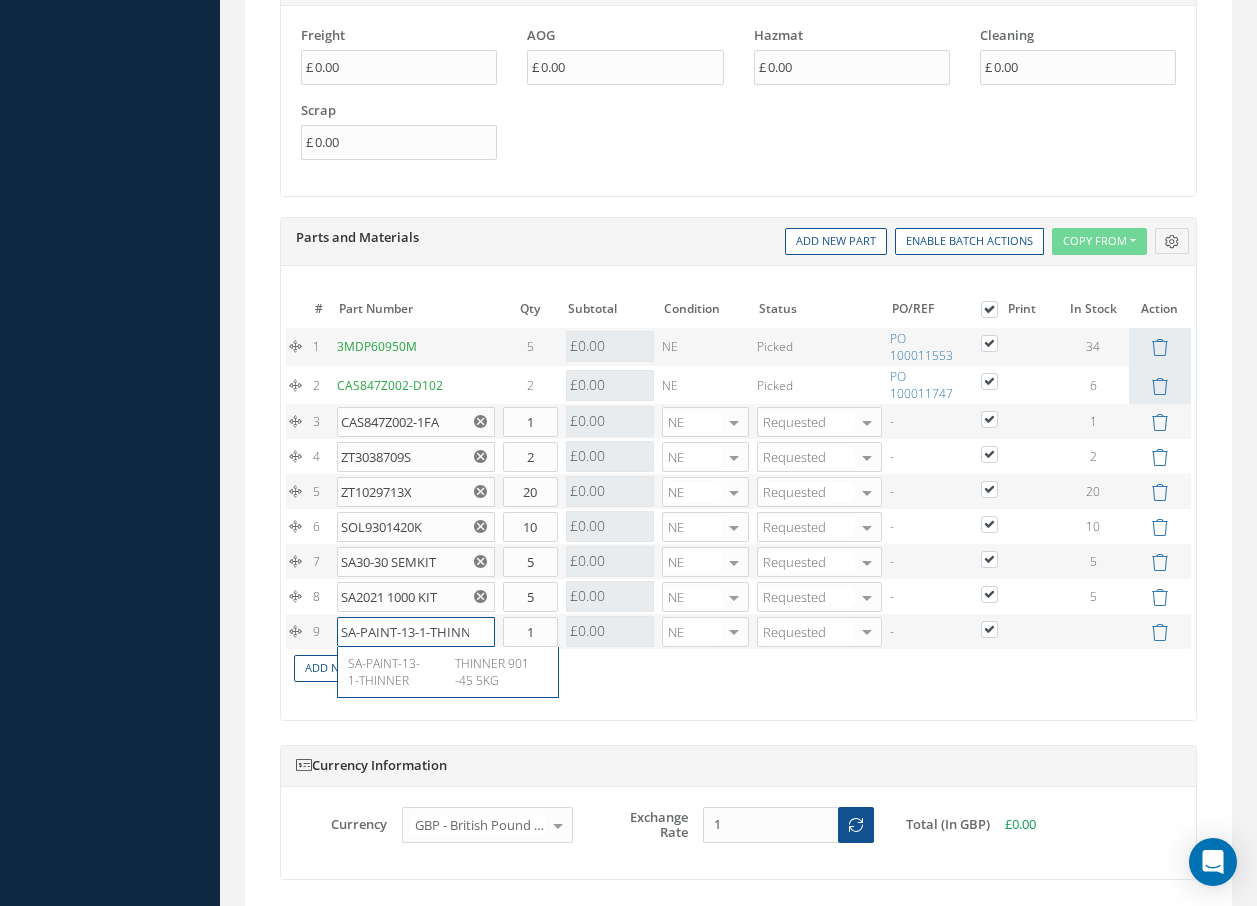 scroll, scrollTop: 0, scrollLeft: 1, axis: horizontal 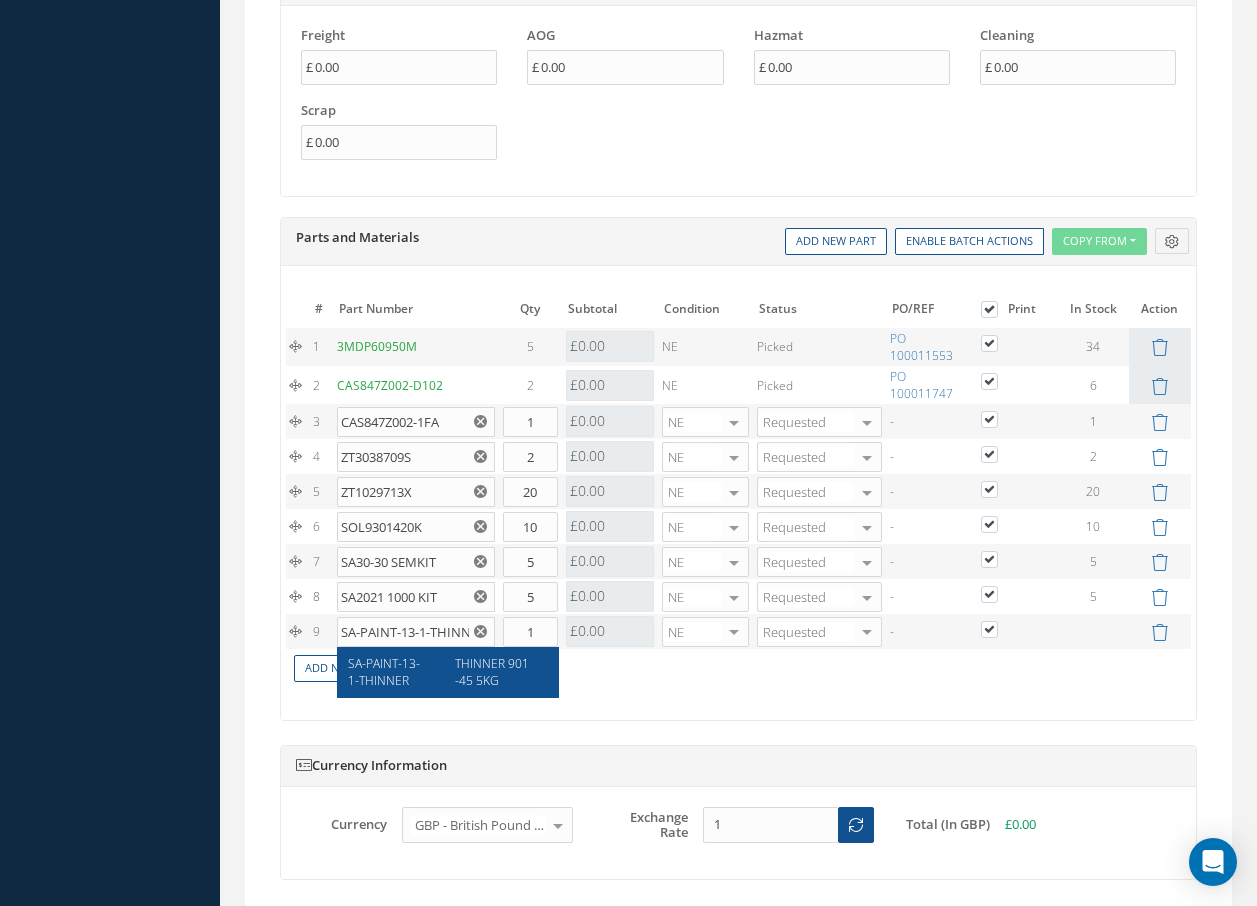click on "THINNER 901-45 5KG" at bounding box center (492, 672) 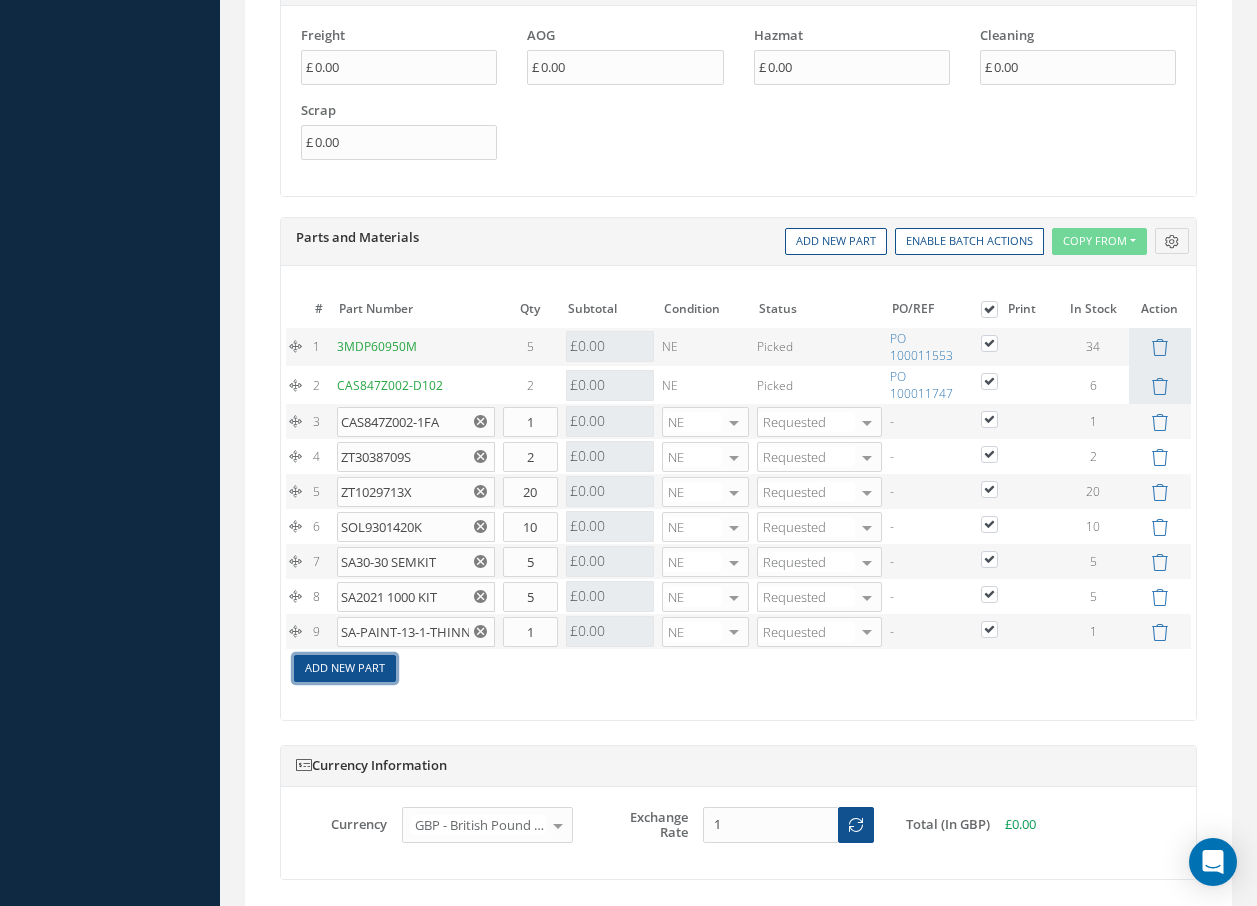 click on "Add New Part" at bounding box center [345, 668] 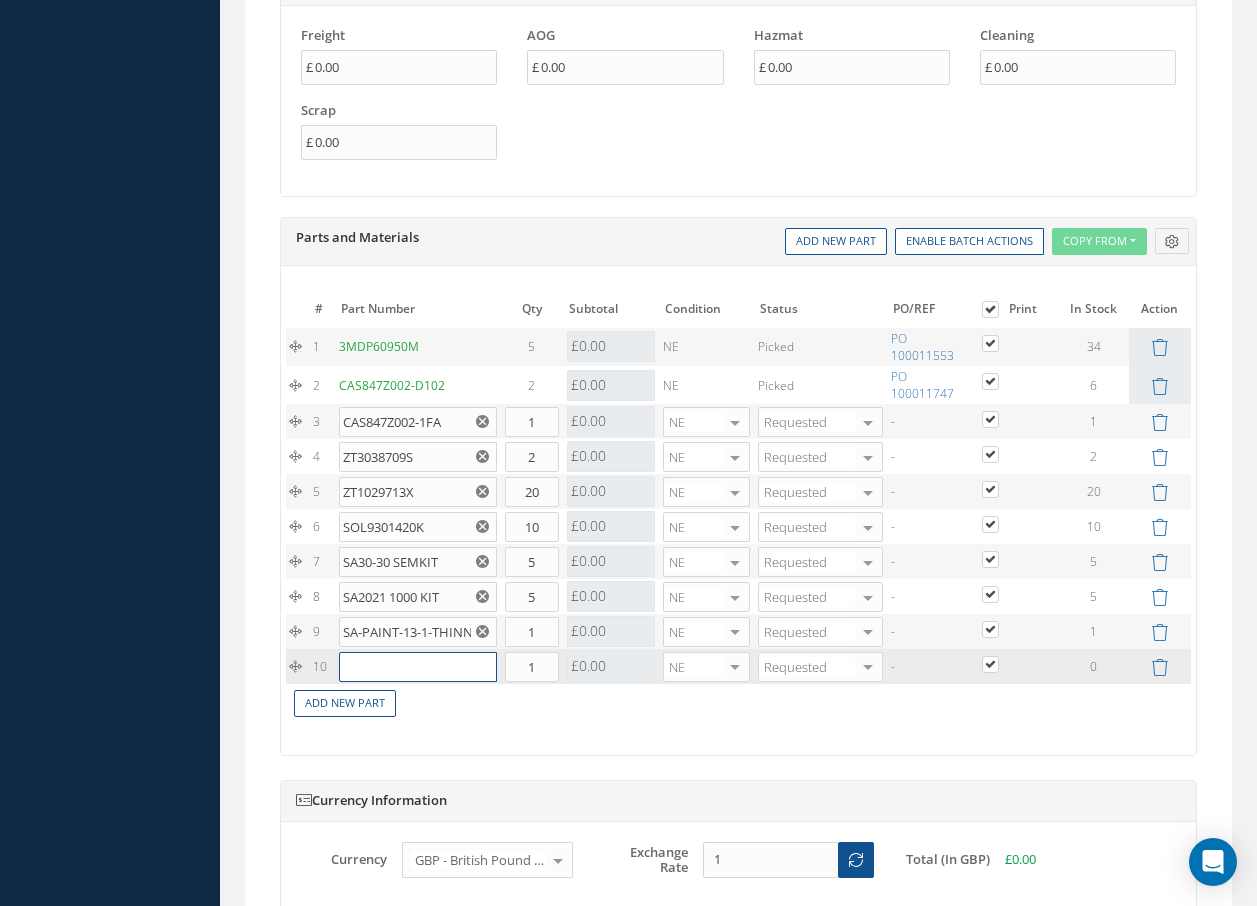 click at bounding box center [418, 667] 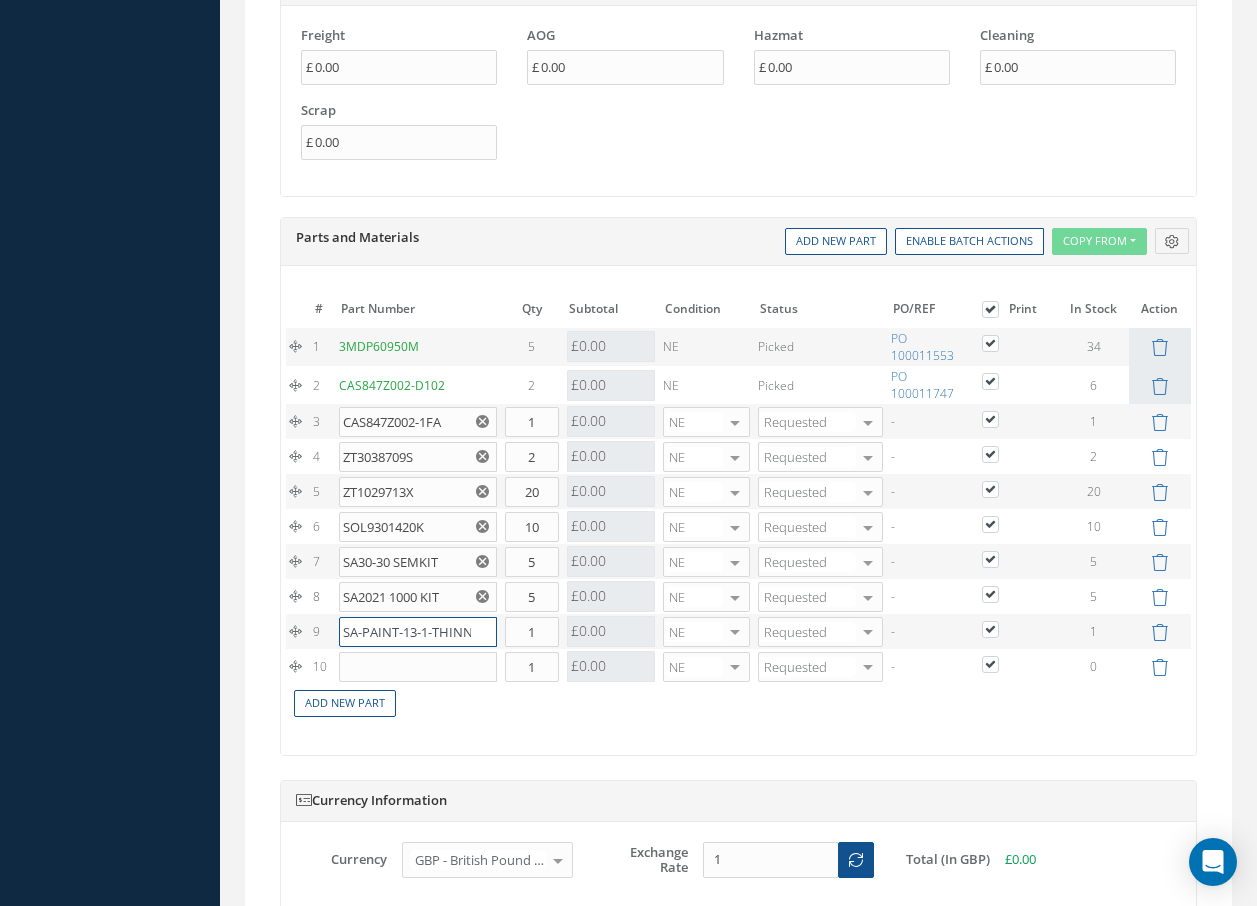 drag, startPoint x: 341, startPoint y: 630, endPoint x: 434, endPoint y: 629, distance: 93.00538 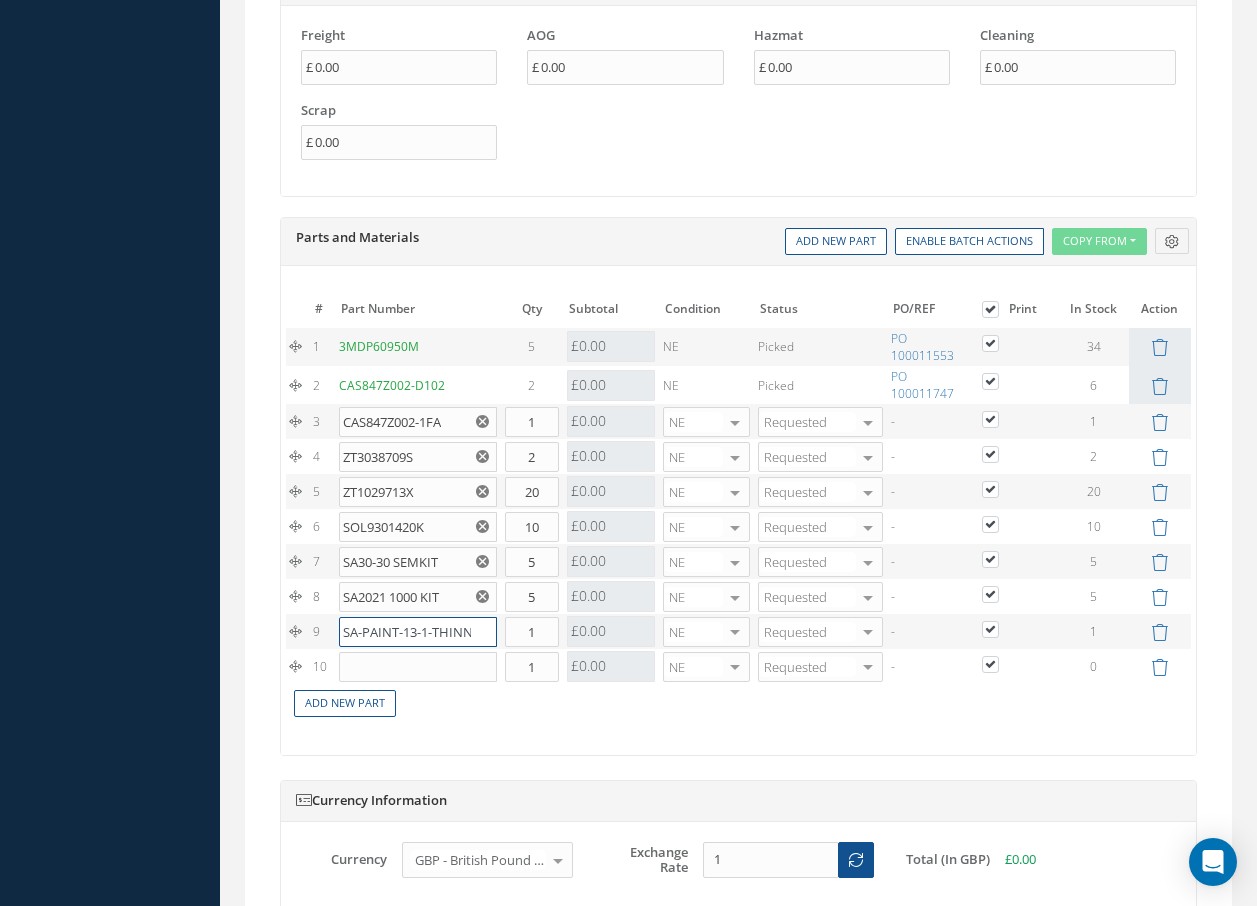 scroll, scrollTop: 0, scrollLeft: 17, axis: horizontal 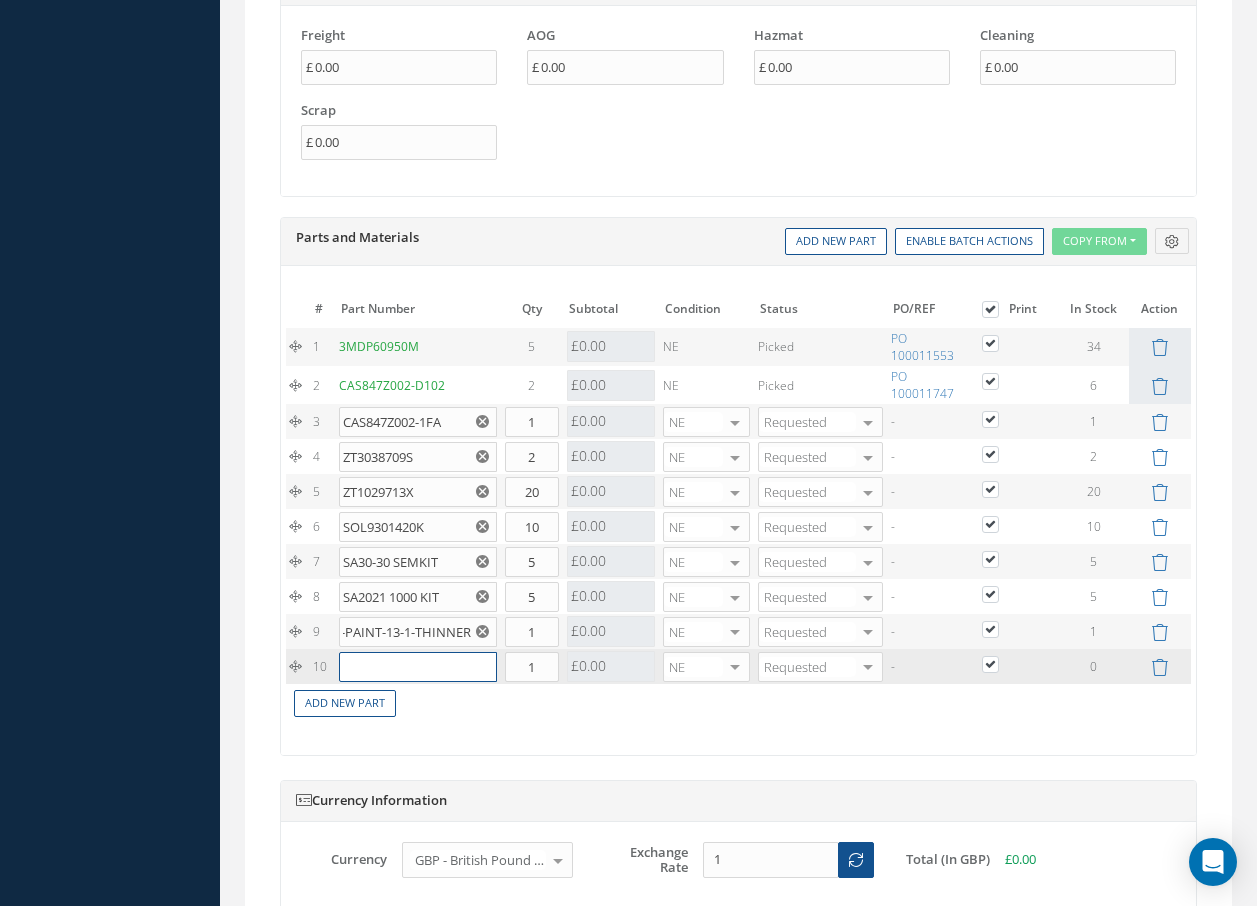 click at bounding box center (418, 667) 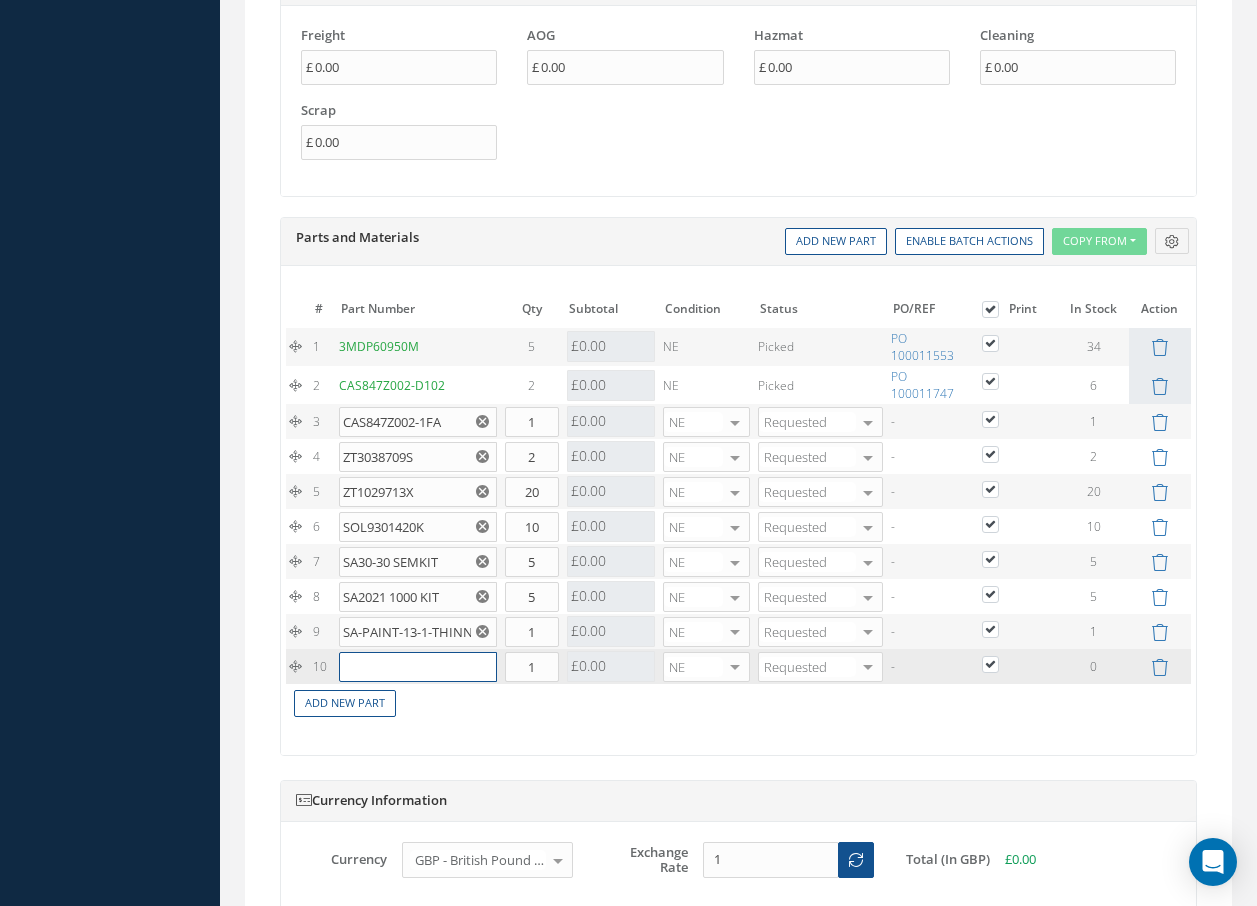 paste on "SA-PAINT-13-1-" 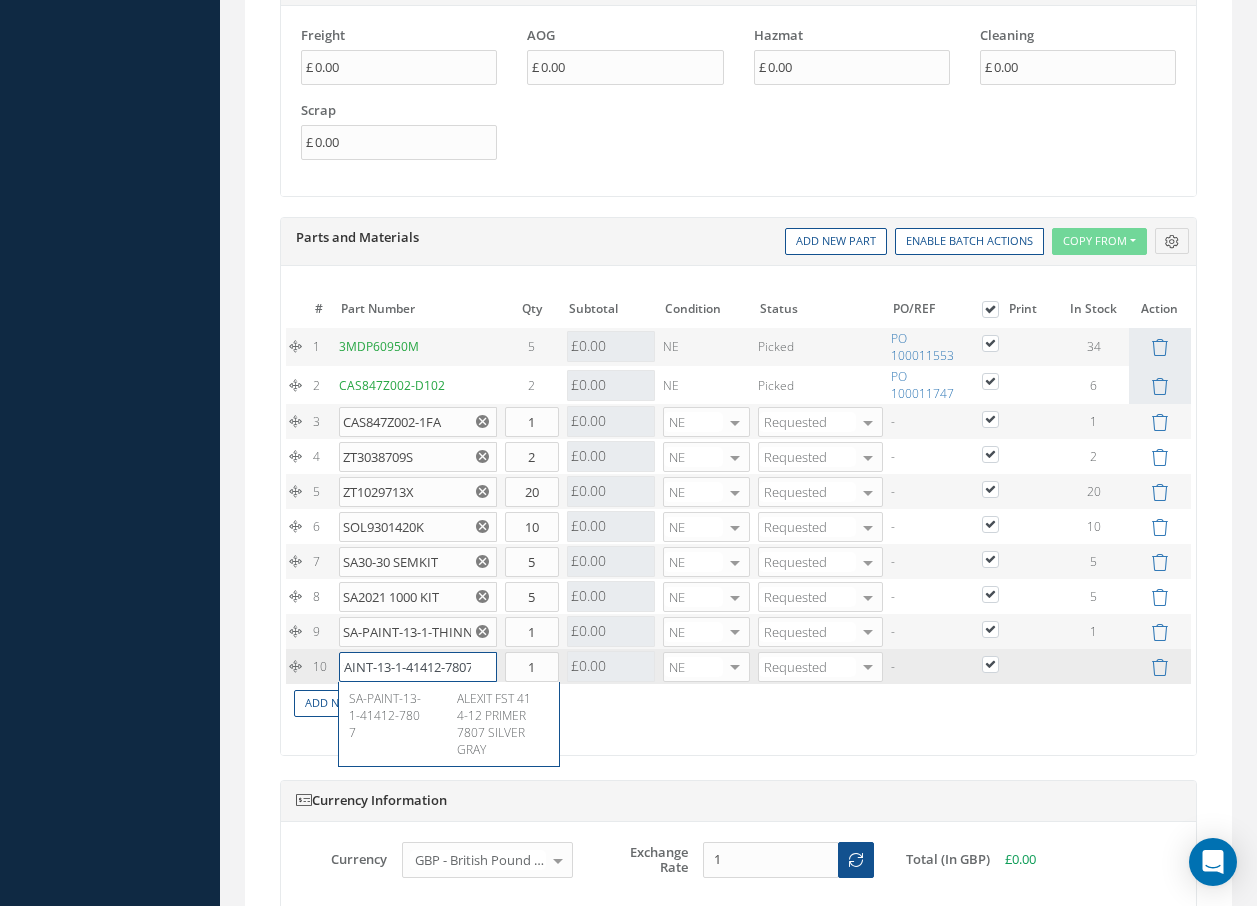 scroll, scrollTop: 0, scrollLeft: 33, axis: horizontal 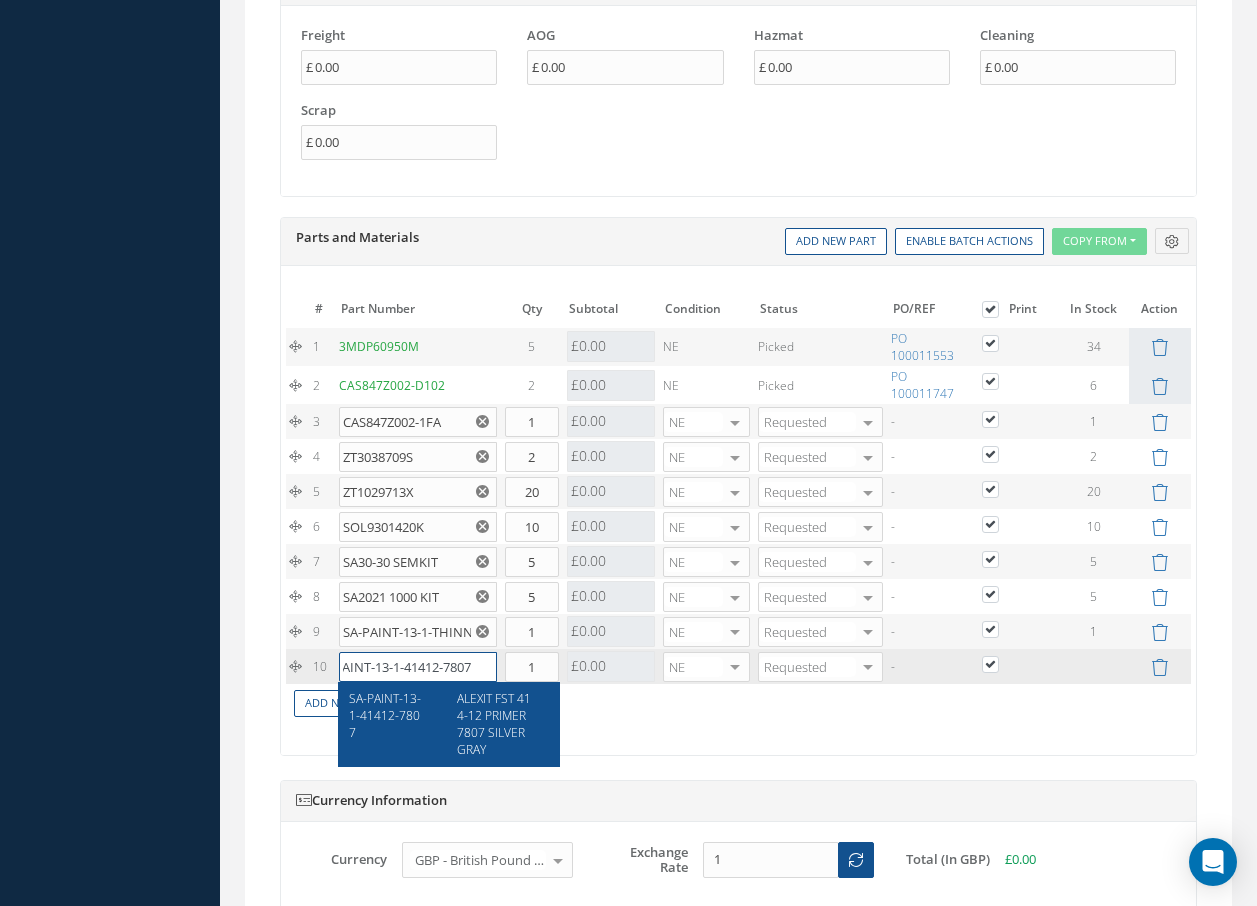 type on "SA-PAINT-13-1-41412-7807" 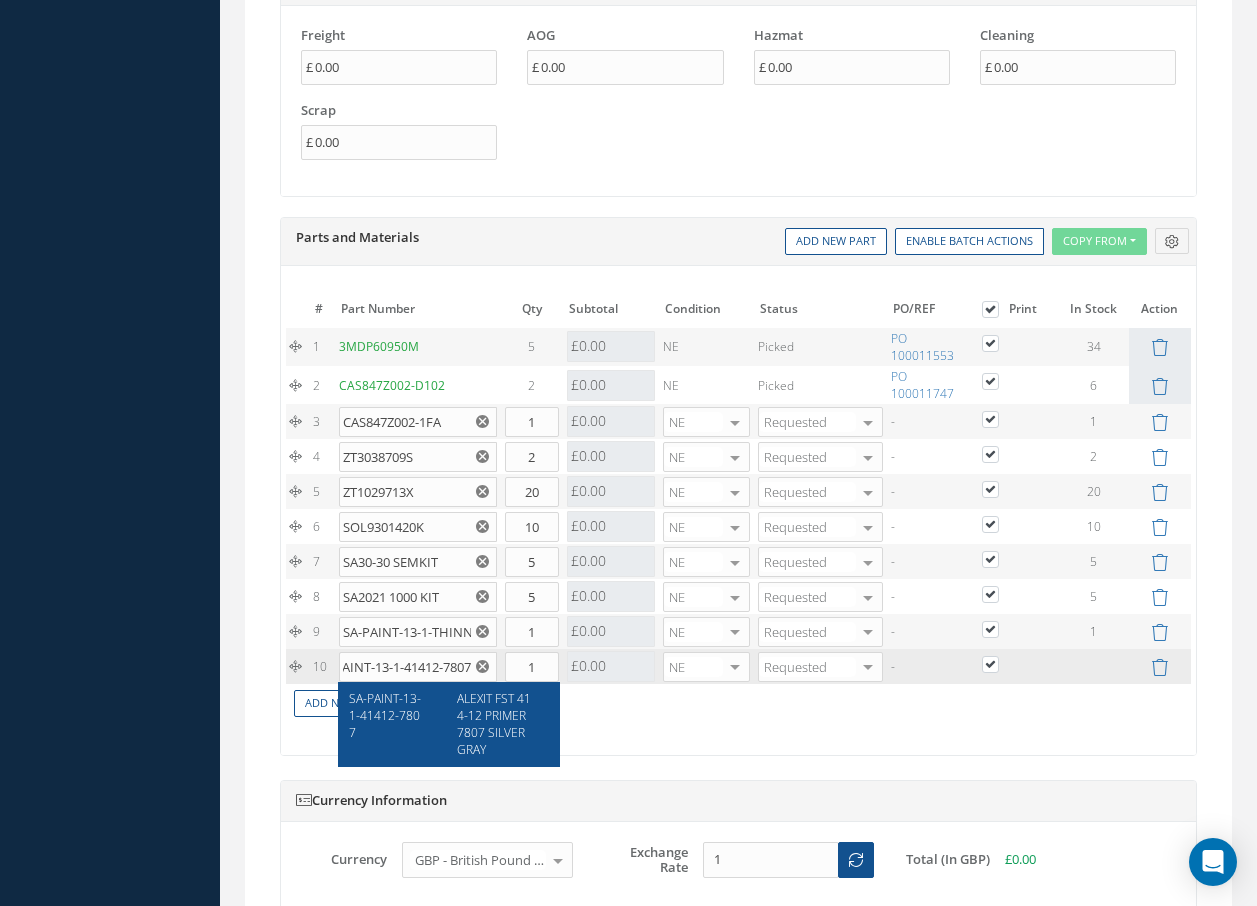 scroll, scrollTop: 0, scrollLeft: 0, axis: both 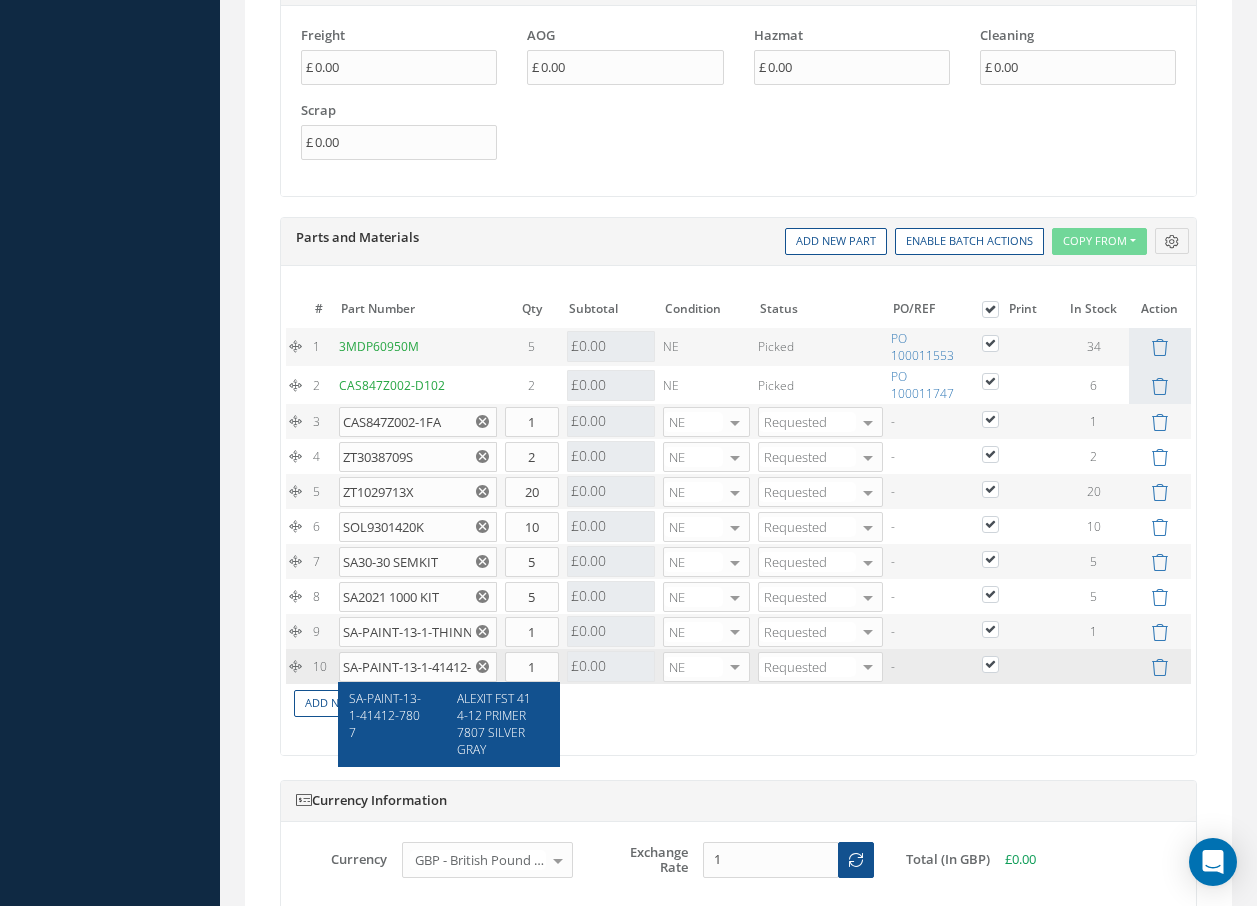 click on "ALEXIT FST 414-12 PRIMER 7807 SILVER GRAY" at bounding box center (496, 724) 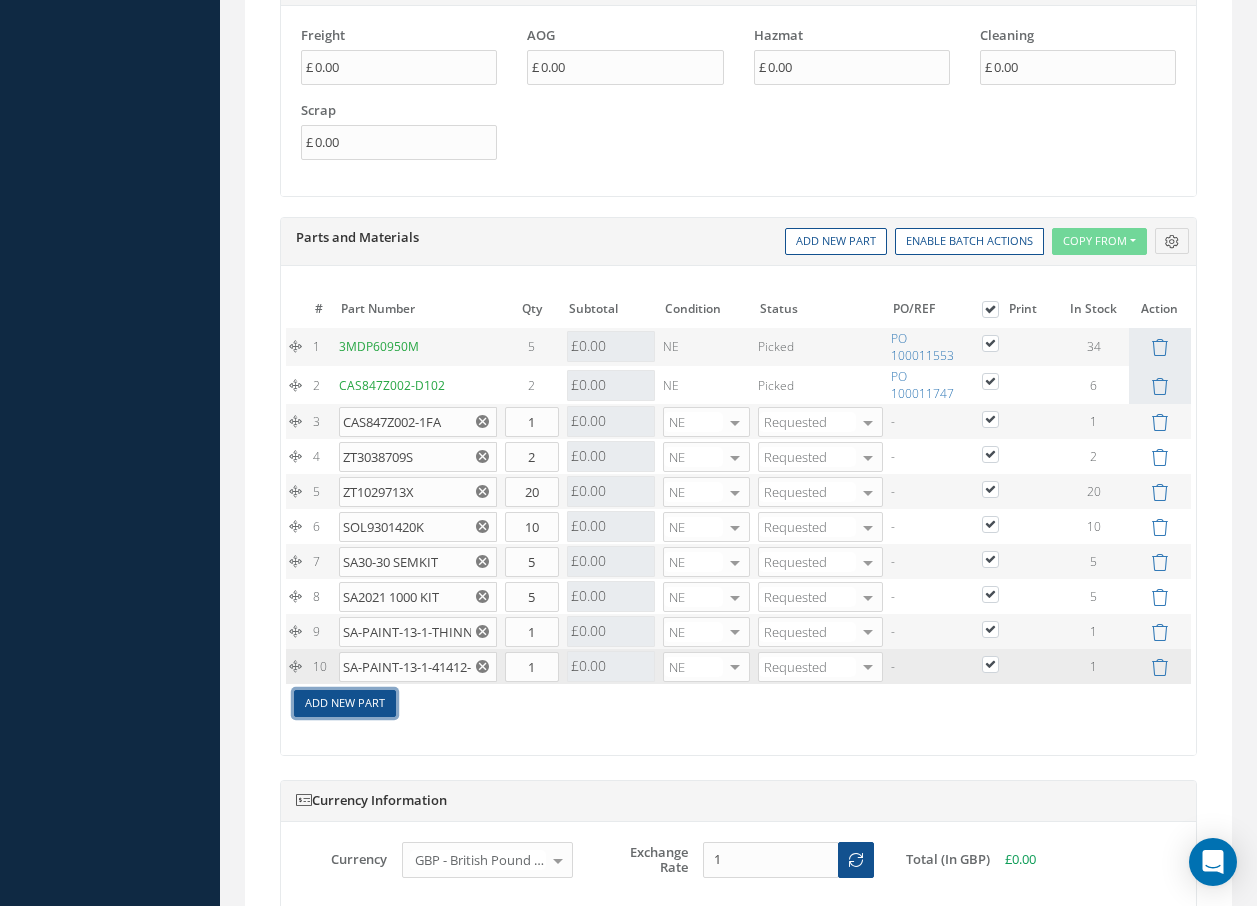 click on "Add New Part" at bounding box center (345, 703) 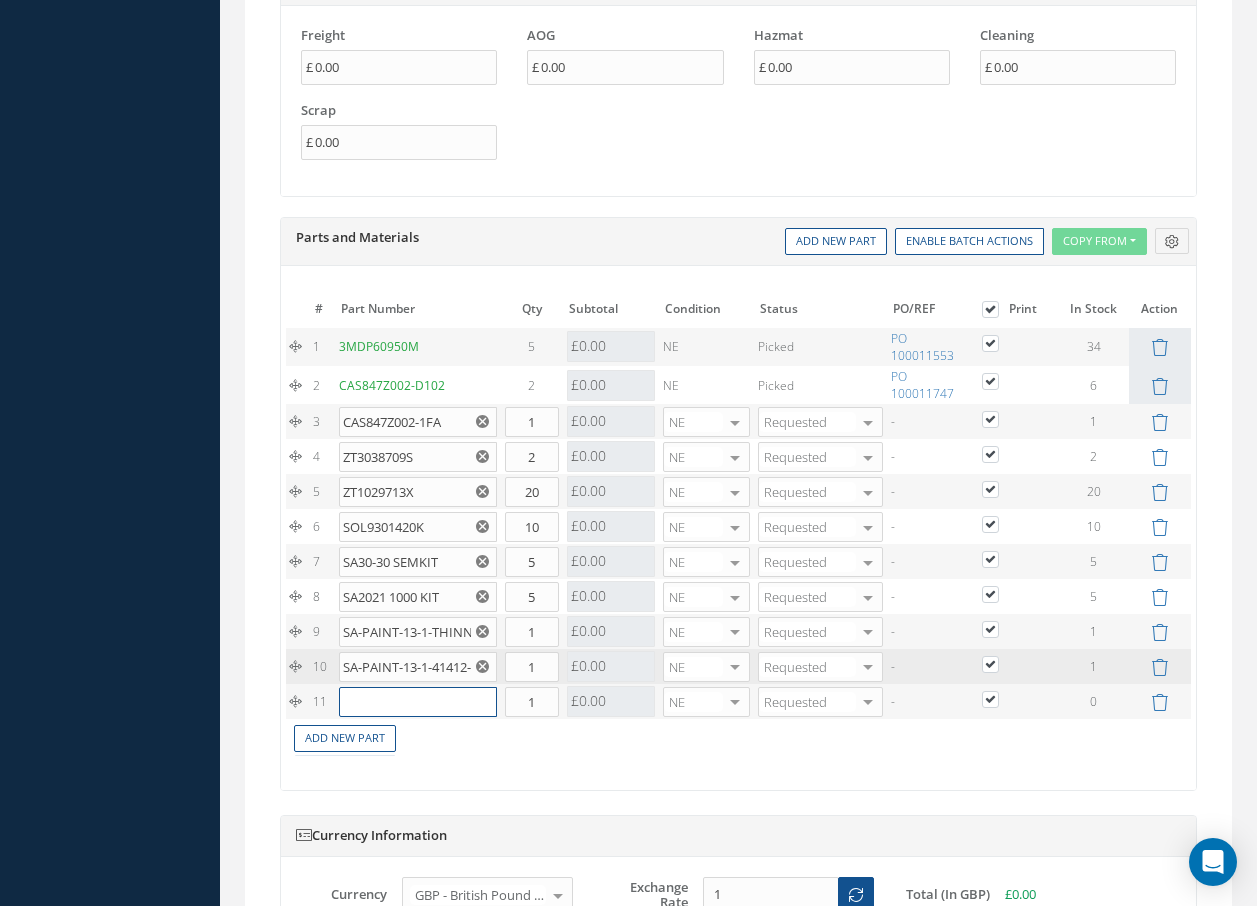click at bounding box center [418, 702] 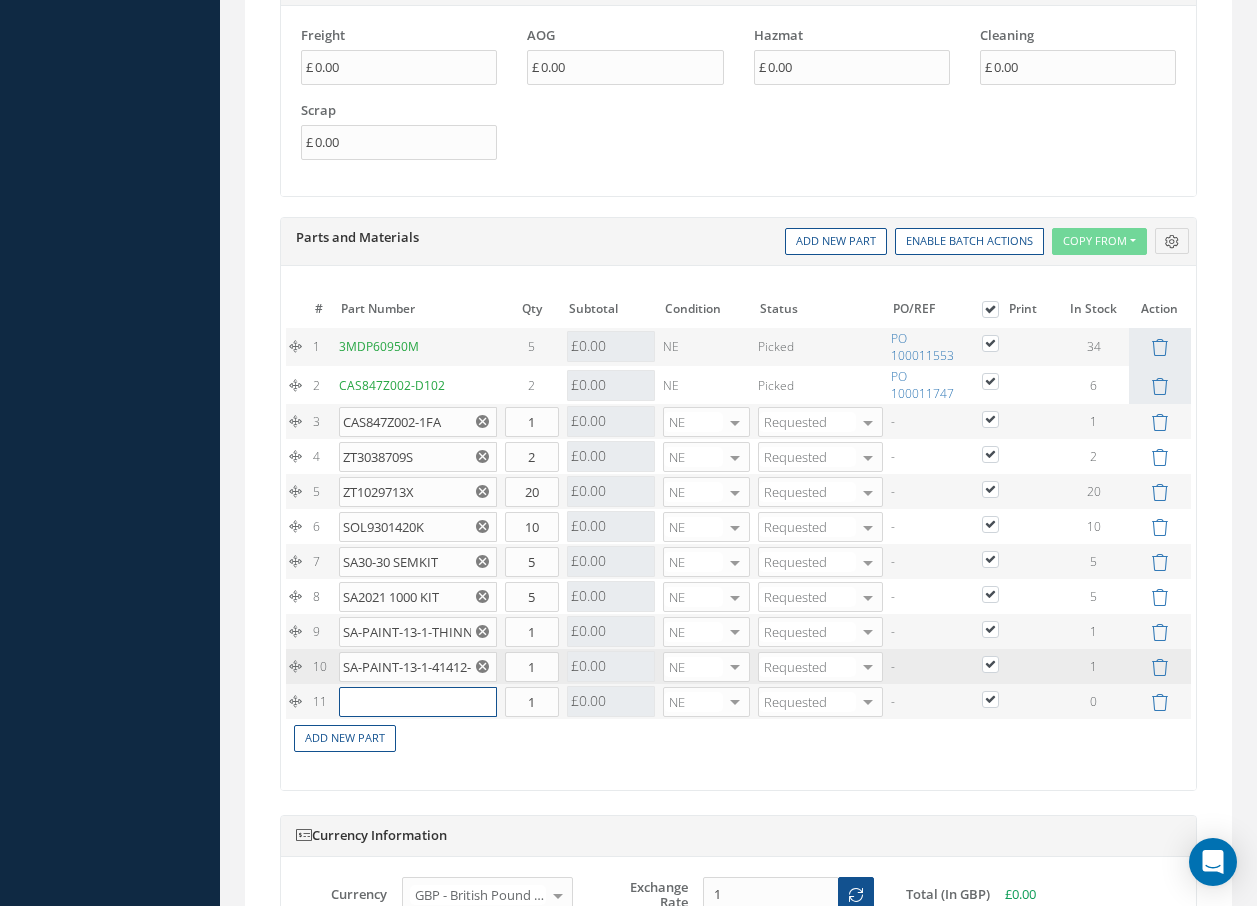 paste on "SA-PAINT-13-1-" 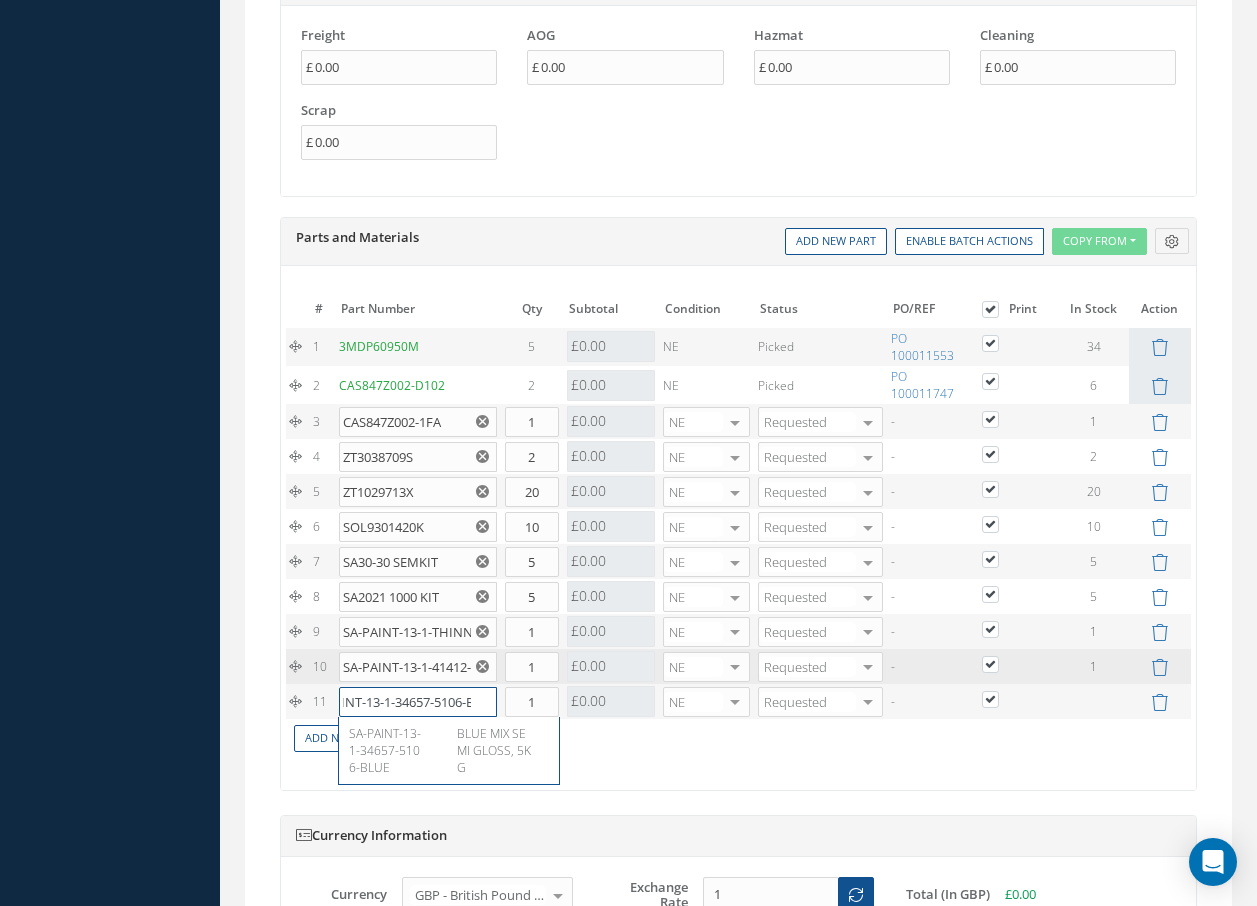 scroll, scrollTop: 0, scrollLeft: 46, axis: horizontal 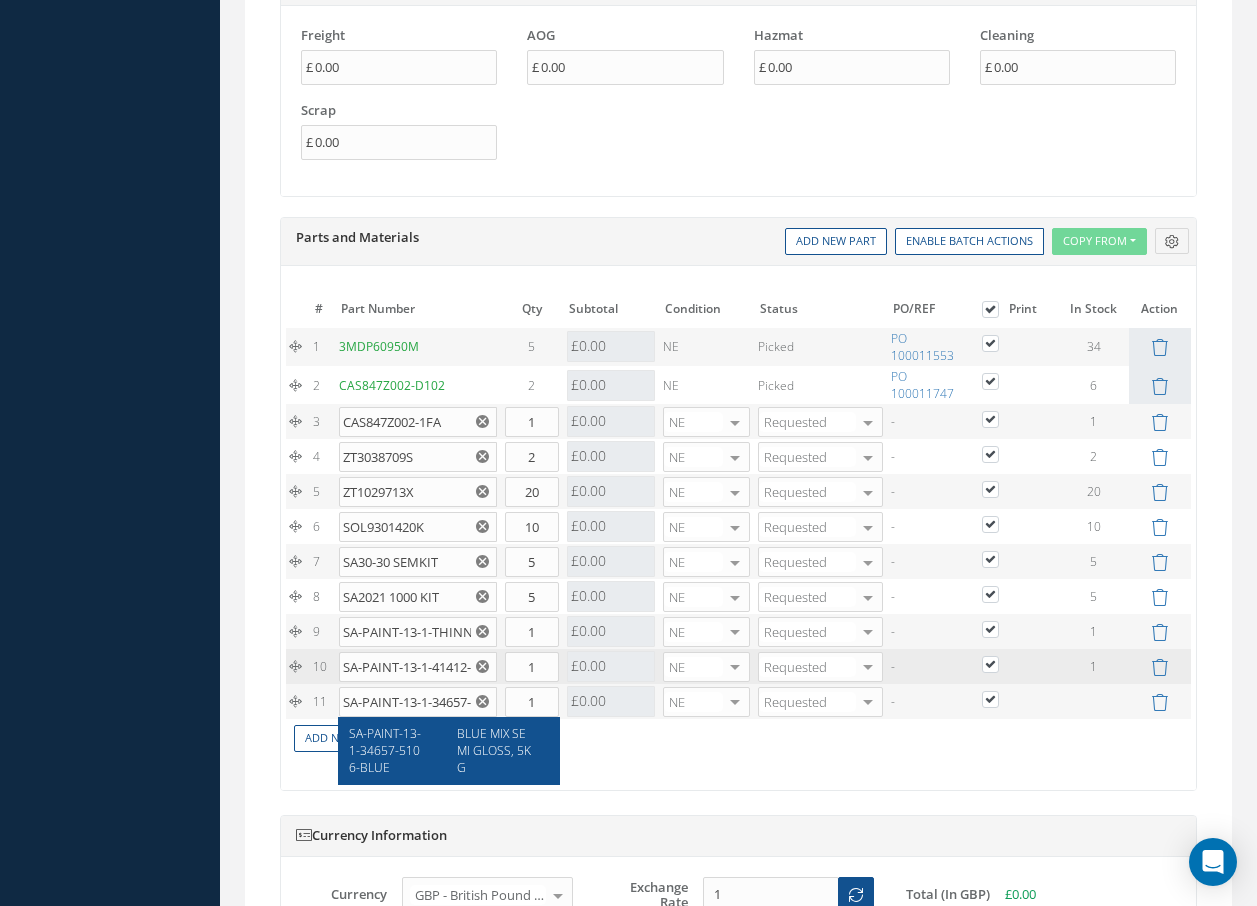 click on "BLUE MIX SEMI GLOSS, 5KG" at bounding box center [496, 750] 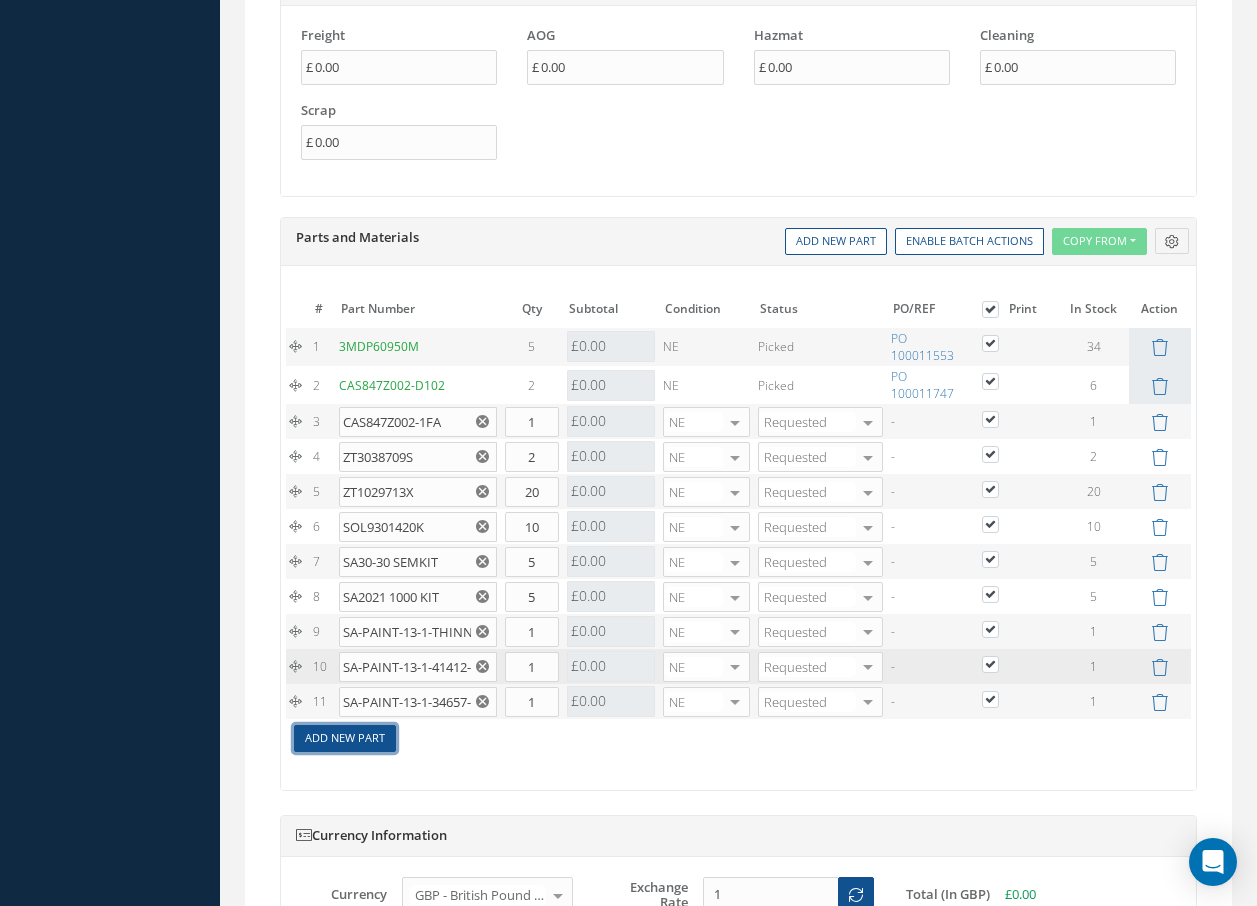 click on "Add New Part" at bounding box center [345, 738] 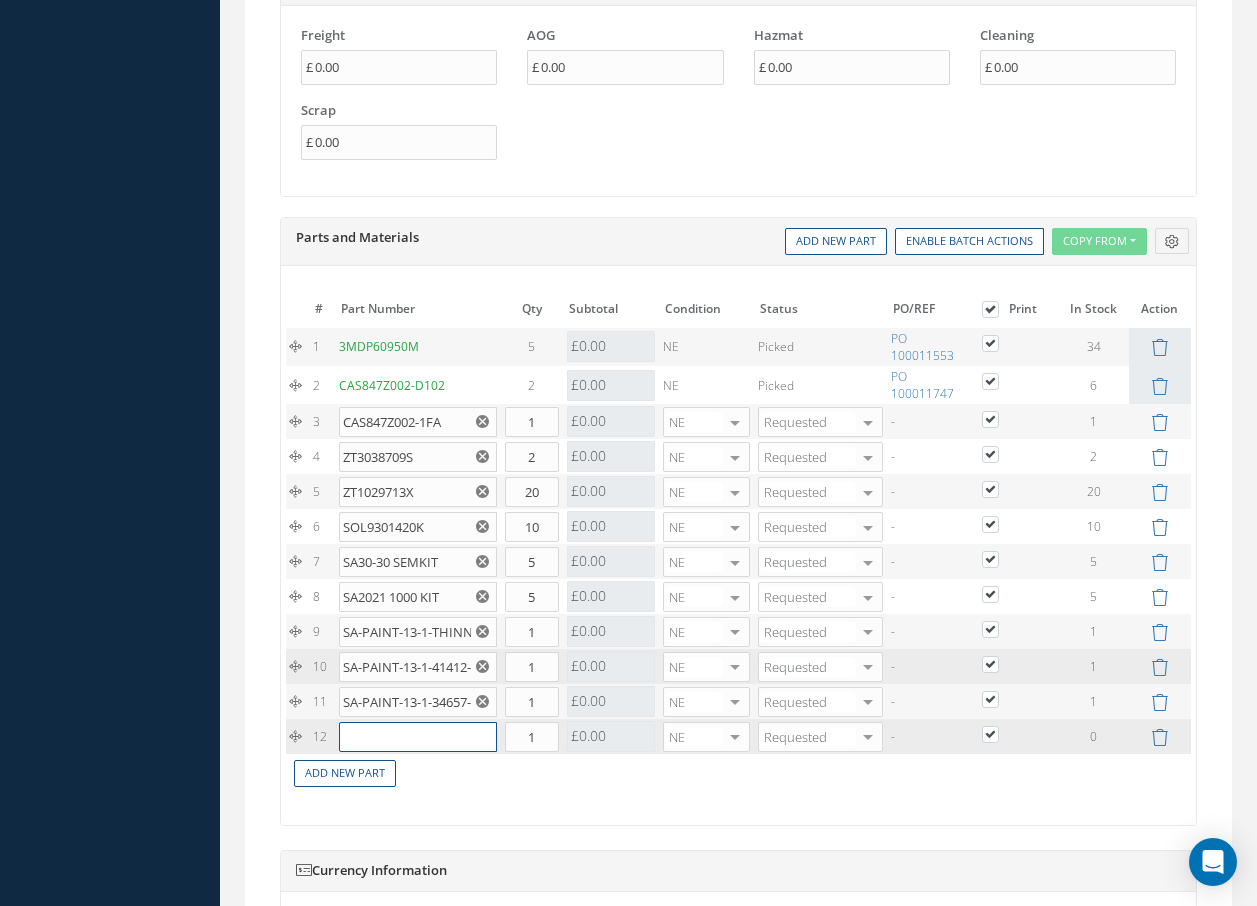click at bounding box center [418, 737] 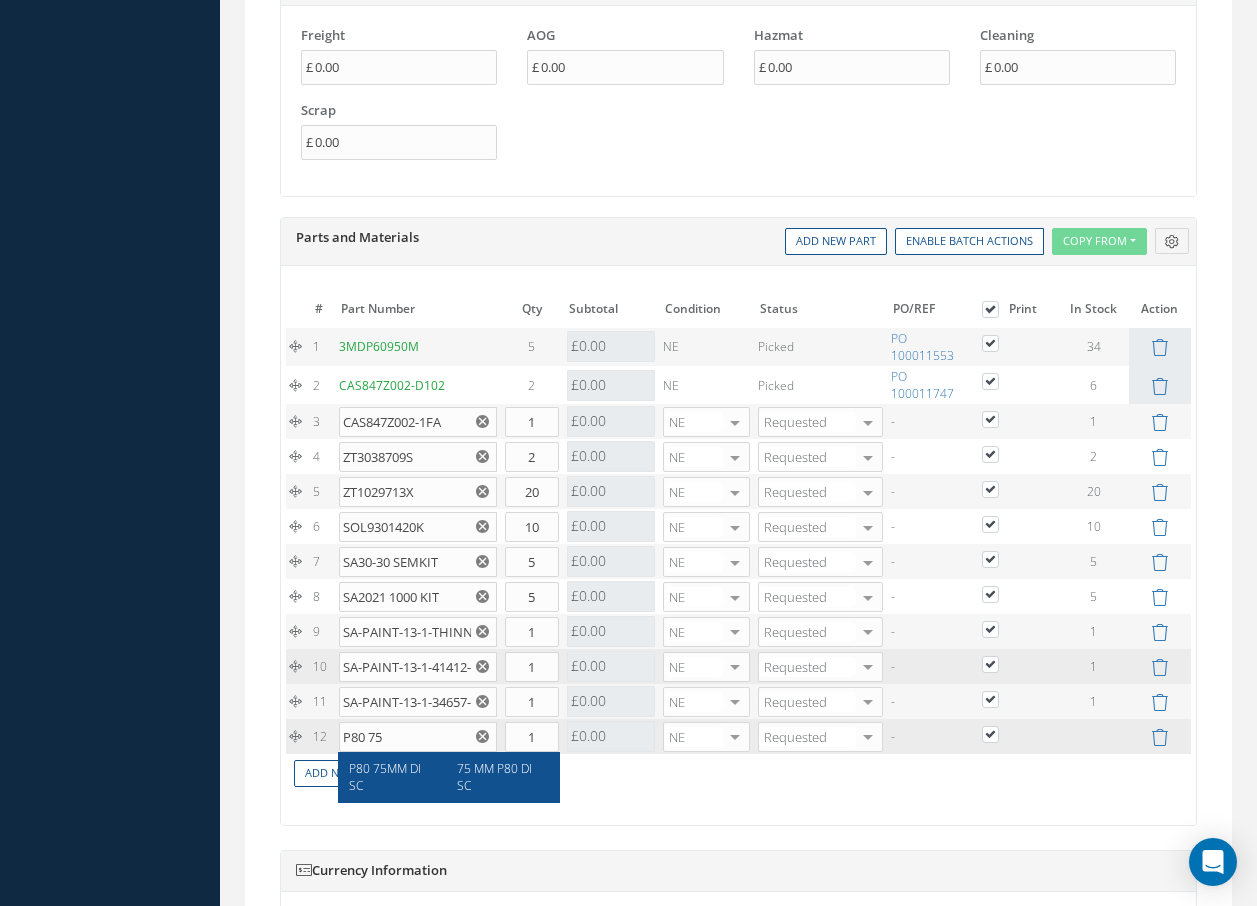 click on "75 MM P80 DISC" at bounding box center (496, 777) 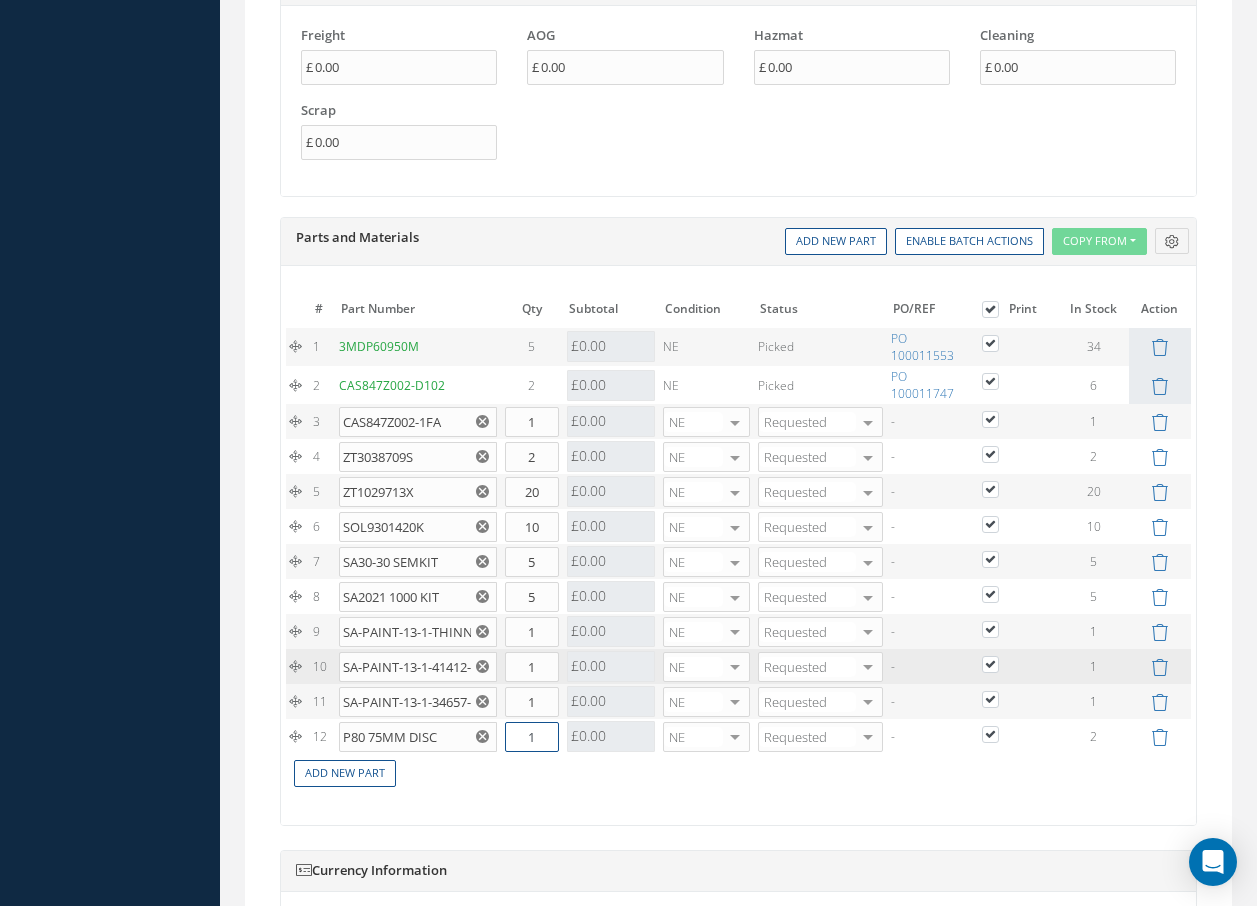 drag, startPoint x: 544, startPoint y: 733, endPoint x: 481, endPoint y: 734, distance: 63.007935 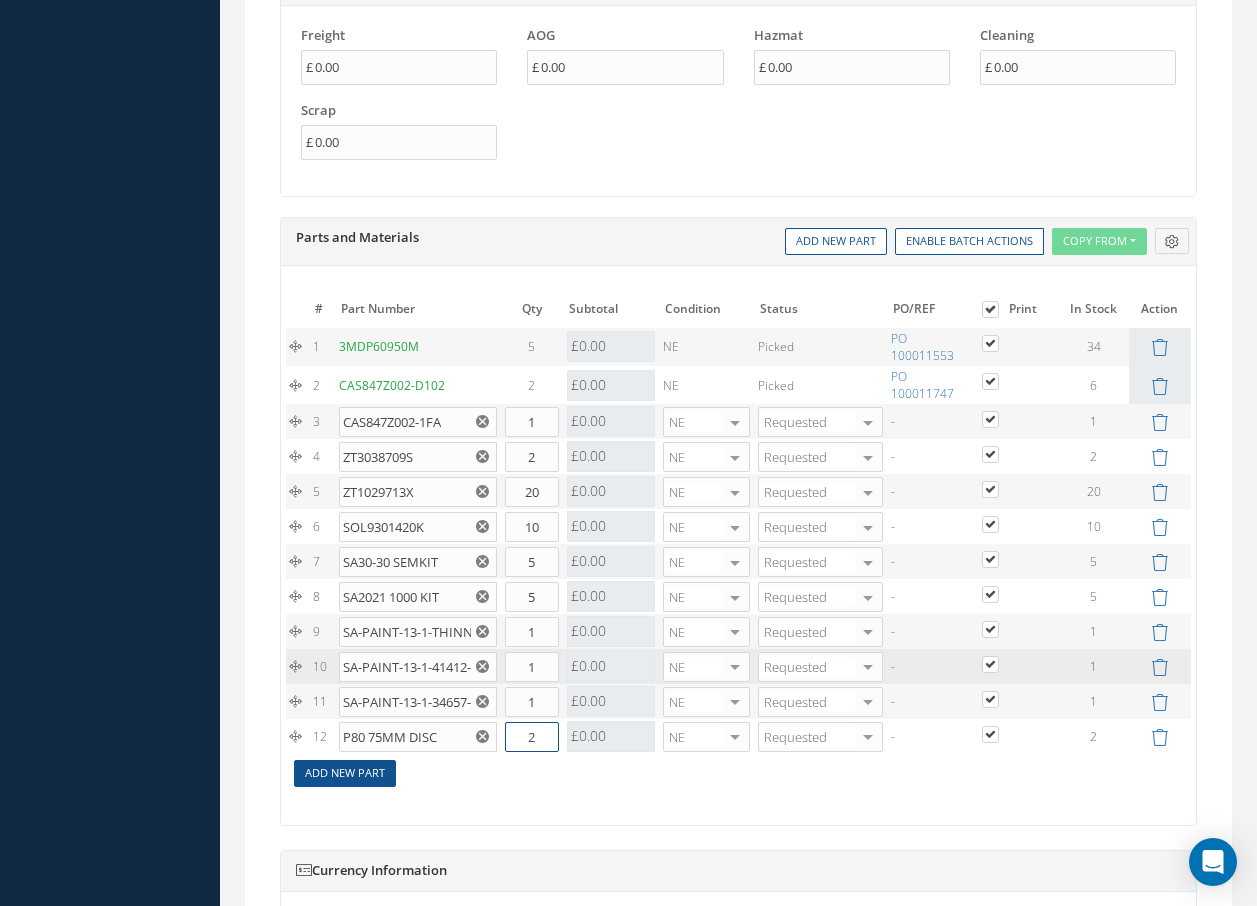type on "2" 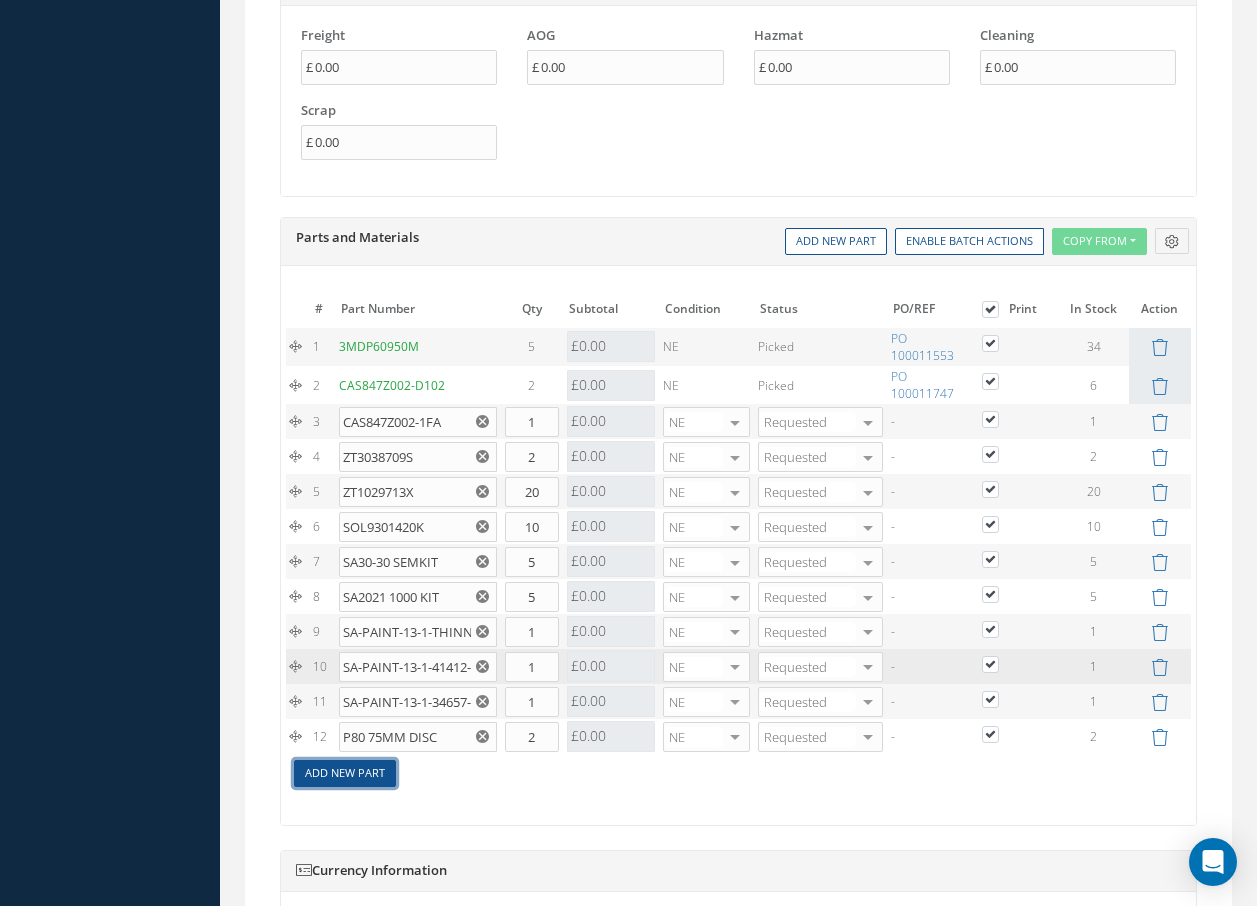 click on "Add New Part" at bounding box center (345, 773) 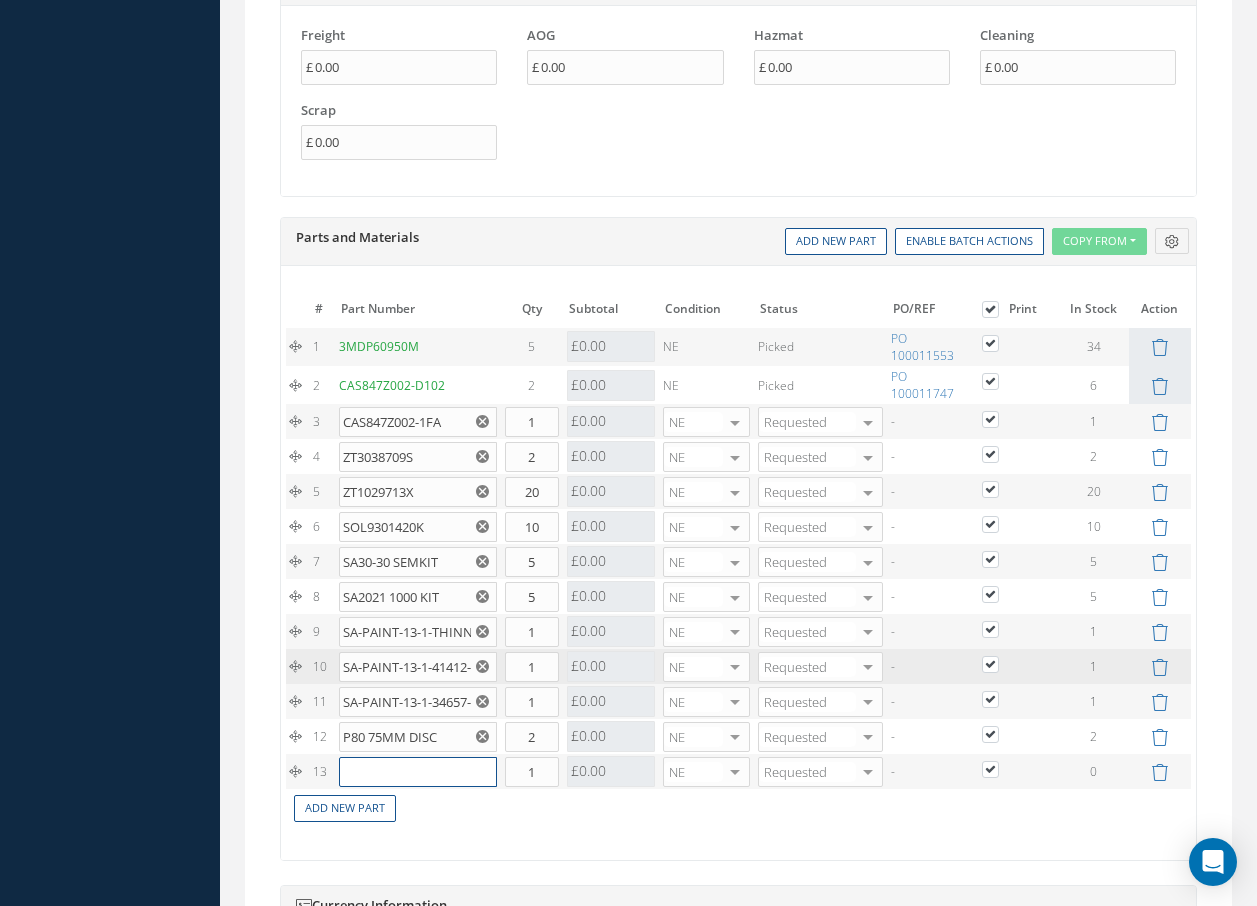 click at bounding box center (418, 772) 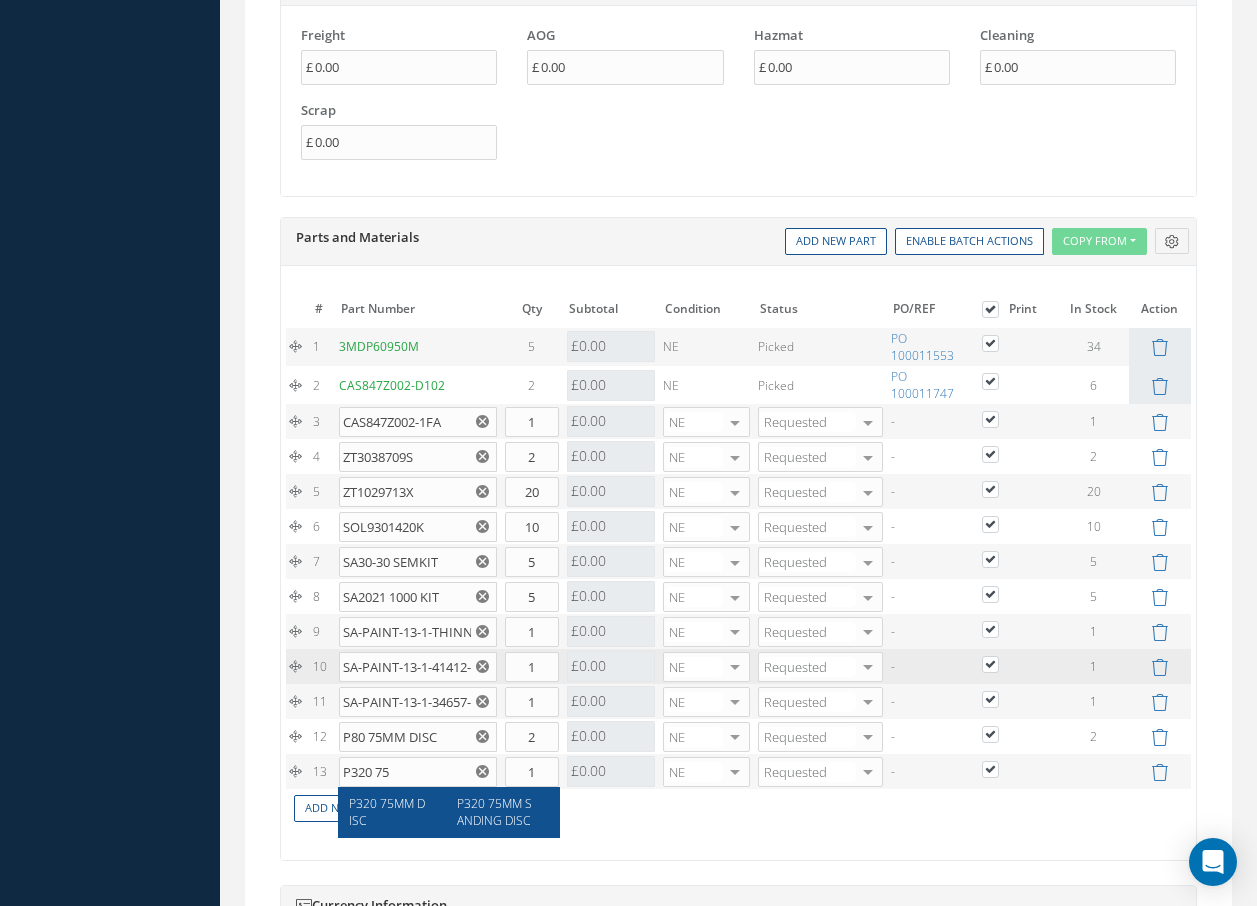 click on "P320 75MM SANDING DISC" at bounding box center [496, 812] 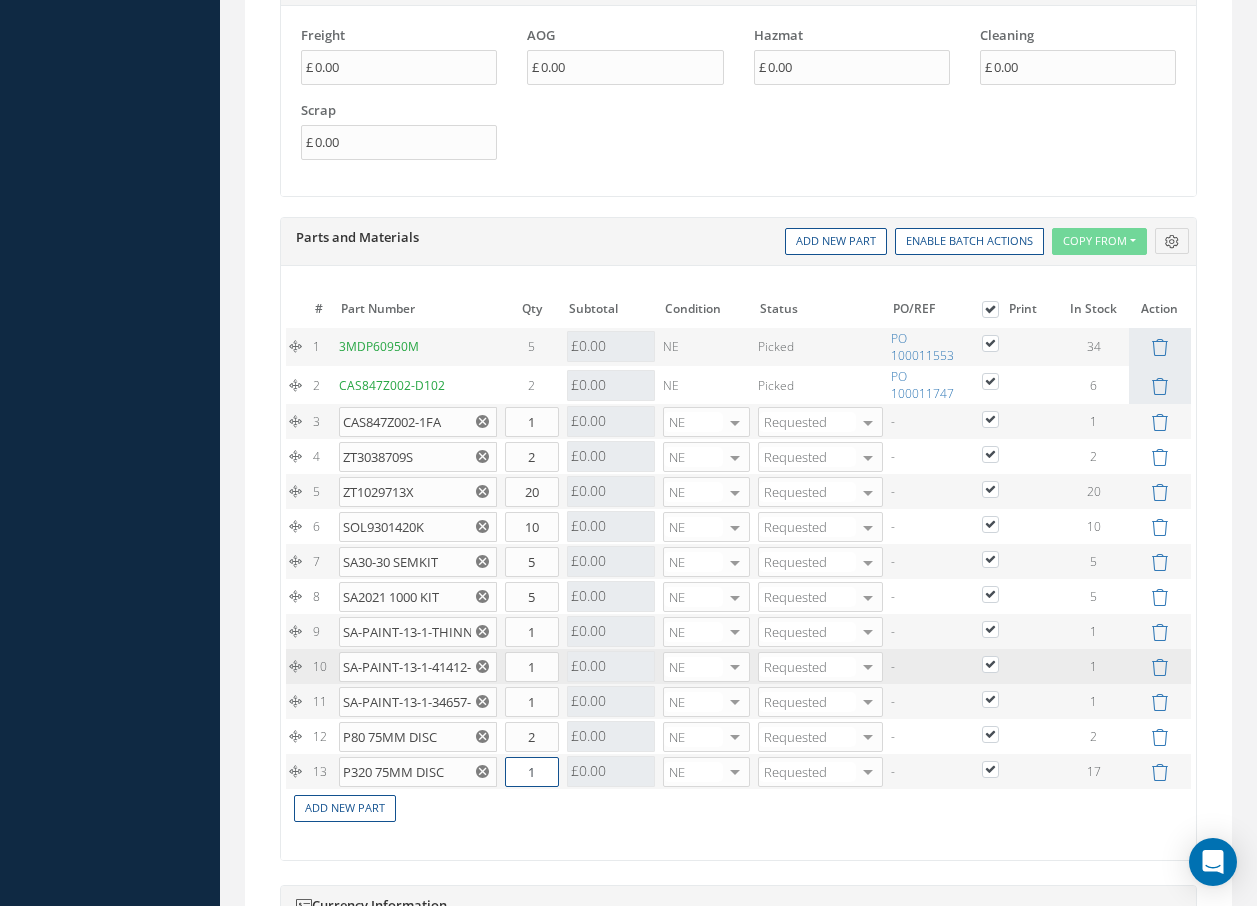 click on "1" at bounding box center (532, 772) 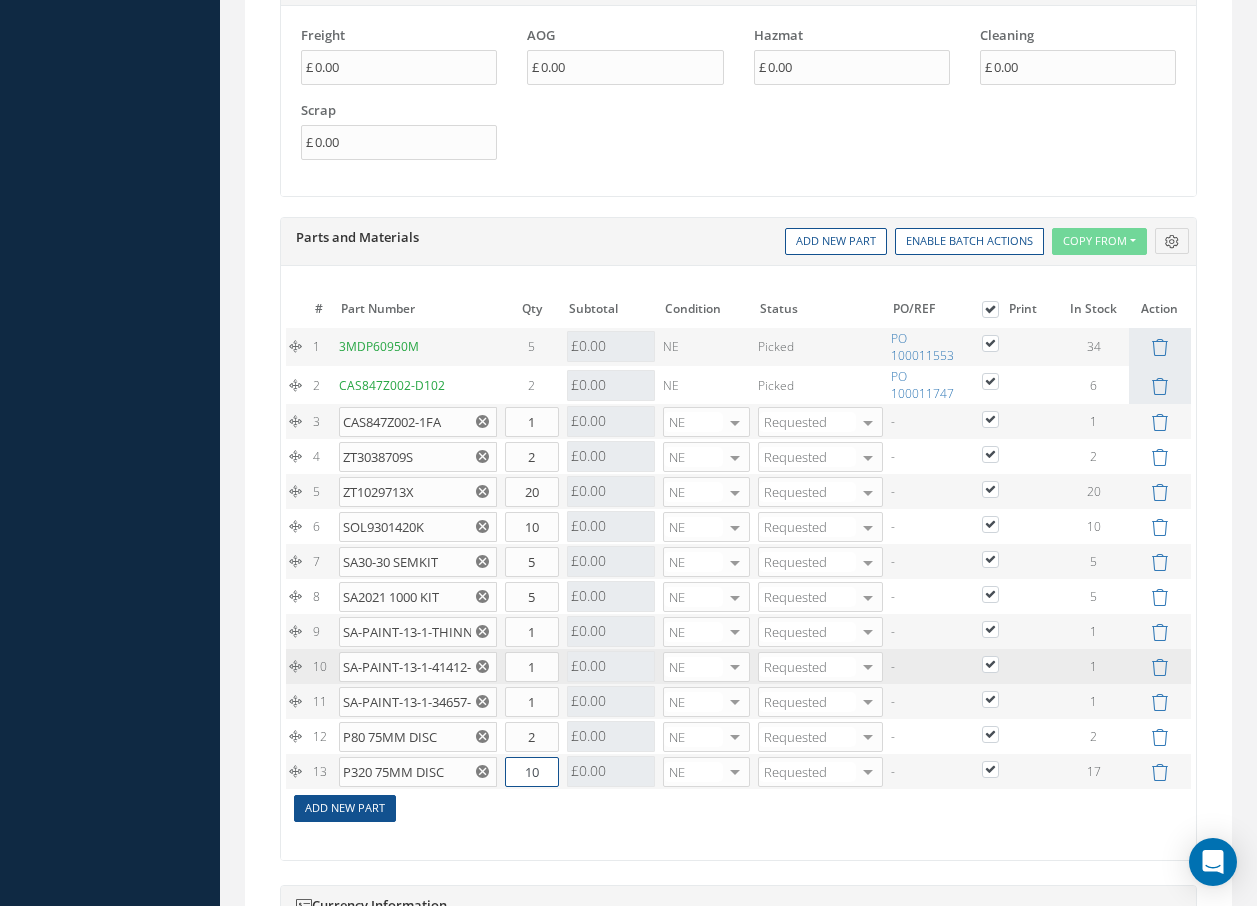 type on "10" 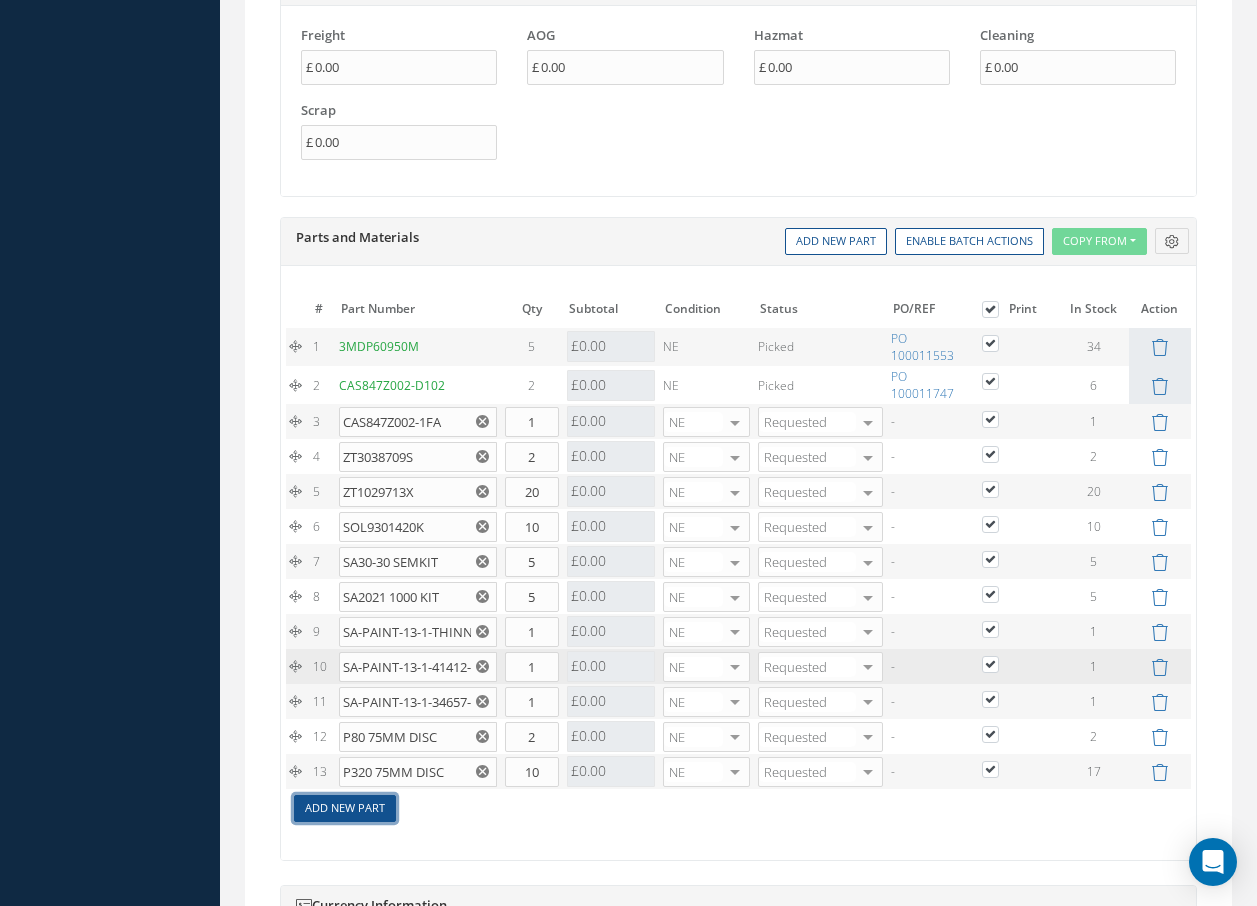 click on "Add New Part" at bounding box center (345, 808) 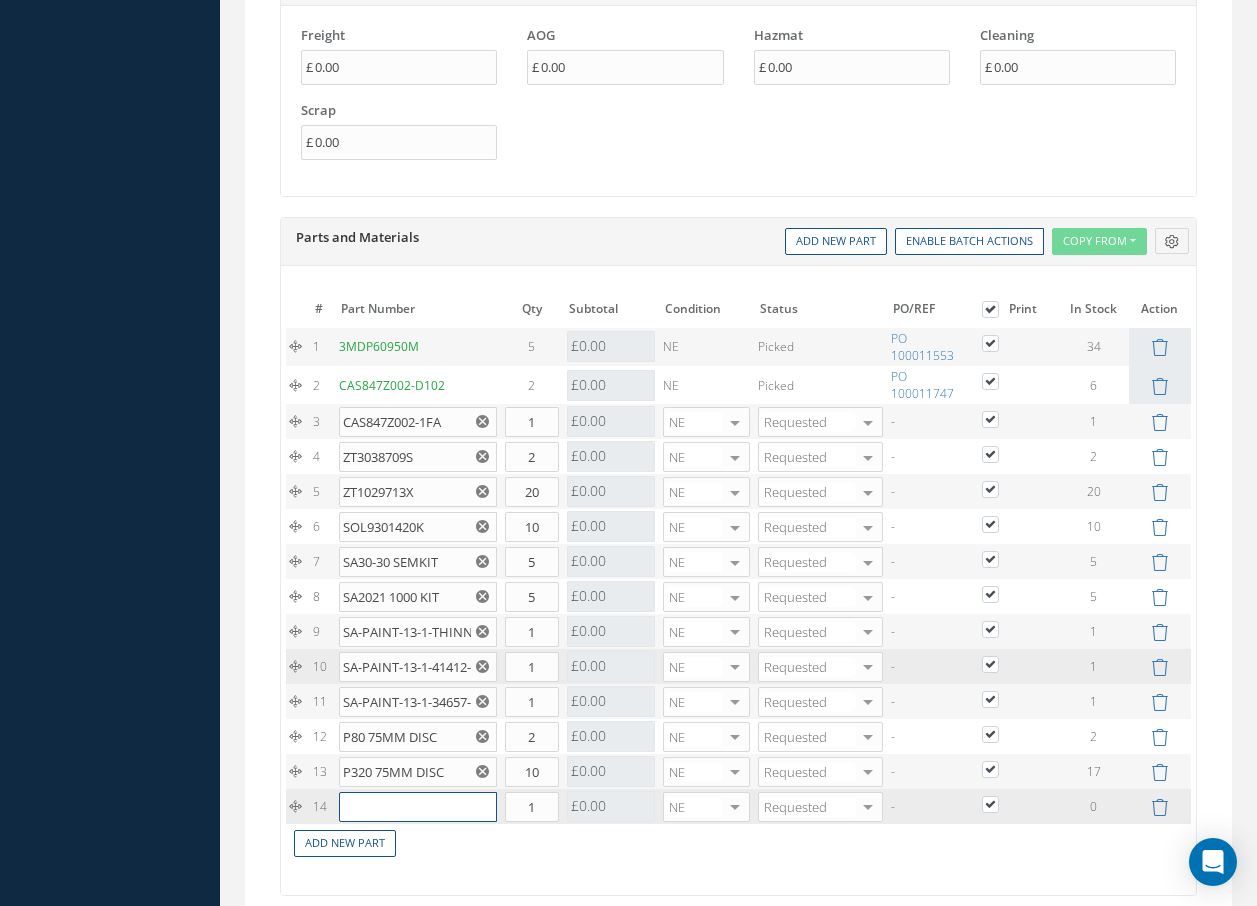 click at bounding box center [418, 807] 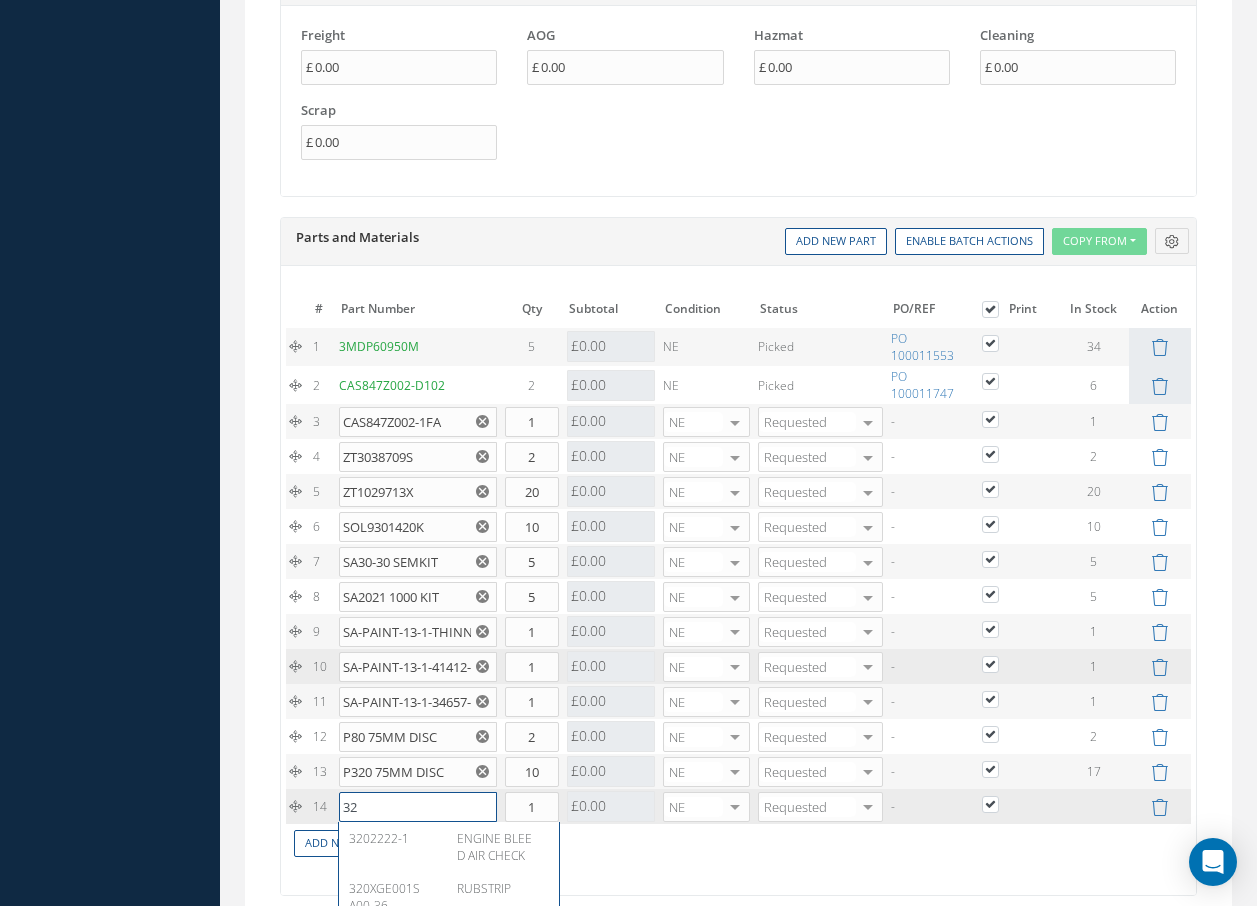 type on "3" 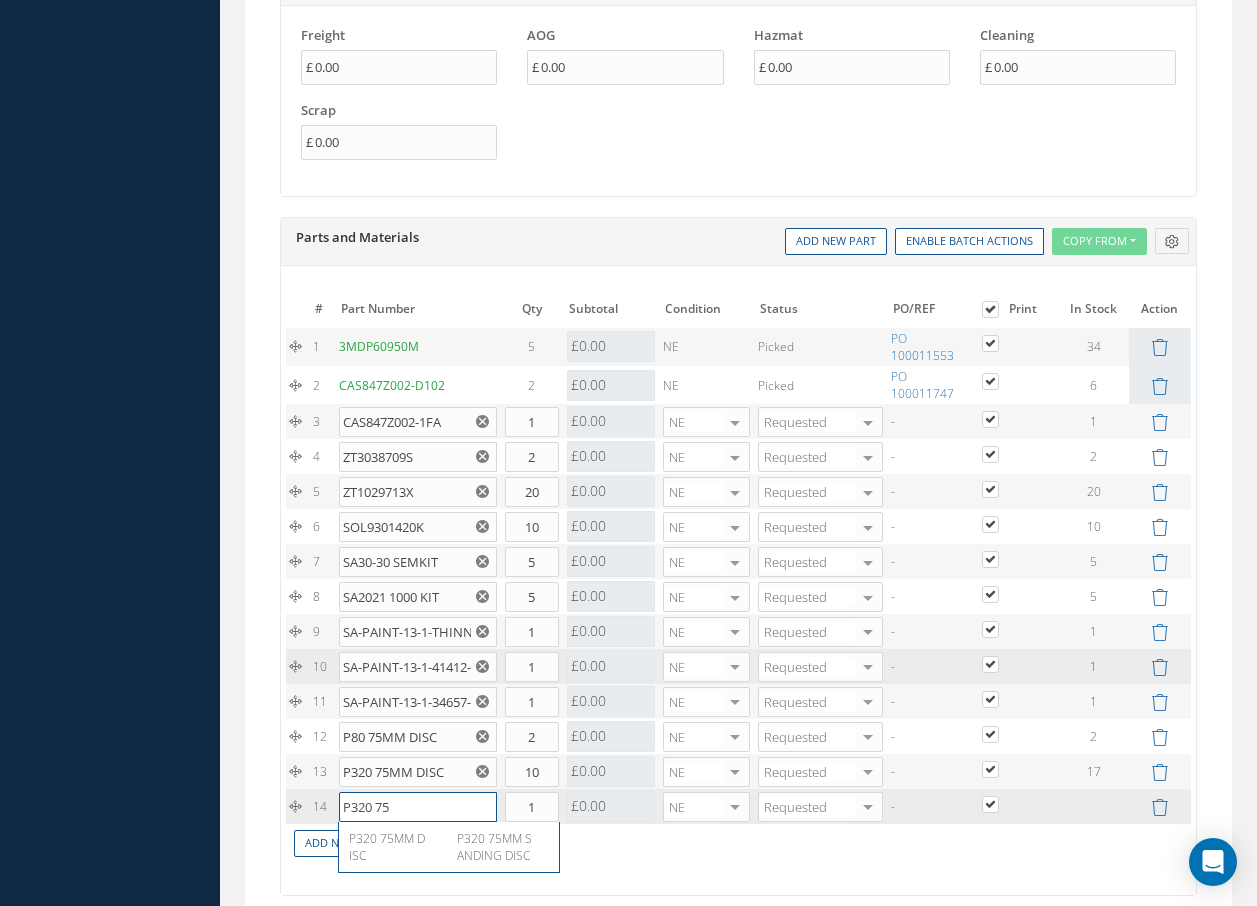 type on "P320 75" 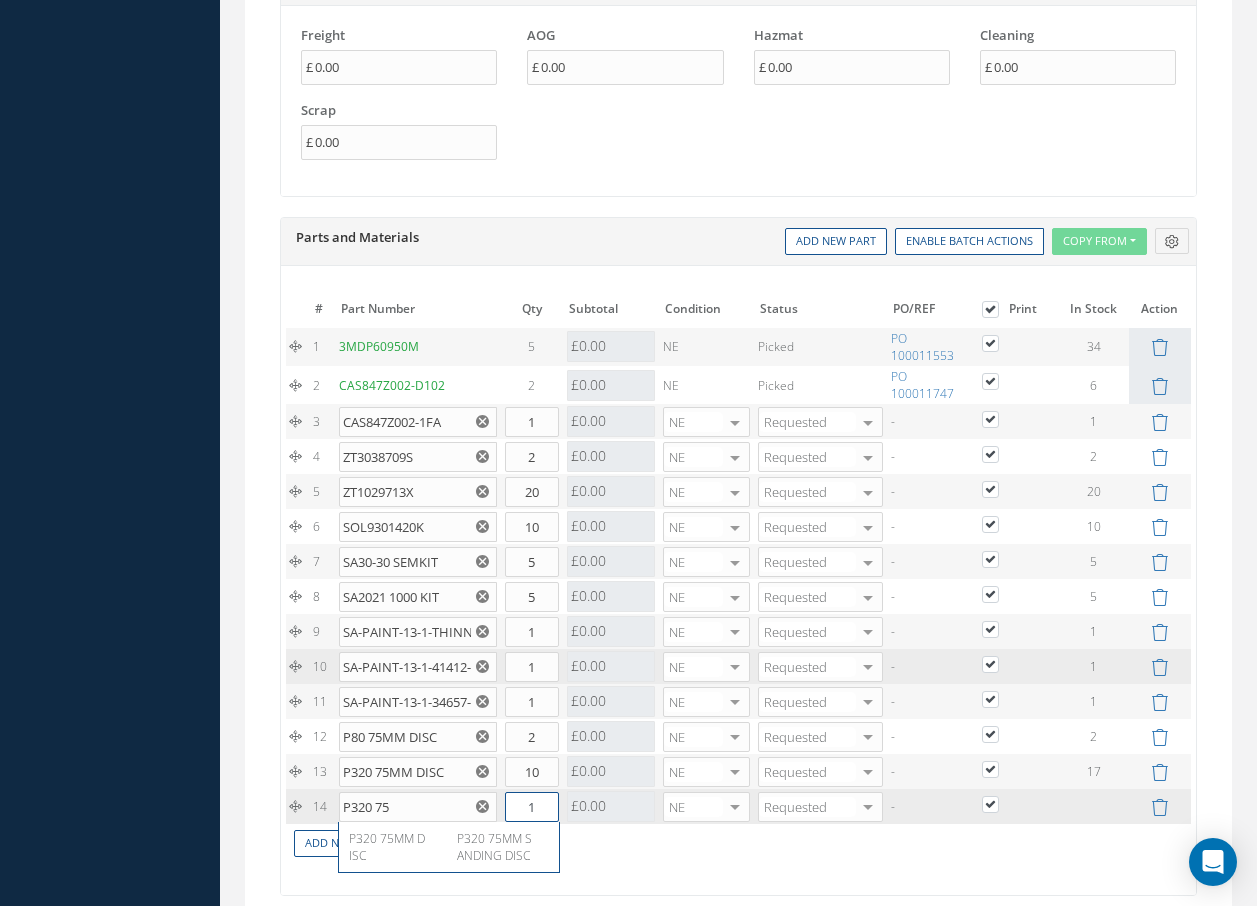 drag, startPoint x: 521, startPoint y: 811, endPoint x: 578, endPoint y: 811, distance: 57 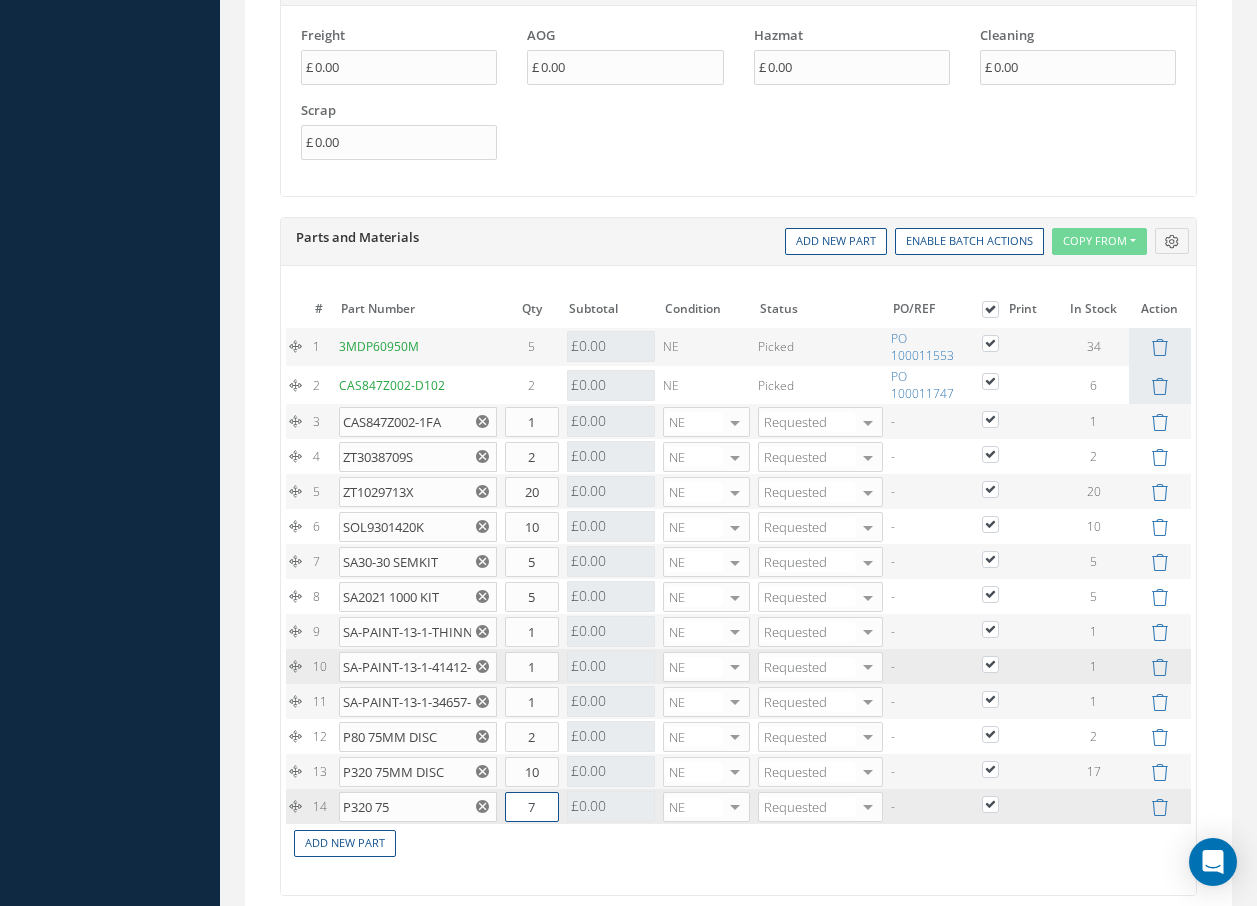 type on "7" 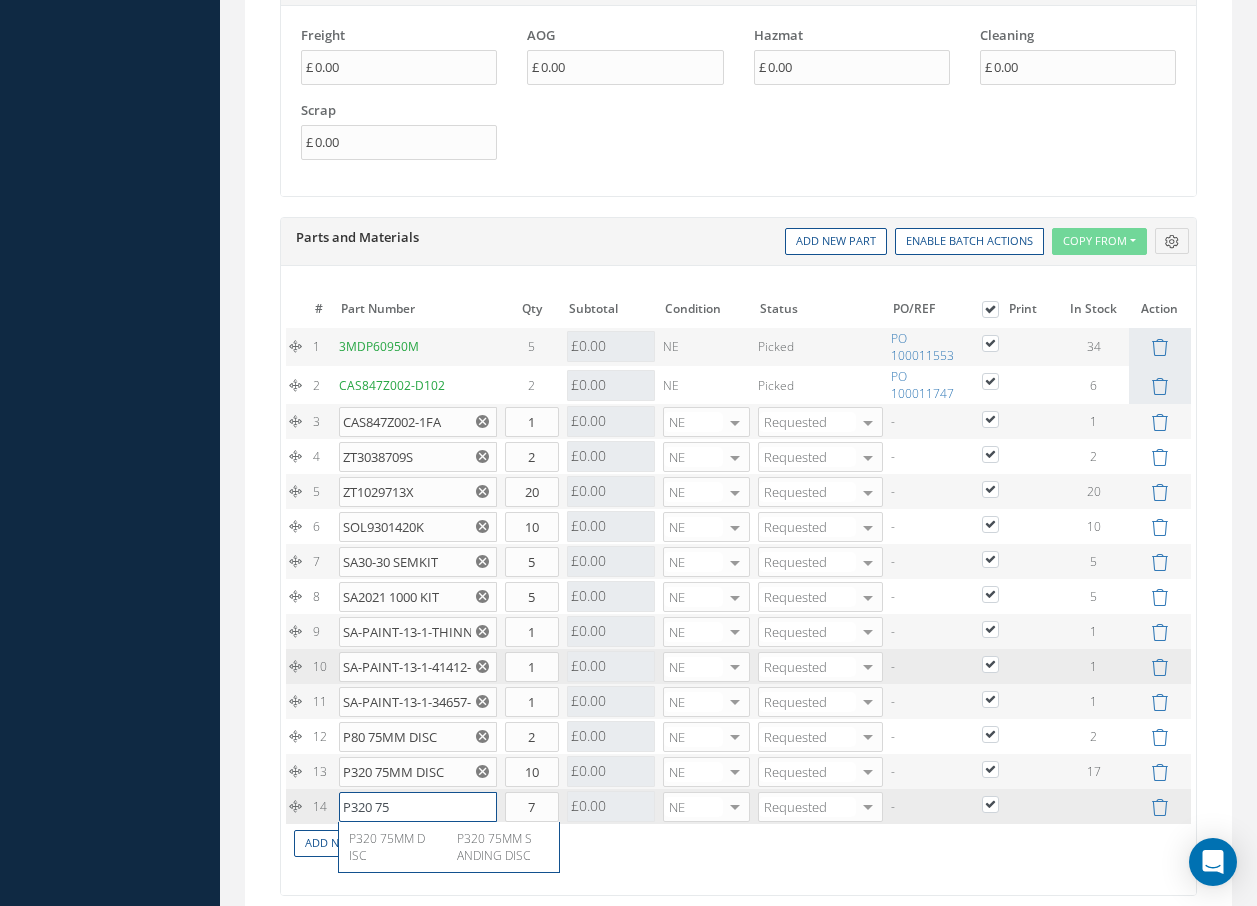 click on "P320 75" at bounding box center (418, 807) 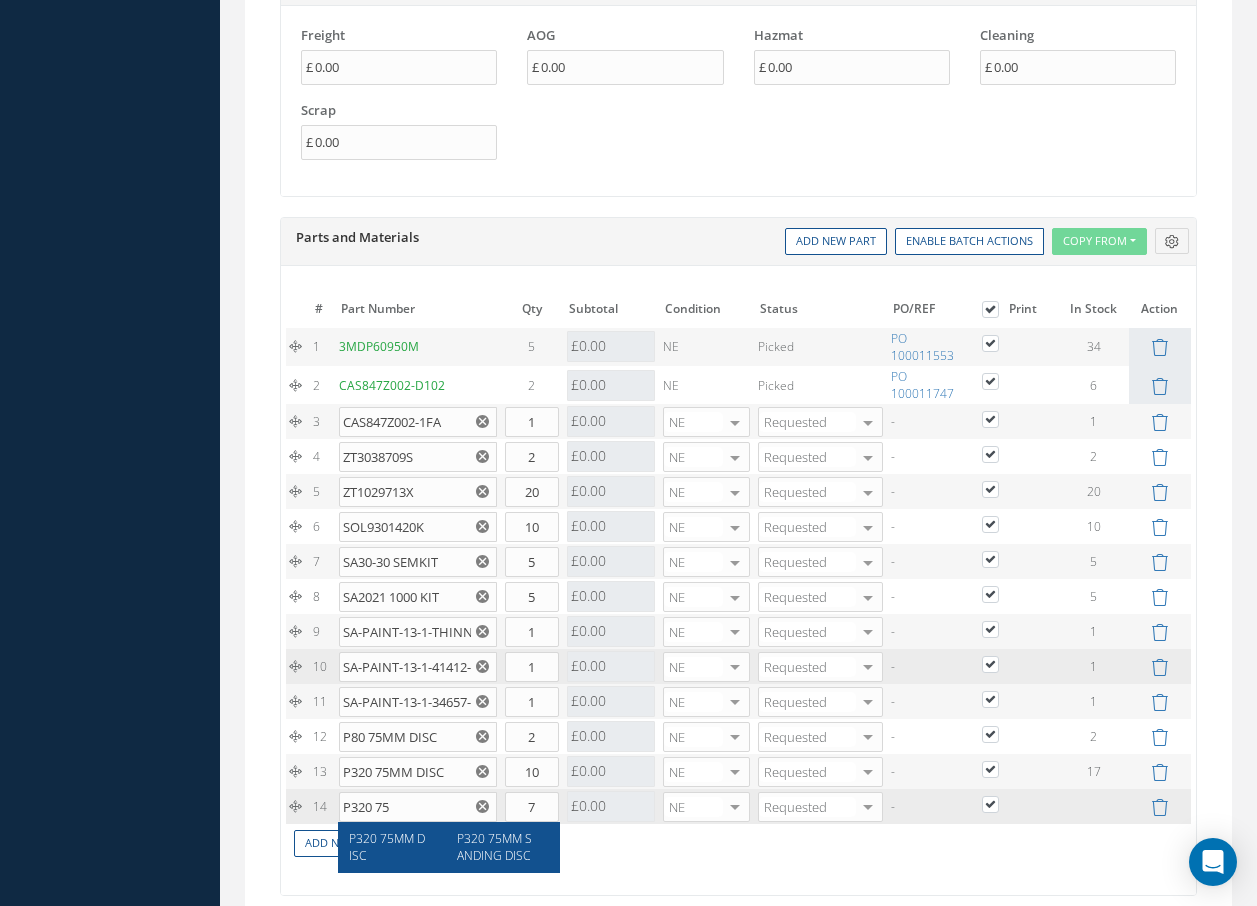 click on "P320 75MM SANDING DISC" at bounding box center [494, 847] 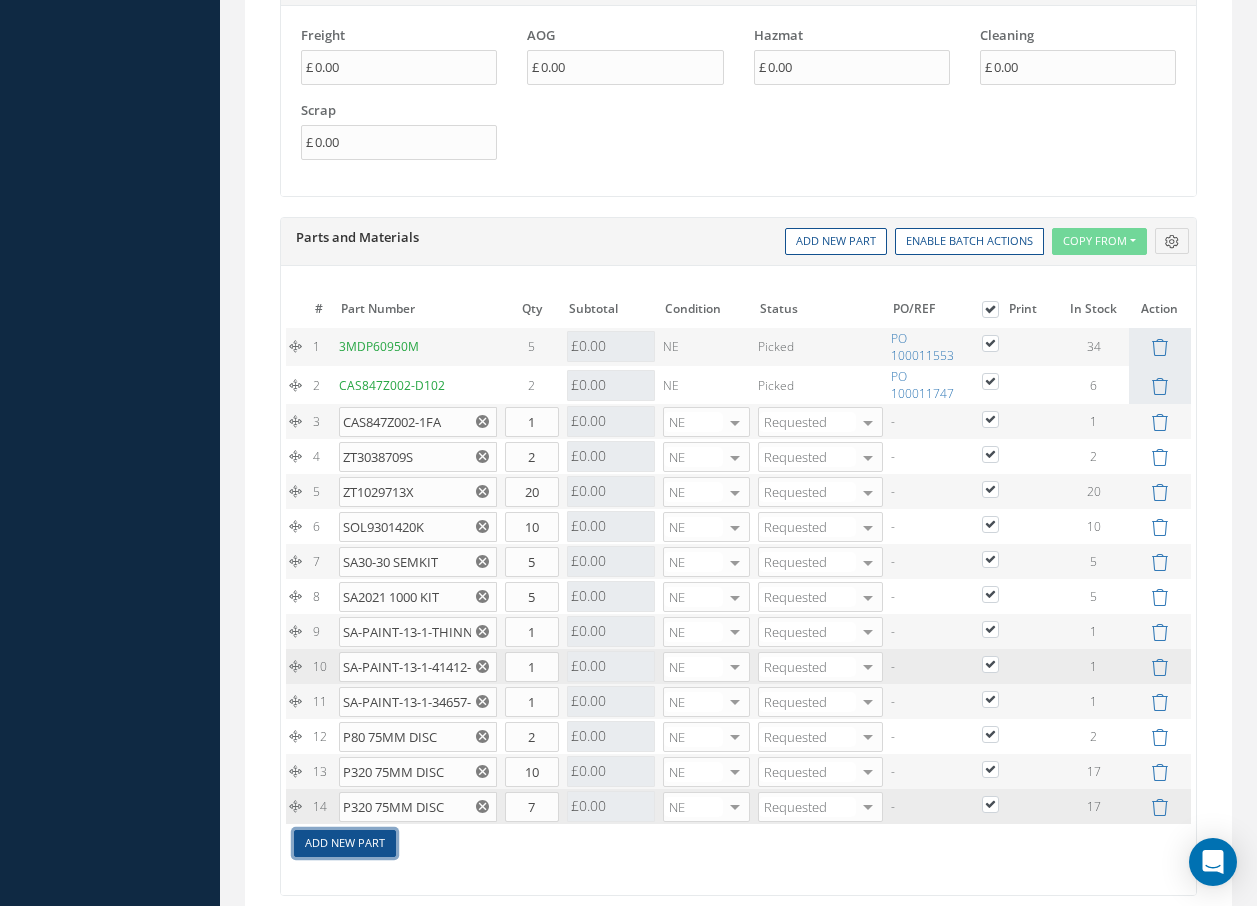 click on "Add New Part" at bounding box center (345, 843) 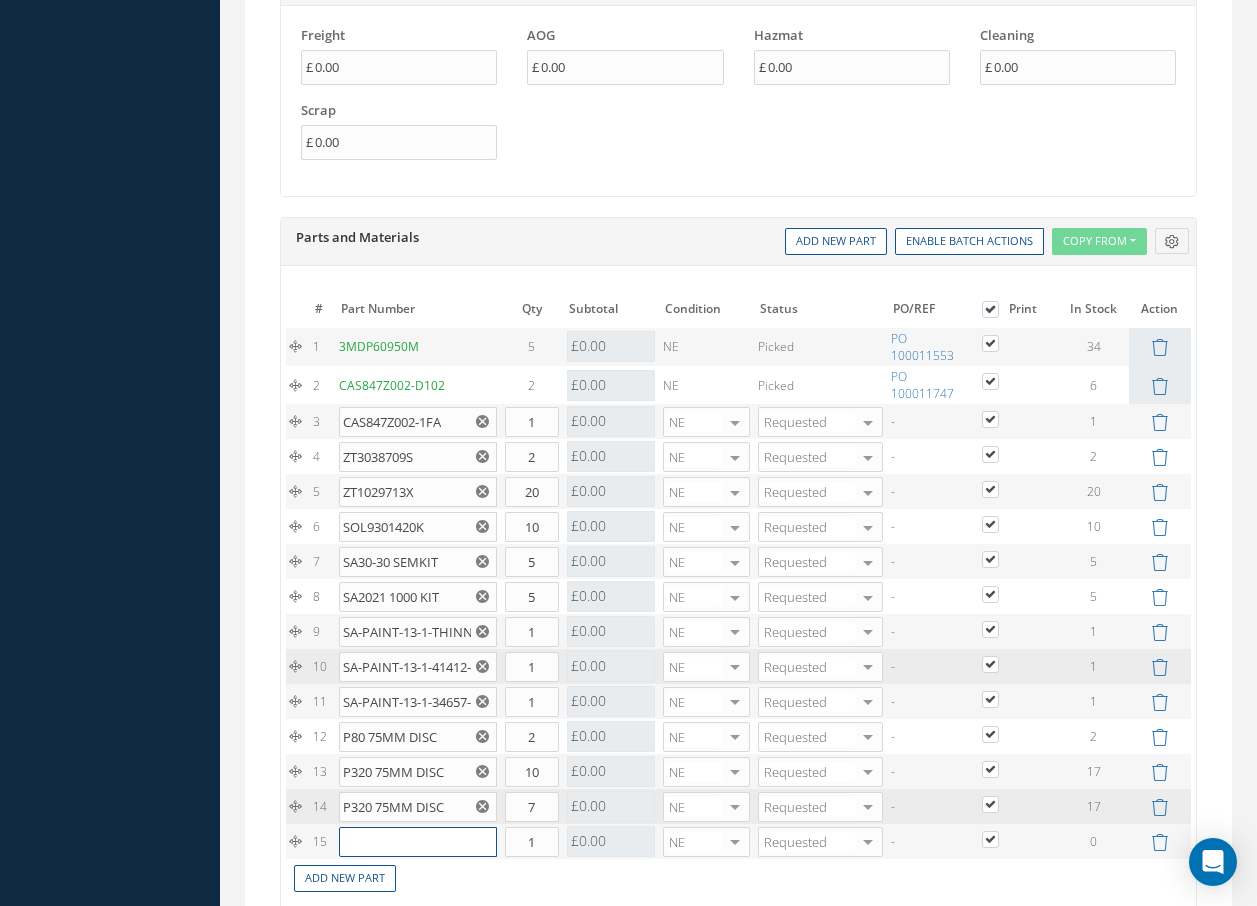 click at bounding box center [418, 842] 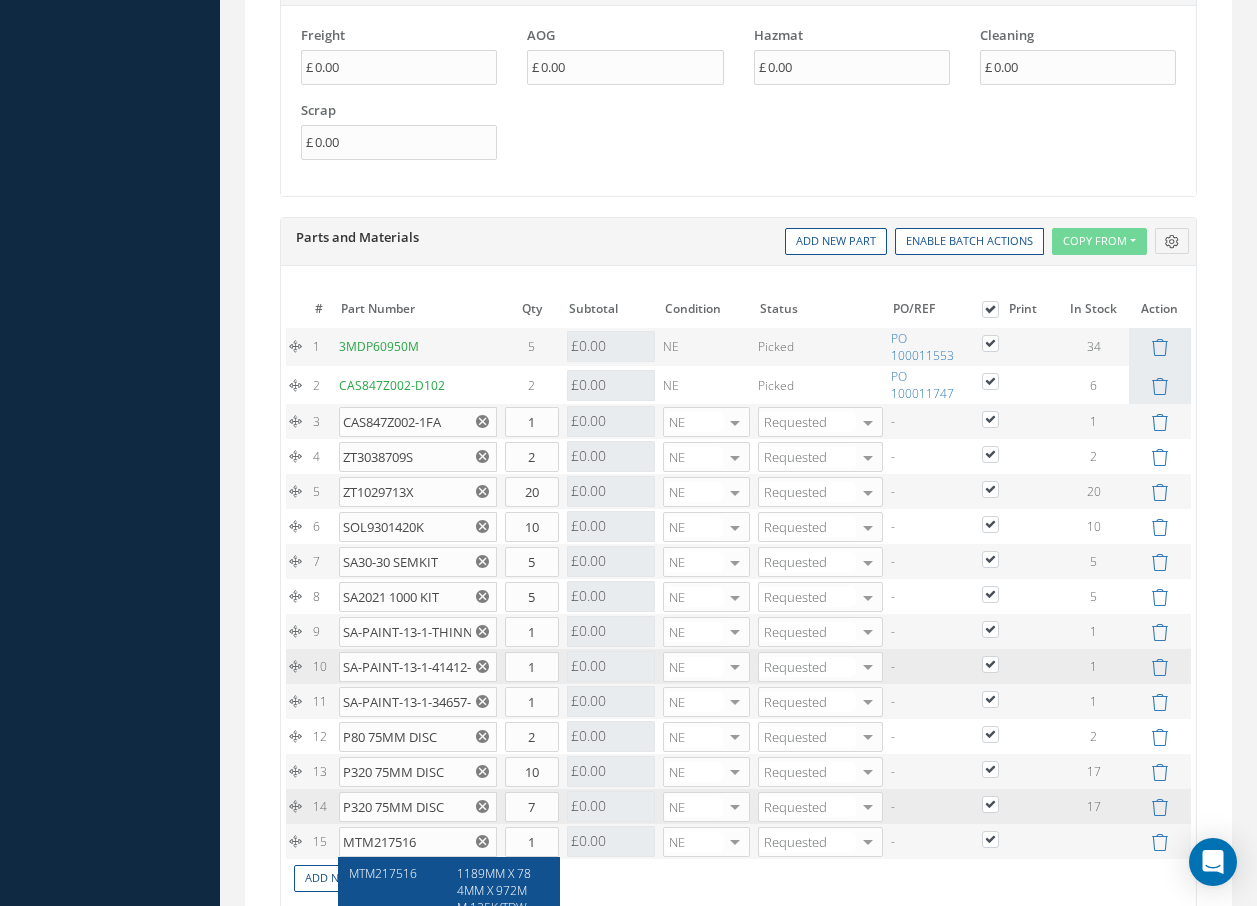 click on "1189MM X 784MM X 972MM 125K/TDW CARTON" at bounding box center [494, 899] 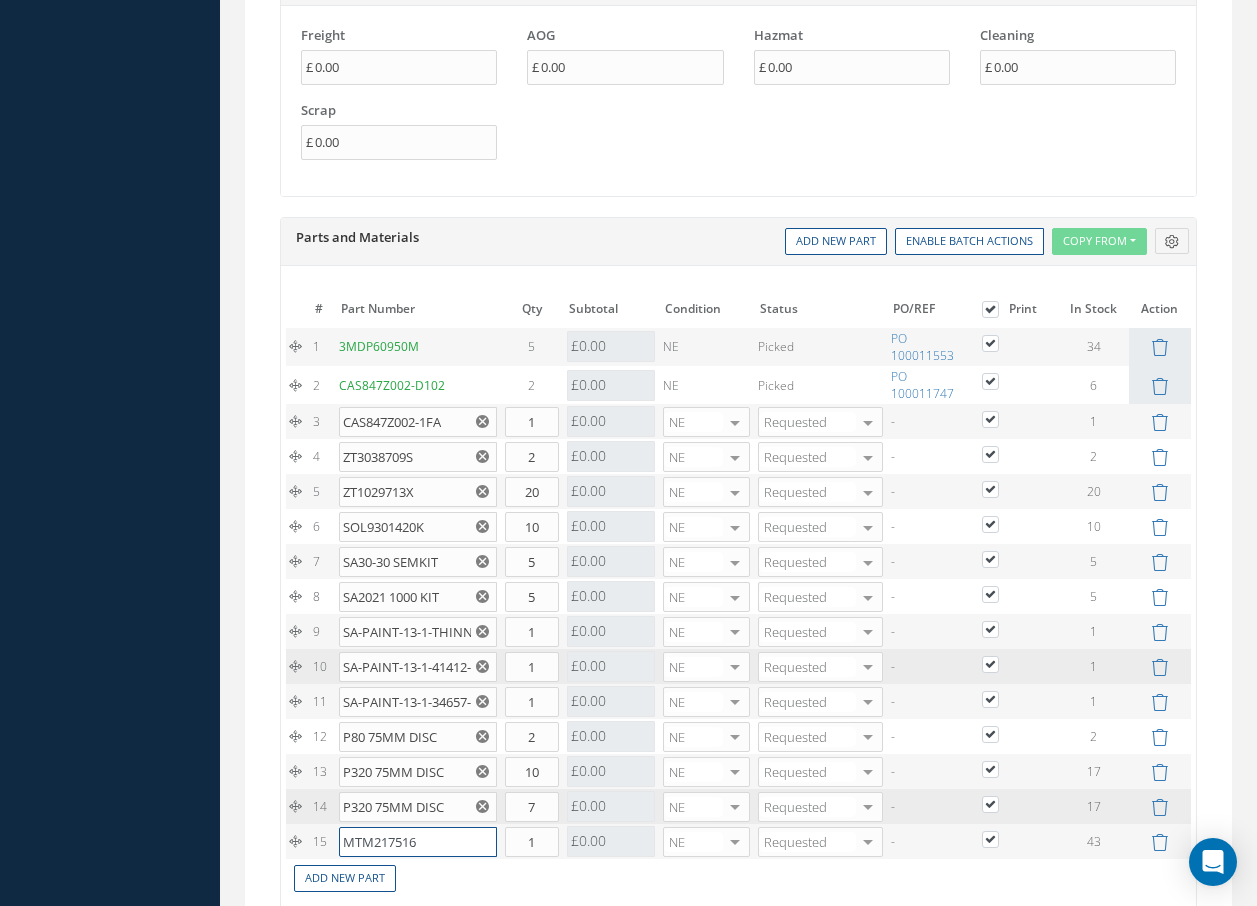 click on "MTM217516" at bounding box center (418, 842) 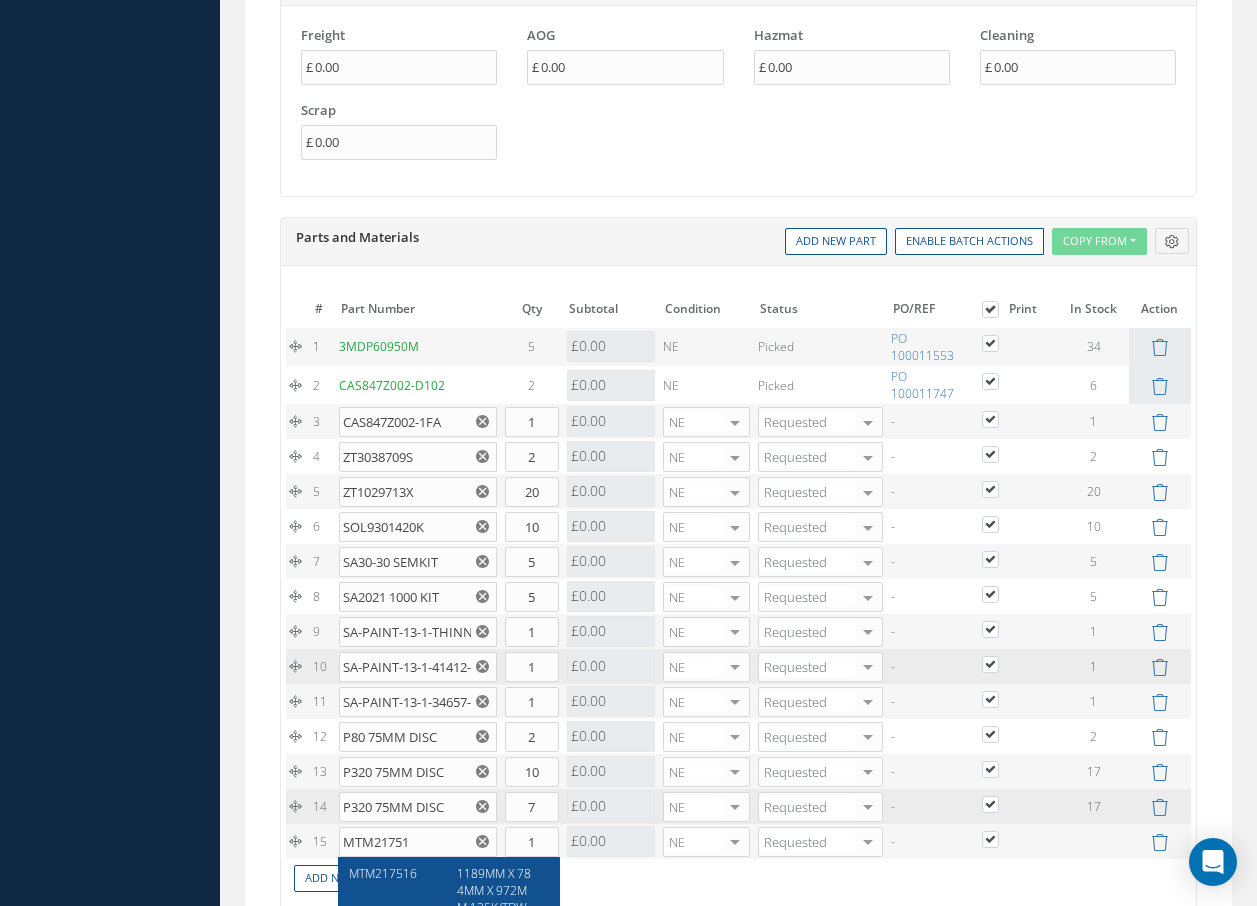 click on "MTM217516" at bounding box center (383, 873) 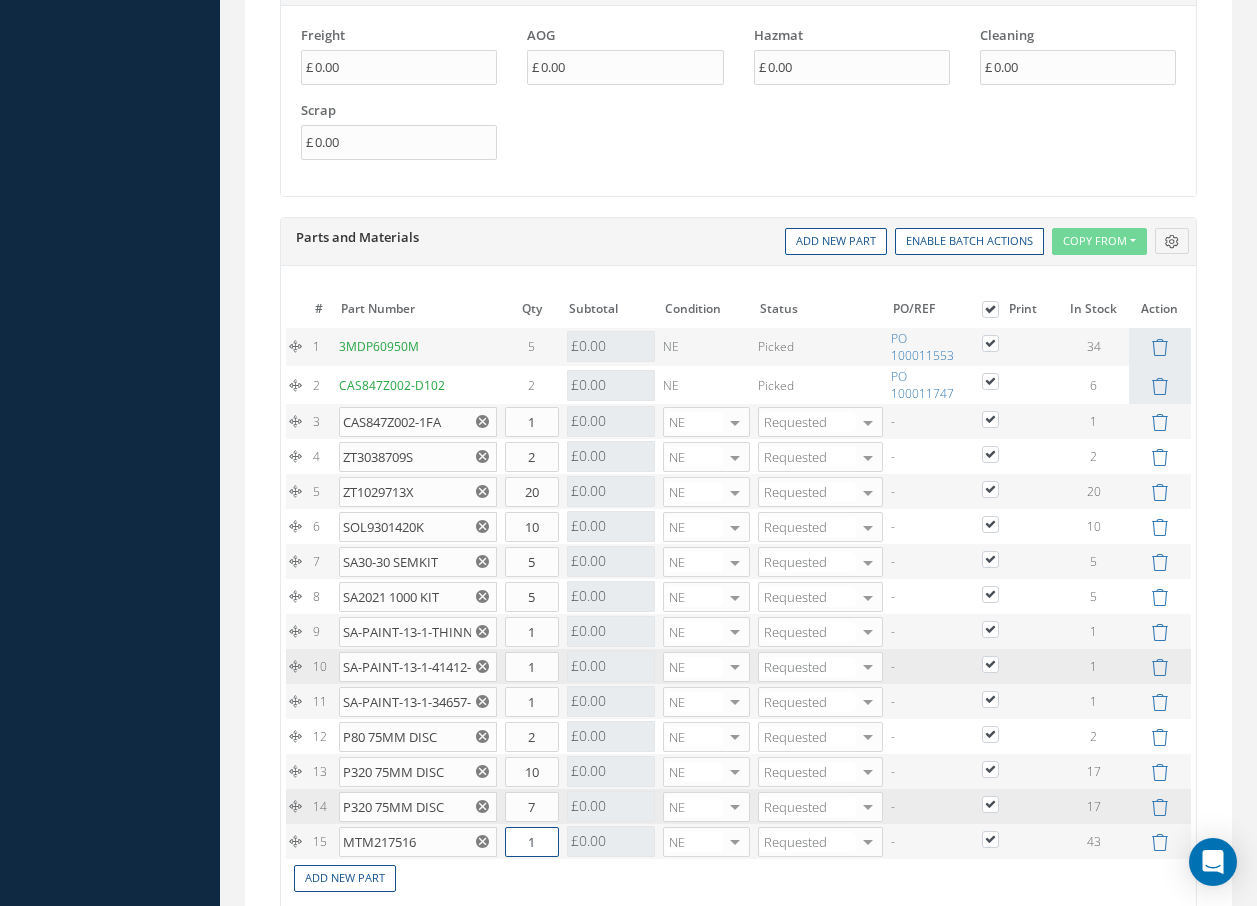 drag, startPoint x: 525, startPoint y: 840, endPoint x: 565, endPoint y: 838, distance: 40.04997 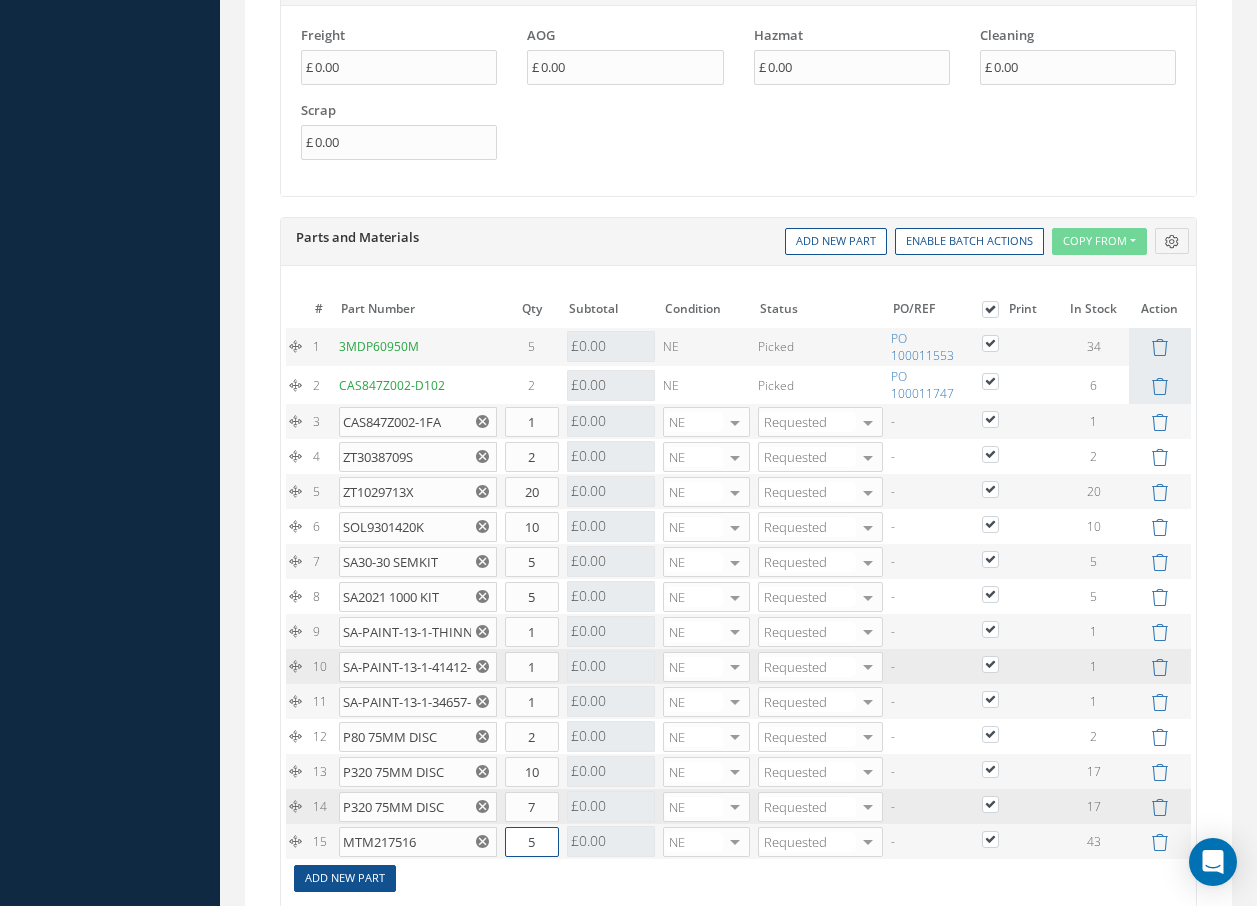 type on "5" 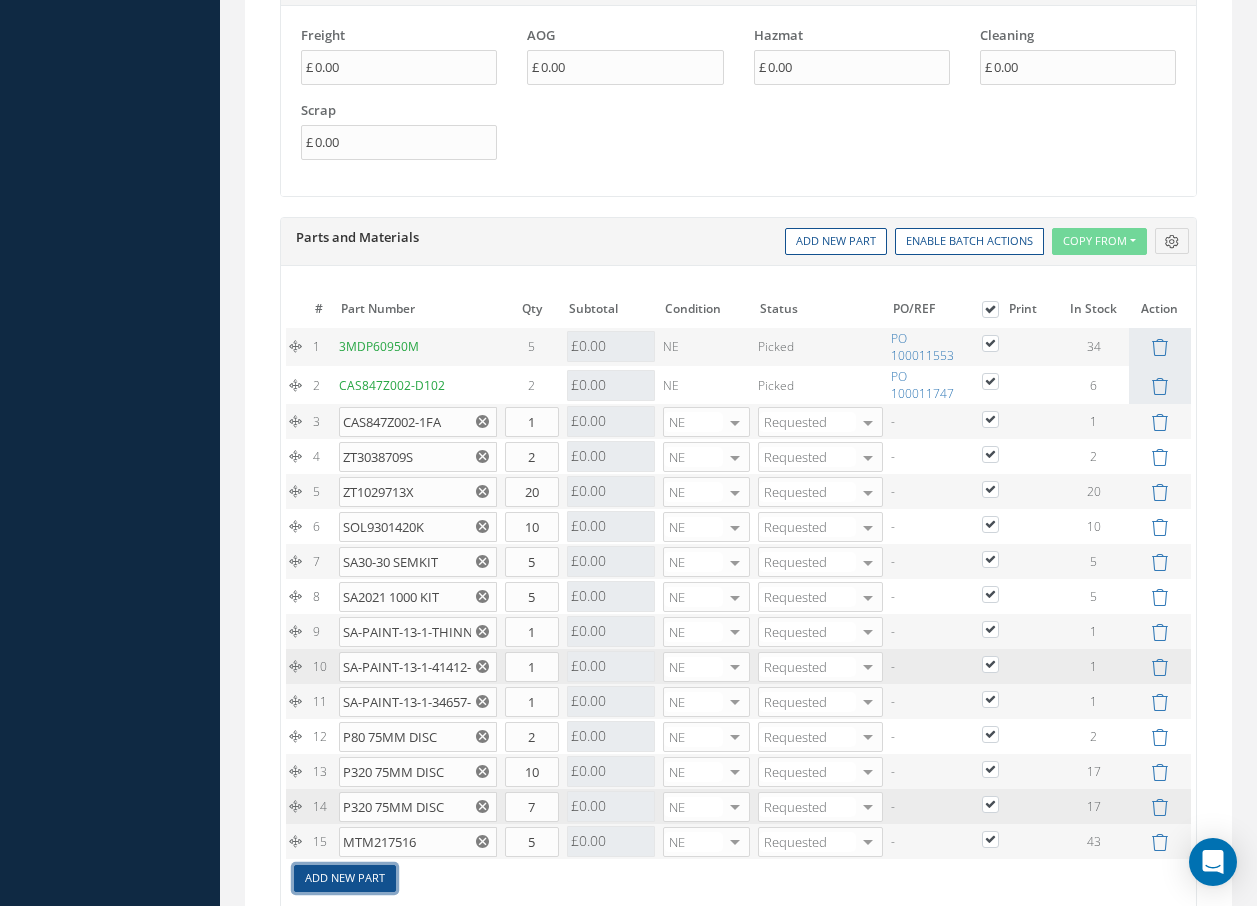 click on "Add New Part" at bounding box center [345, 878] 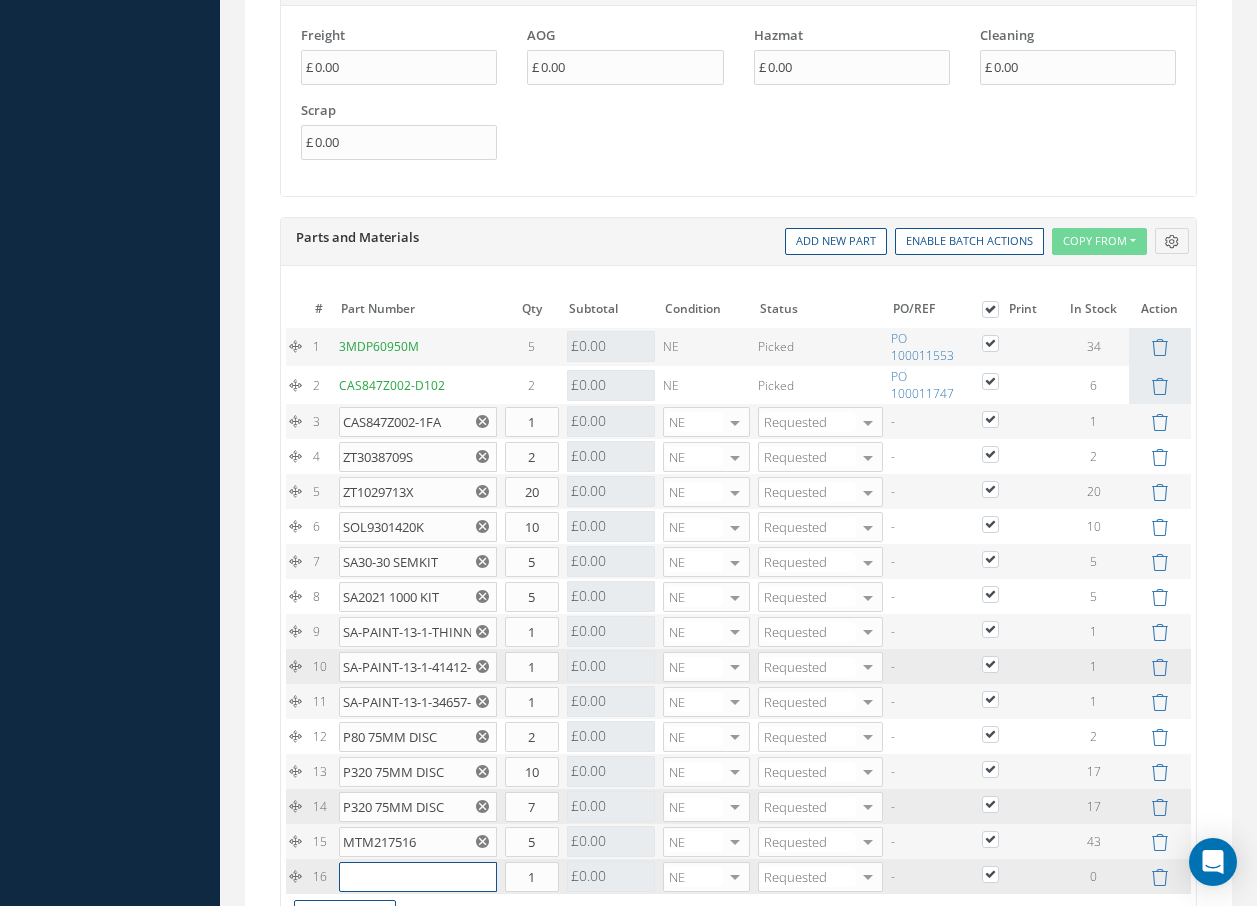click at bounding box center (418, 877) 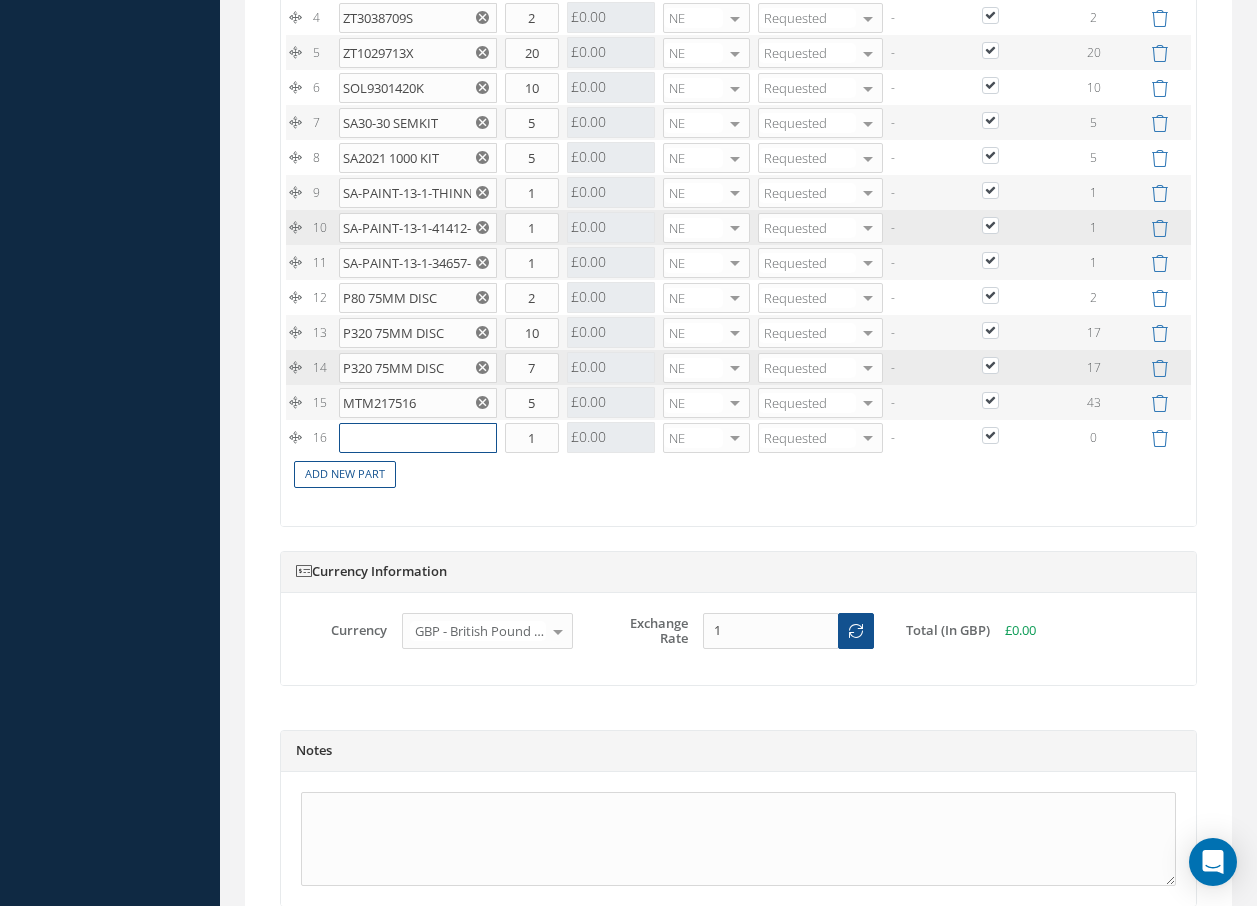 scroll, scrollTop: 2200, scrollLeft: 0, axis: vertical 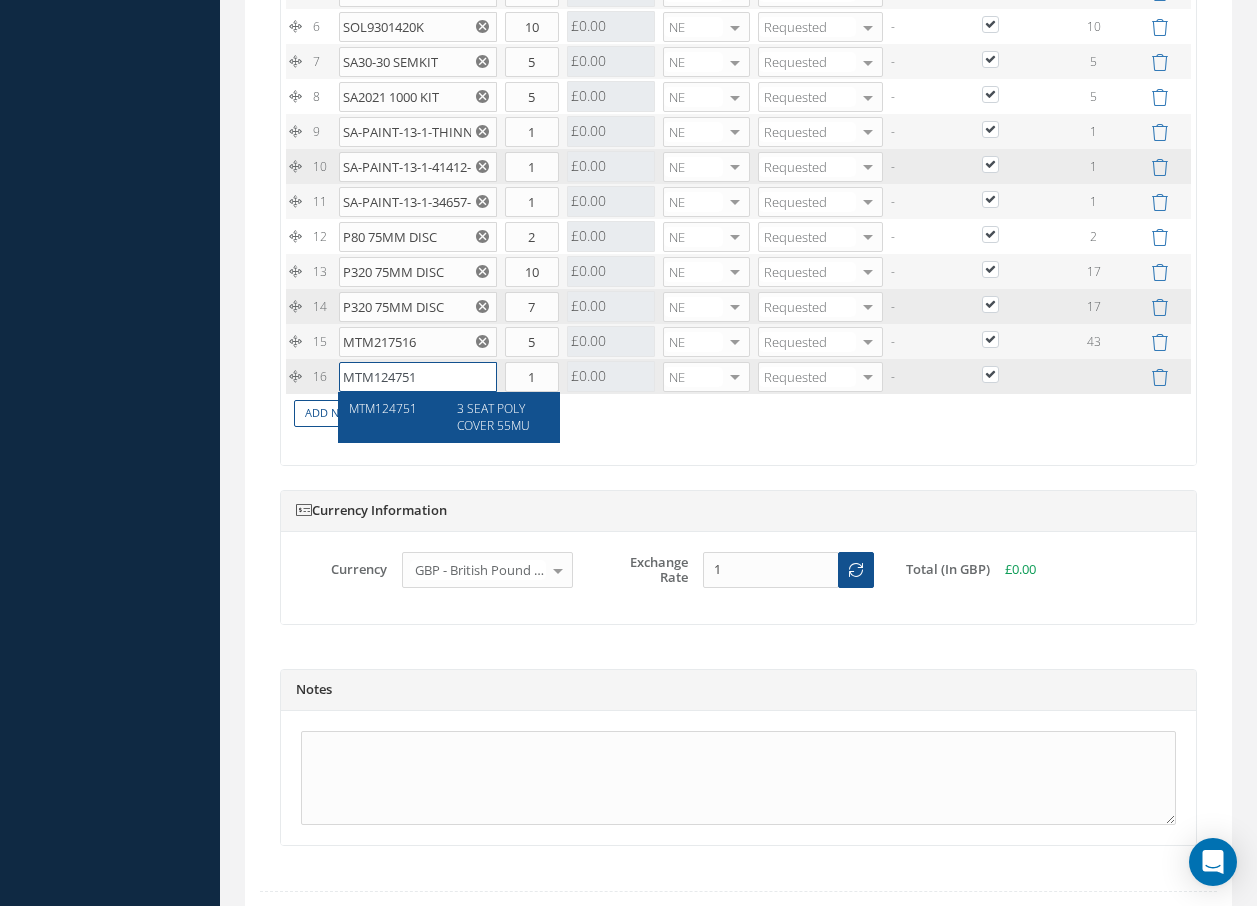 type on "MTM124751" 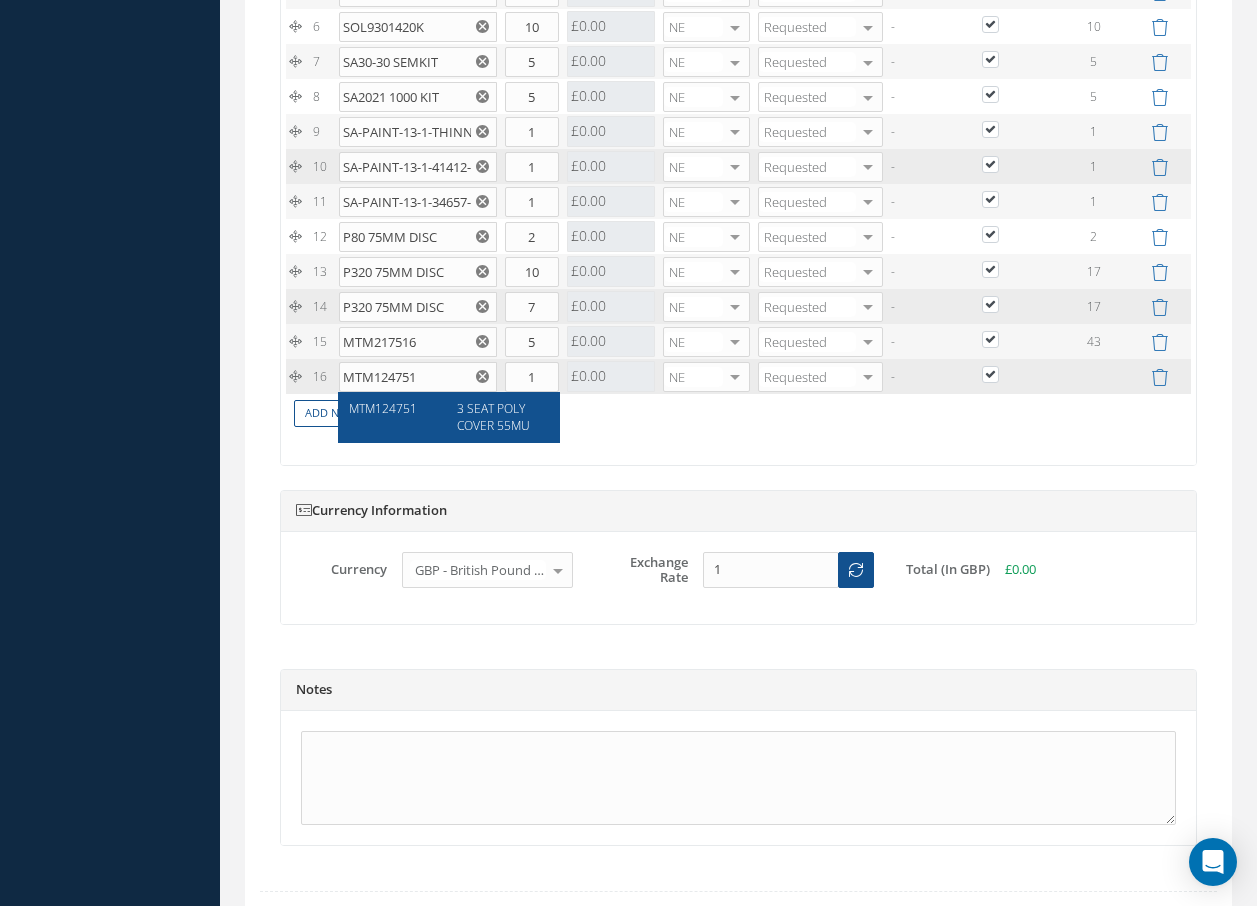 click on "1
3MDP60950M
DP609 50ML
5
£20.76
Cost References for:
Main PN: 3MDP60950M
Vendors Quotes
Purchase Orders
Inventory
Work Orders
No data available
Close
0.00
£0.00
EA       NE
None
No elements found.
List is empty.     0   Picked
PO 100011553" at bounding box center [738, 128] 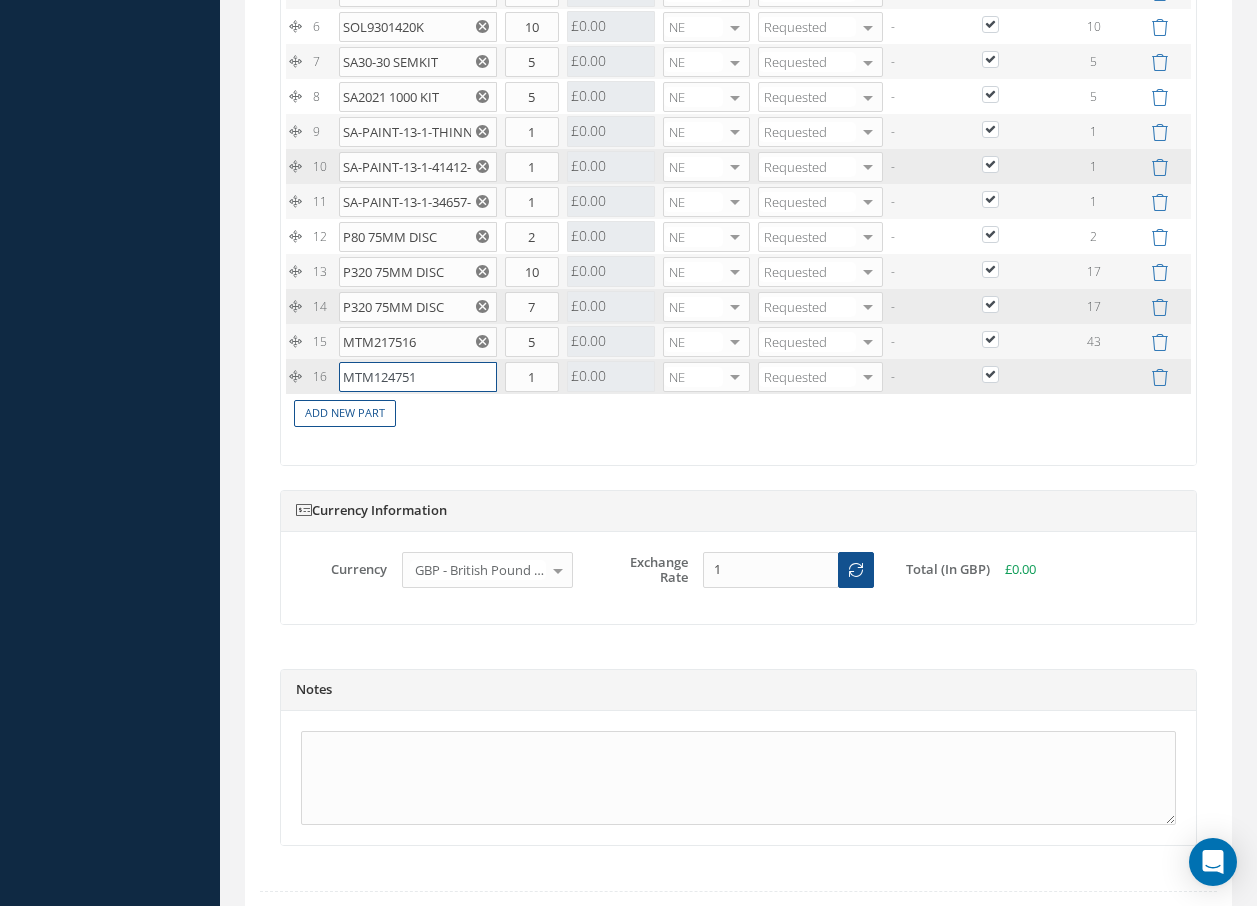 click on "MTM124751" at bounding box center (418, 377) 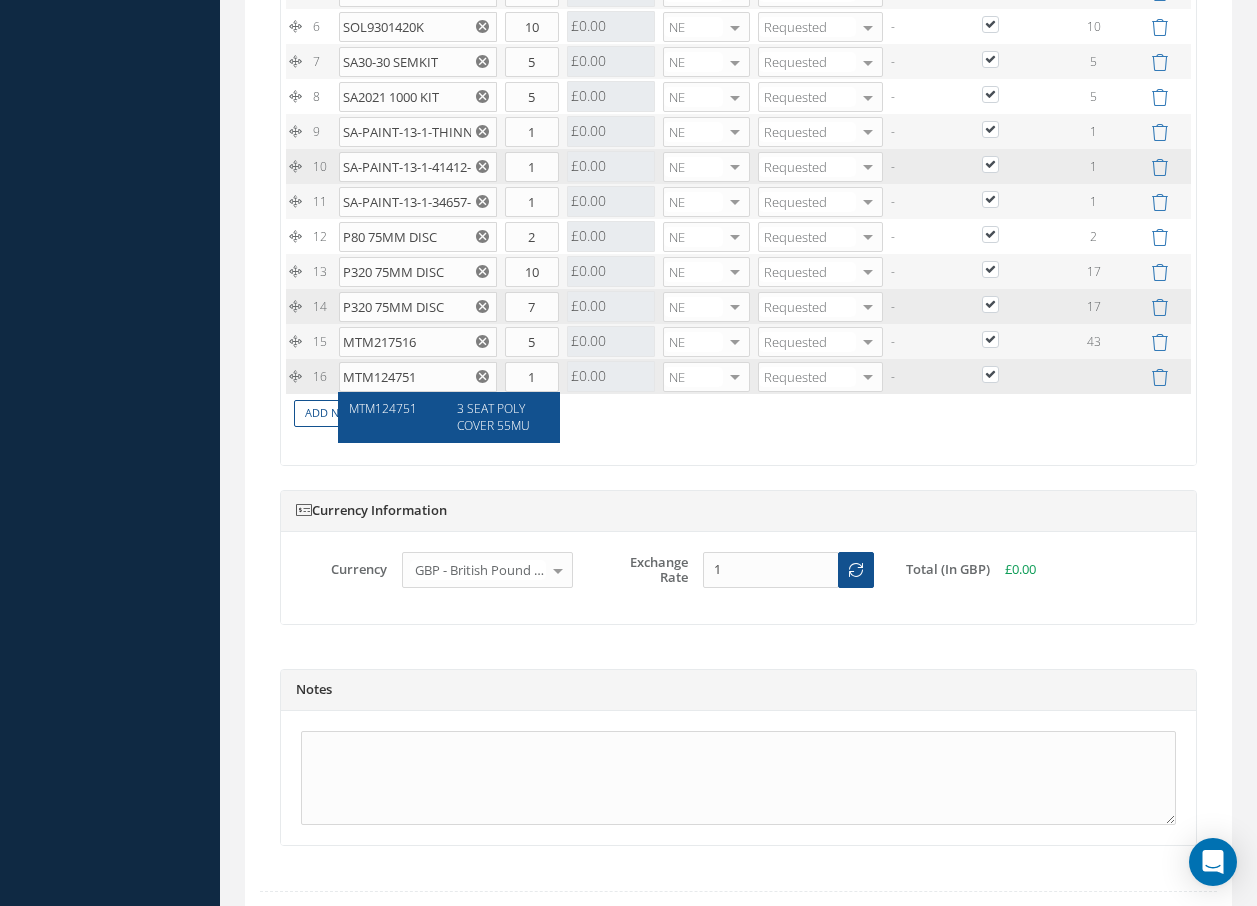 click on "MTM124751" at bounding box center [383, 408] 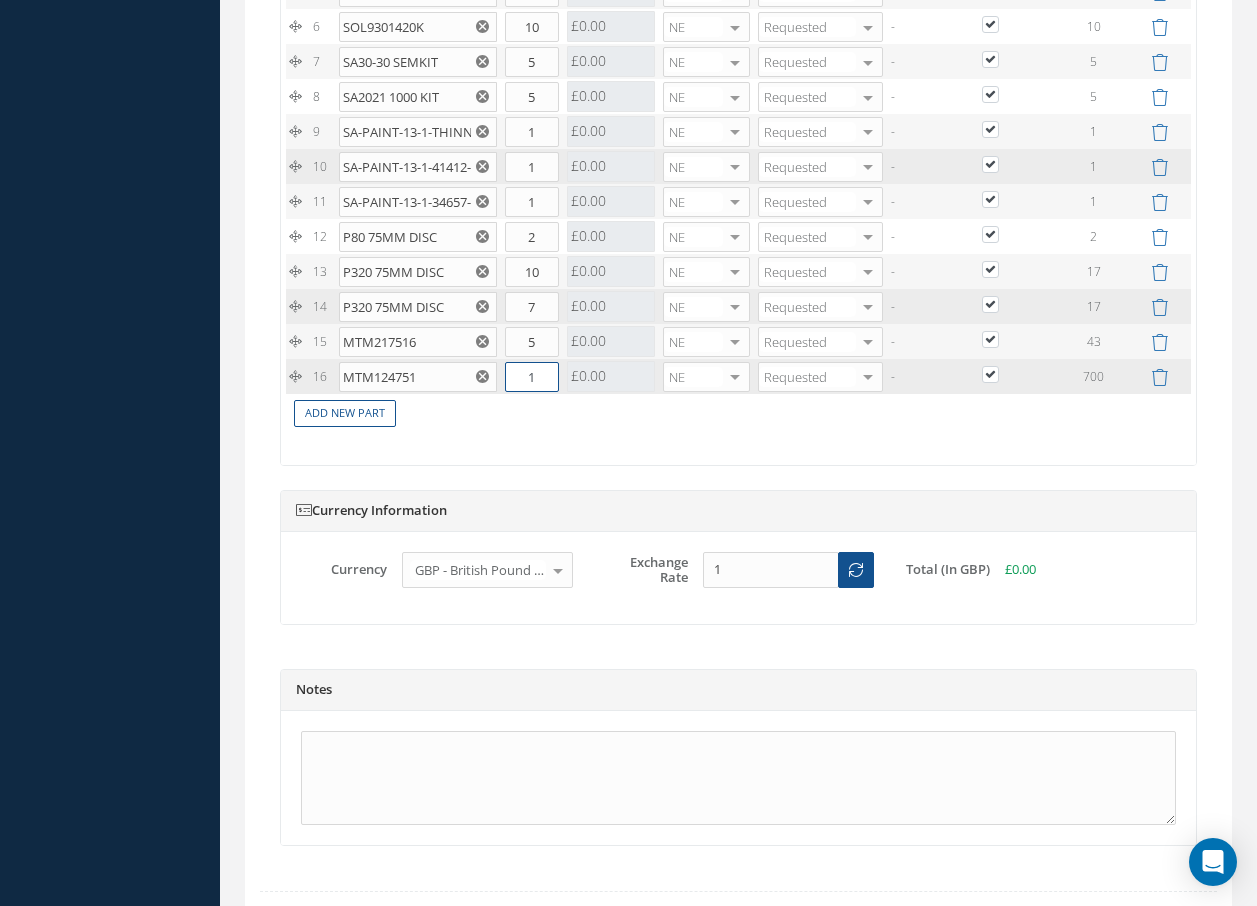 drag, startPoint x: 540, startPoint y: 380, endPoint x: 524, endPoint y: 380, distance: 16 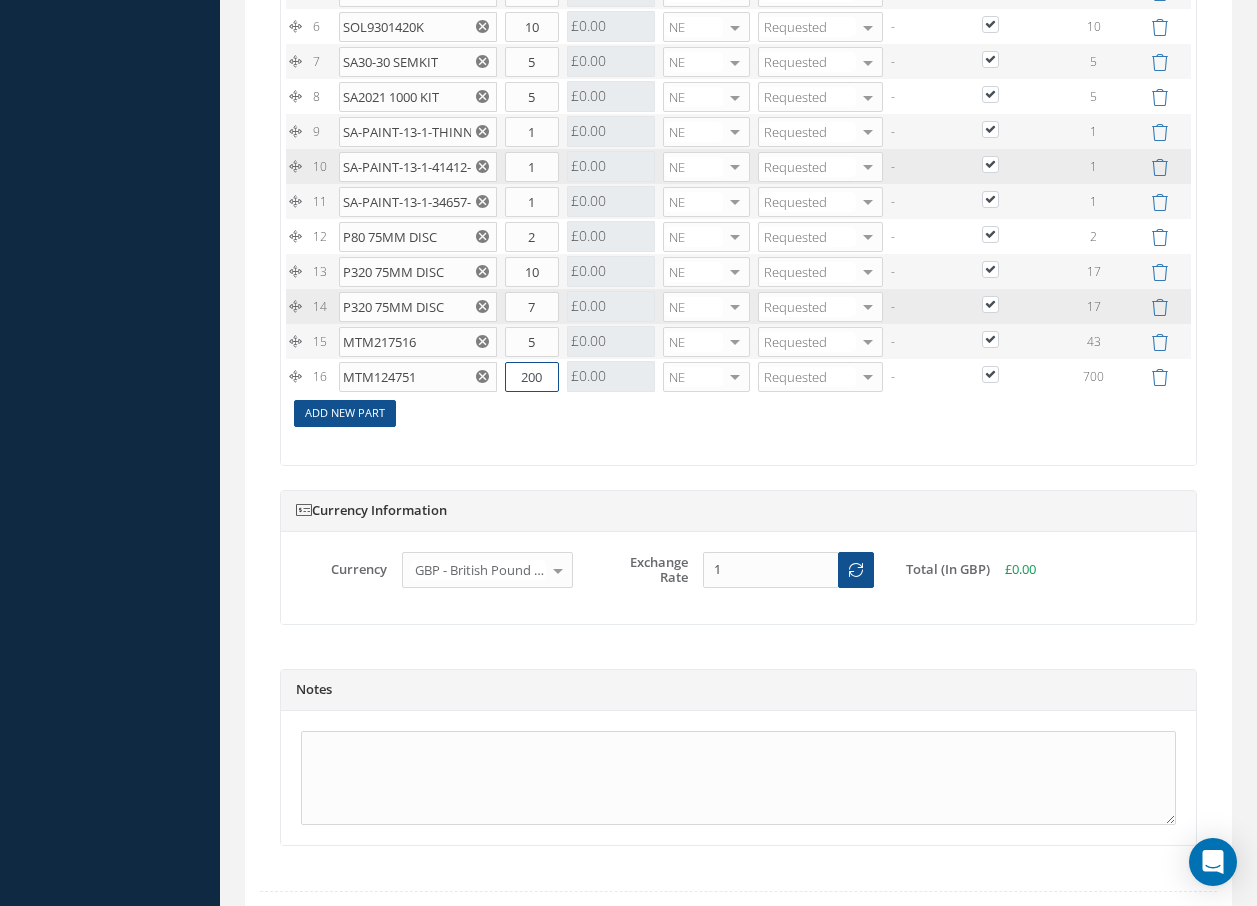 type on "200" 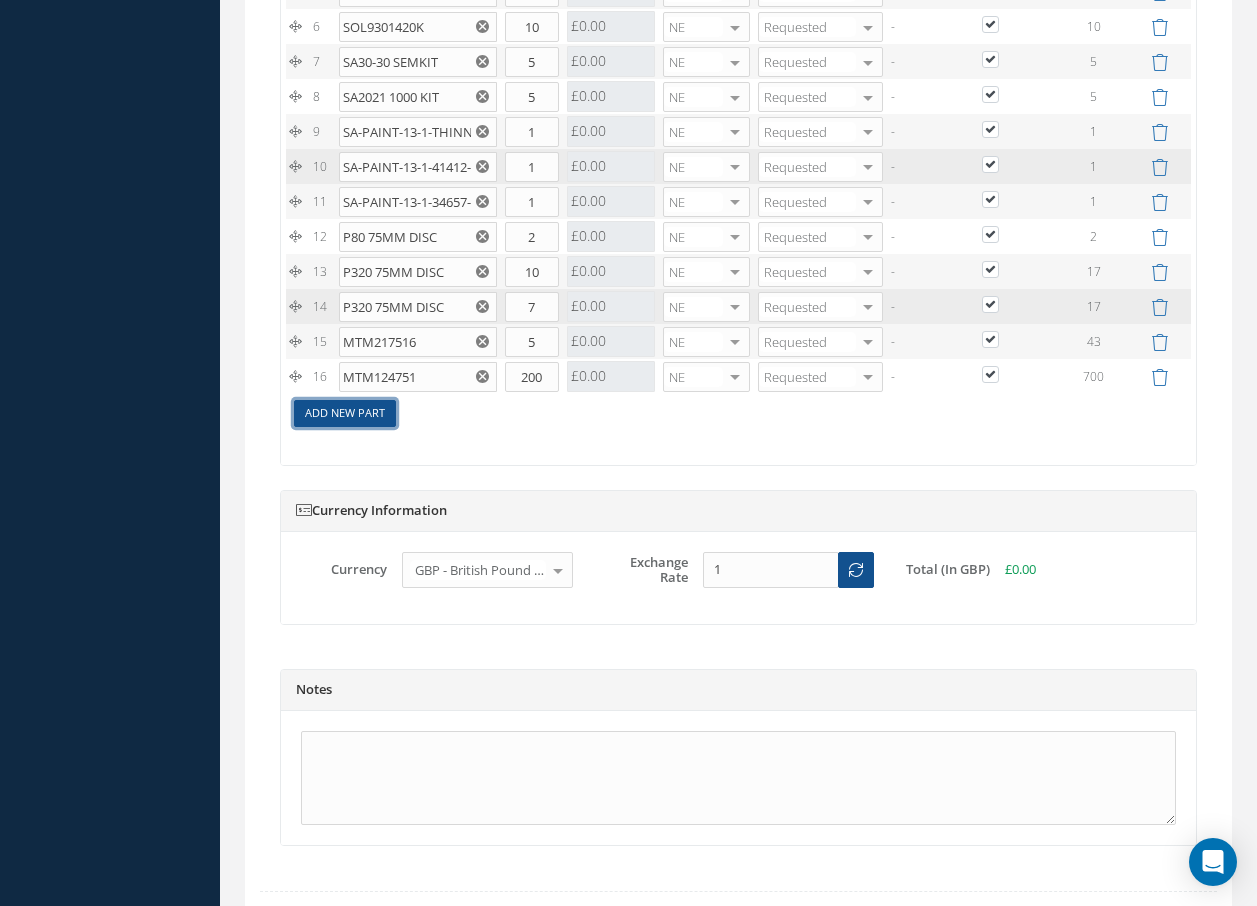 click on "Add New Part" at bounding box center [345, 413] 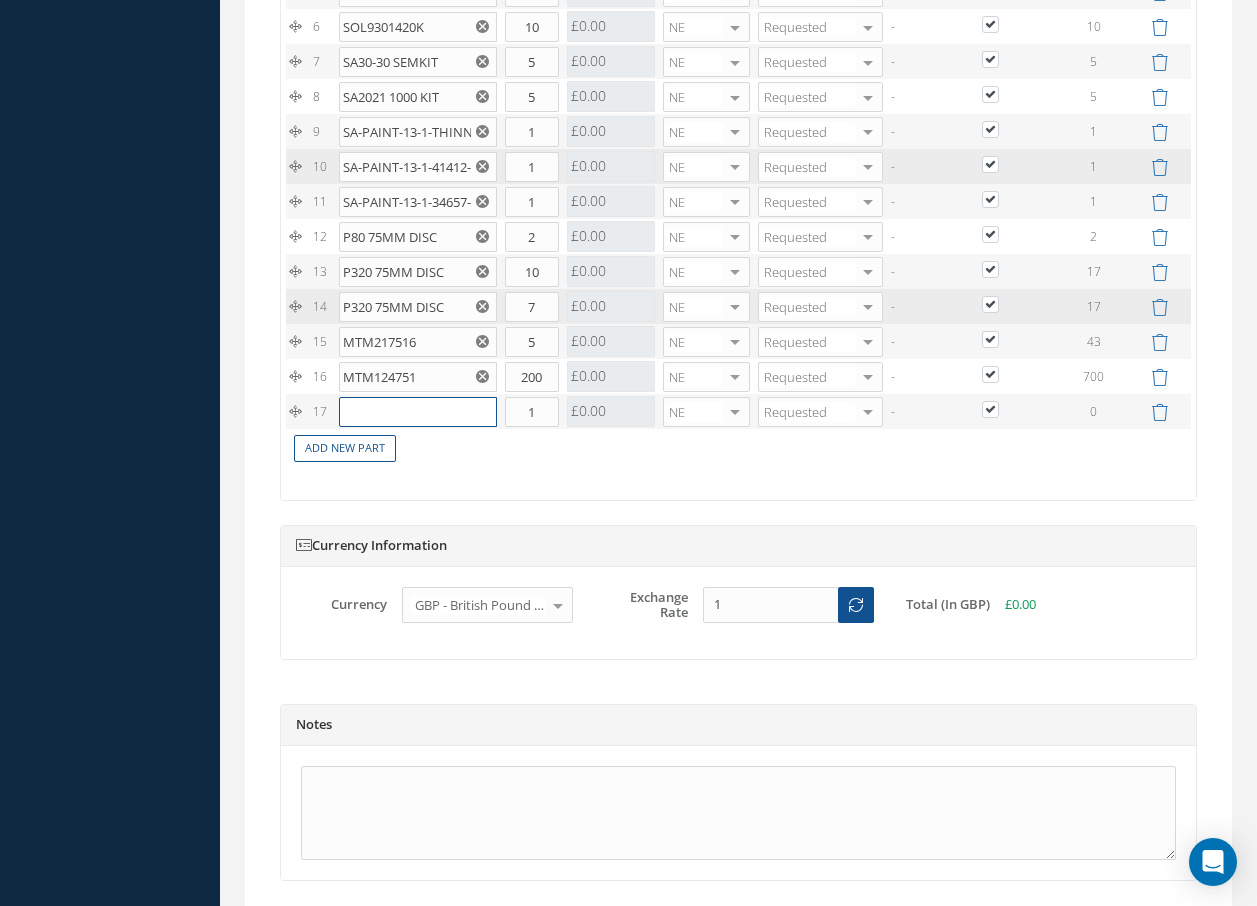 click at bounding box center [418, 412] 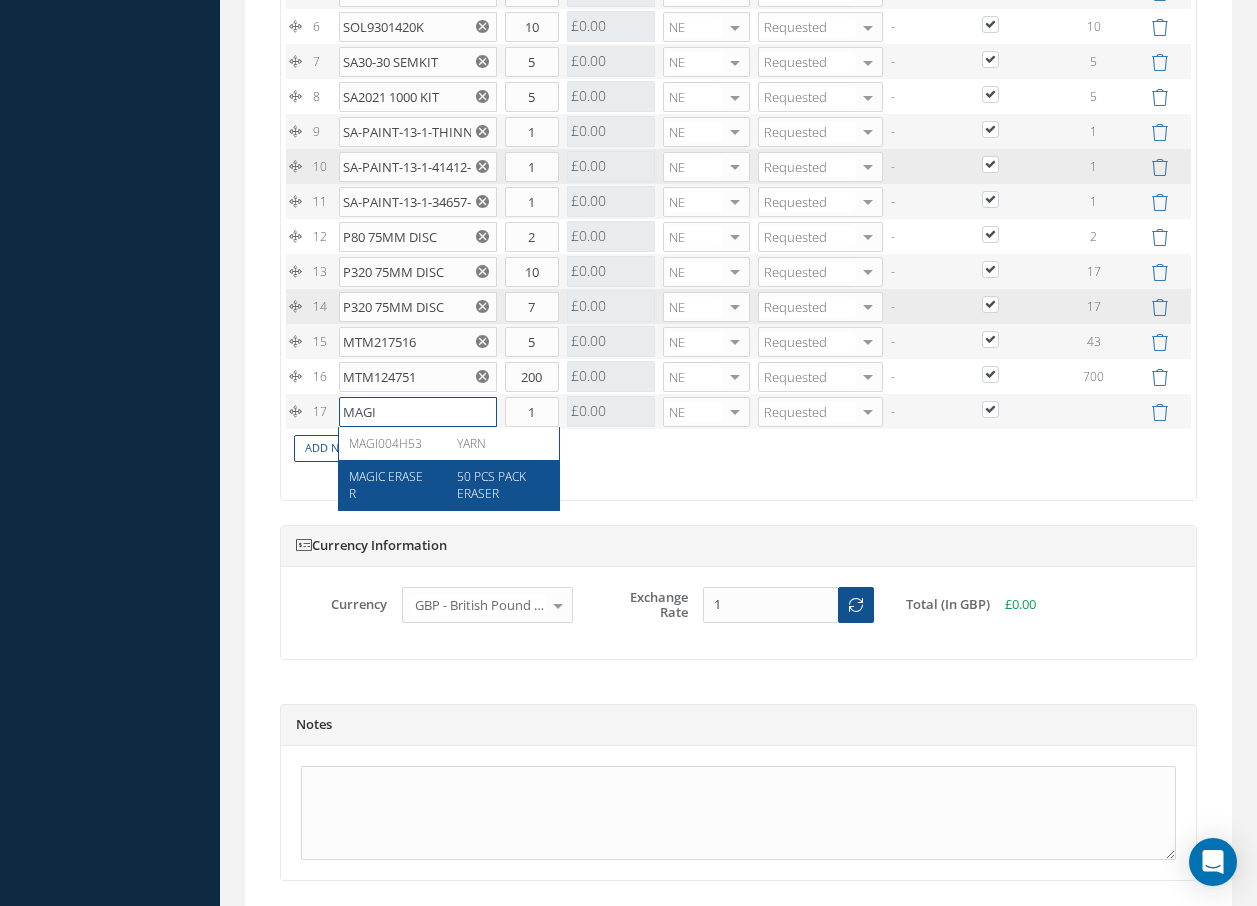 type on "MAGI" 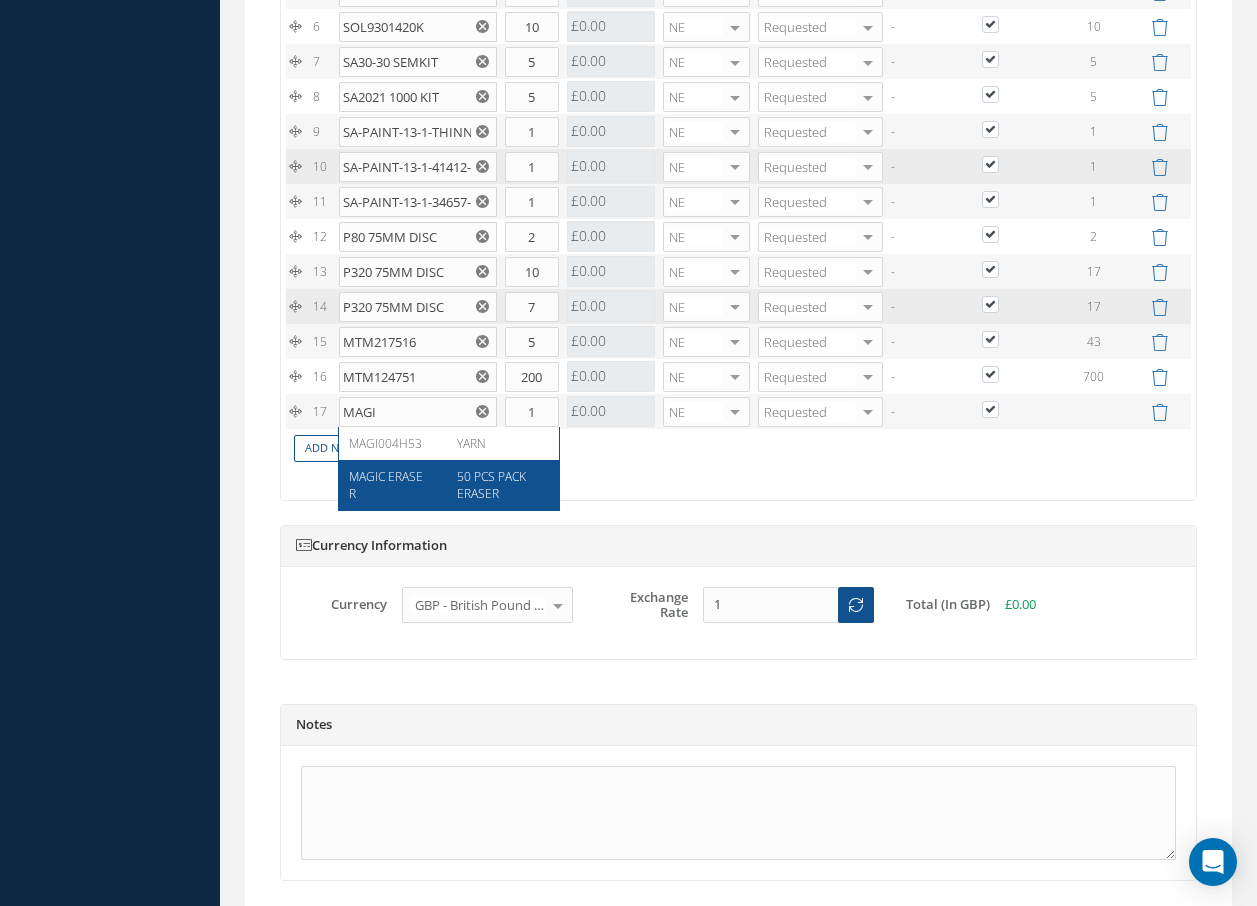 click on "#
Part Number
Description
SN
Alternate PN
Qty
Cost
Markup %
Price
Subtotal
UM
Condition
Repair Code
Task
Figure / Item
Status
PO/REF
Print
In Stock   On Order   Notes   Cust Notes     Action       1
3MDP60950M
DP609 50ML
5" at bounding box center [738, 137] 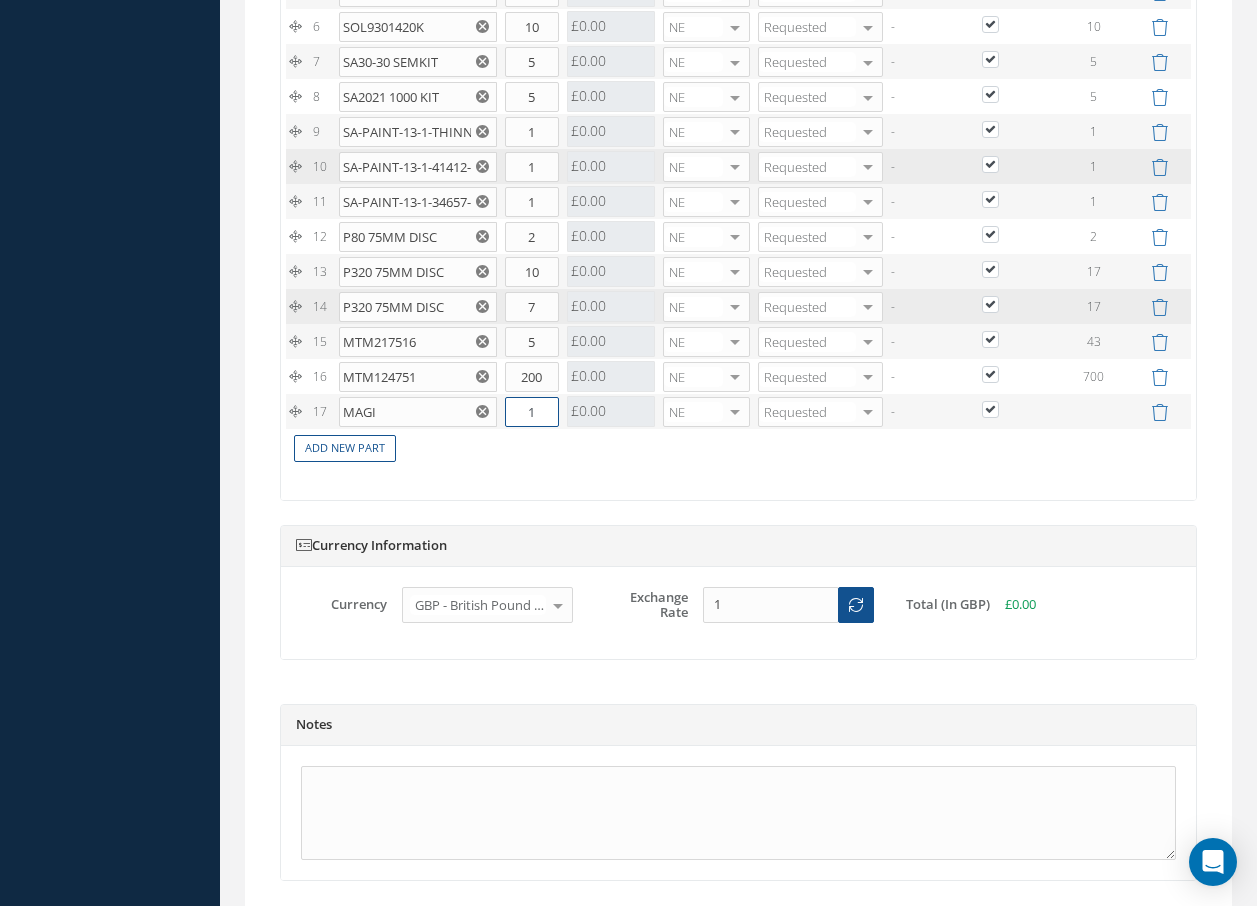 click on "1" at bounding box center (532, 412) 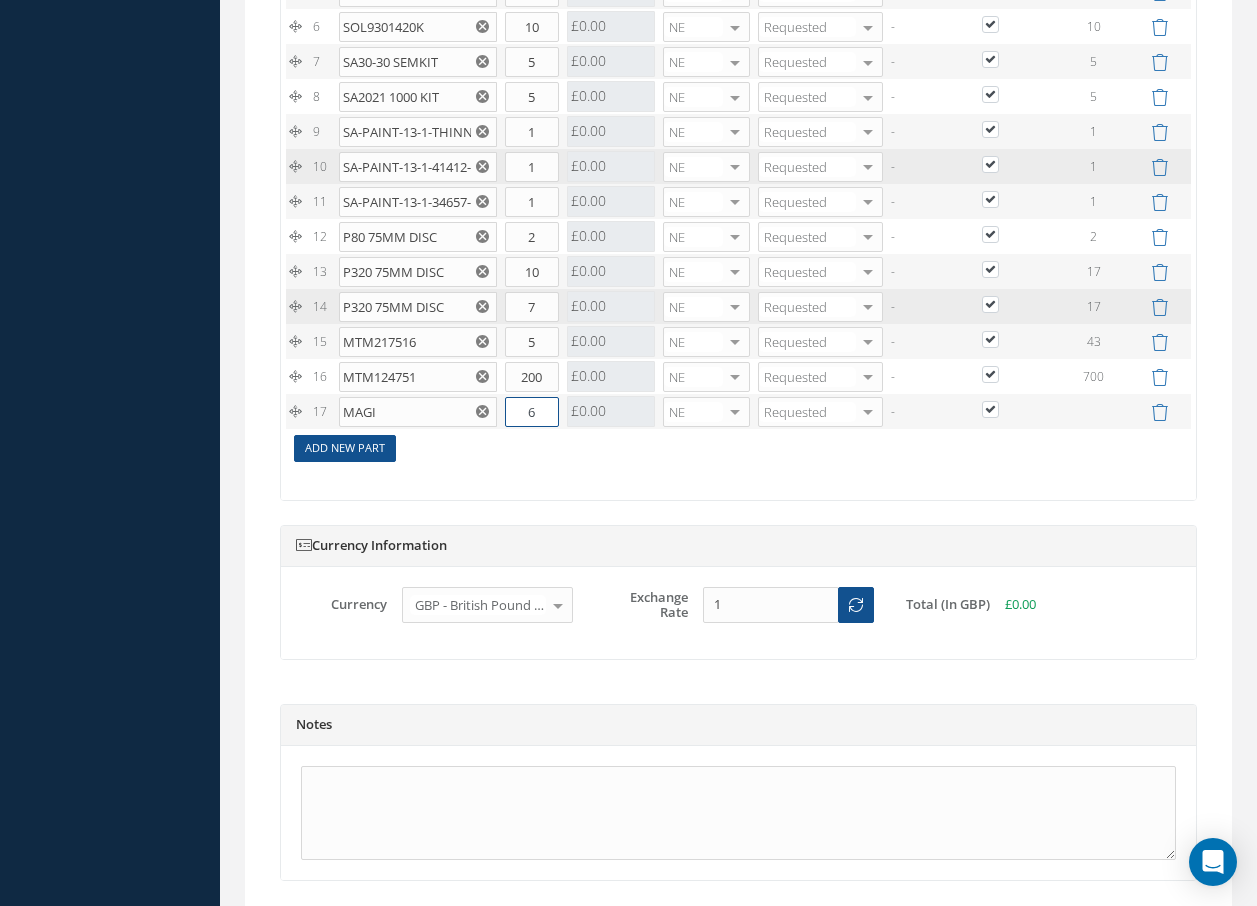 type on "6" 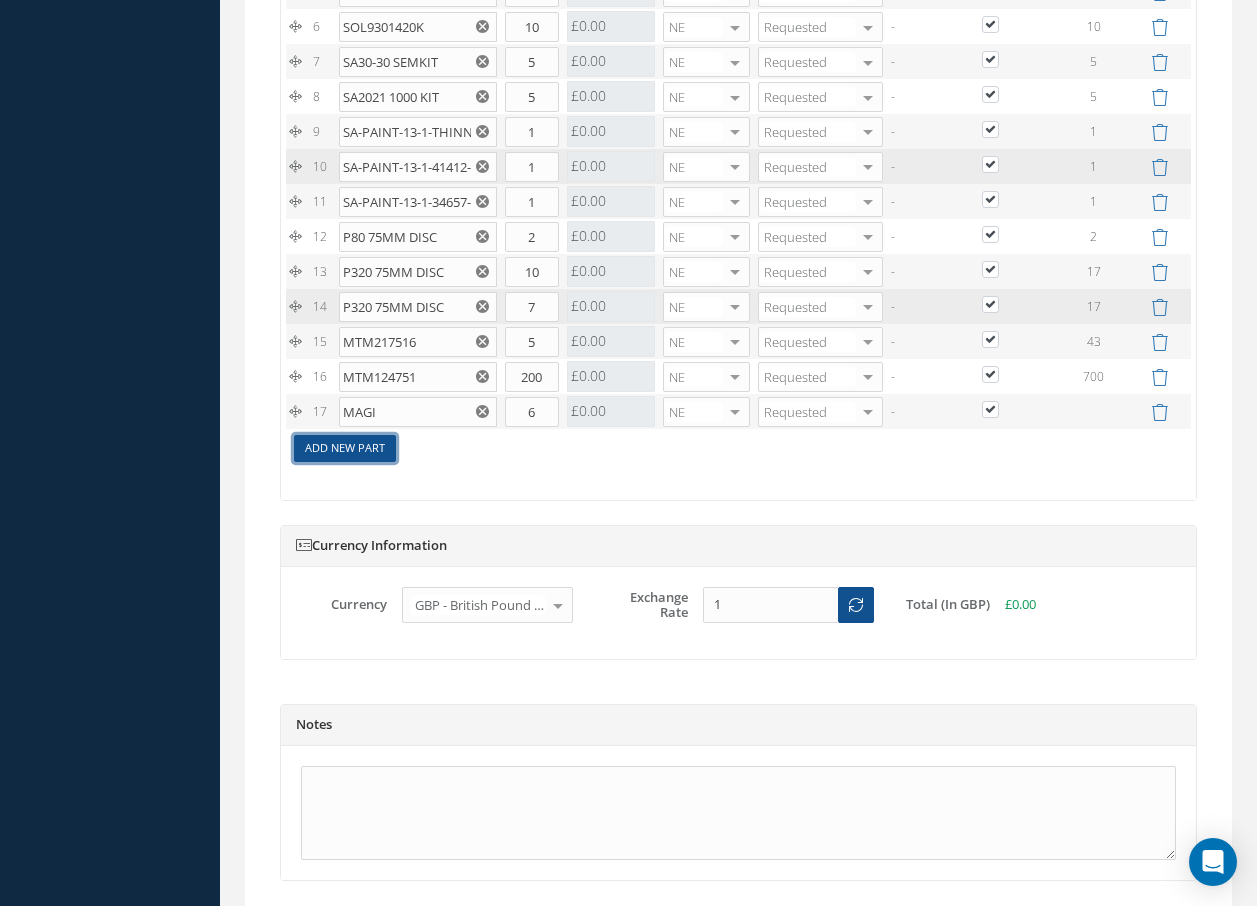 click on "Add New Part" at bounding box center [345, 448] 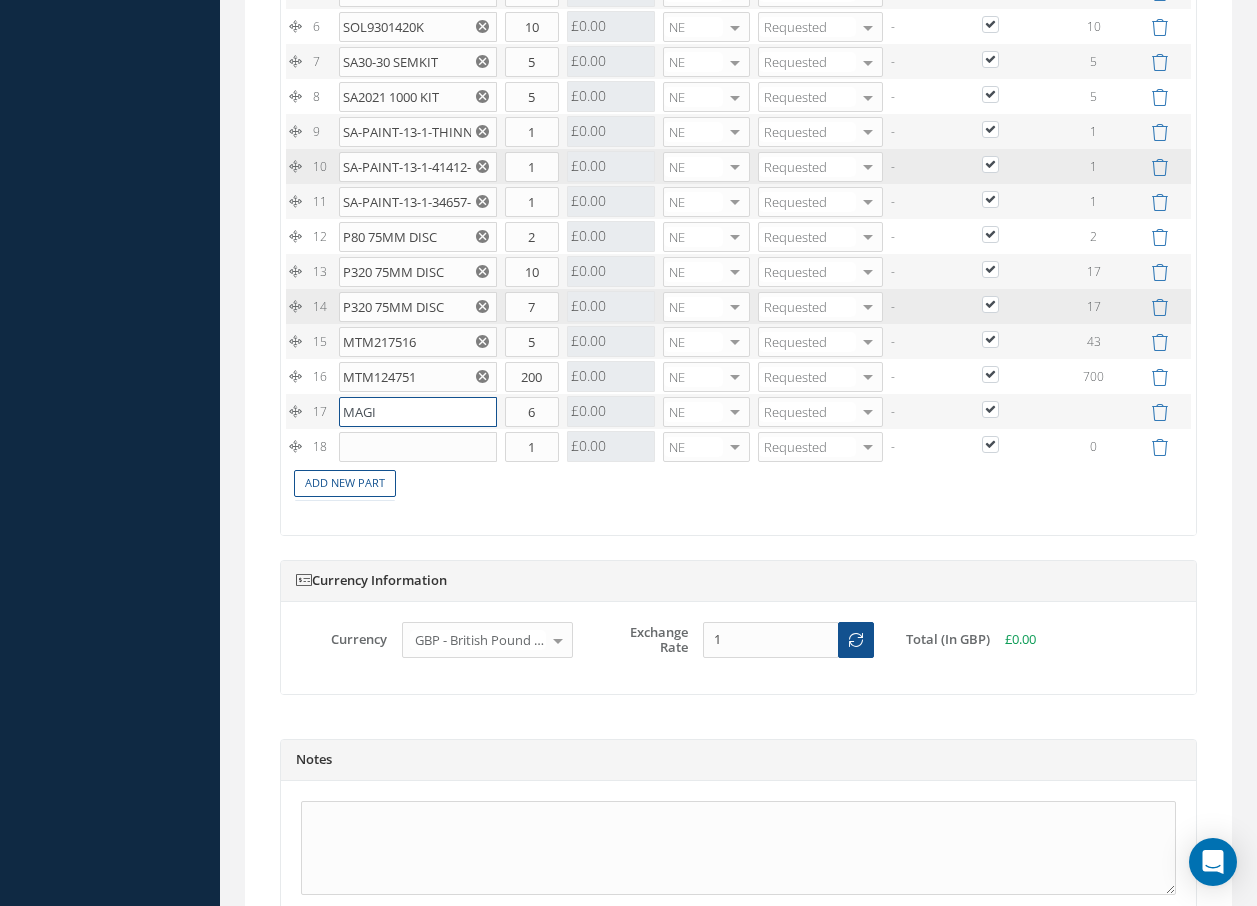 click on "MAGI" at bounding box center (418, 412) 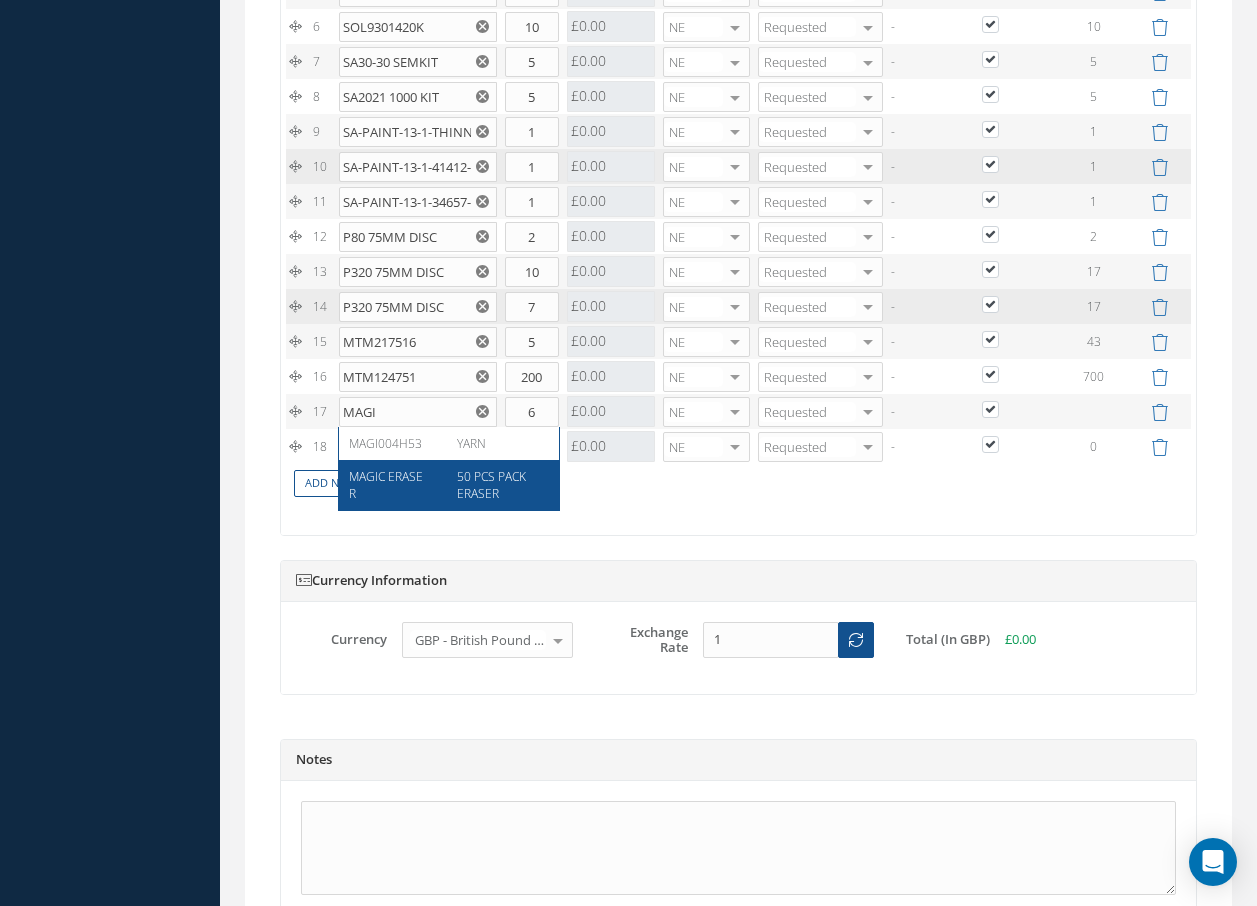 click on "MAGIC ERASER" at bounding box center (386, 485) 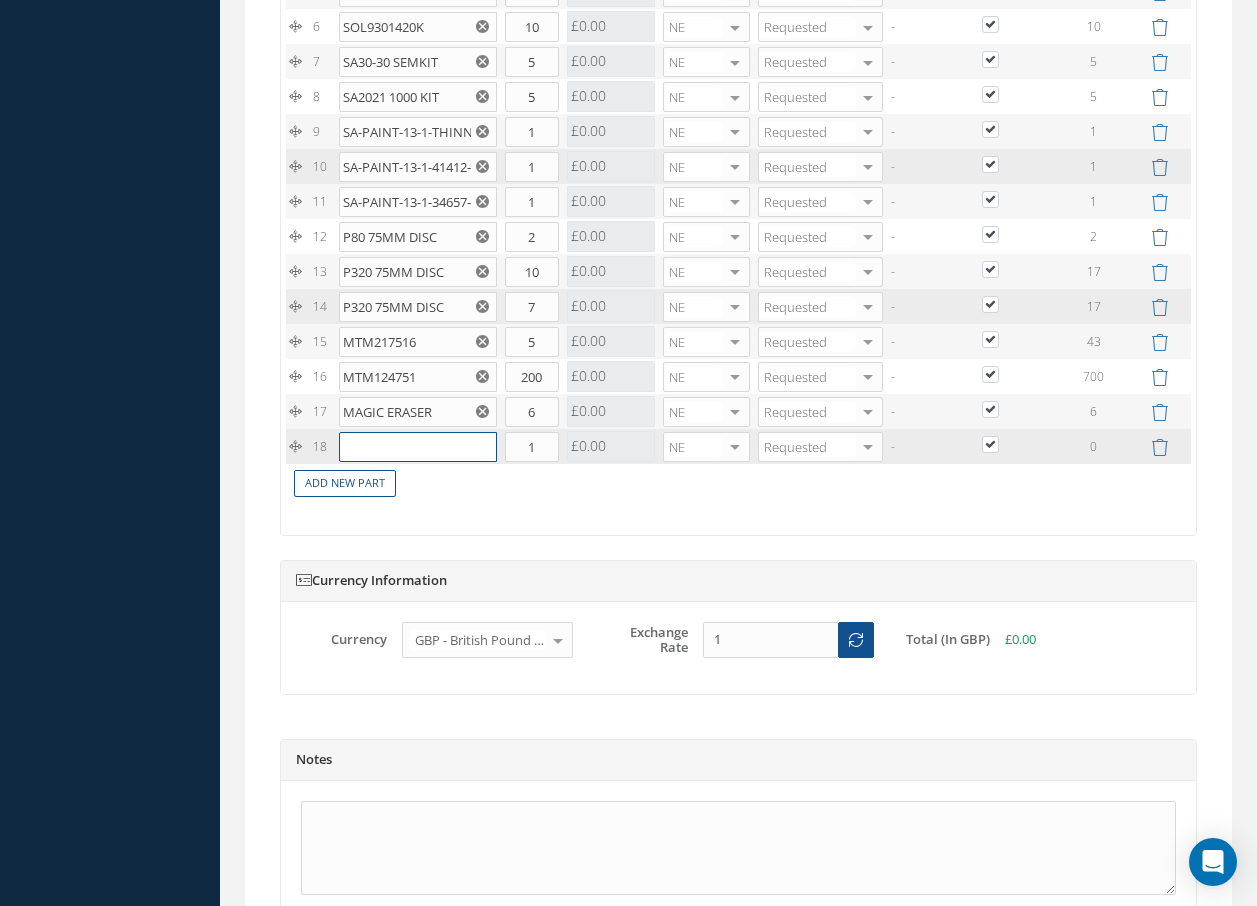 click at bounding box center [418, 447] 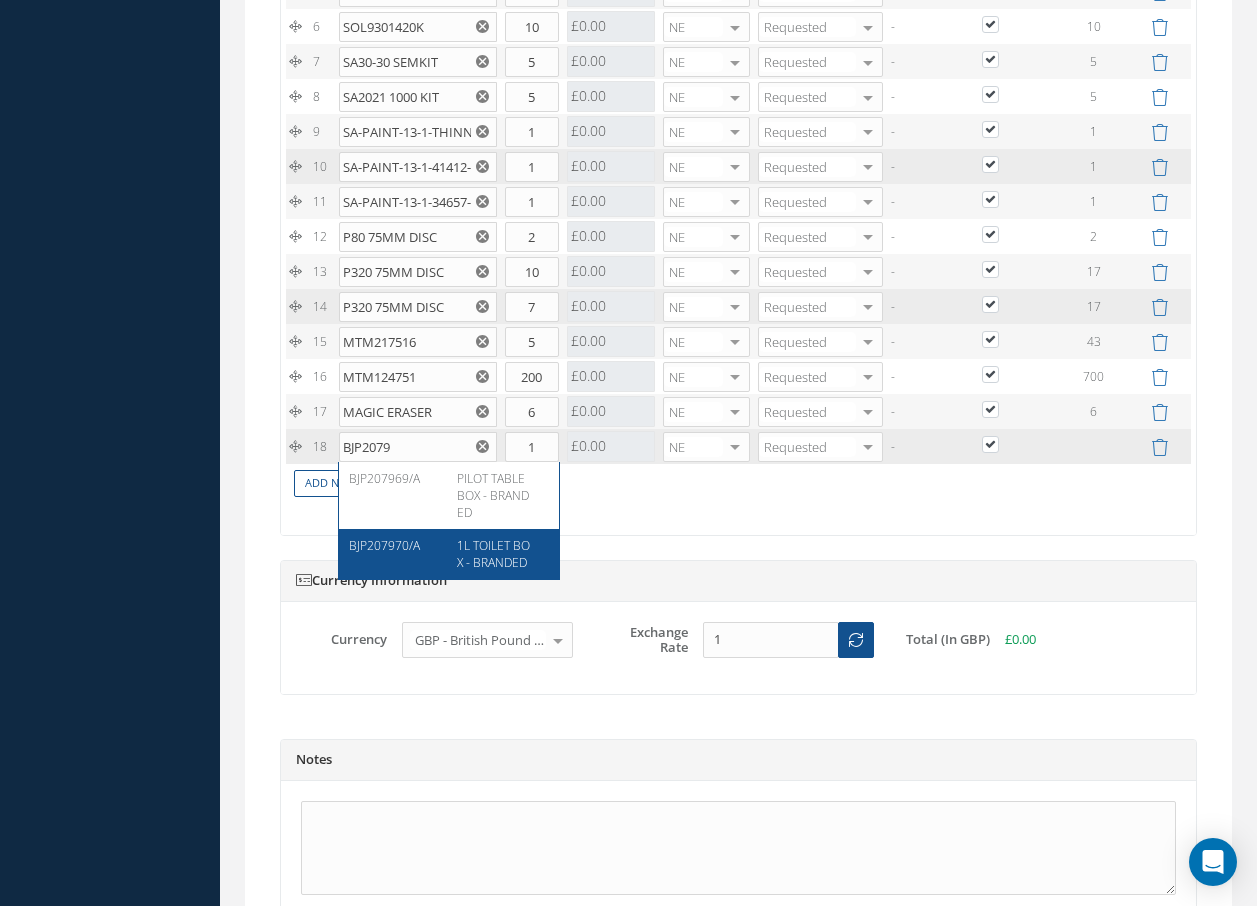 click on "1L TOILET BOX - BRANDED" at bounding box center (493, 554) 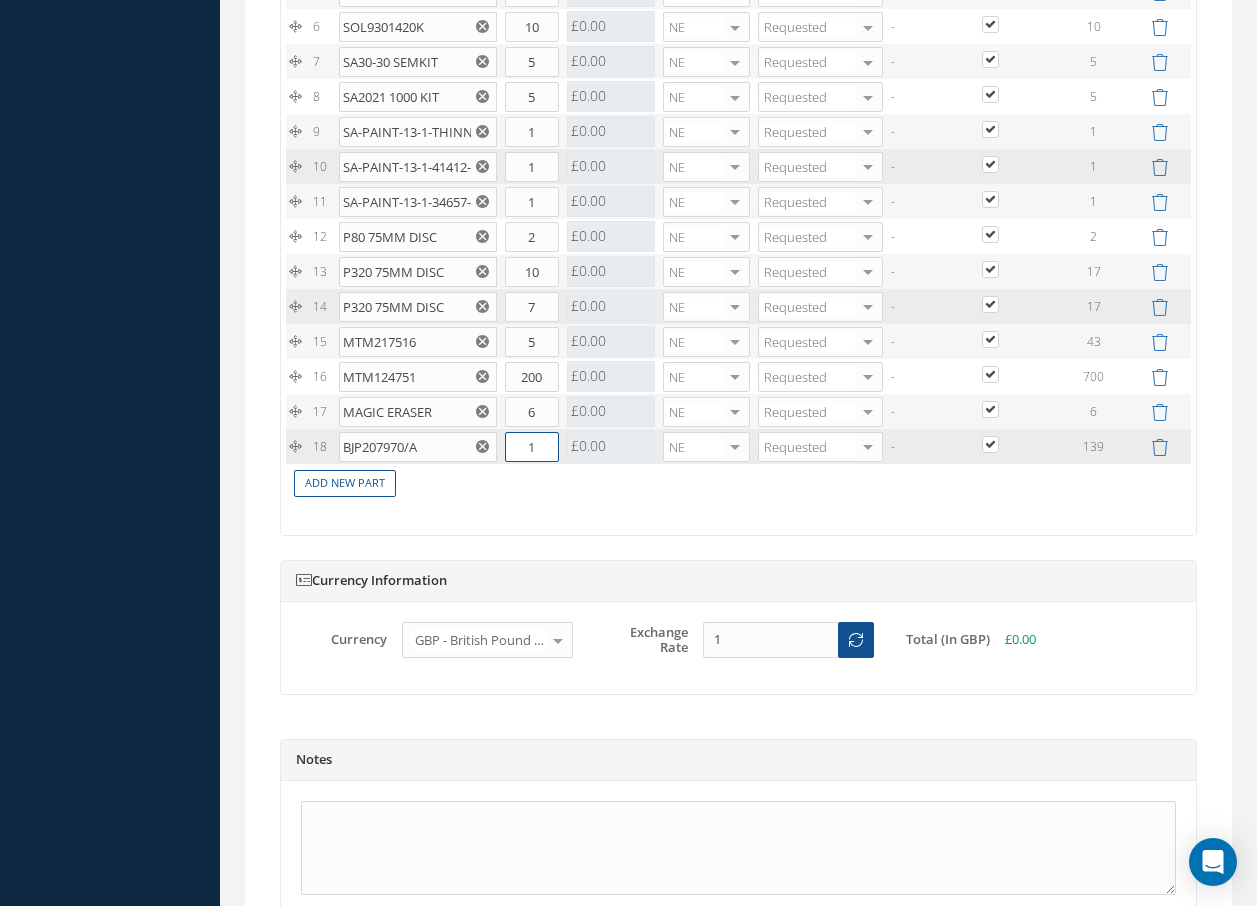 drag, startPoint x: 543, startPoint y: 452, endPoint x: 501, endPoint y: 445, distance: 42.579338 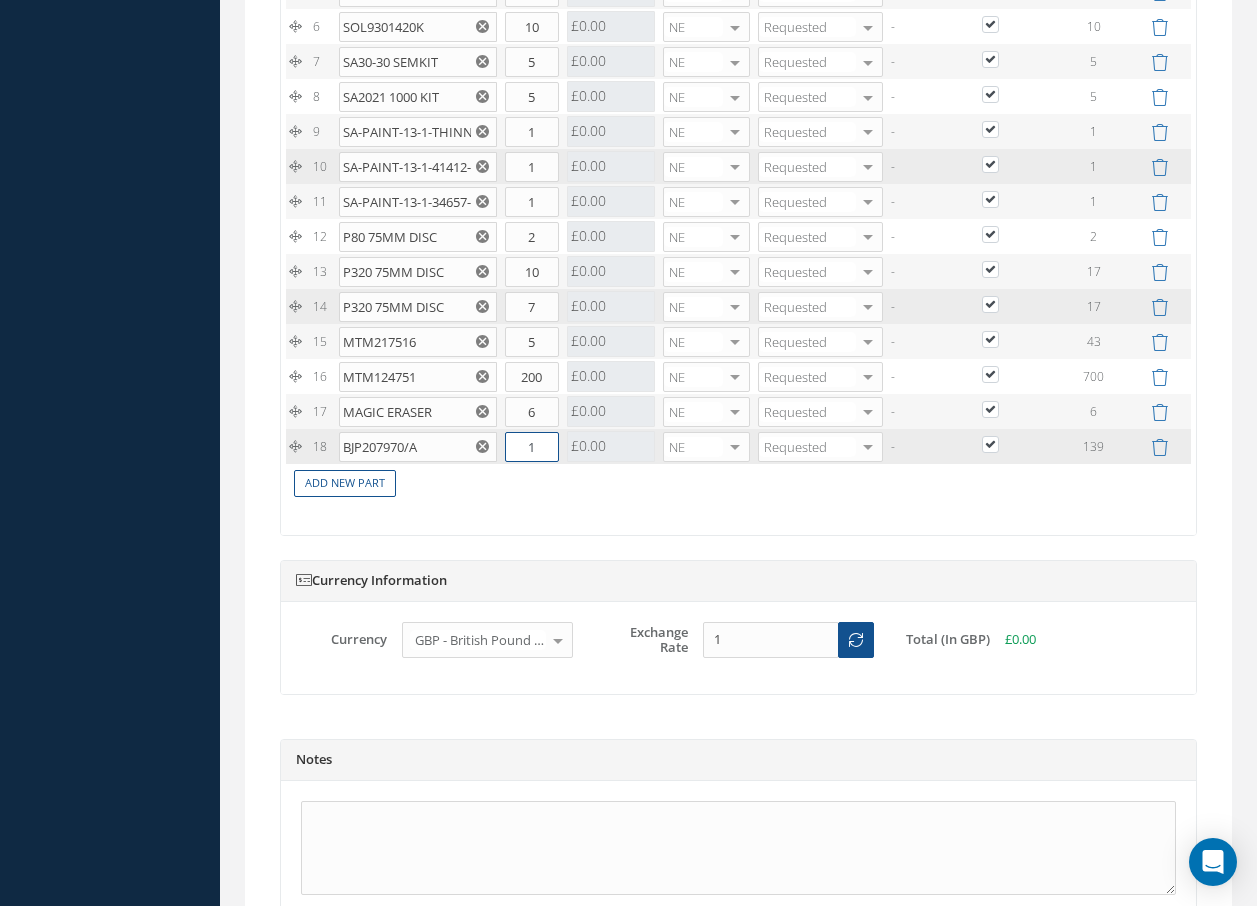 click on "1" at bounding box center (532, 446) 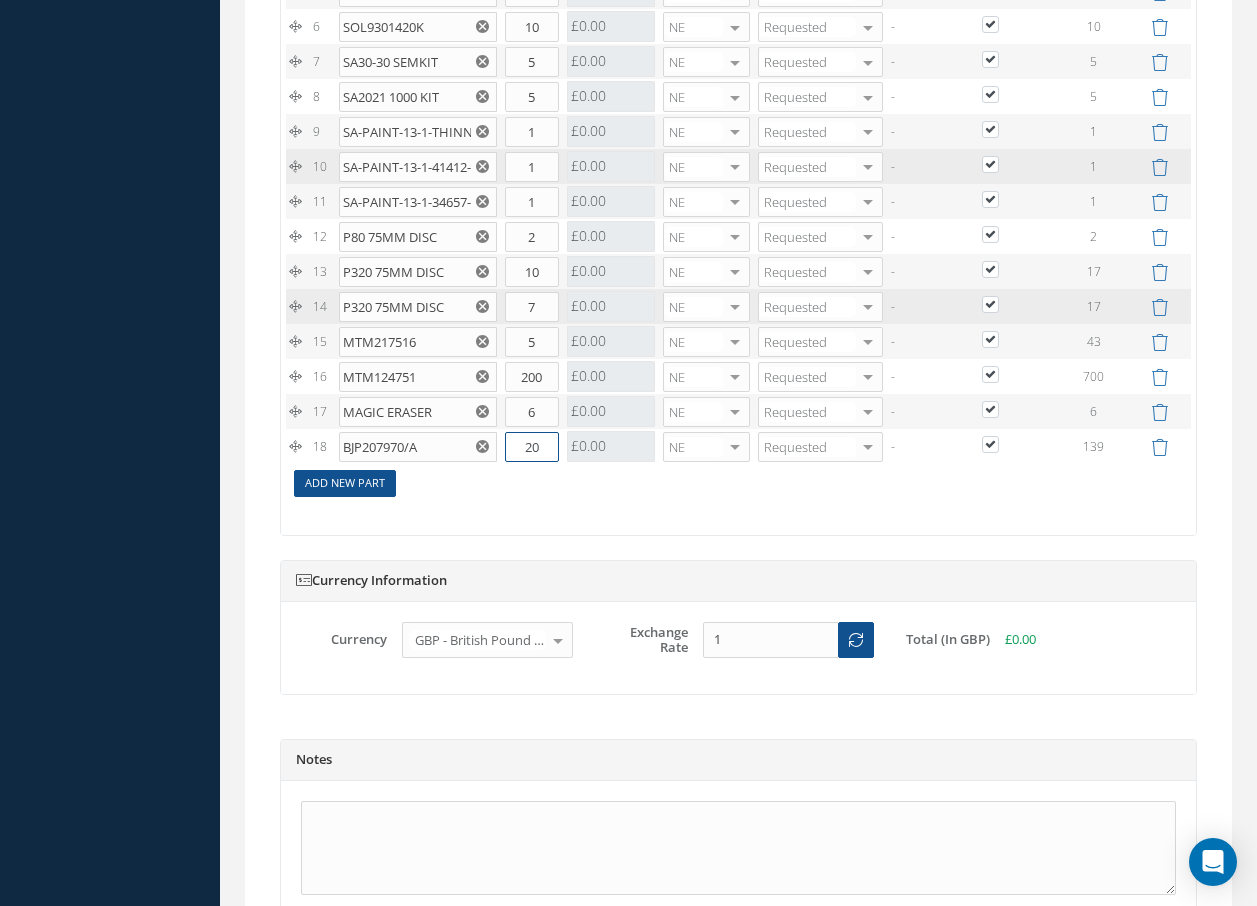 type on "20" 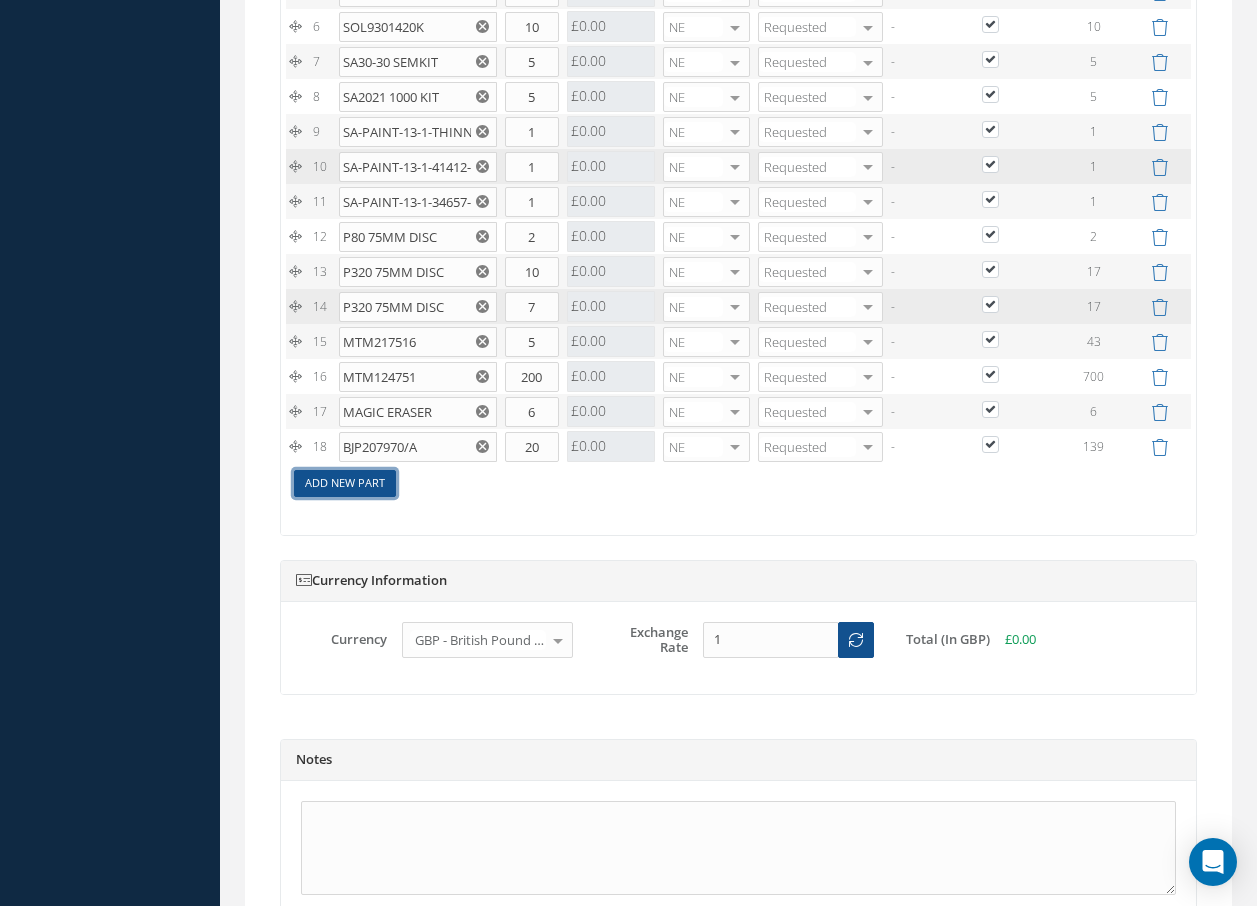 click on "Add New Part" at bounding box center [345, 483] 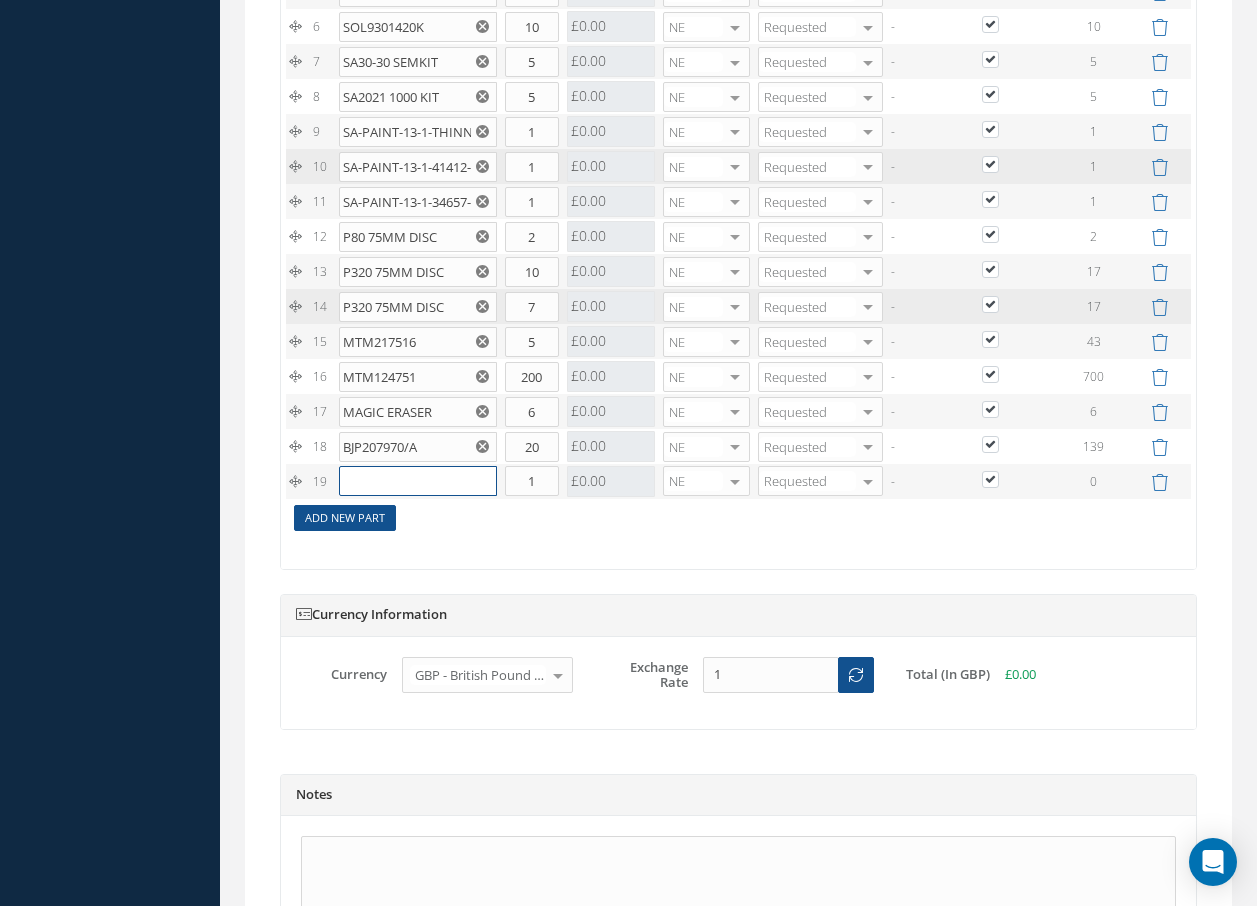 click at bounding box center (418, 481) 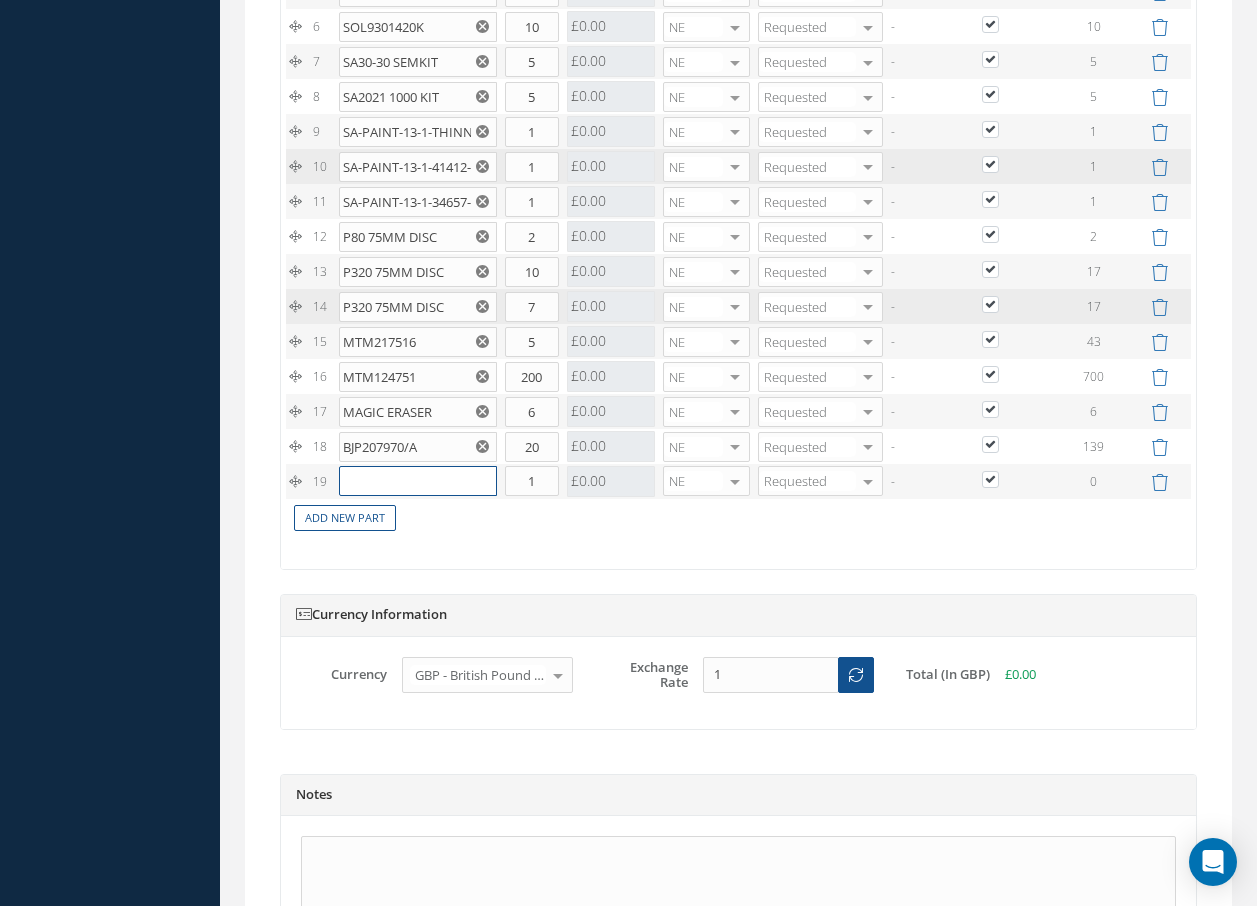 click at bounding box center [418, 481] 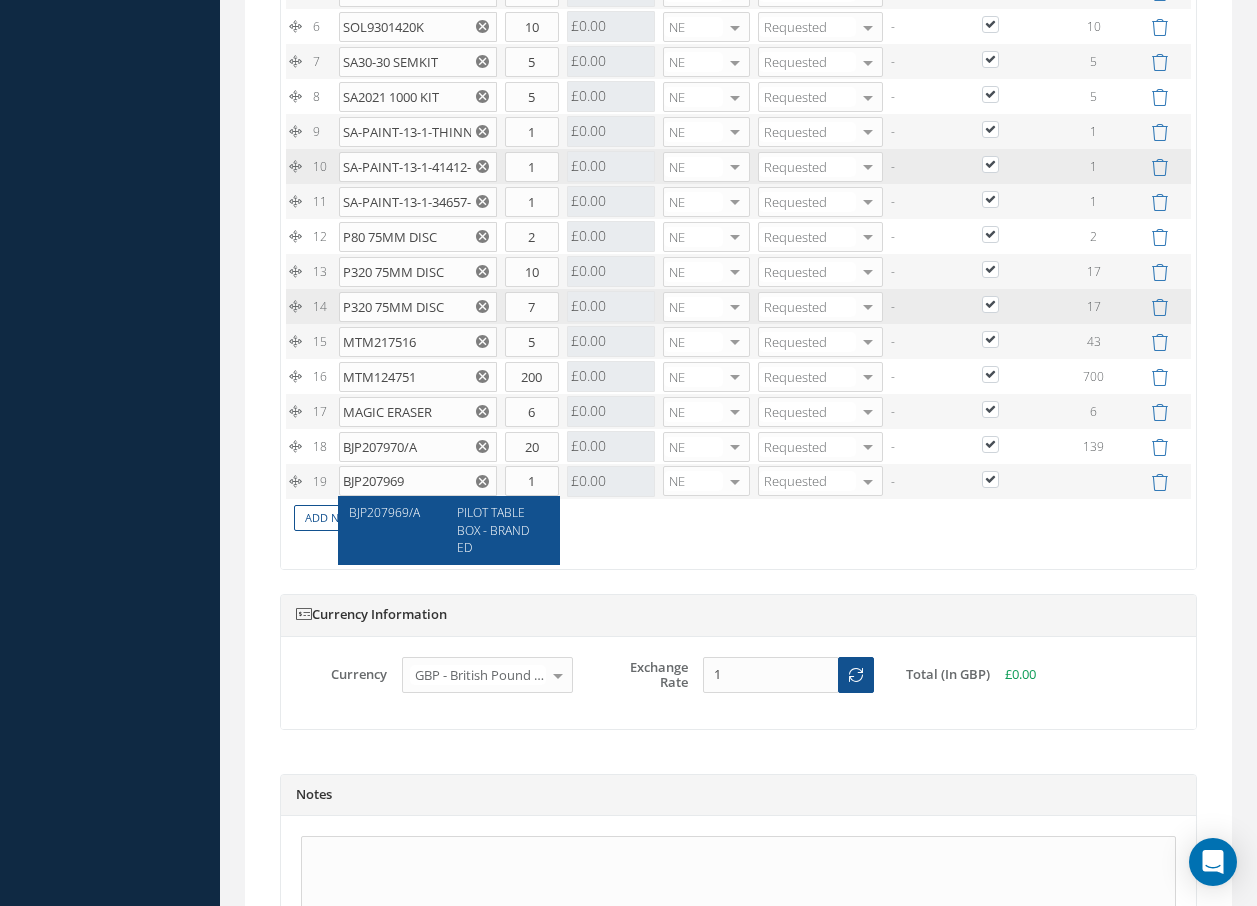 click on "PILOT TABLE BOX - BRANDED" at bounding box center (493, 529) 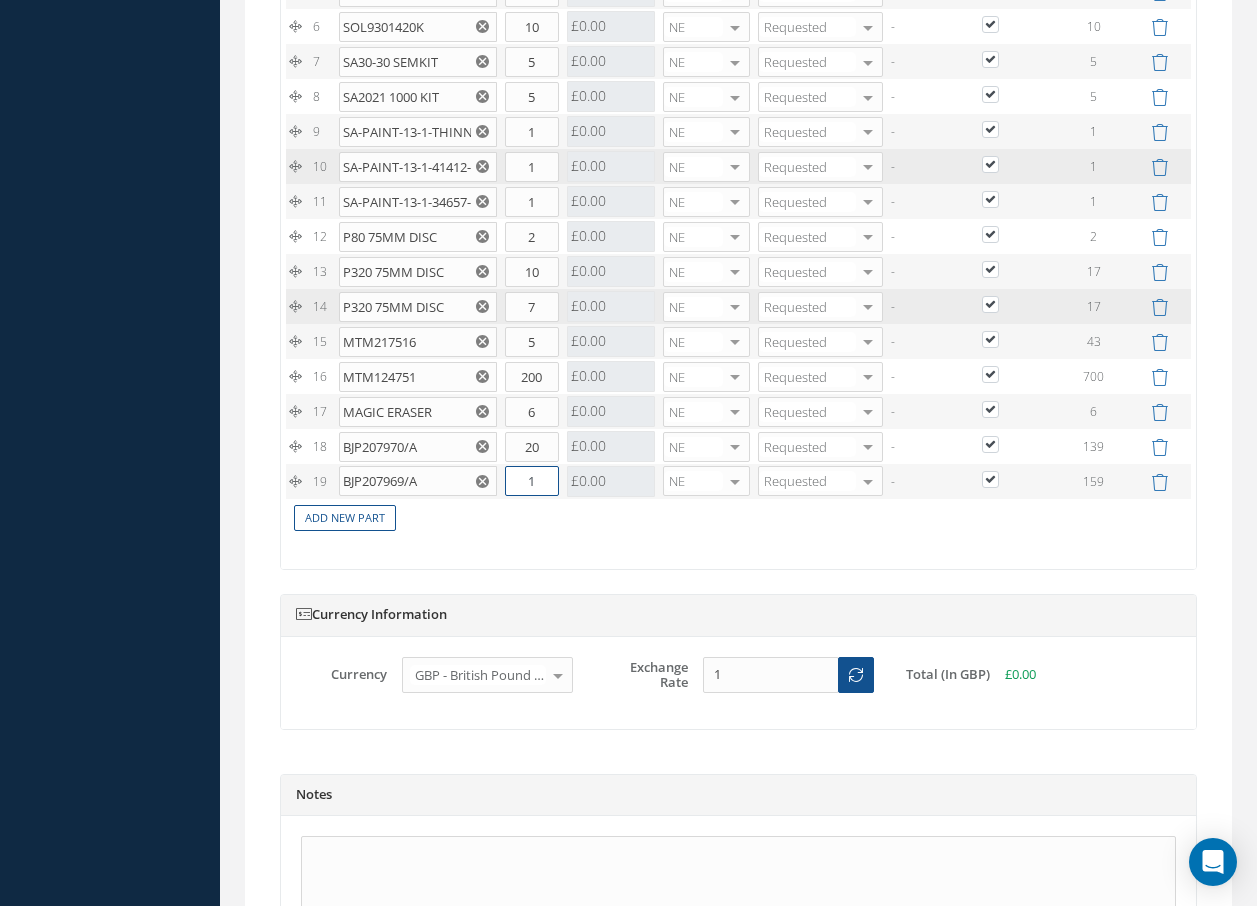 drag, startPoint x: 517, startPoint y: 488, endPoint x: 594, endPoint y: 487, distance: 77.00649 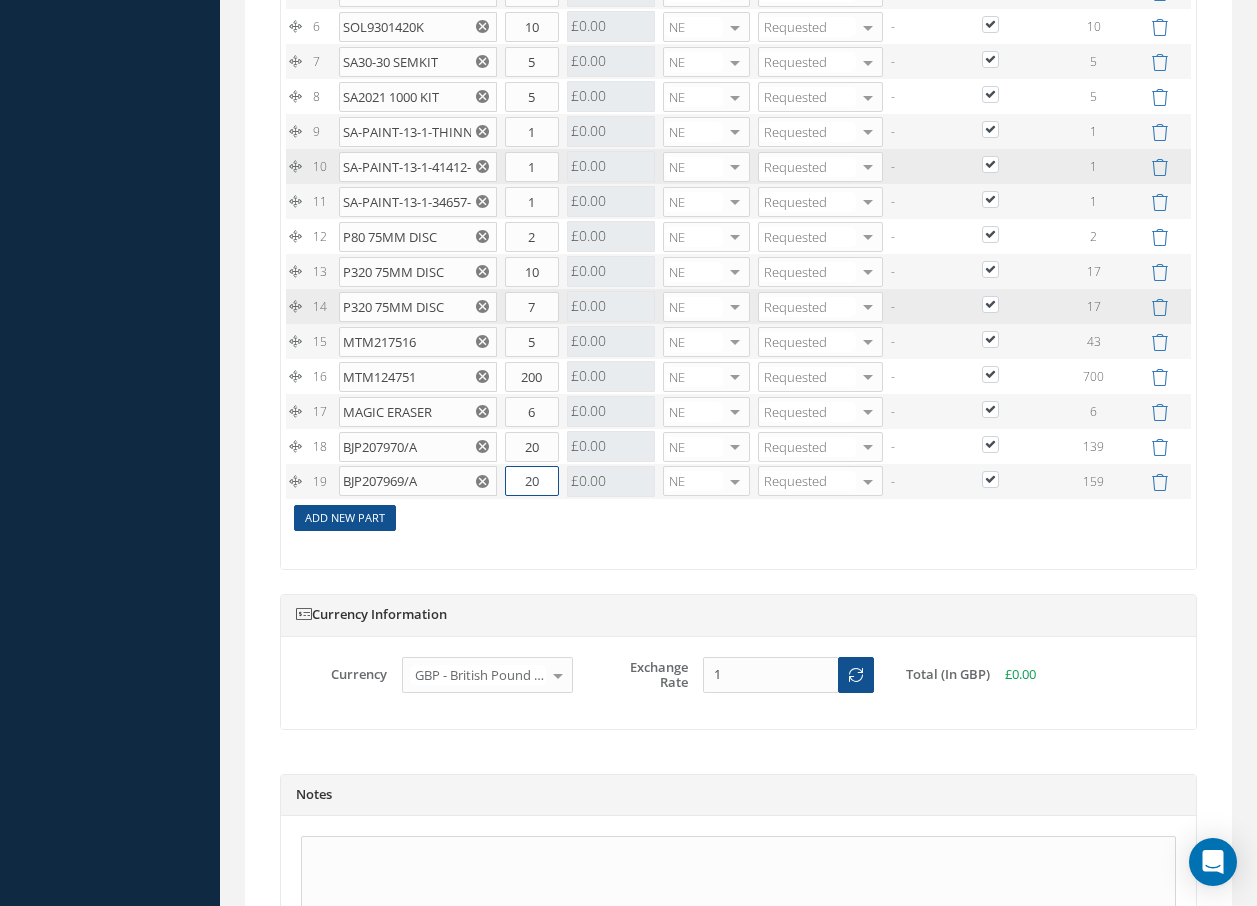 type on "20" 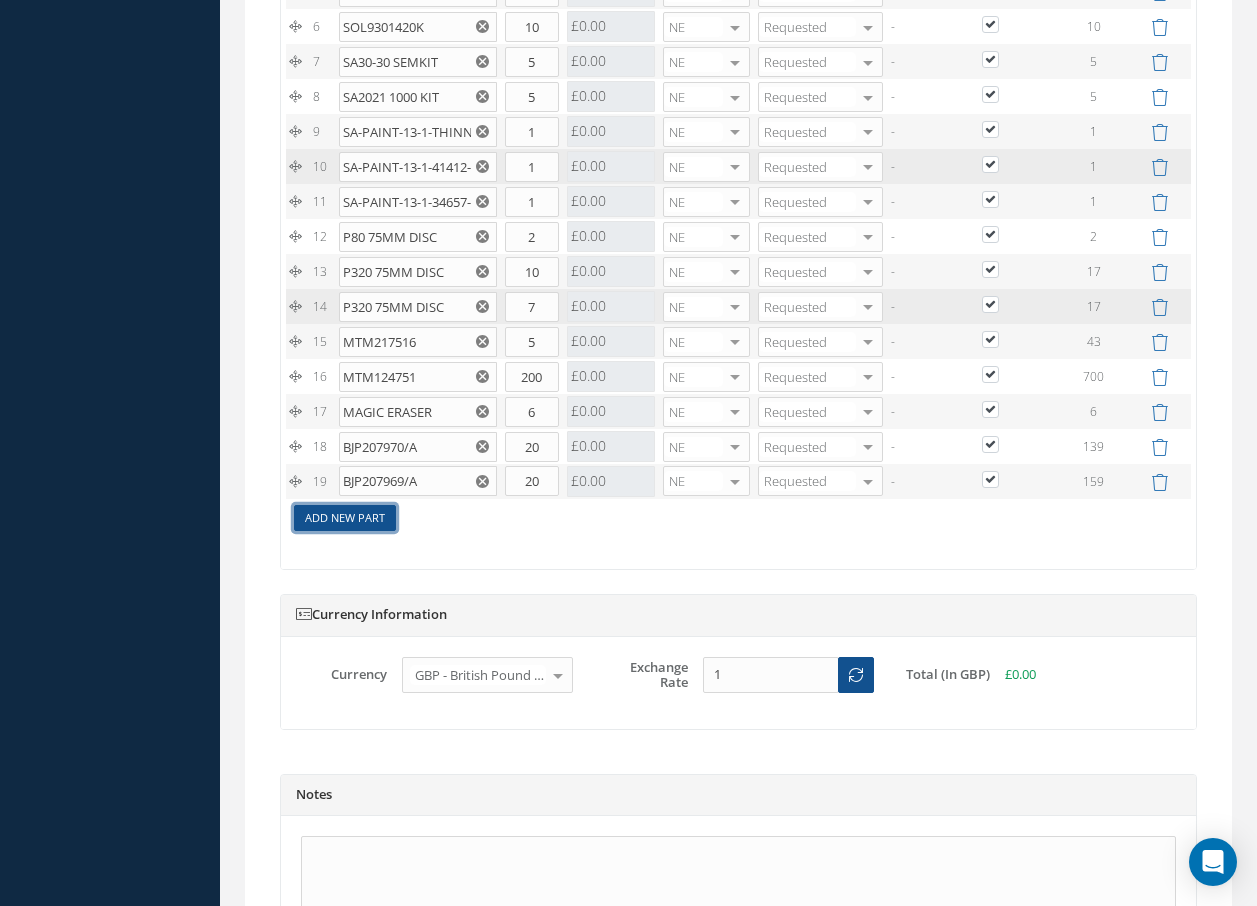 click on "Add New Part" at bounding box center (345, 518) 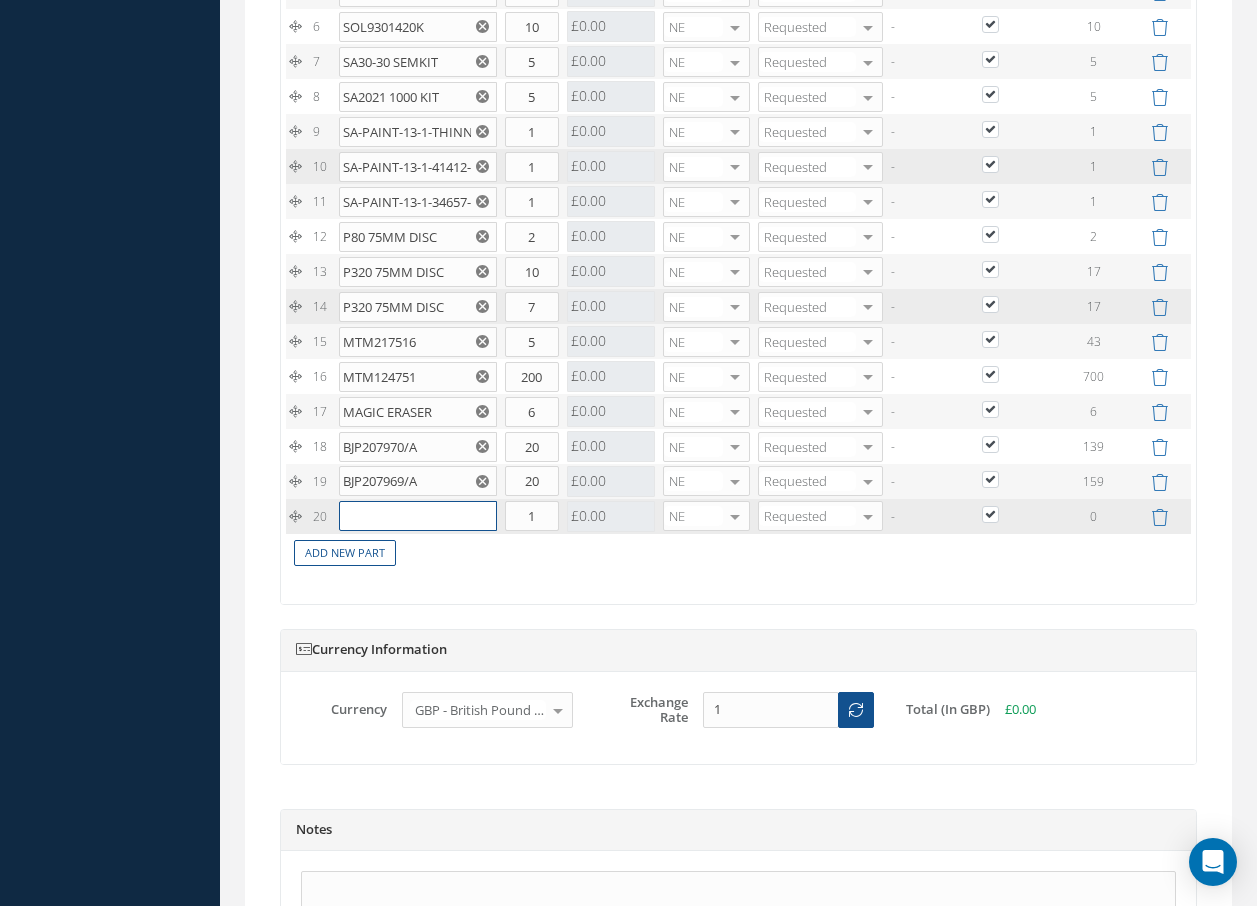 click at bounding box center (418, 516) 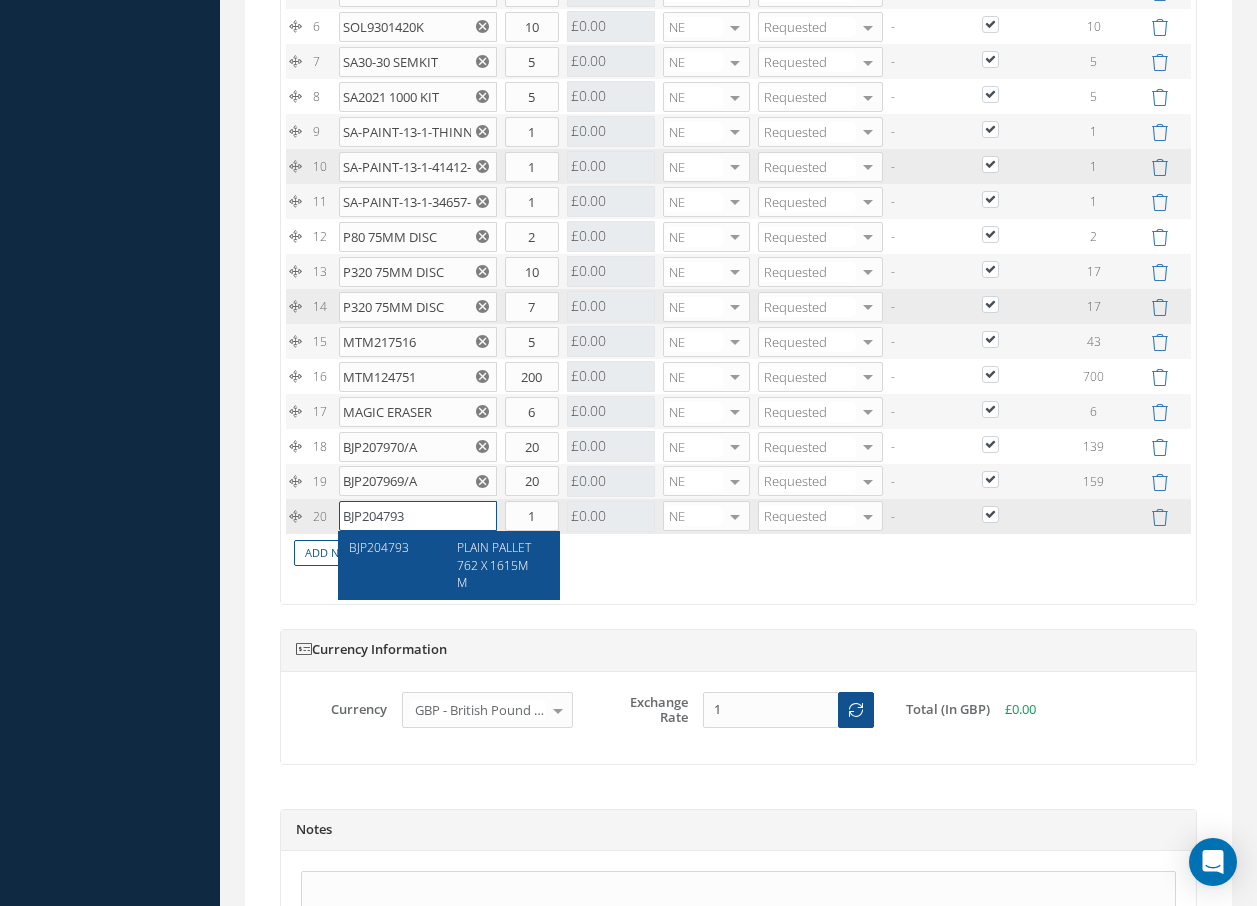 type on "BJP204793" 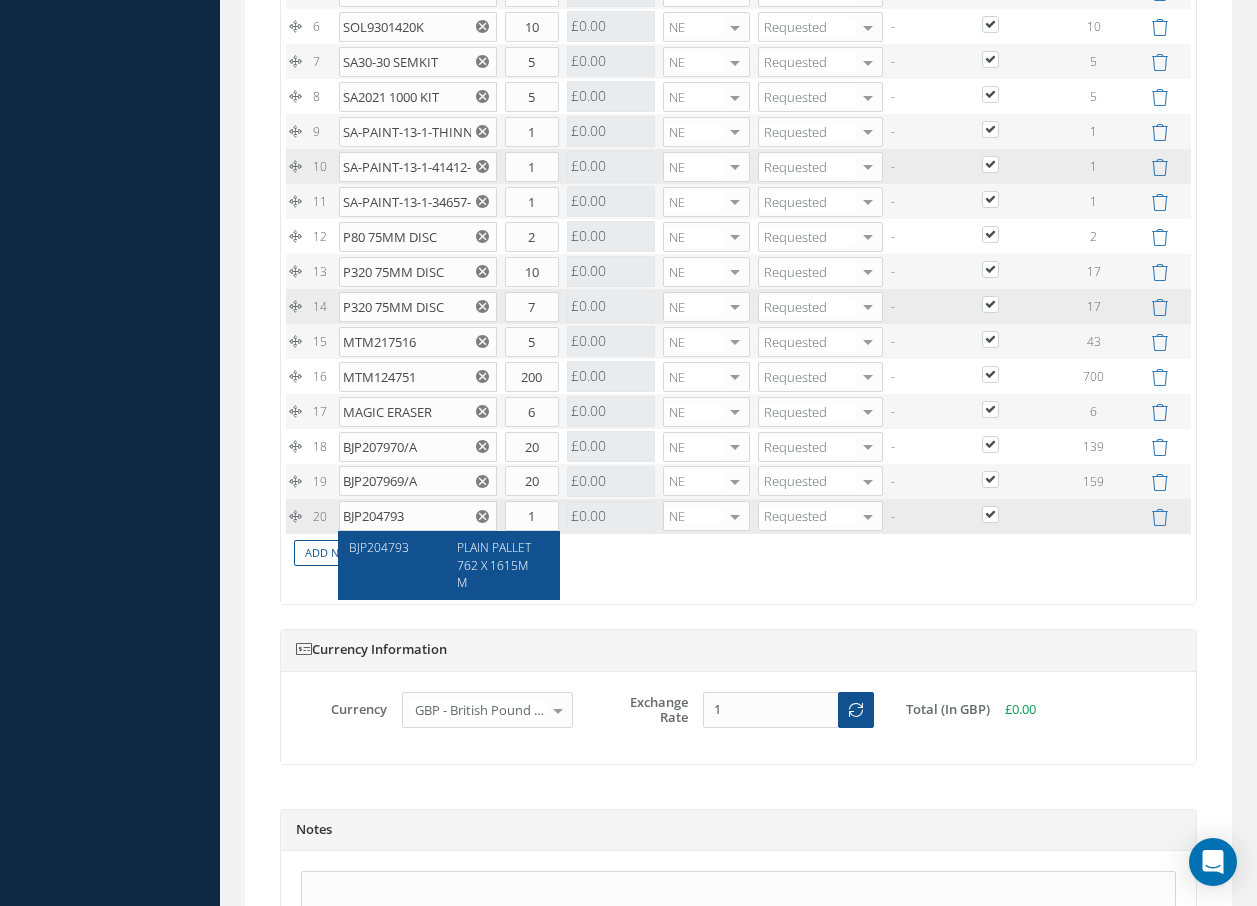 click on "PLAIN PALLET 762 X 1615MM" at bounding box center [494, 564] 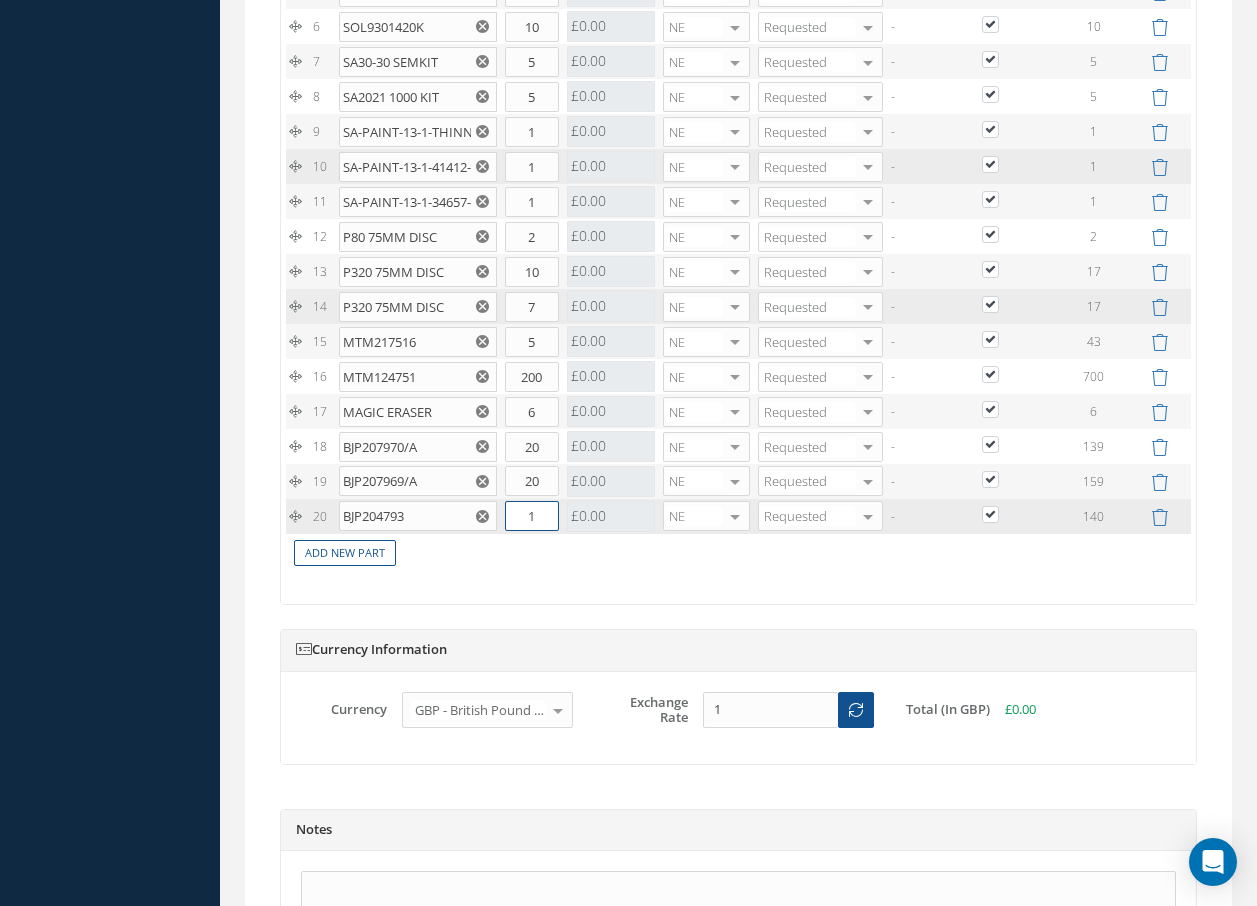 drag, startPoint x: 551, startPoint y: 516, endPoint x: 503, endPoint y: 517, distance: 48.010414 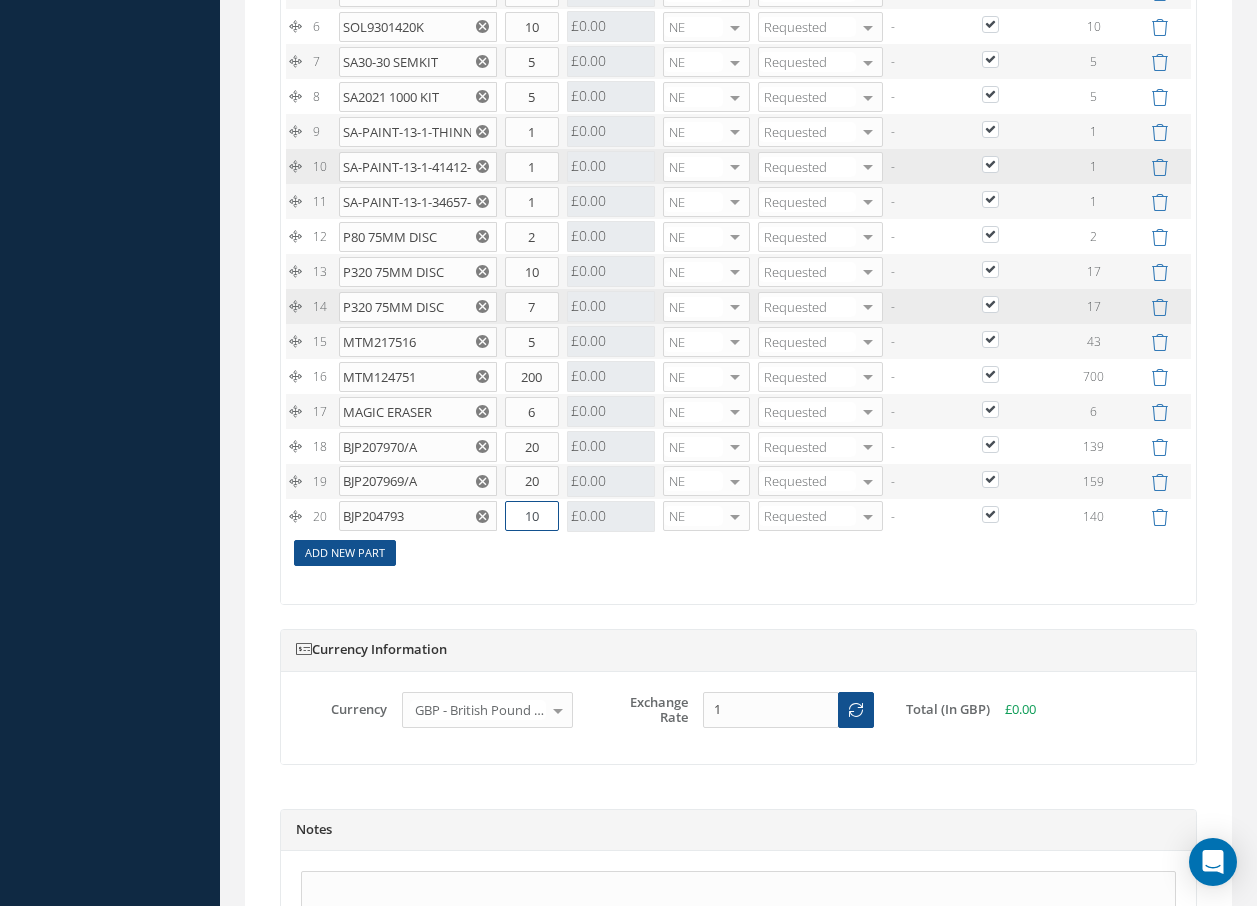type on "10" 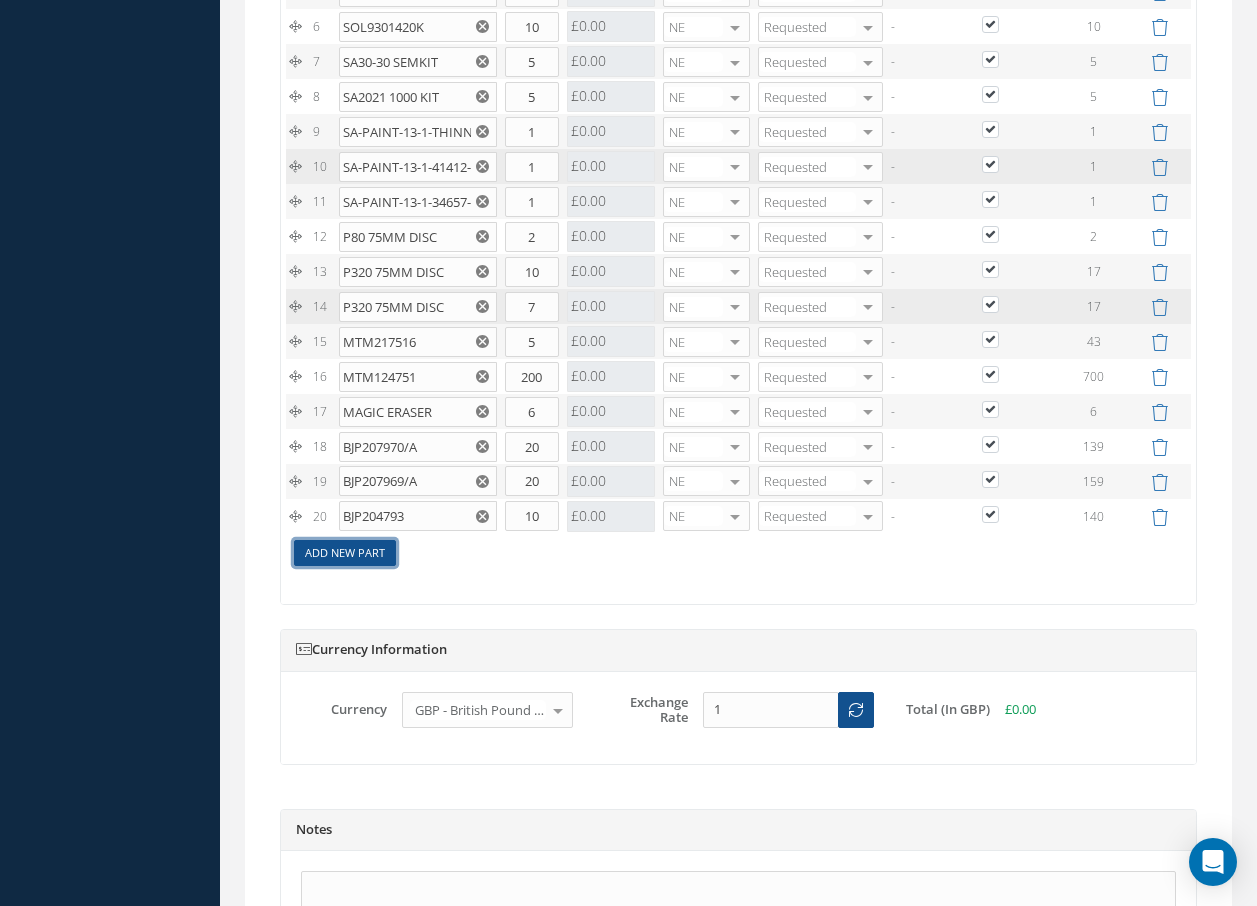 click on "Add New Part" at bounding box center (345, 553) 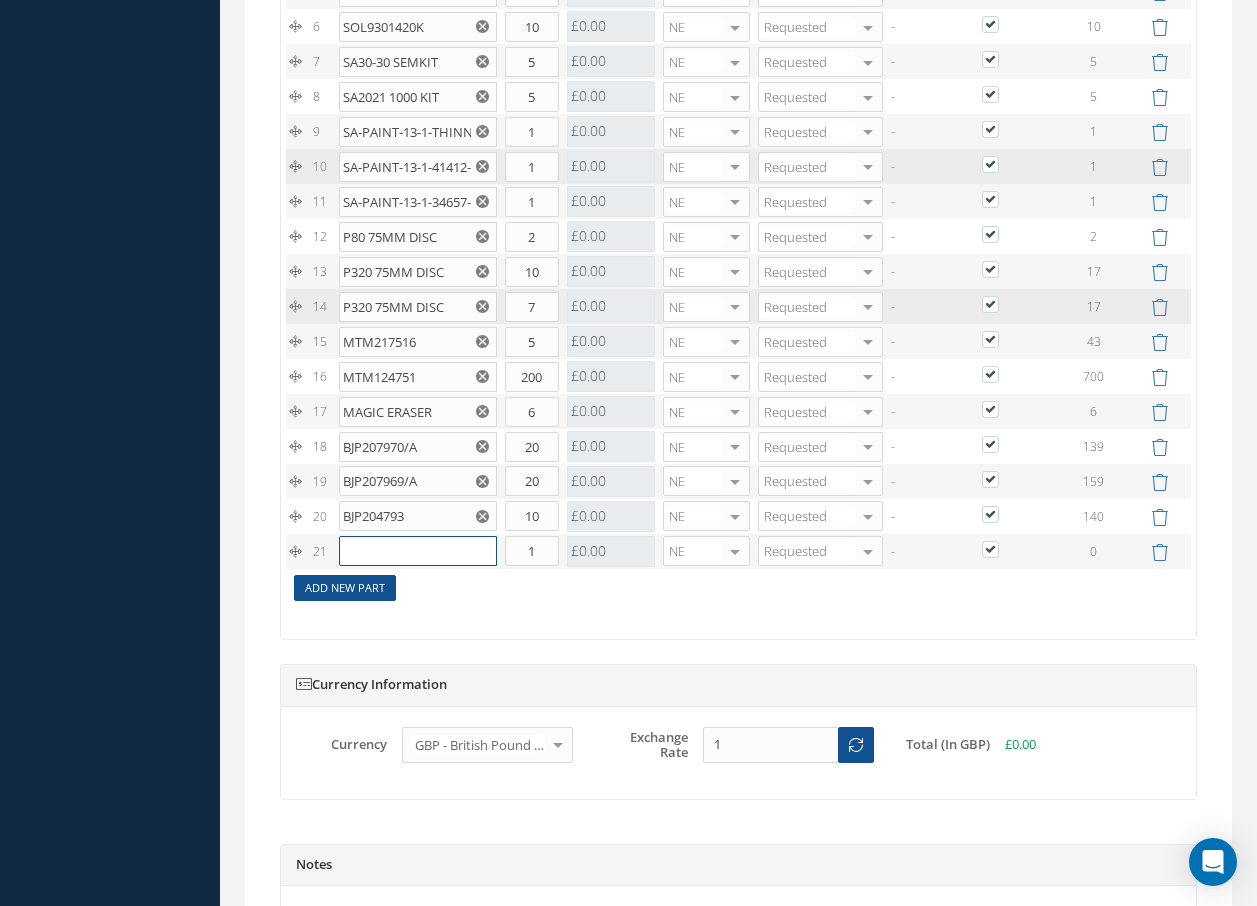 click at bounding box center [418, 551] 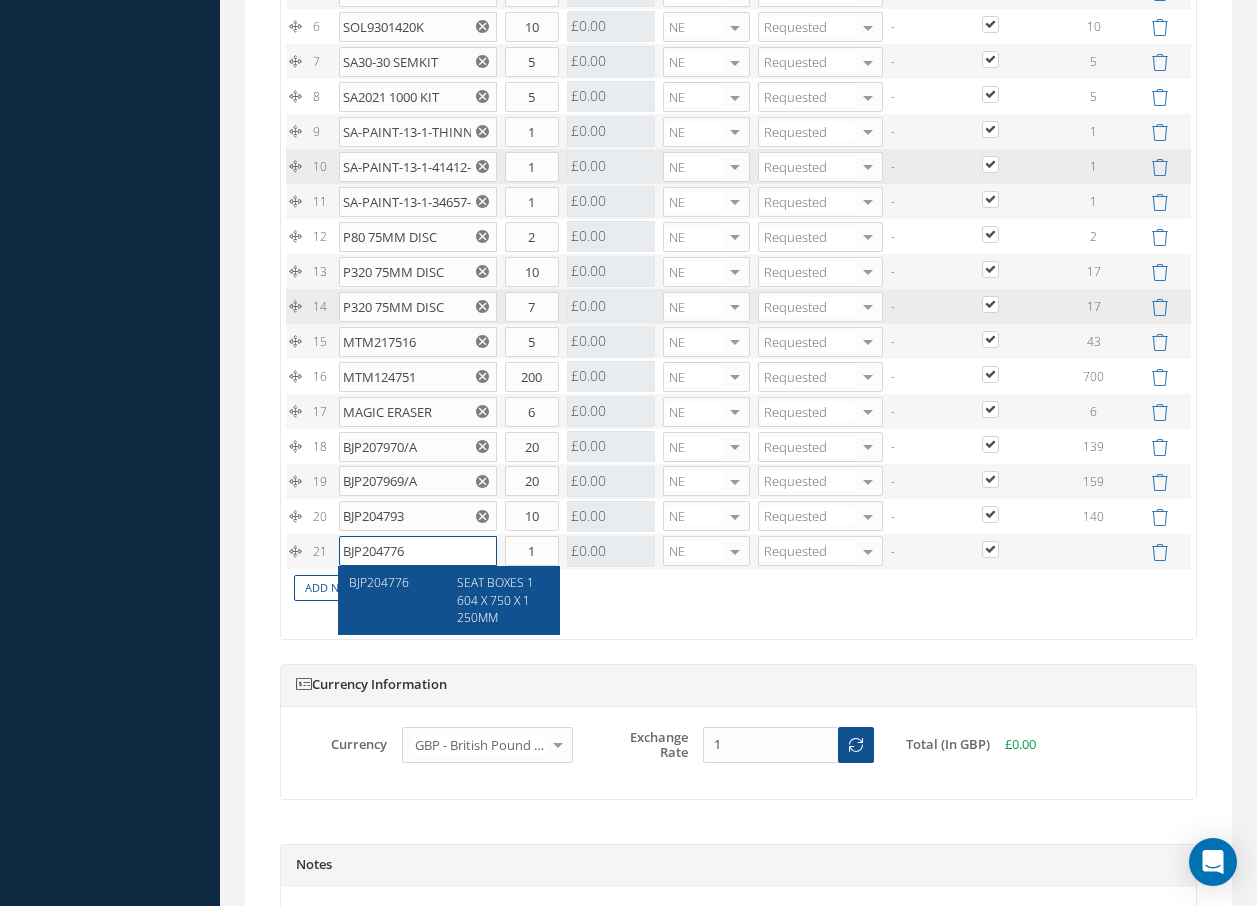 type on "BJP204776" 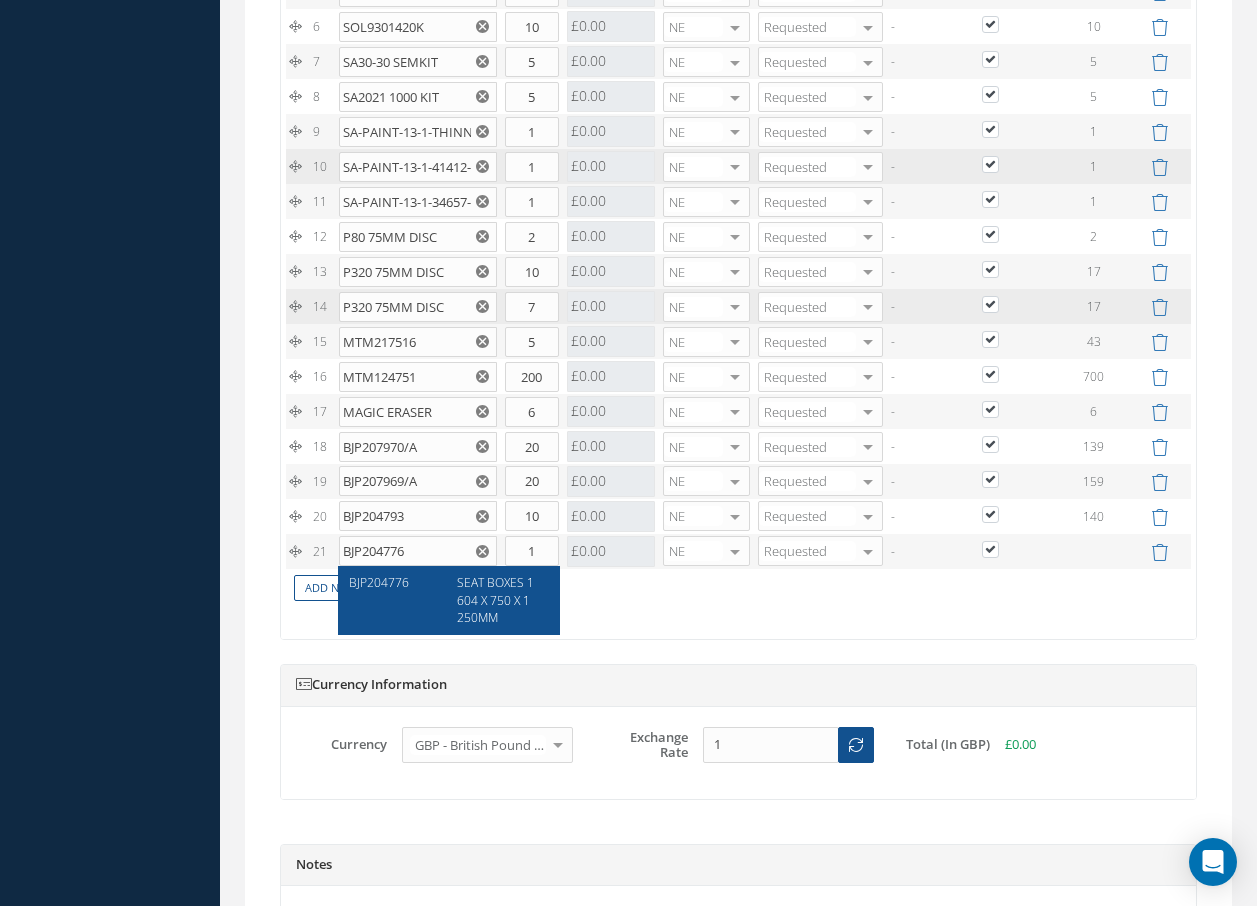 click on "SEAT BOXES 1604 X 750 X 1250MM" at bounding box center [496, 599] 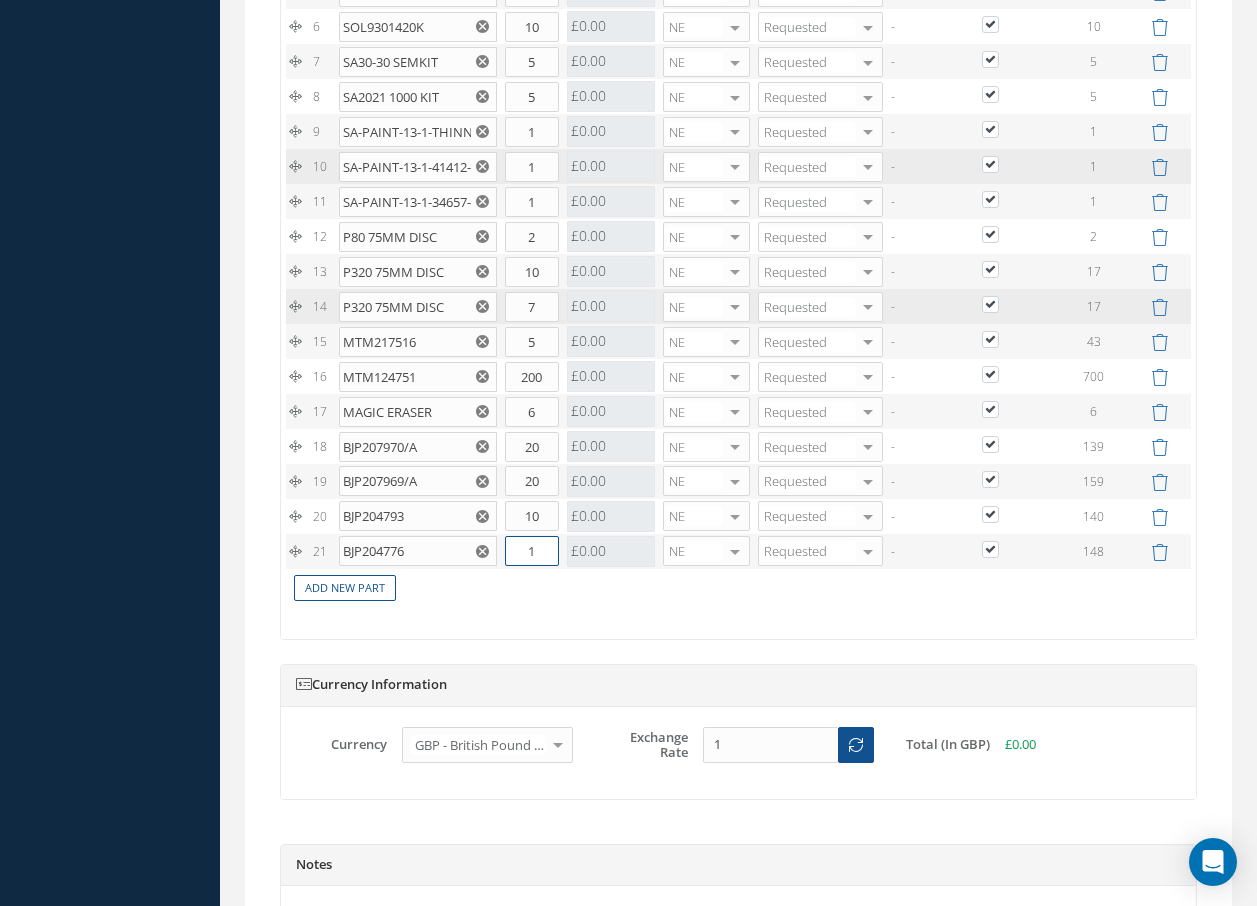 click on "1" at bounding box center [532, 551] 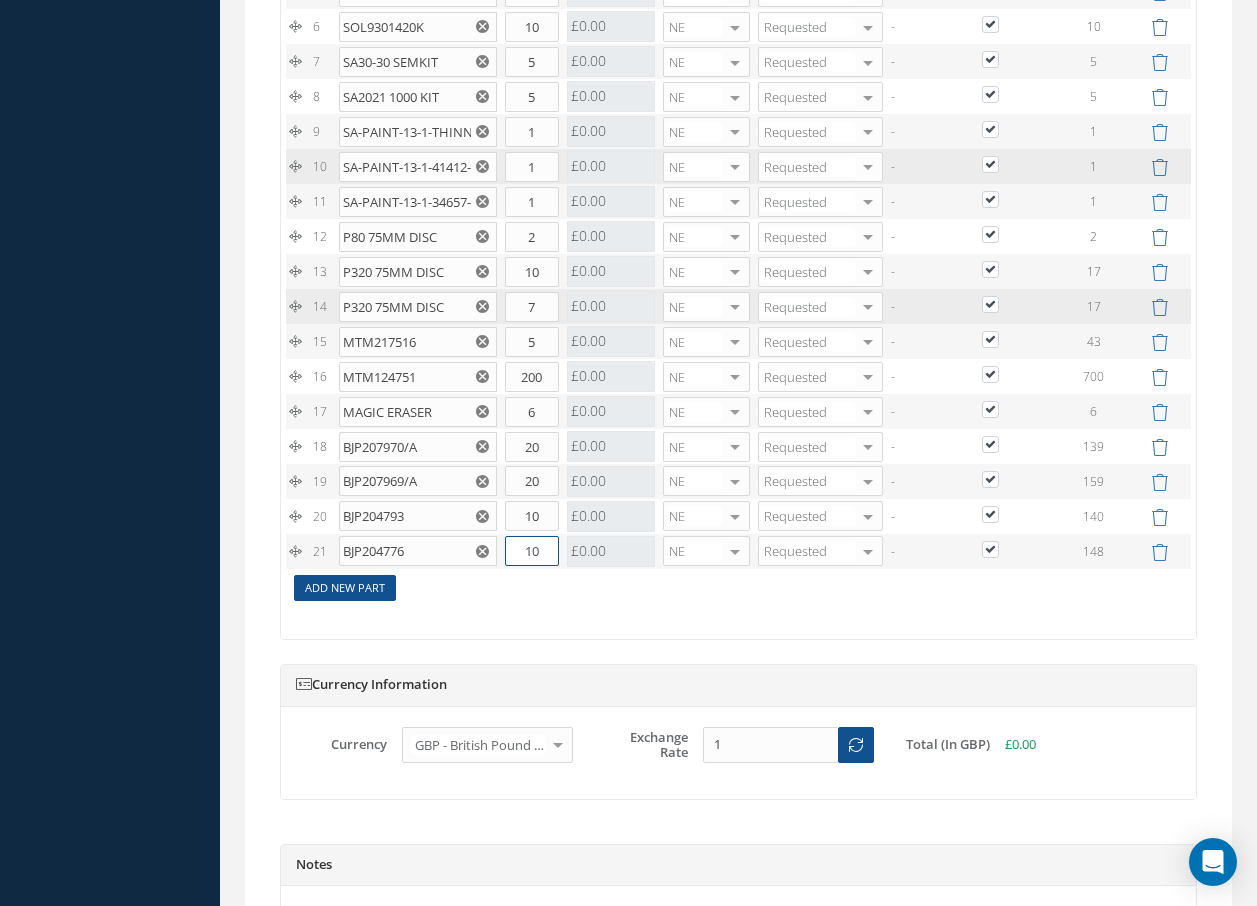 type on "10" 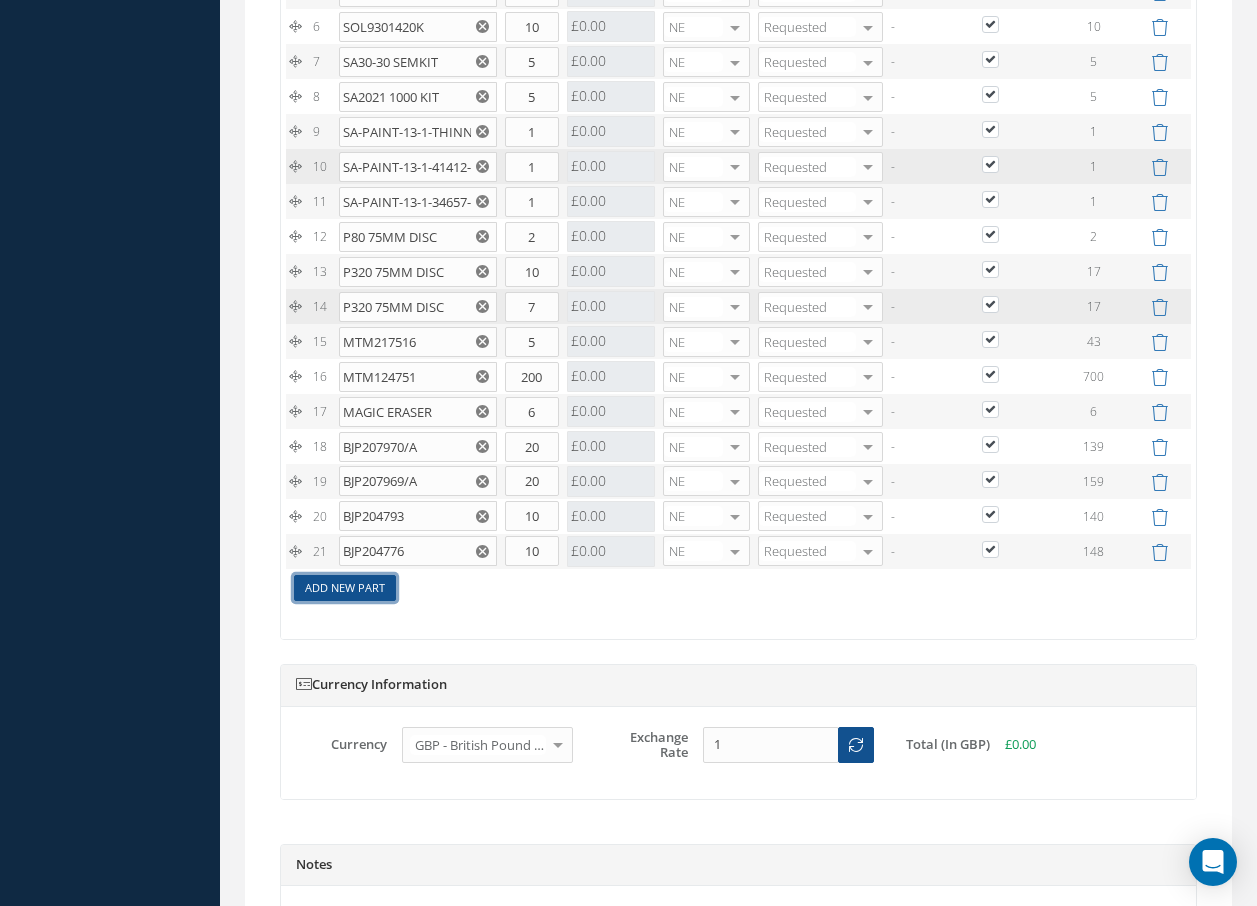 click on "Add New Part" at bounding box center [345, 588] 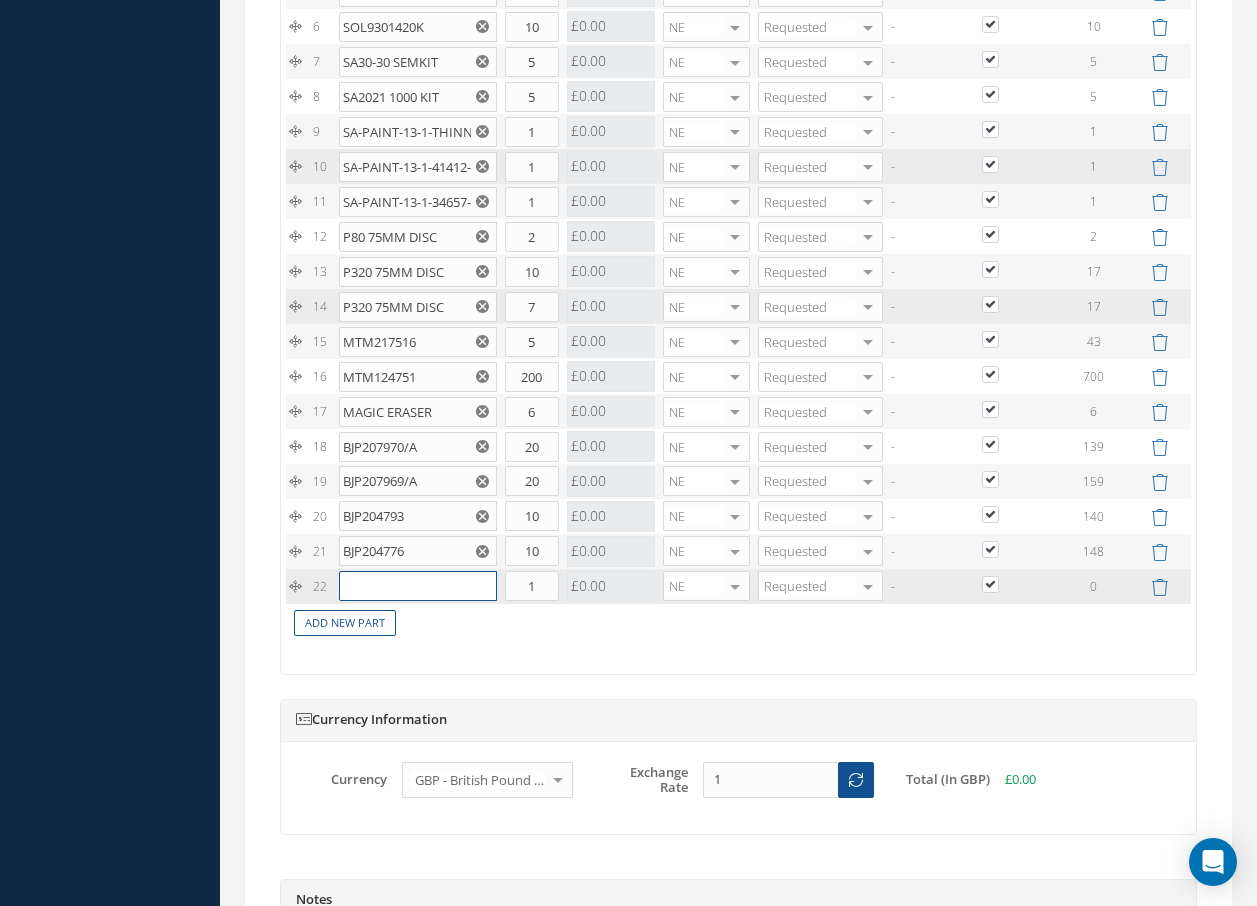 click at bounding box center [418, 586] 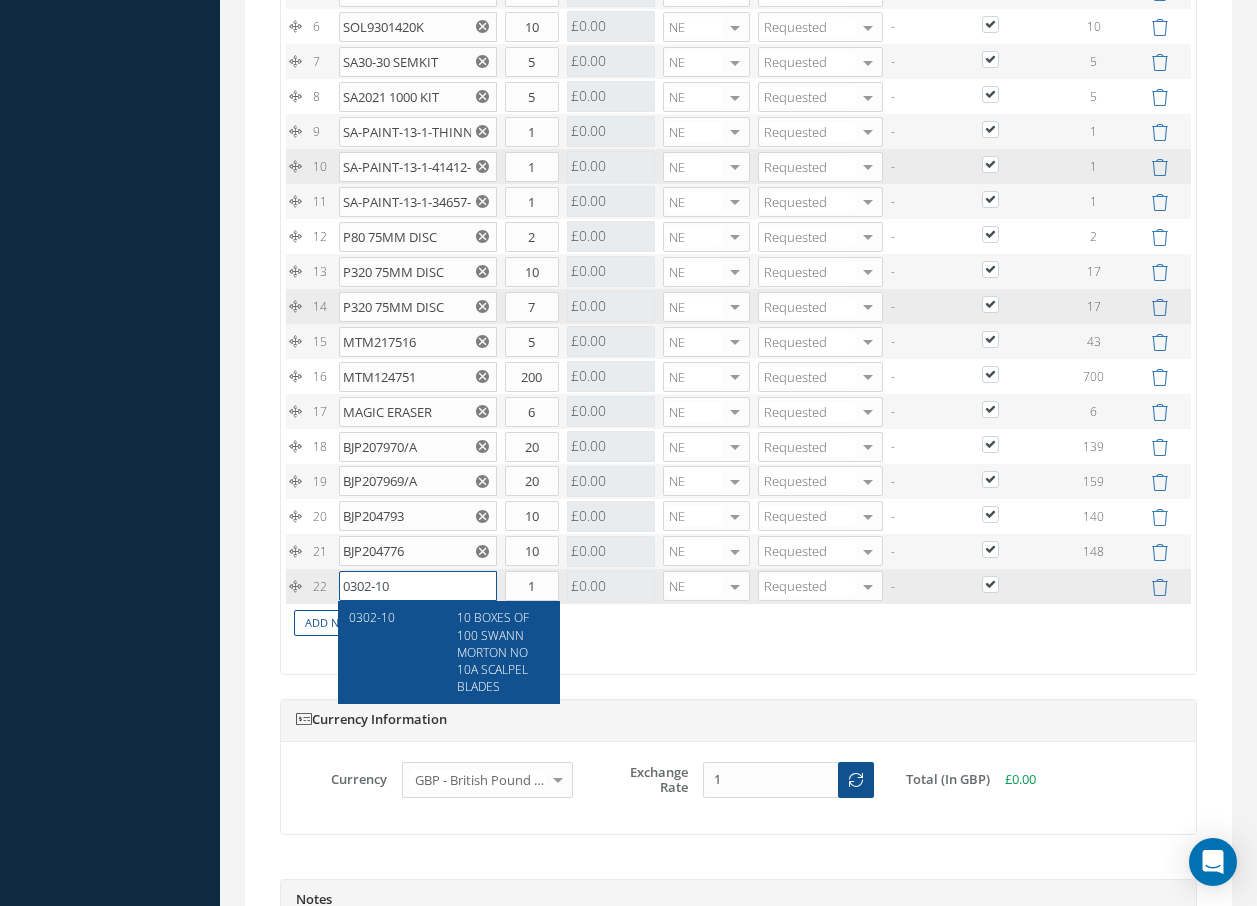 type on "0302-10" 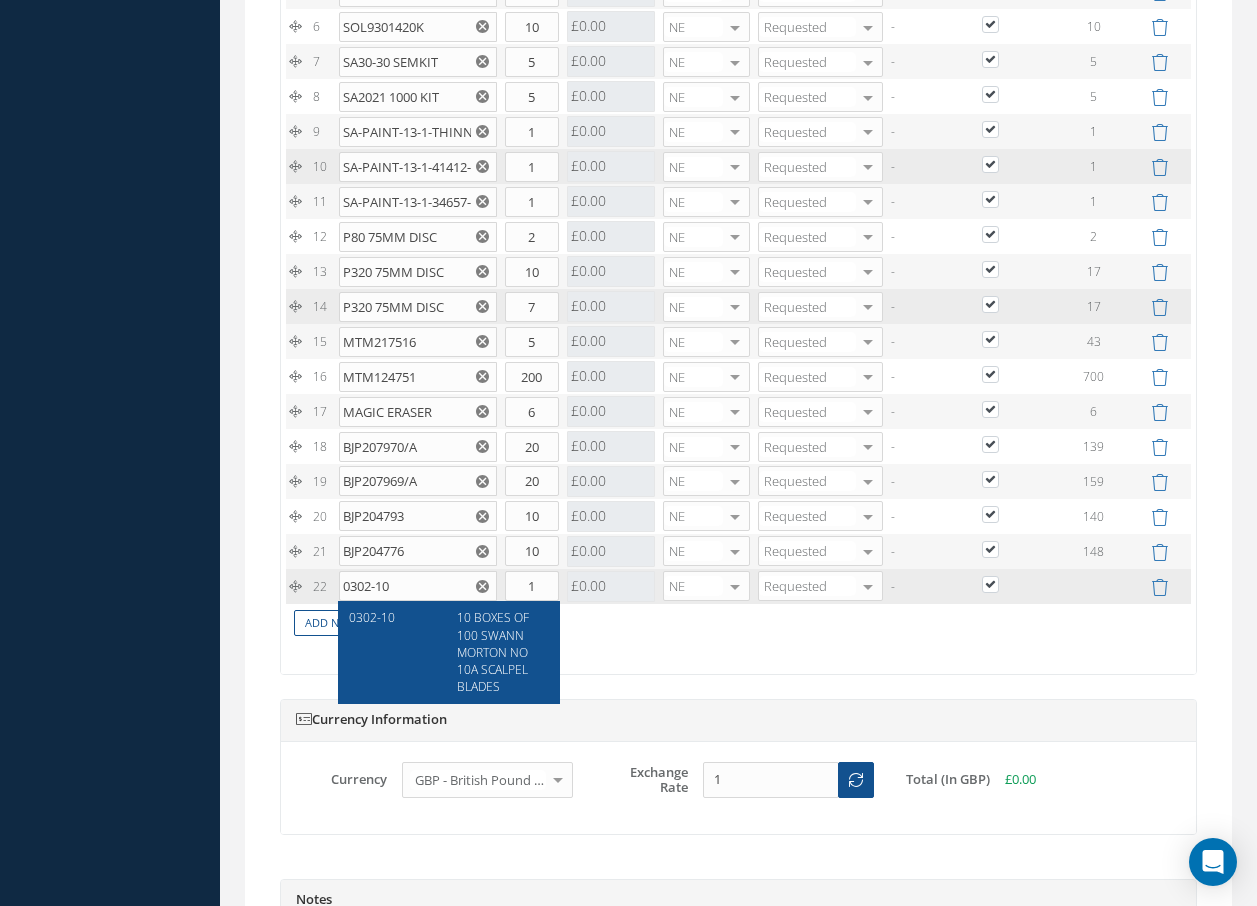 click on "10 BOXES OF 100 SWANN MORTON NO 10A SCALPEL BLADES" at bounding box center [493, 652] 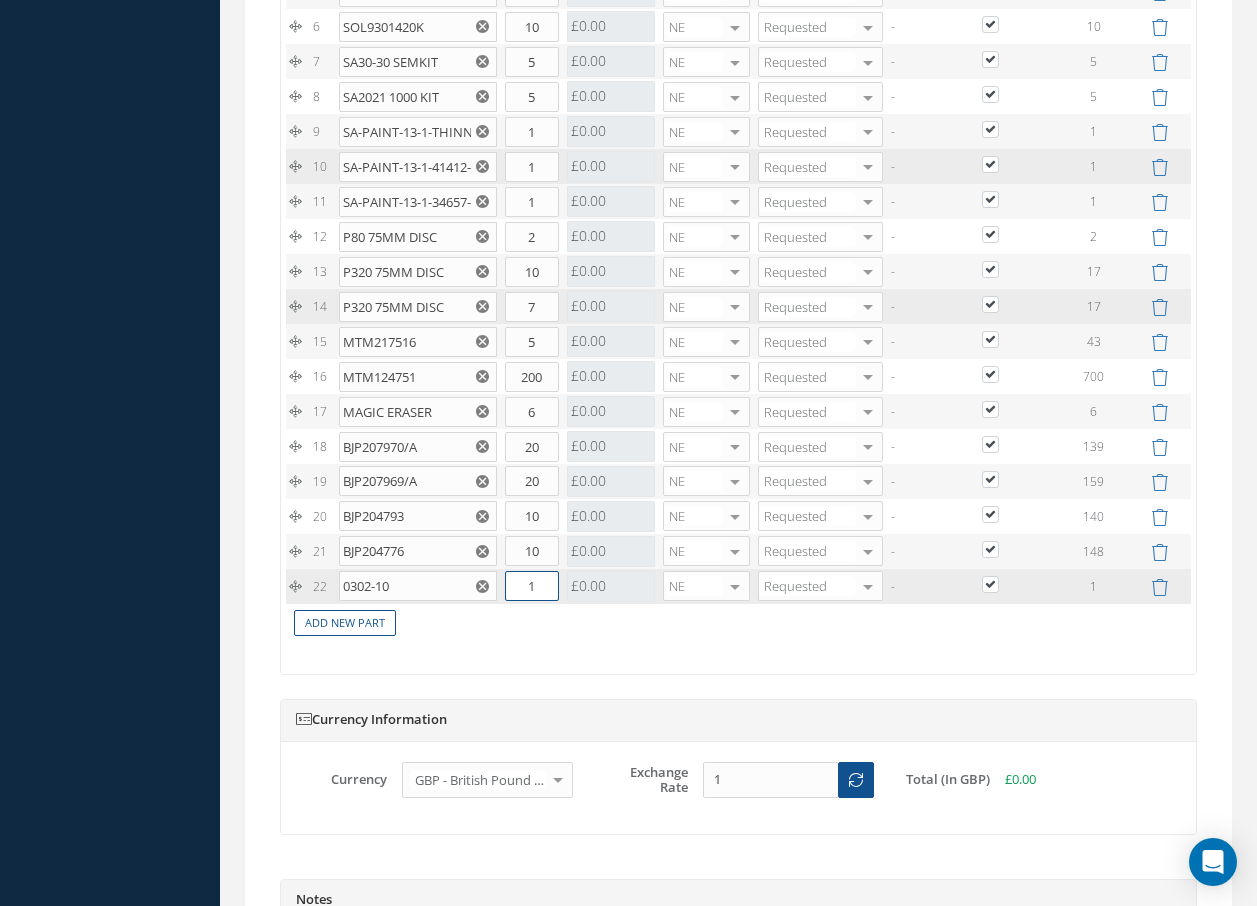 click on "1" at bounding box center [532, 586] 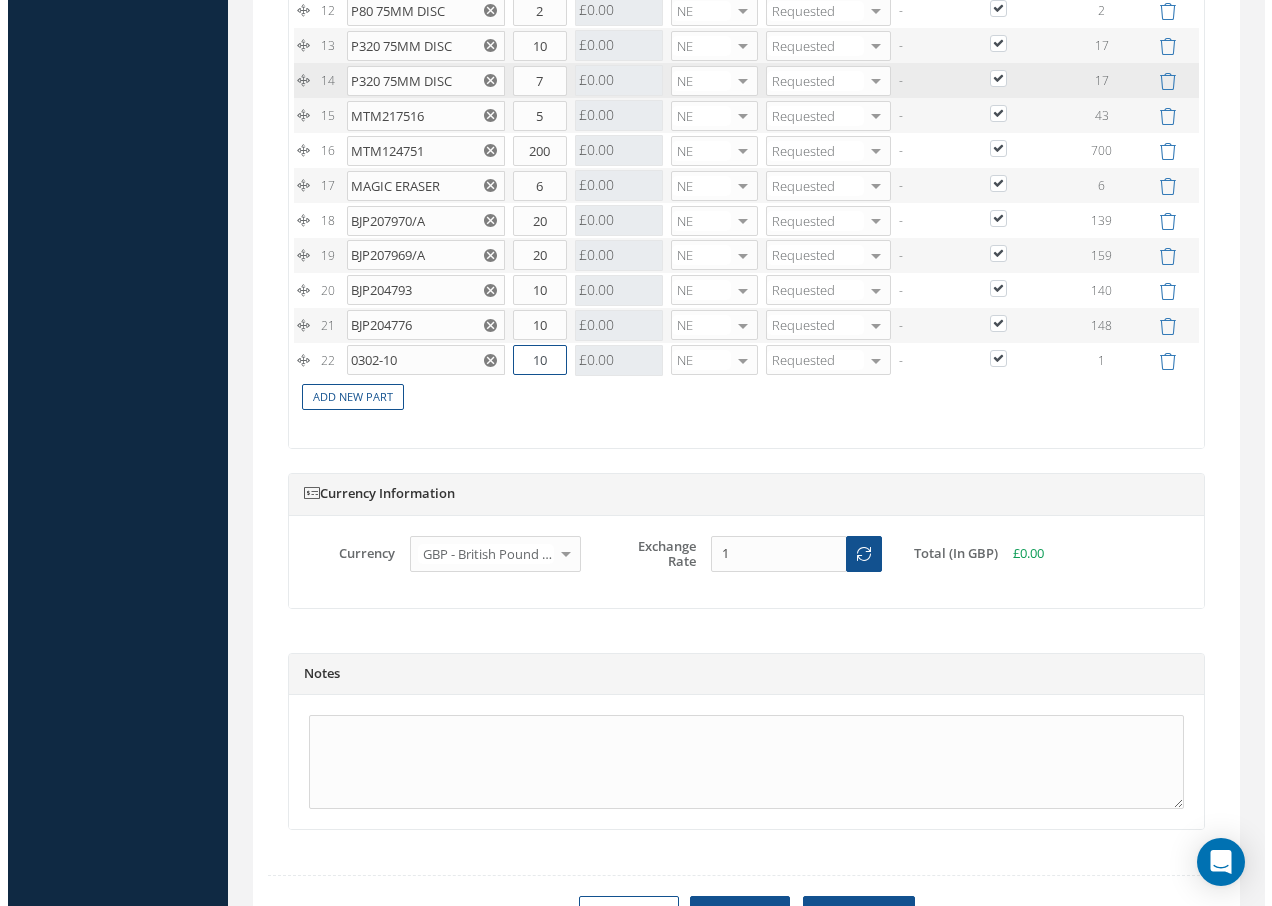 scroll, scrollTop: 2500, scrollLeft: 0, axis: vertical 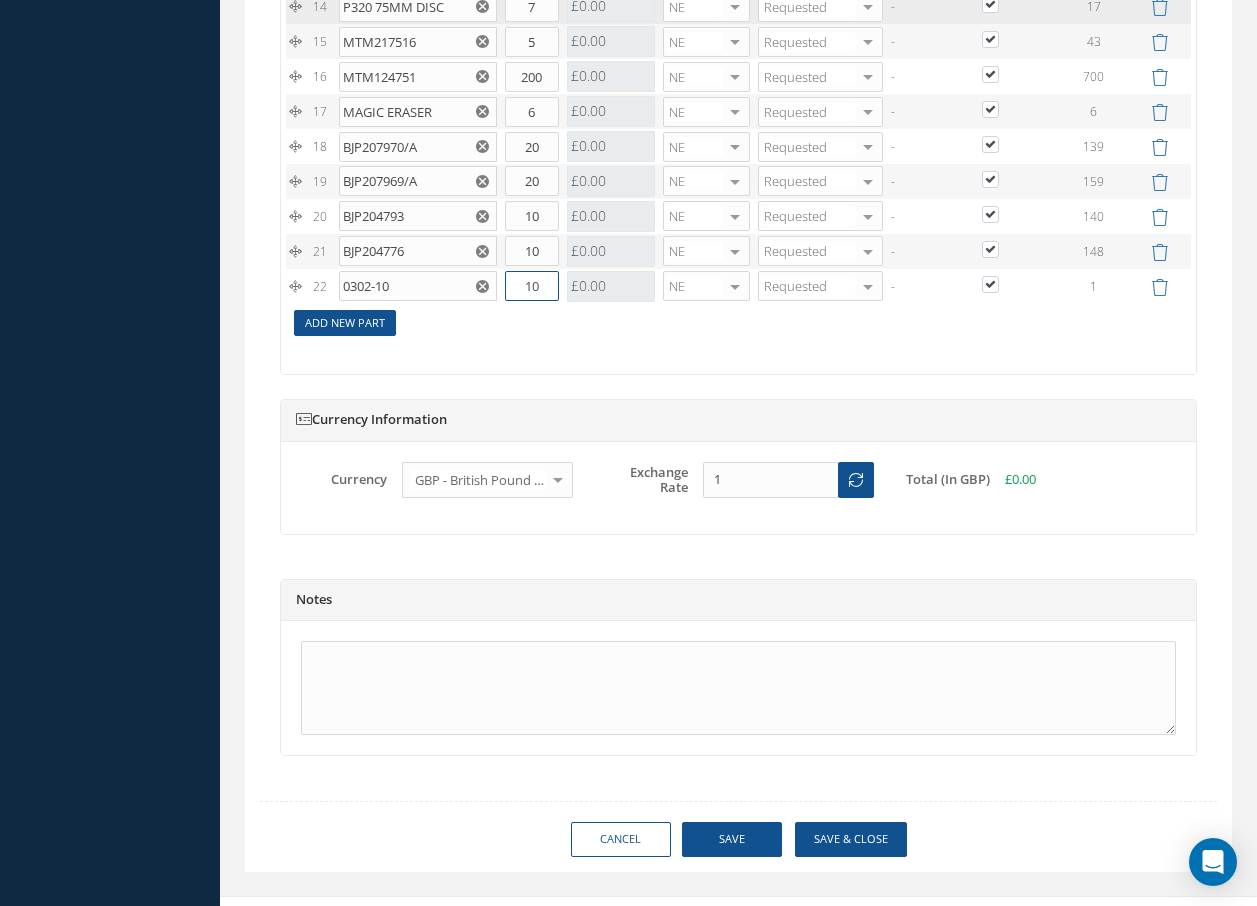 type on "10" 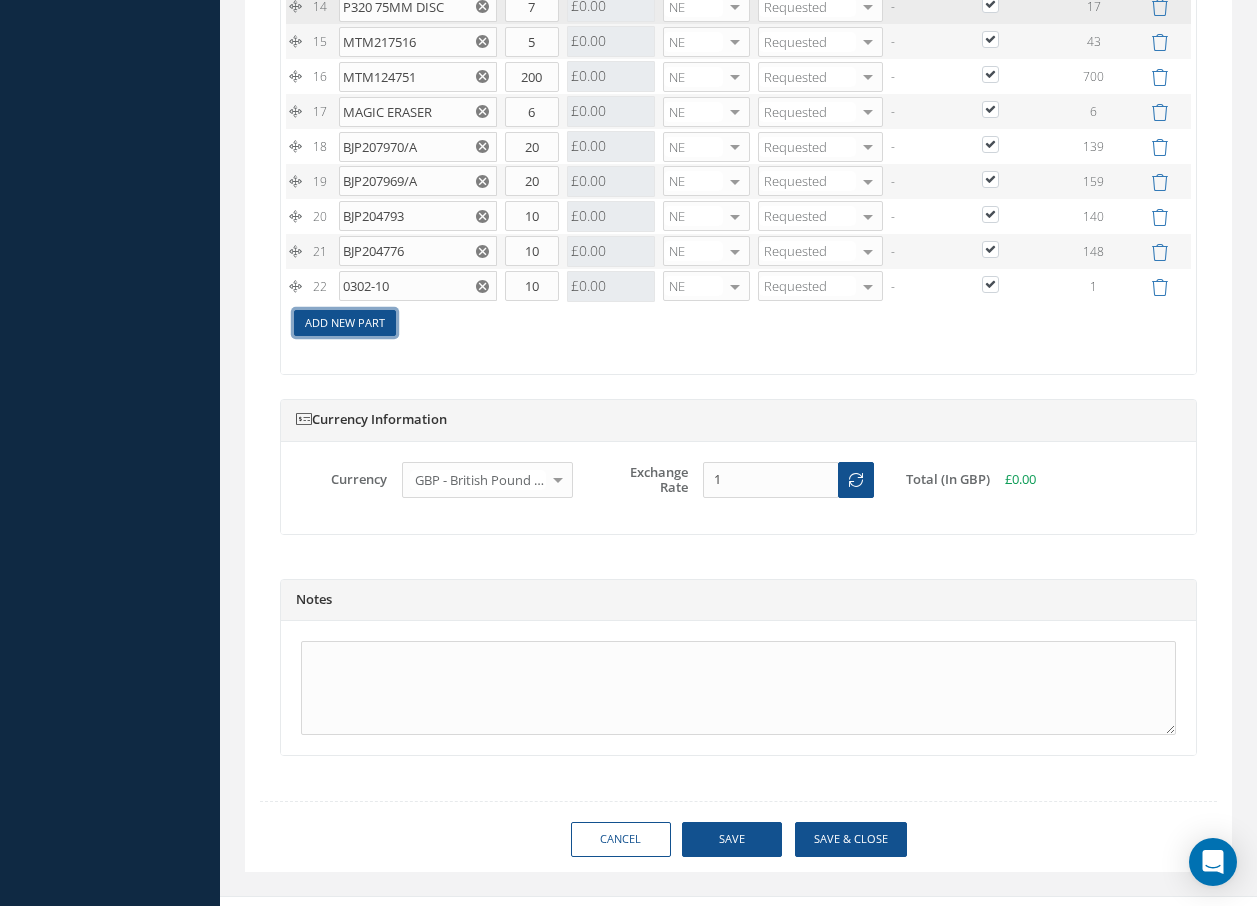 click on "Add New Part" at bounding box center (345, 323) 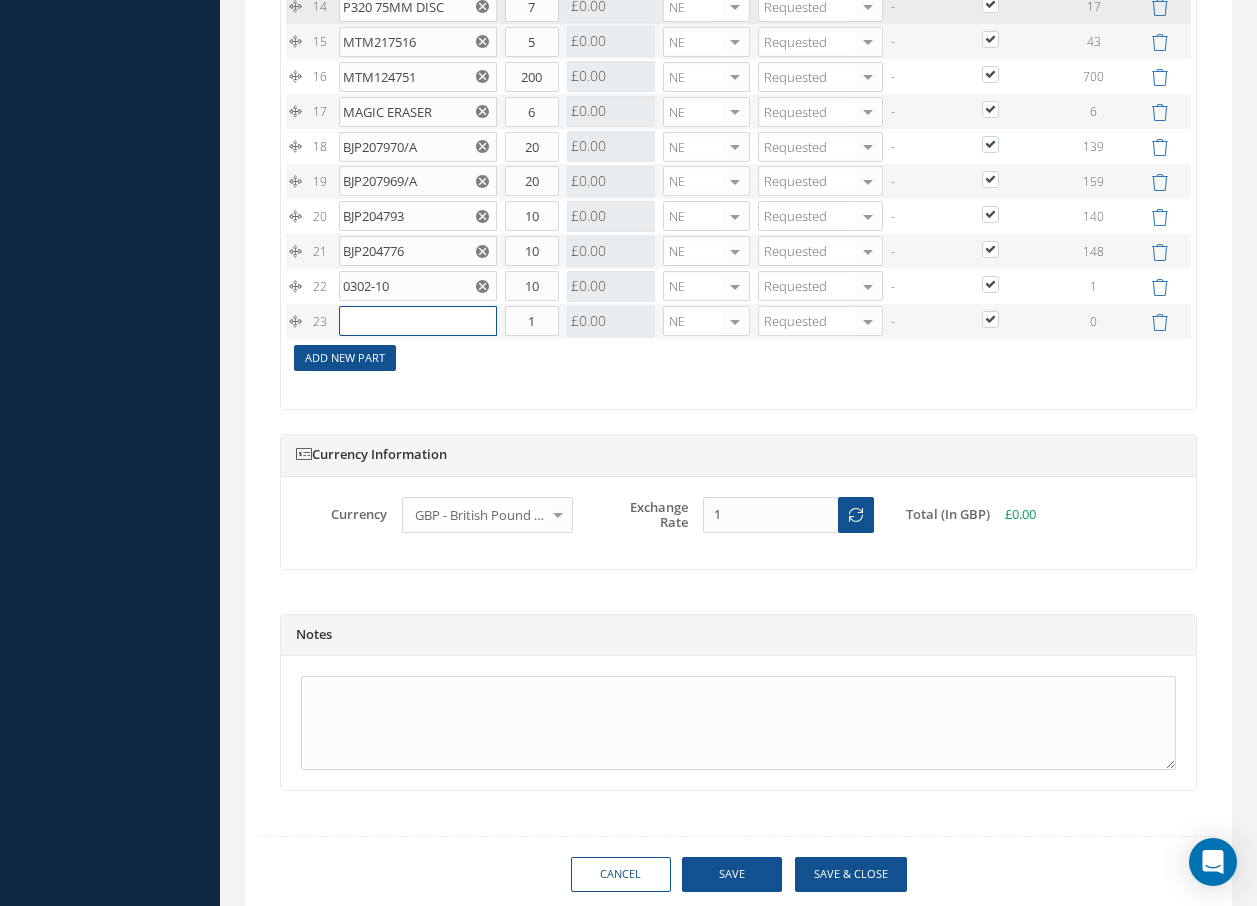 click at bounding box center (418, 321) 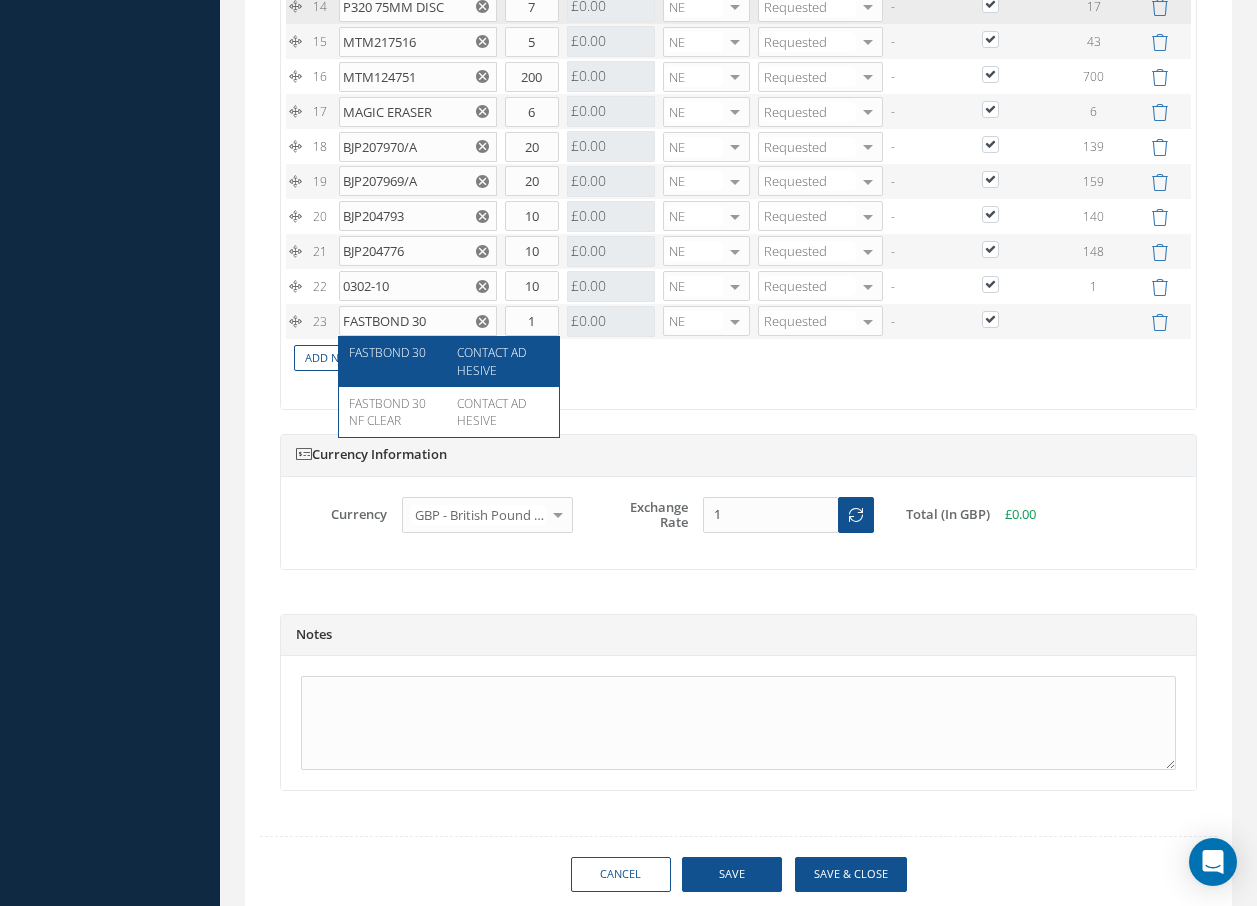 click on "1
3MDP60950M
DP609 50ML
5
£20.76
Cost References for:
Main PN: 3MDP60950M
Vendors Quotes
Purchase Orders
Inventory
Work Orders
No data available
Close
0.00
£0.00
EA       NE
None
No elements found.
List is empty.     0   Picked
PO 100011553" at bounding box center (738, -49) 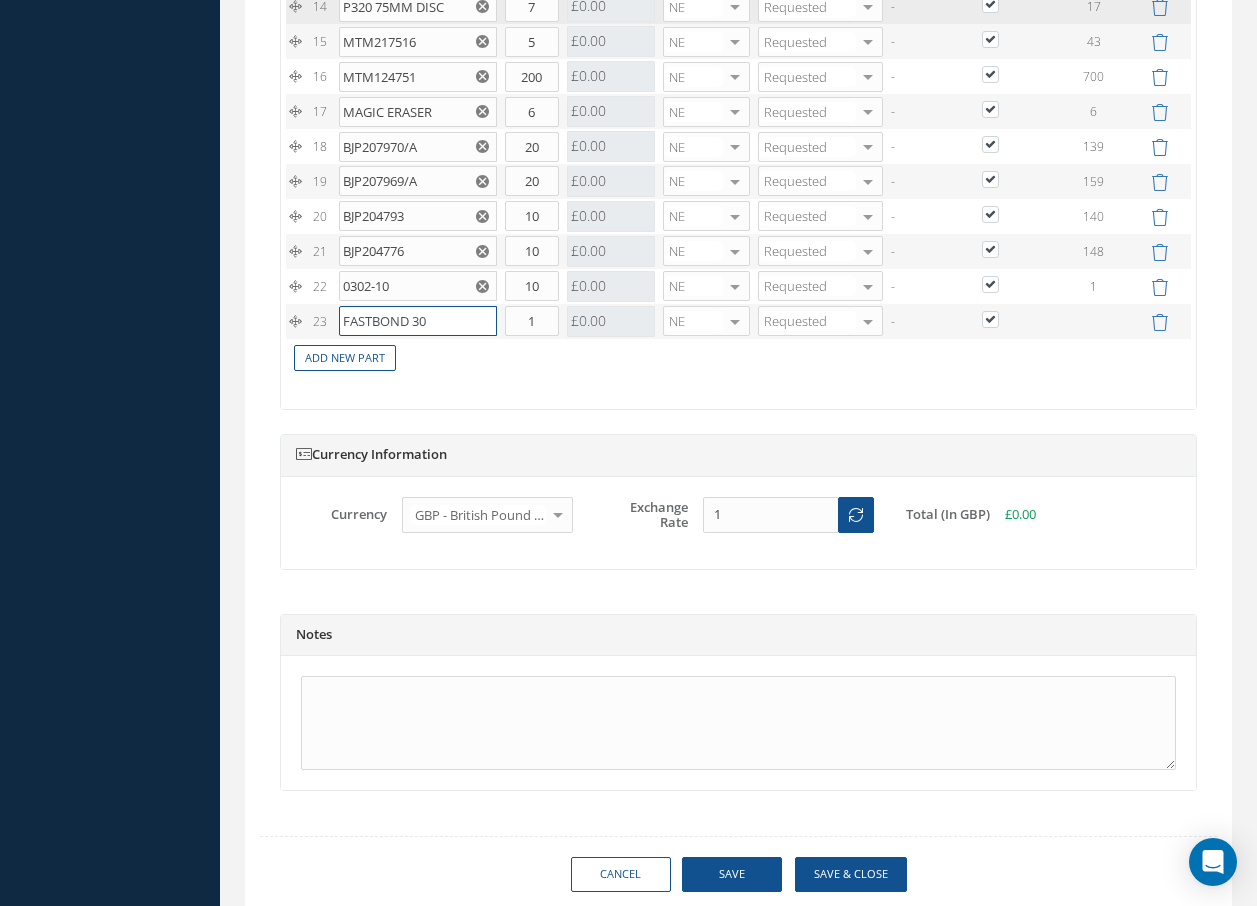 click on "FASTBOND 30" at bounding box center (418, 321) 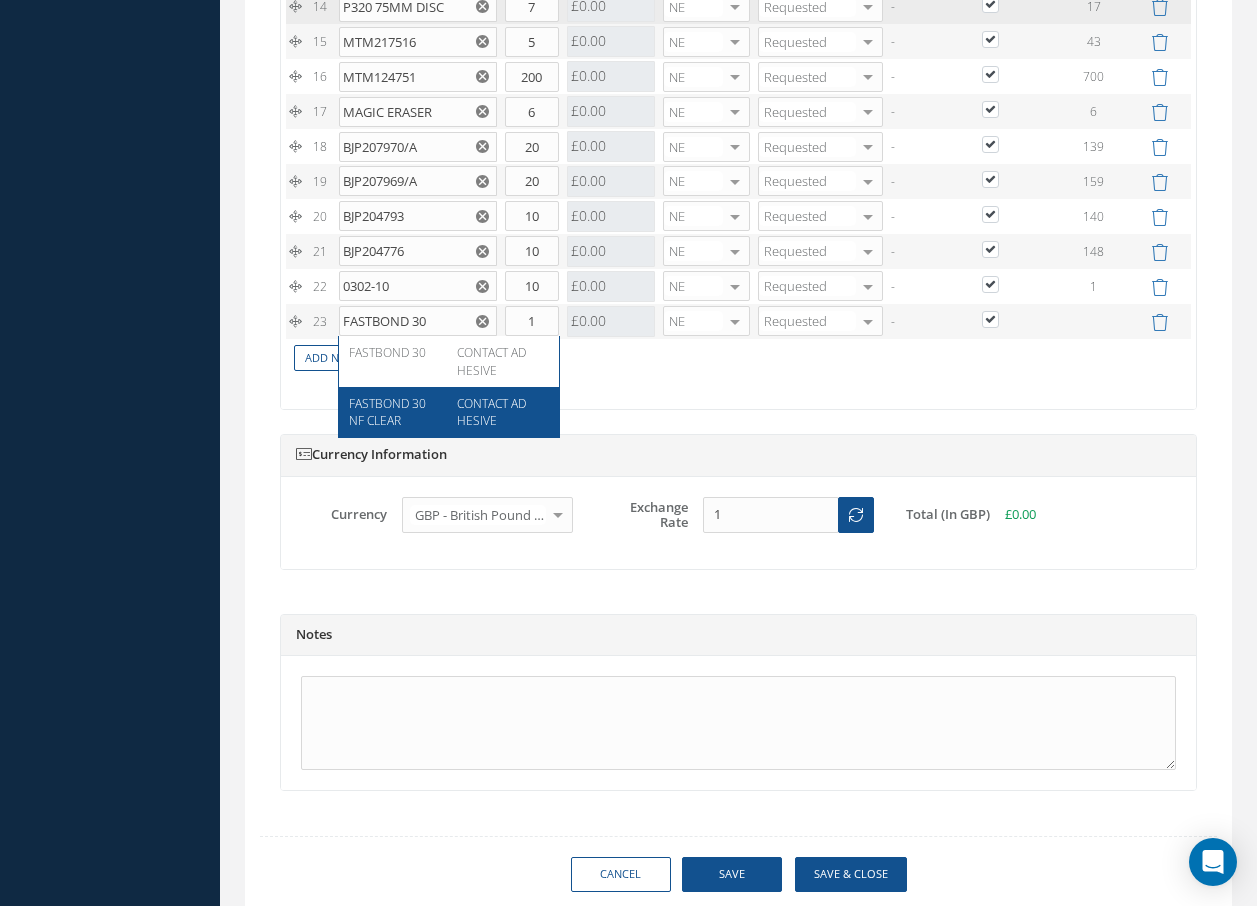 click on "CONTACT ADHESIVE" at bounding box center [496, 412] 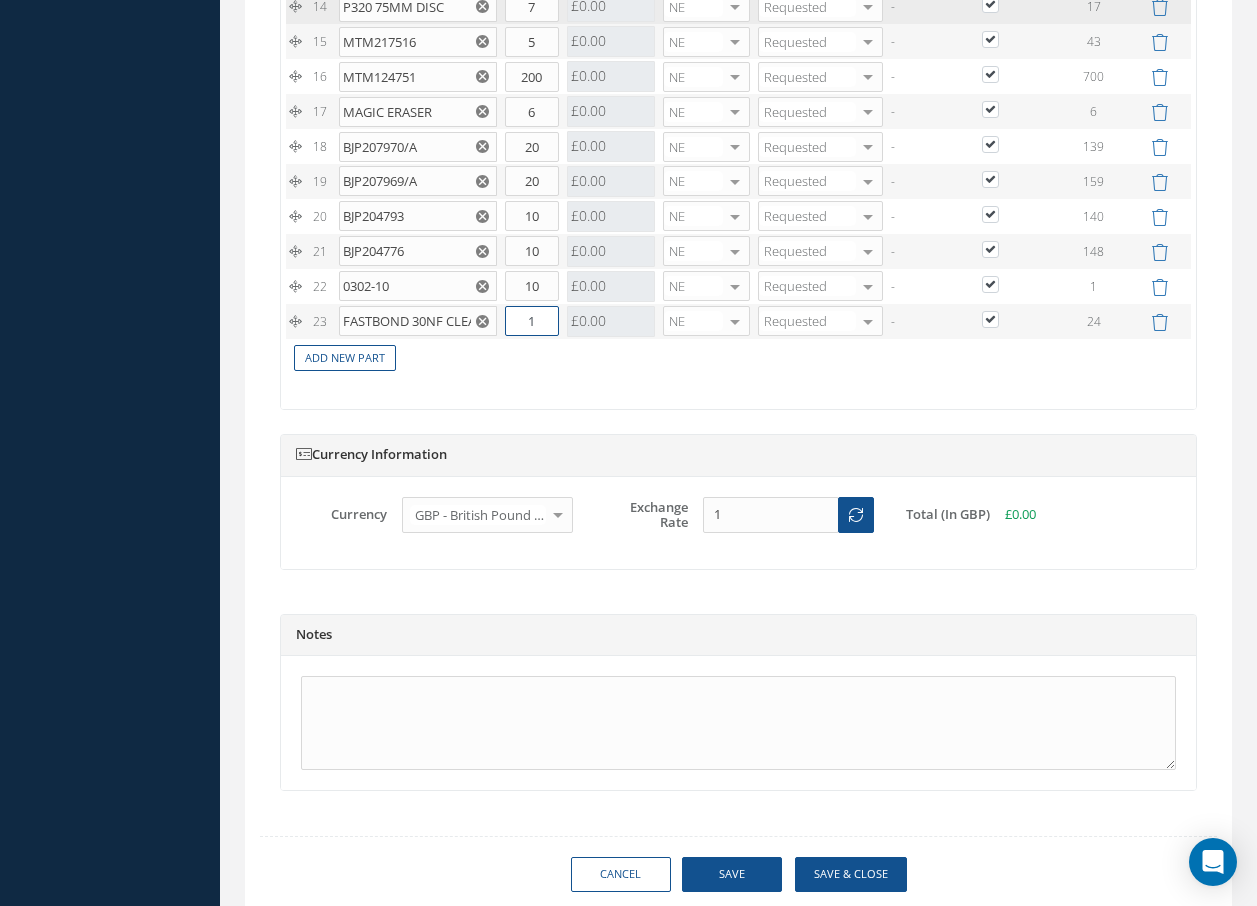 drag, startPoint x: 545, startPoint y: 317, endPoint x: 523, endPoint y: 316, distance: 22.022715 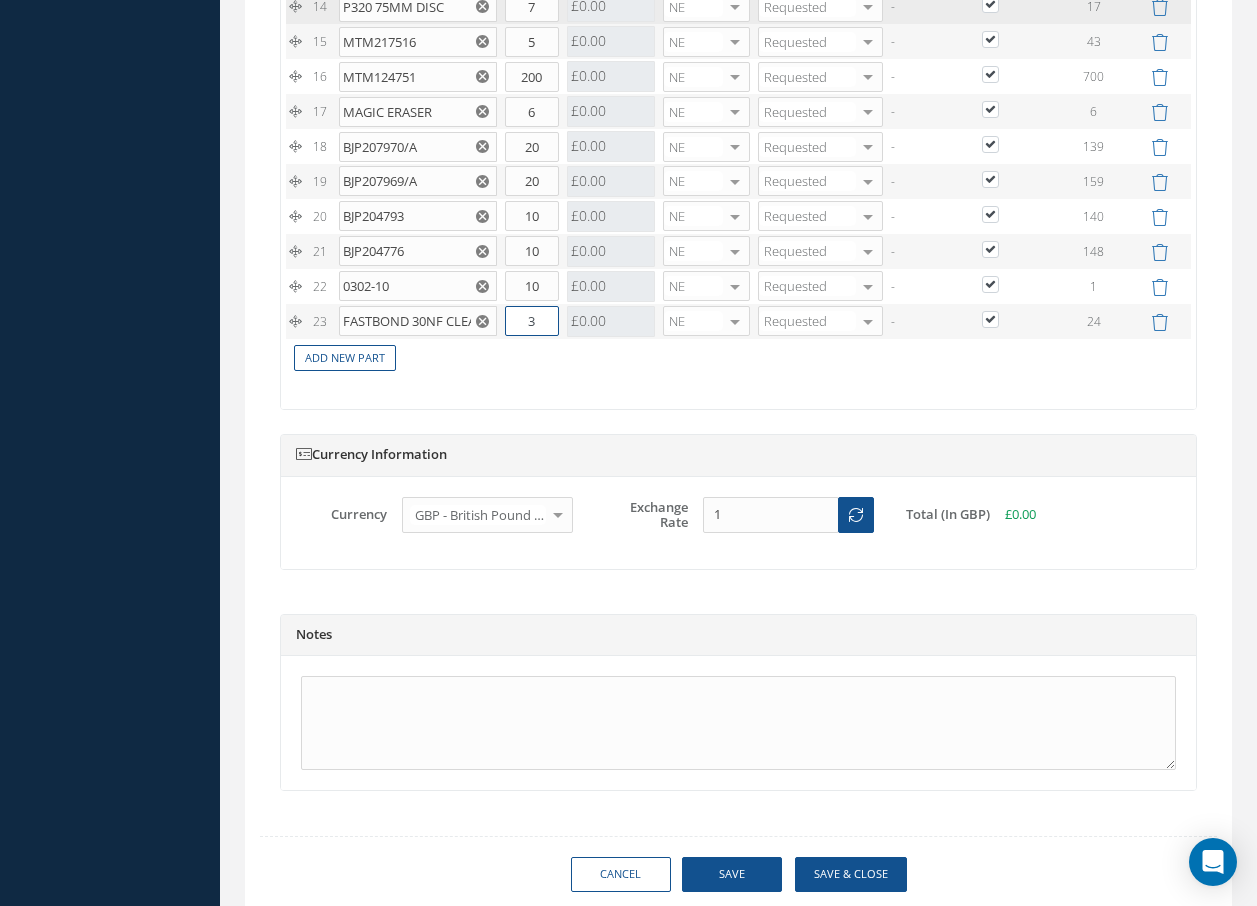 type on "3" 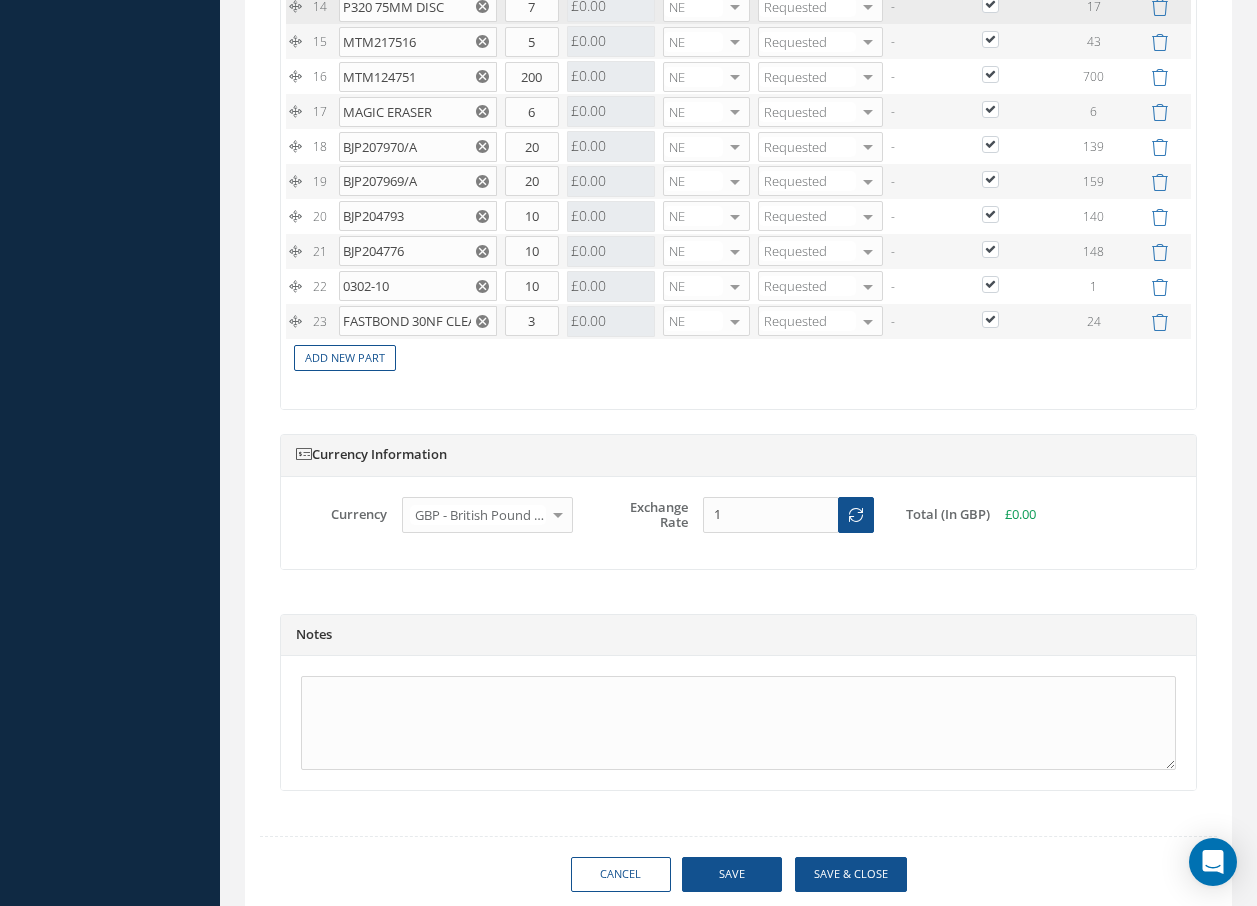 click on "#
Part Number
Description
SN
Alternate PN
Qty
Cost
Markup %
Price
Subtotal
UM
Condition
Repair Code
Task
Figure / Item
Status
PO/REF
Print
In Stock   On Order   Notes   Cust Notes     Action       1
3MDP60950M
DP609 50ML
5" at bounding box center (738, -58) 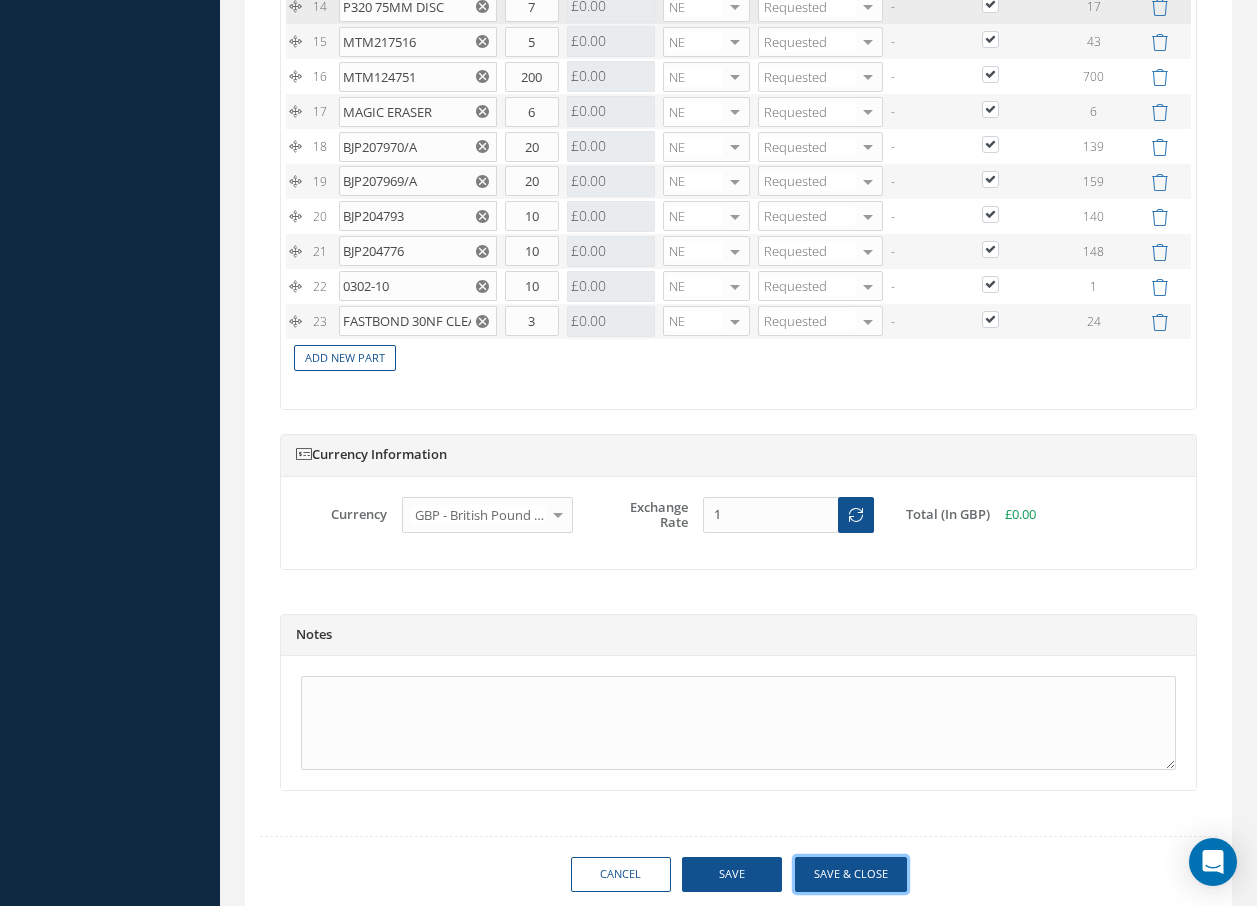 click on "Save & Close" at bounding box center (851, 874) 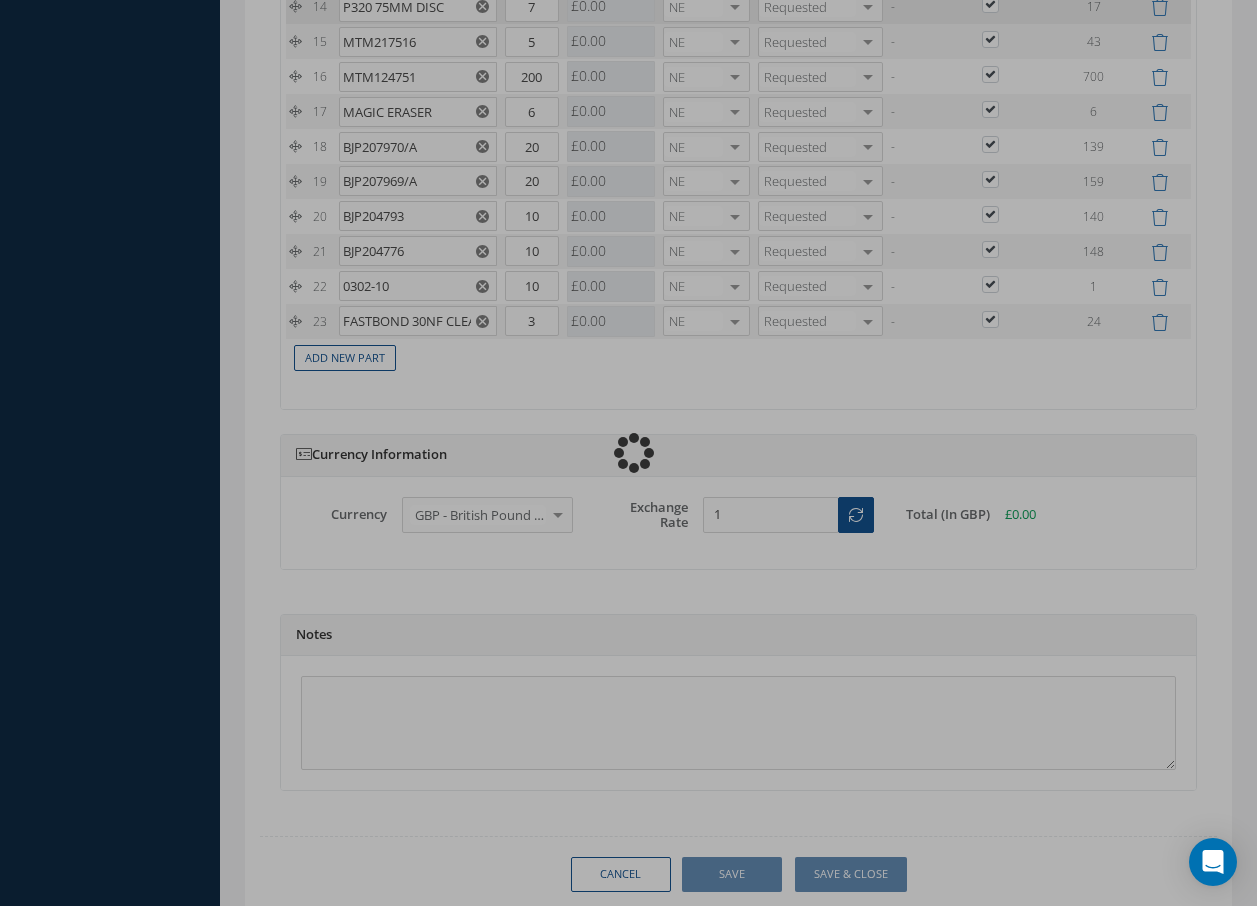 checkbox on "true" 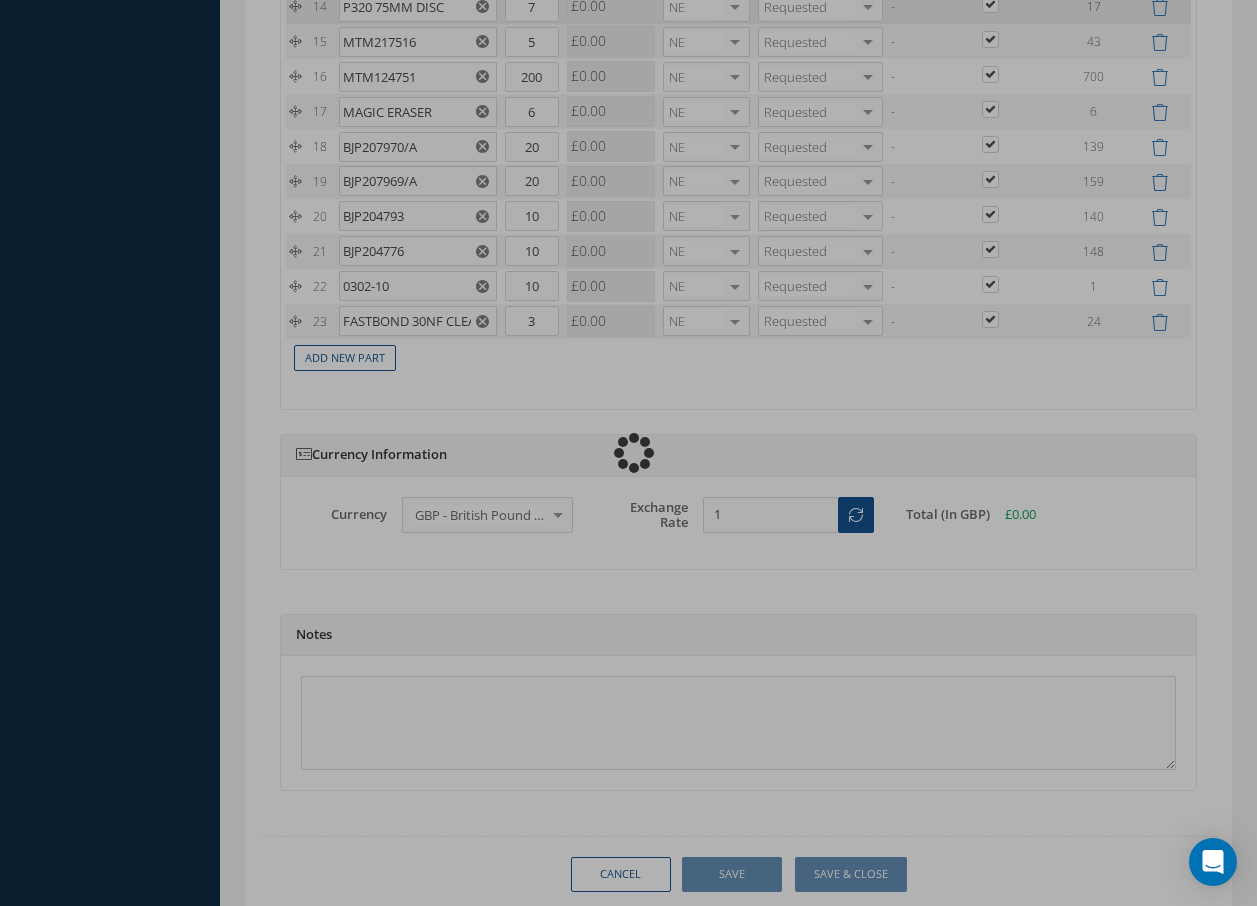 checkbox on "true" 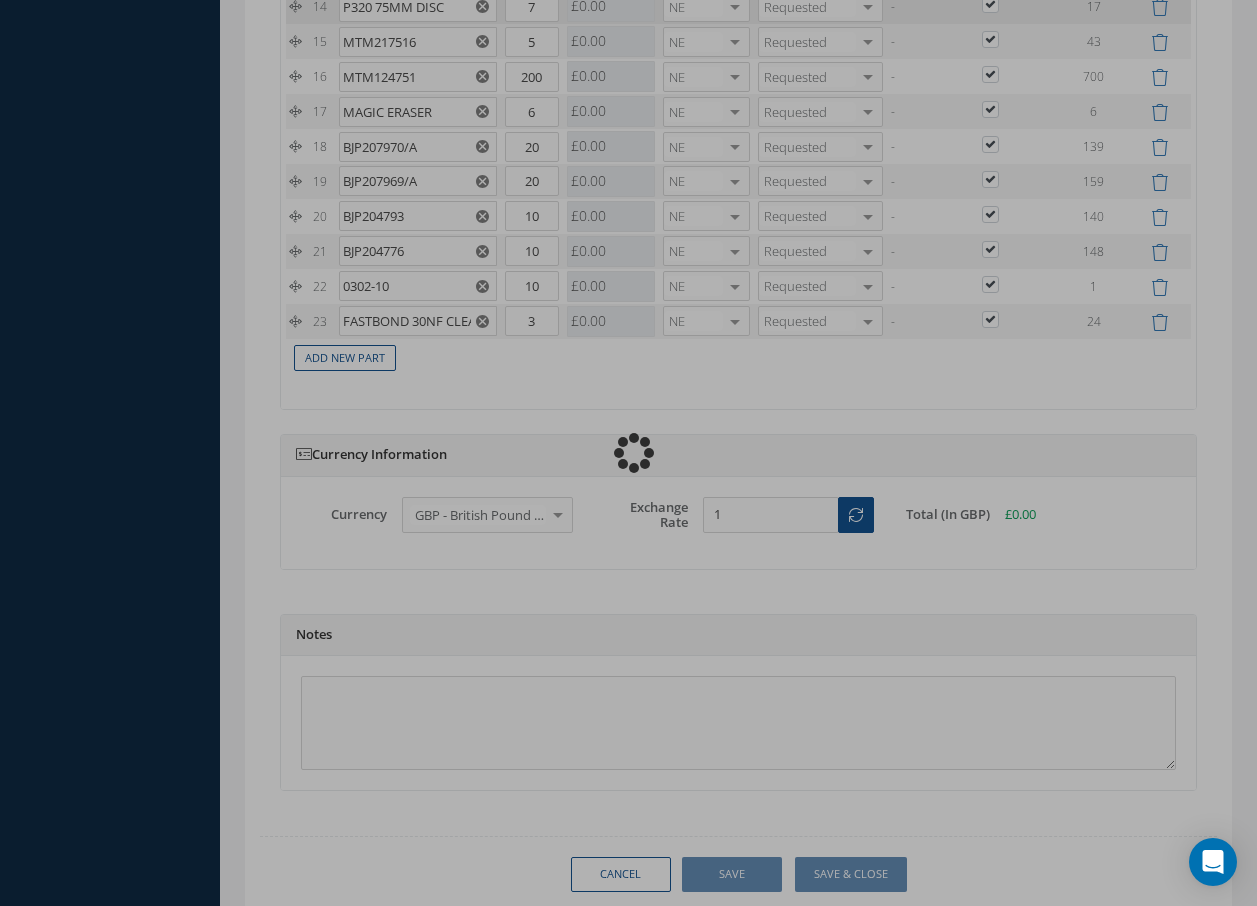 checkbox on "true" 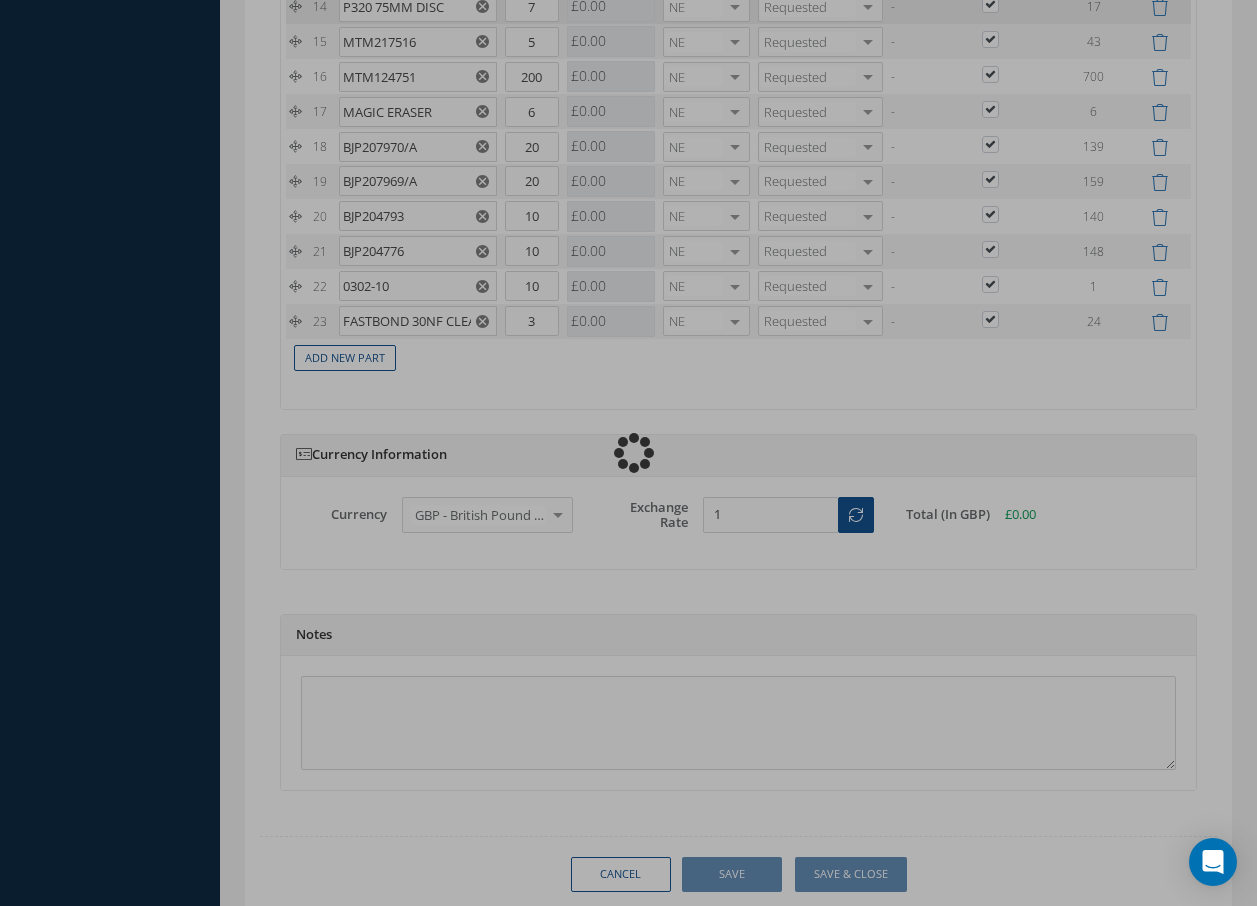 checkbox on "true" 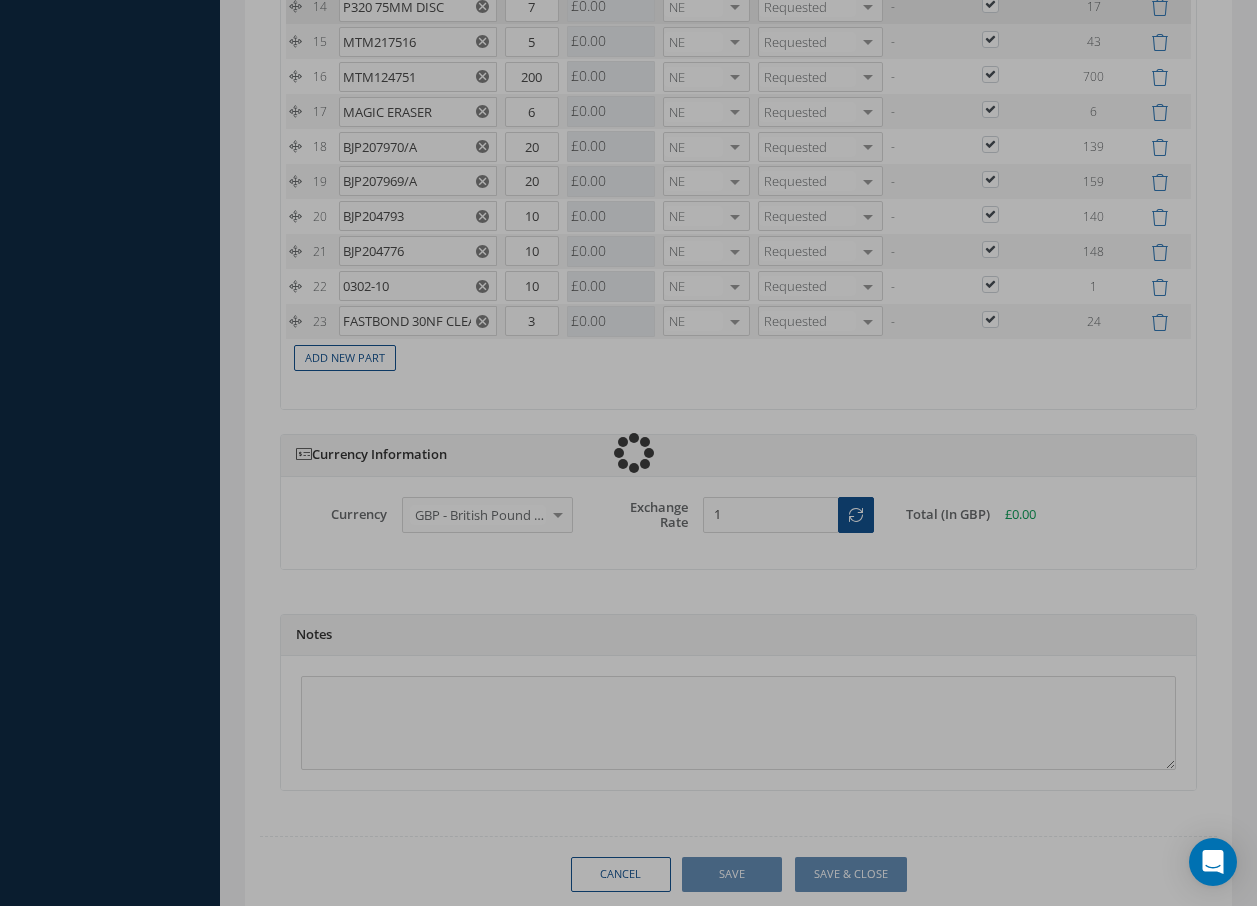 checkbox on "true" 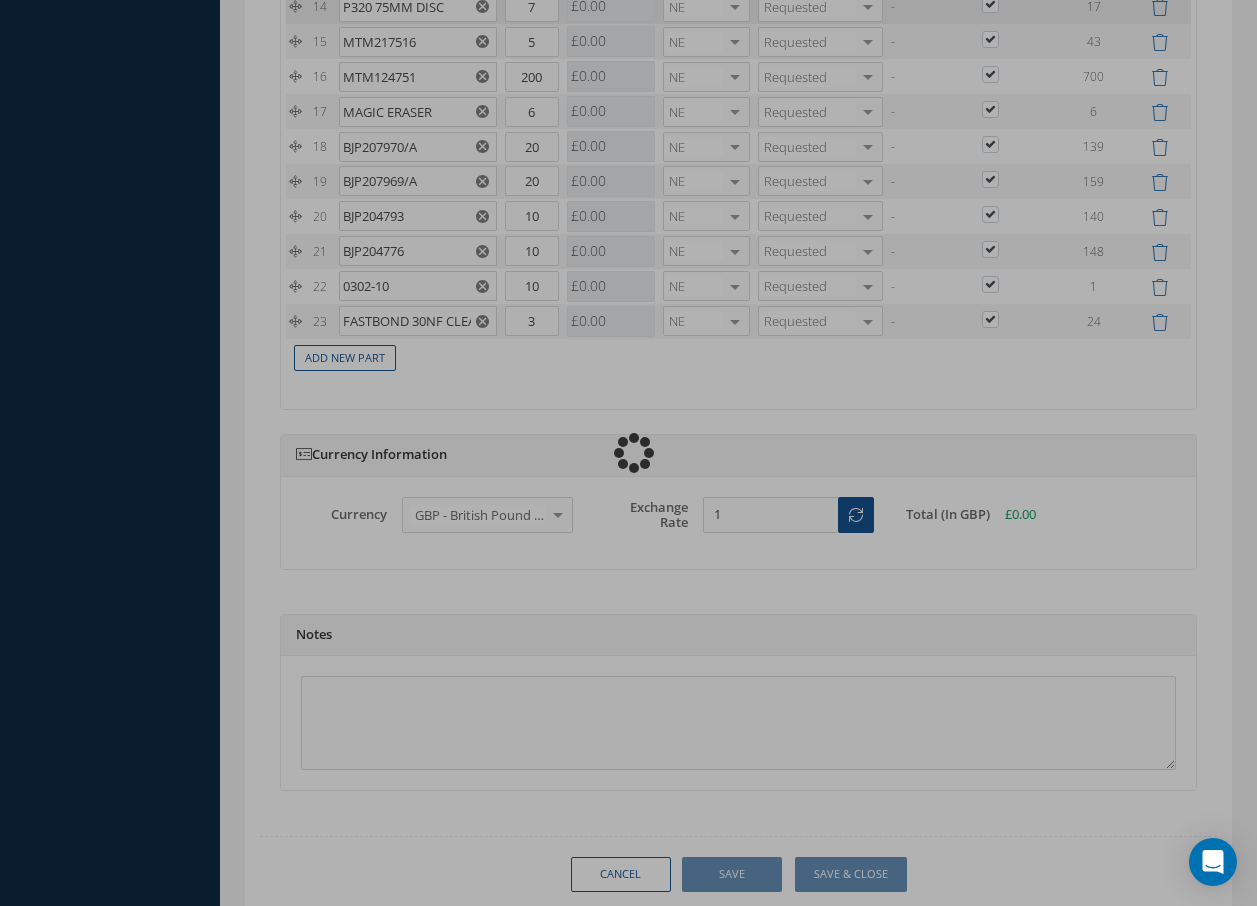 checkbox on "true" 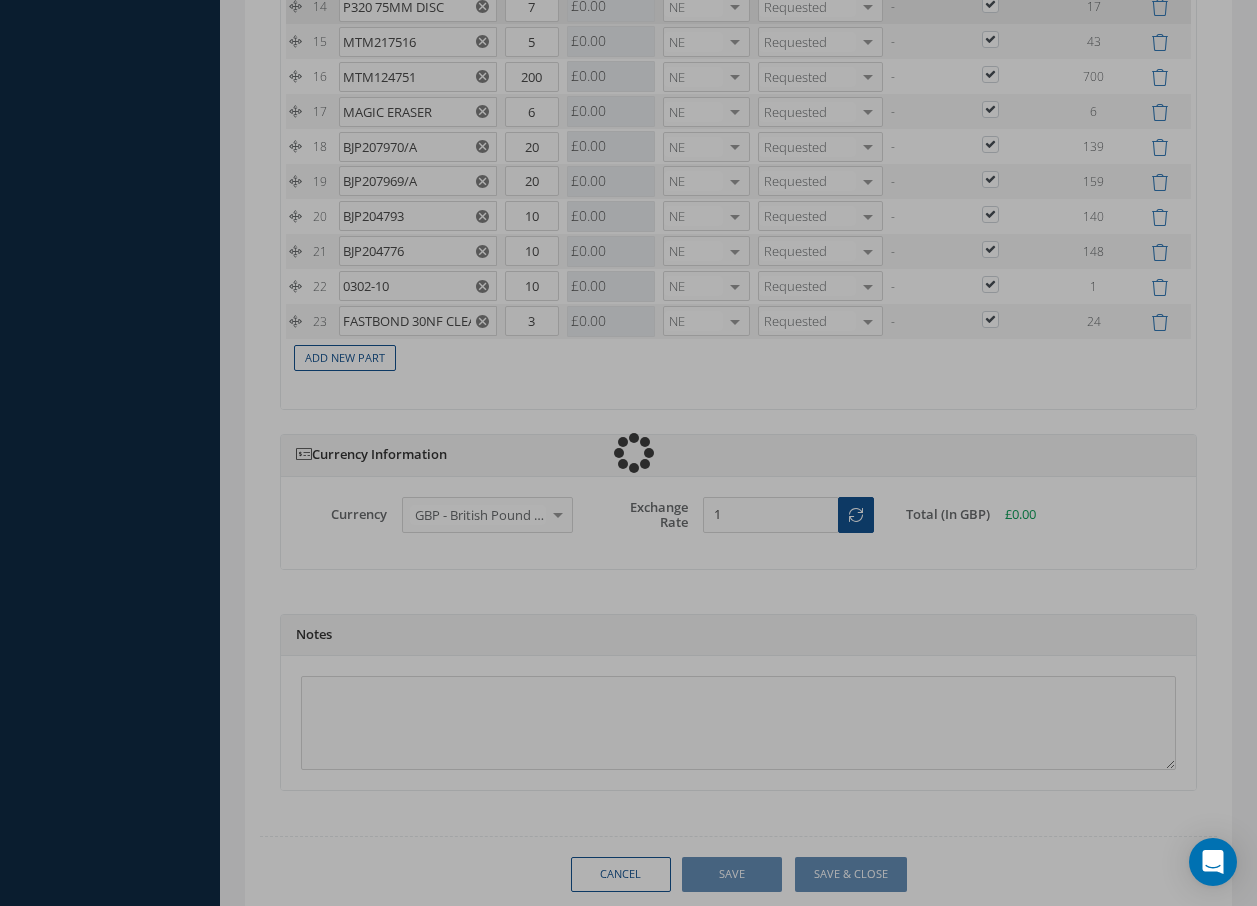 checkbox on "true" 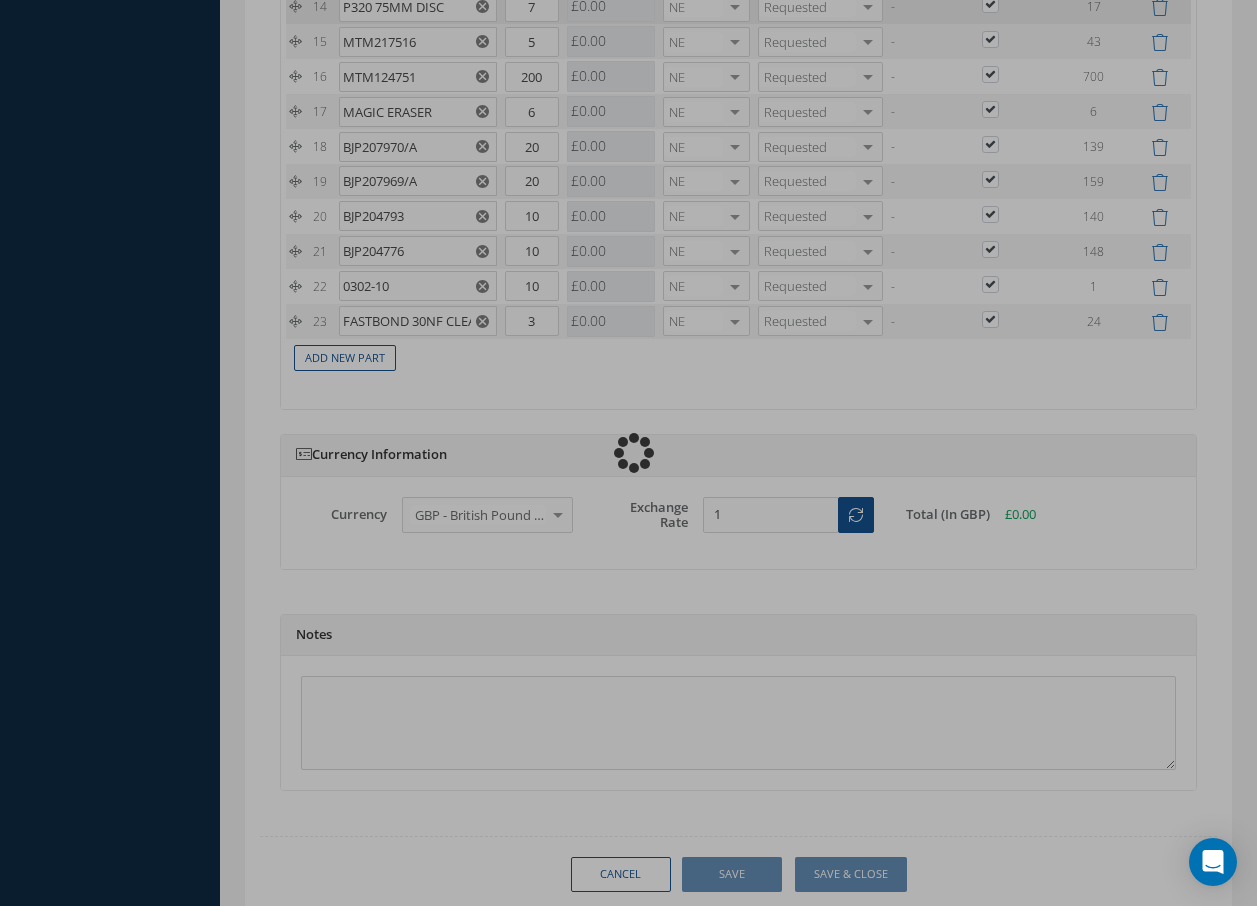 checkbox on "true" 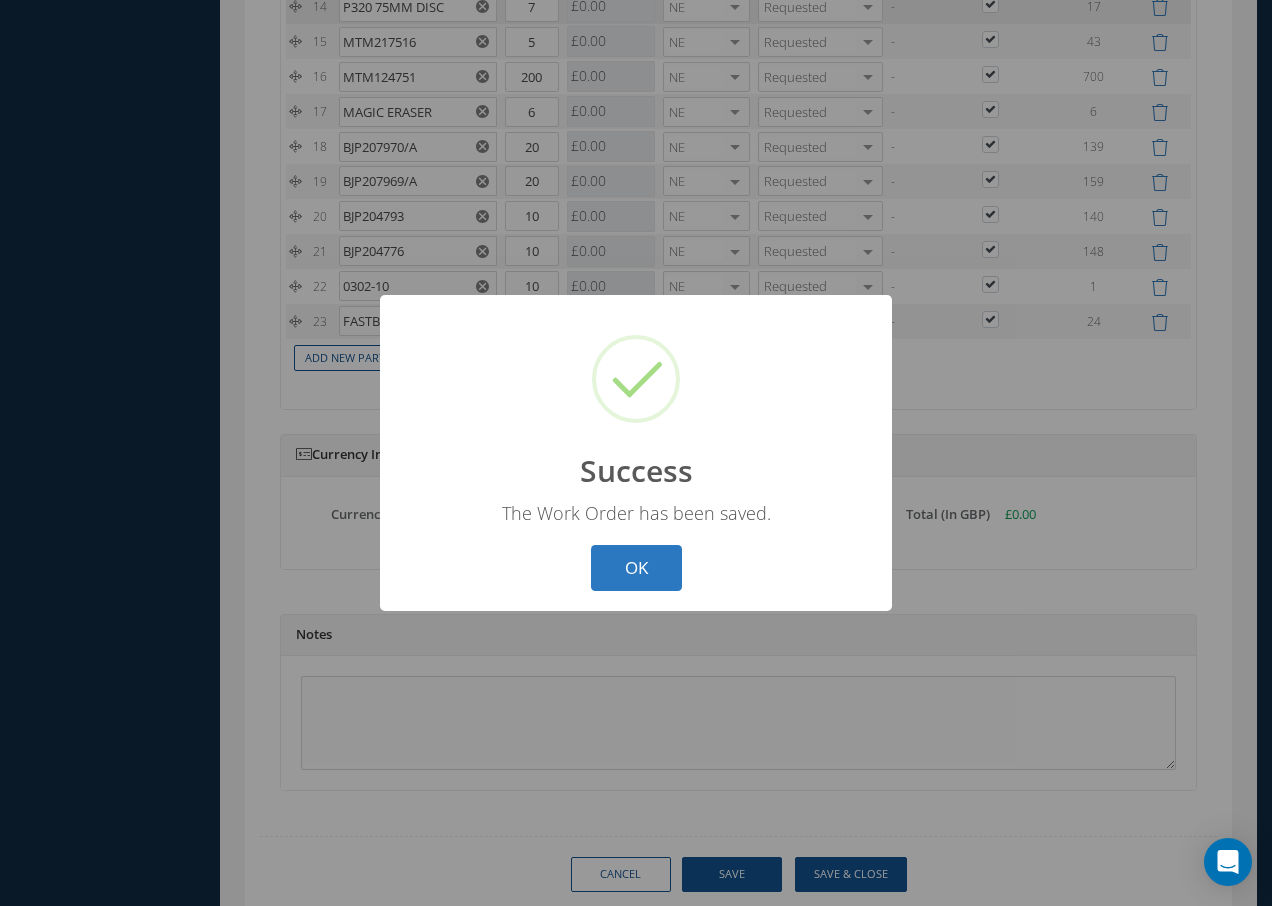 click on "OK" at bounding box center (636, 568) 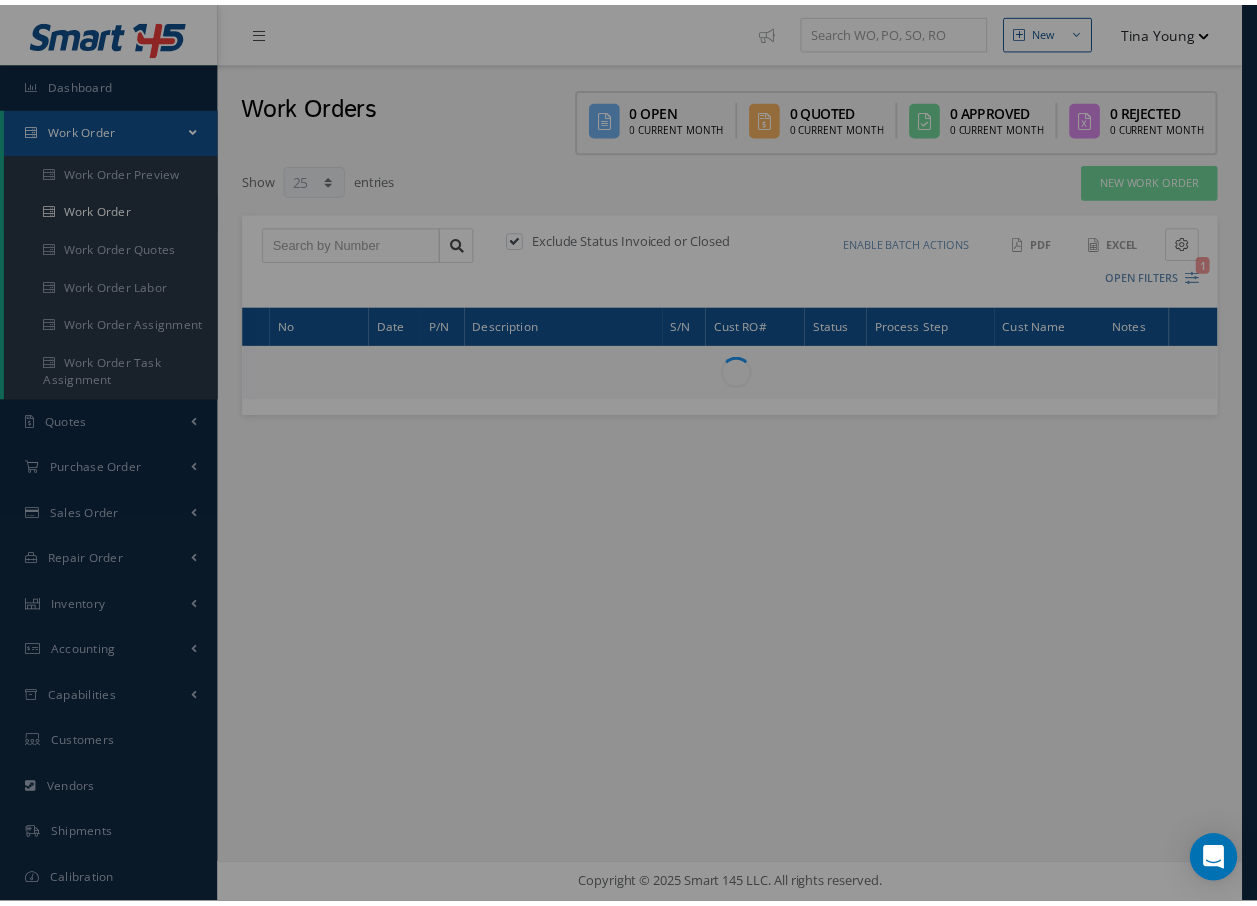 scroll, scrollTop: 0, scrollLeft: 0, axis: both 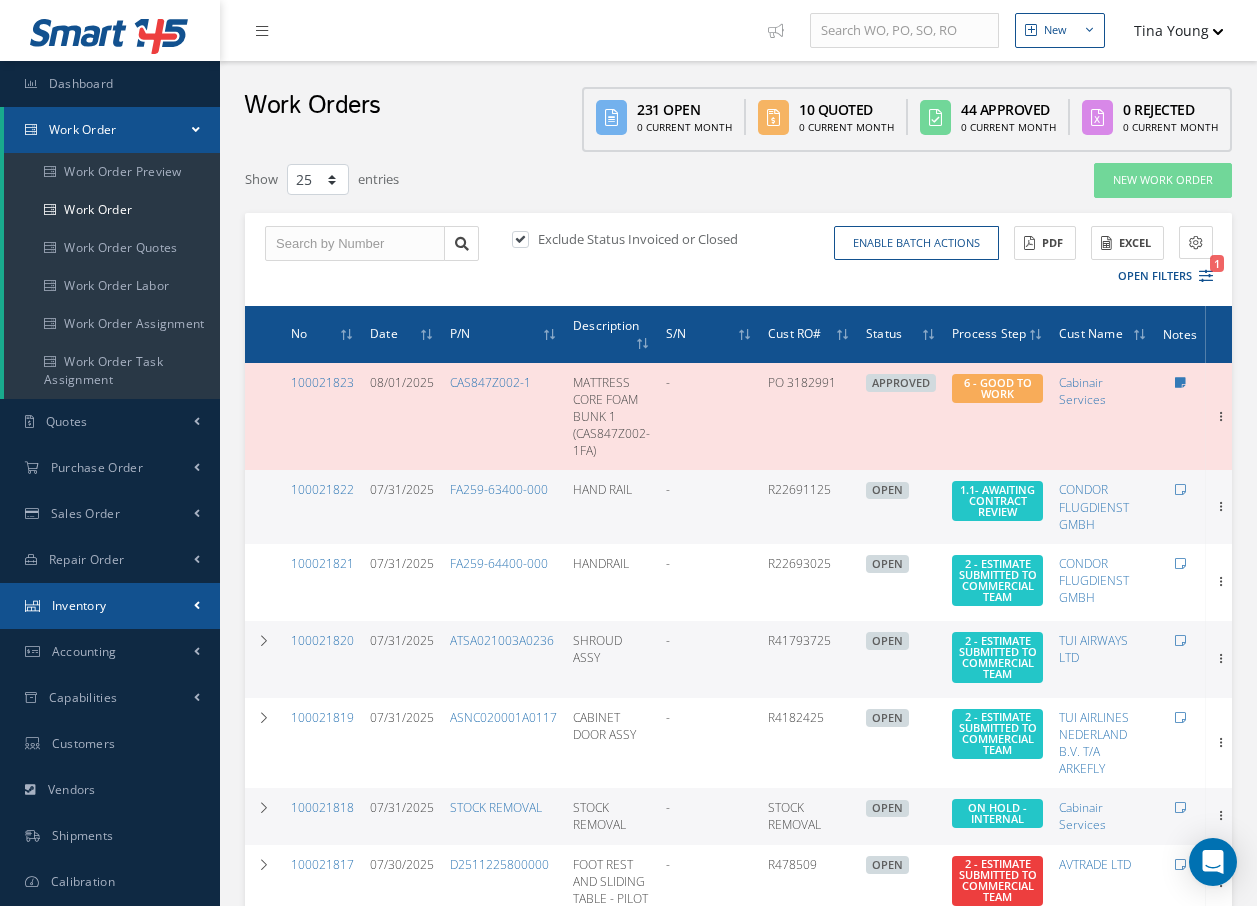 click on "Inventory" at bounding box center (79, 605) 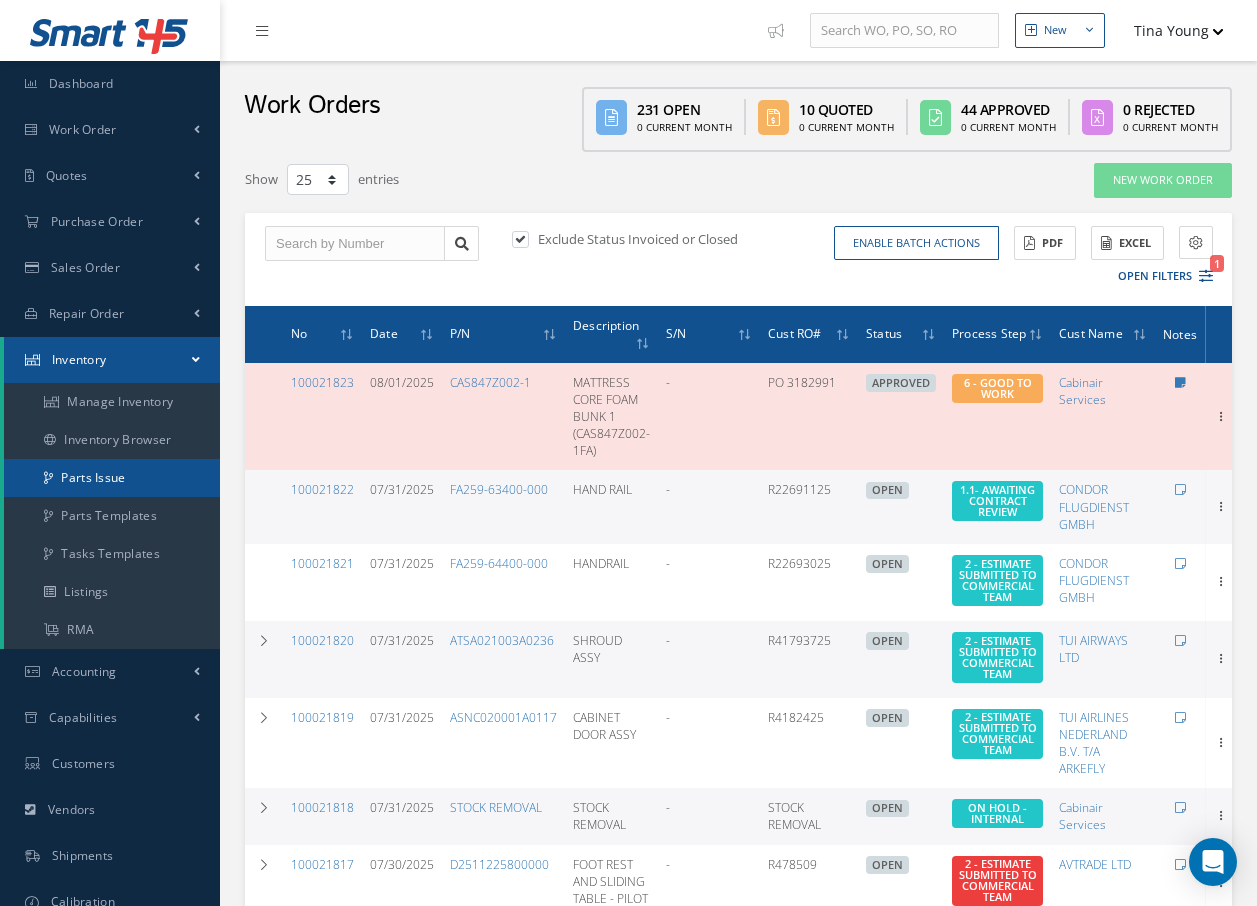 click on "Parts Issue" at bounding box center [112, 478] 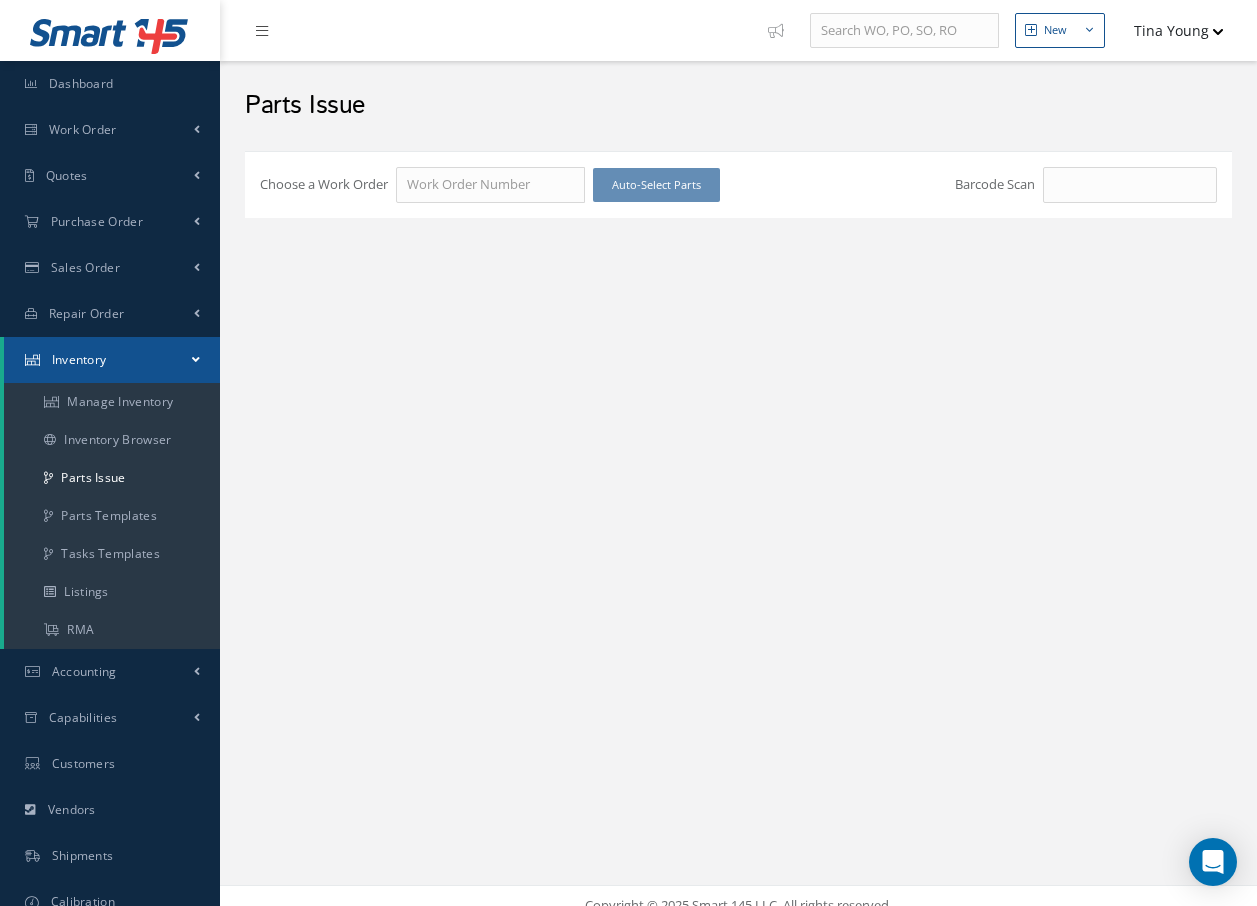 scroll, scrollTop: 0, scrollLeft: 0, axis: both 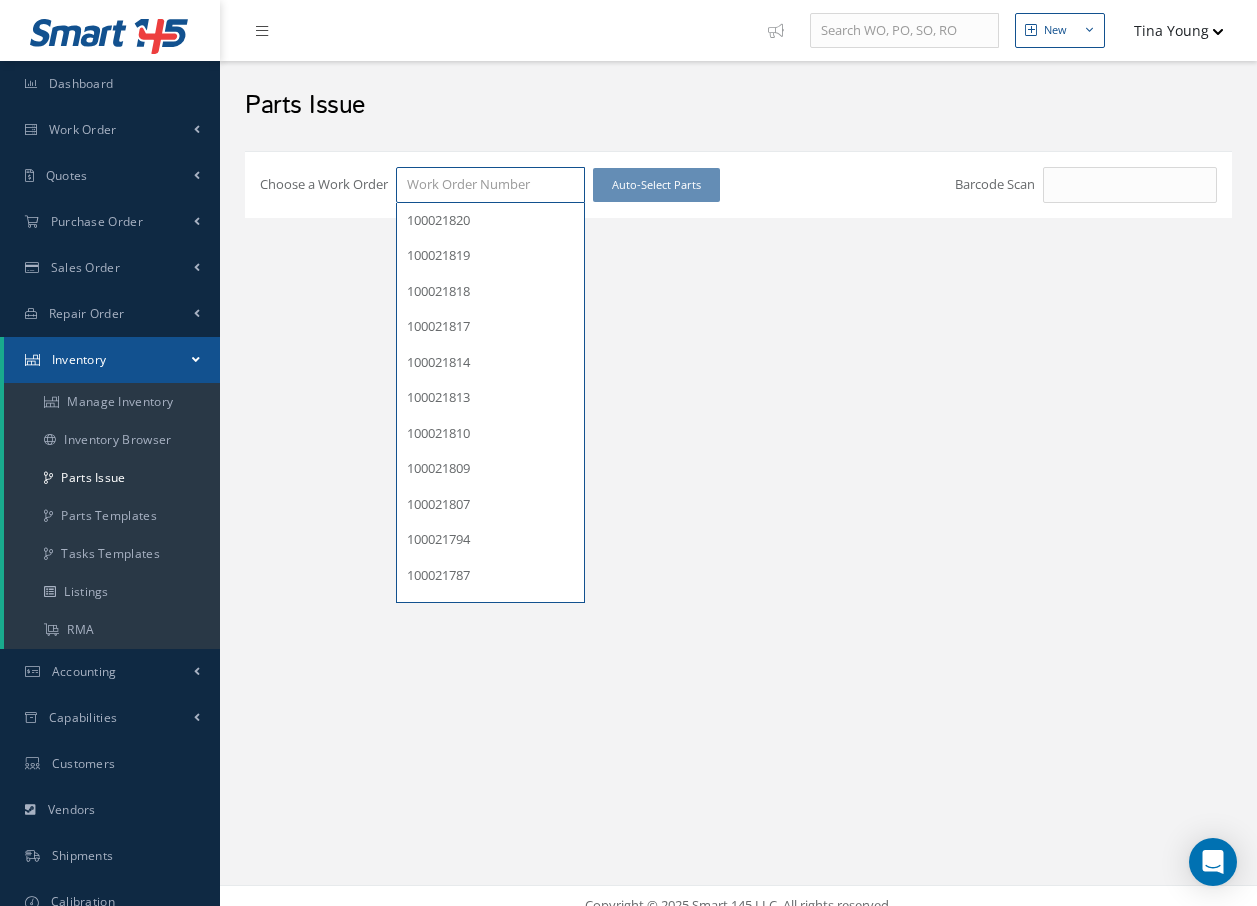 drag, startPoint x: 447, startPoint y: 182, endPoint x: 455, endPoint y: 175, distance: 10.630146 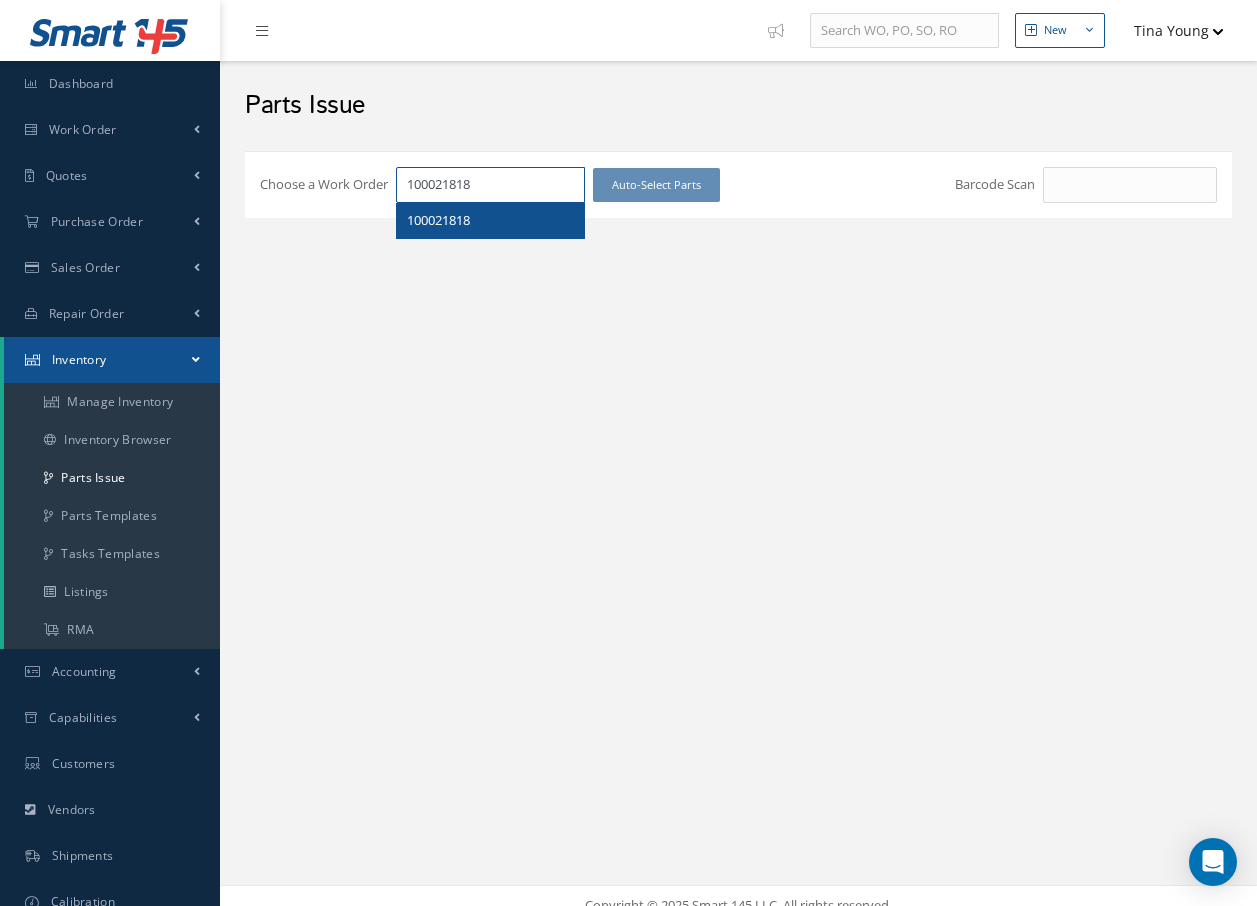 type on "100021818" 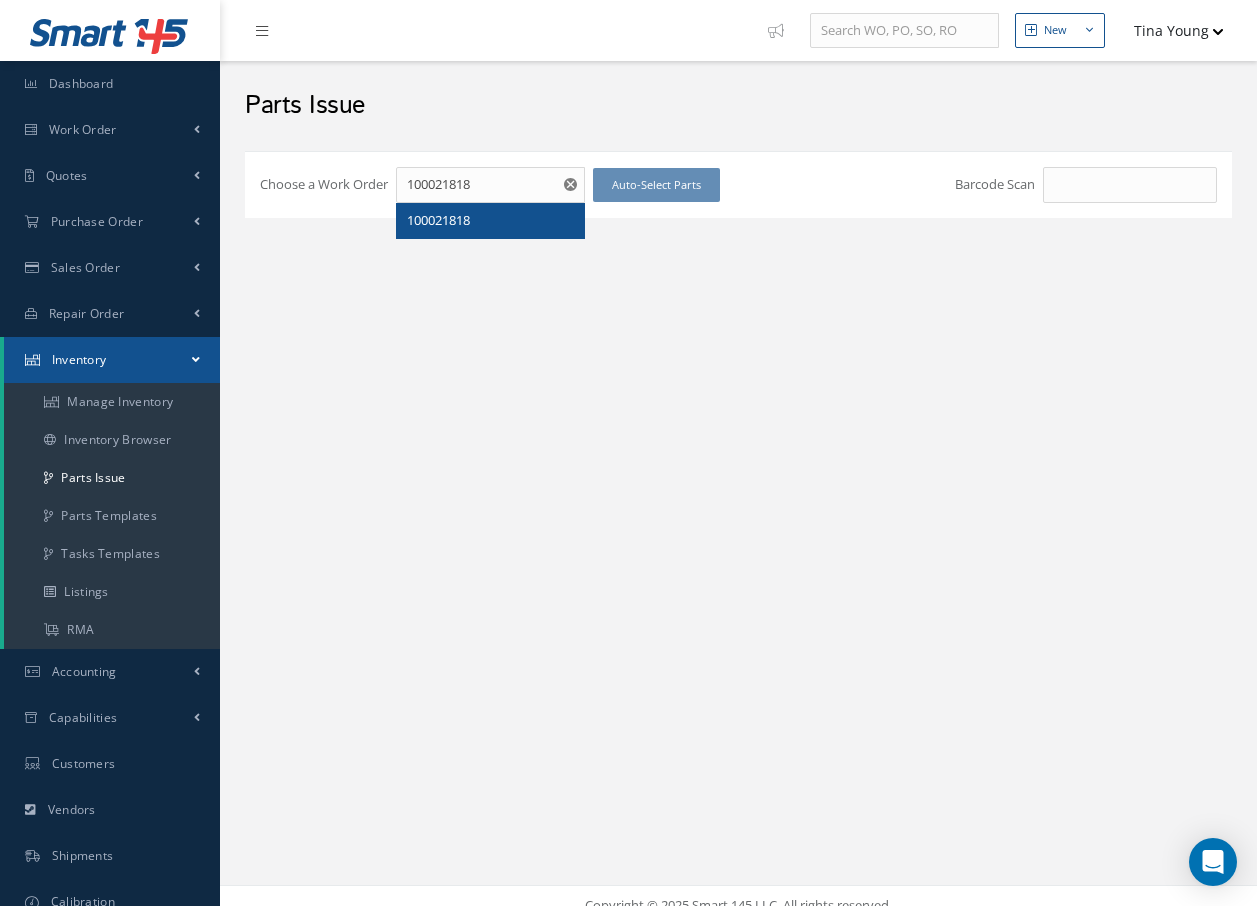 click on "100021818" at bounding box center (490, 221) 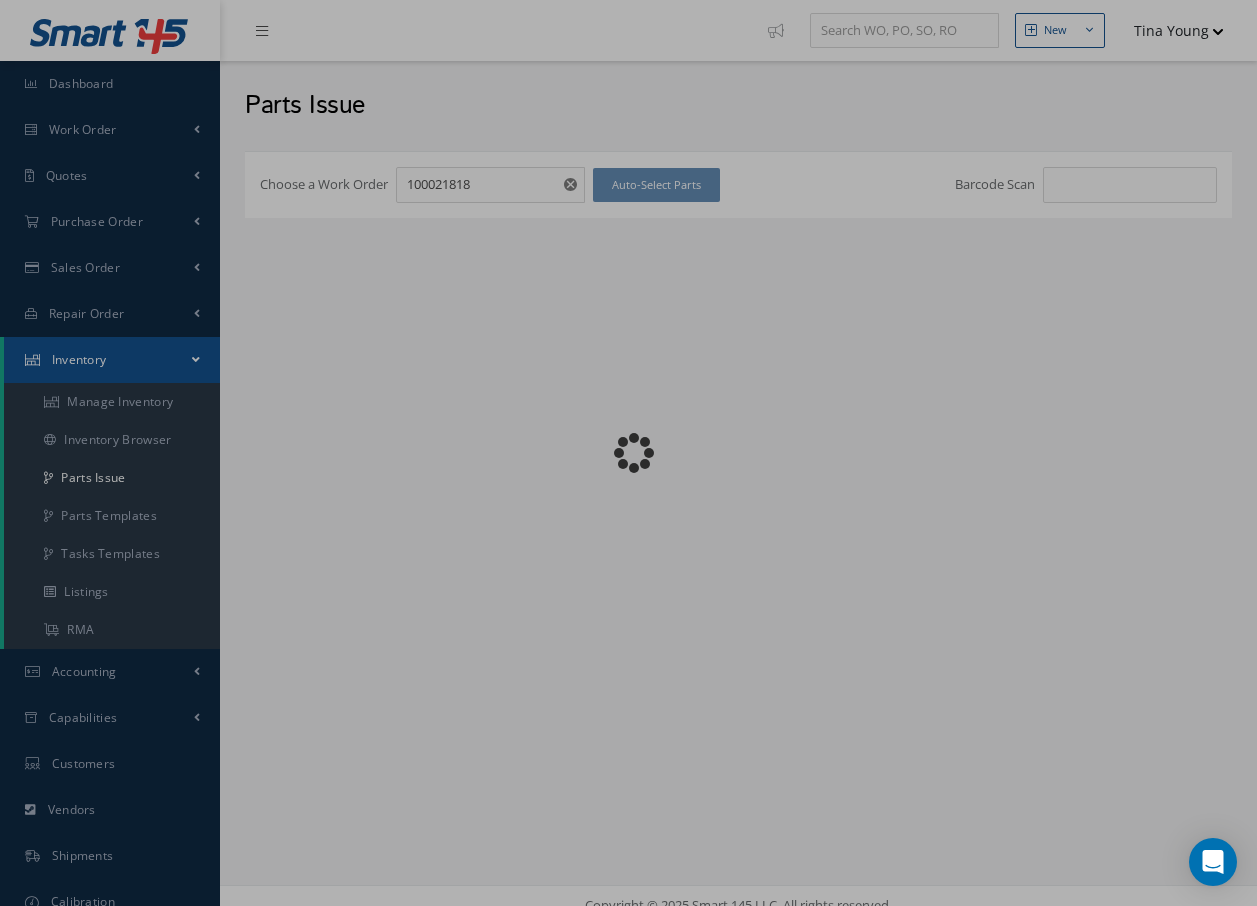 checkbox on "false" 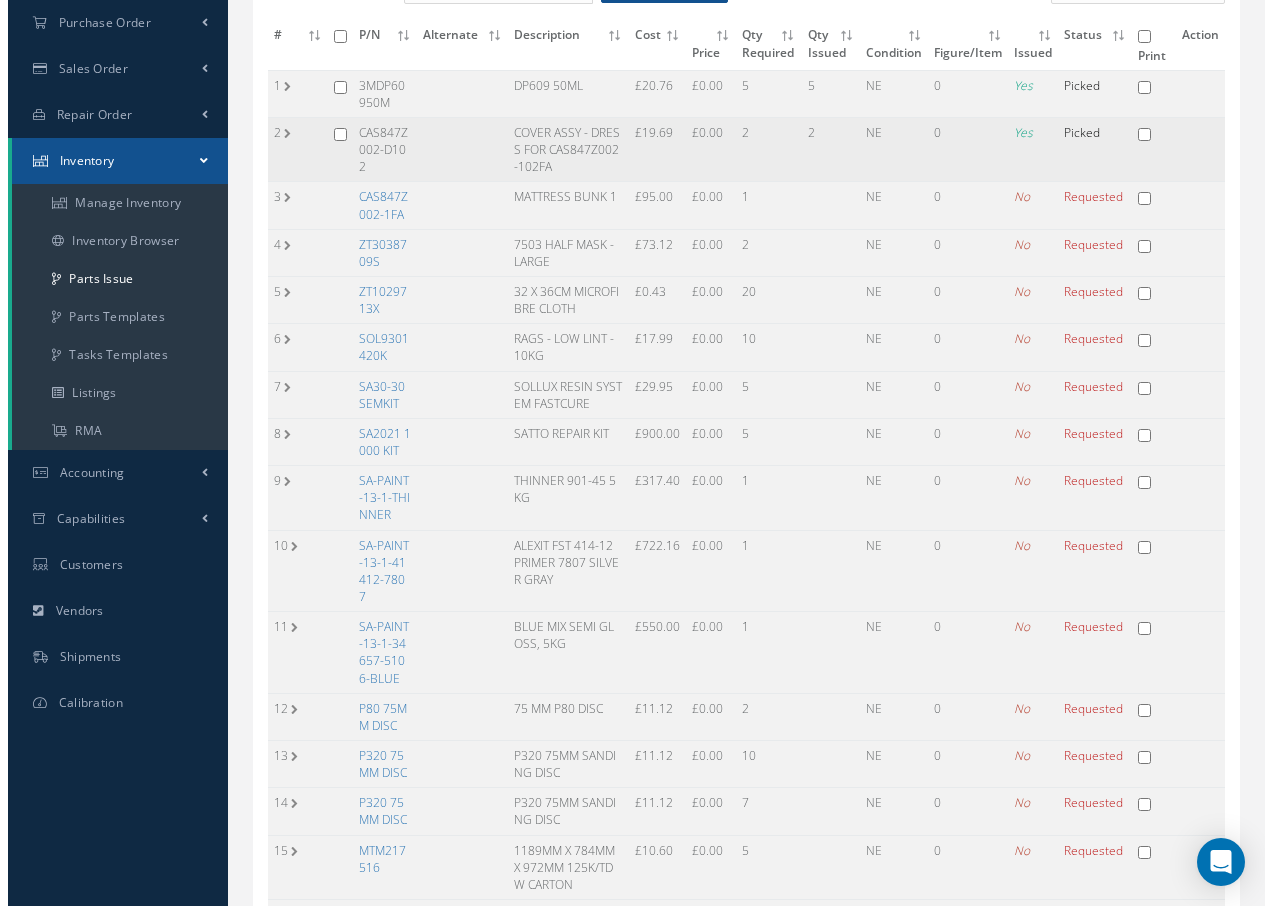 scroll, scrollTop: 200, scrollLeft: 0, axis: vertical 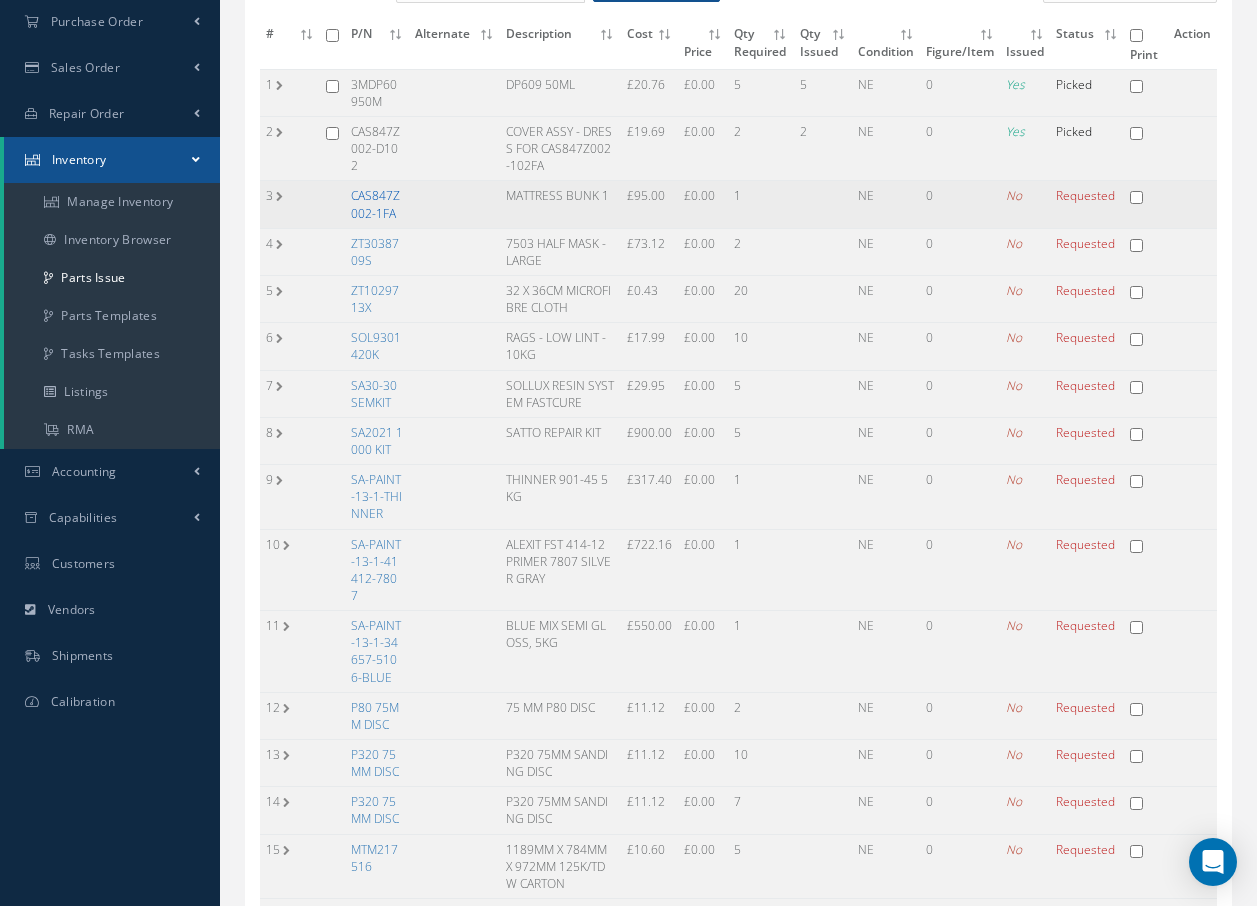 click on "CAS847Z002-1FA" at bounding box center [375, 204] 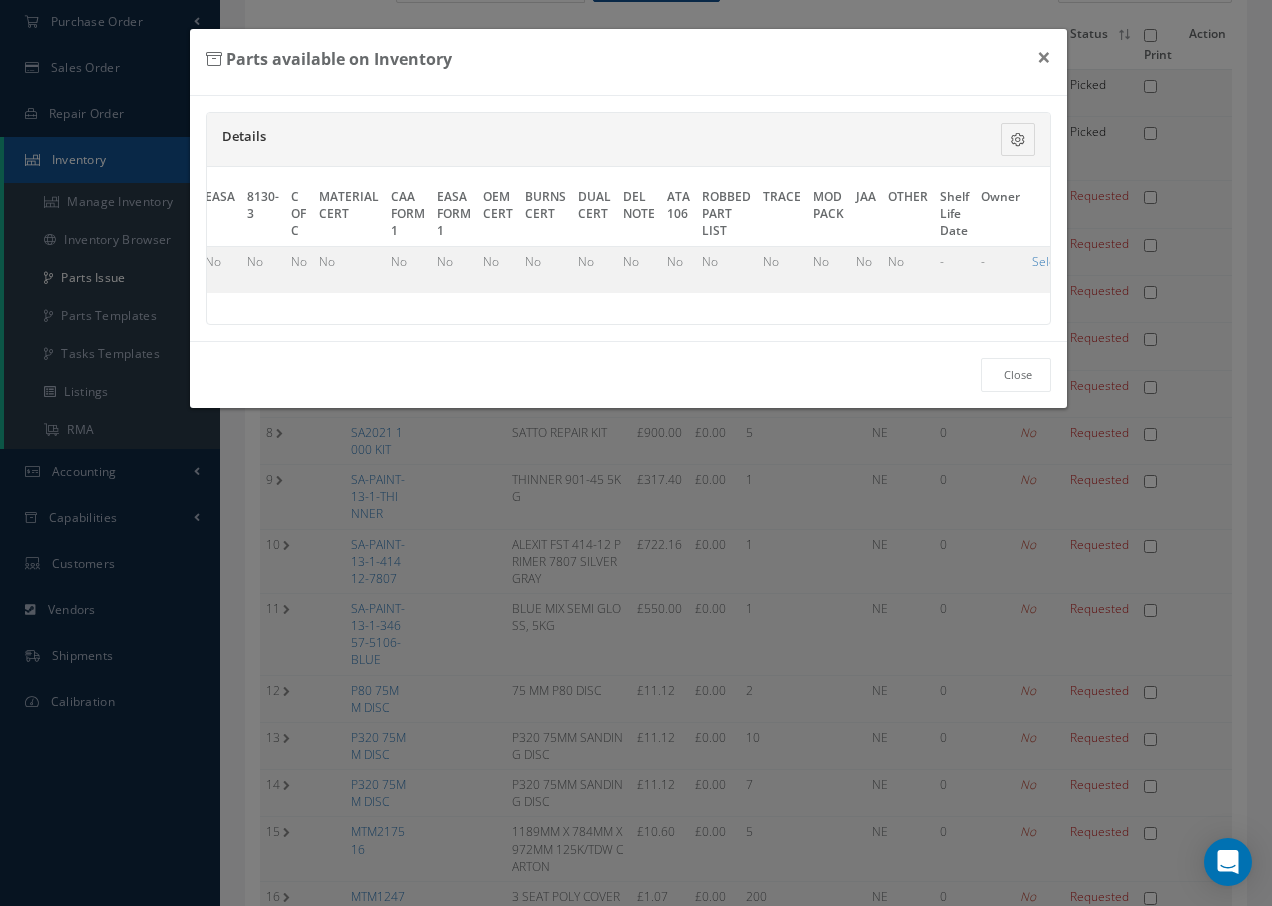 scroll, scrollTop: 0, scrollLeft: 958, axis: horizontal 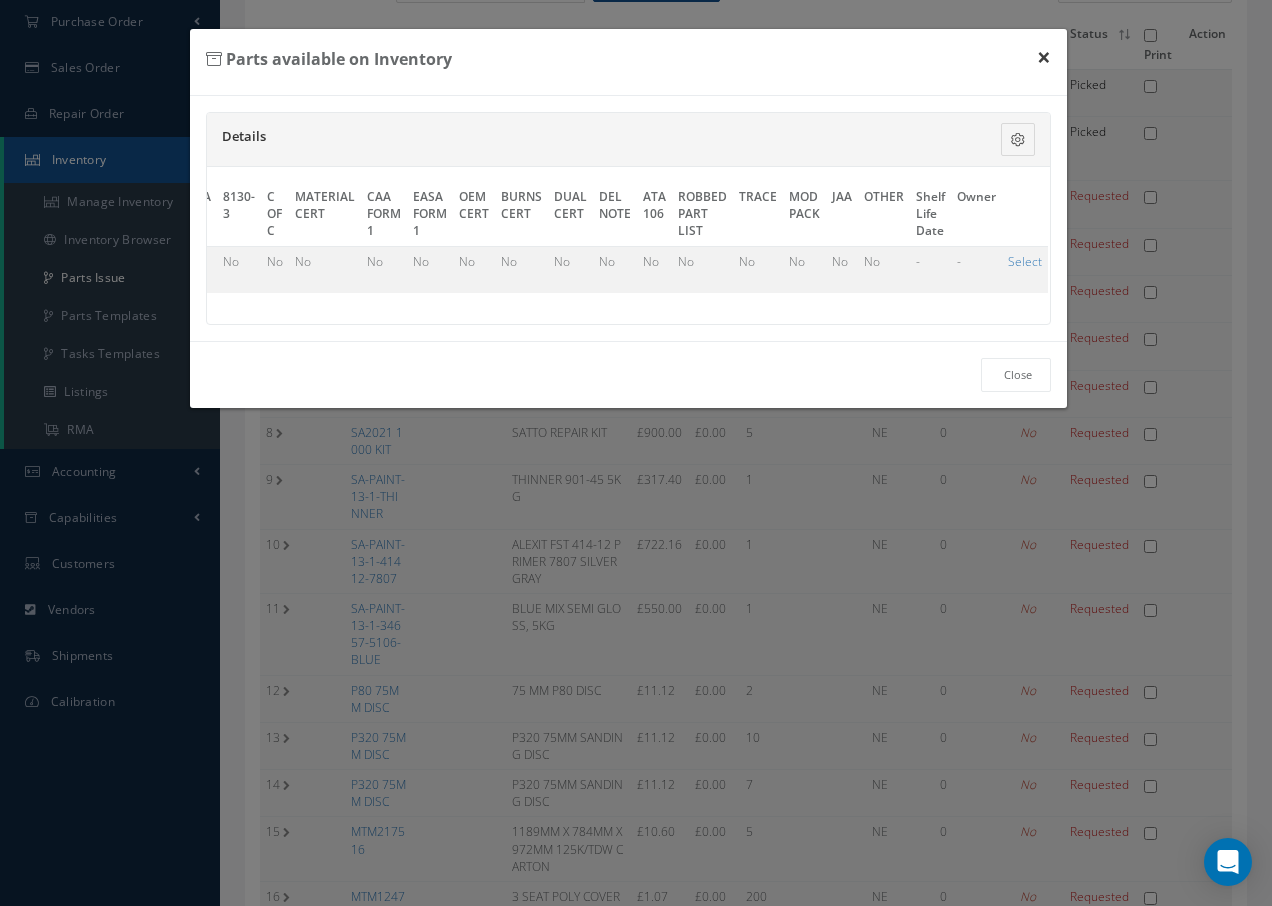 click on "×" at bounding box center [1044, 57] 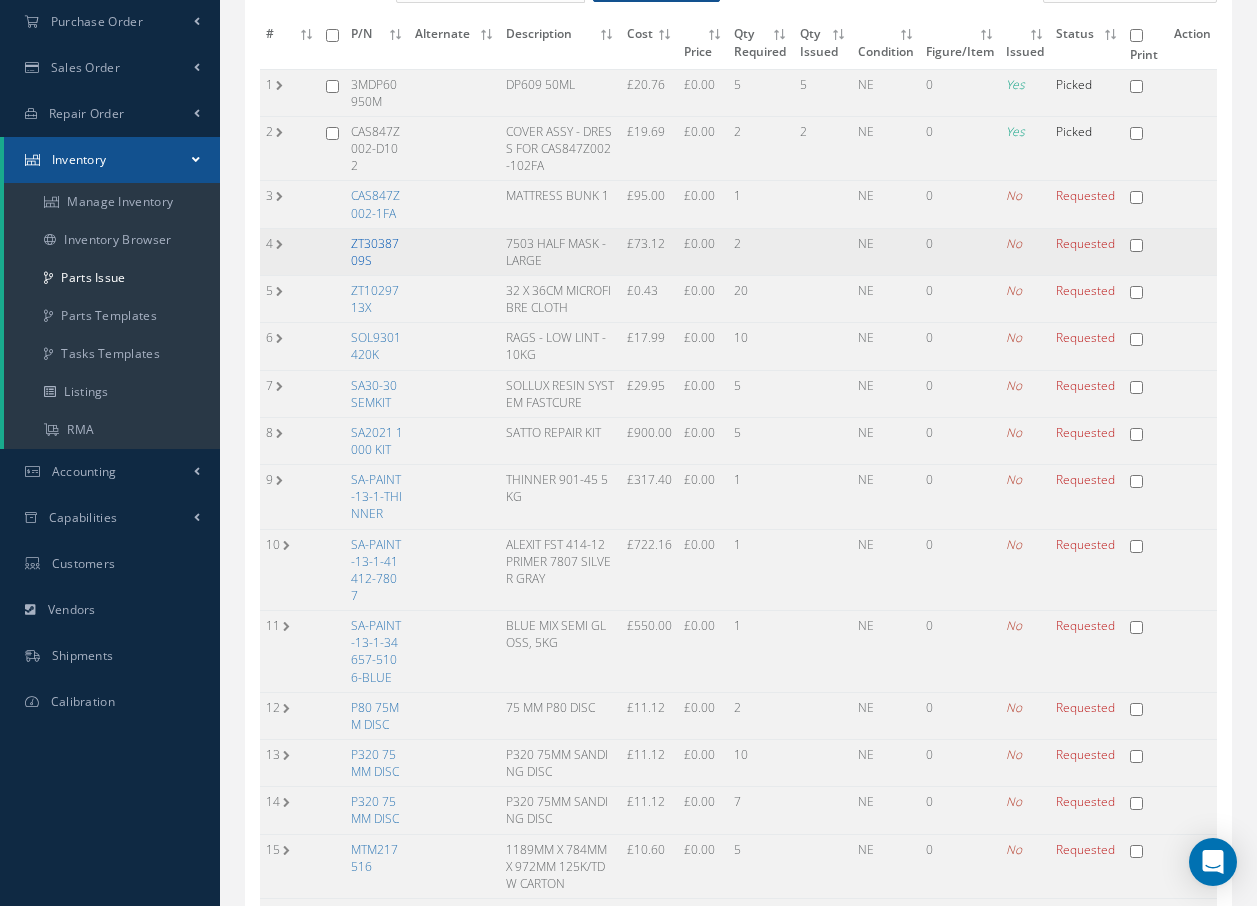 click on "ZT3038709S" at bounding box center [375, 252] 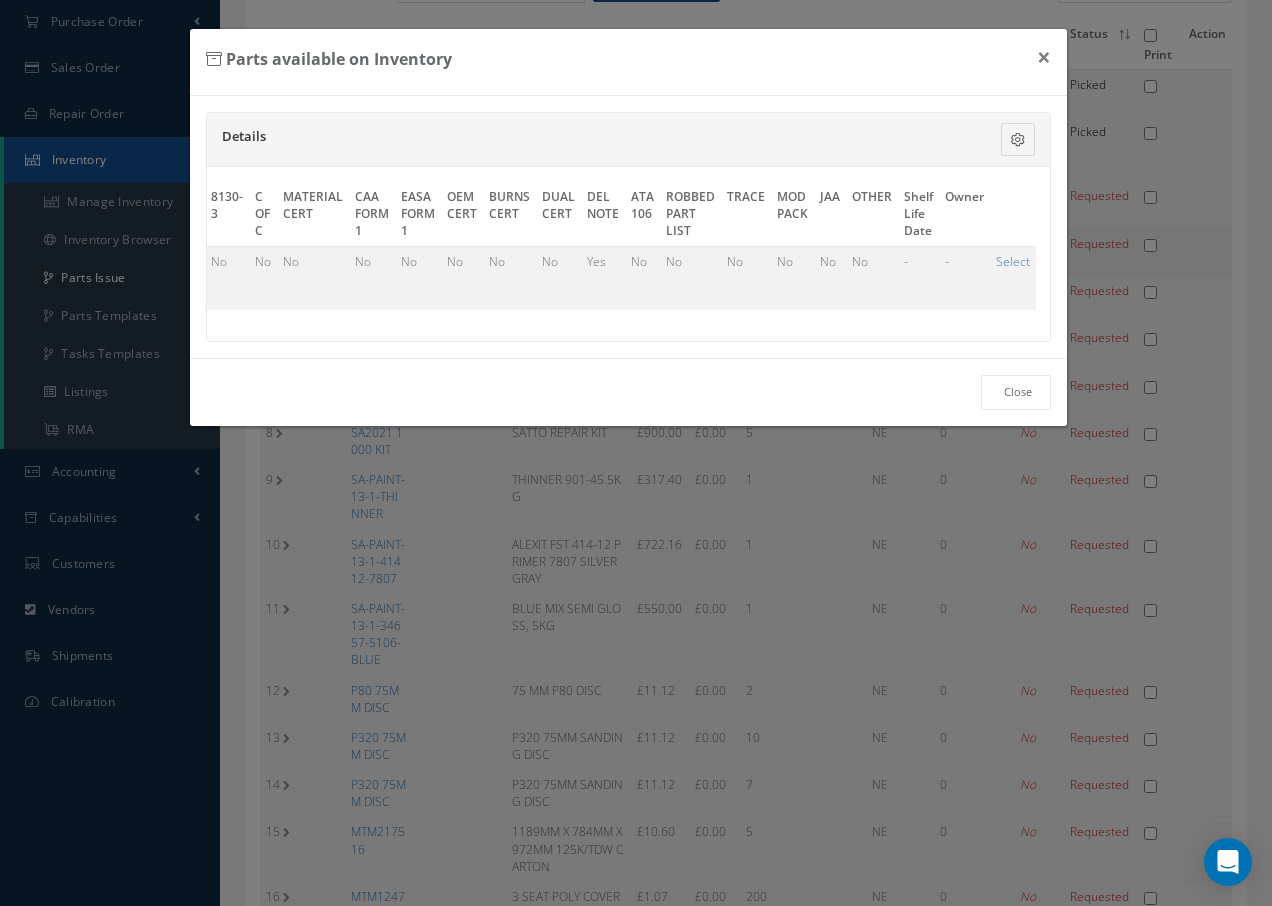 scroll, scrollTop: 0, scrollLeft: 933, axis: horizontal 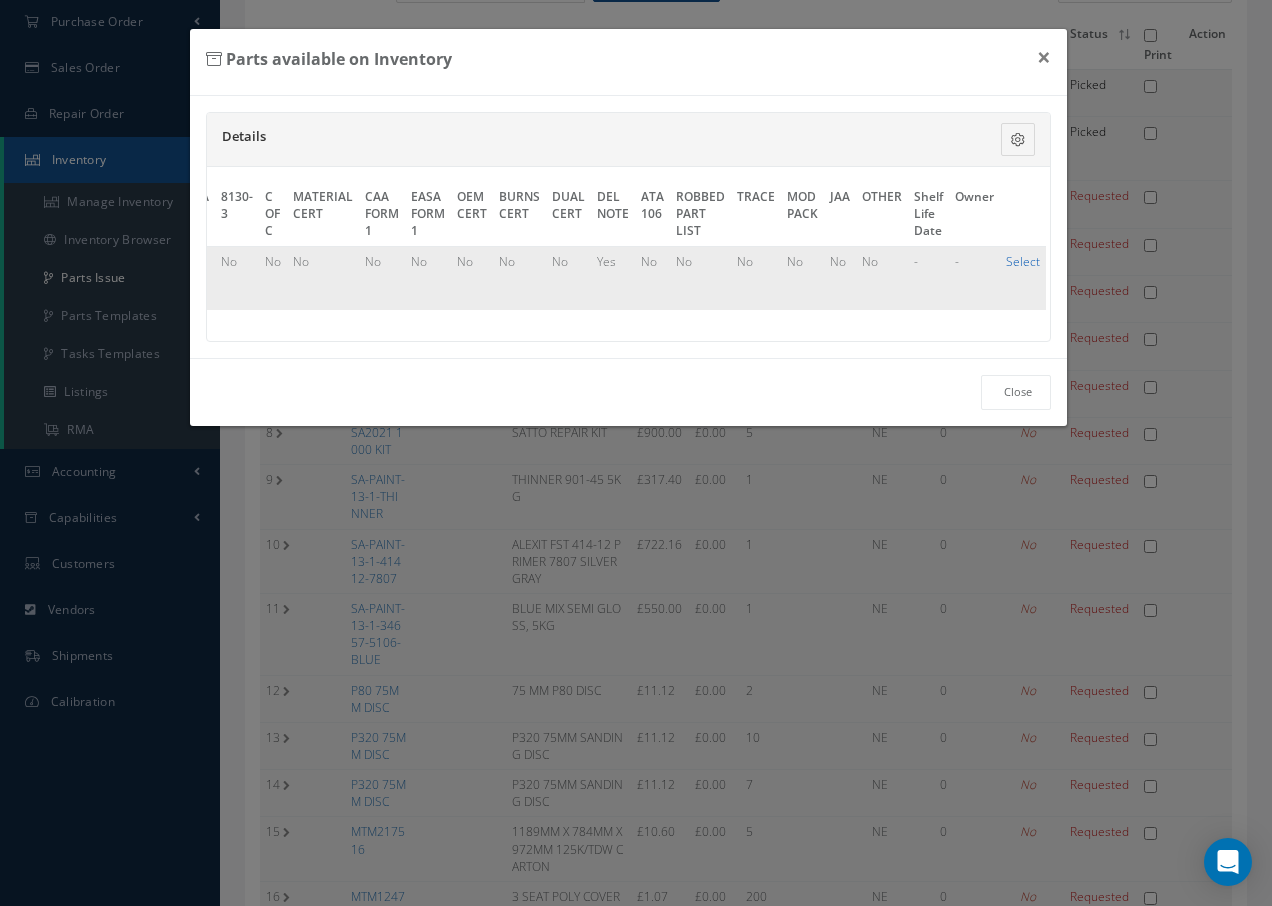 click on "Select" at bounding box center (1023, 261) 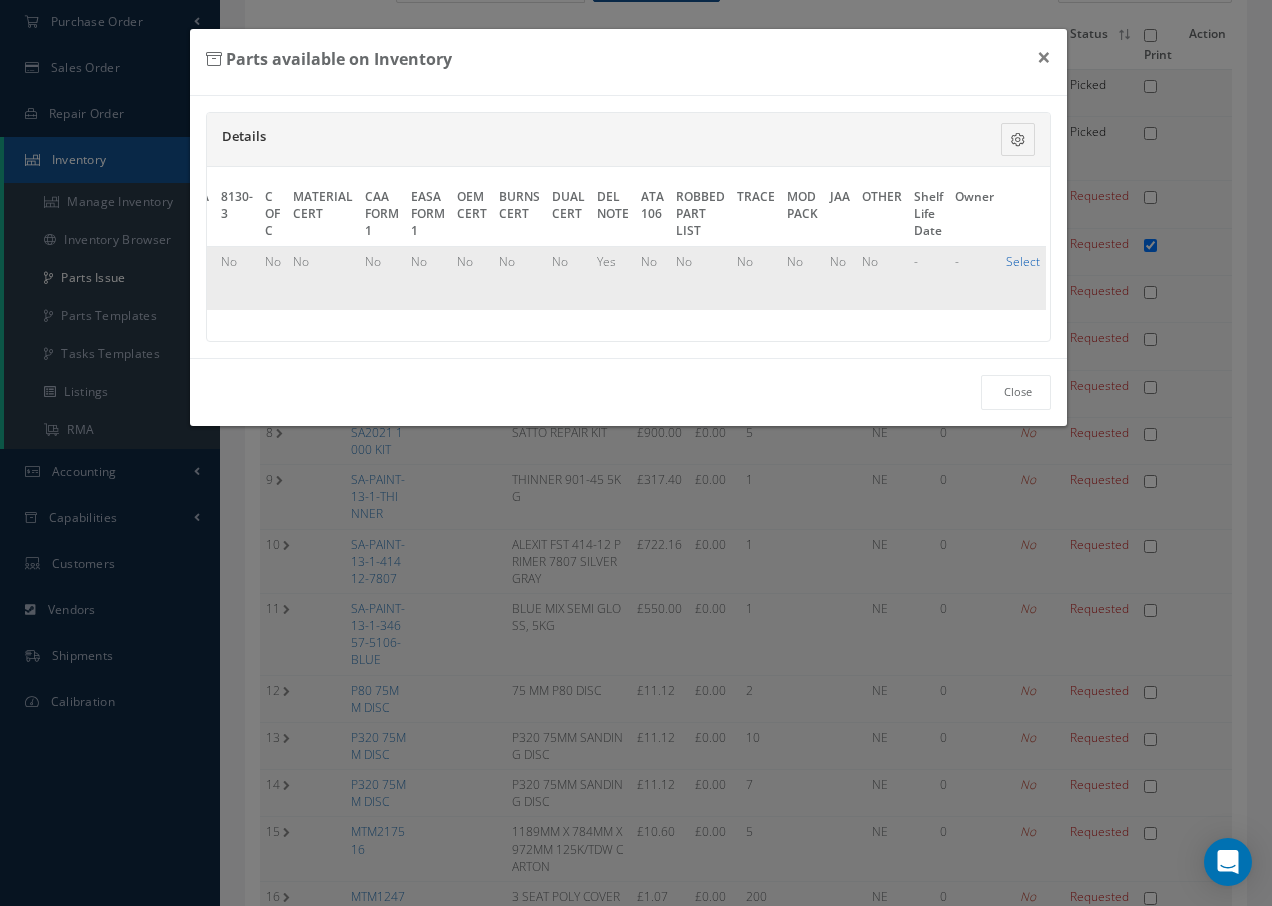 checkbox on "true" 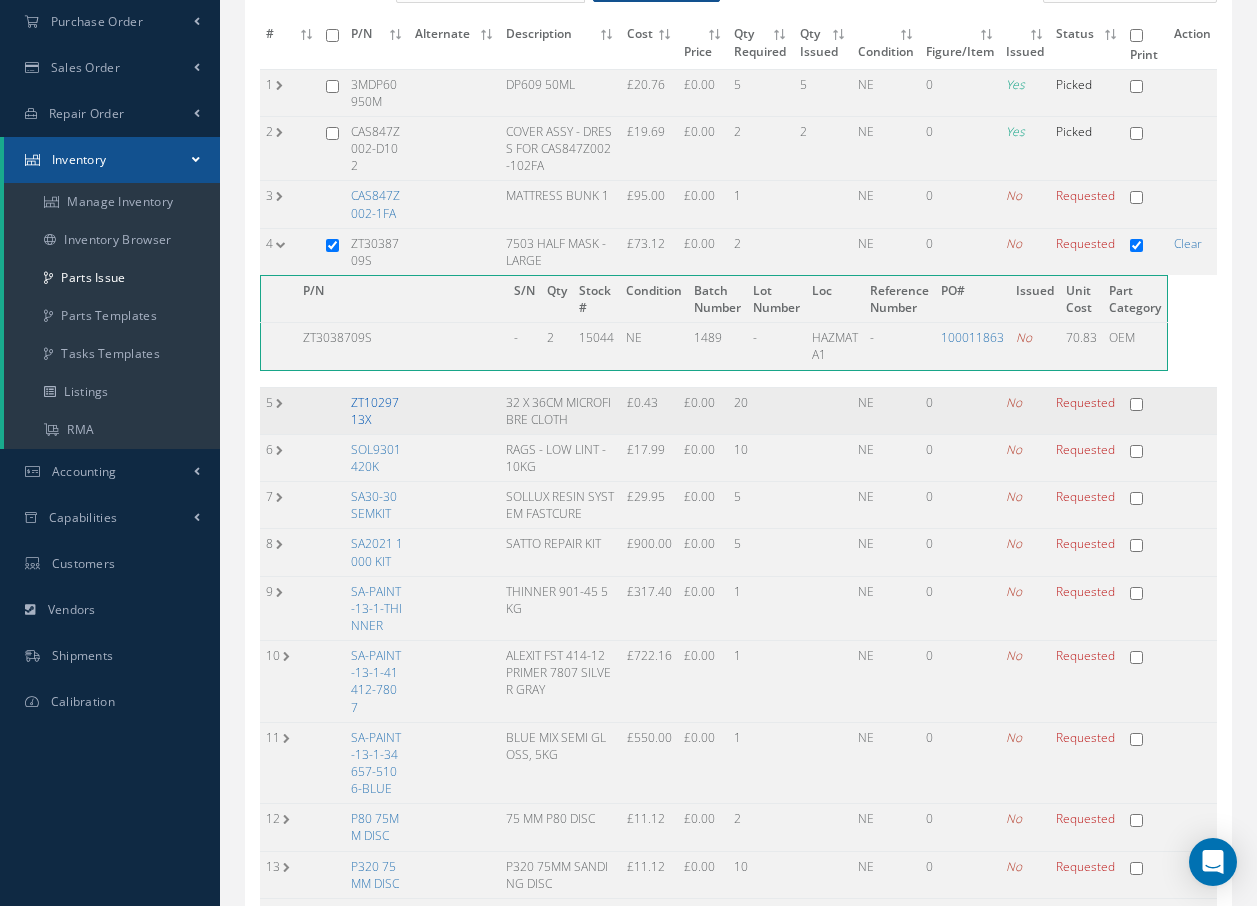 click on "ZT1029713X" at bounding box center (375, 411) 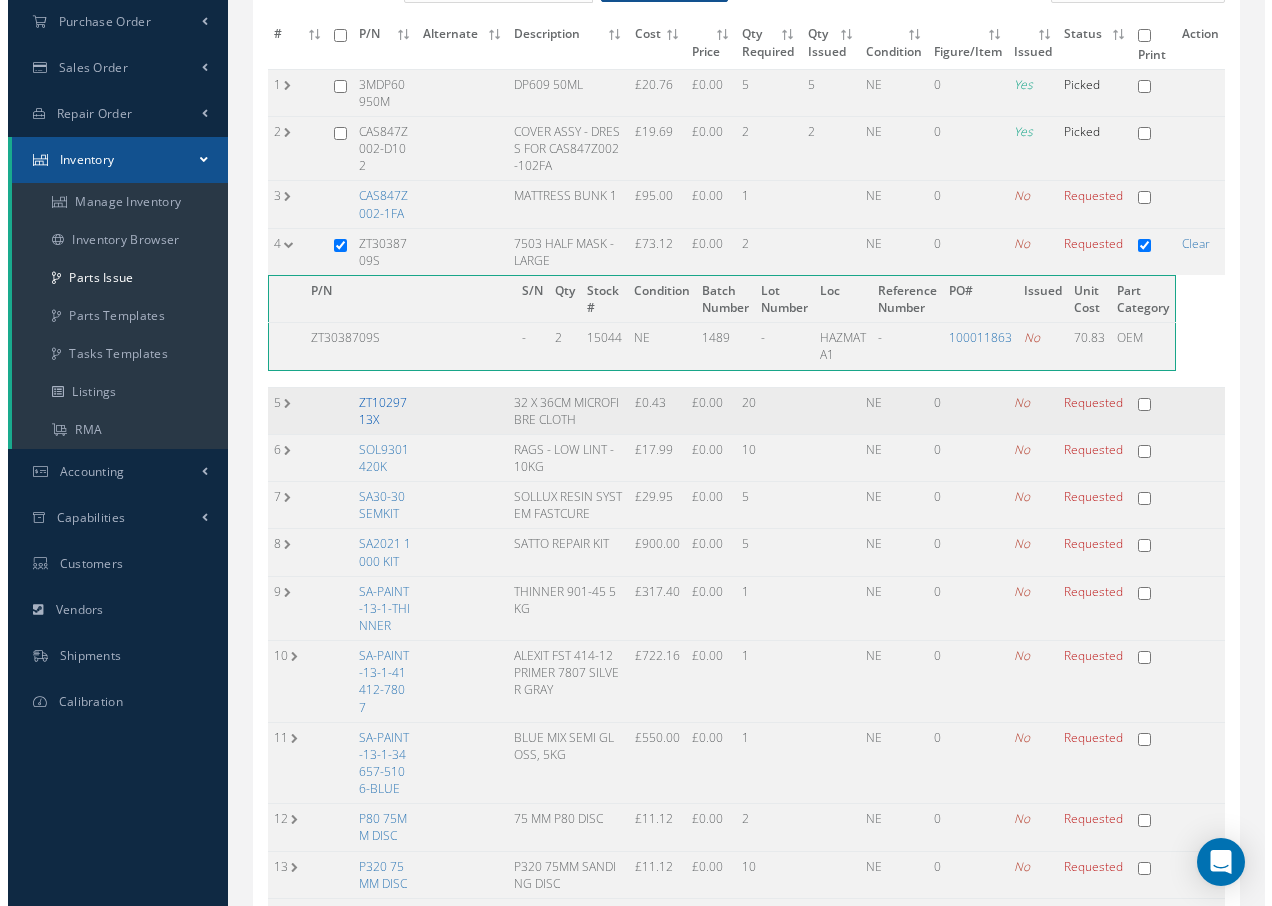 scroll, scrollTop: 0, scrollLeft: 928, axis: horizontal 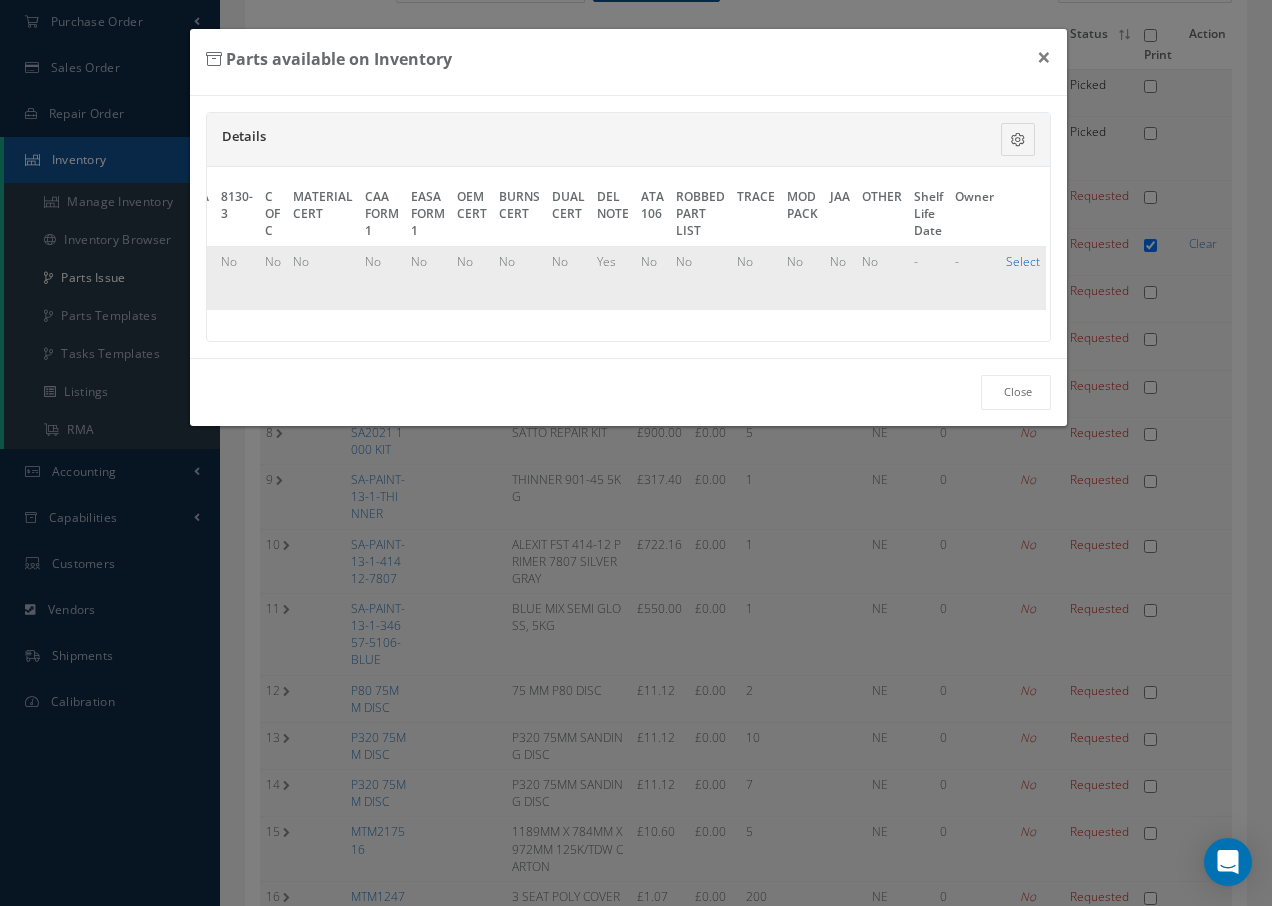 click on "Select" at bounding box center [1023, 261] 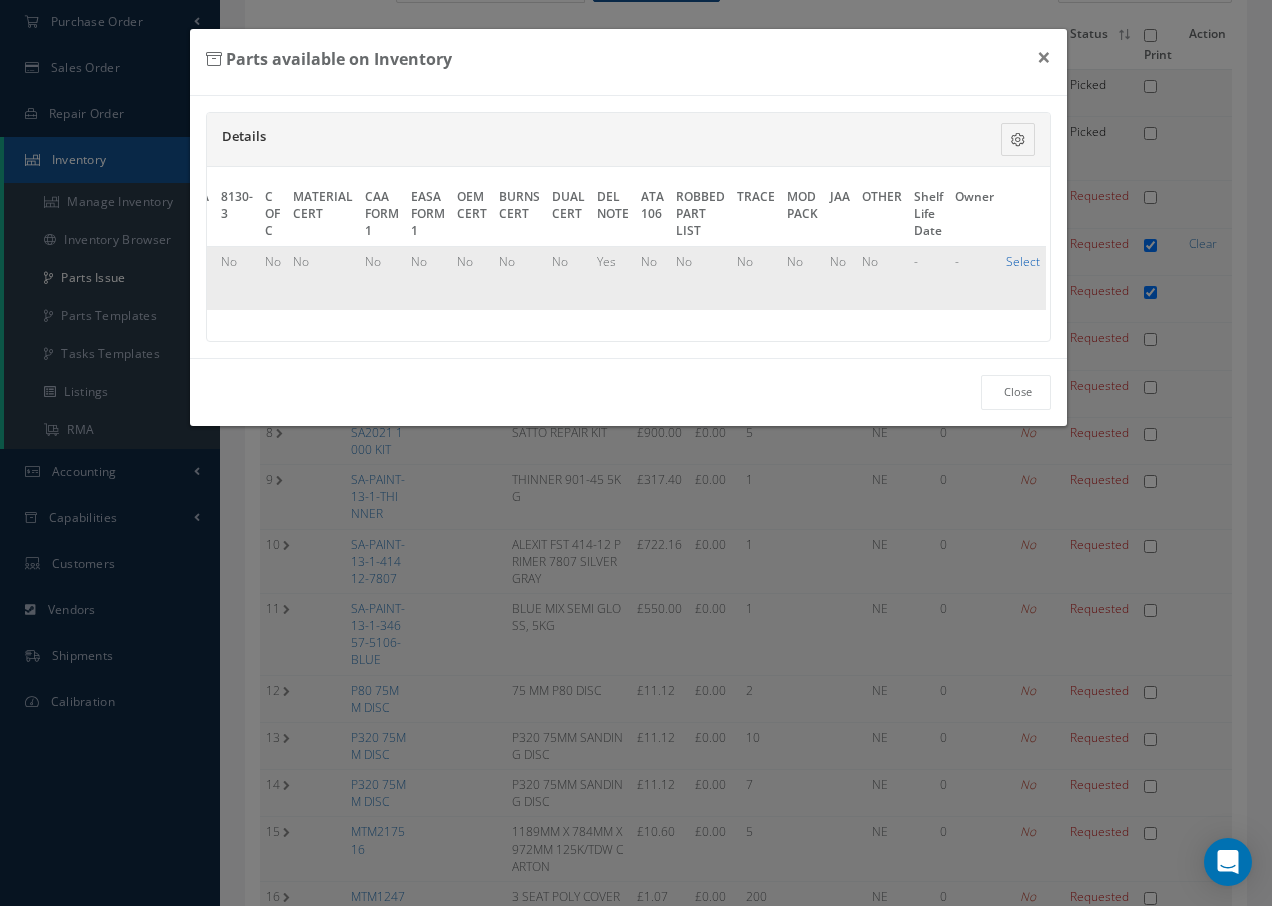 checkbox on "true" 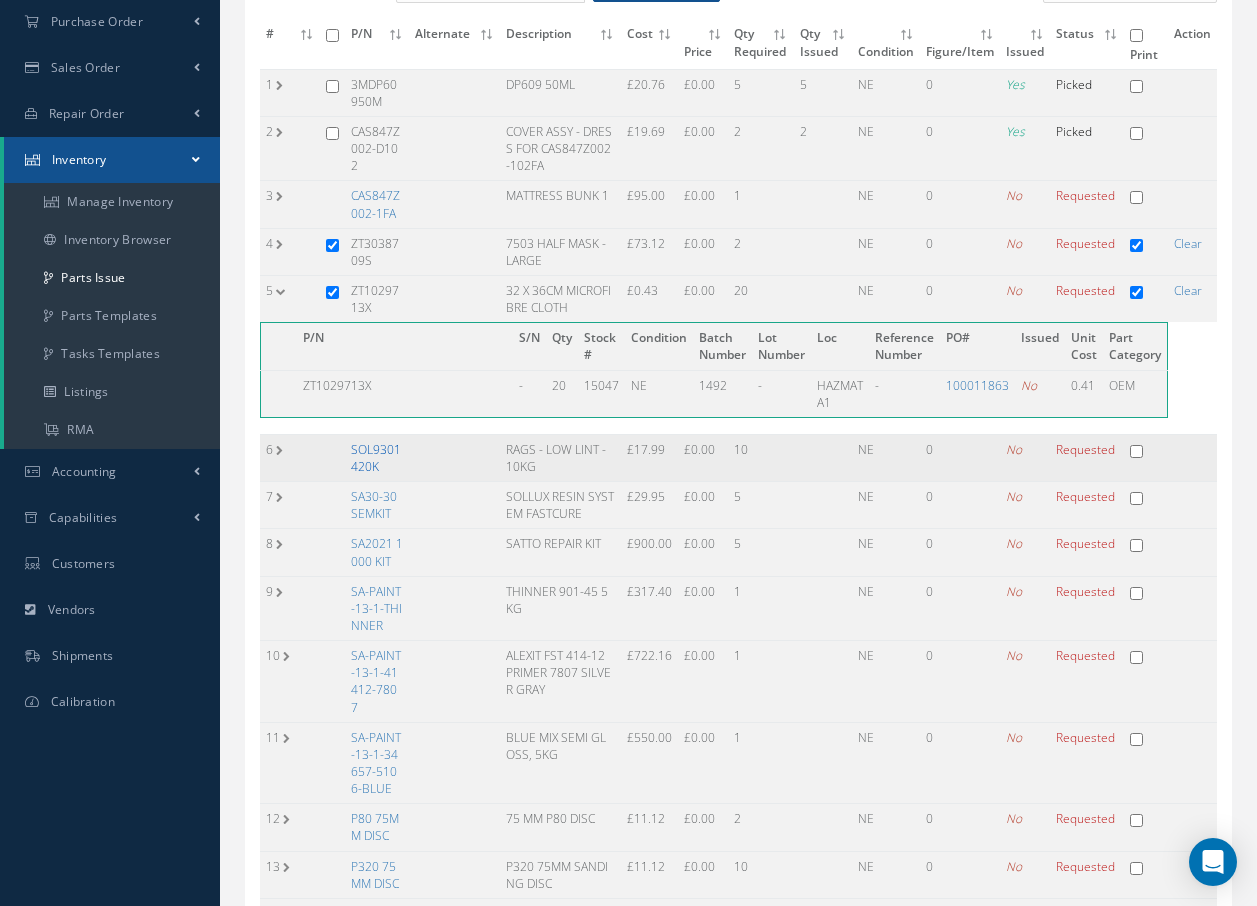 click on "SOL9301420K" at bounding box center (376, 458) 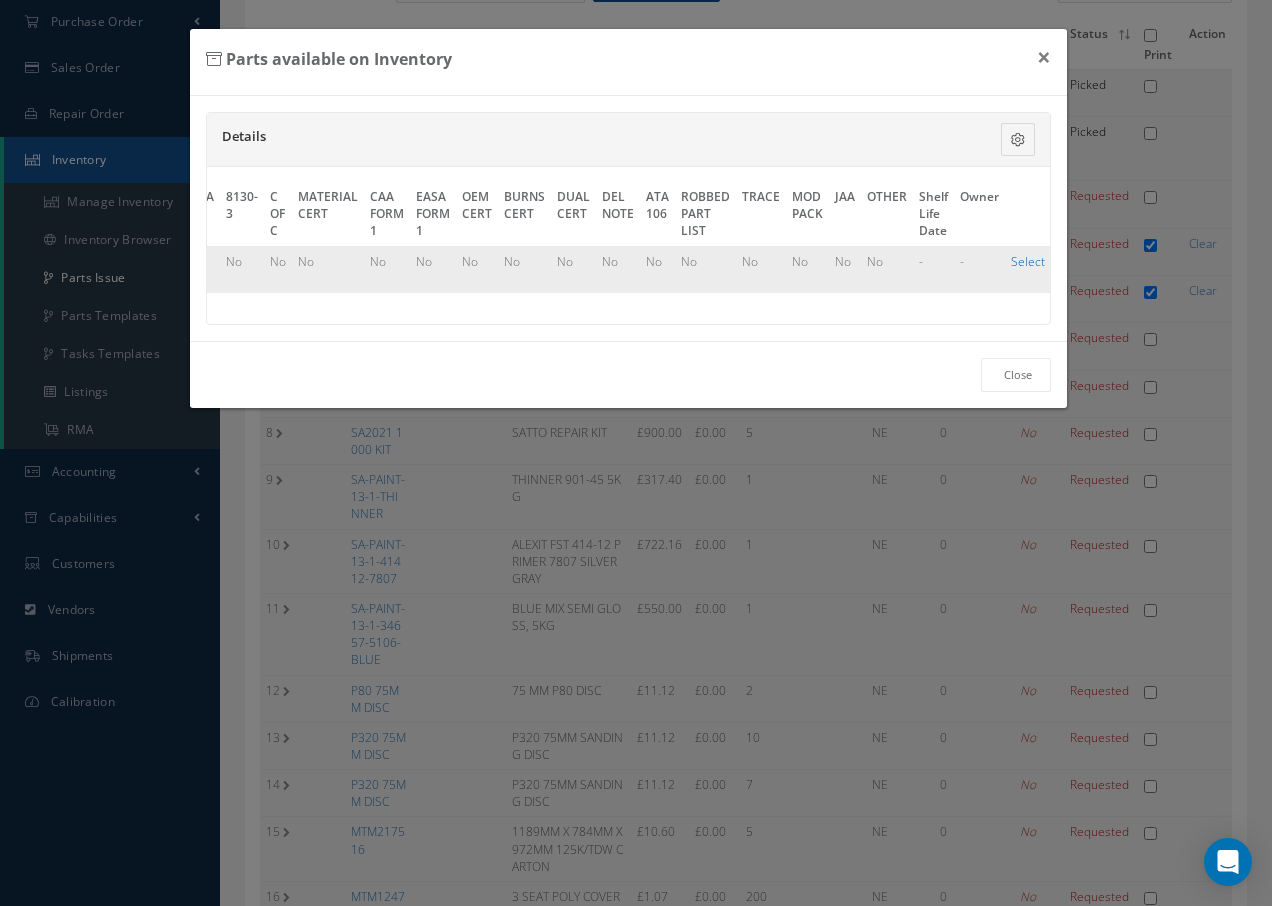 click on "Select" at bounding box center (1028, 261) 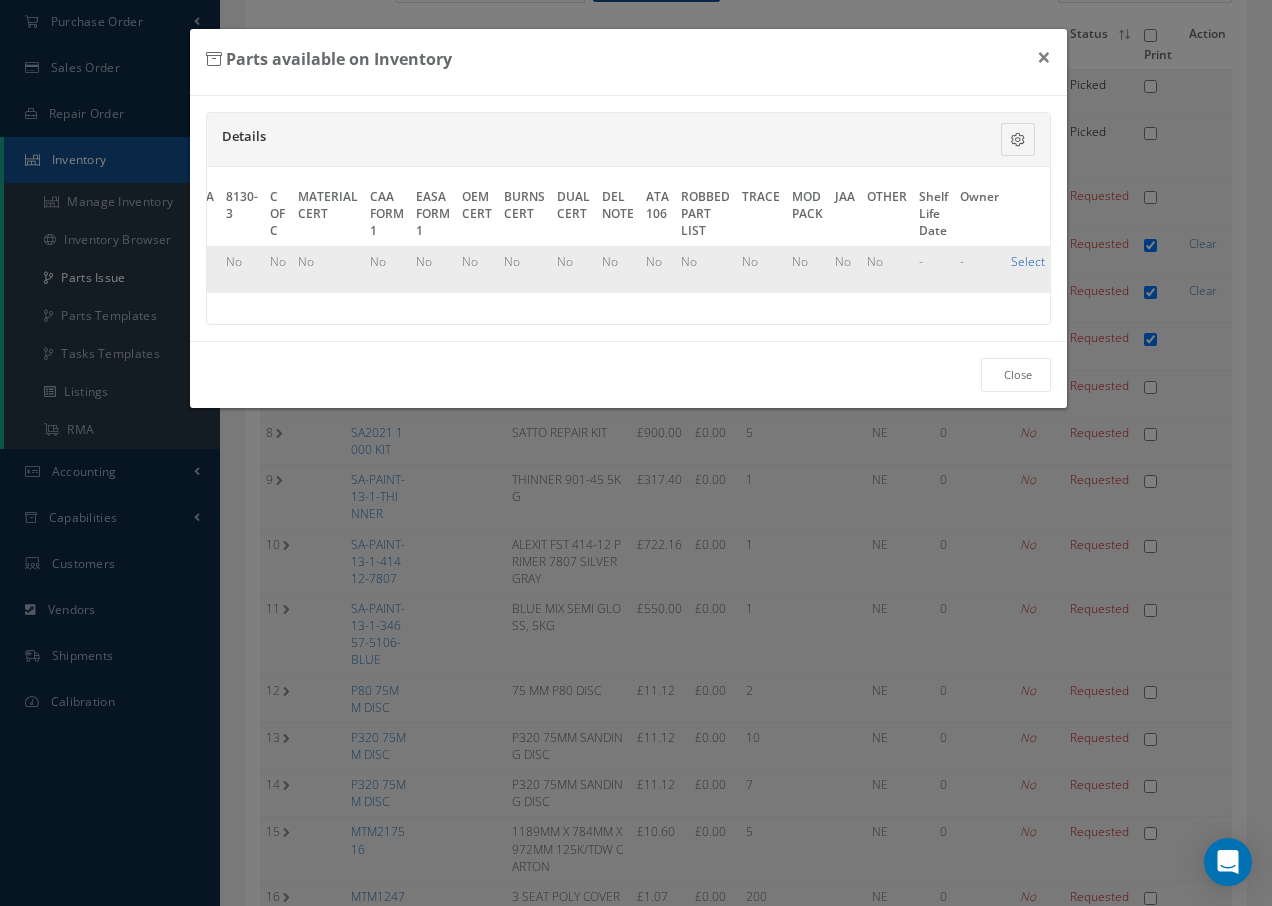 checkbox on "true" 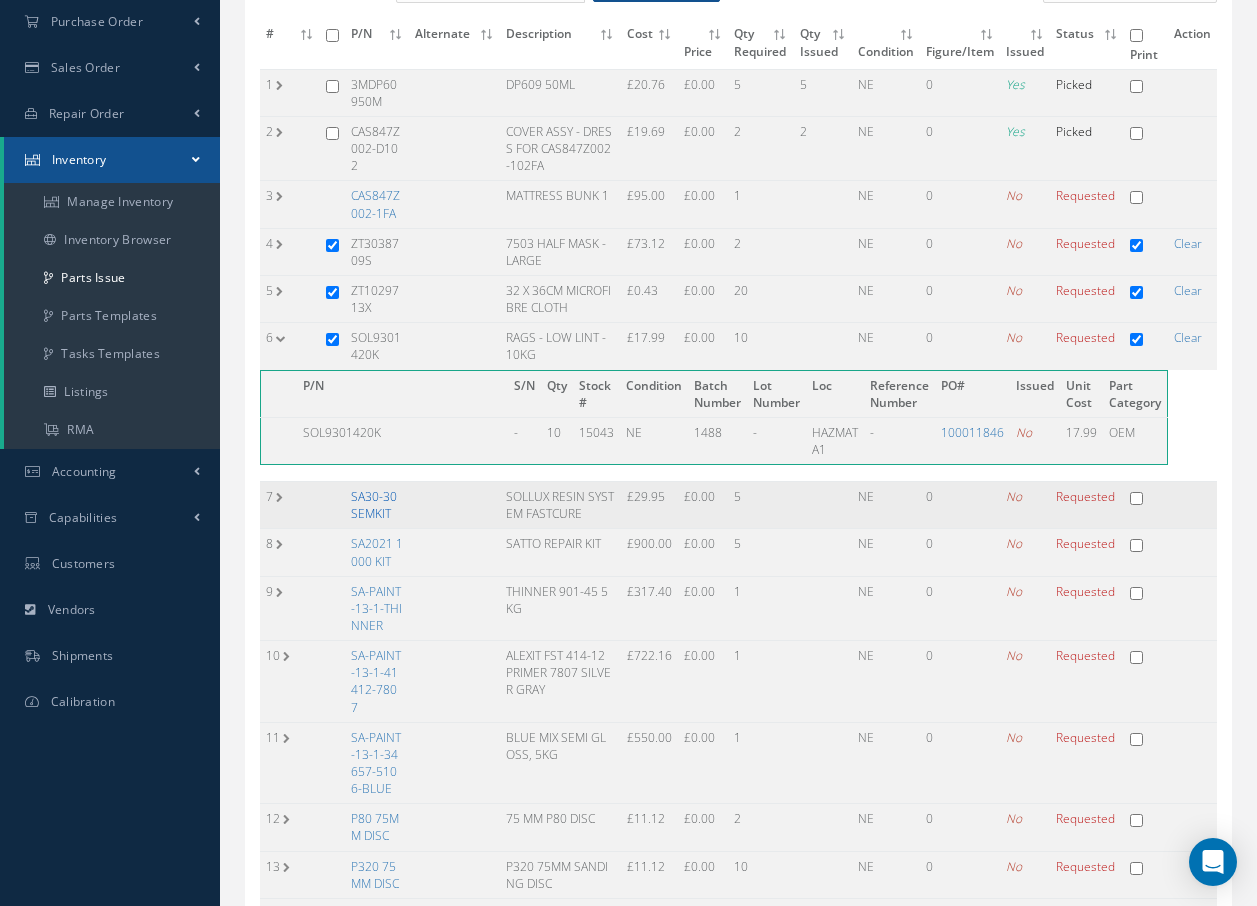 click on "SA30-30 SEMKIT" at bounding box center (374, 505) 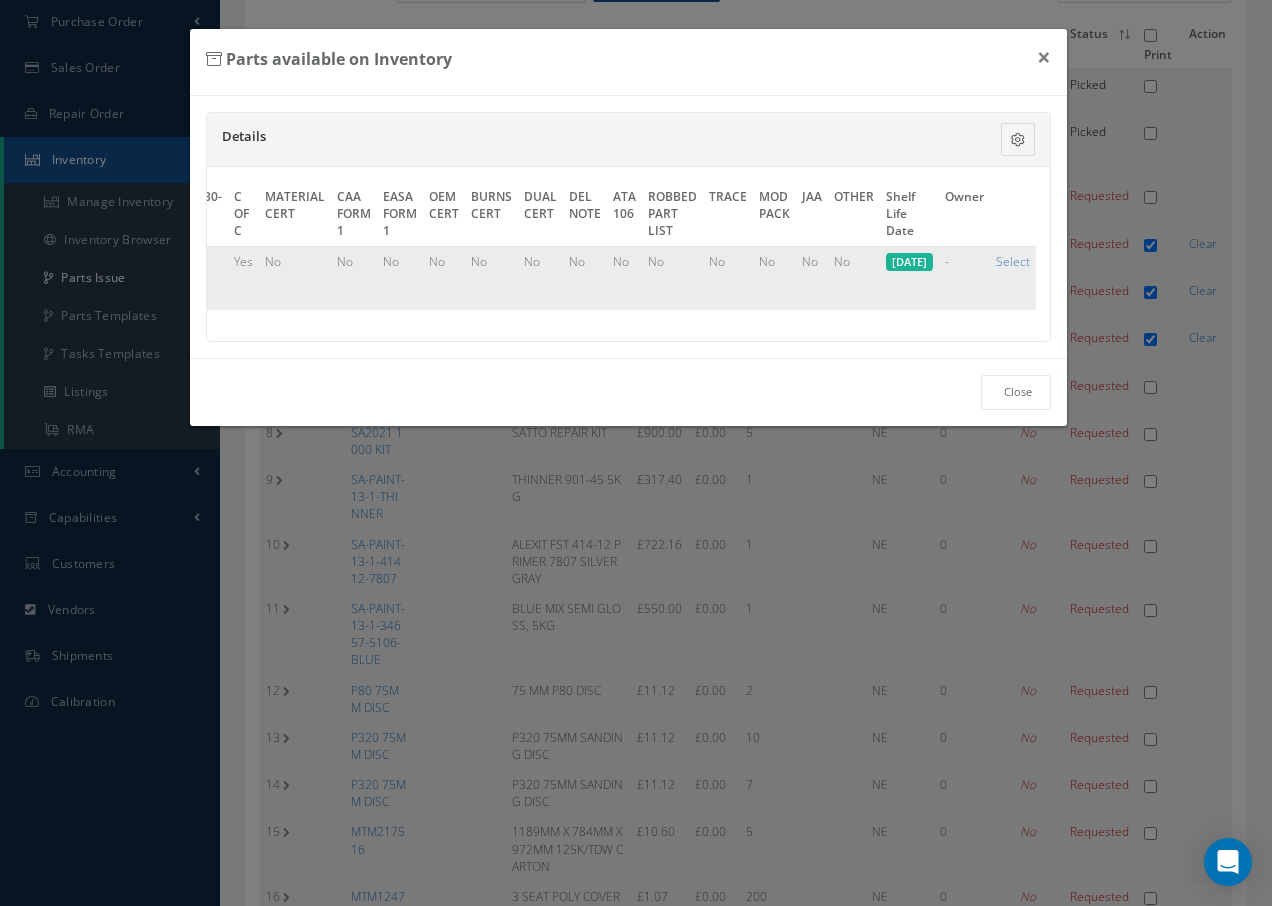 scroll, scrollTop: 0, scrollLeft: 978, axis: horizontal 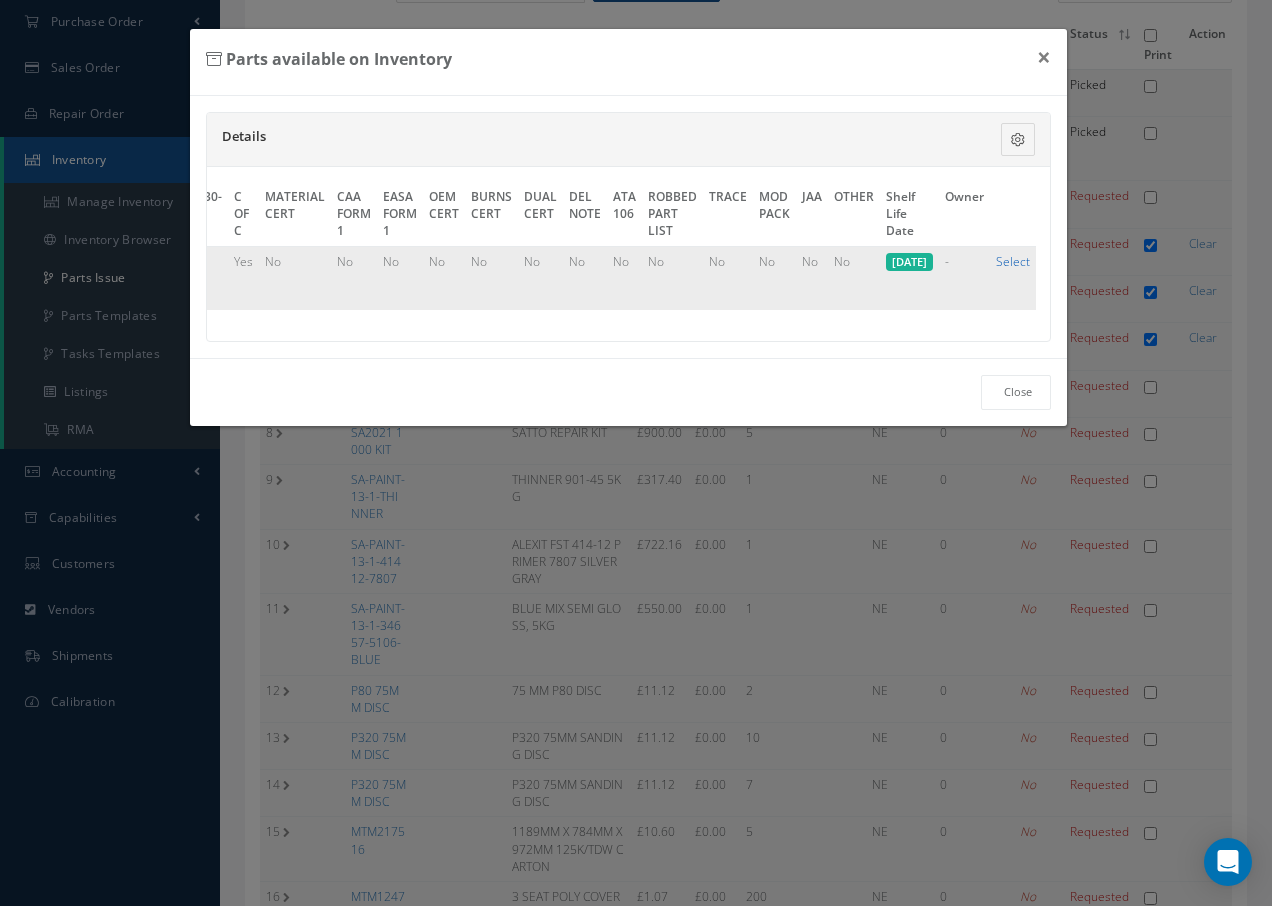click on "Select" at bounding box center (1013, 261) 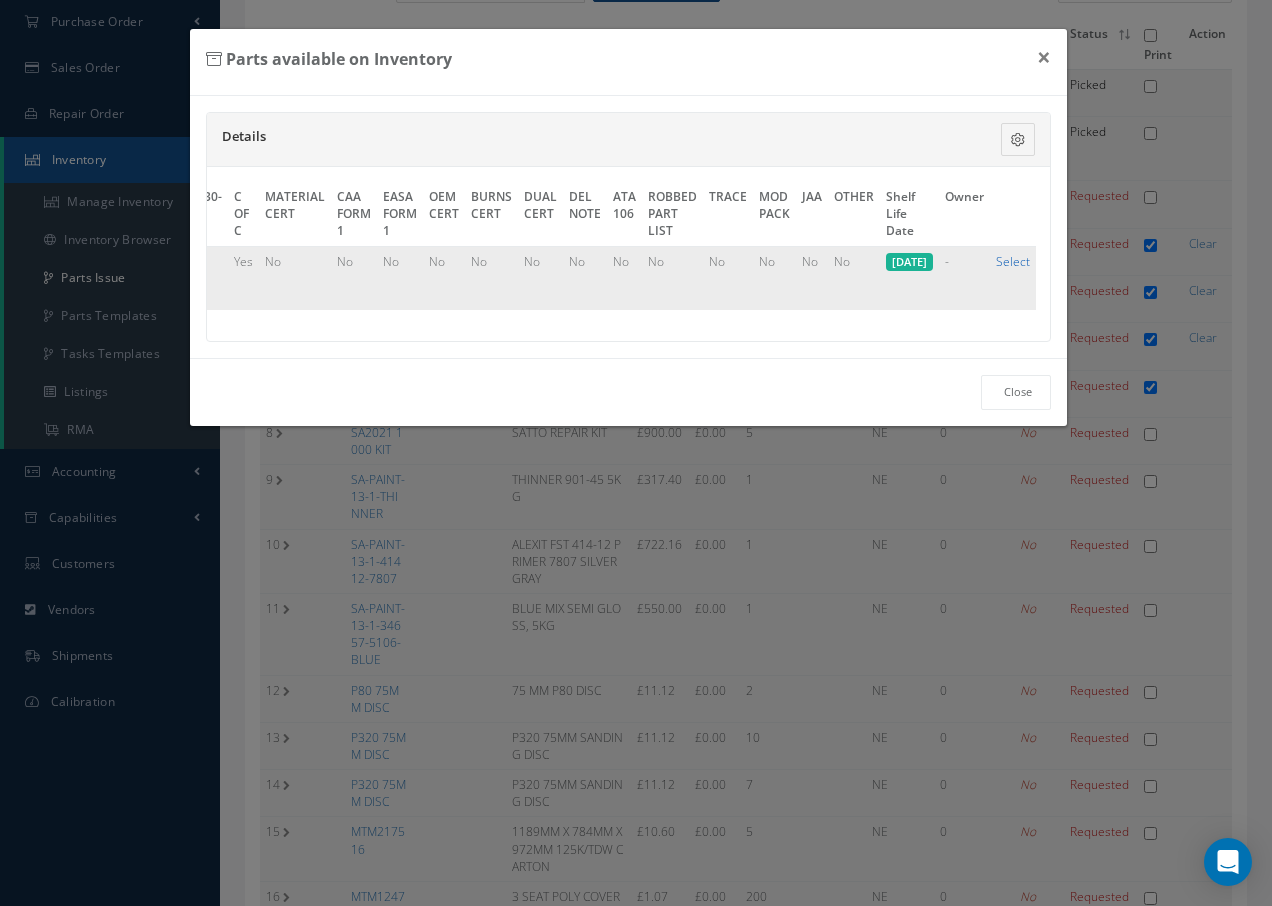 checkbox on "true" 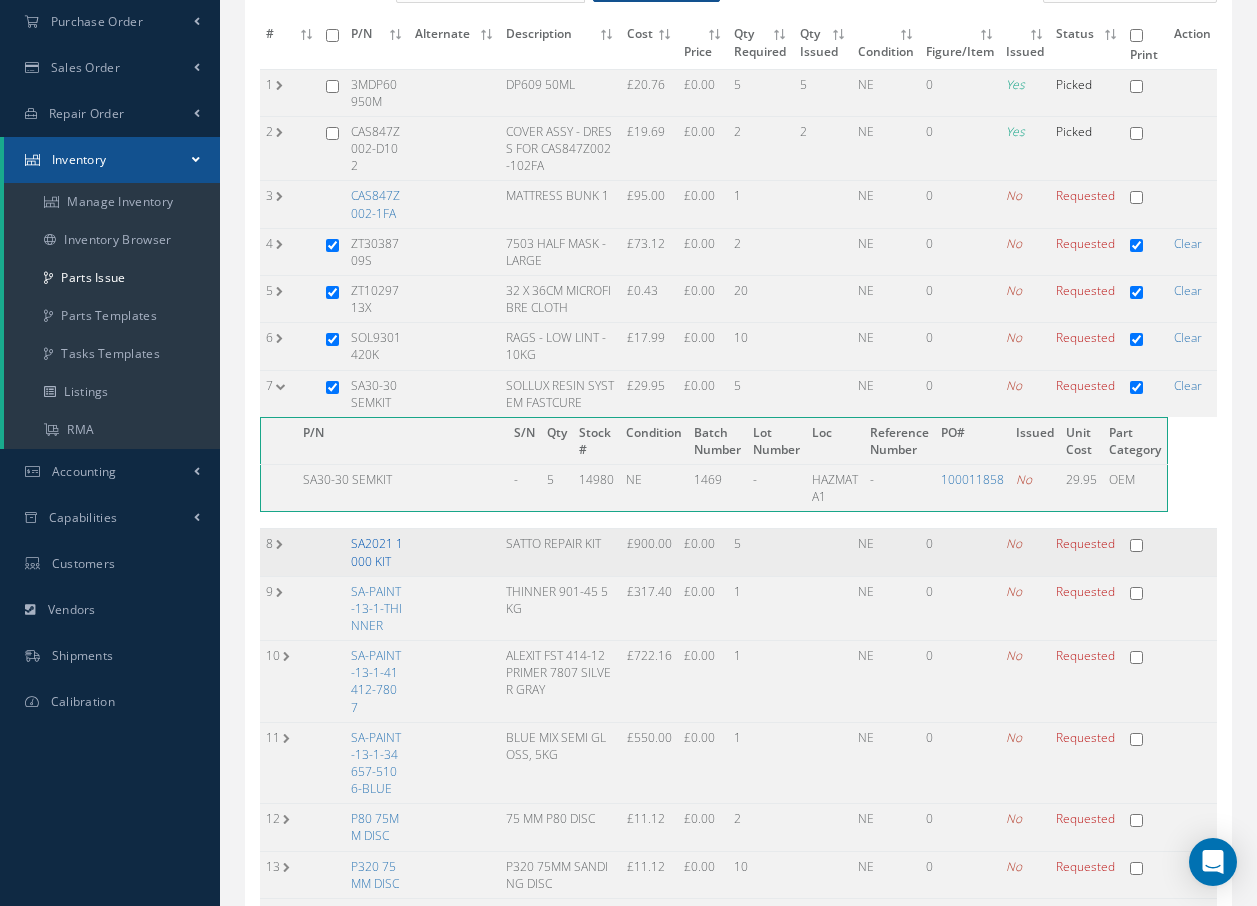 click on "SA2021 1000 KIT" at bounding box center (377, 552) 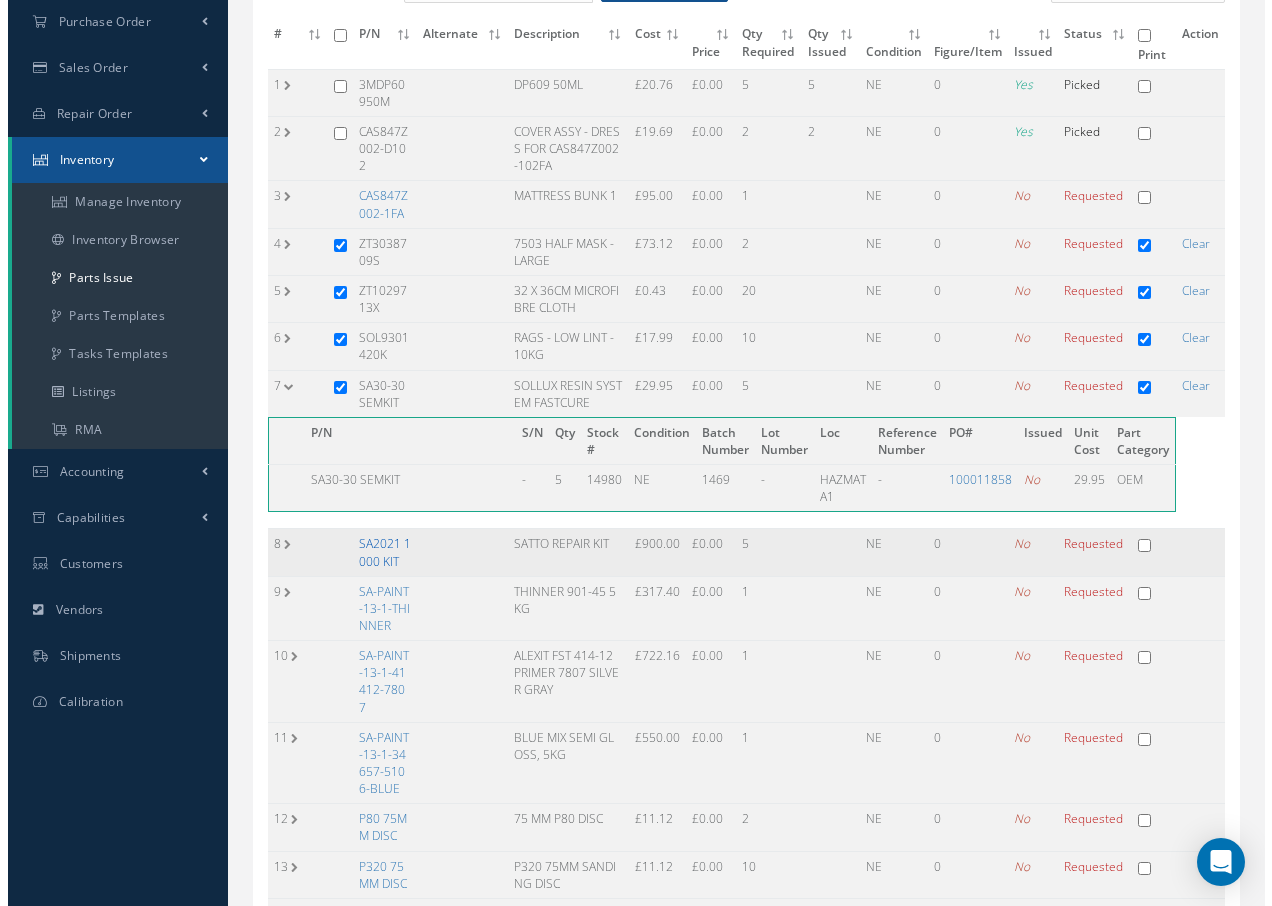 scroll, scrollTop: 0, scrollLeft: 943, axis: horizontal 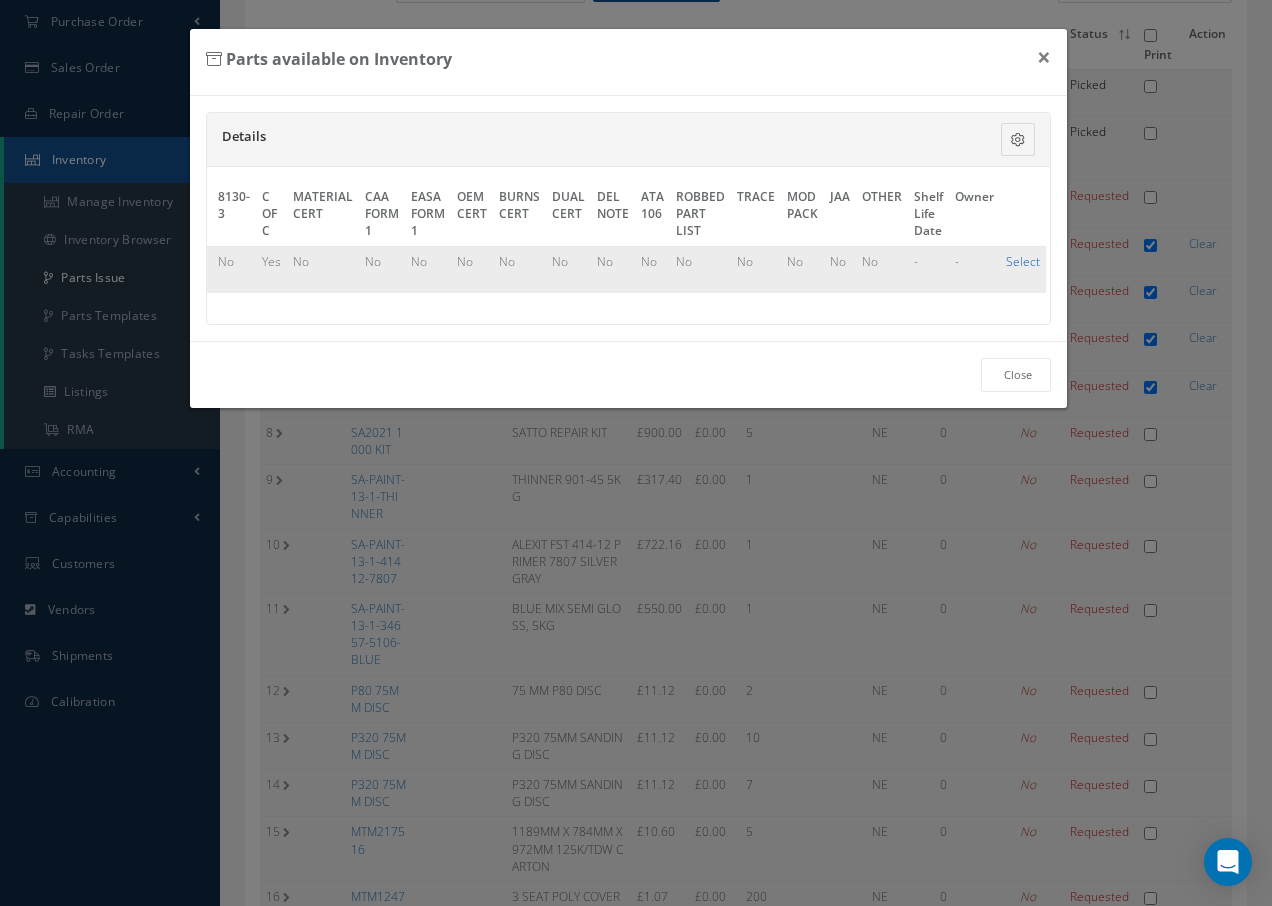 click on "Select" at bounding box center [1023, 261] 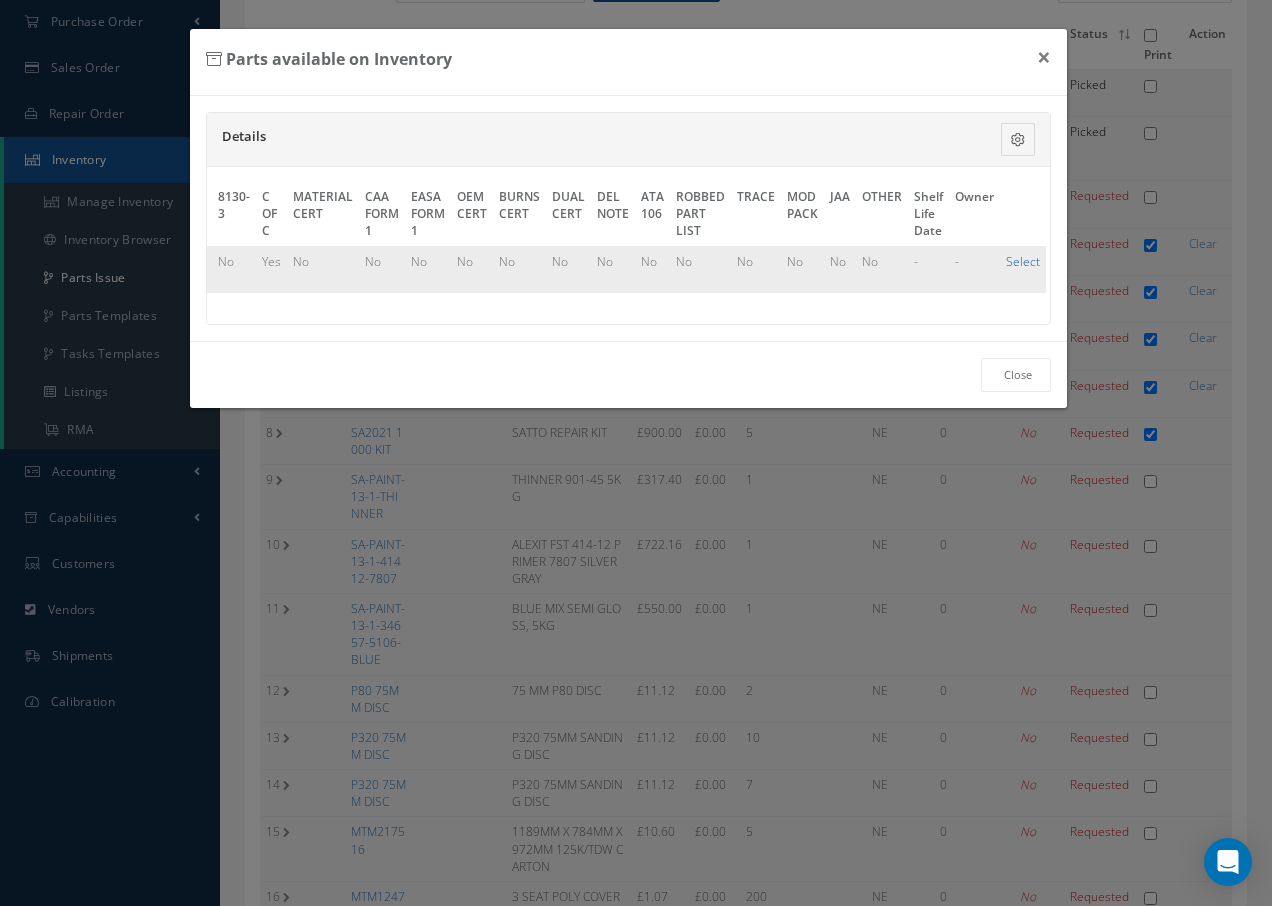 checkbox on "true" 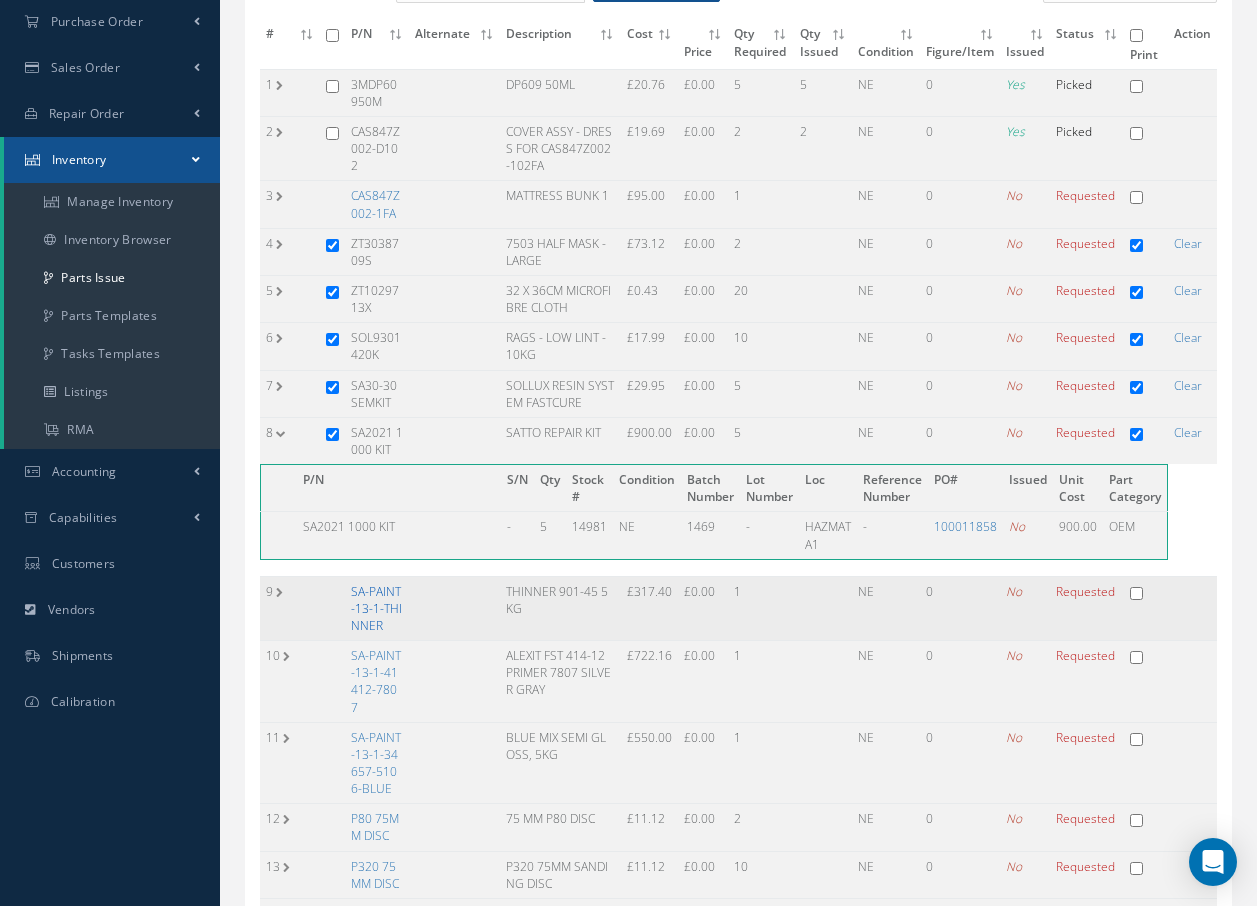 click on "SA-PAINT-13-1-THINNER" at bounding box center [376, 608] 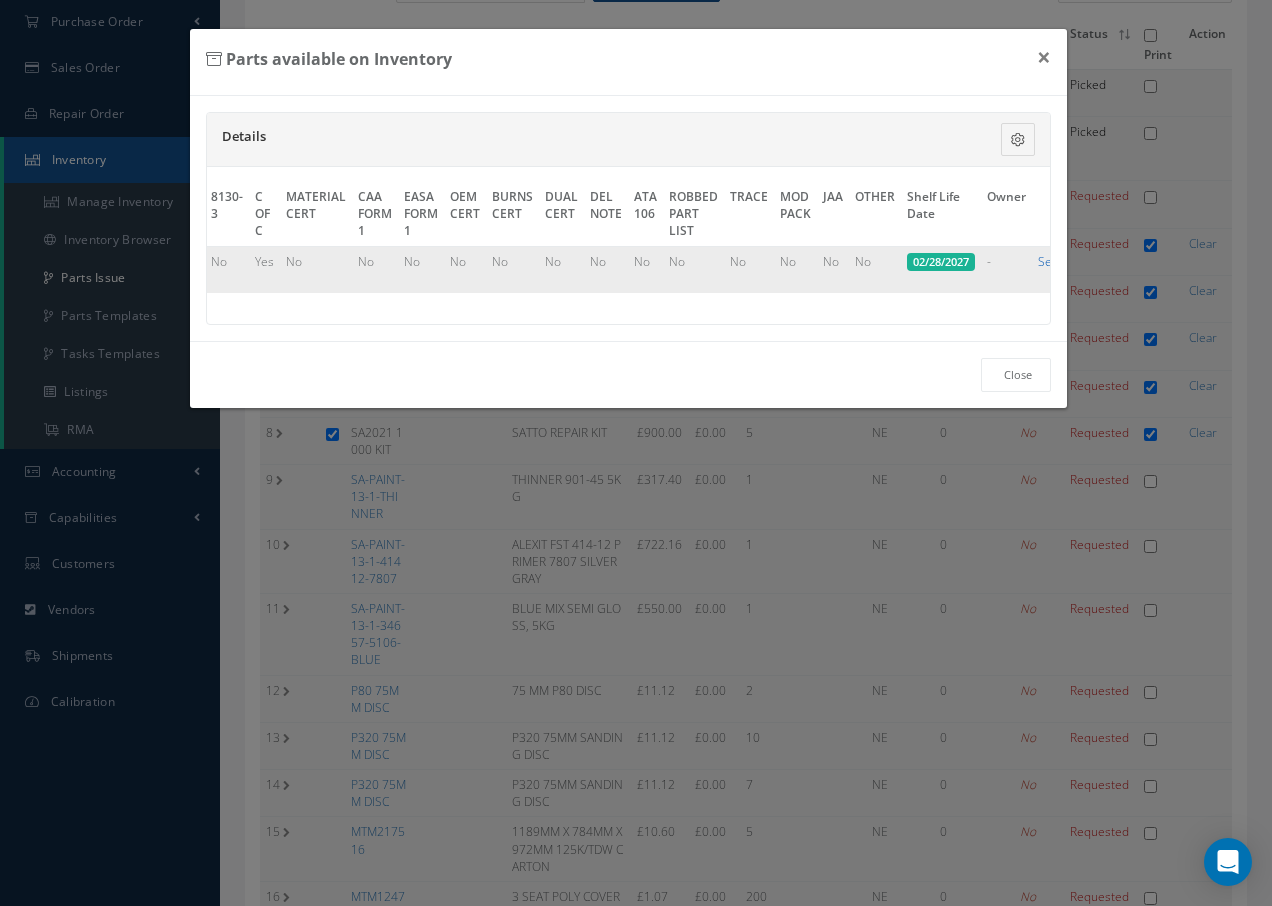 click on "Select" at bounding box center (1055, 261) 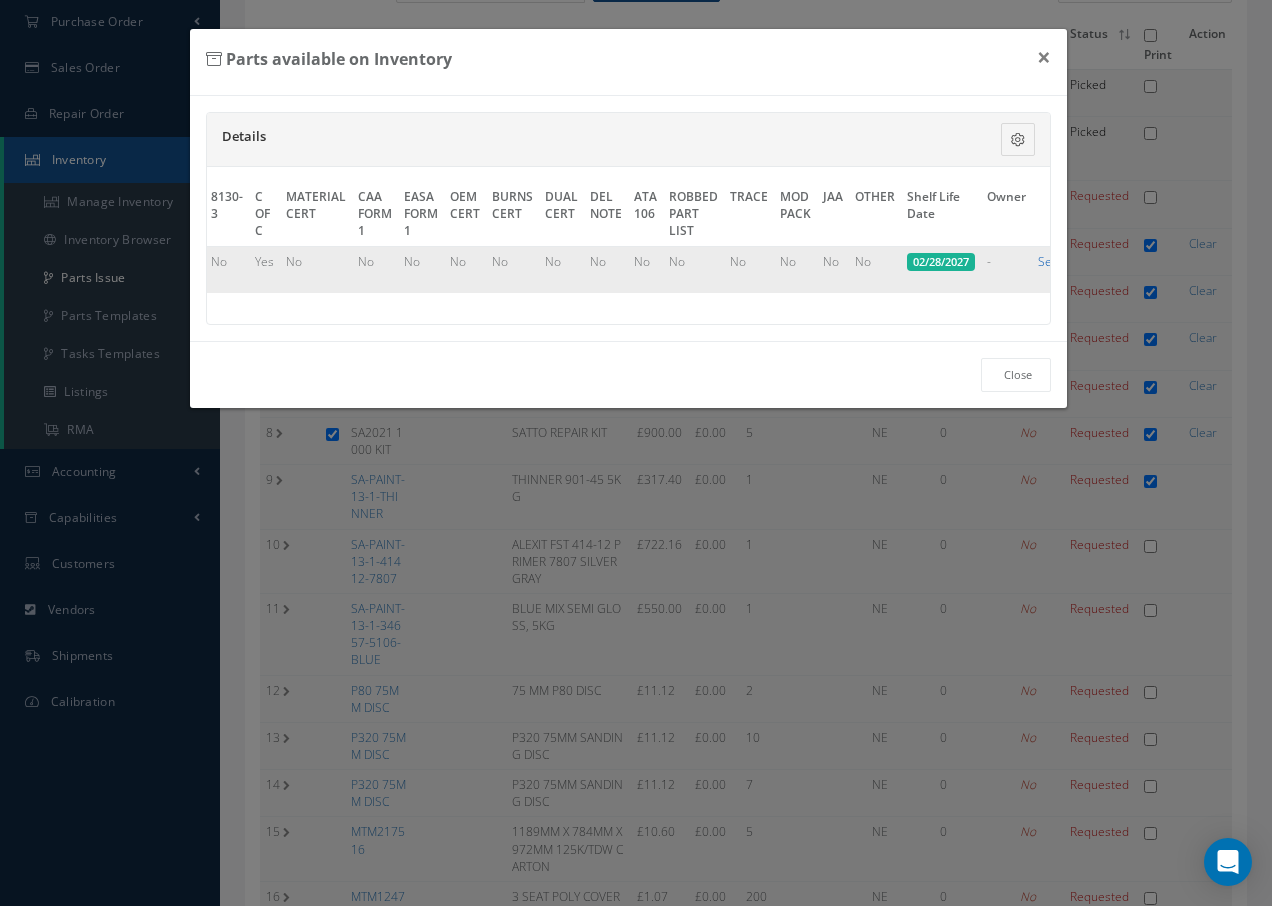 checkbox on "true" 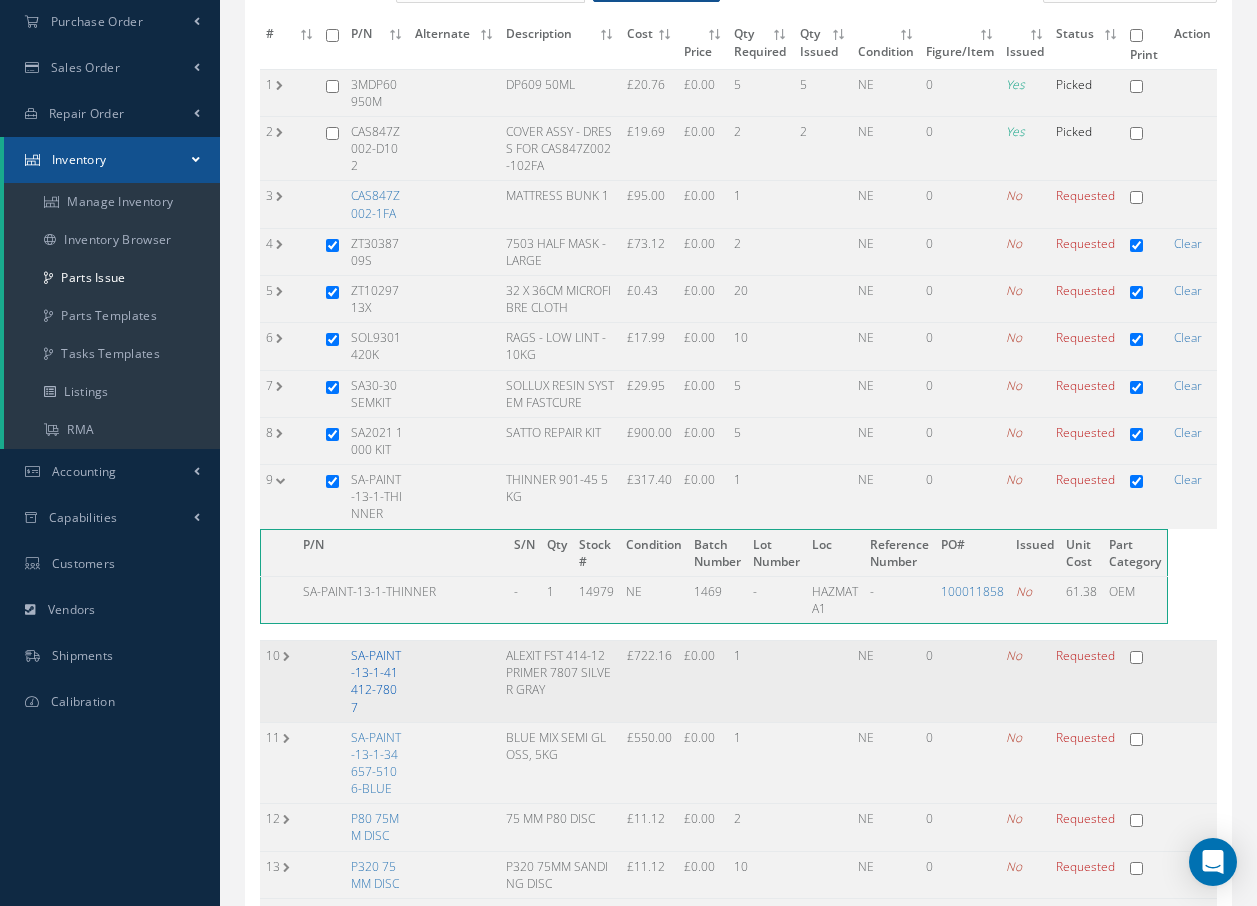 click on "SA-PAINT-13-1-41412-7807" at bounding box center [376, 681] 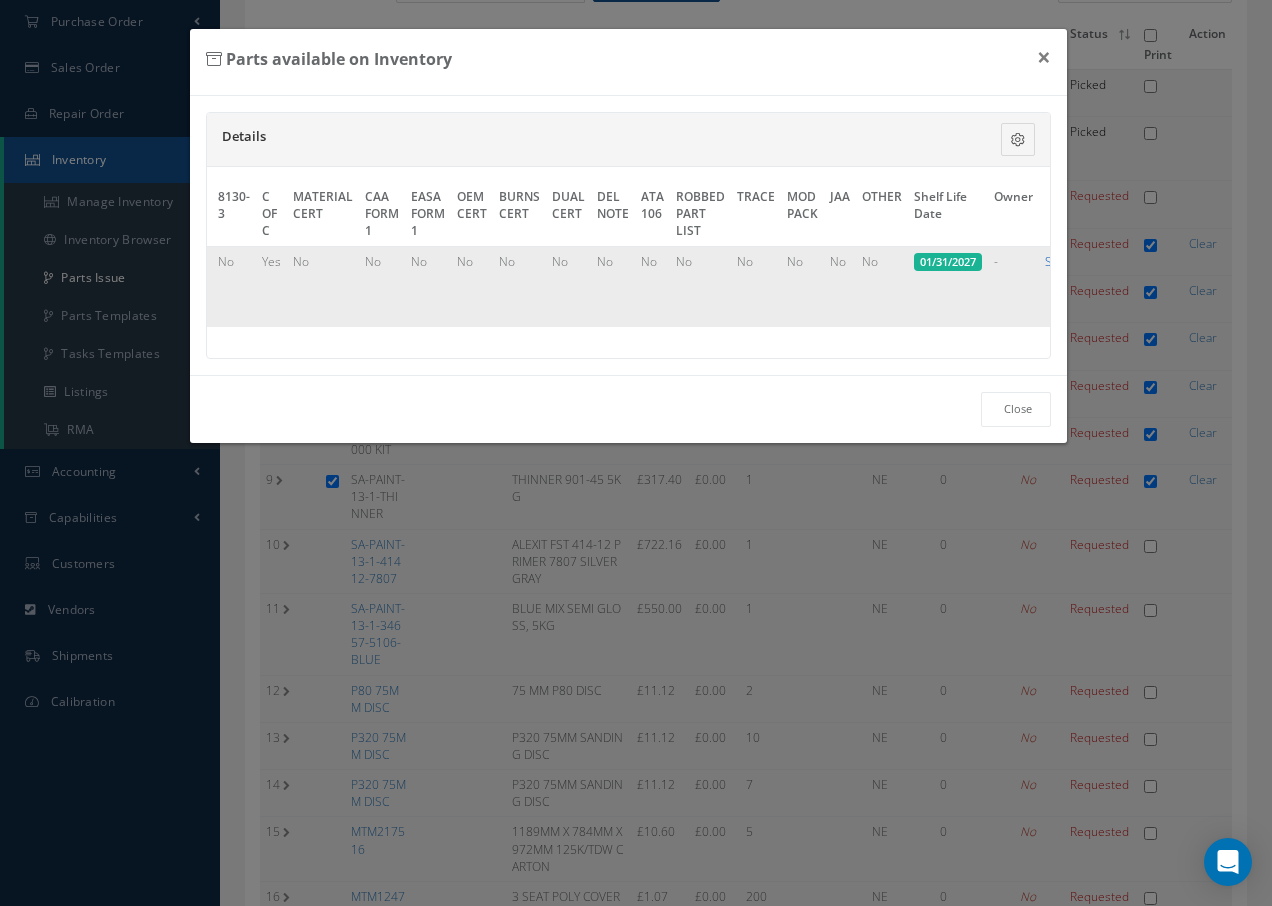 click on "Select" at bounding box center [1062, 261] 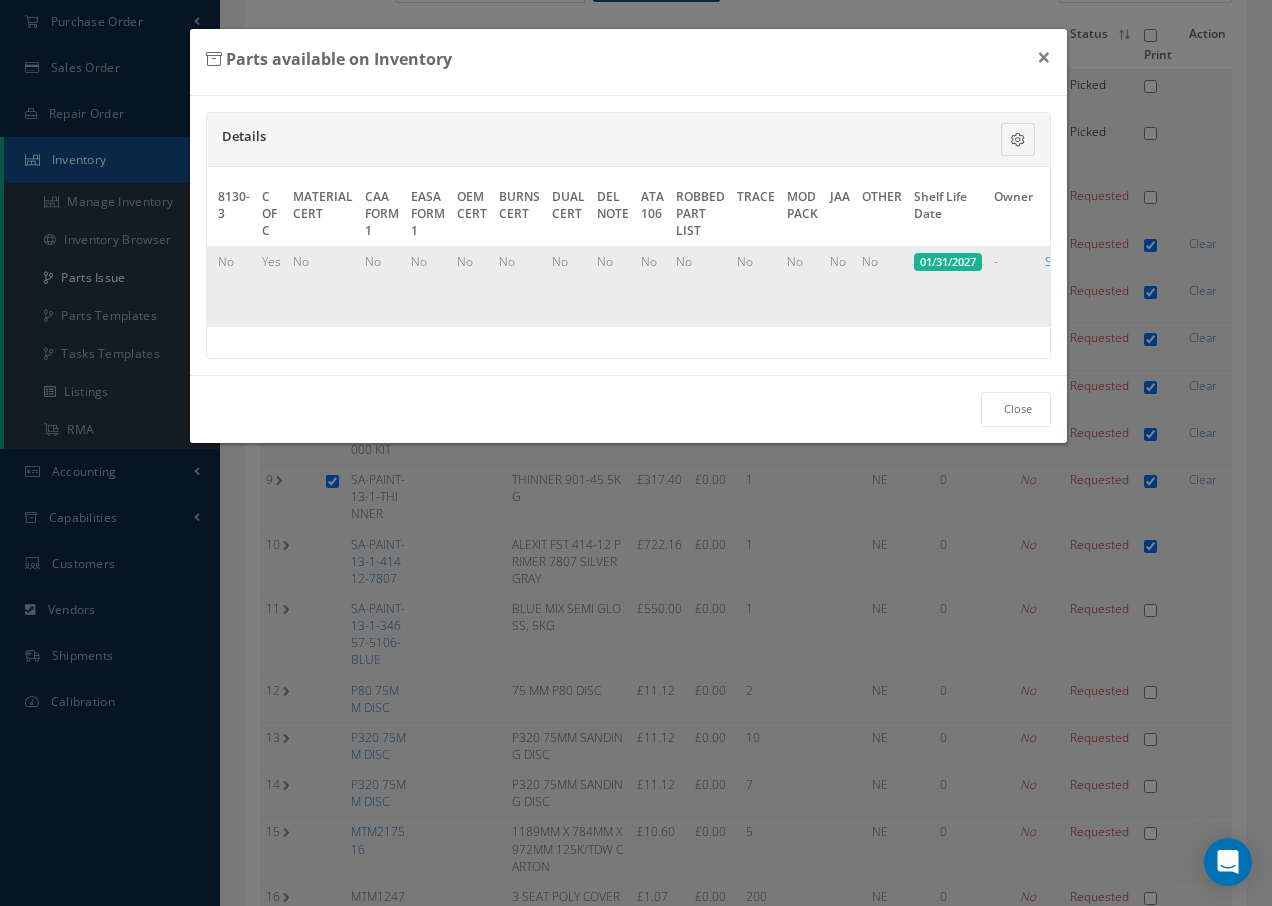checkbox on "true" 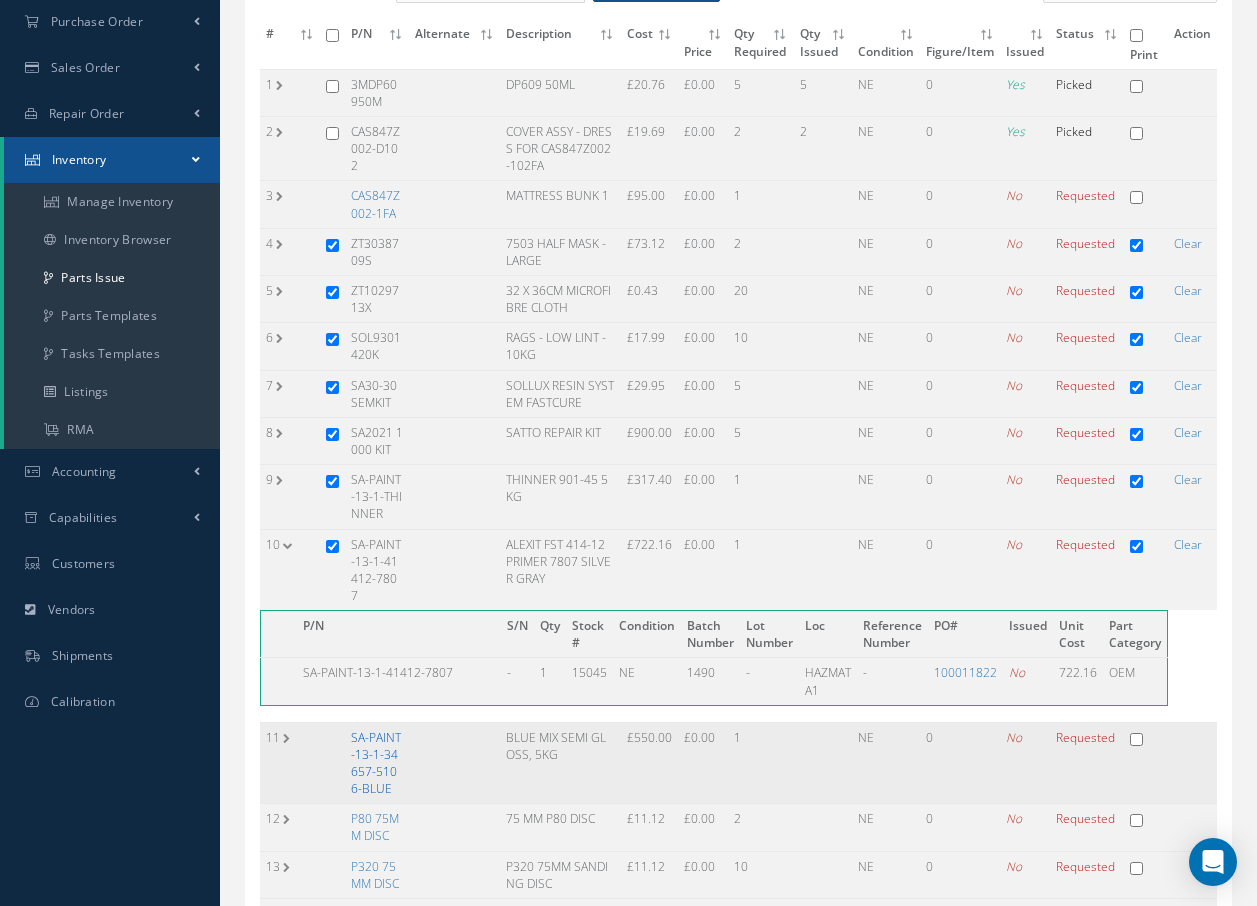 click on "SA-PAINT-13-1-34657-5106-BLUE" at bounding box center [376, 763] 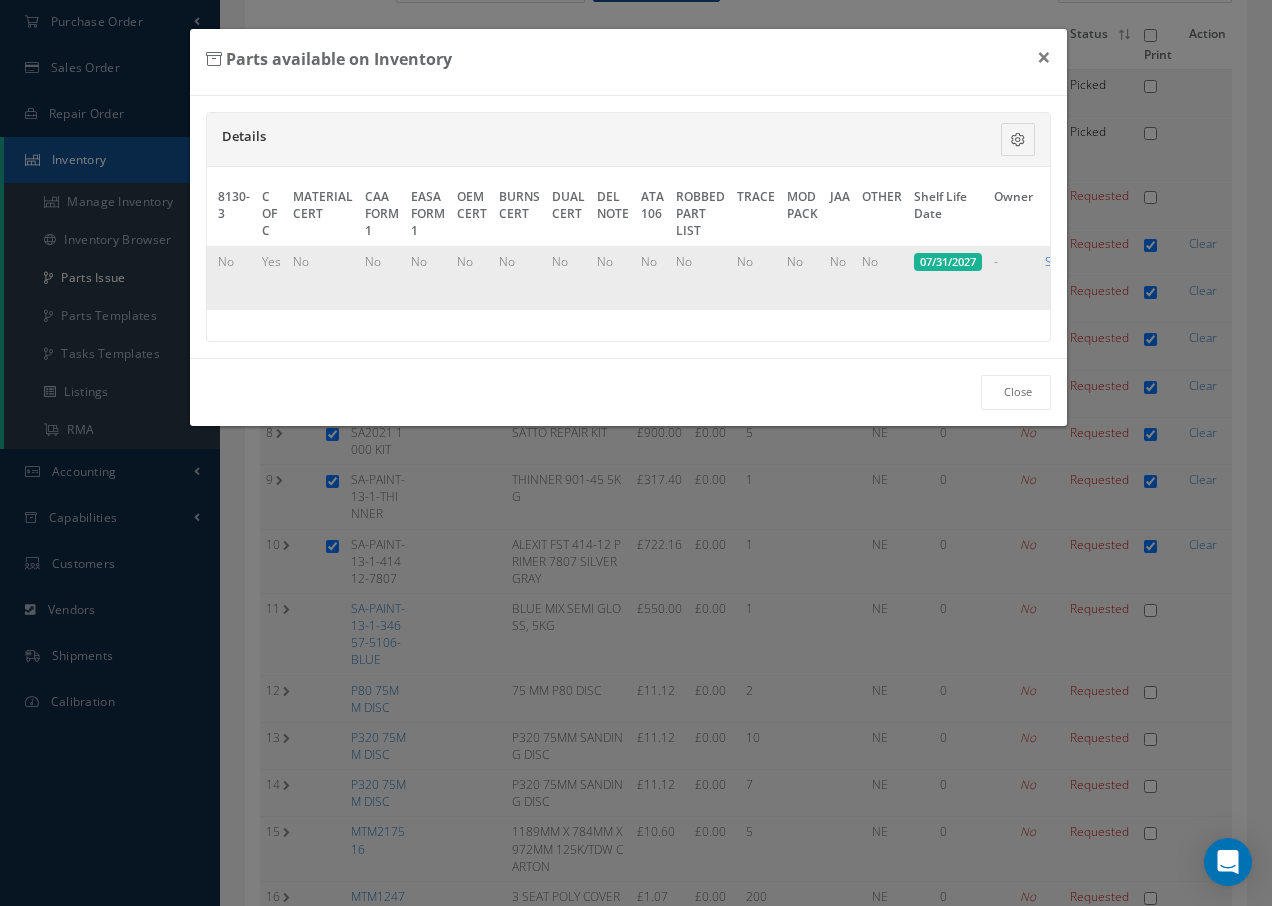click on "Select" at bounding box center (1062, 261) 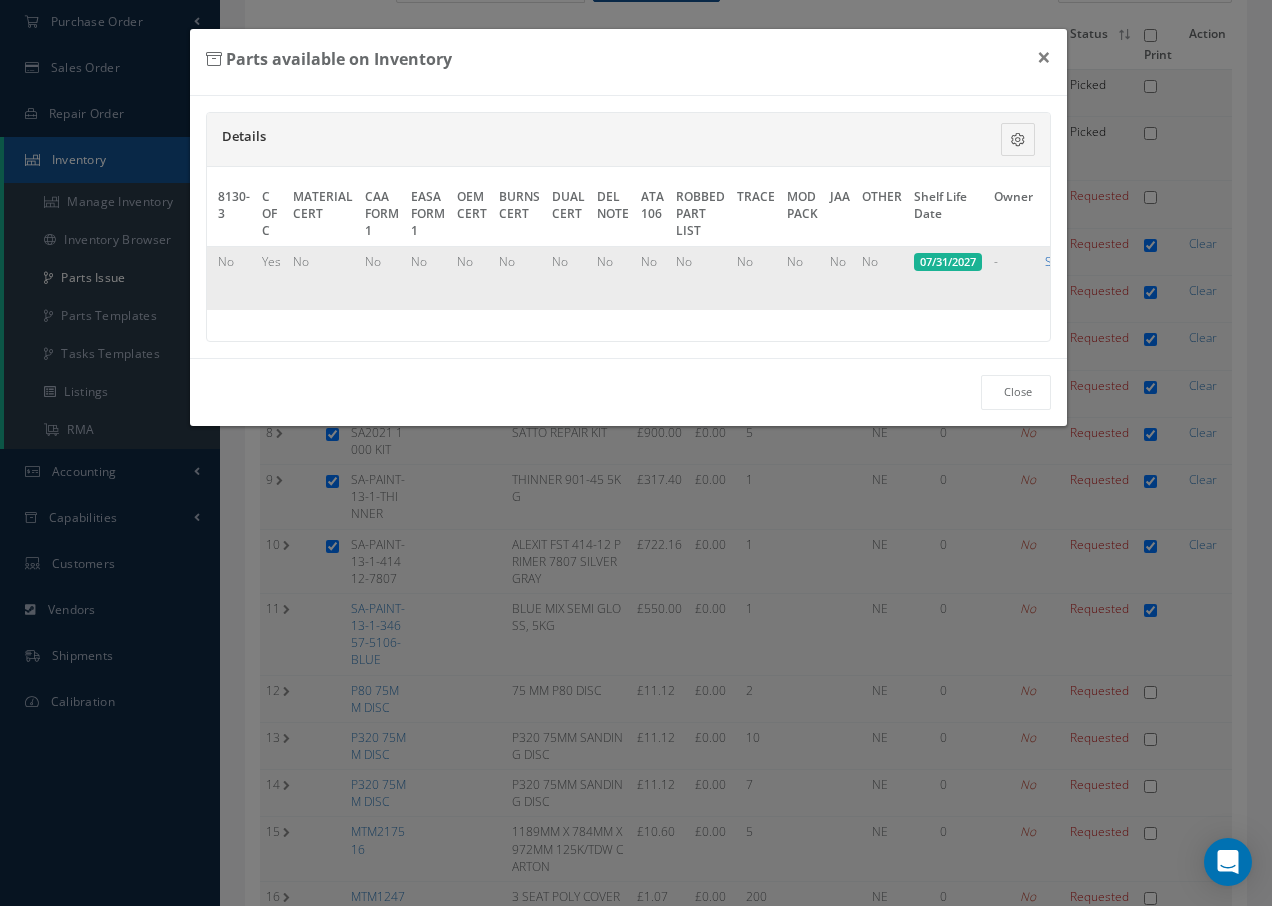 checkbox on "true" 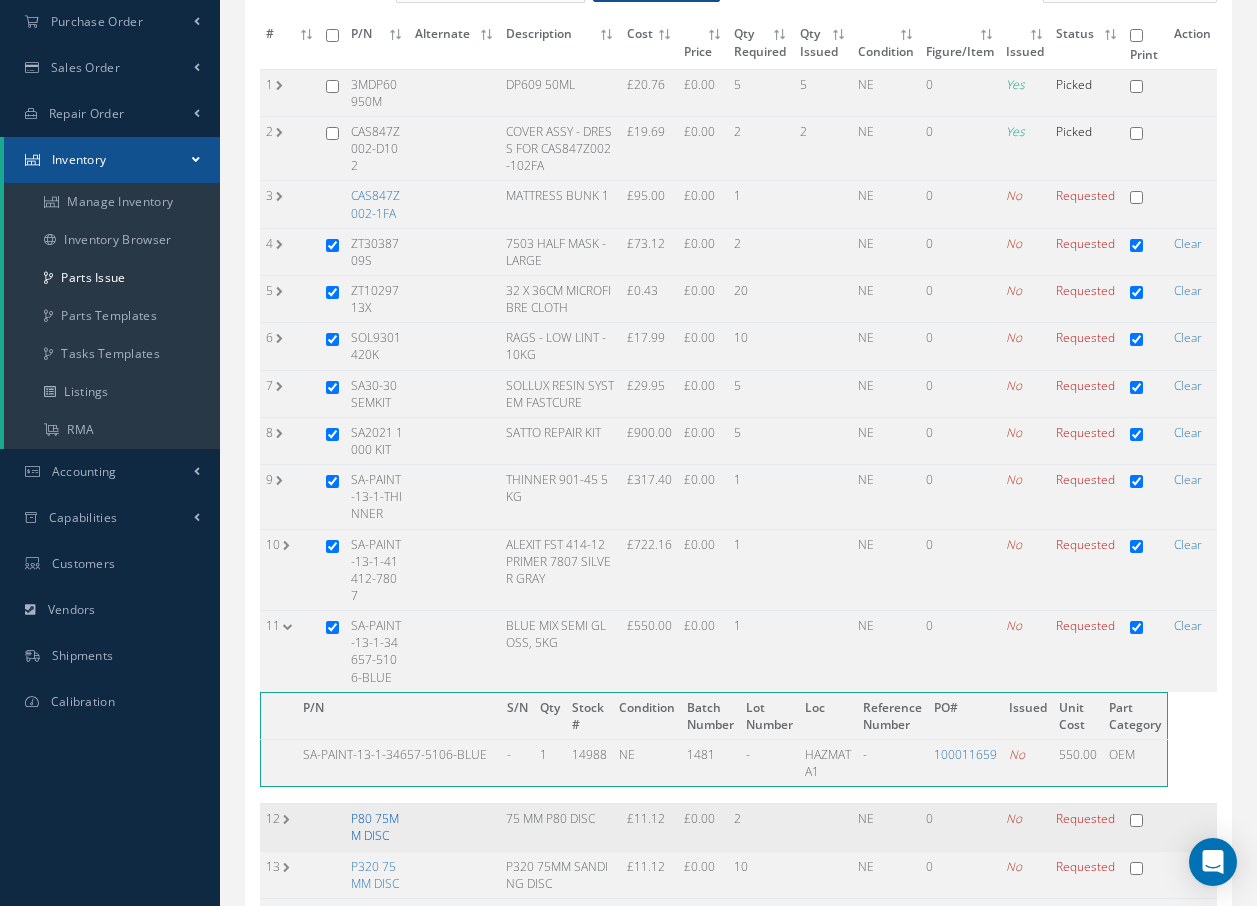 click on "P80 75MM DISC" at bounding box center [375, 827] 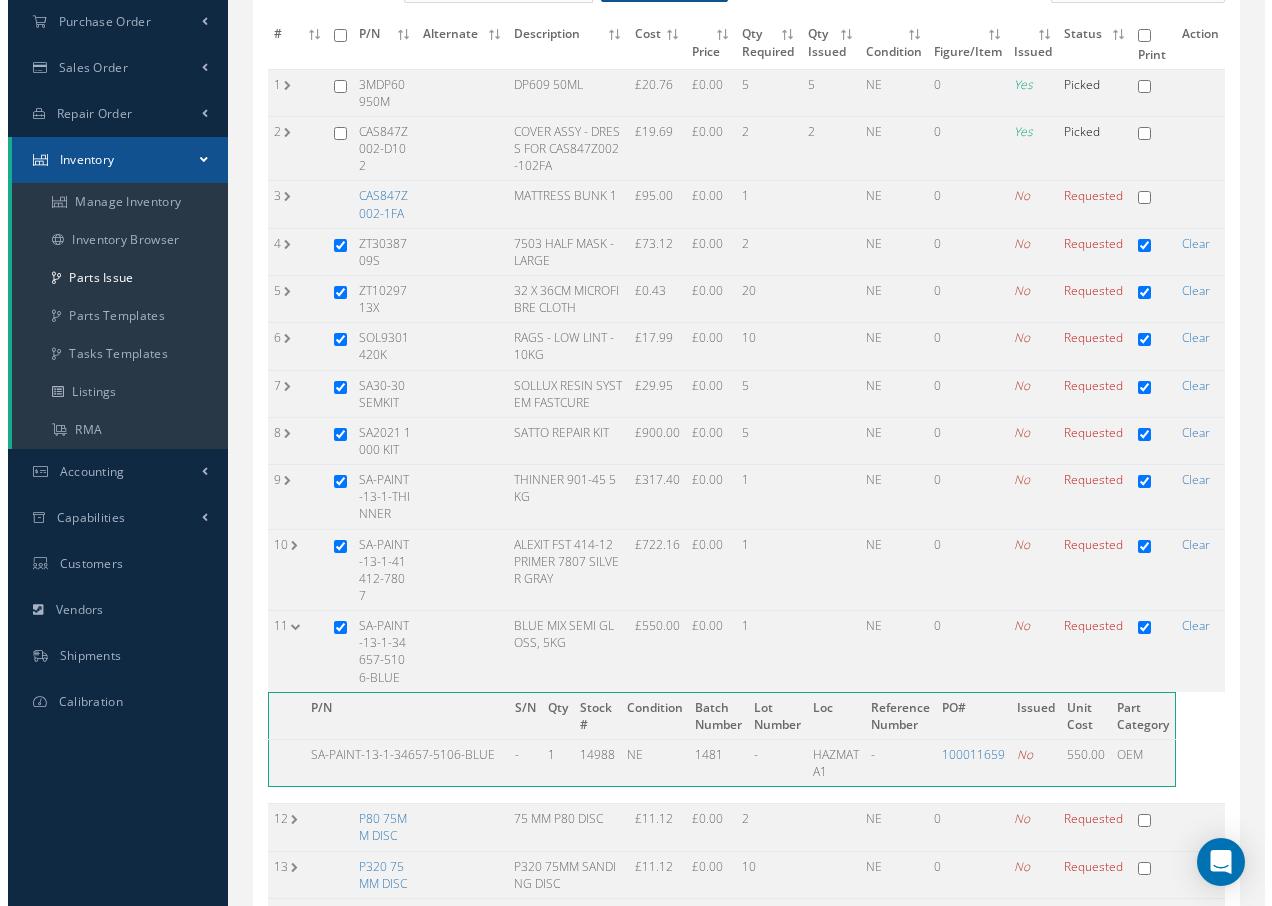 scroll, scrollTop: 0, scrollLeft: 933, axis: horizontal 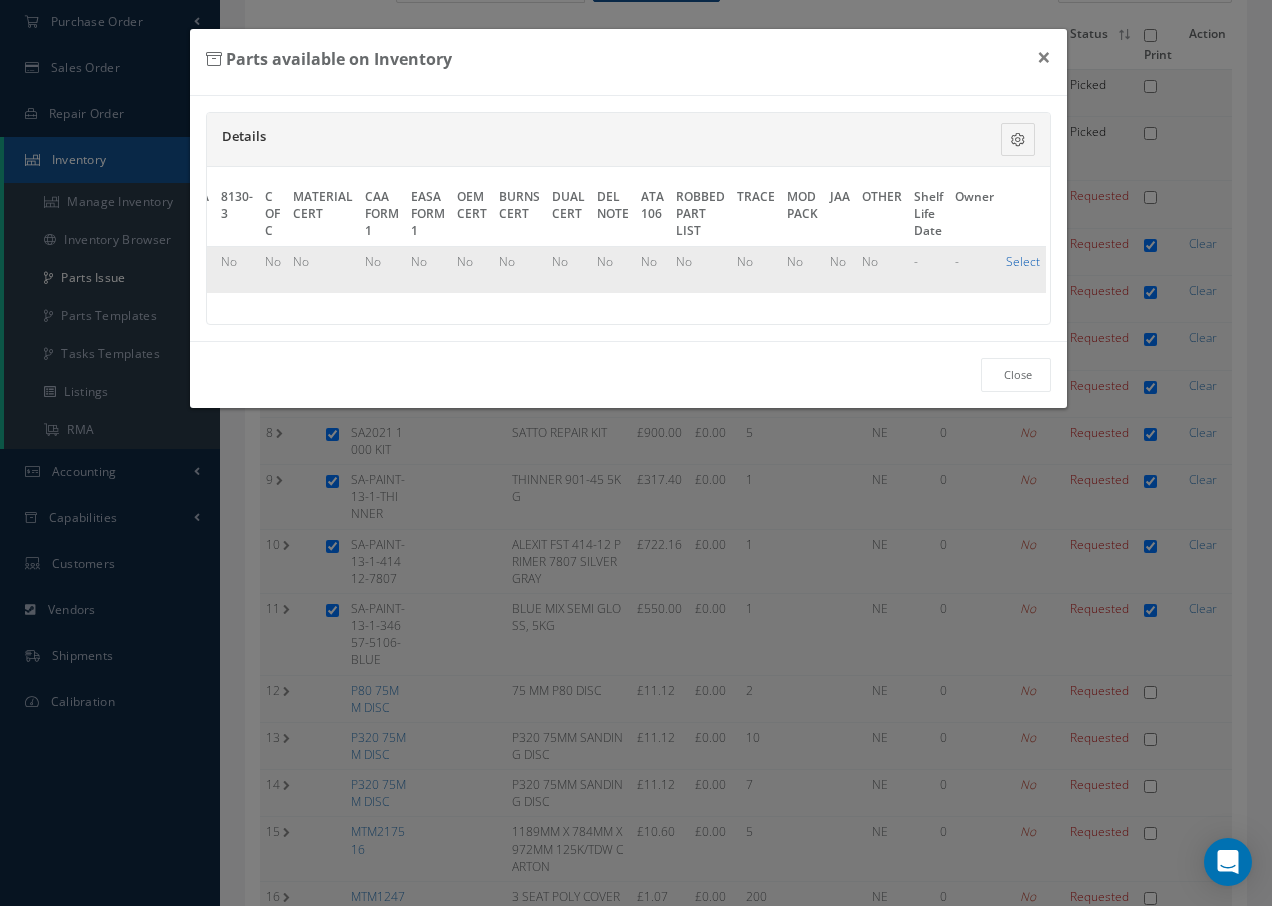click on "Select" at bounding box center (1023, 261) 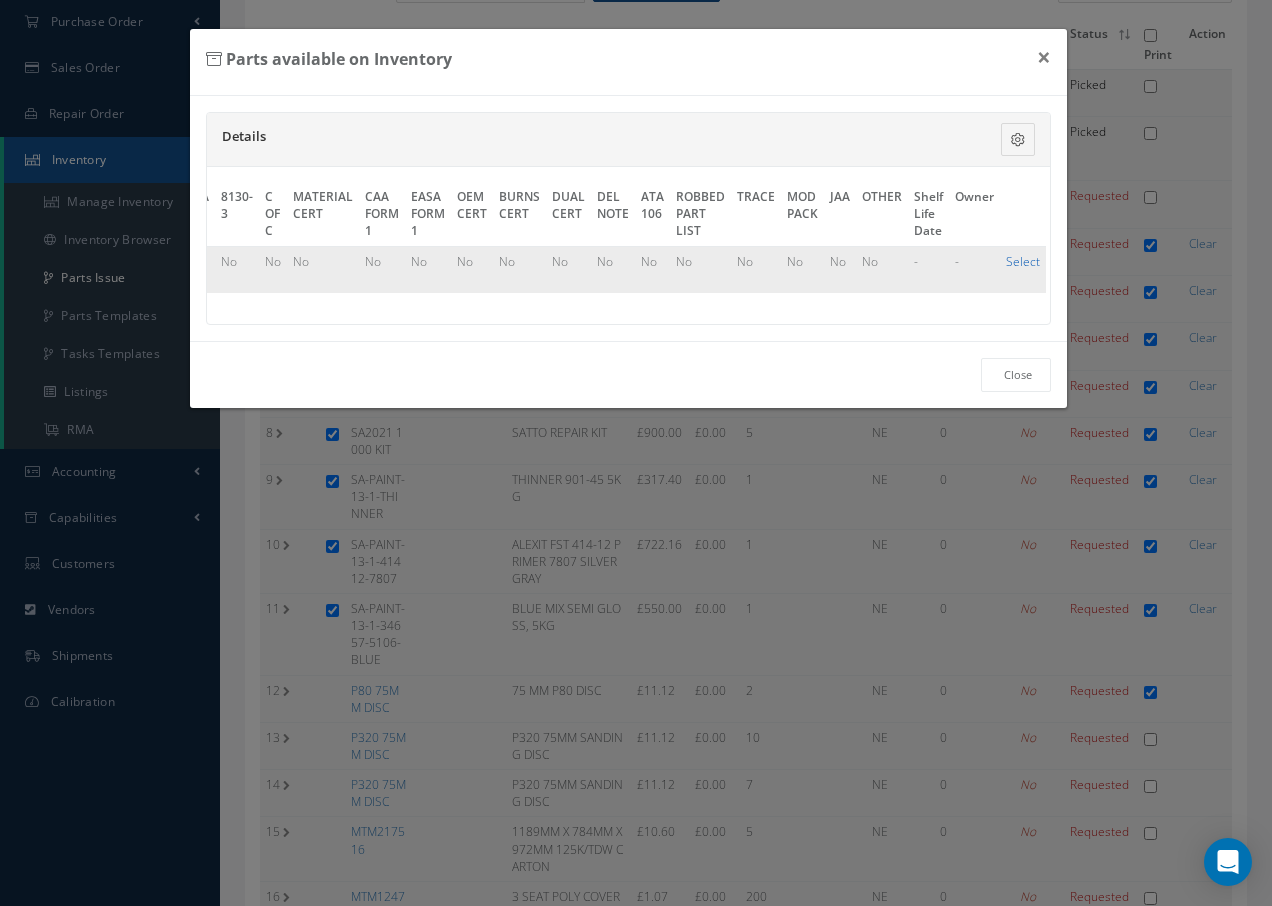 checkbox on "true" 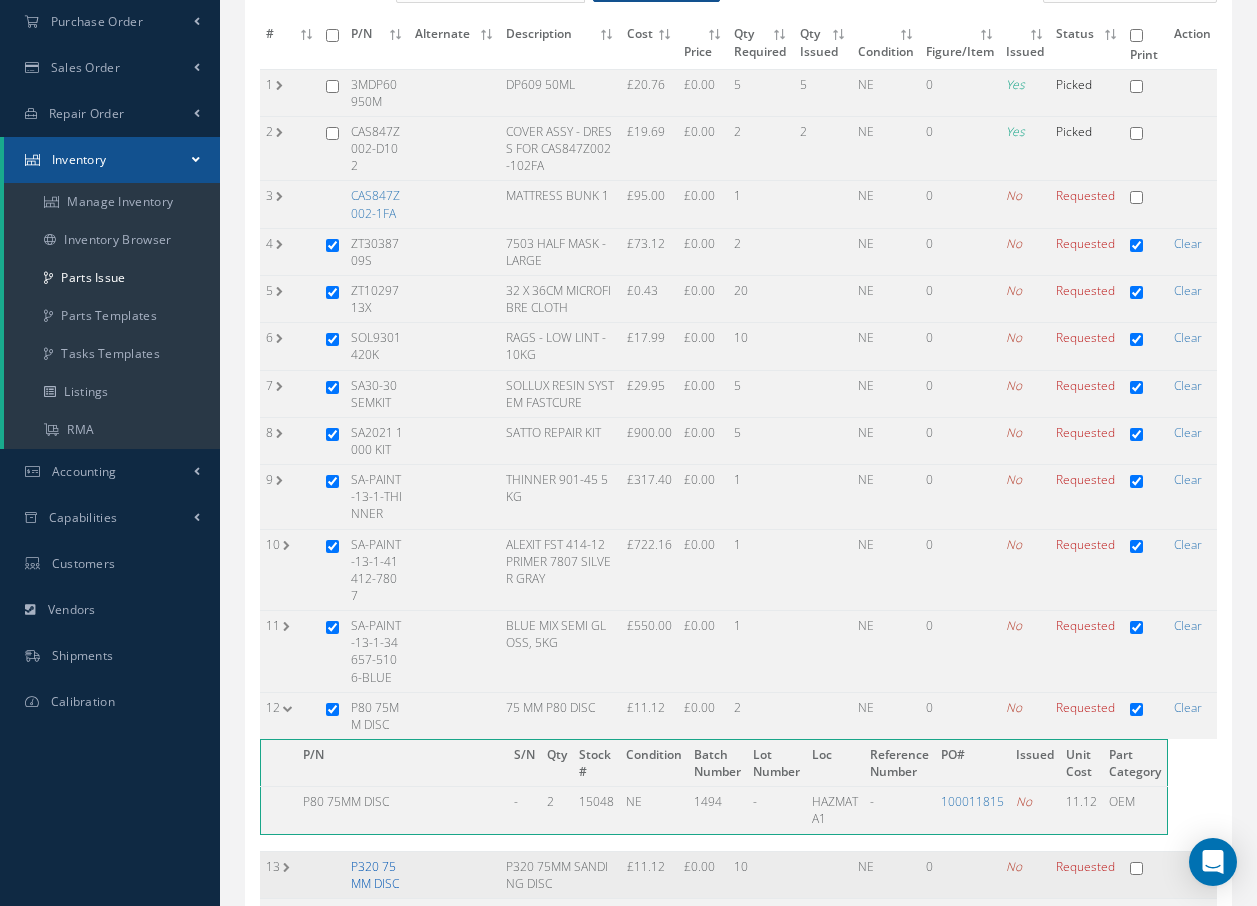 click on "P320 75MM DISC" at bounding box center (375, 875) 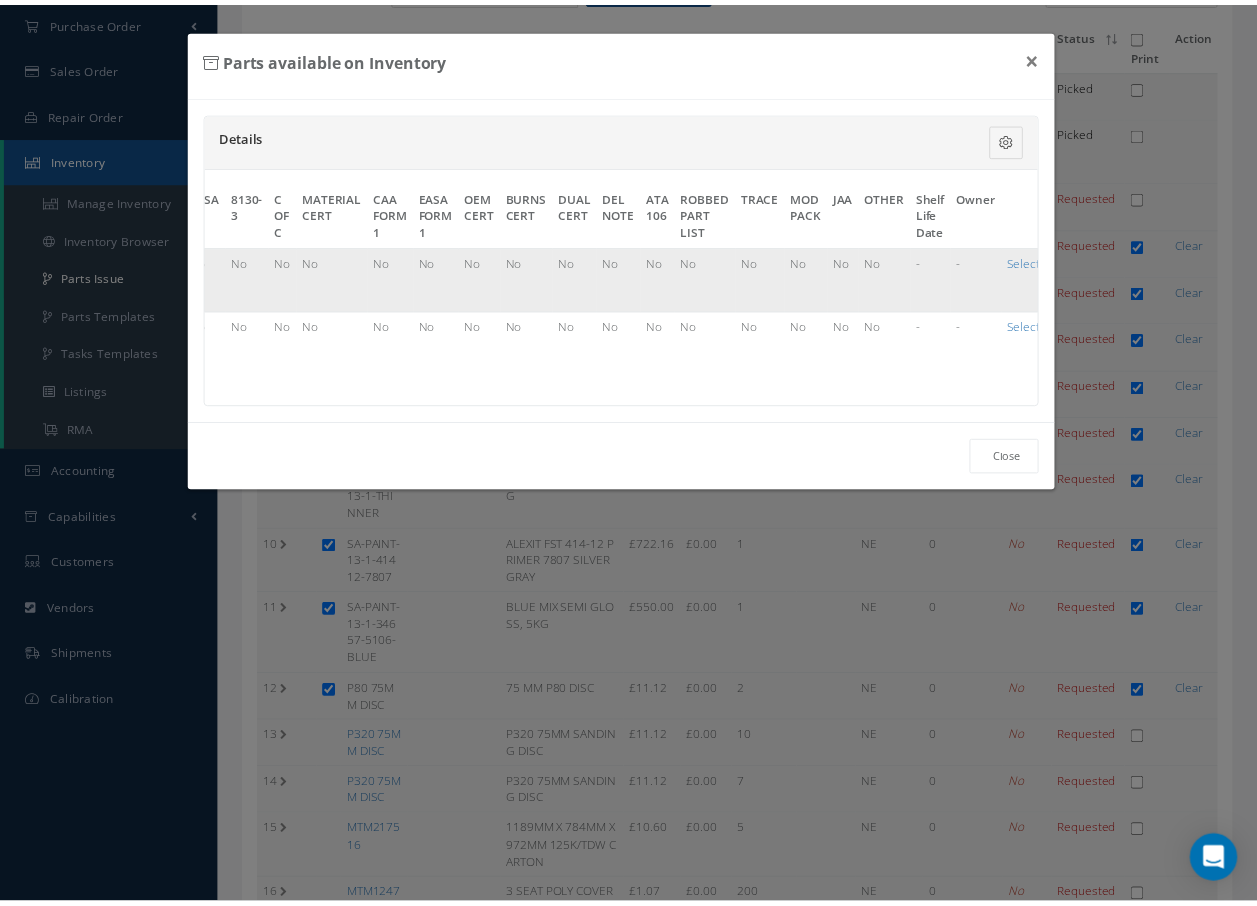 scroll, scrollTop: 0, scrollLeft: 933, axis: horizontal 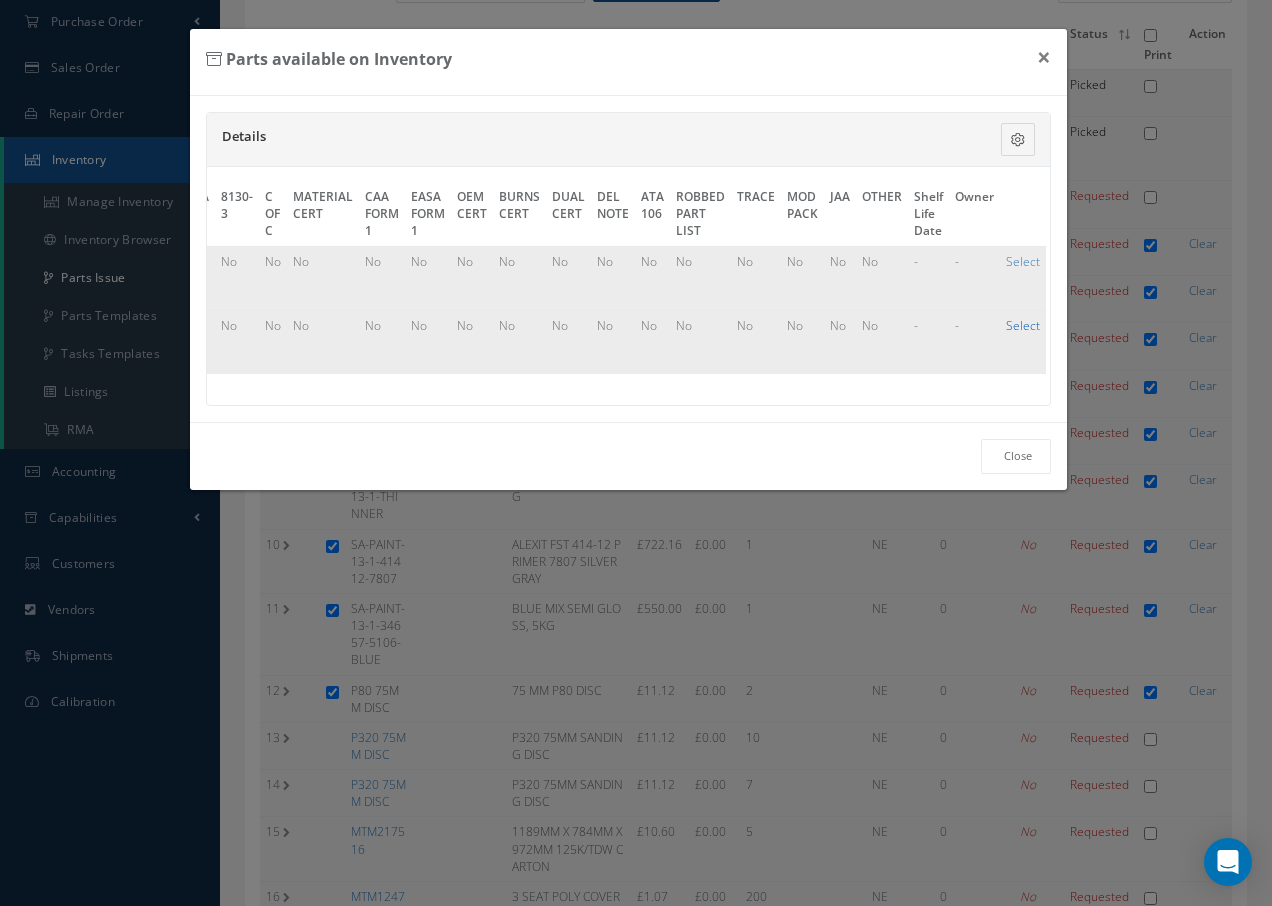 click on "Select" at bounding box center (1023, 325) 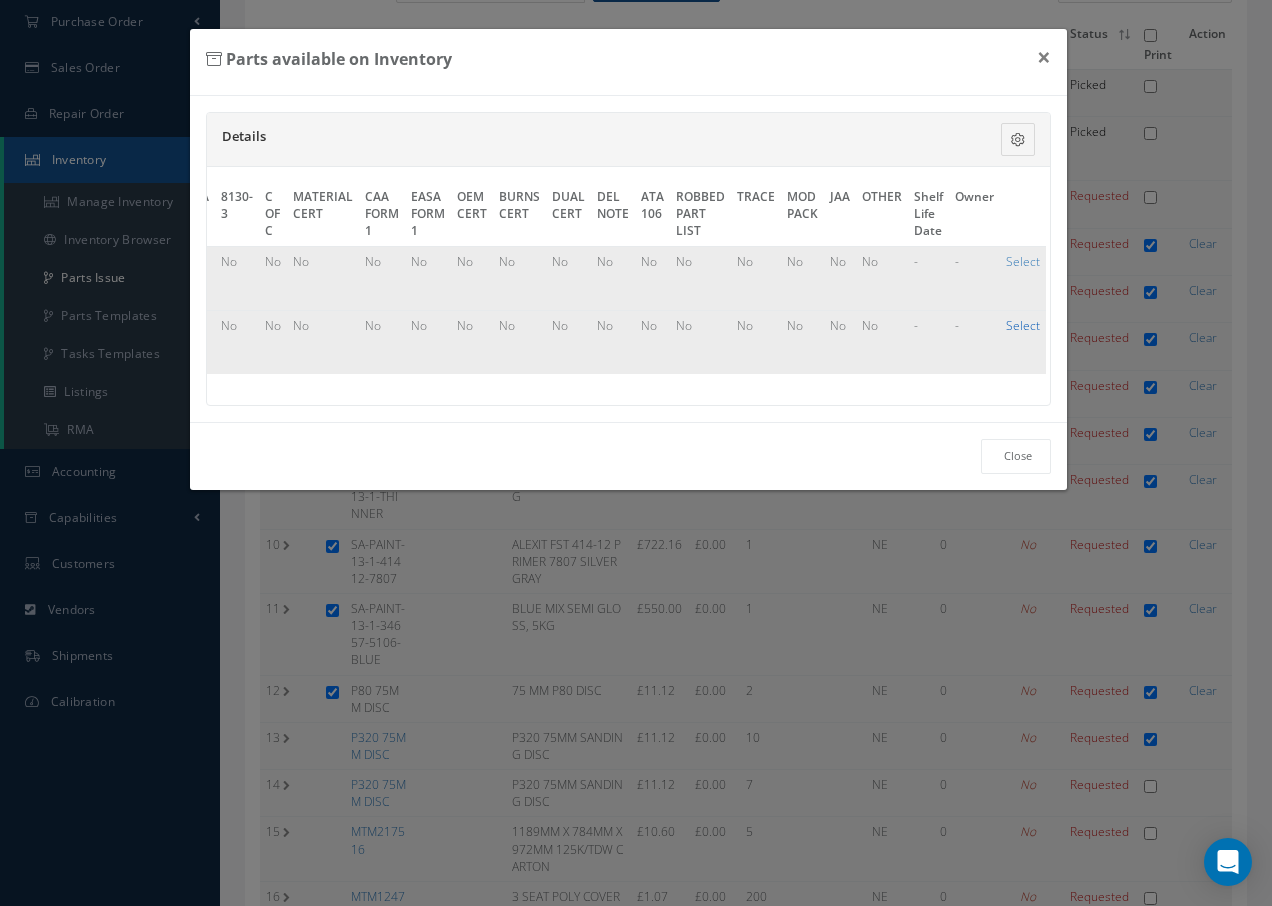 checkbox on "true" 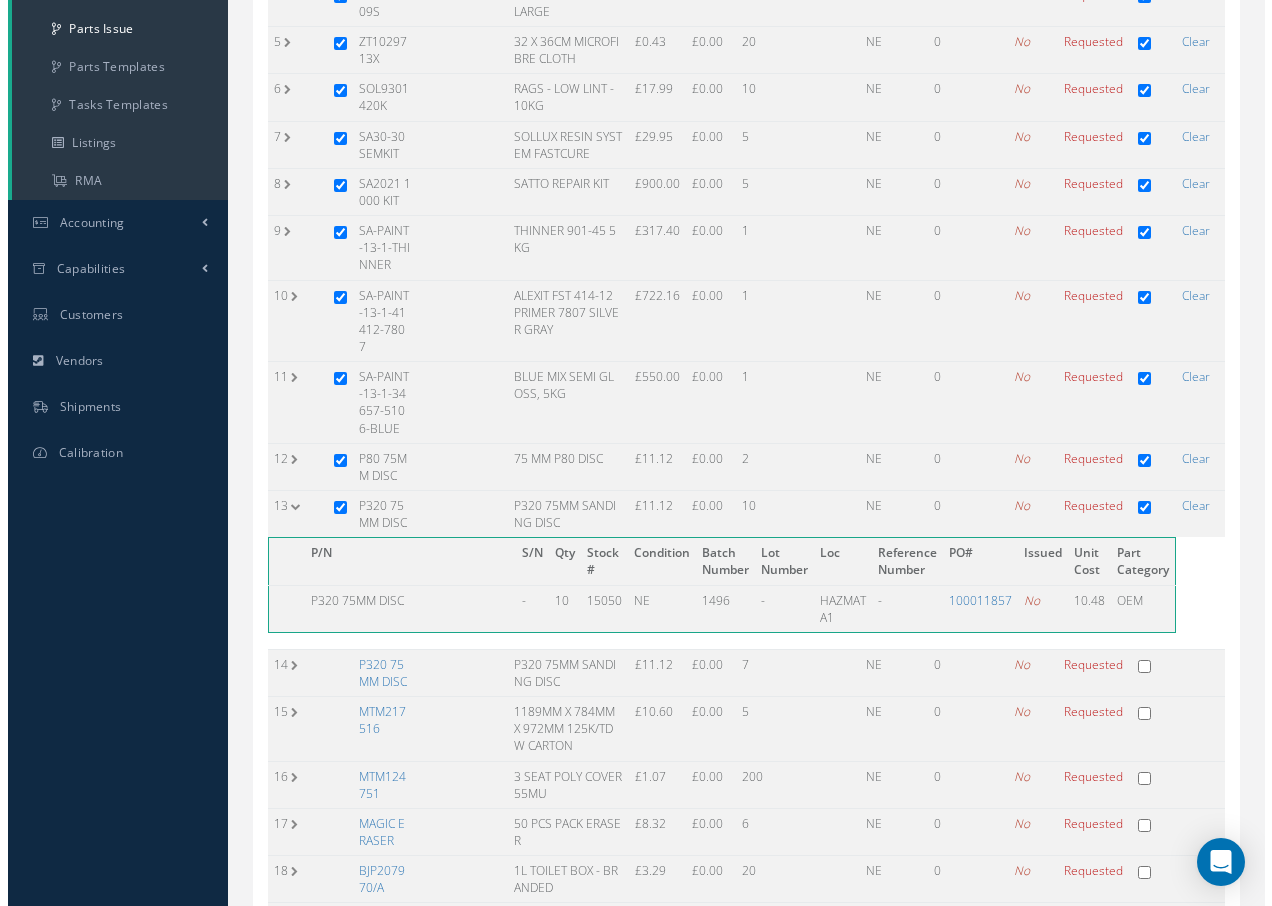 scroll, scrollTop: 500, scrollLeft: 0, axis: vertical 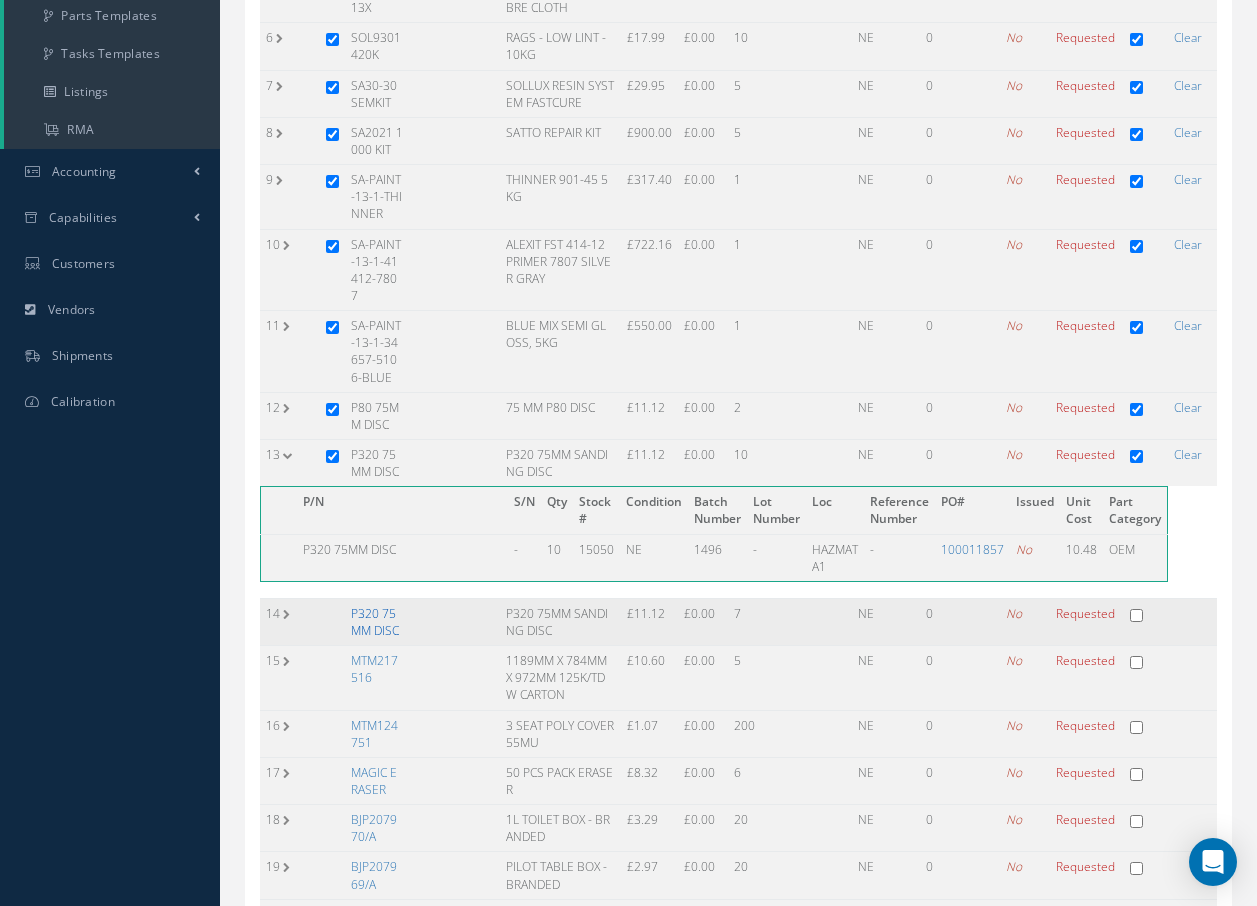 click on "P320 75MM DISC" at bounding box center [375, 622] 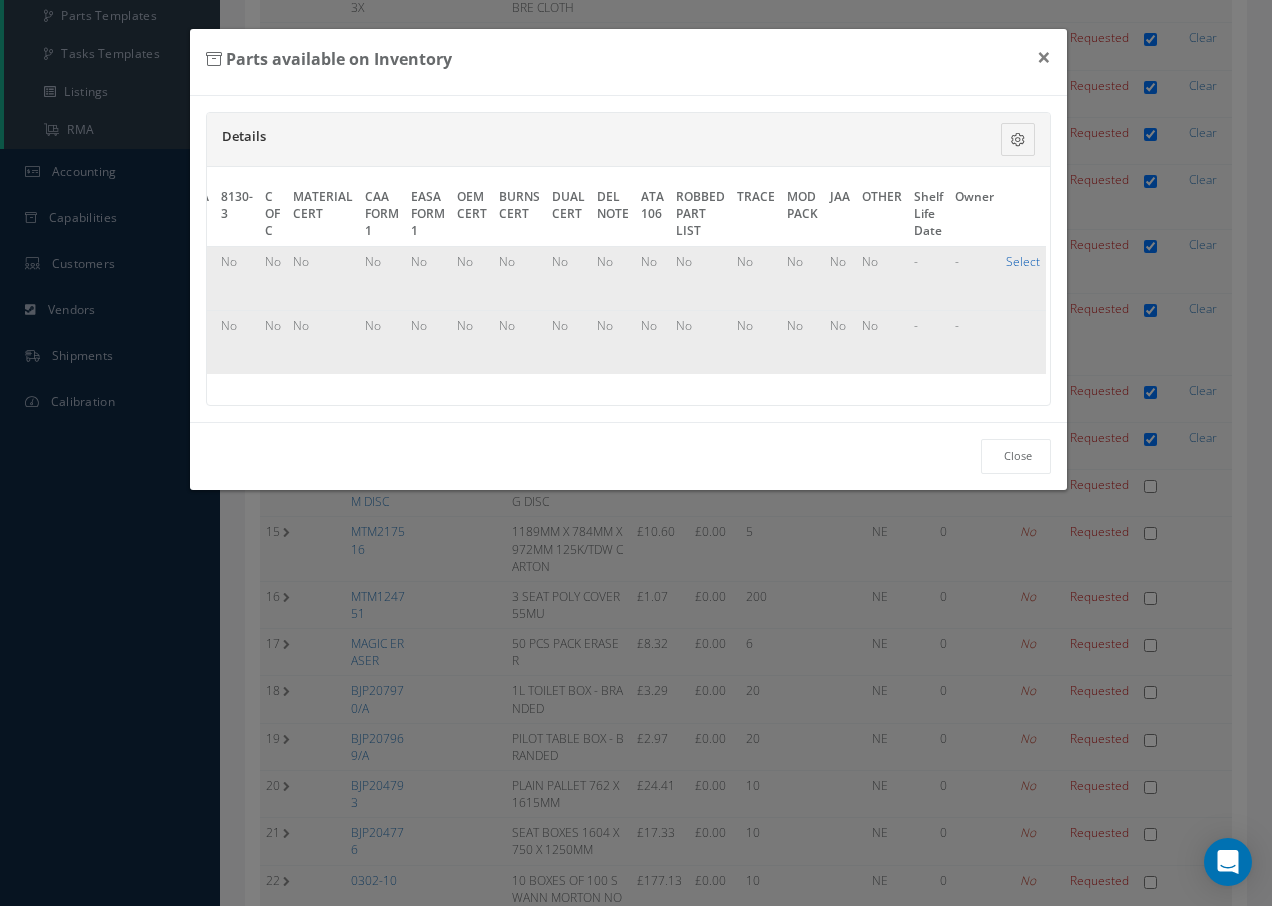 click on "Select" at bounding box center (1023, 261) 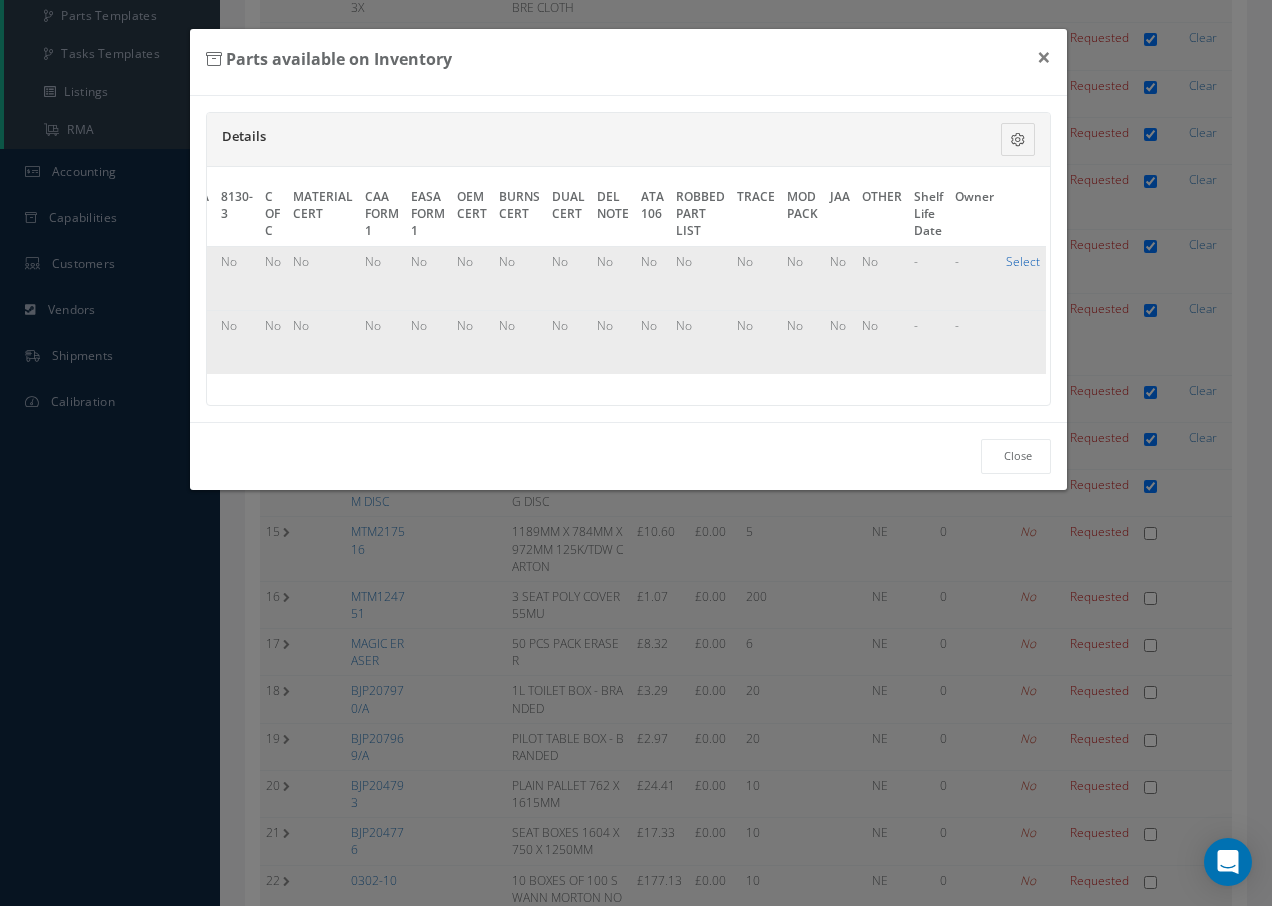 checkbox on "true" 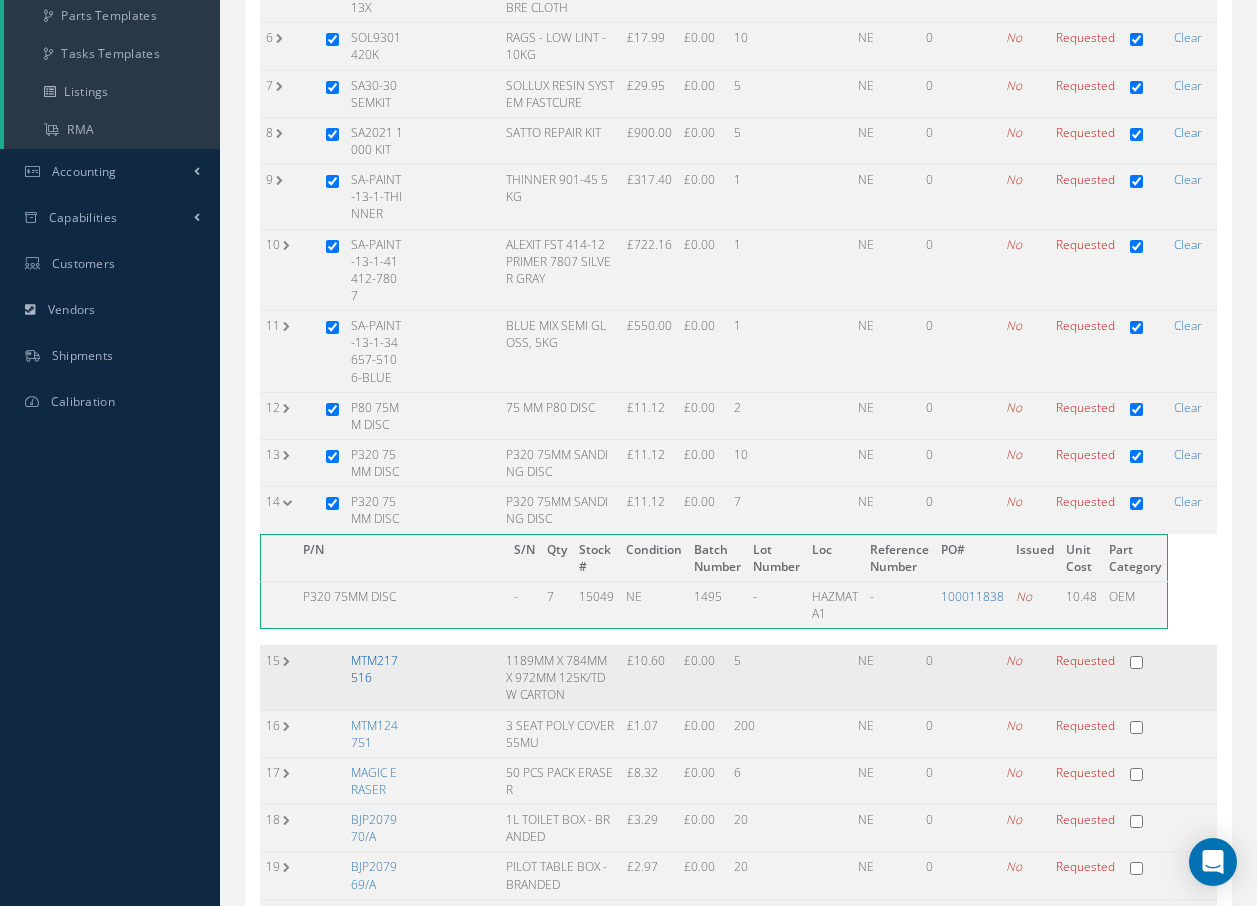 click on "MTM217516" at bounding box center [374, 669] 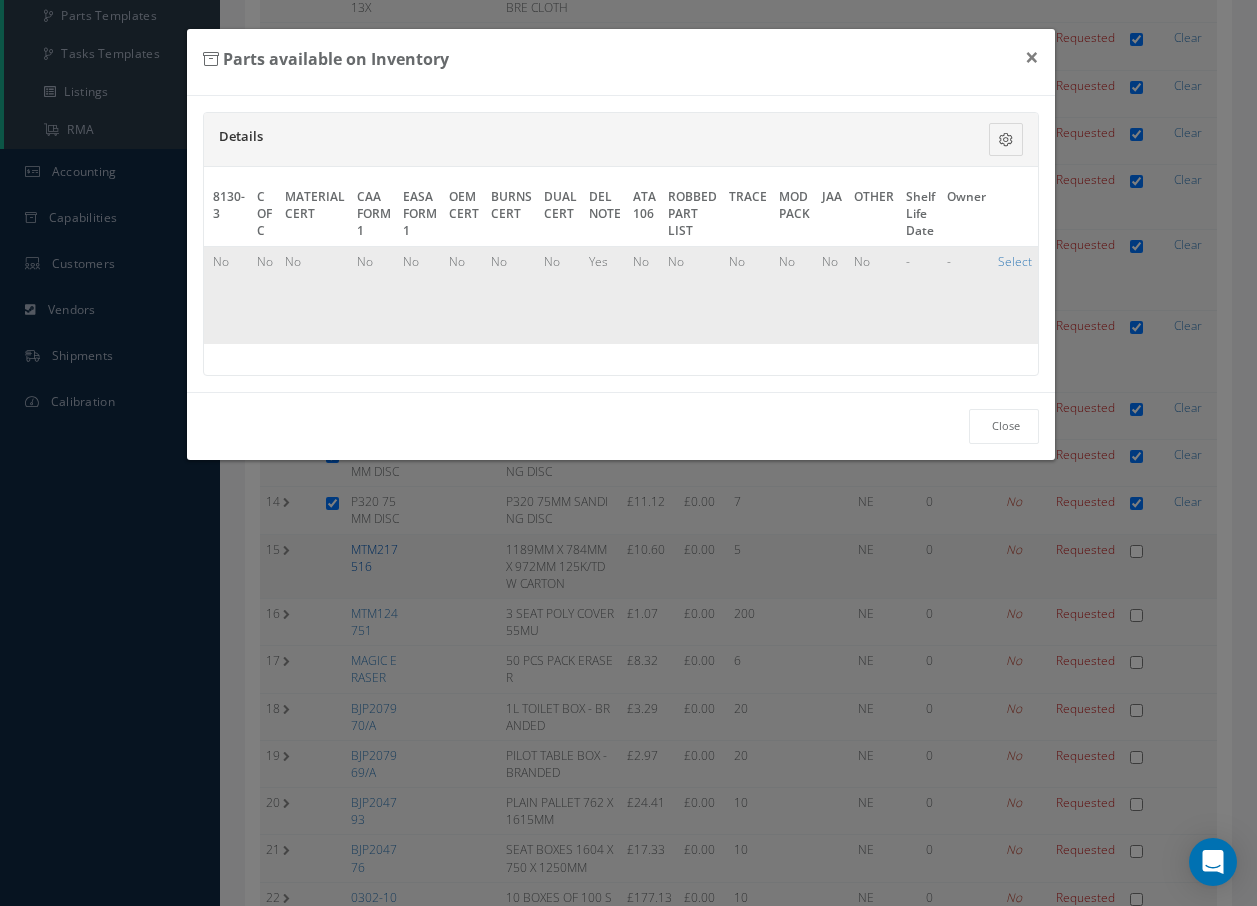 scroll, scrollTop: 0, scrollLeft: 928, axis: horizontal 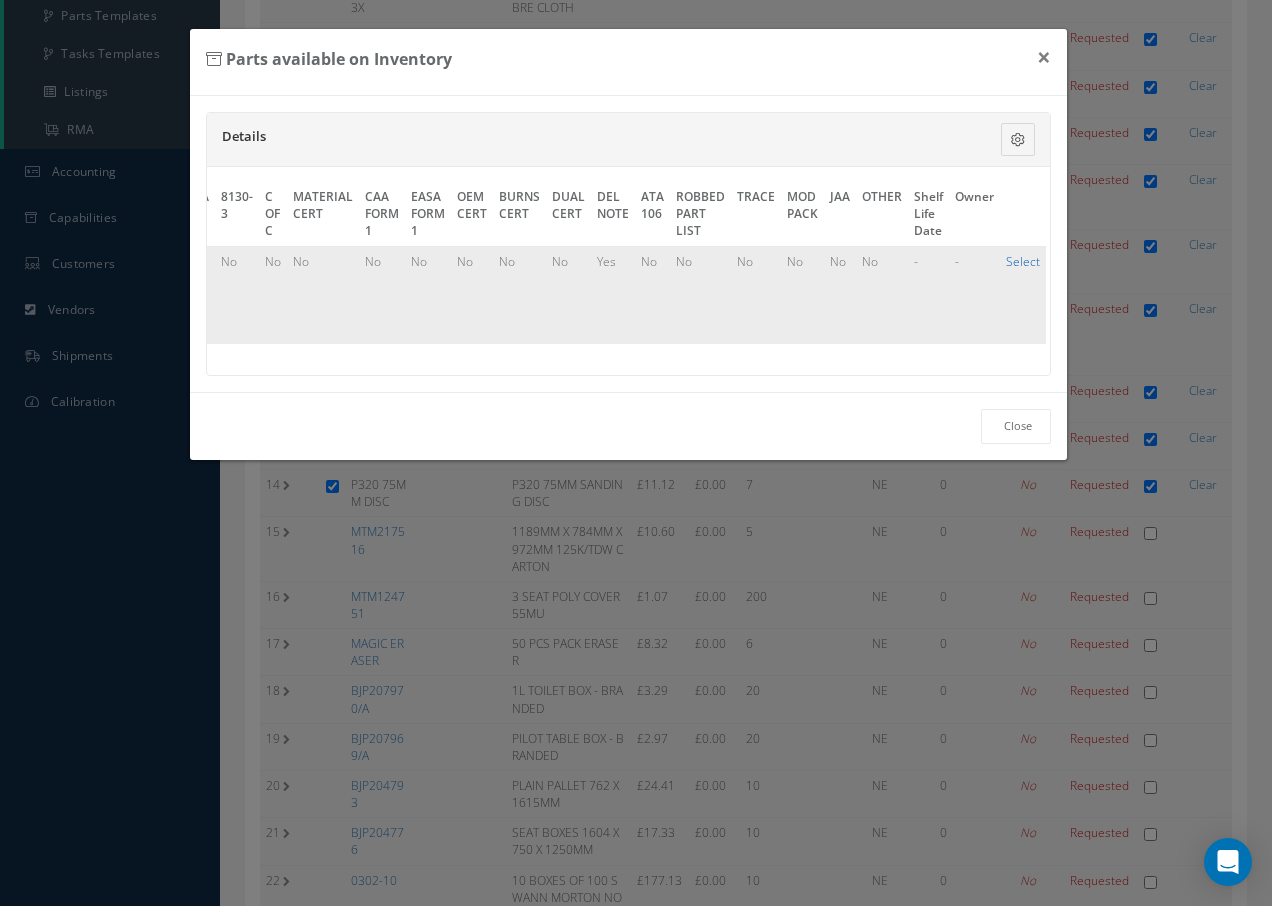 click on "Select" at bounding box center (1023, 261) 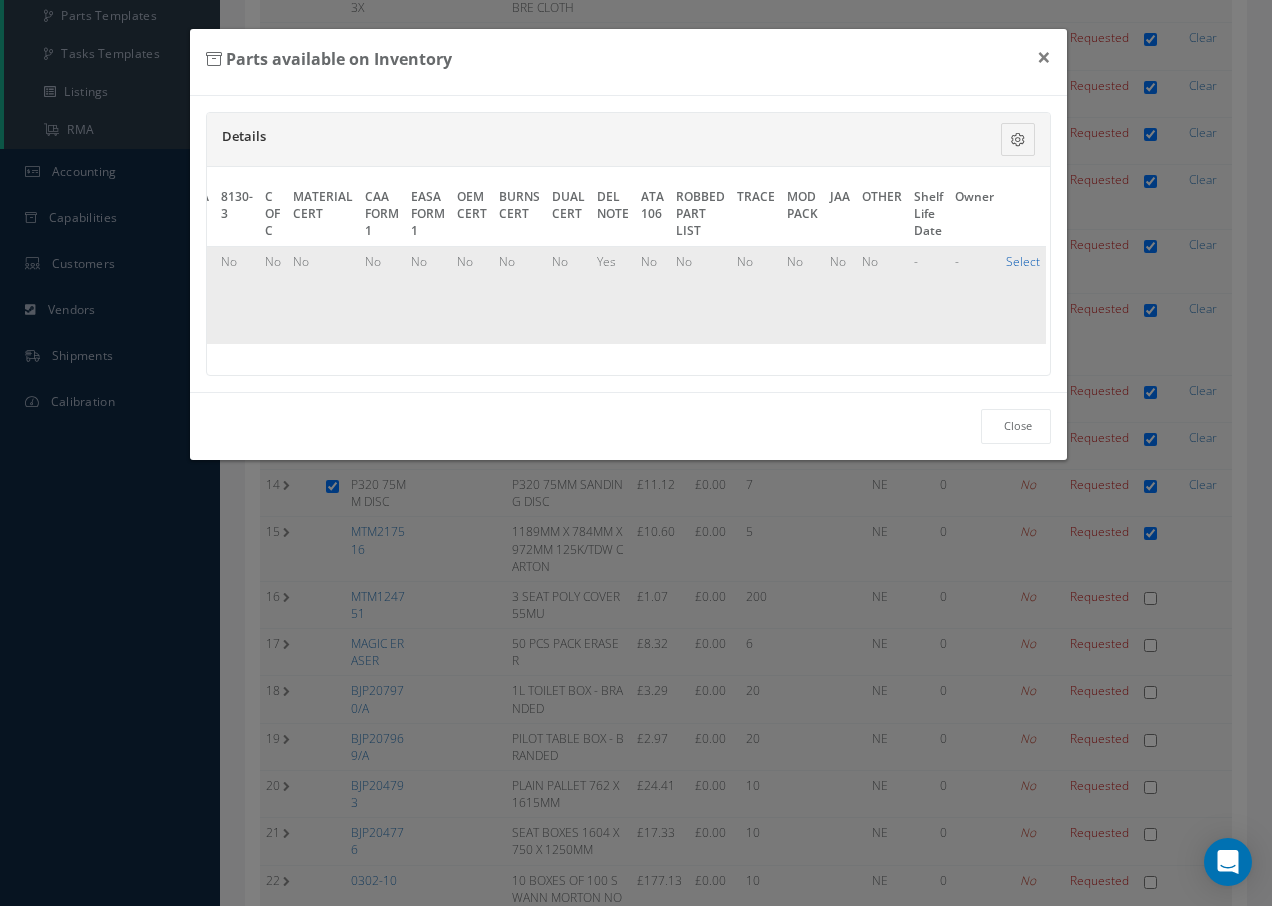 checkbox on "true" 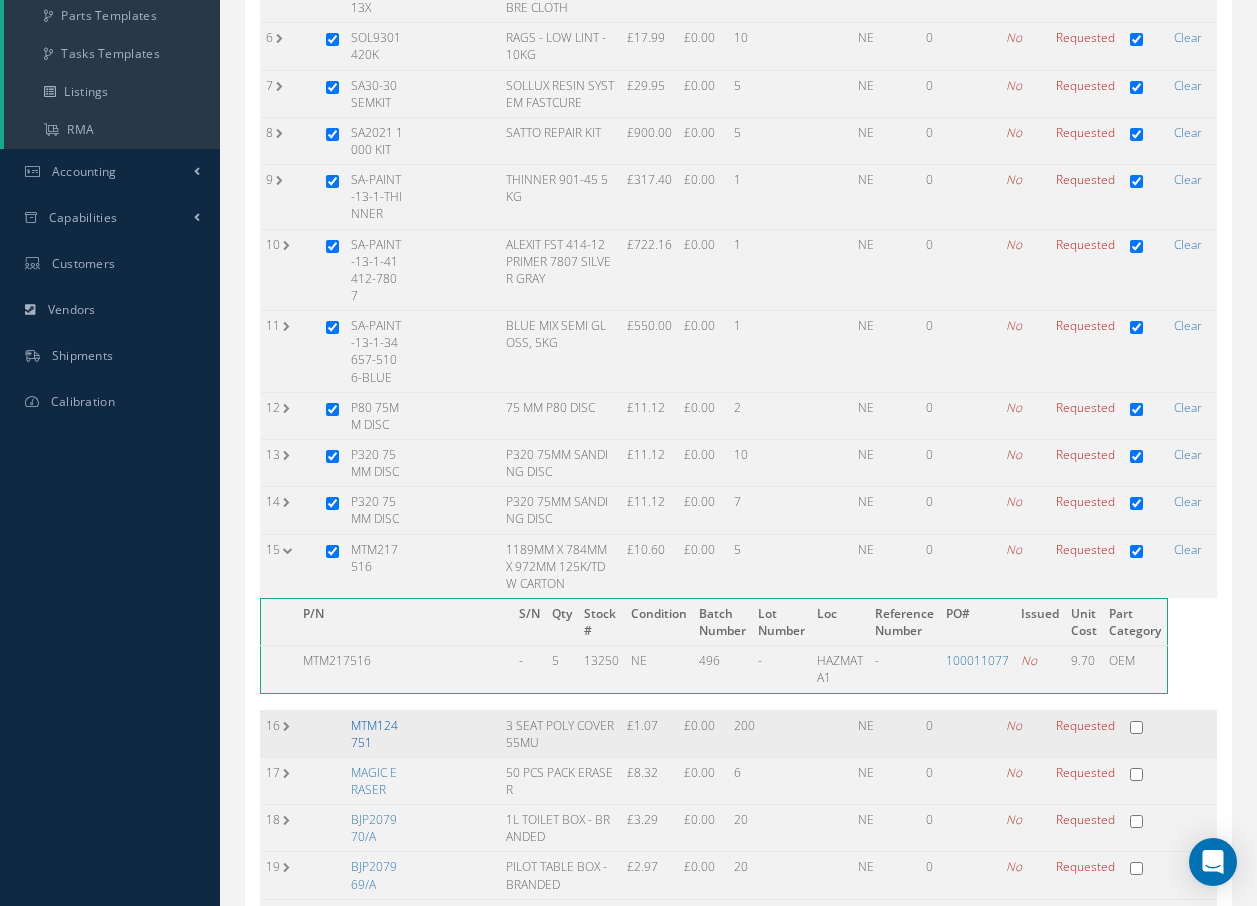 click on "MTM124751" at bounding box center [374, 734] 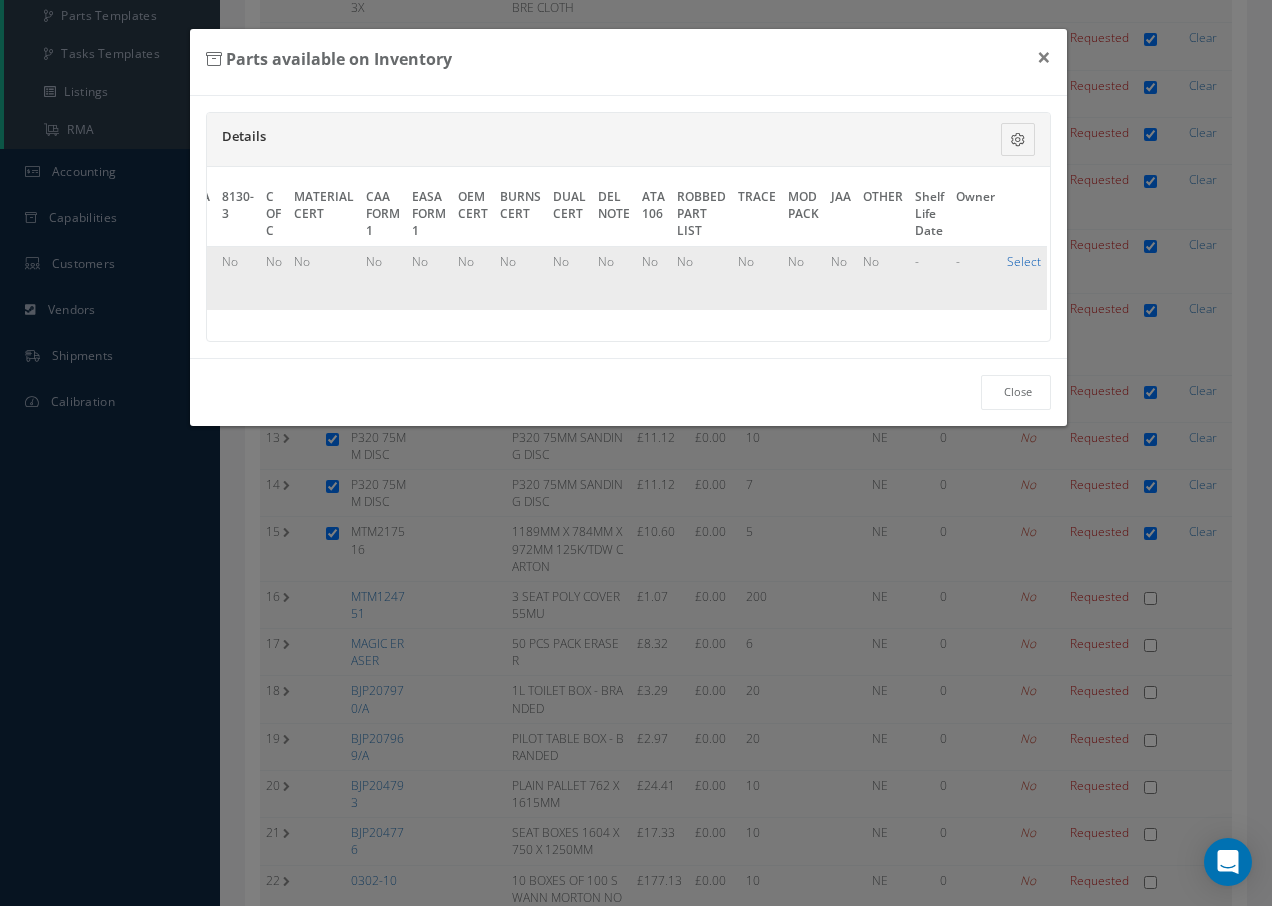 click on "Select" at bounding box center [1024, 261] 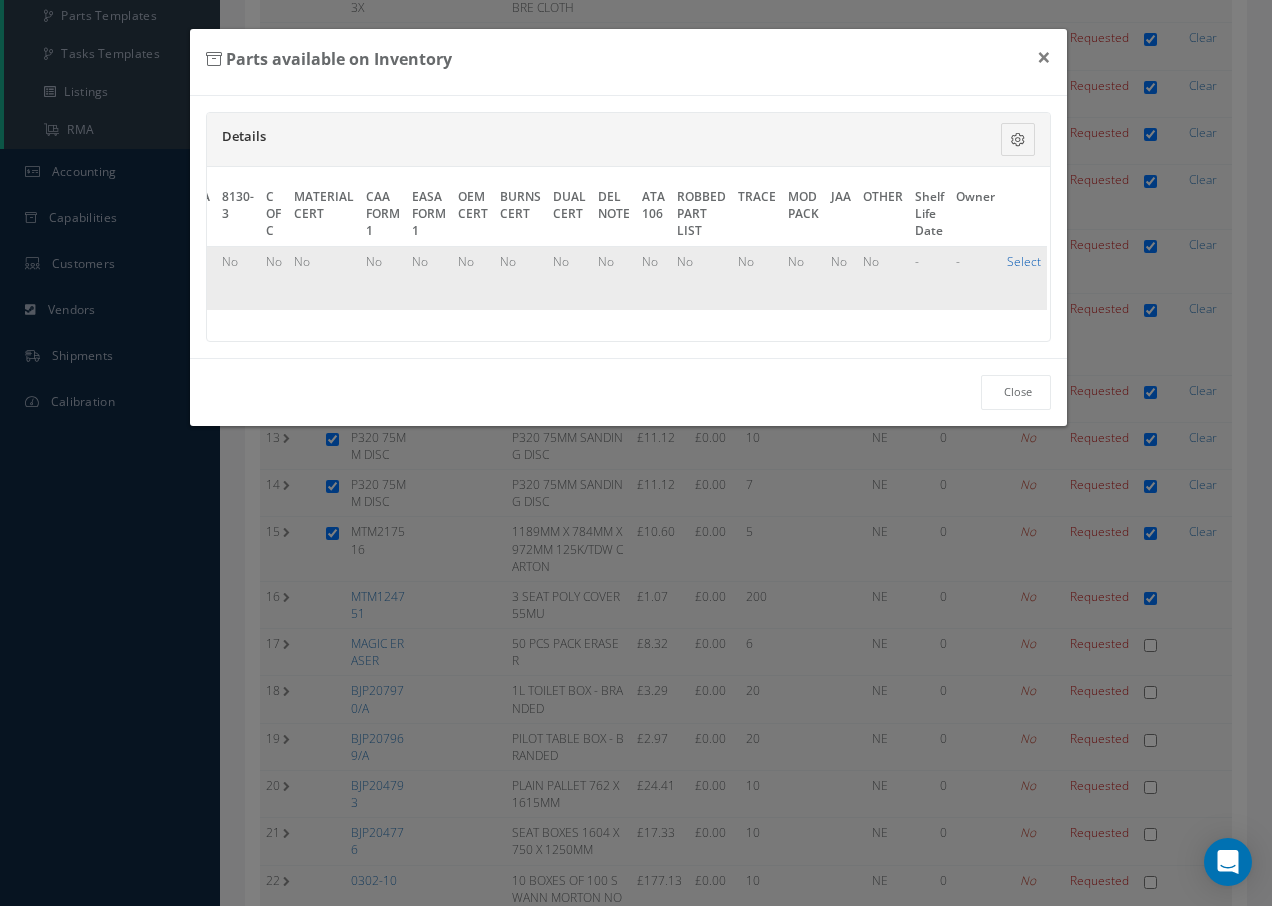 checkbox on "true" 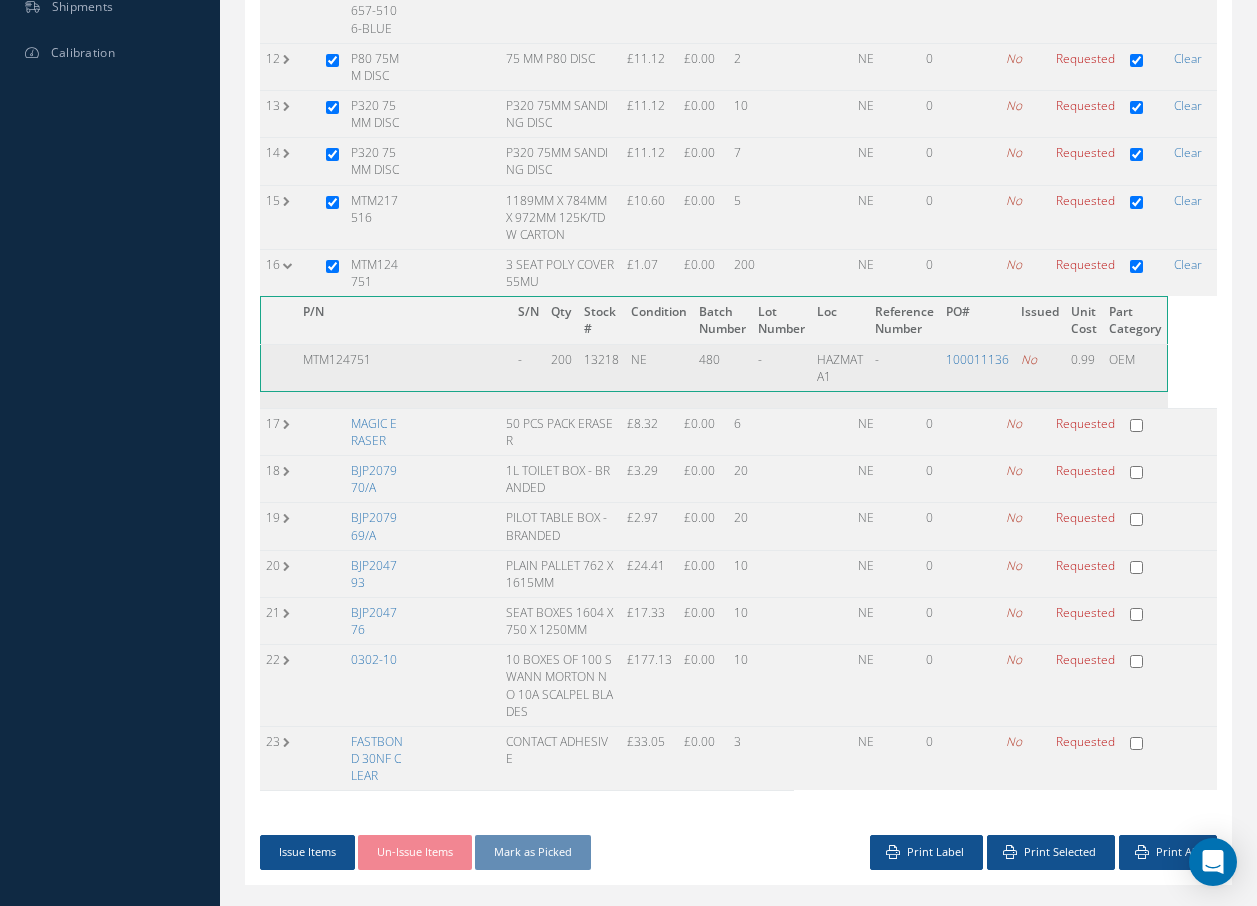 scroll, scrollTop: 876, scrollLeft: 0, axis: vertical 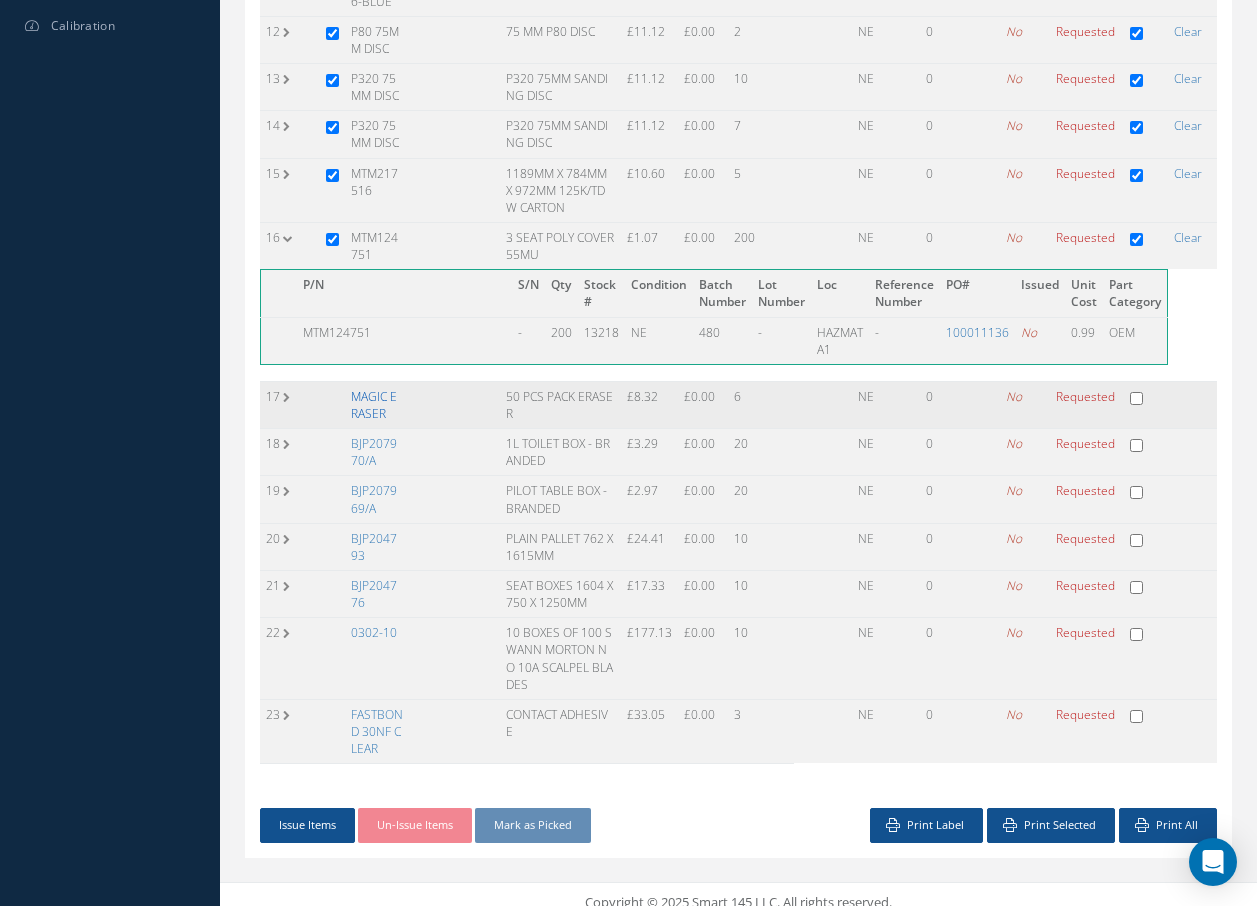 click on "MAGIC ERASER" at bounding box center [374, 405] 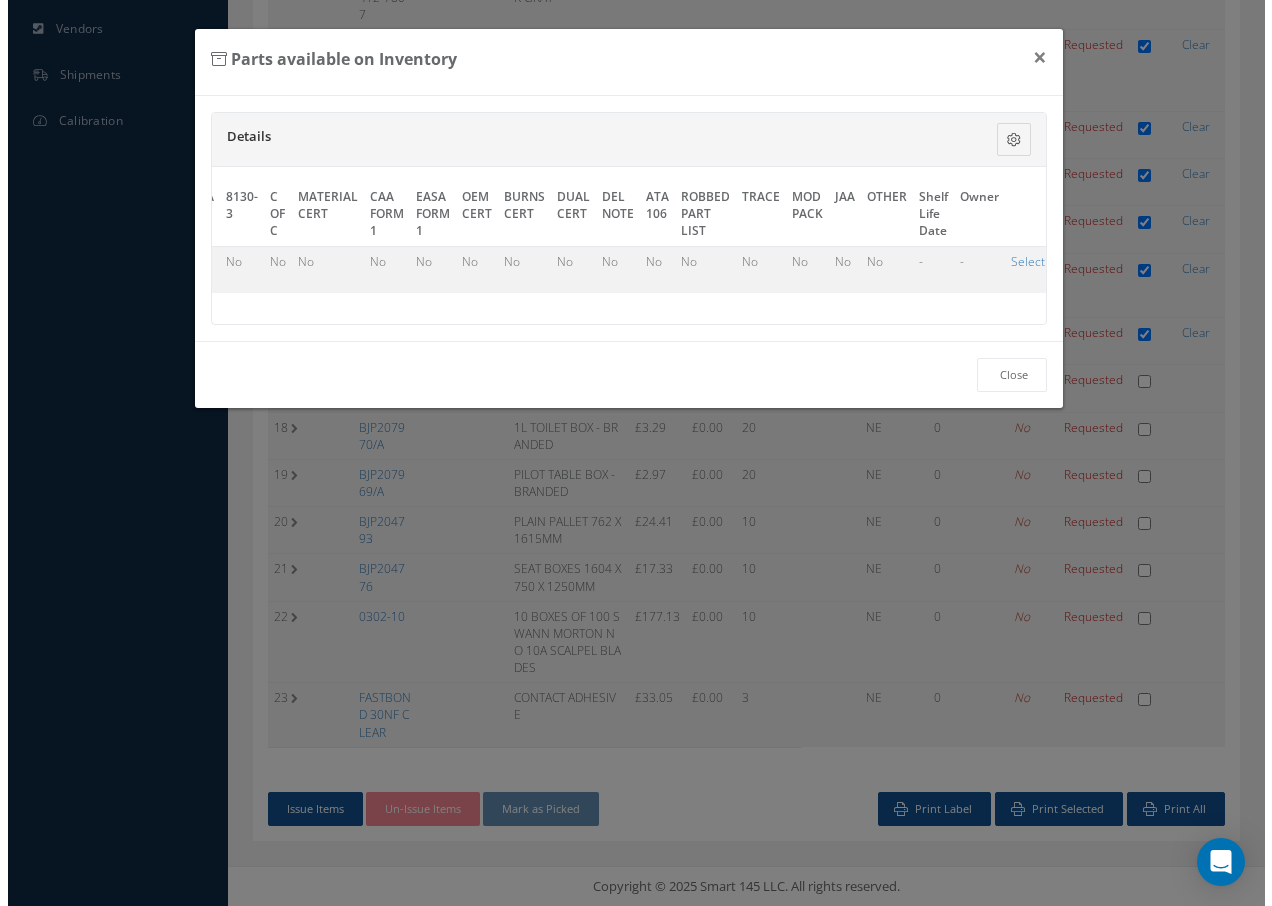 scroll, scrollTop: 764, scrollLeft: 0, axis: vertical 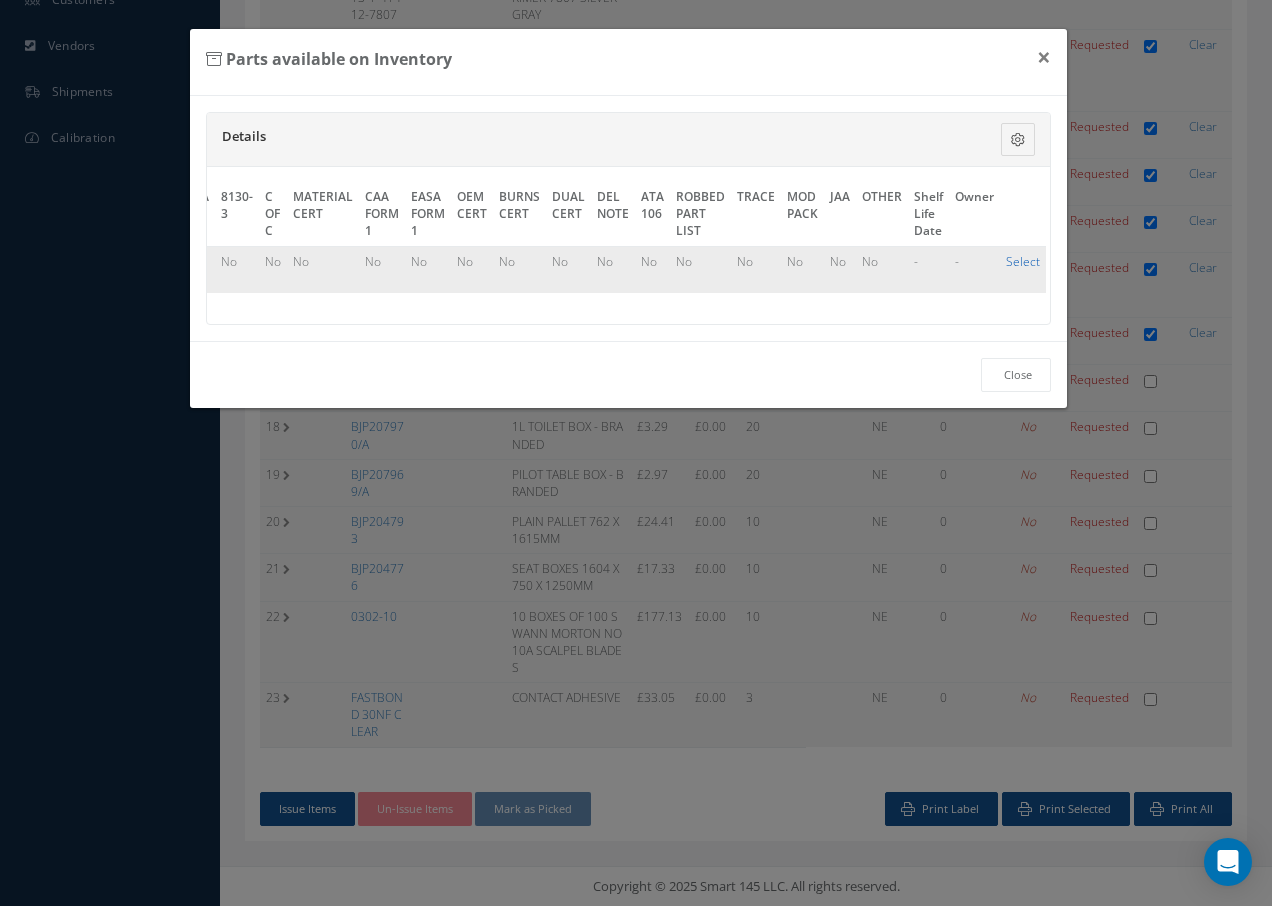 click on "Select" at bounding box center (1023, 261) 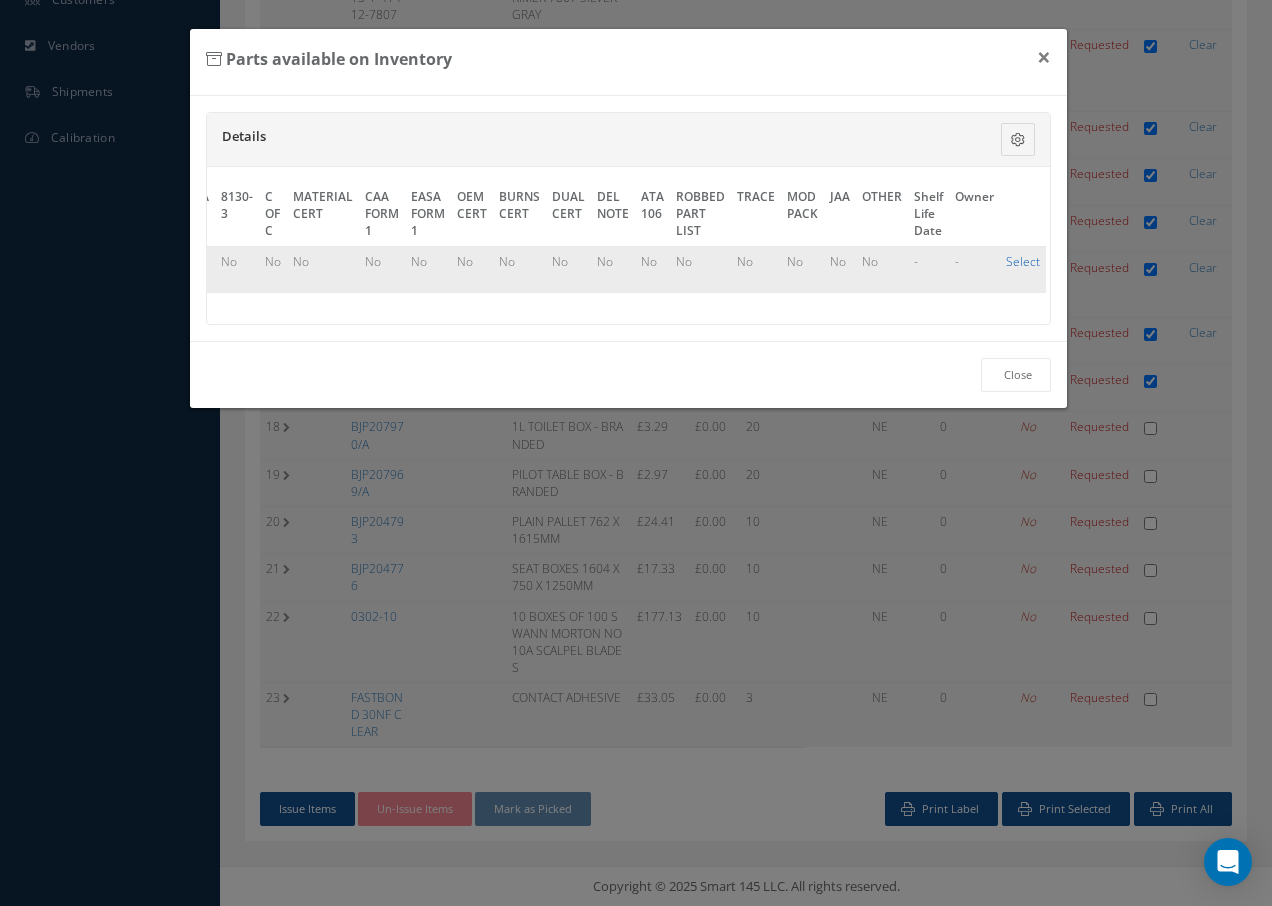 checkbox on "true" 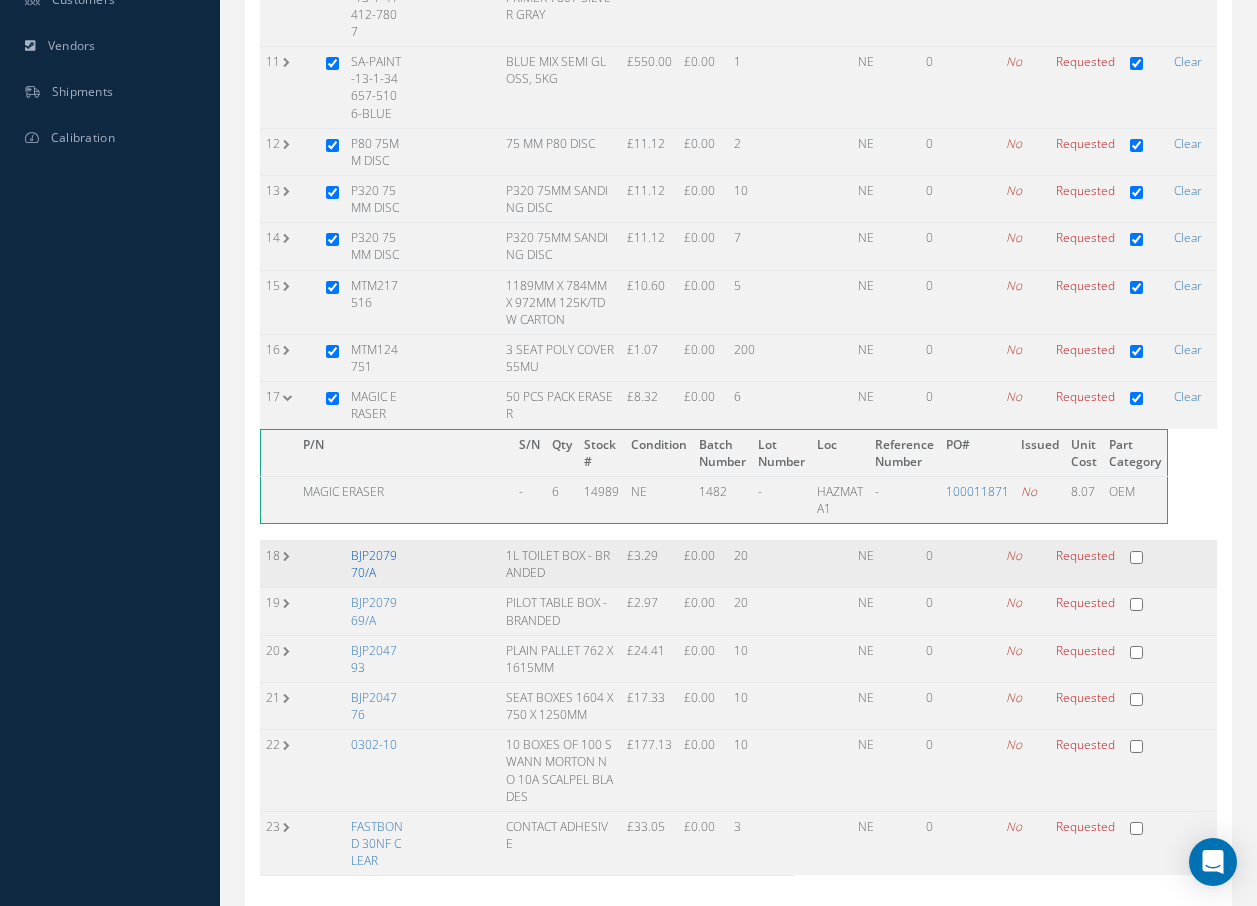 click on "BJP207970/A" at bounding box center (374, 564) 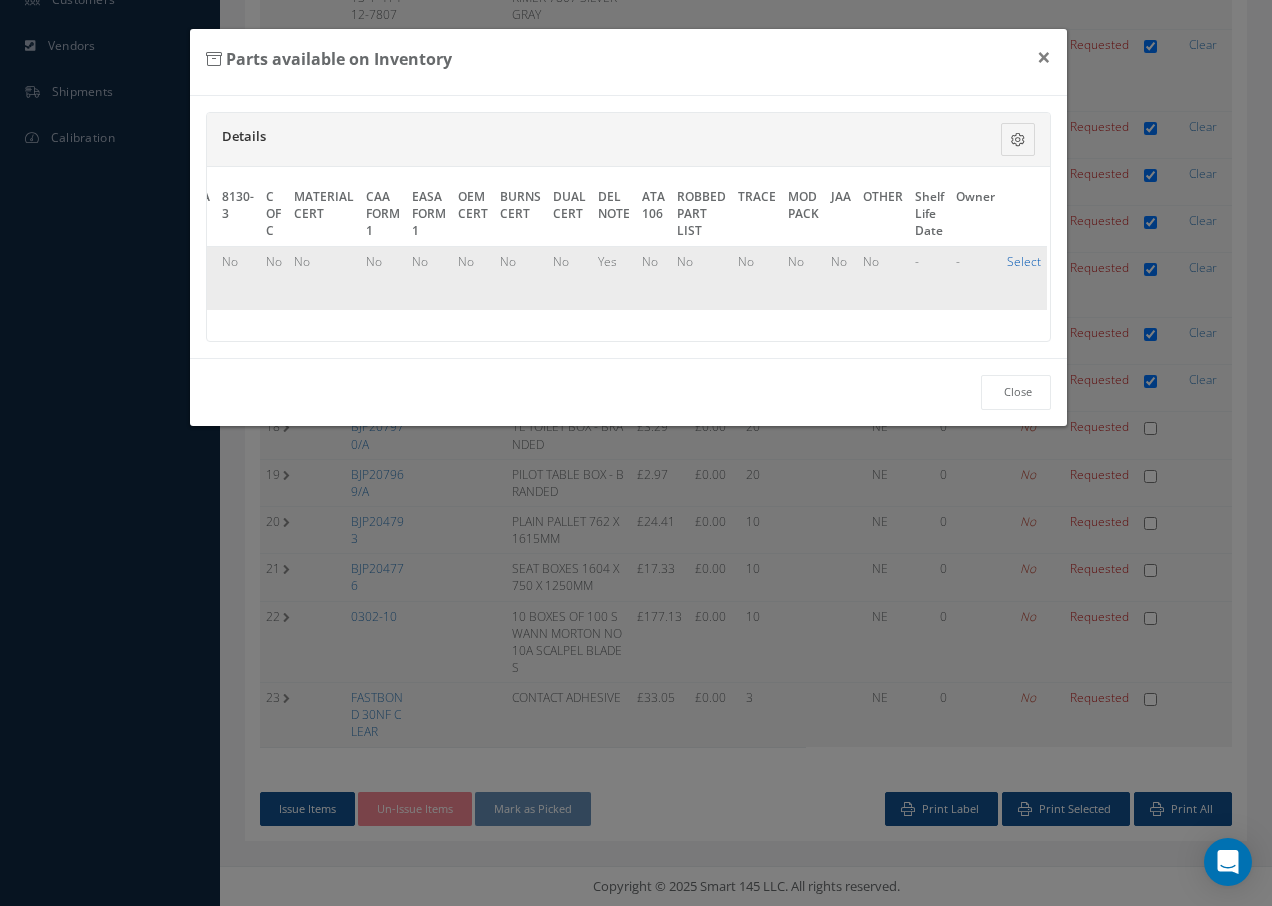 click on "Select" at bounding box center (1024, 261) 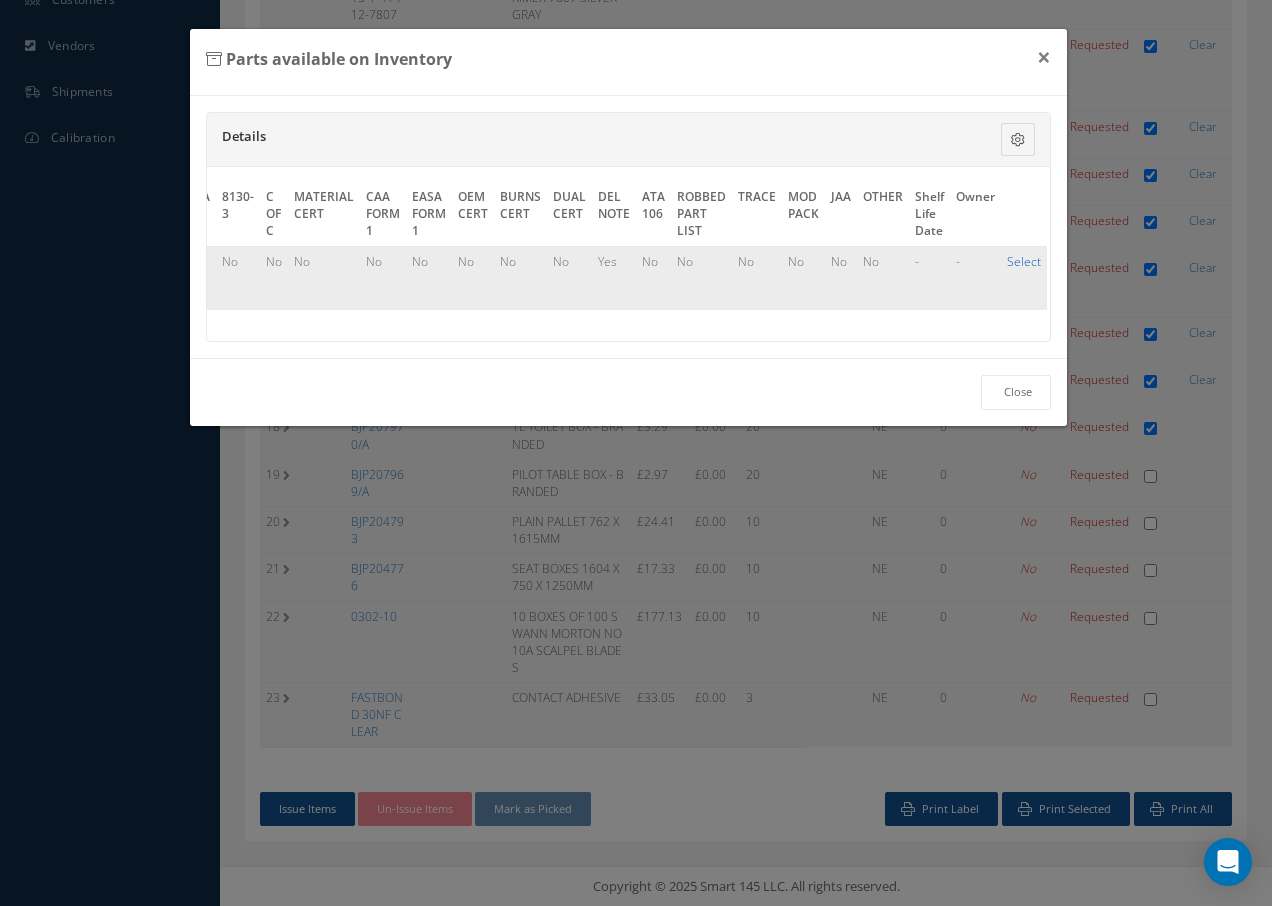 checkbox on "true" 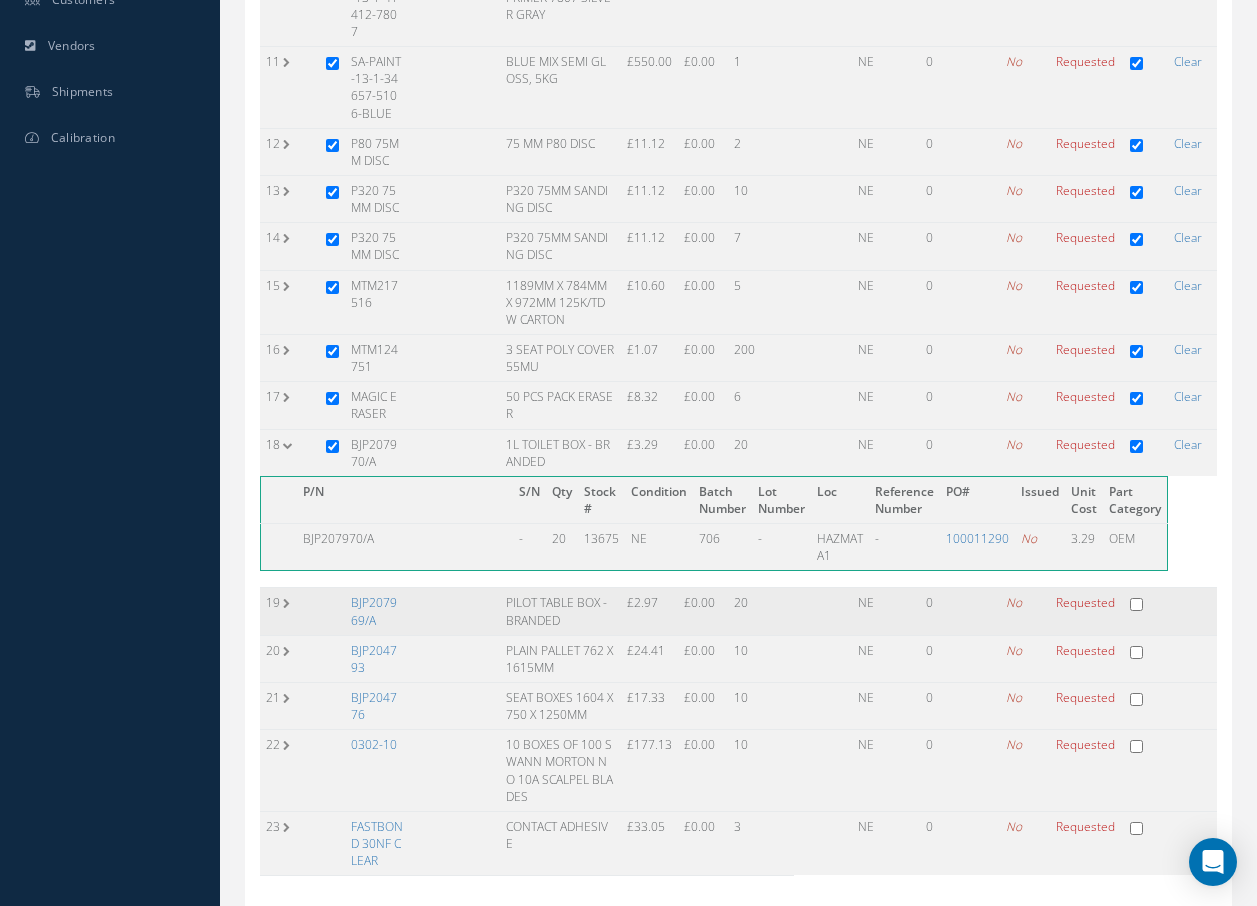 click on "BJP207969/A" at bounding box center [377, 611] 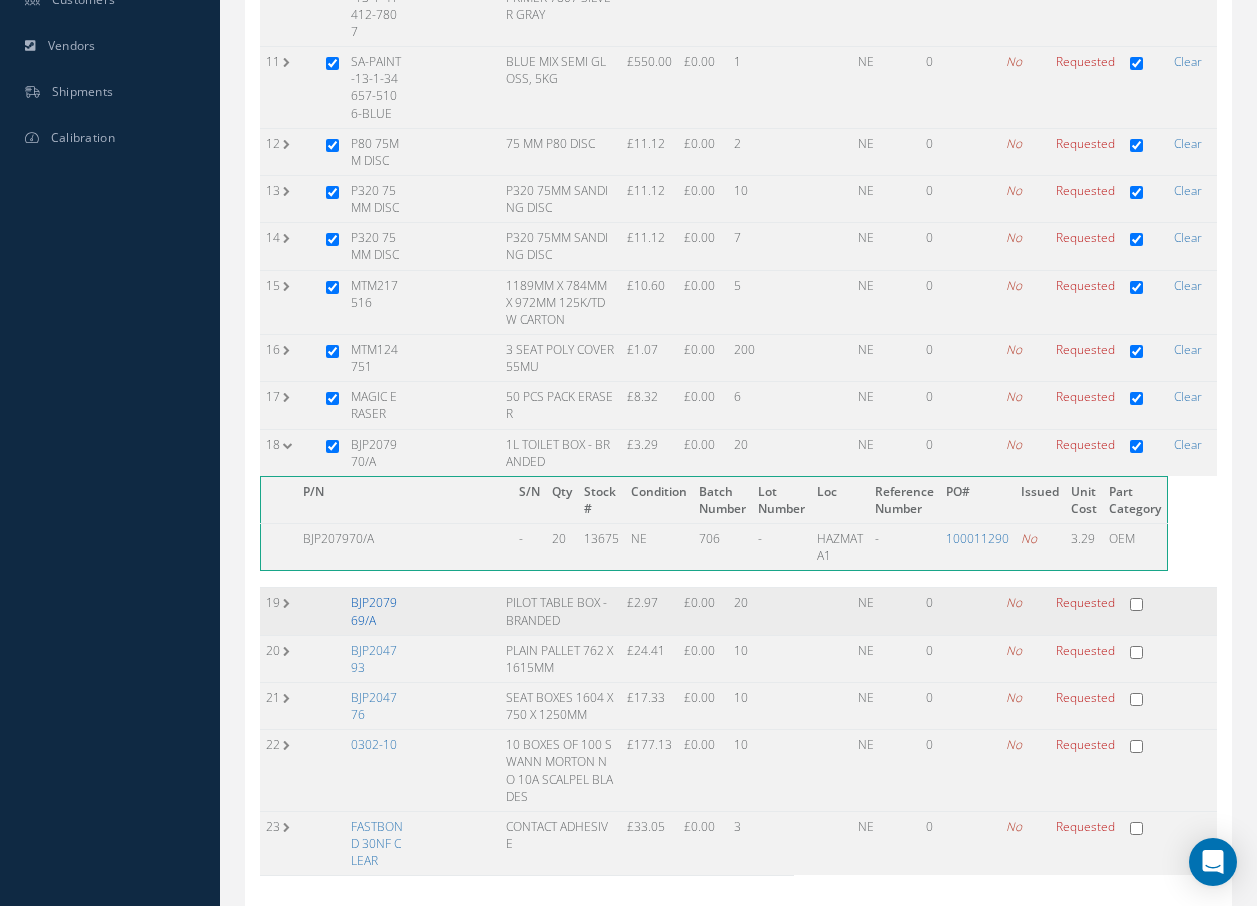 click on "BJP207969/A" at bounding box center (374, 611) 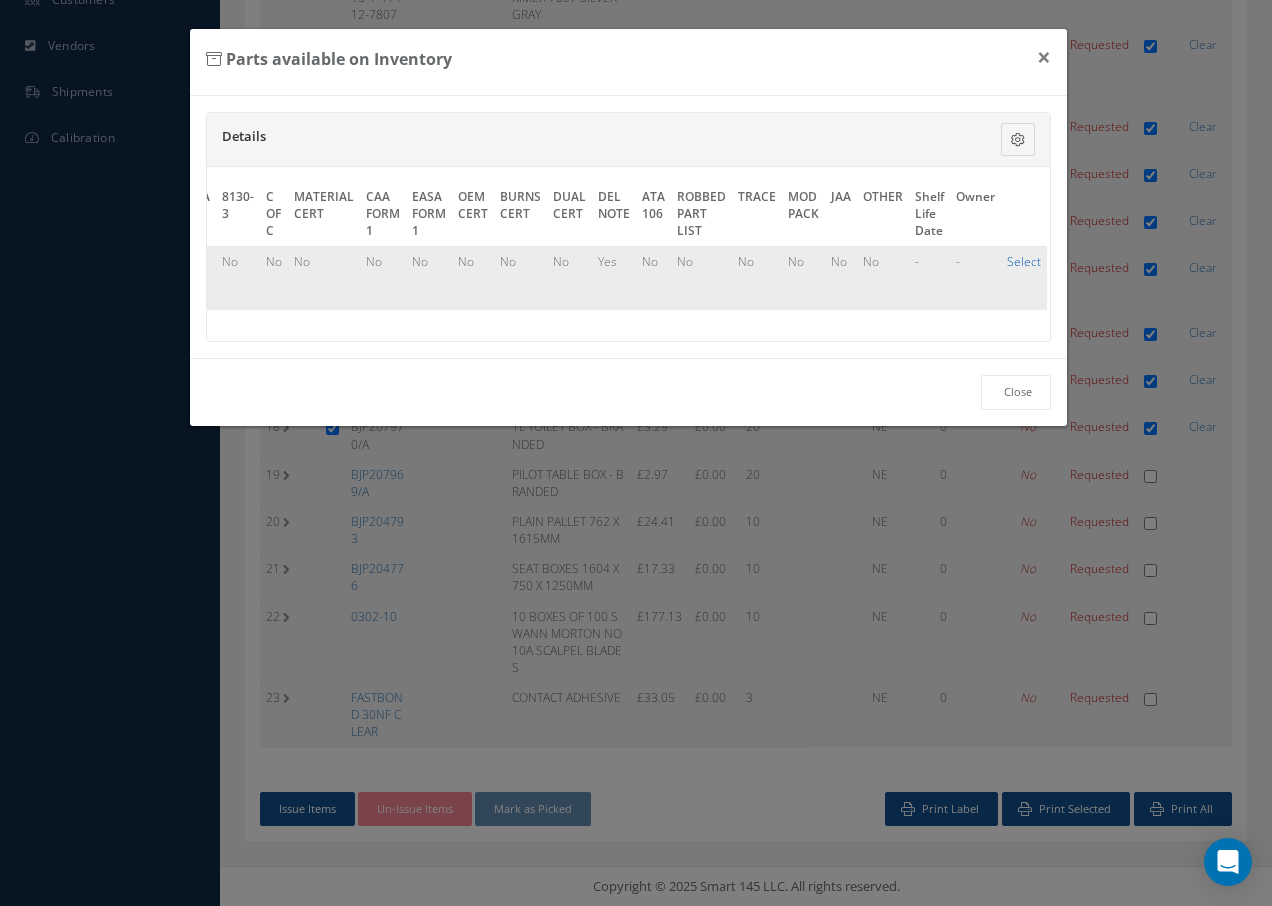click on "Select" at bounding box center (1024, 261) 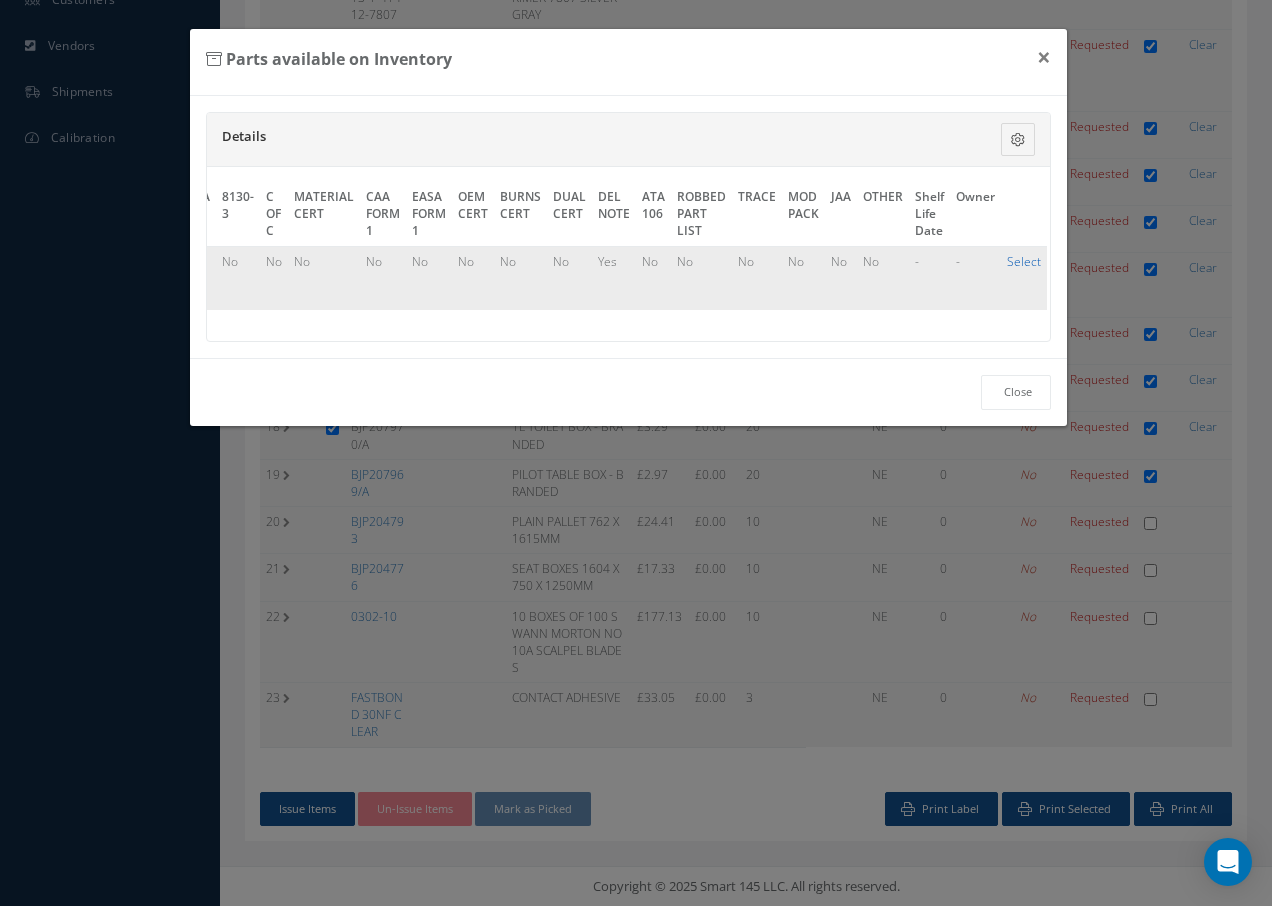 checkbox on "true" 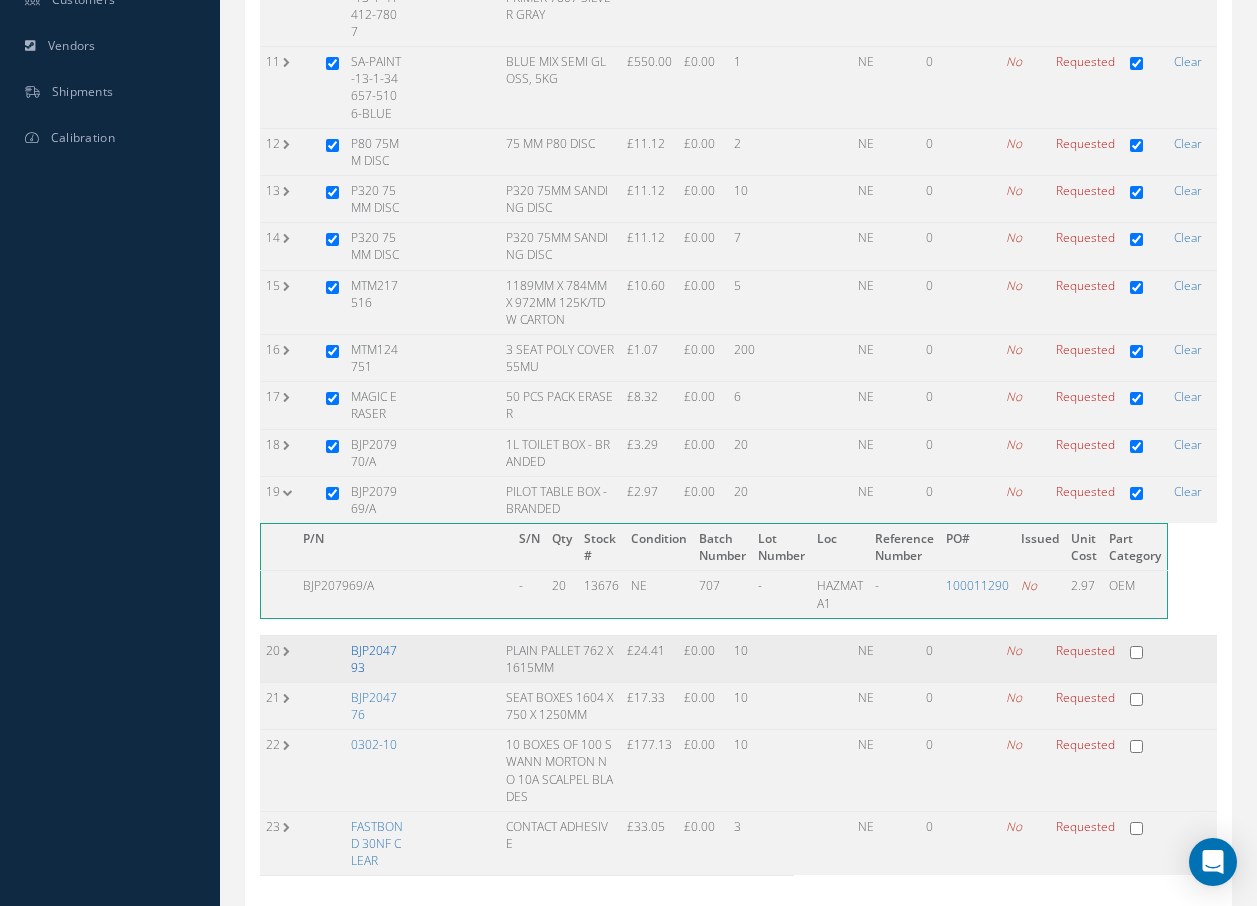 click on "BJP204793" at bounding box center [374, 659] 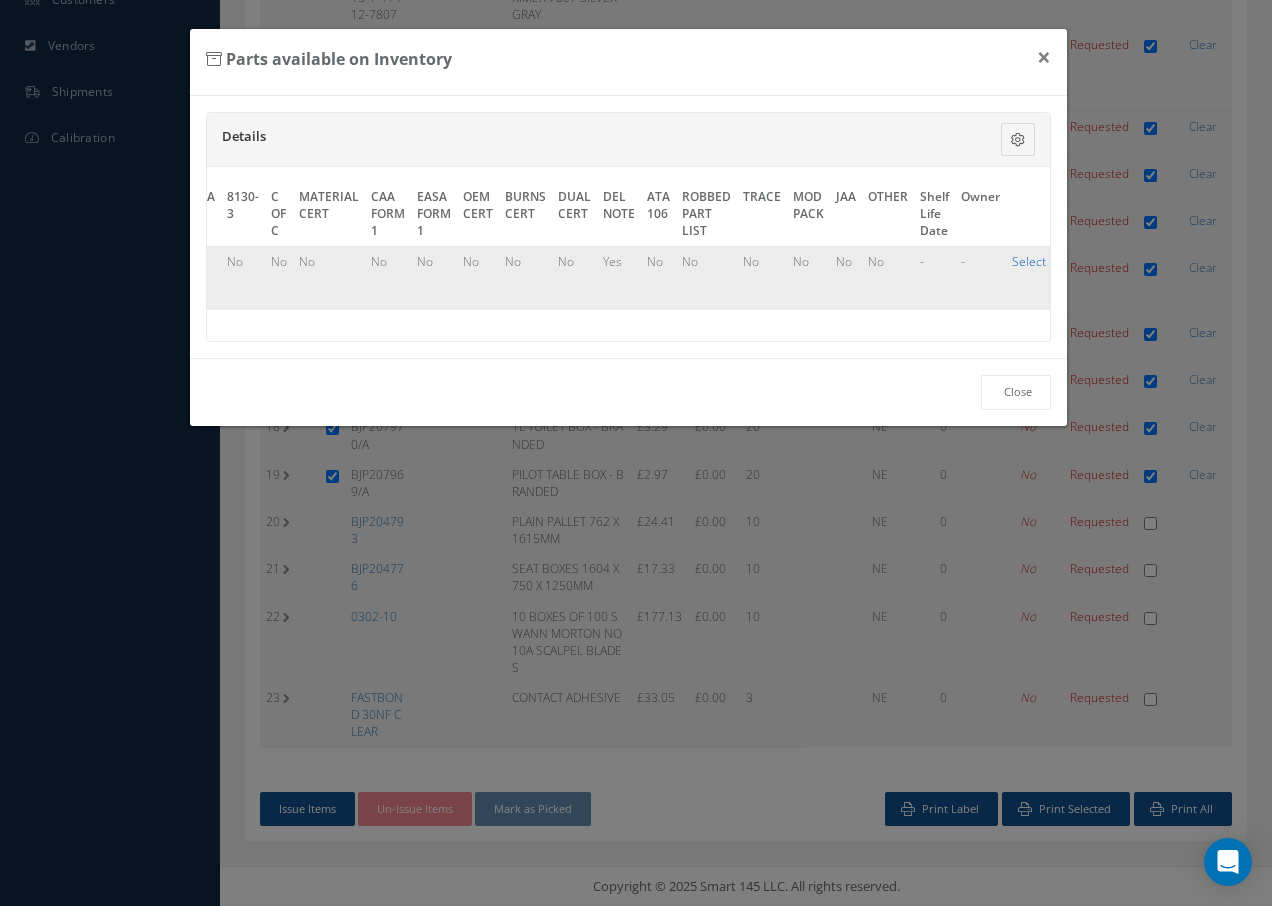 click on "Select" at bounding box center (1029, 261) 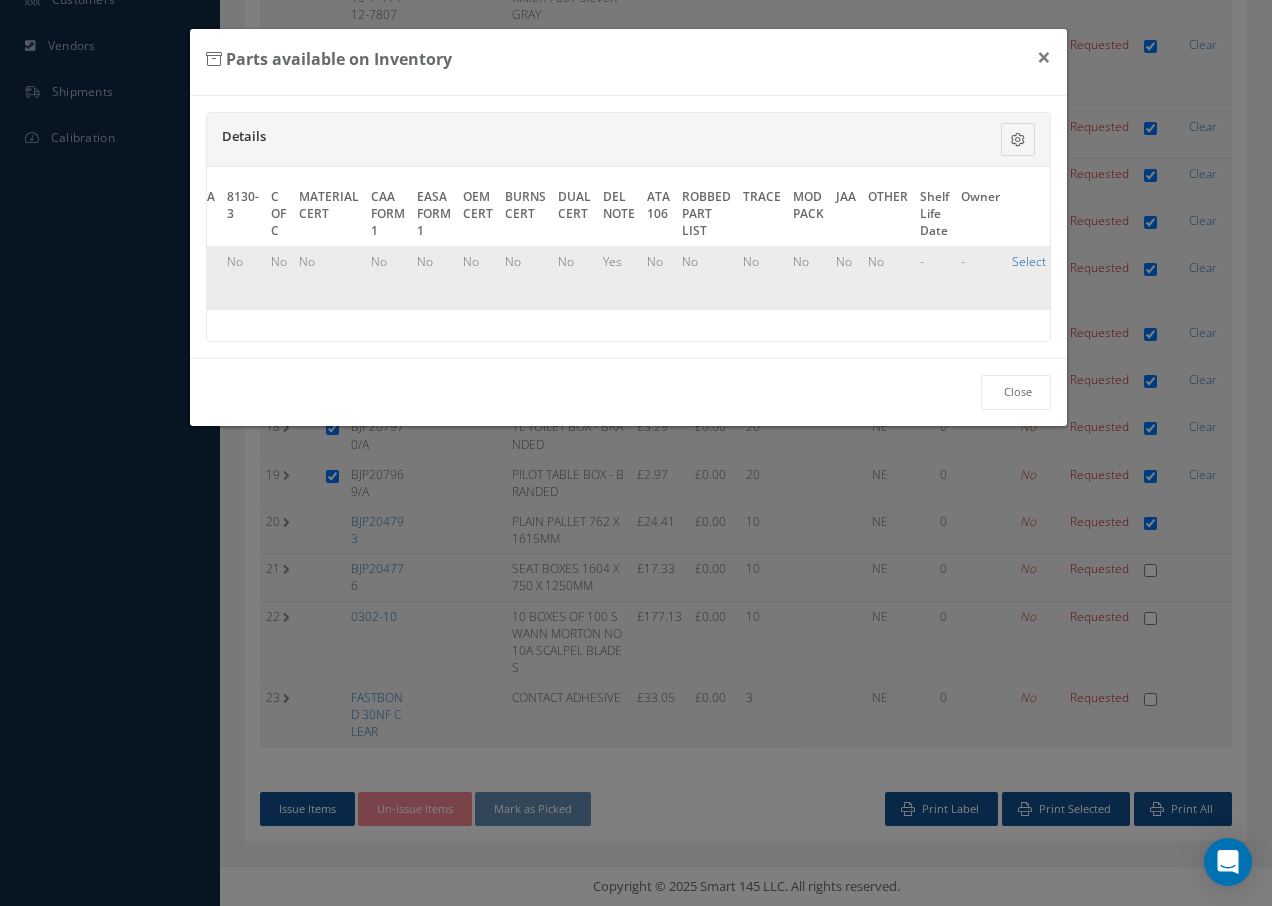 checkbox on "true" 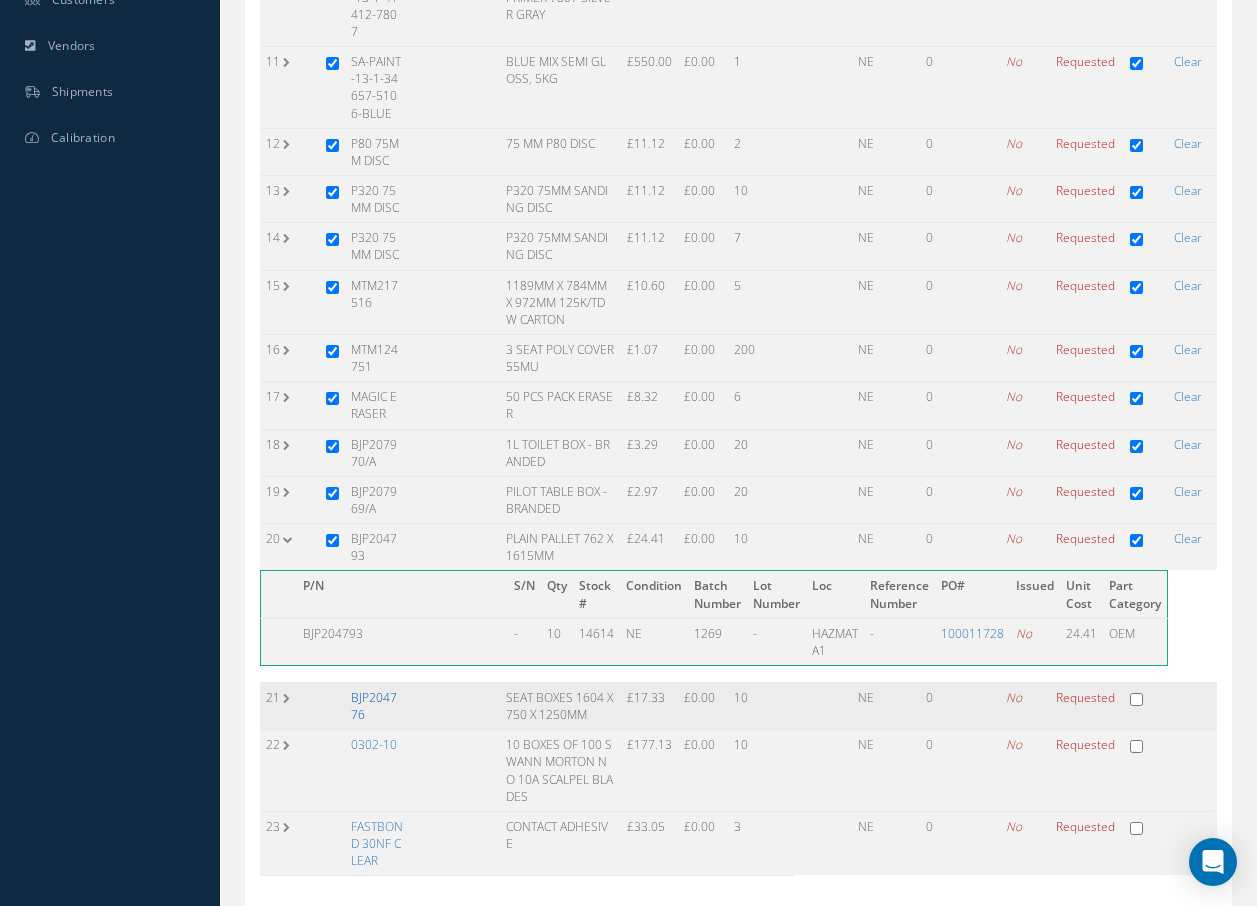 click on "BJP204776" at bounding box center (374, 706) 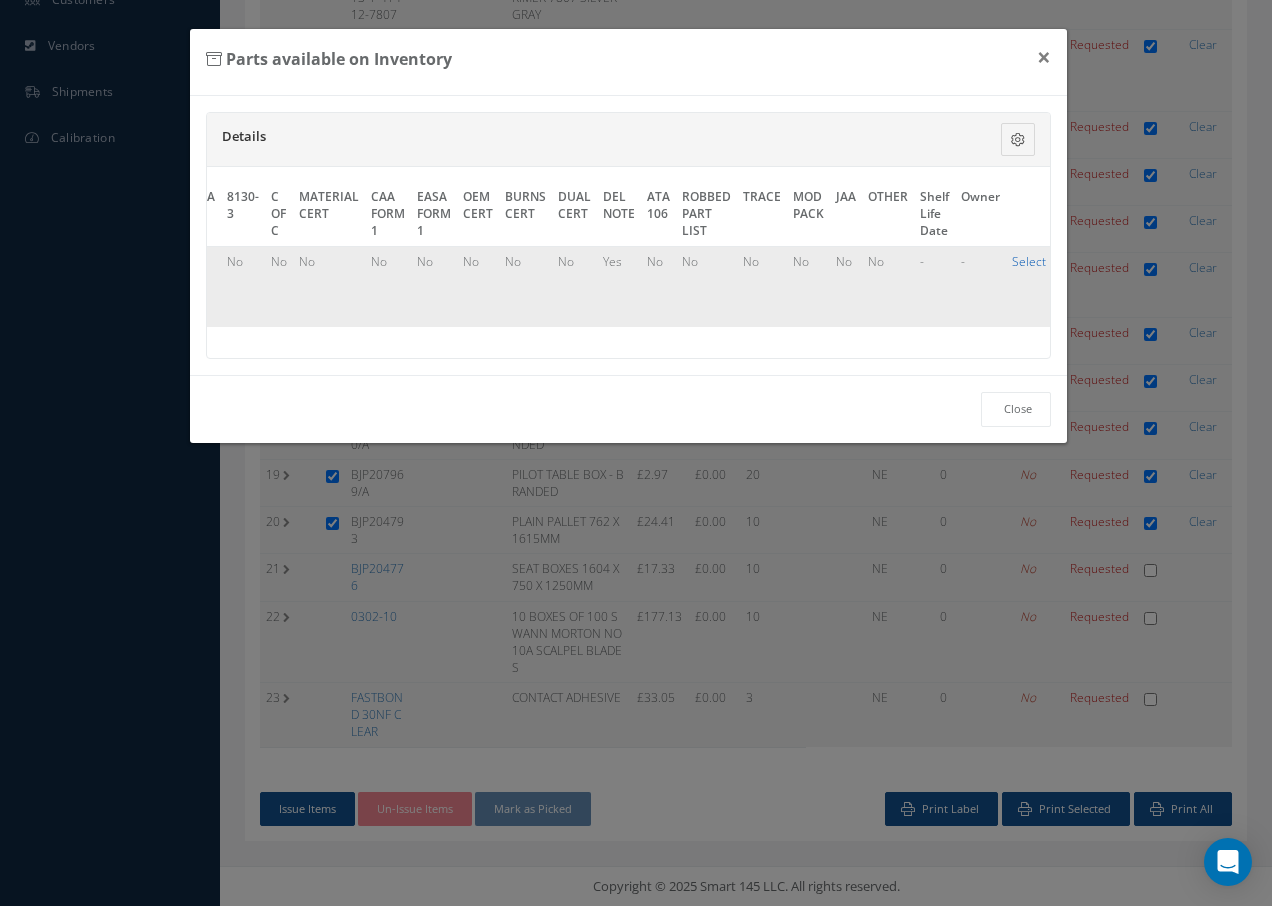 click on "Select" at bounding box center [1029, 261] 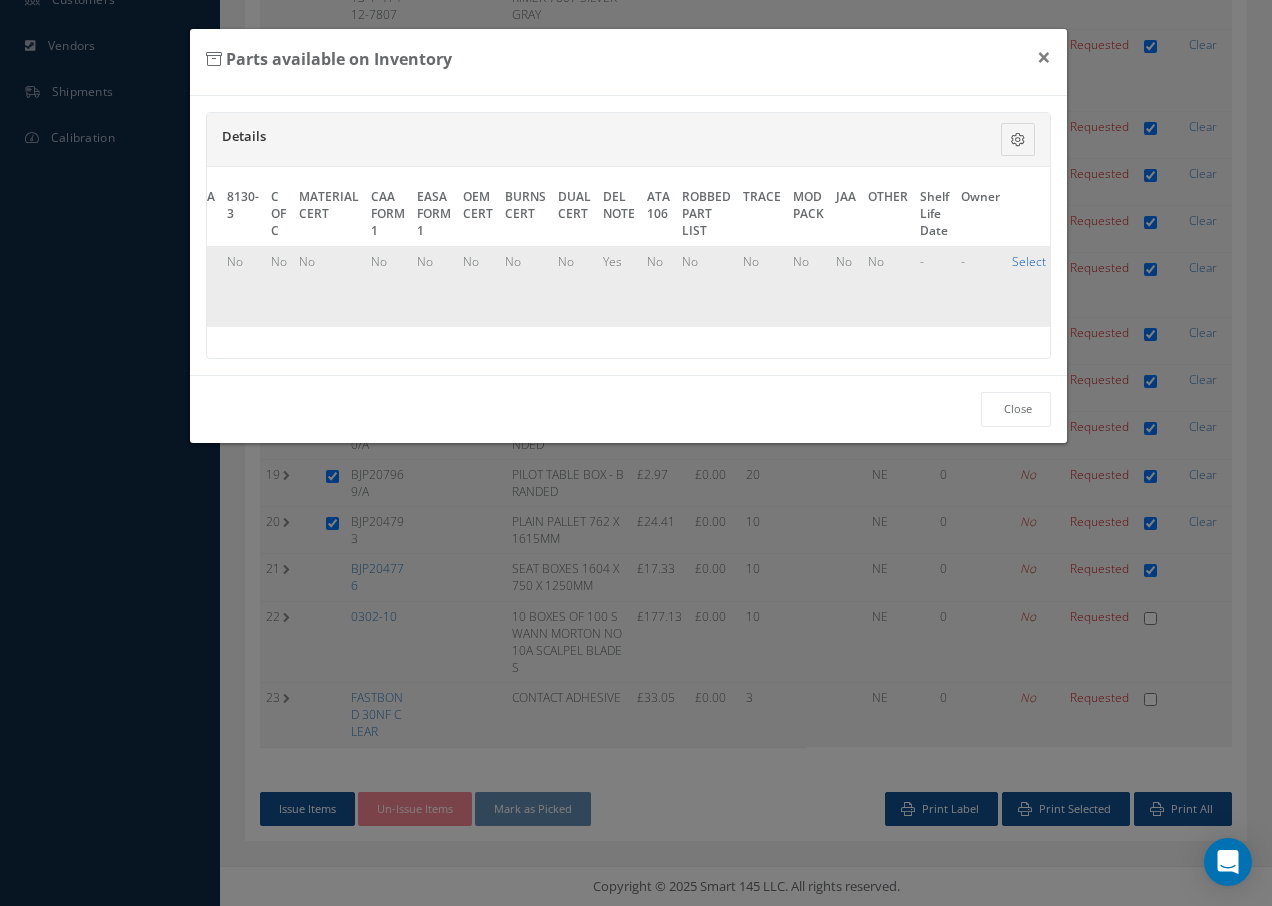 checkbox on "true" 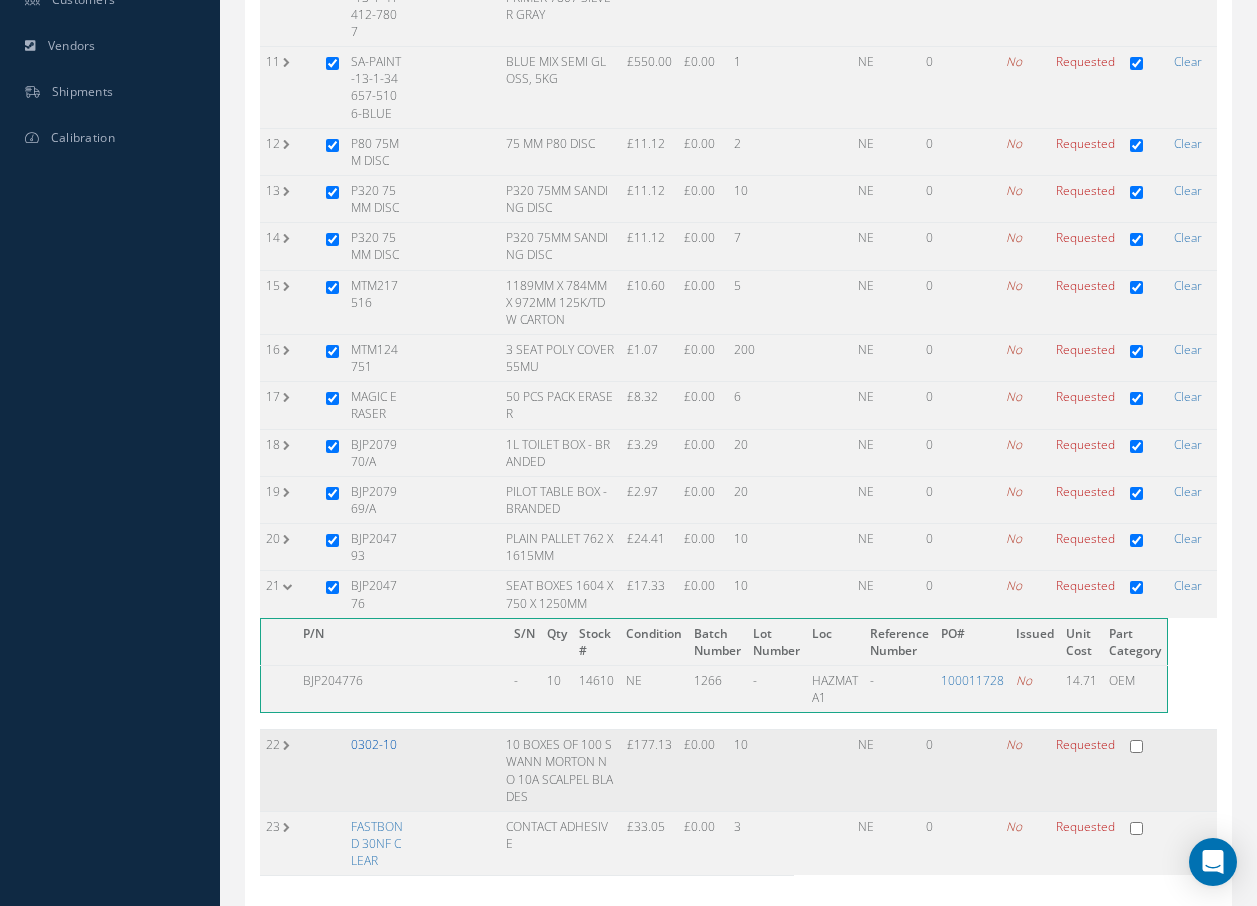 click on "0302-10" at bounding box center (374, 744) 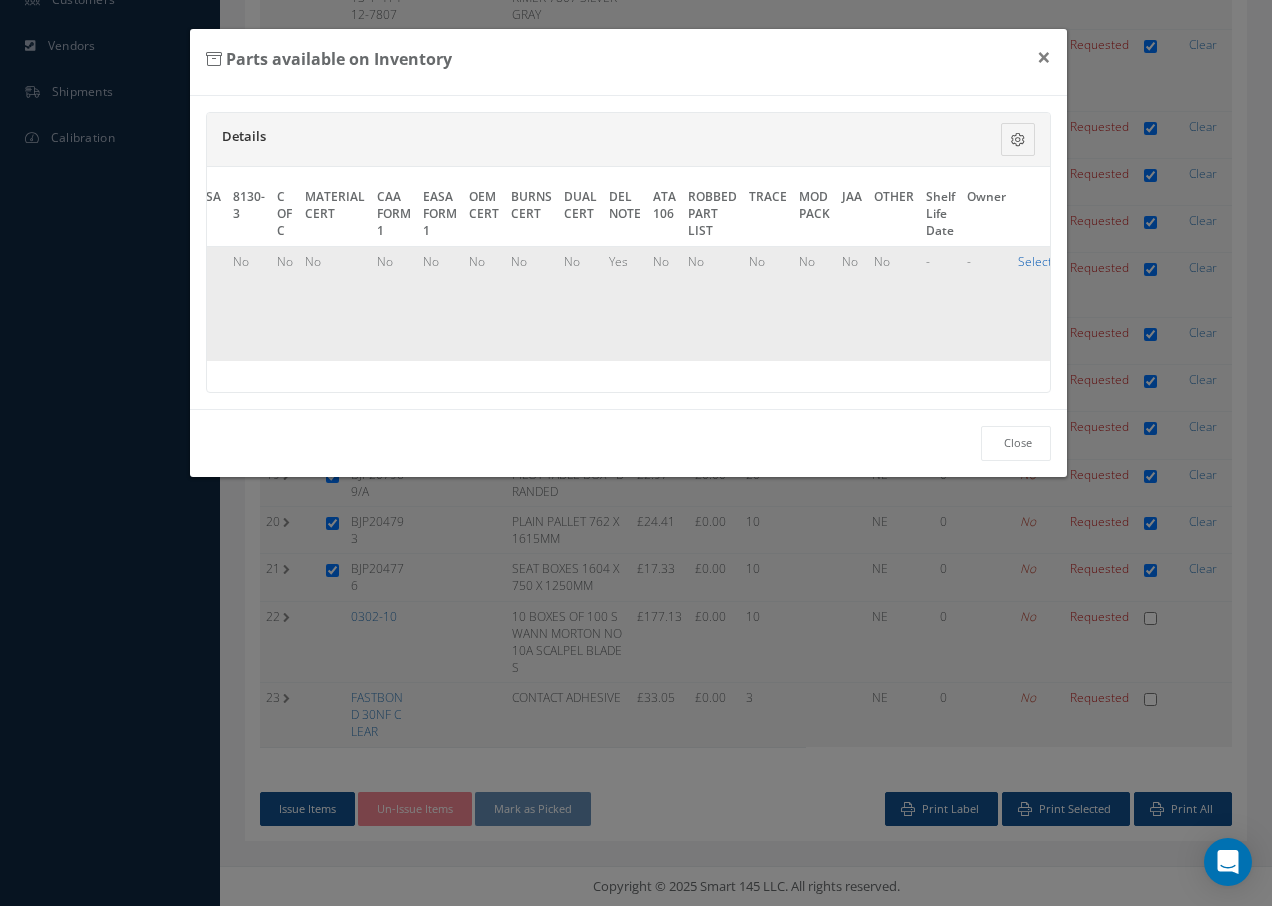 click on "Select" at bounding box center (1035, 261) 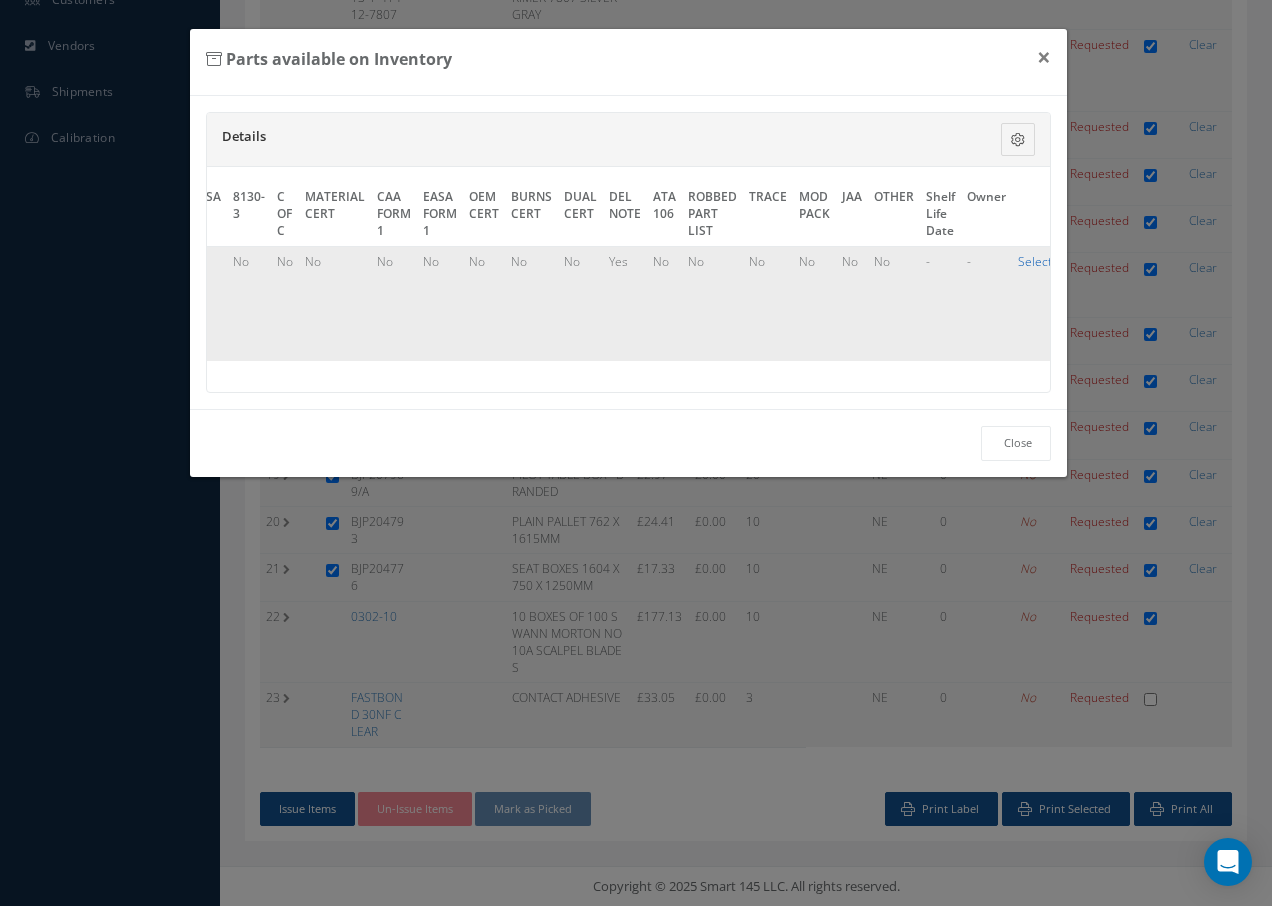 checkbox on "true" 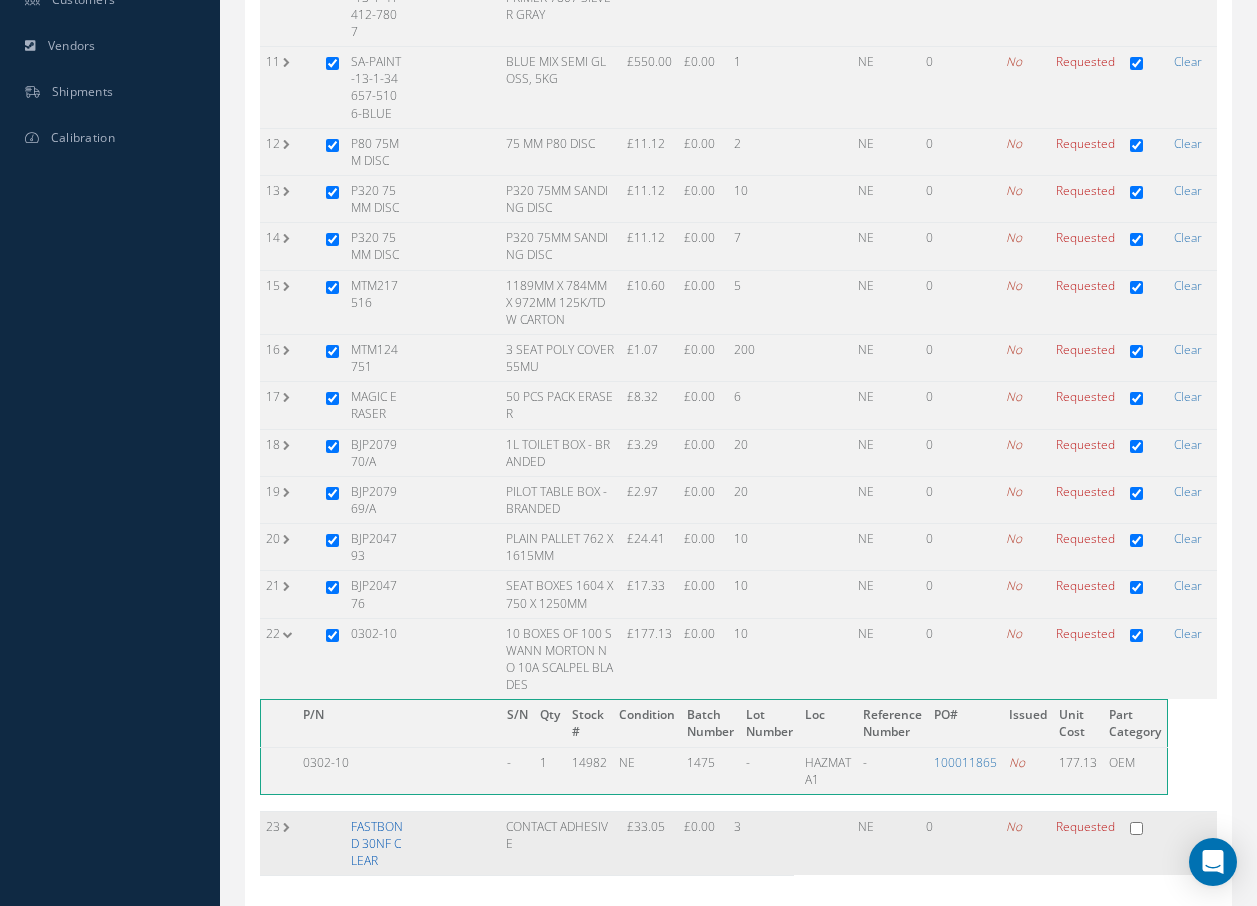 click on "FASTBOND 30NF CLEAR" at bounding box center [377, 843] 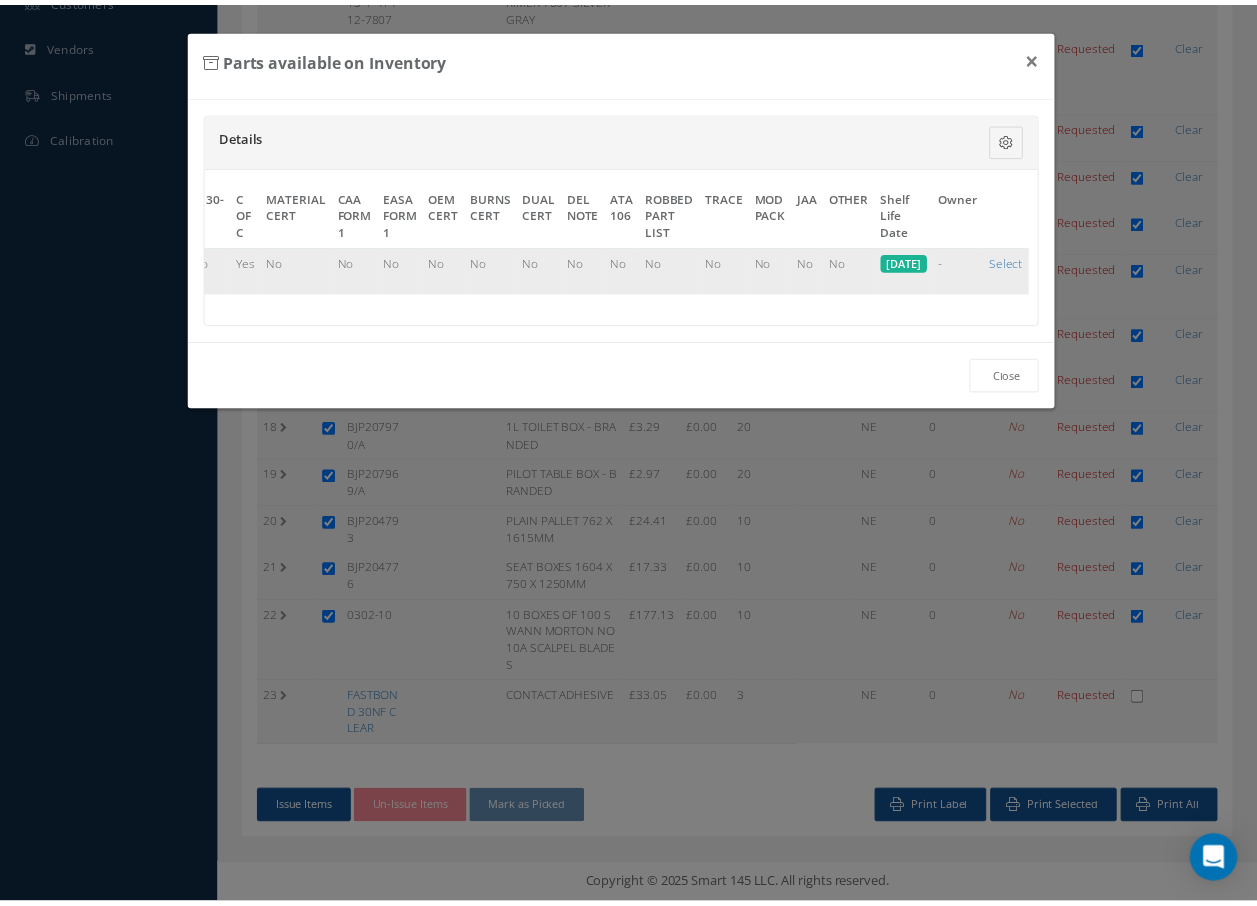 scroll, scrollTop: 0, scrollLeft: 985, axis: horizontal 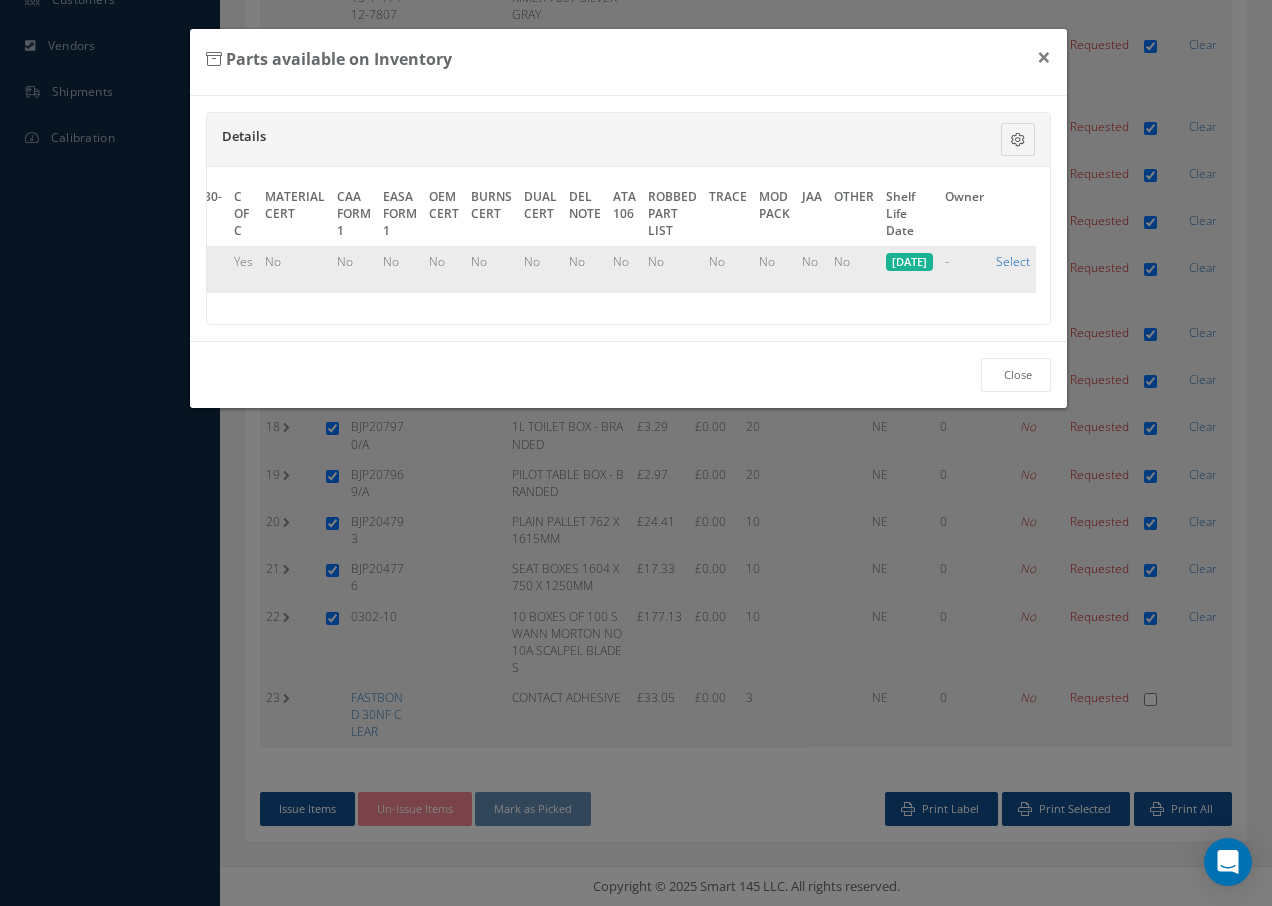 click on "Select" at bounding box center (1013, 261) 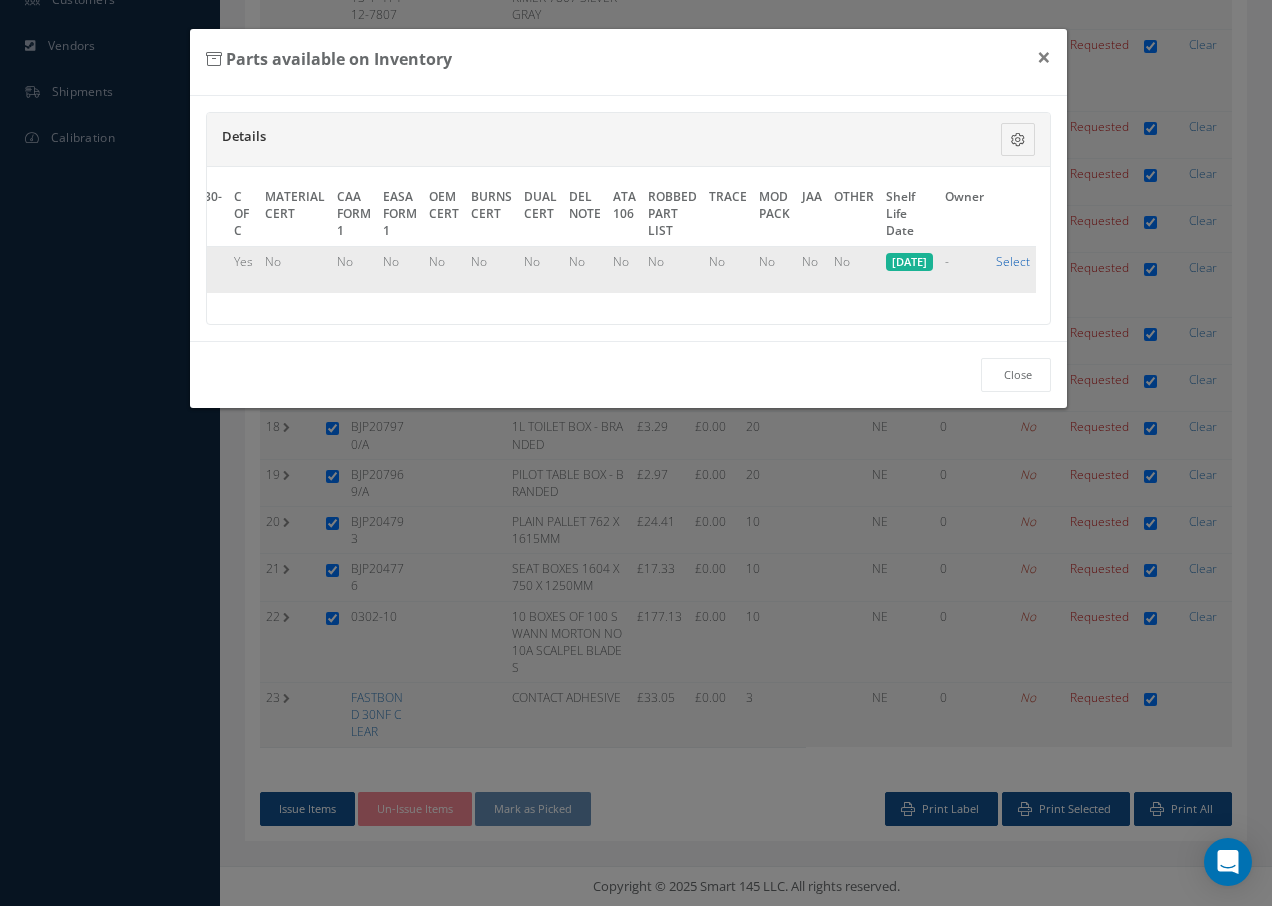 checkbox on "true" 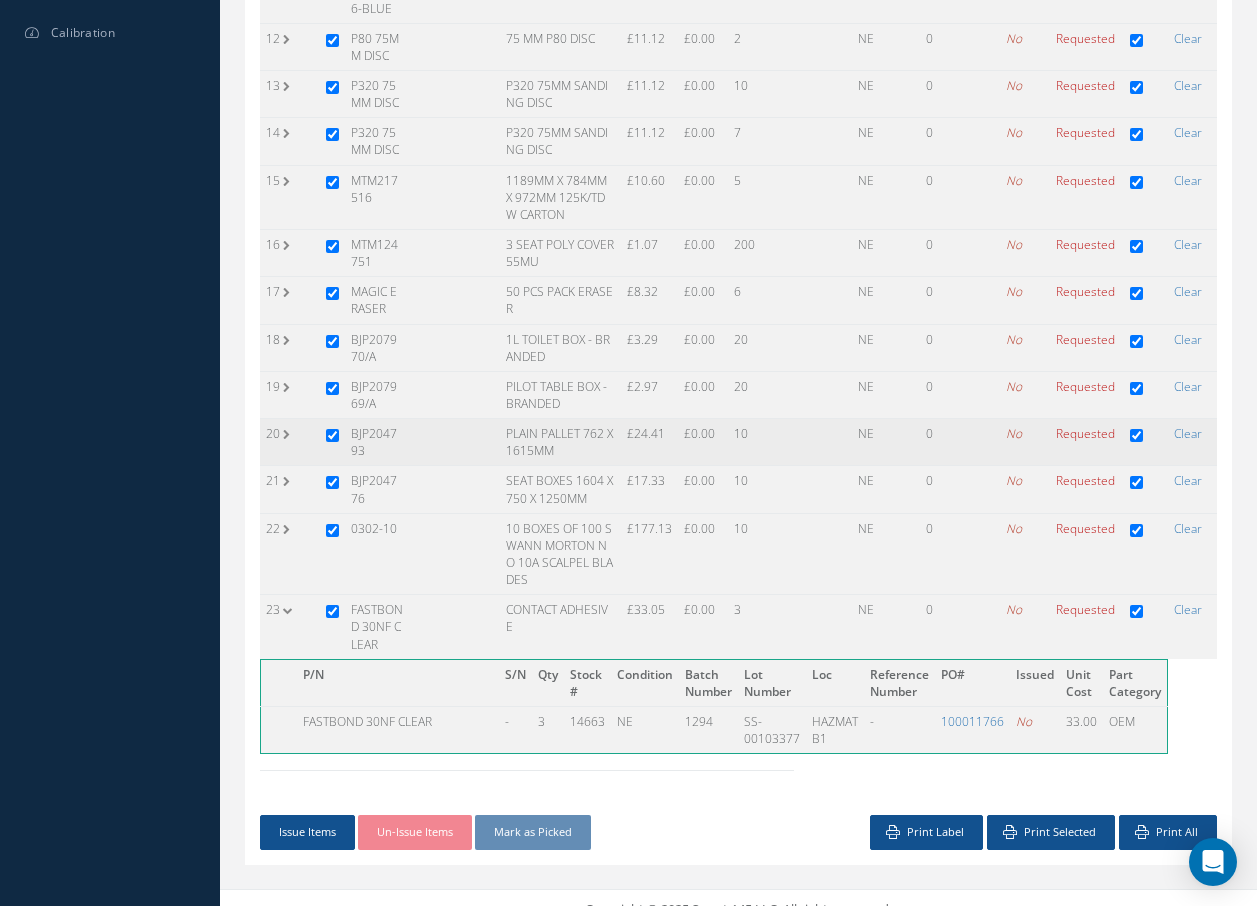 scroll, scrollTop: 876, scrollLeft: 0, axis: vertical 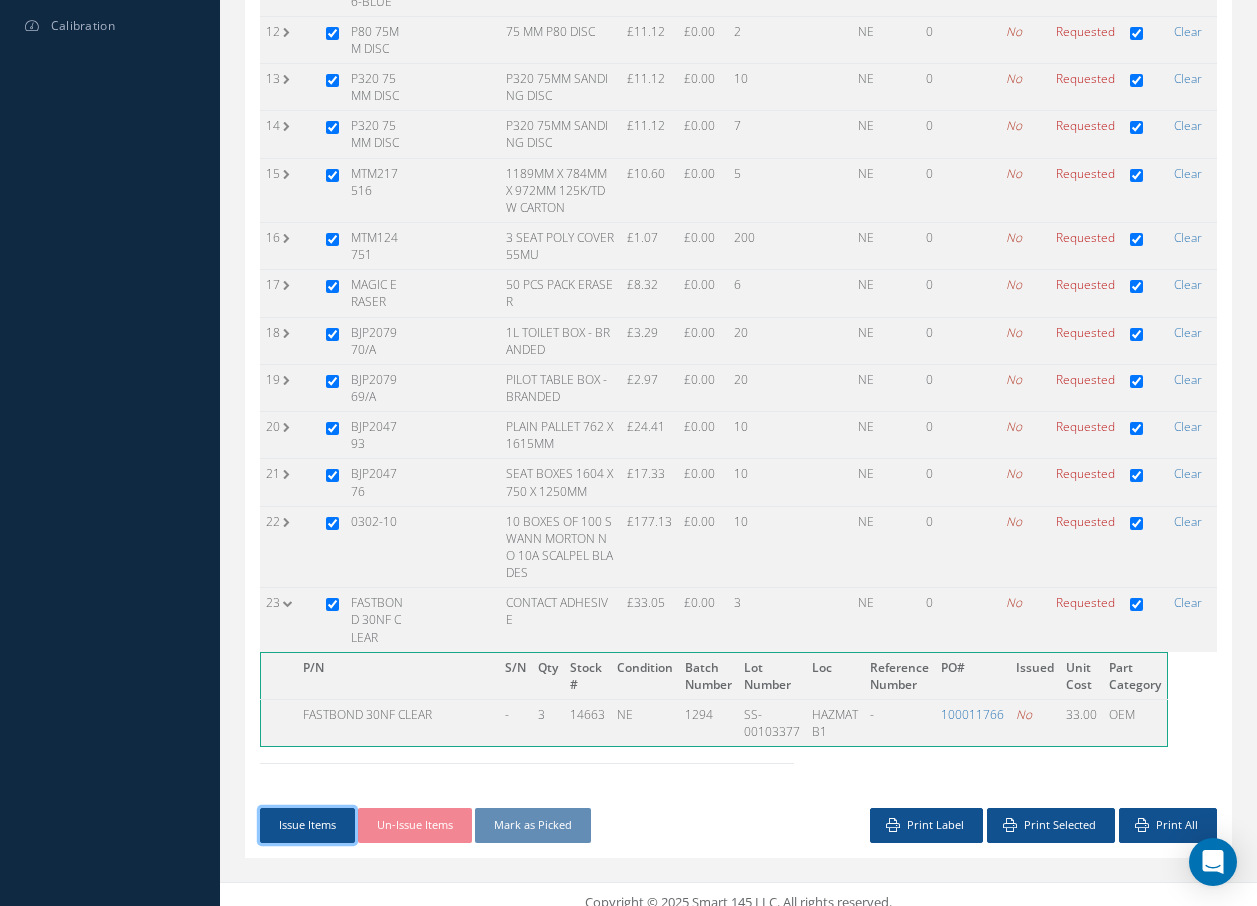 click on "Issue Items" at bounding box center (307, 825) 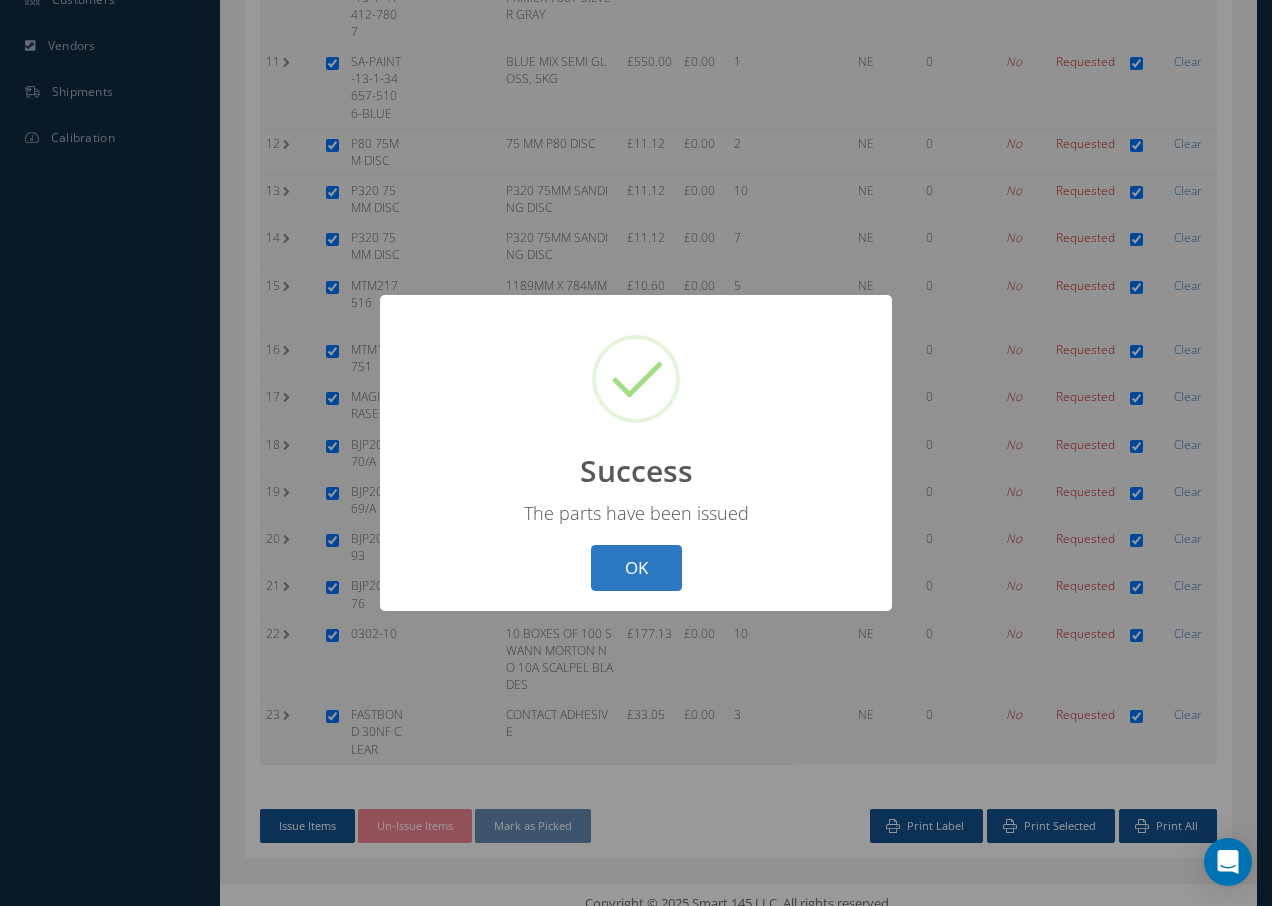 click on "OK" at bounding box center (636, 568) 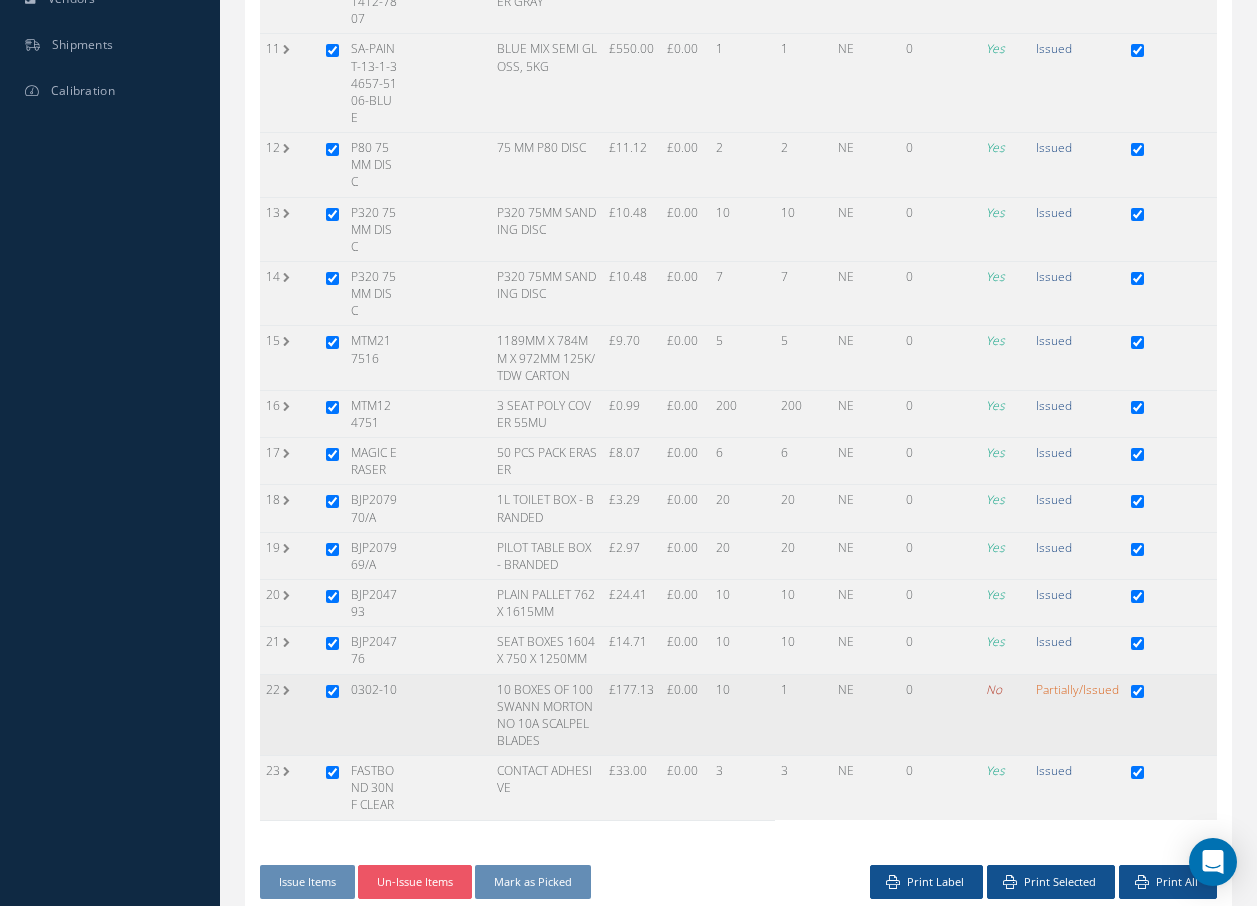 scroll, scrollTop: 833, scrollLeft: 0, axis: vertical 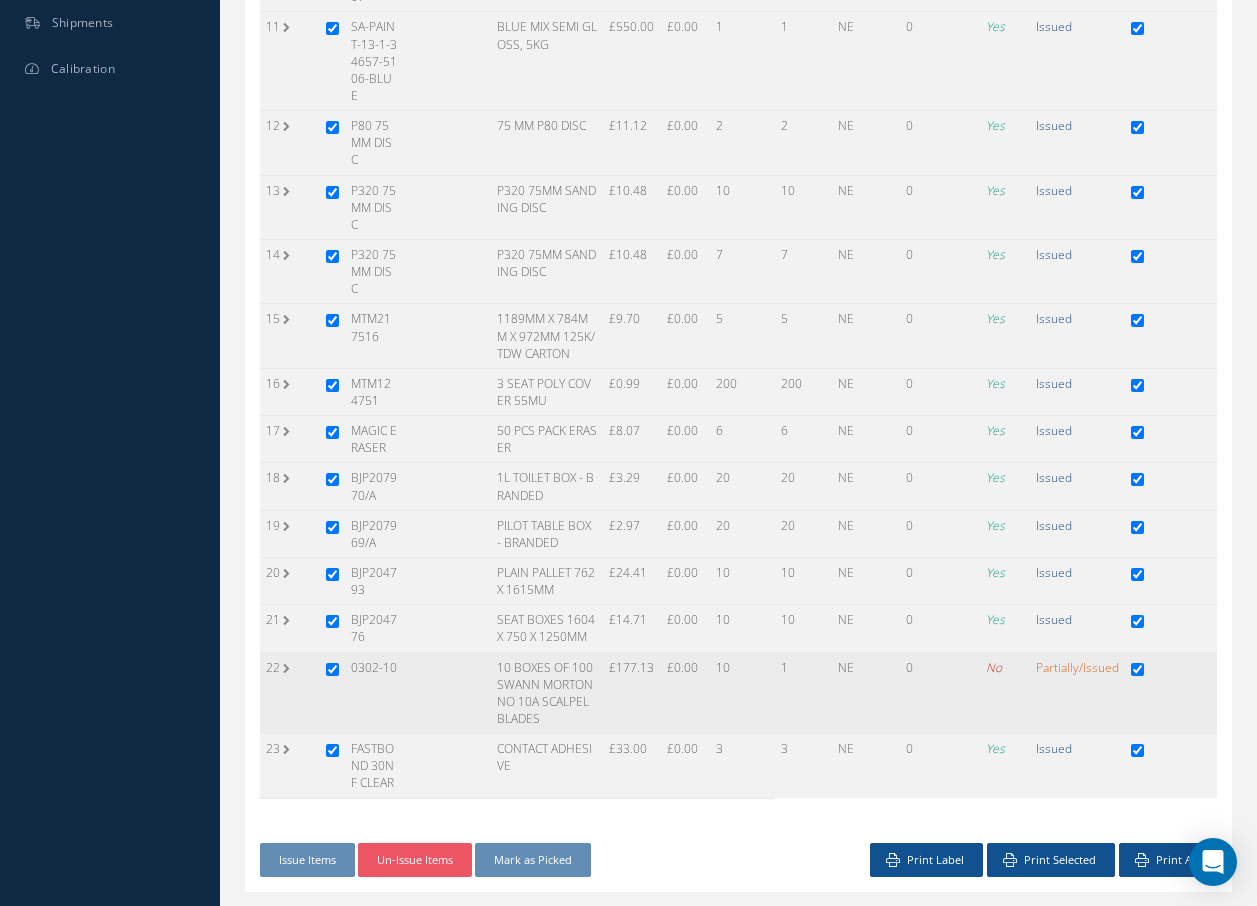 click at bounding box center [332, 669] 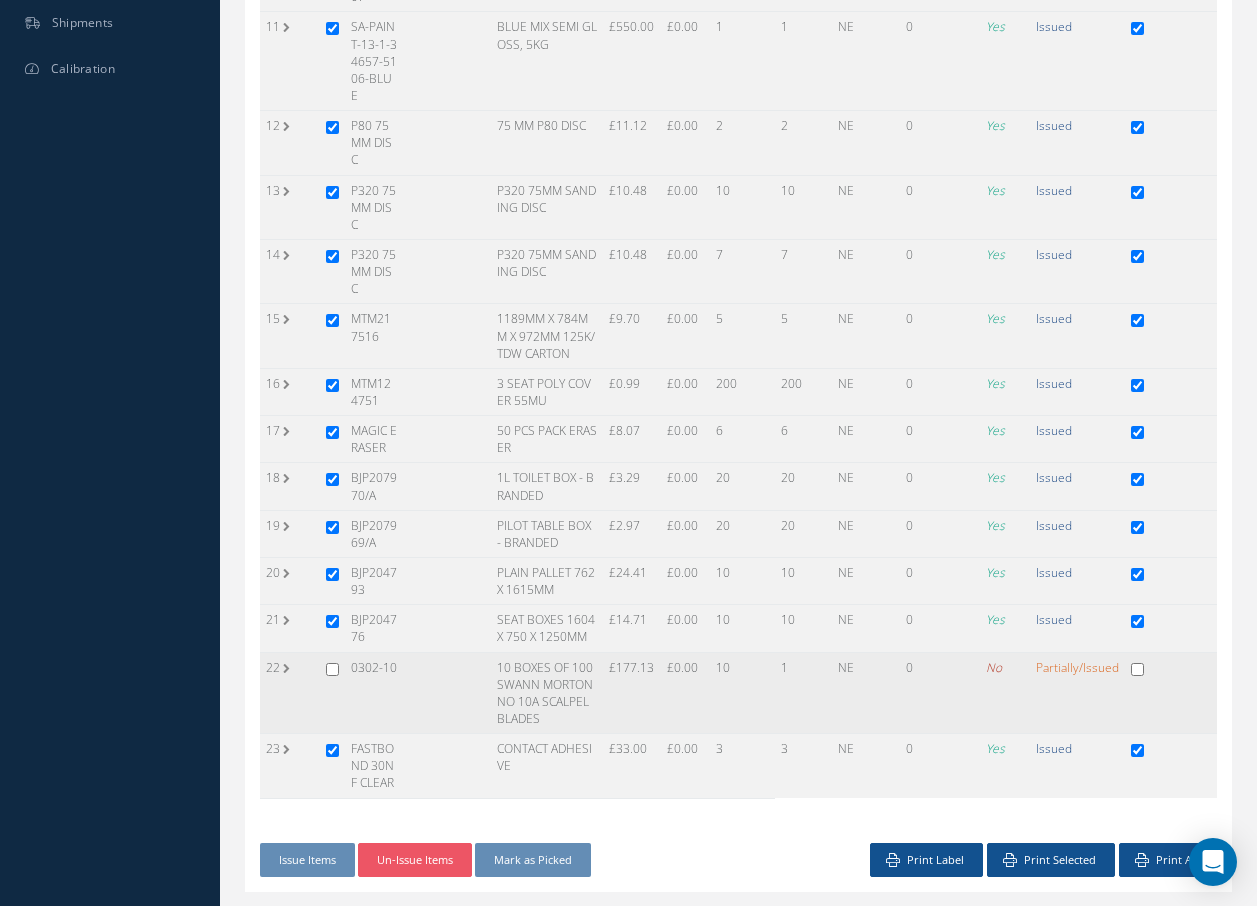checkbox on "false" 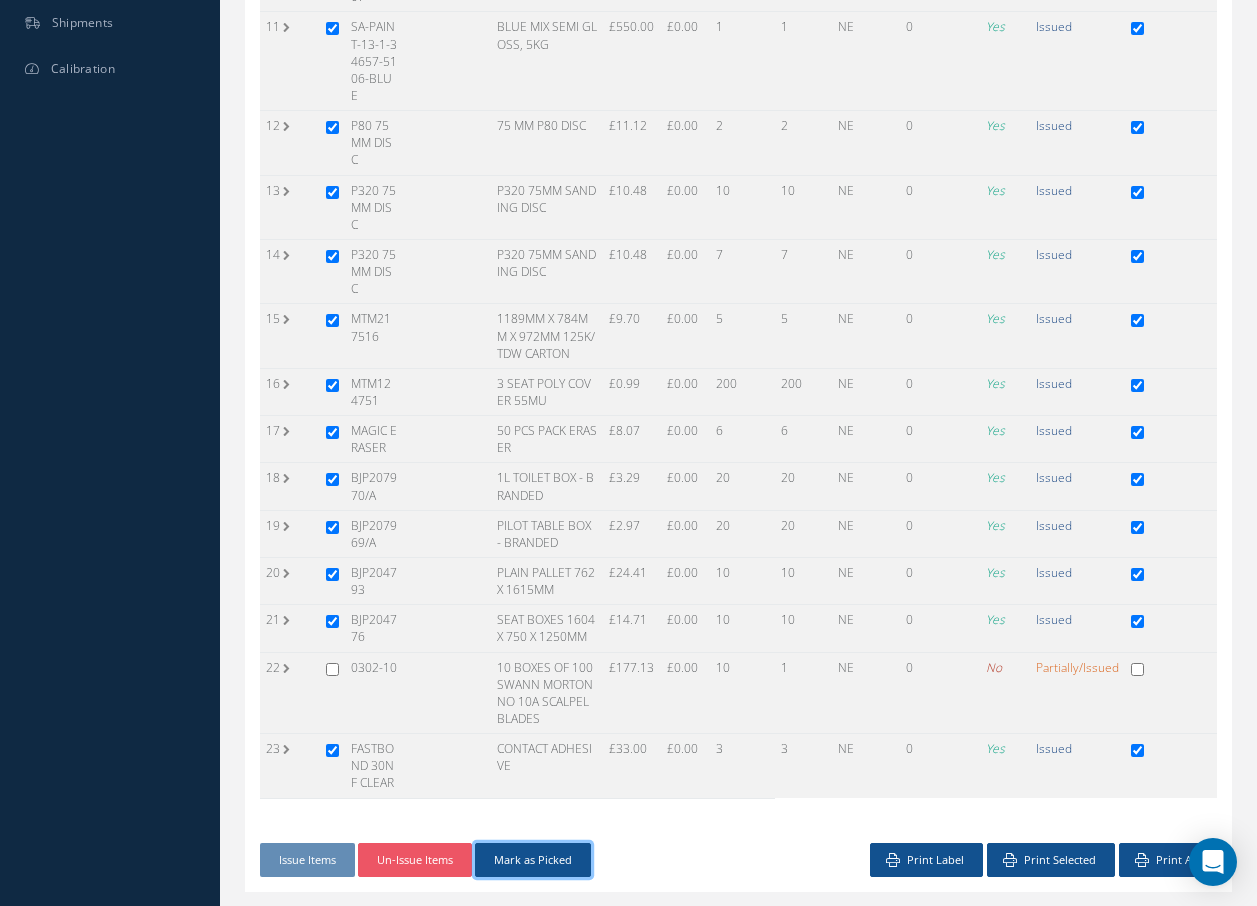 click on "Mark as Picked" at bounding box center (533, 860) 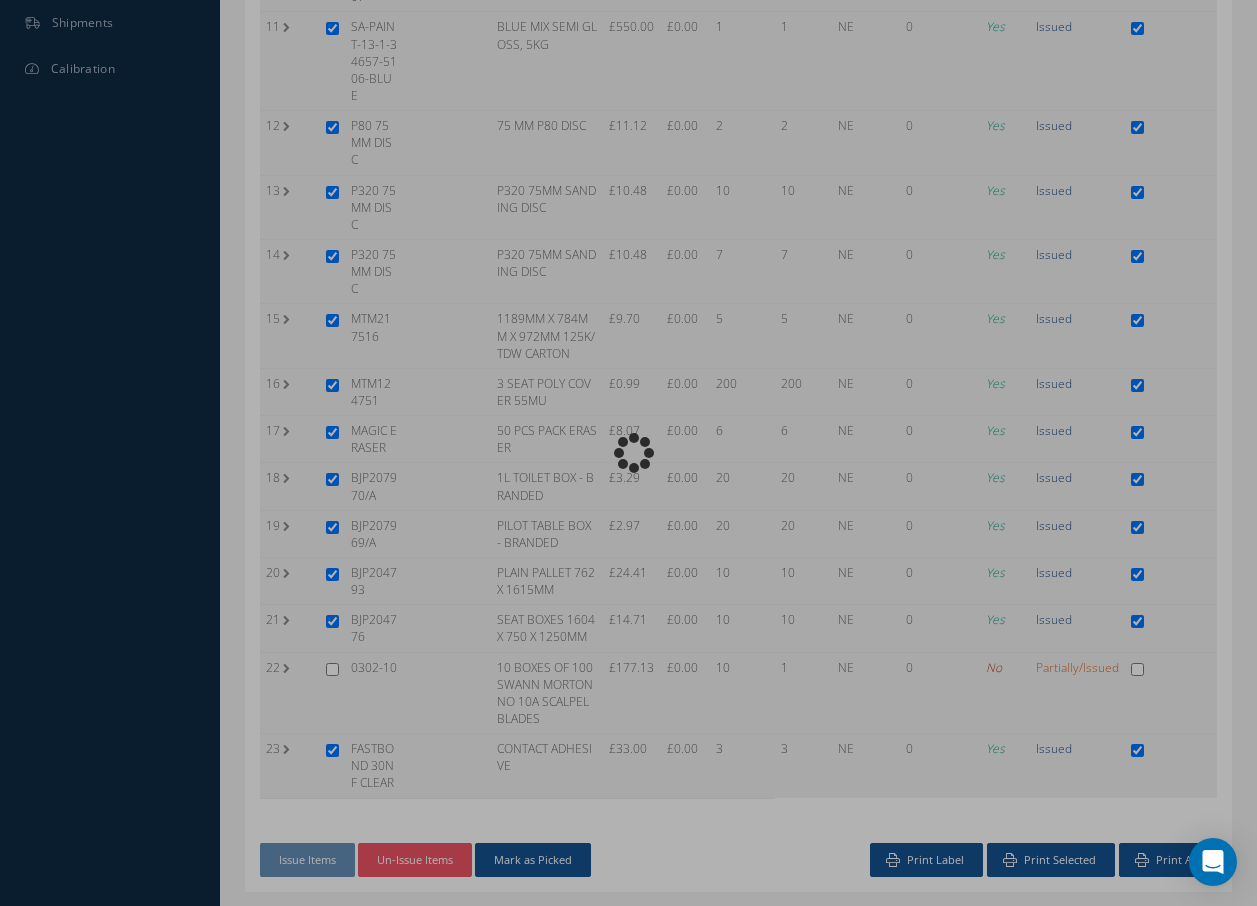 scroll, scrollTop: 781, scrollLeft: 0, axis: vertical 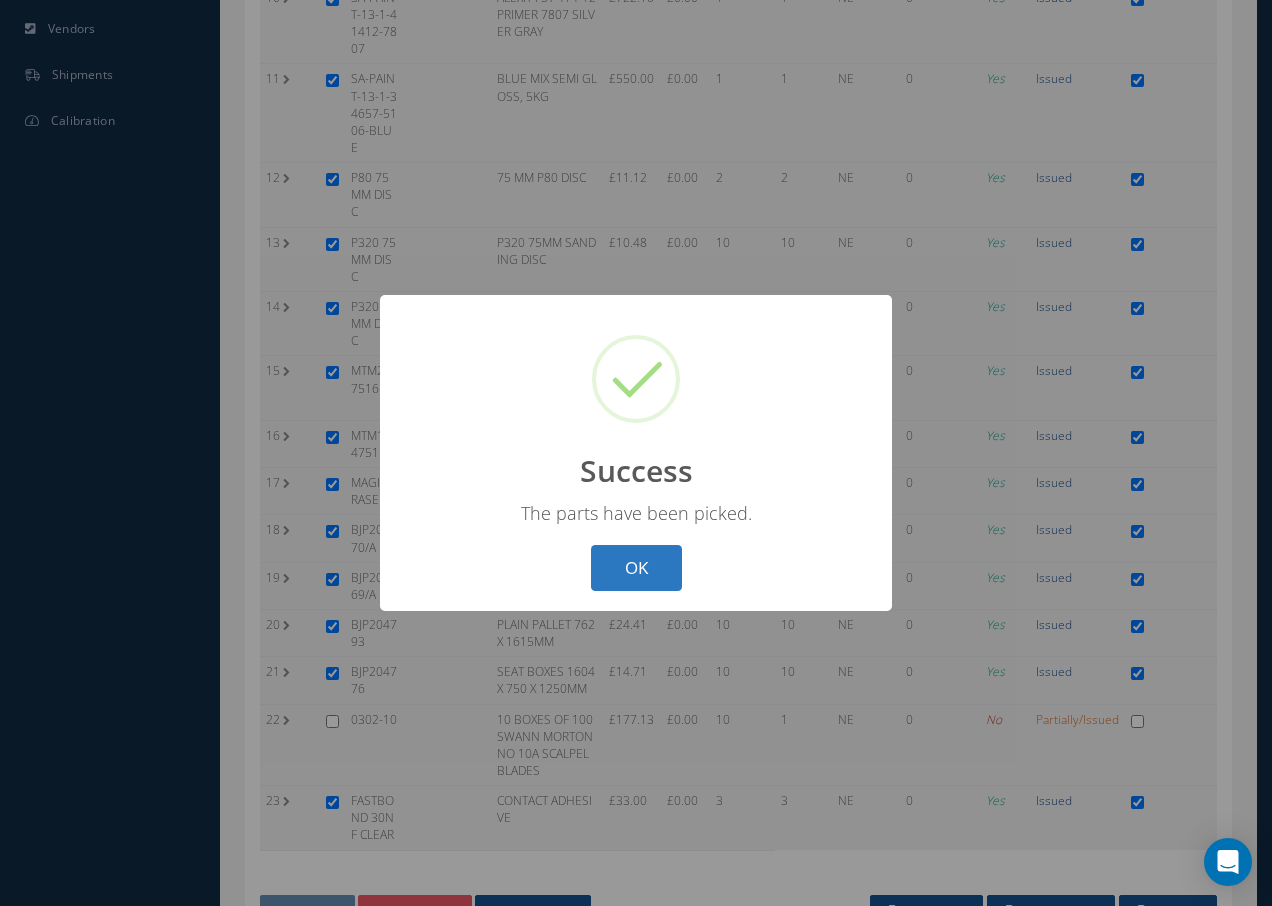 click on "OK" at bounding box center [636, 568] 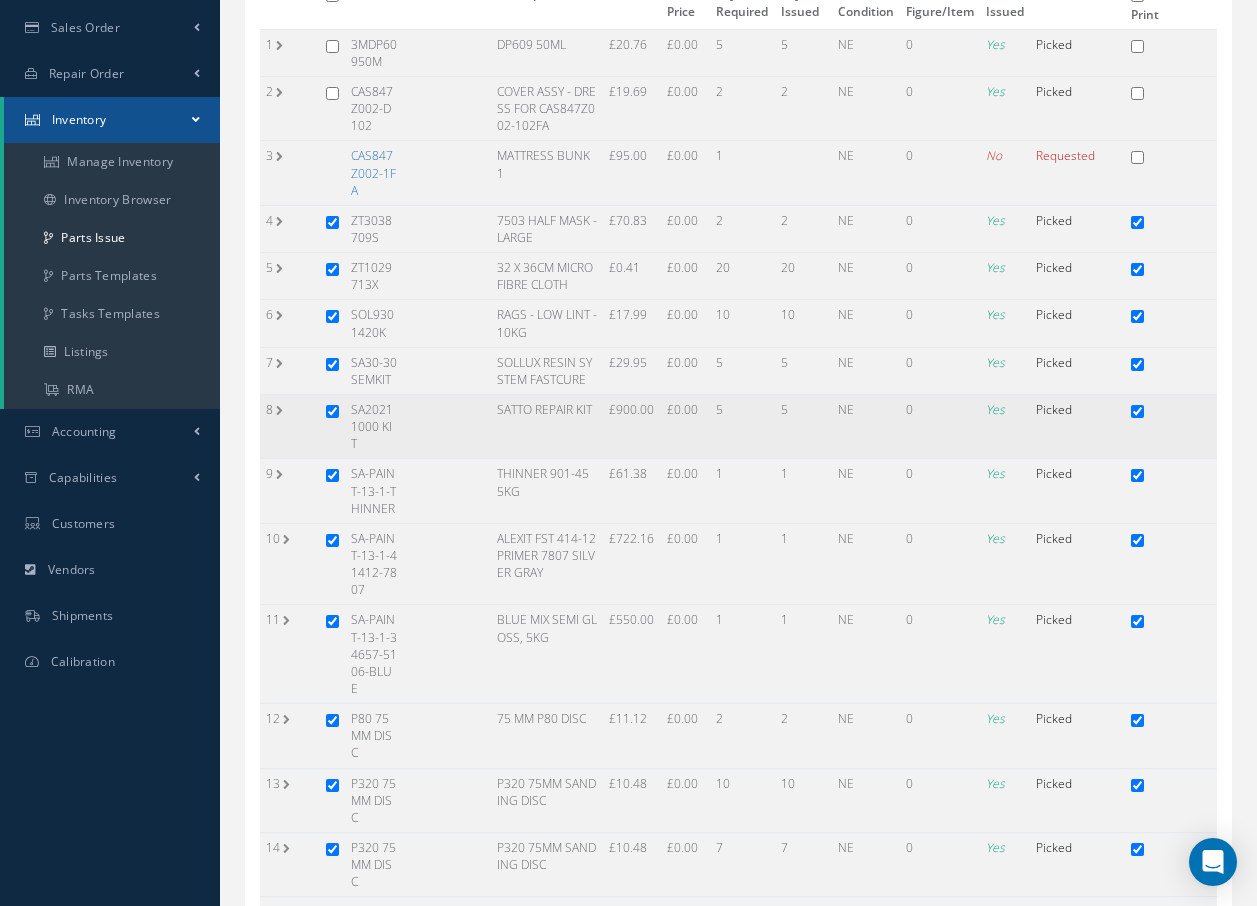 scroll, scrollTop: 0, scrollLeft: 0, axis: both 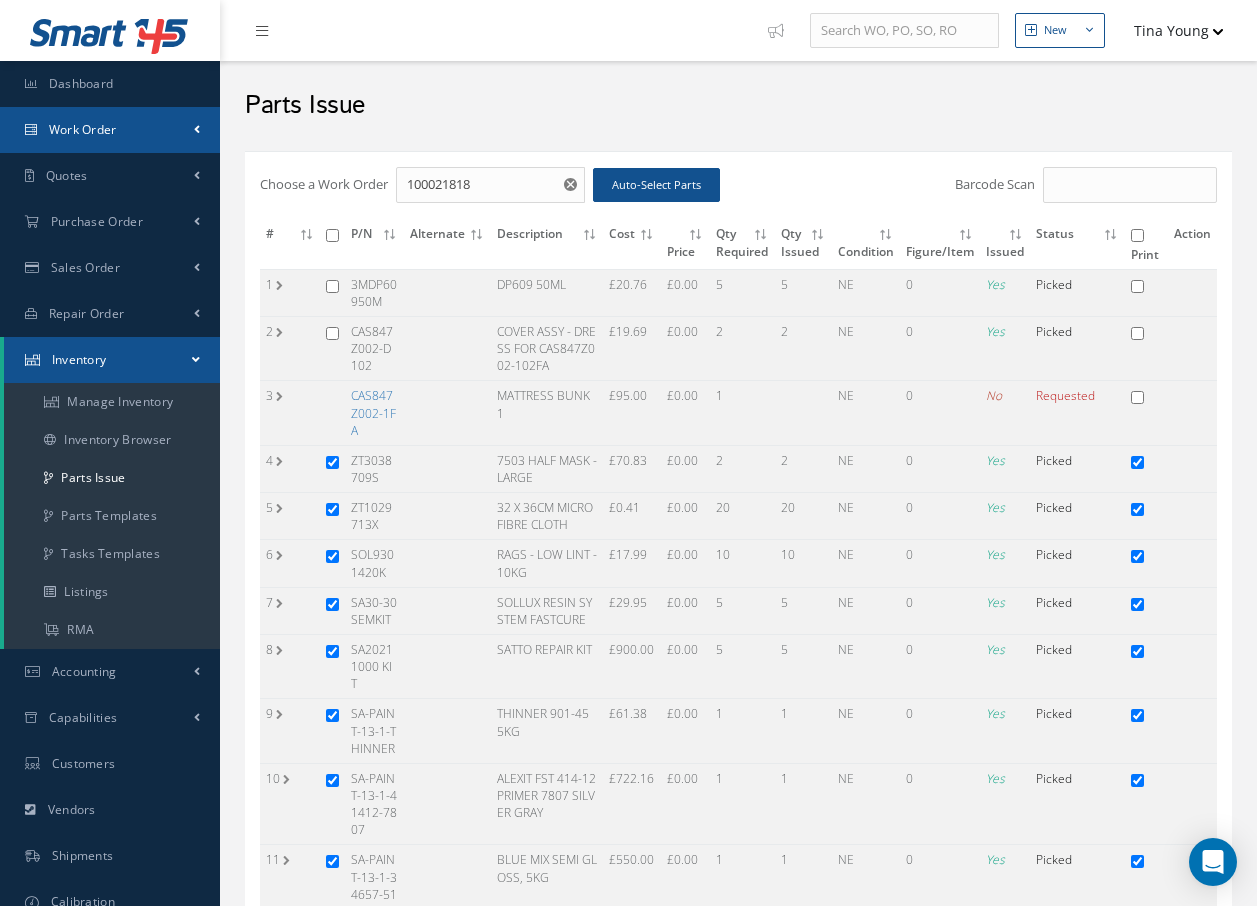 click on "Work Order" at bounding box center (110, 130) 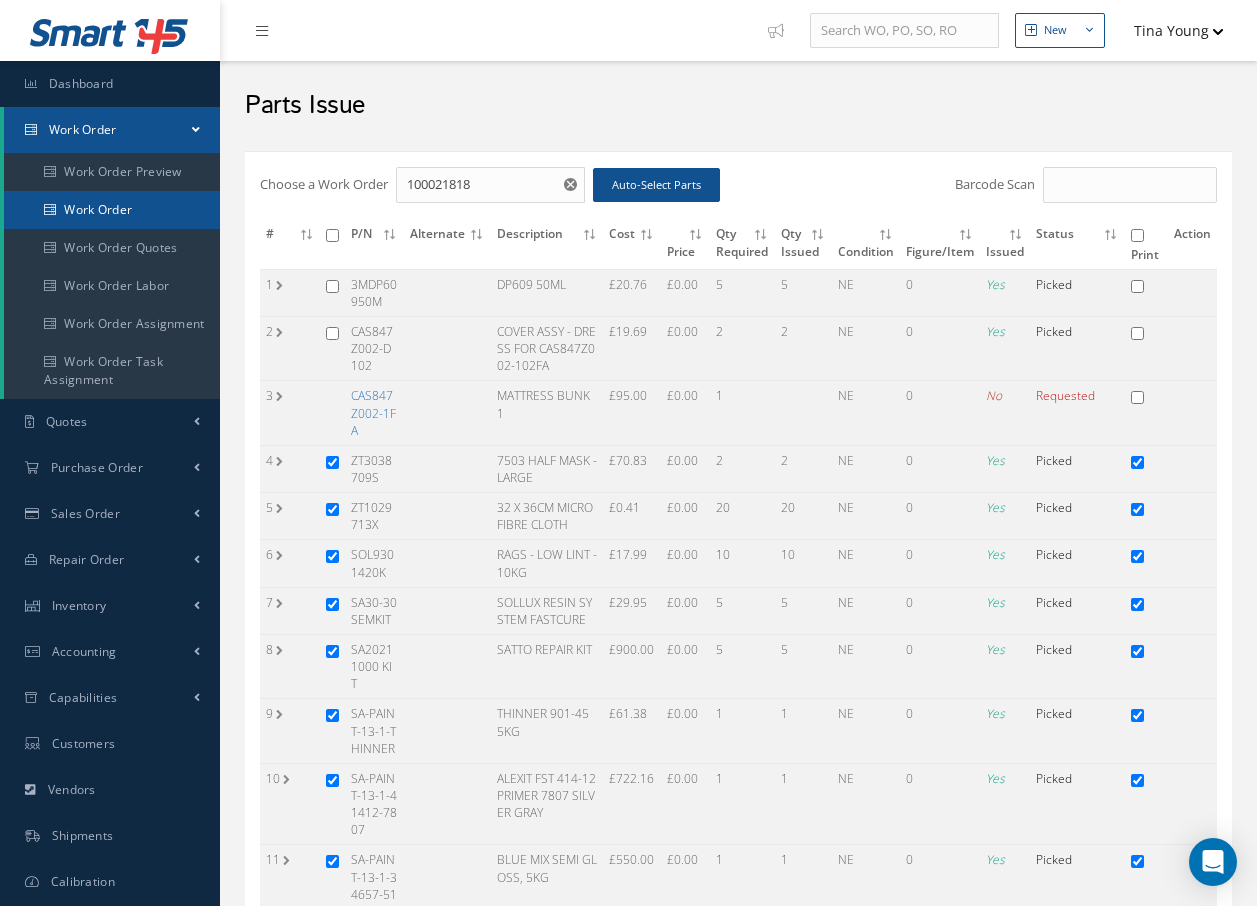click on "Work Order" at bounding box center (112, 210) 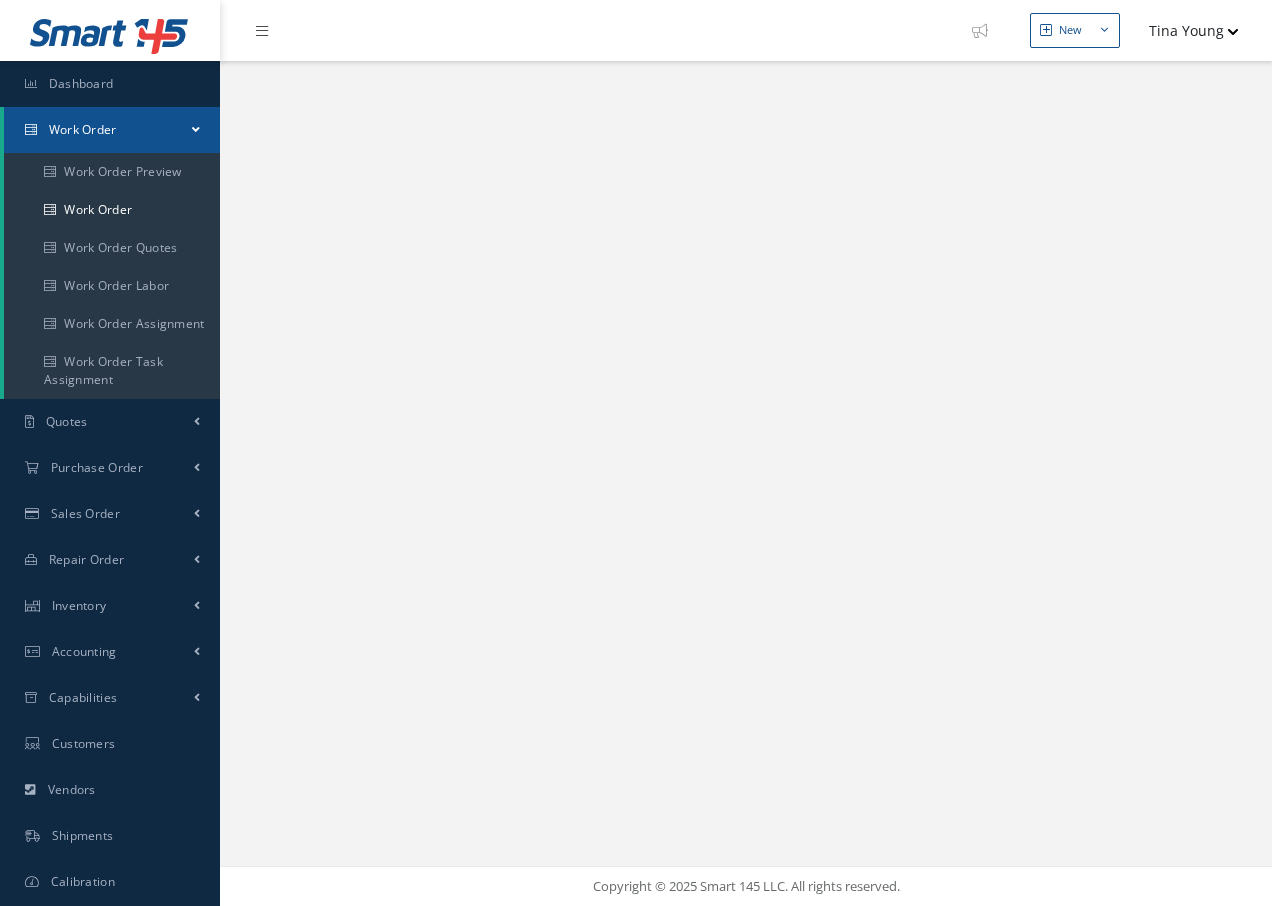 scroll, scrollTop: 0, scrollLeft: 0, axis: both 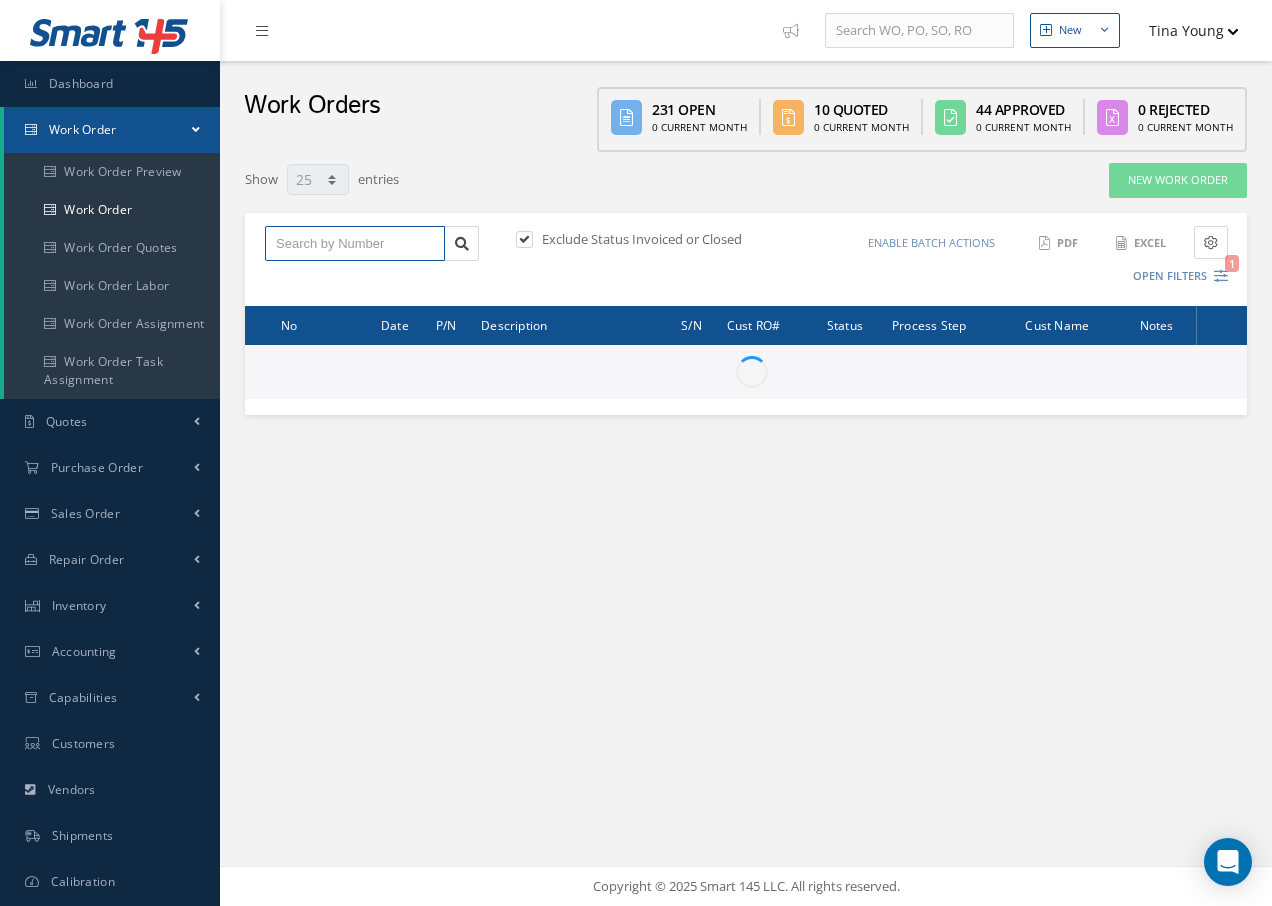 click at bounding box center [355, 244] 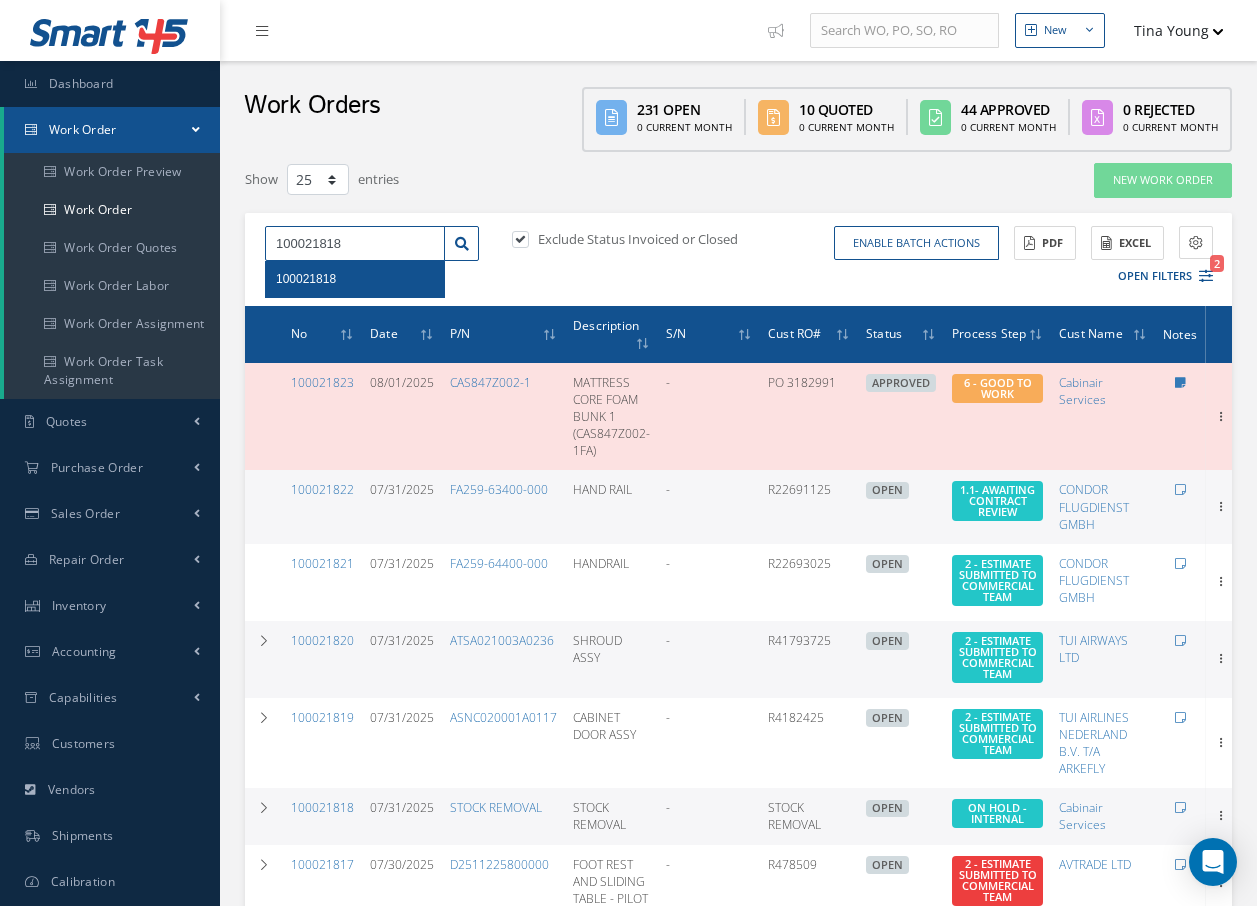 type on "100021818" 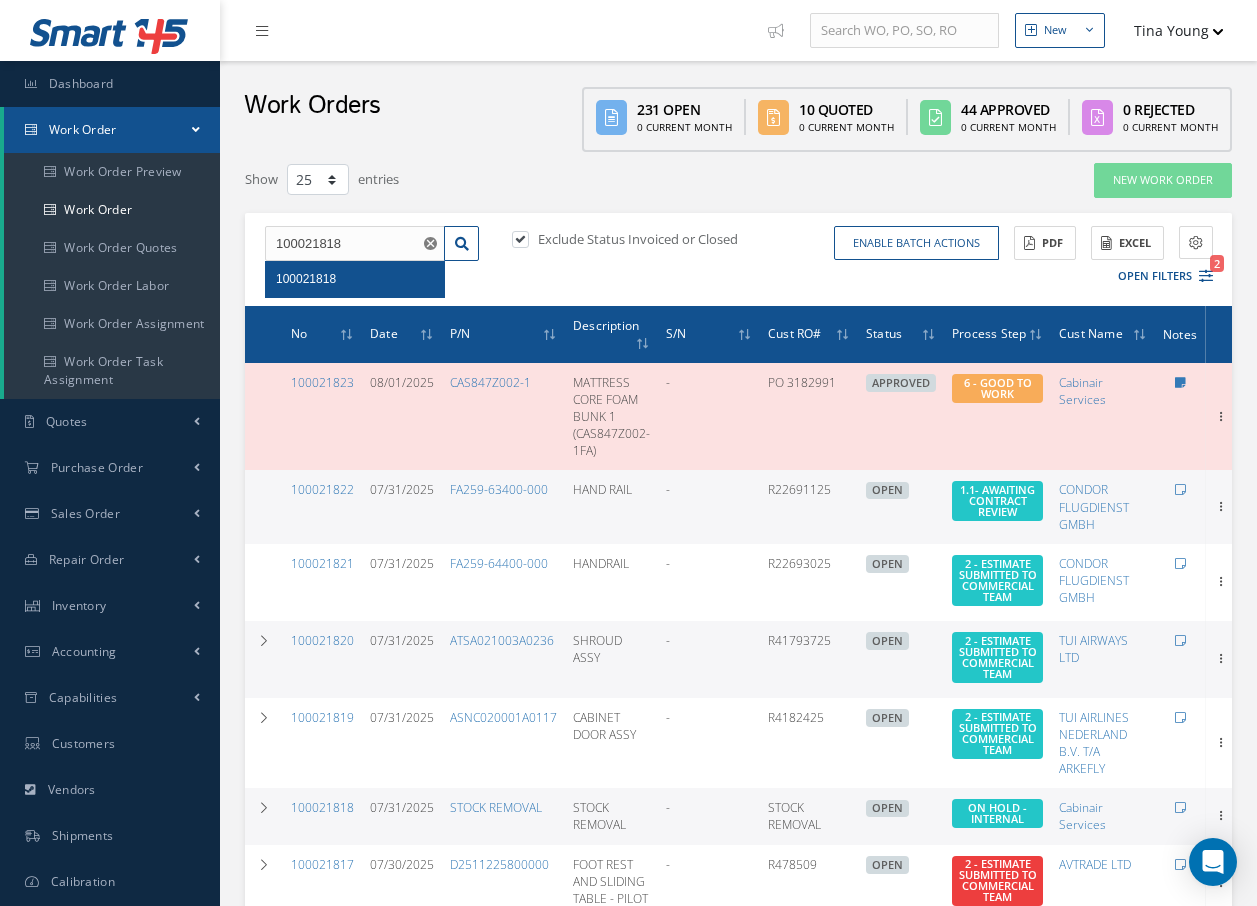 click on "100021818" at bounding box center [355, 279] 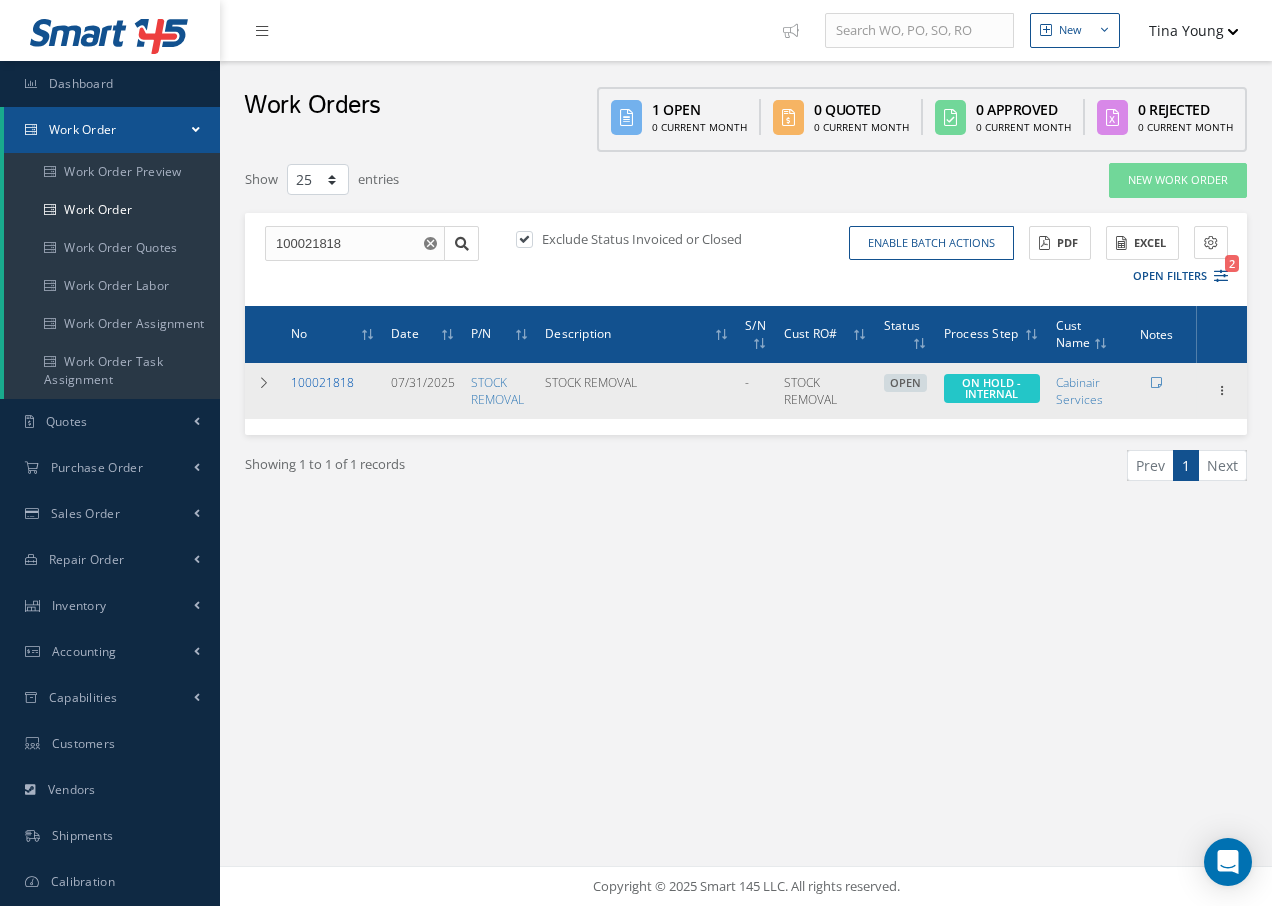 click on "100021818" at bounding box center (322, 382) 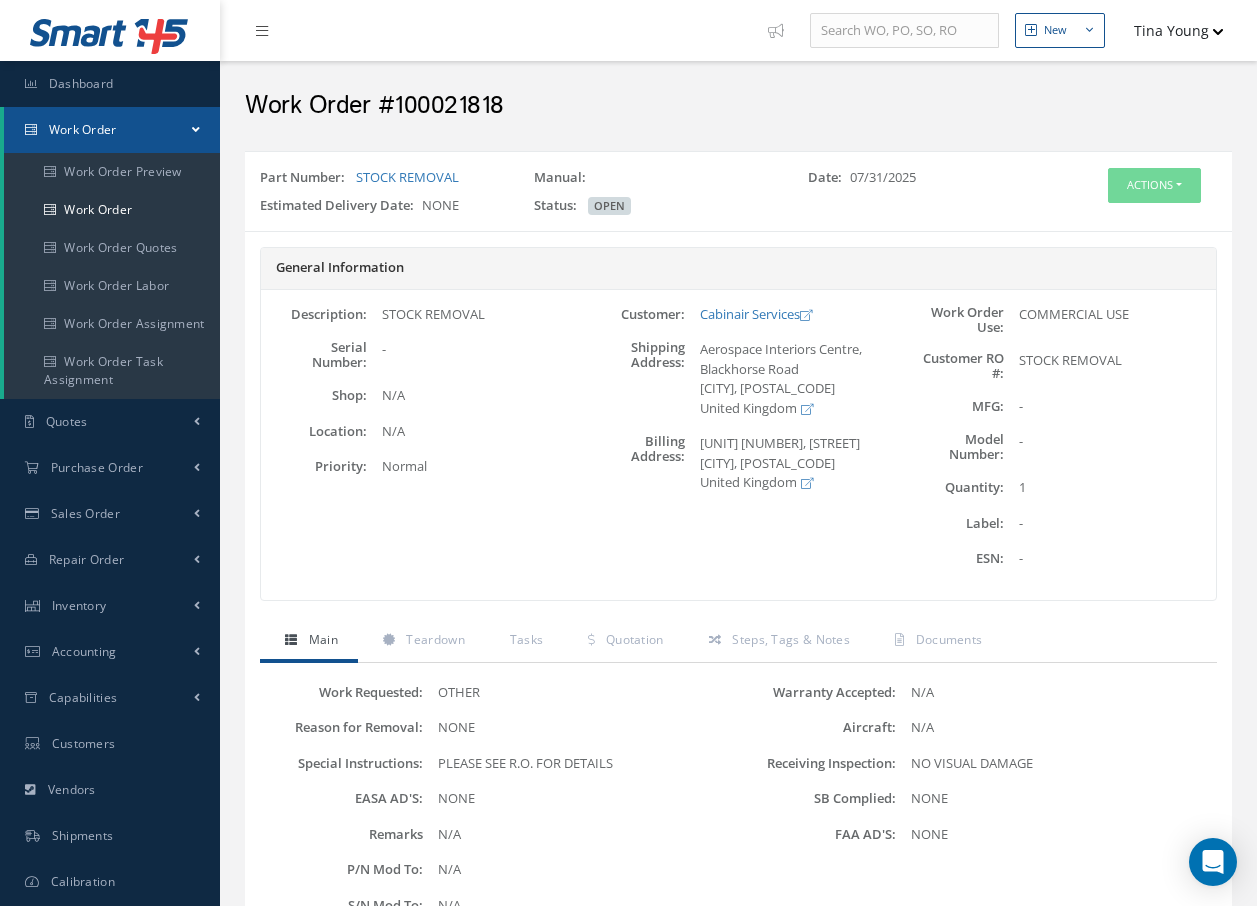 scroll, scrollTop: 0, scrollLeft: 0, axis: both 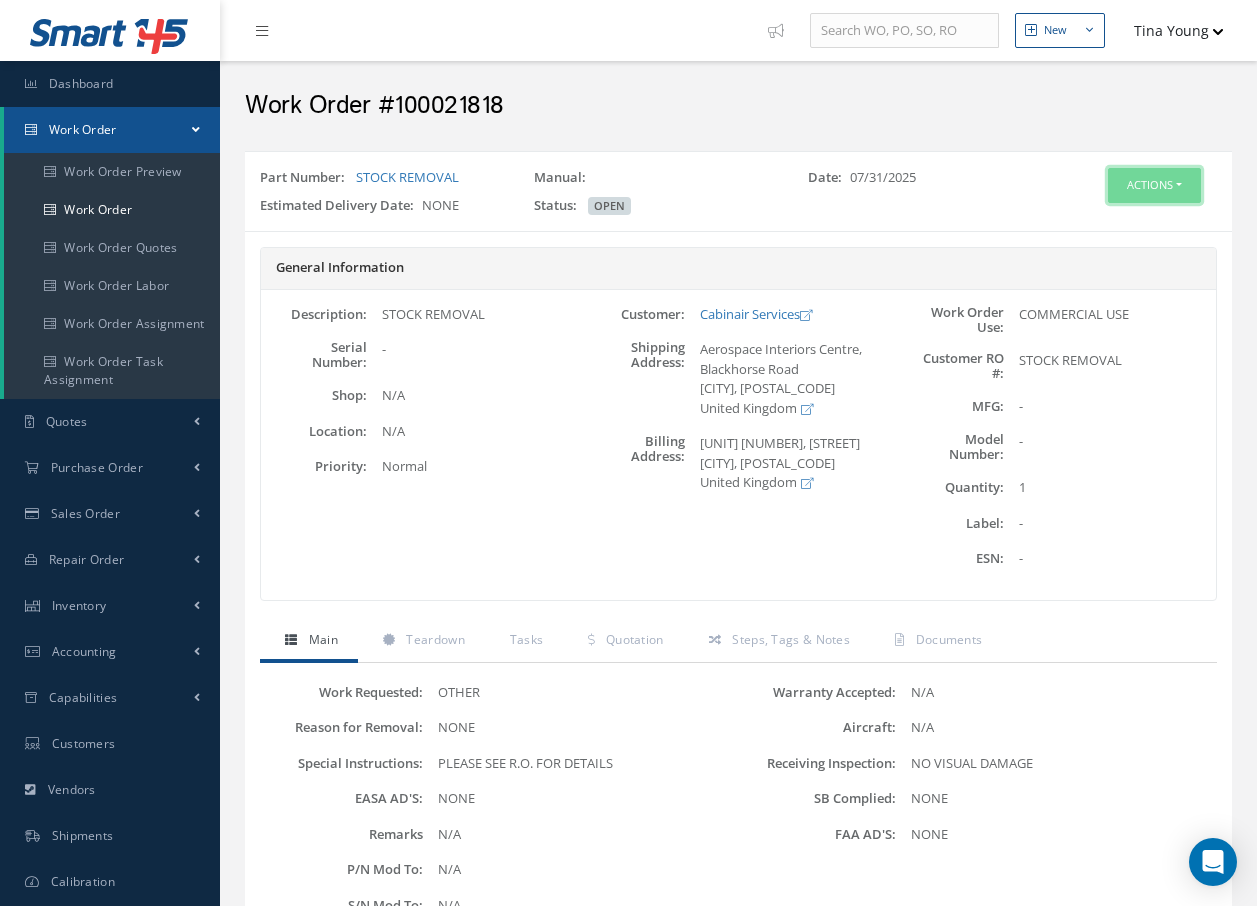 click on "Actions" at bounding box center [1154, 185] 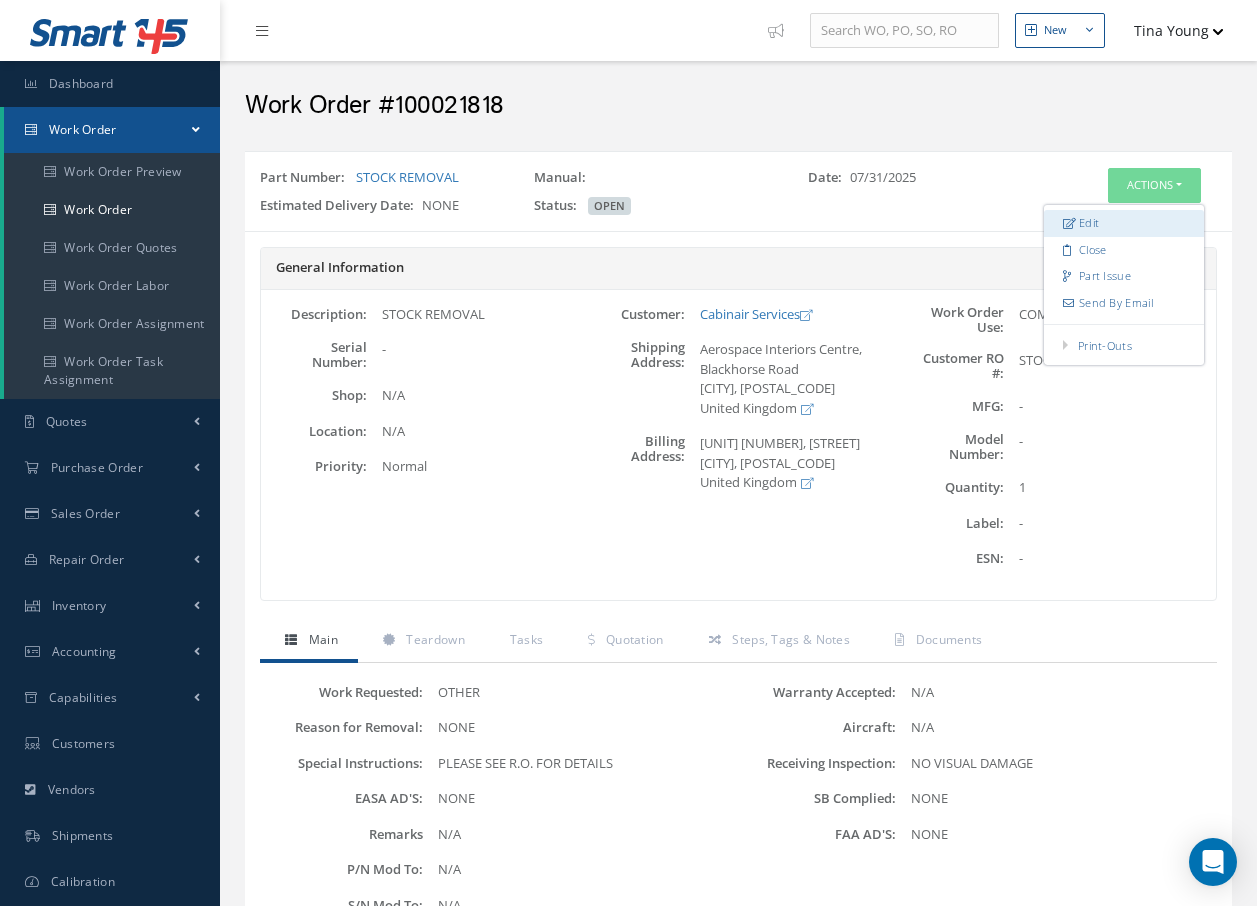 click on "Edit" at bounding box center [1124, 223] 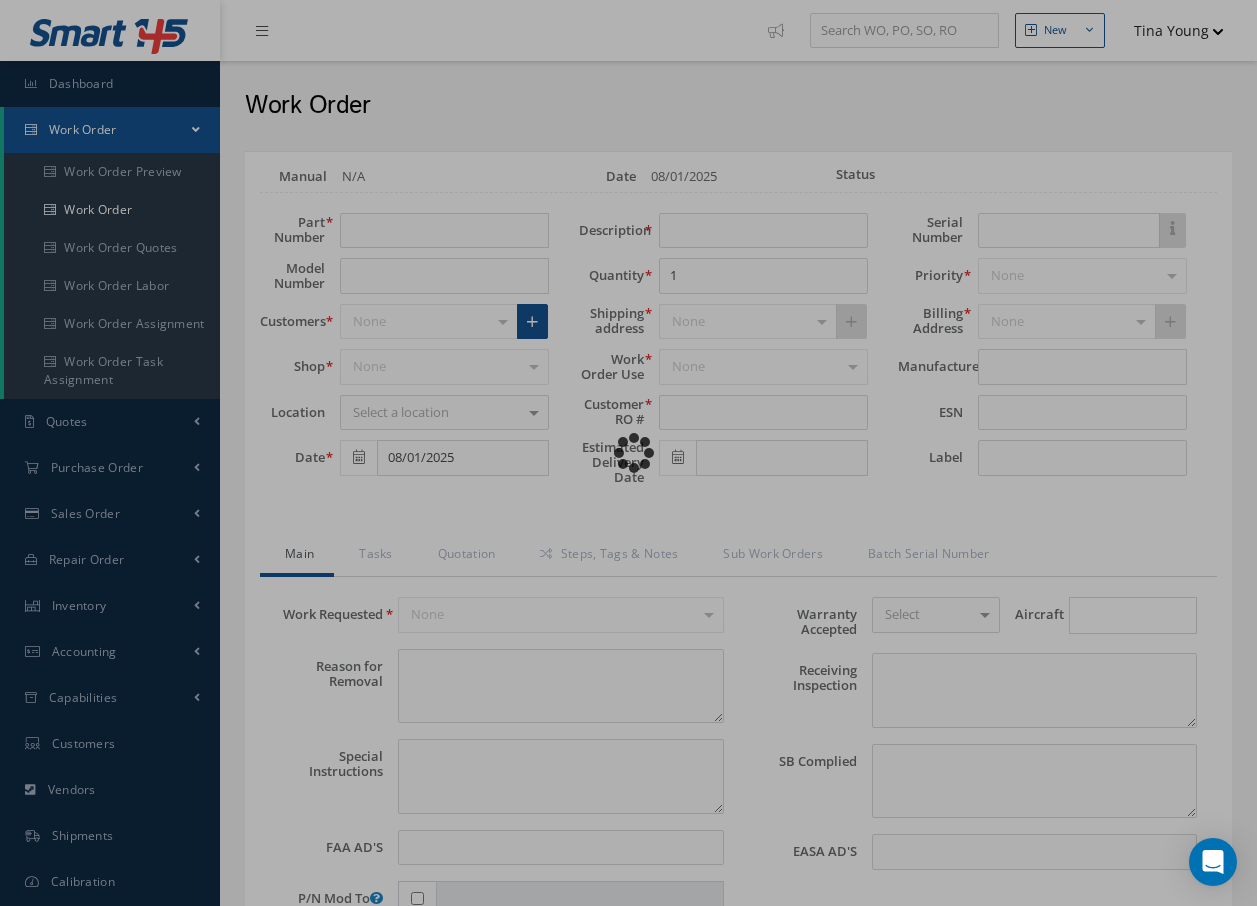 scroll, scrollTop: 0, scrollLeft: 0, axis: both 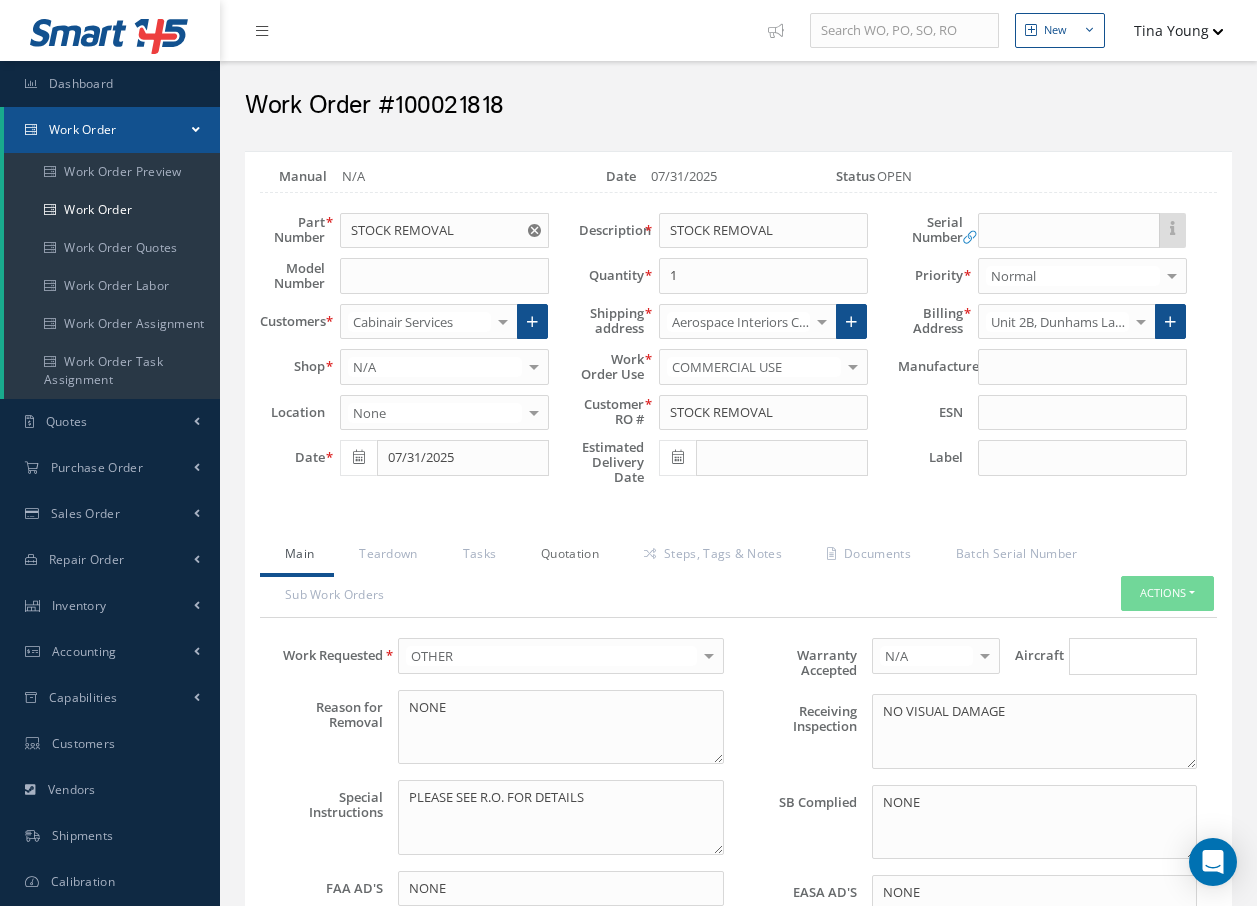 click on "Quotation" at bounding box center [567, 556] 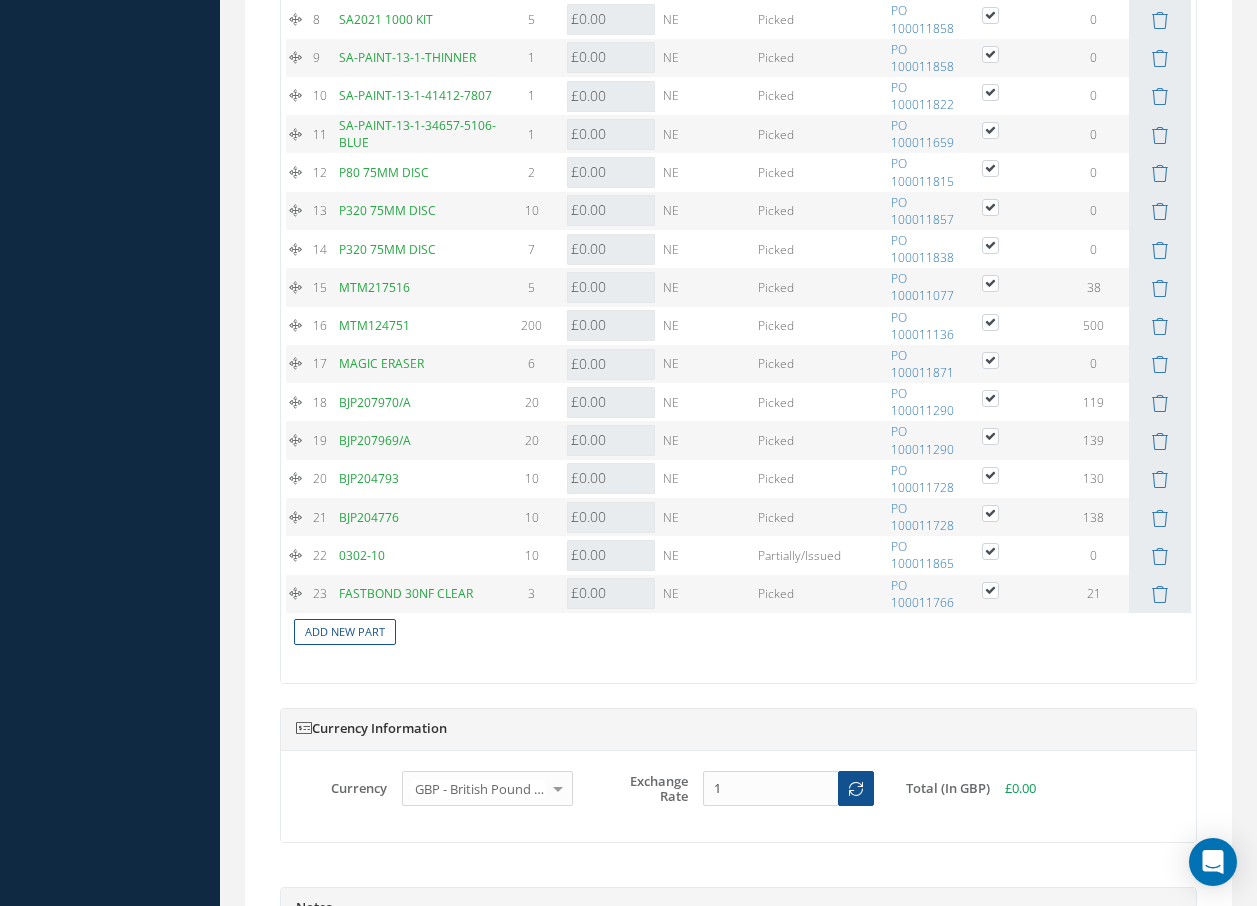 scroll, scrollTop: 2300, scrollLeft: 0, axis: vertical 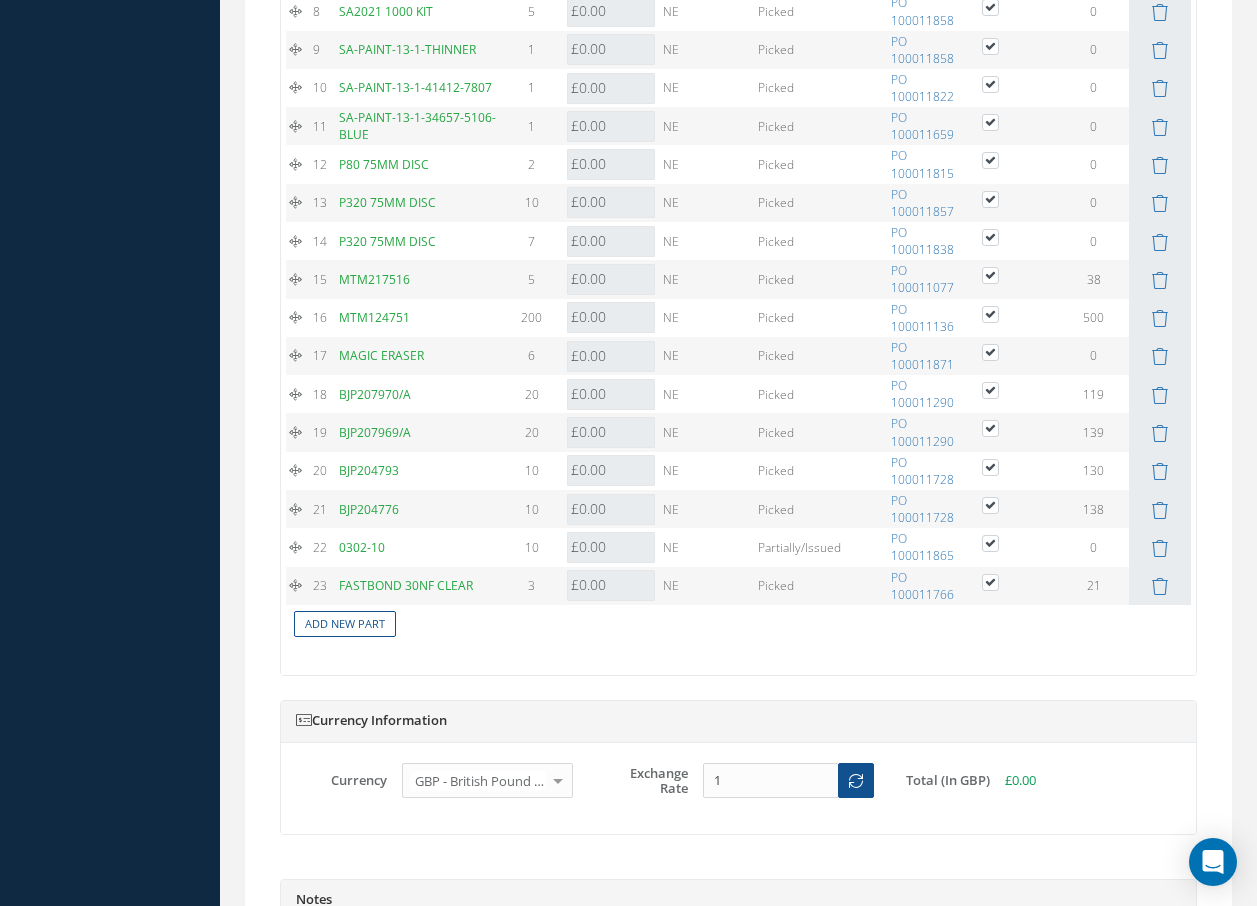 click on "#
Part Number
Description
SN
Alternate PN
Qty
Cost
Markup %
Price
Subtotal
UM
Condition
Repair Code
Task
Figure / Item
Status
PO/REF
Print
In Stock   On Order   Notes   Cust Notes     Action       1
3MDP60950M
DP609 50ML
5" at bounding box center [738, 167] 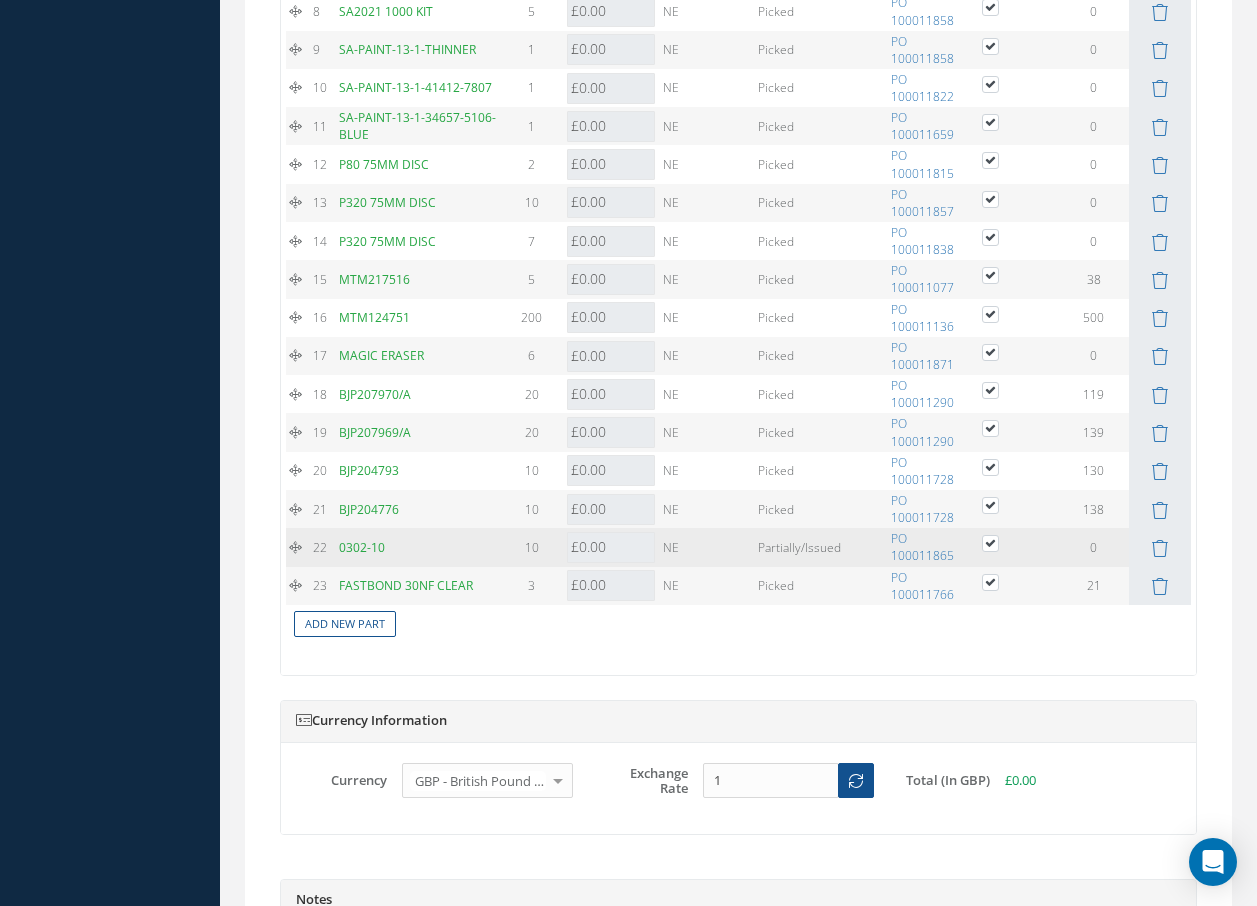 click at bounding box center [1000, 542] 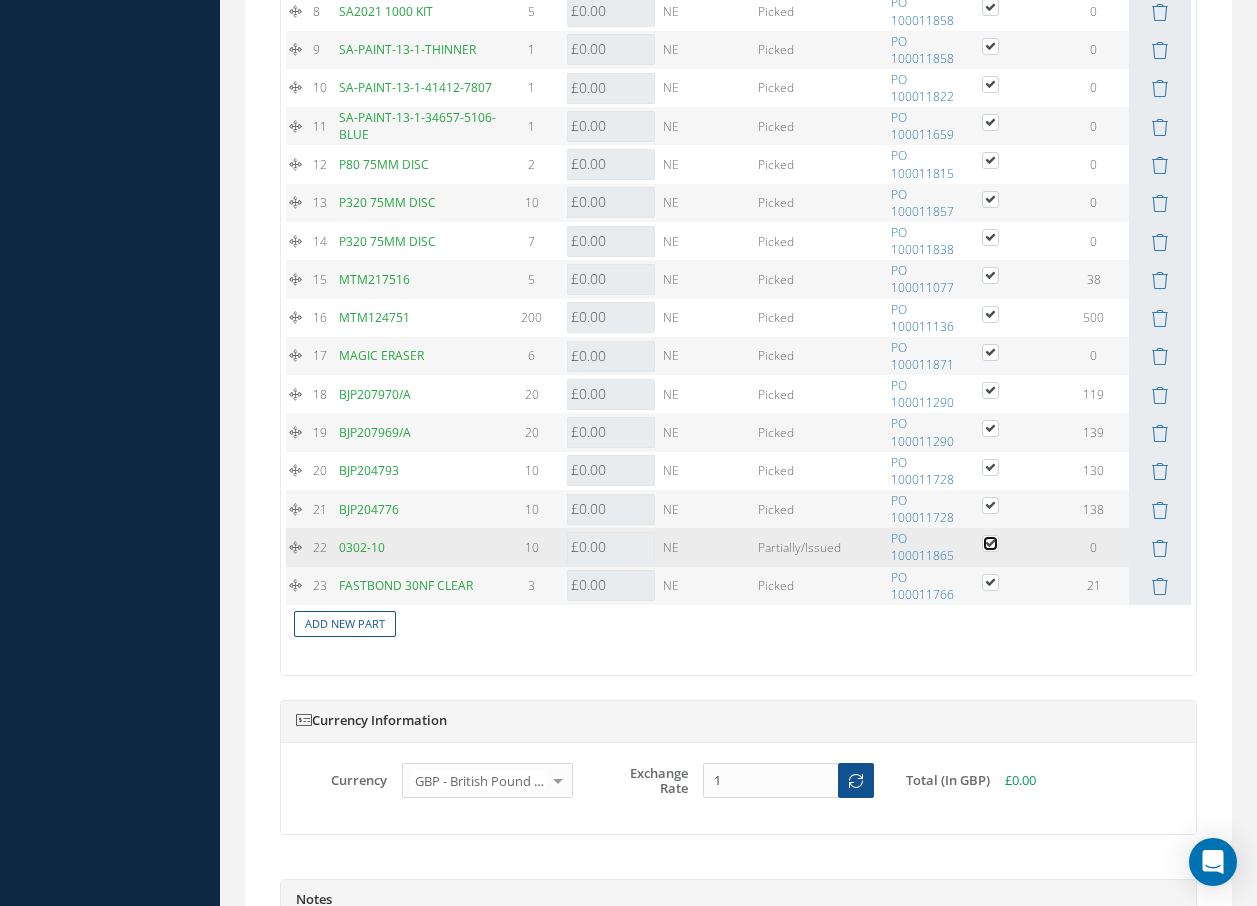 click at bounding box center (991, 545) 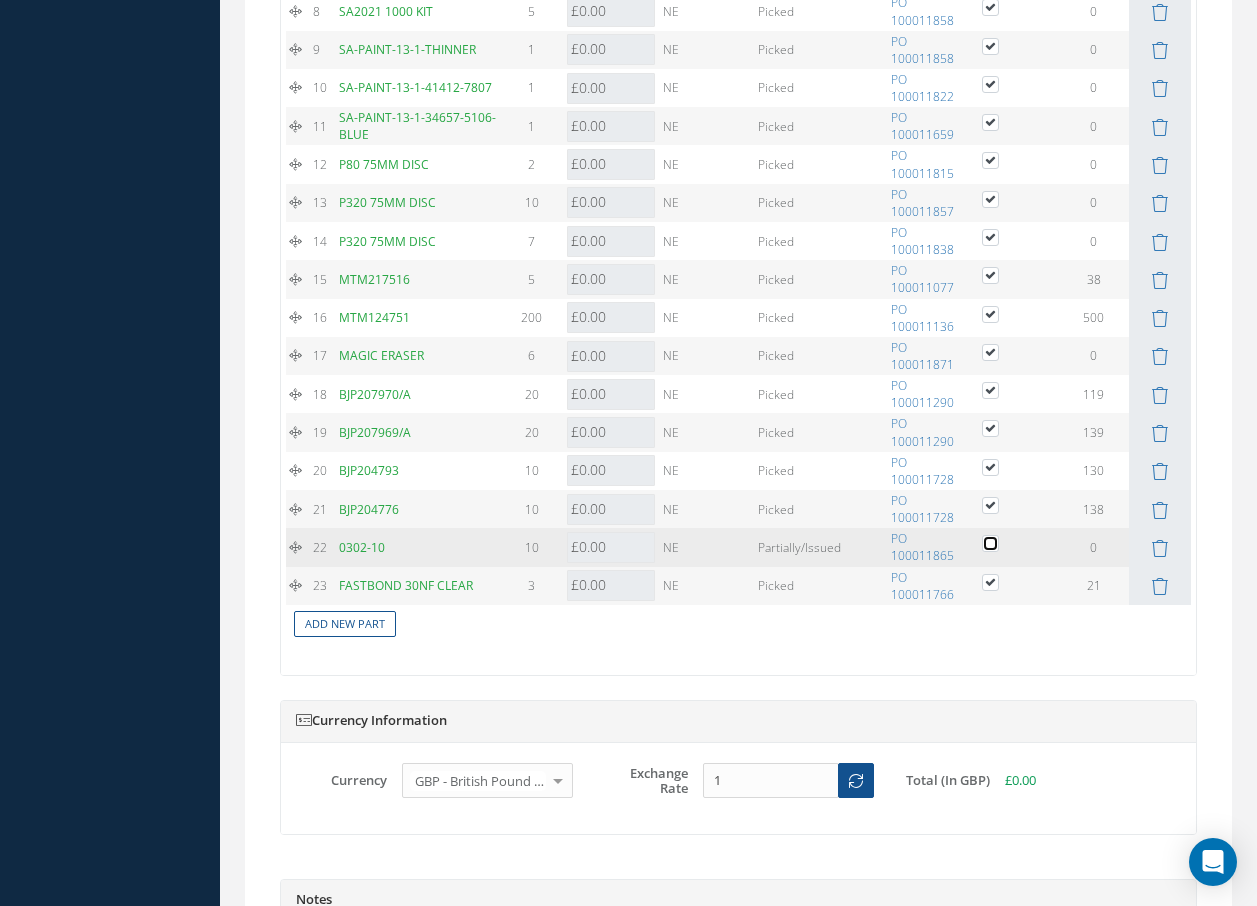 checkbox on "false" 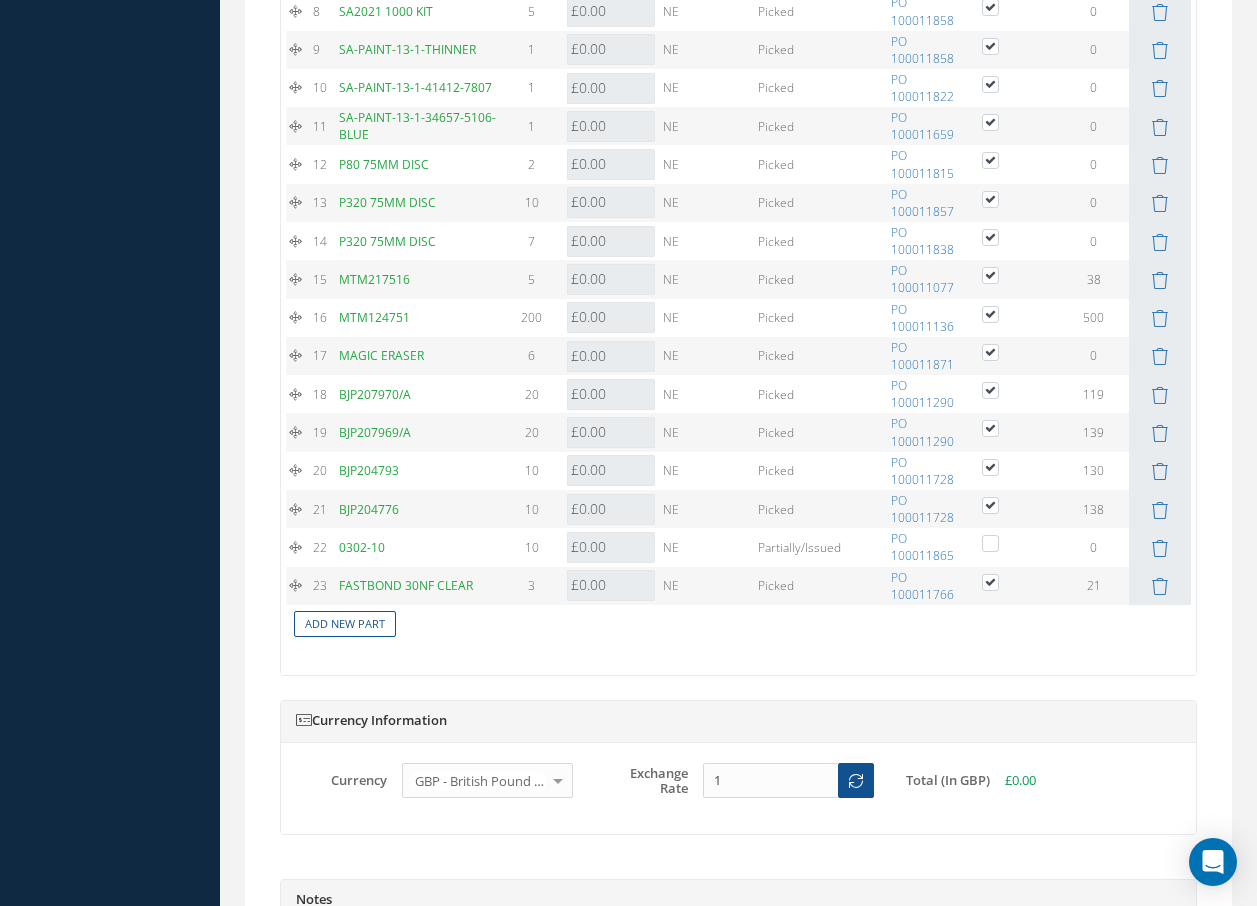 click on "#
Part Number
Description
SN
Alternate PN
Qty
Cost
Markup %
Price
Subtotal
UM
Condition
Repair Code
Task
Figure / Item
Status
PO/REF
Print
In Stock   On Order   Notes   Cust Notes     Action       1
3MDP60950M
DP609 50ML
5" at bounding box center [738, 167] 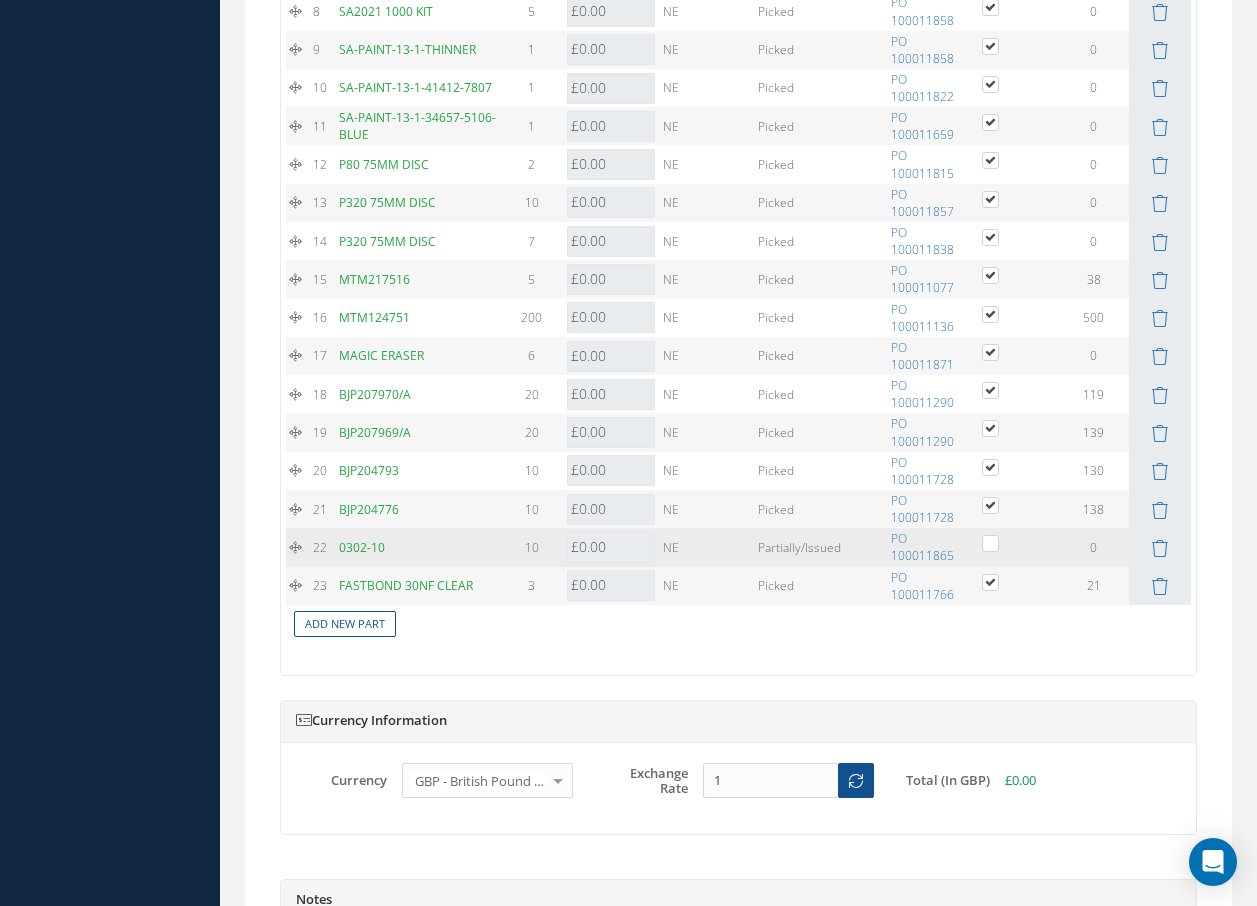 click at bounding box center [1000, 542] 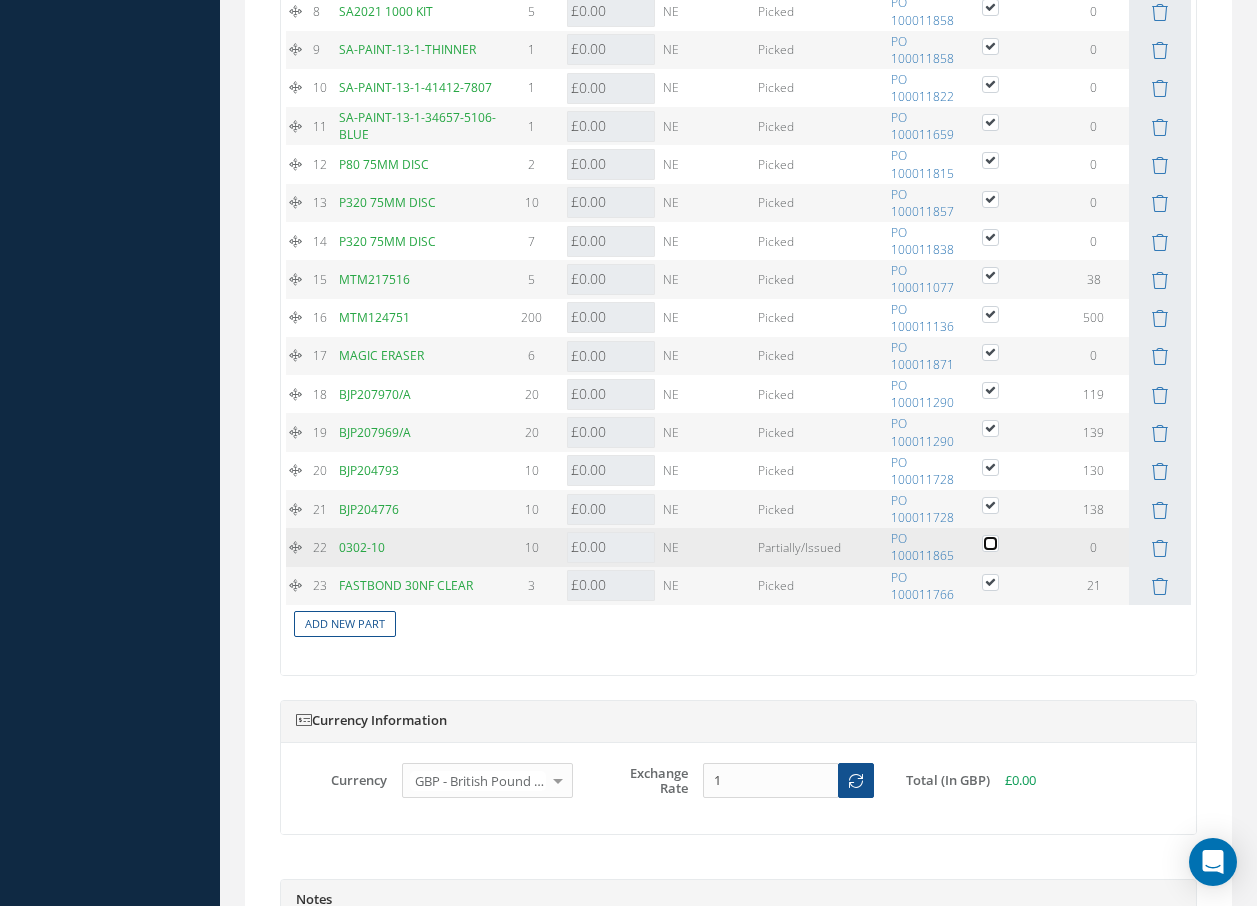 click at bounding box center (991, 545) 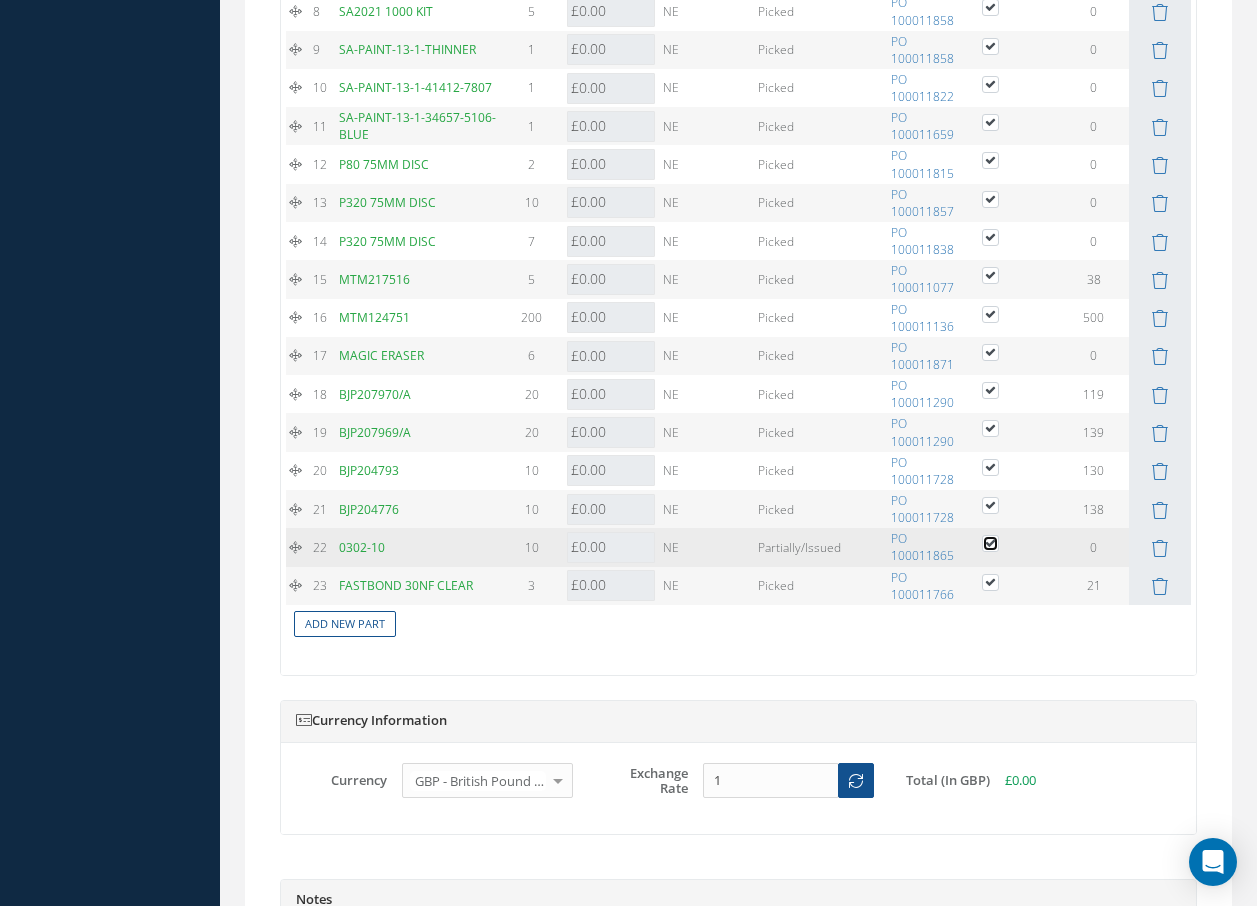 checkbox on "true" 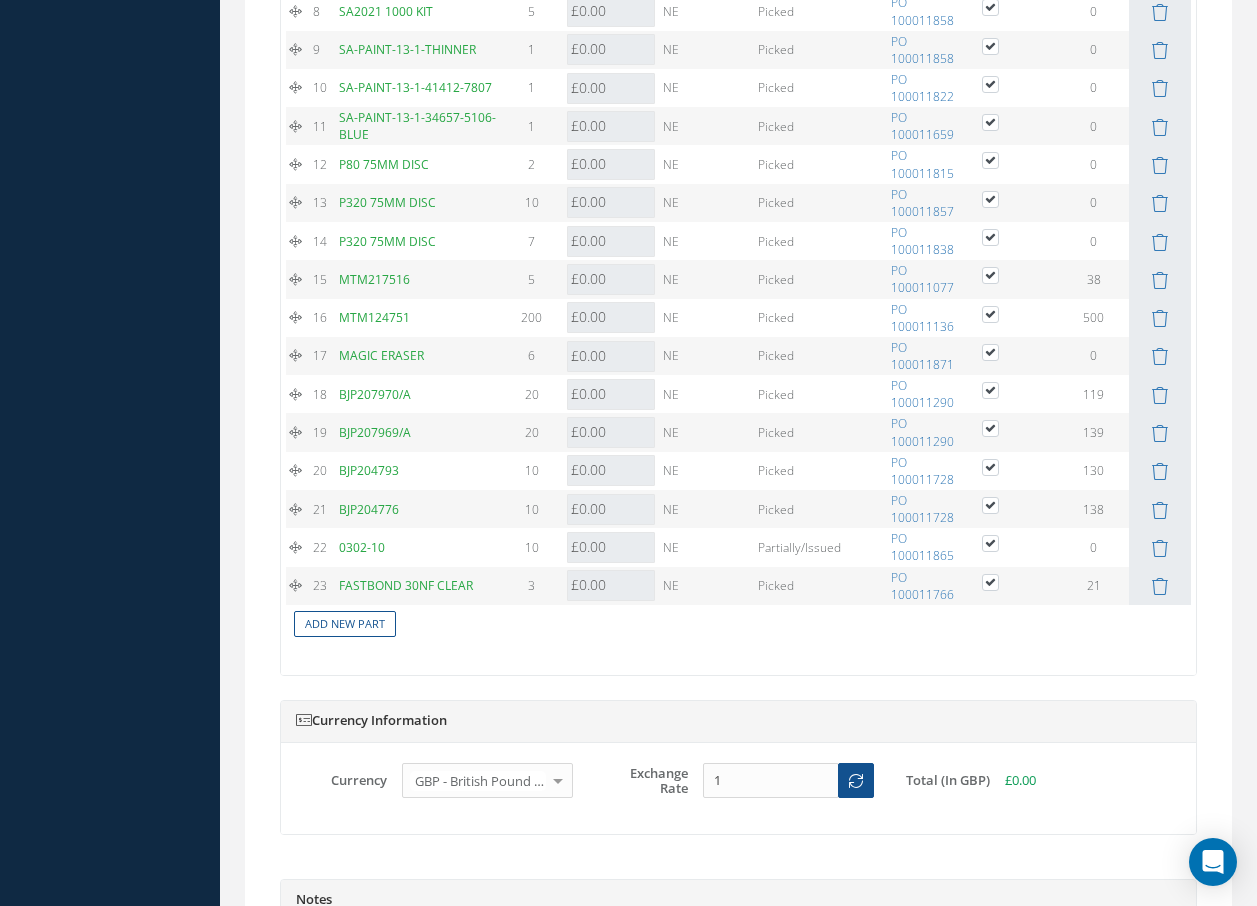 click on "The prices highlighted in Red are not current, please update the information on the Inventory.
#
Part Number
Description
SN
Alternate PN
Qty
Cost
Markup %
Price
Subtotal
UM
Condition
Repair Code
Task
Figure / Item
Status
PO/REF
Print
In Stock   On Order   Notes   Cust Notes     Action" at bounding box center [738, 171] 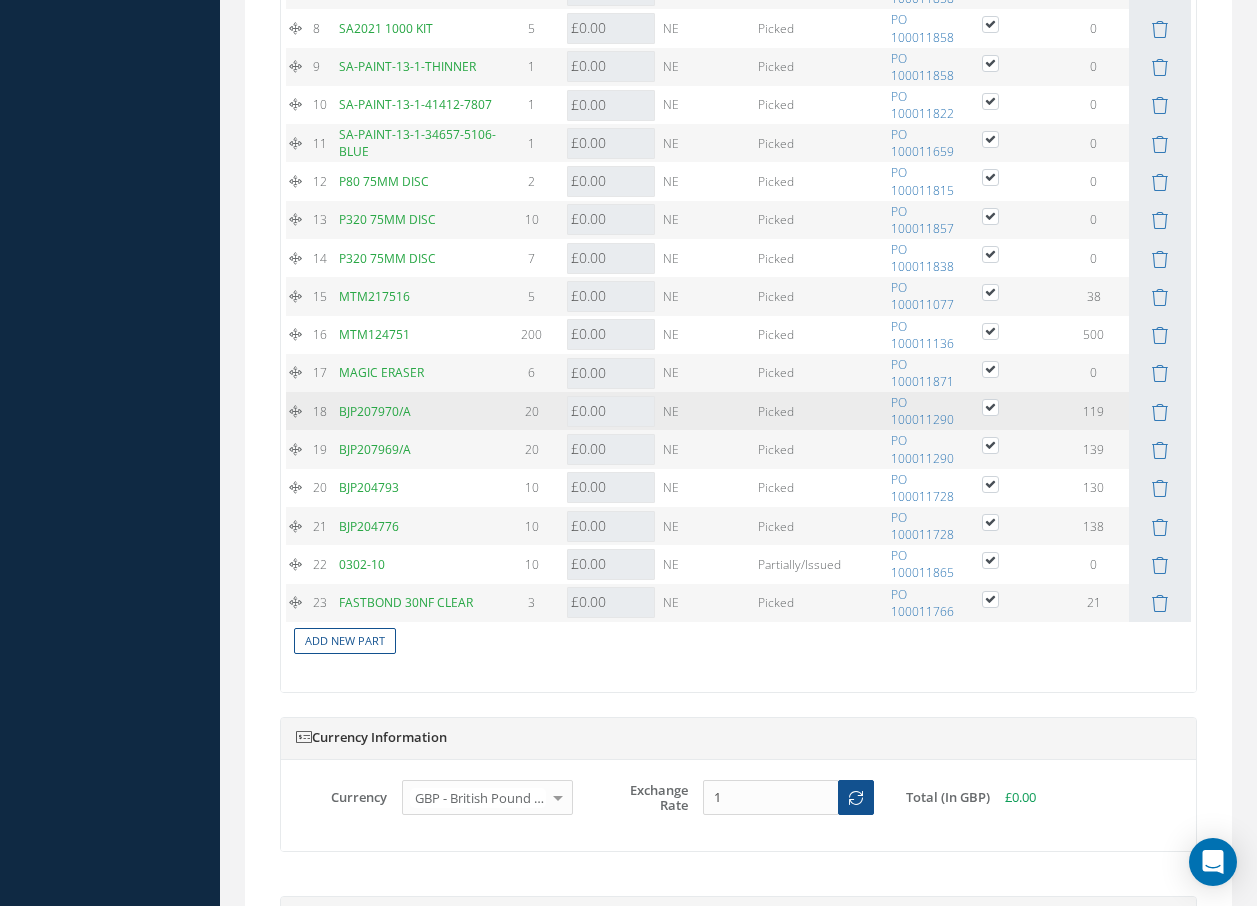 scroll, scrollTop: 2332, scrollLeft: 0, axis: vertical 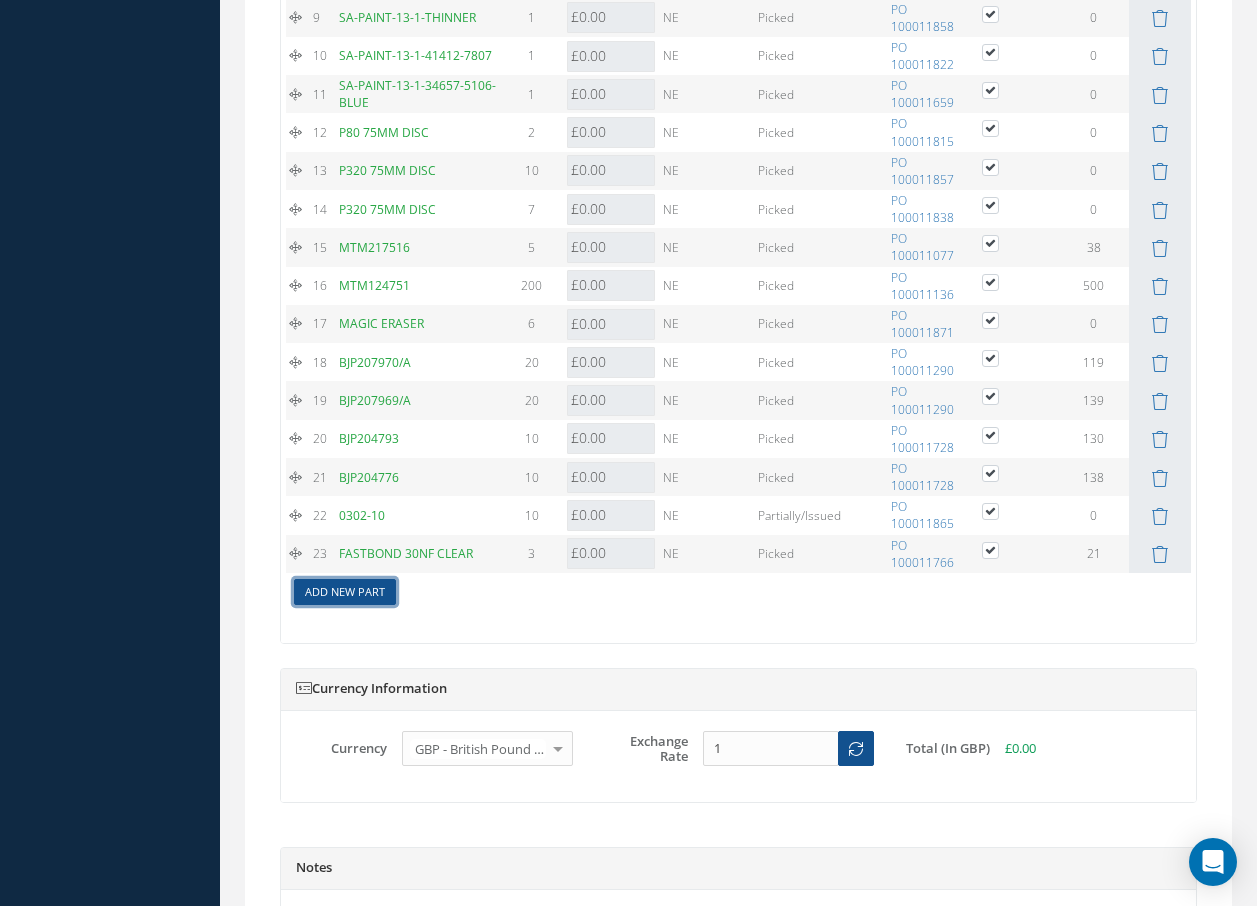 click on "Add New Part" at bounding box center (345, 592) 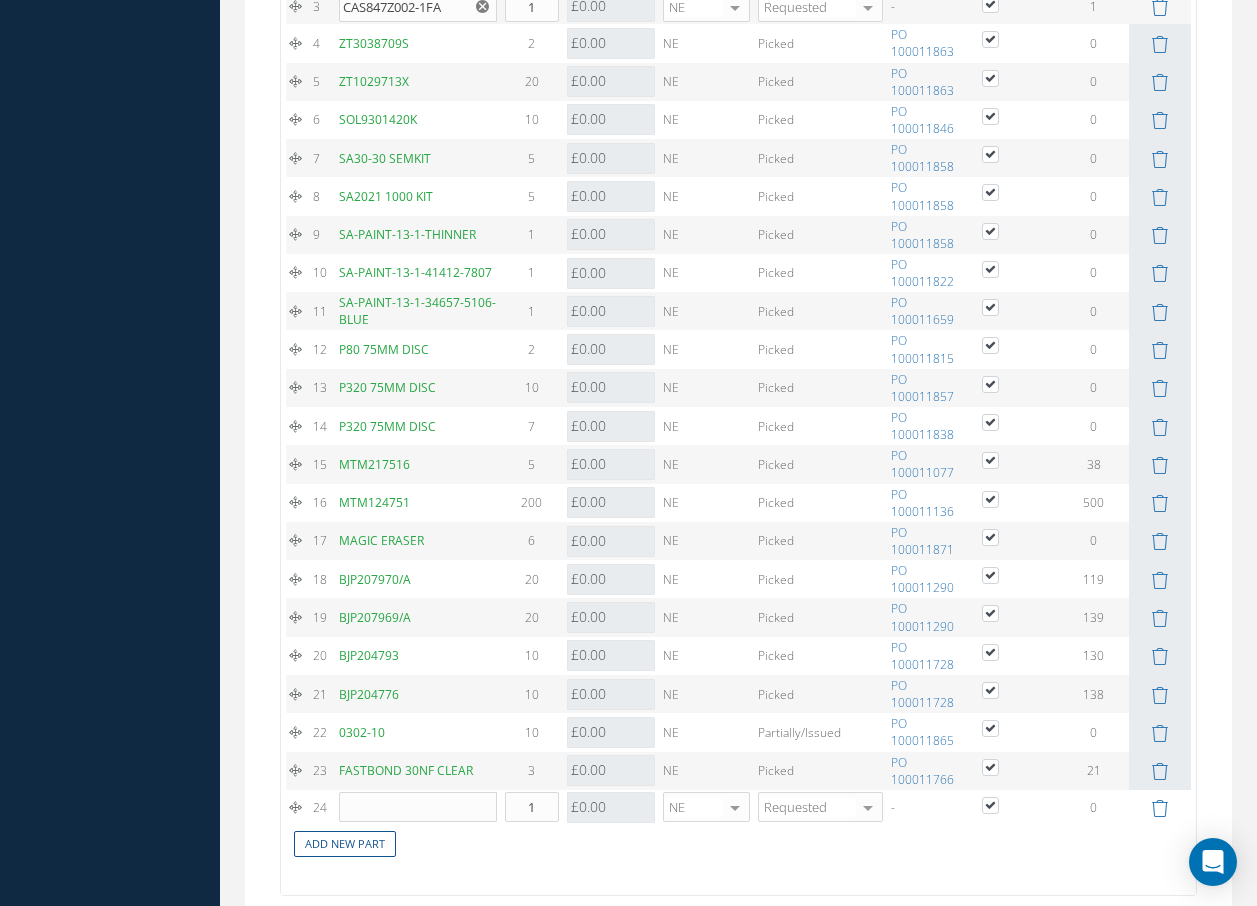 scroll, scrollTop: 2167, scrollLeft: 0, axis: vertical 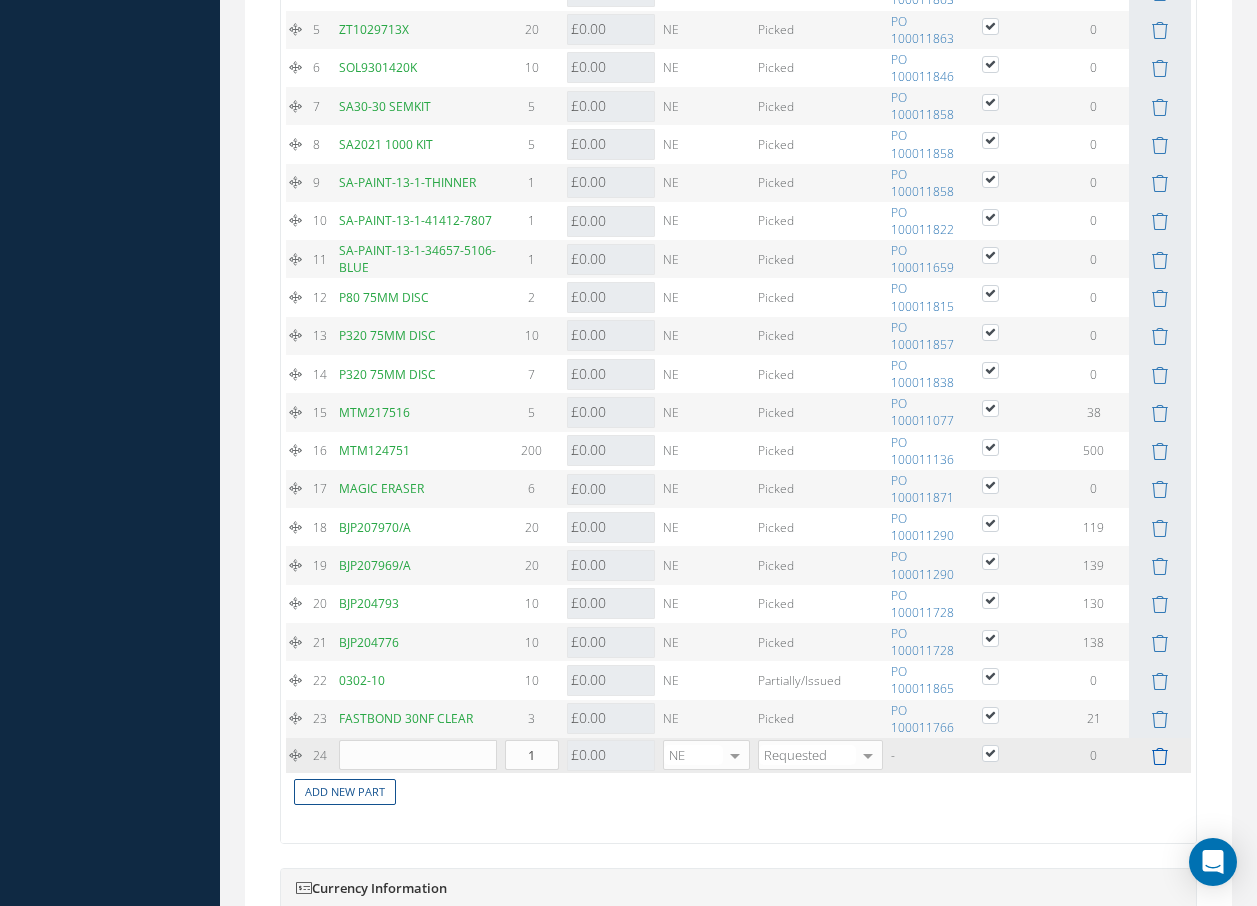 click at bounding box center (1159, 756) 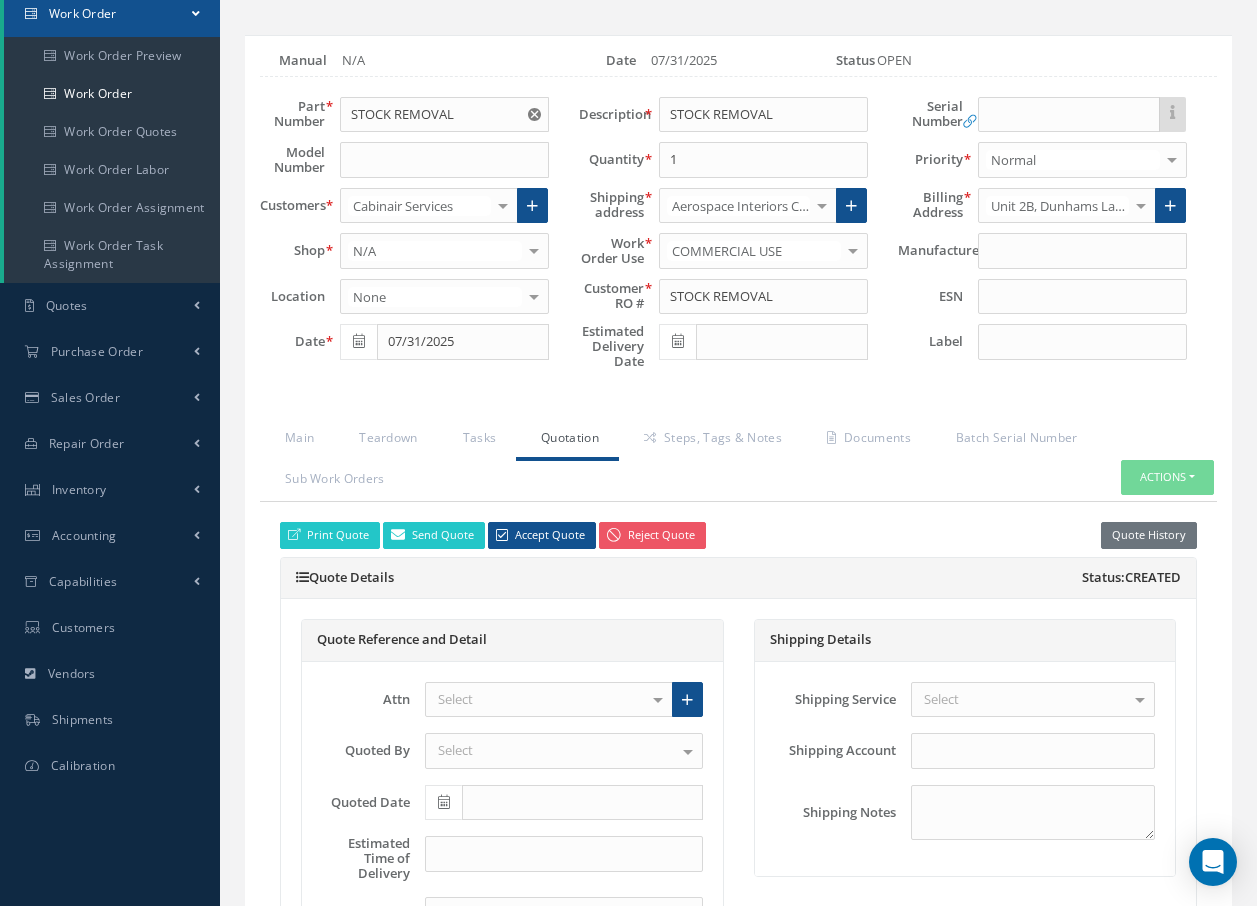 scroll, scrollTop: 0, scrollLeft: 0, axis: both 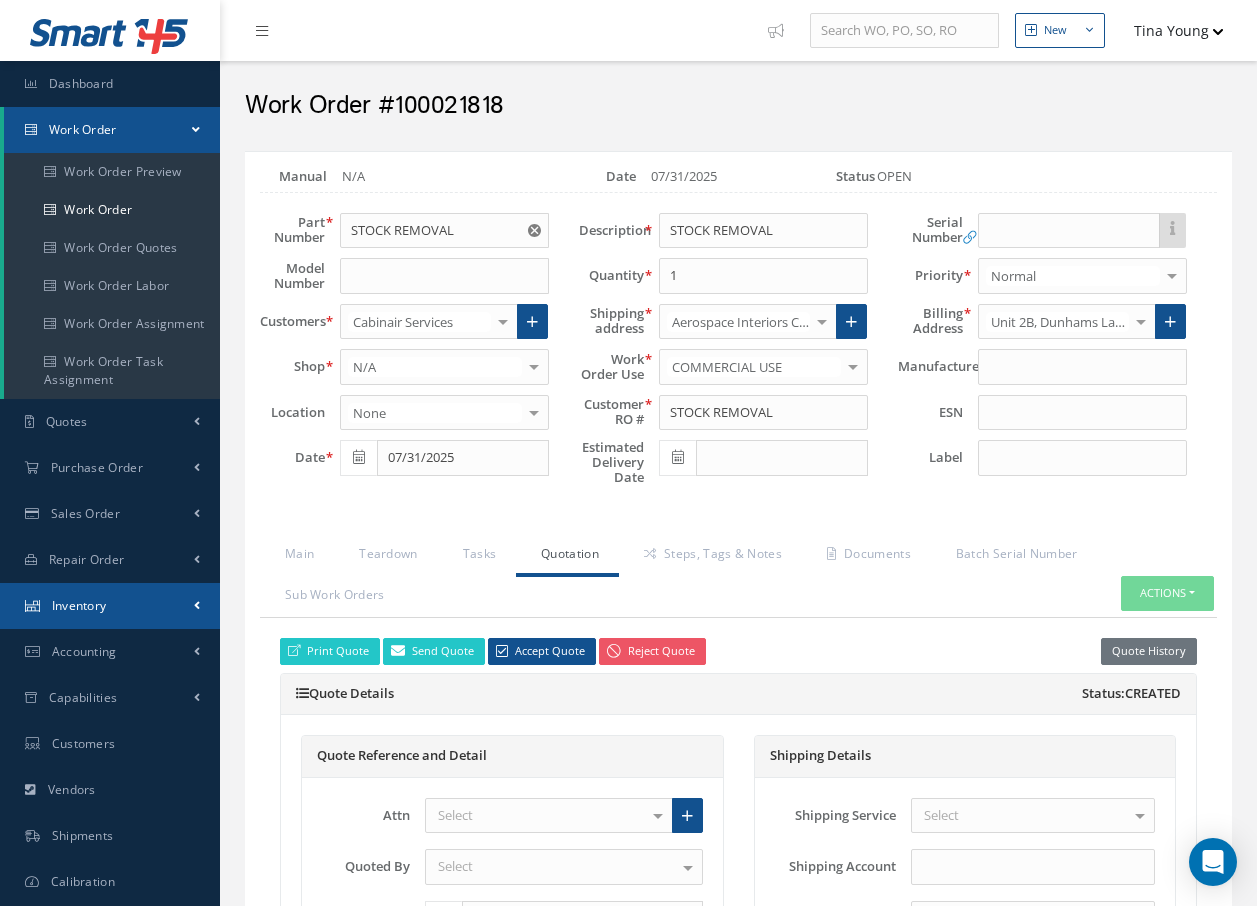 click on "Inventory" at bounding box center (110, 606) 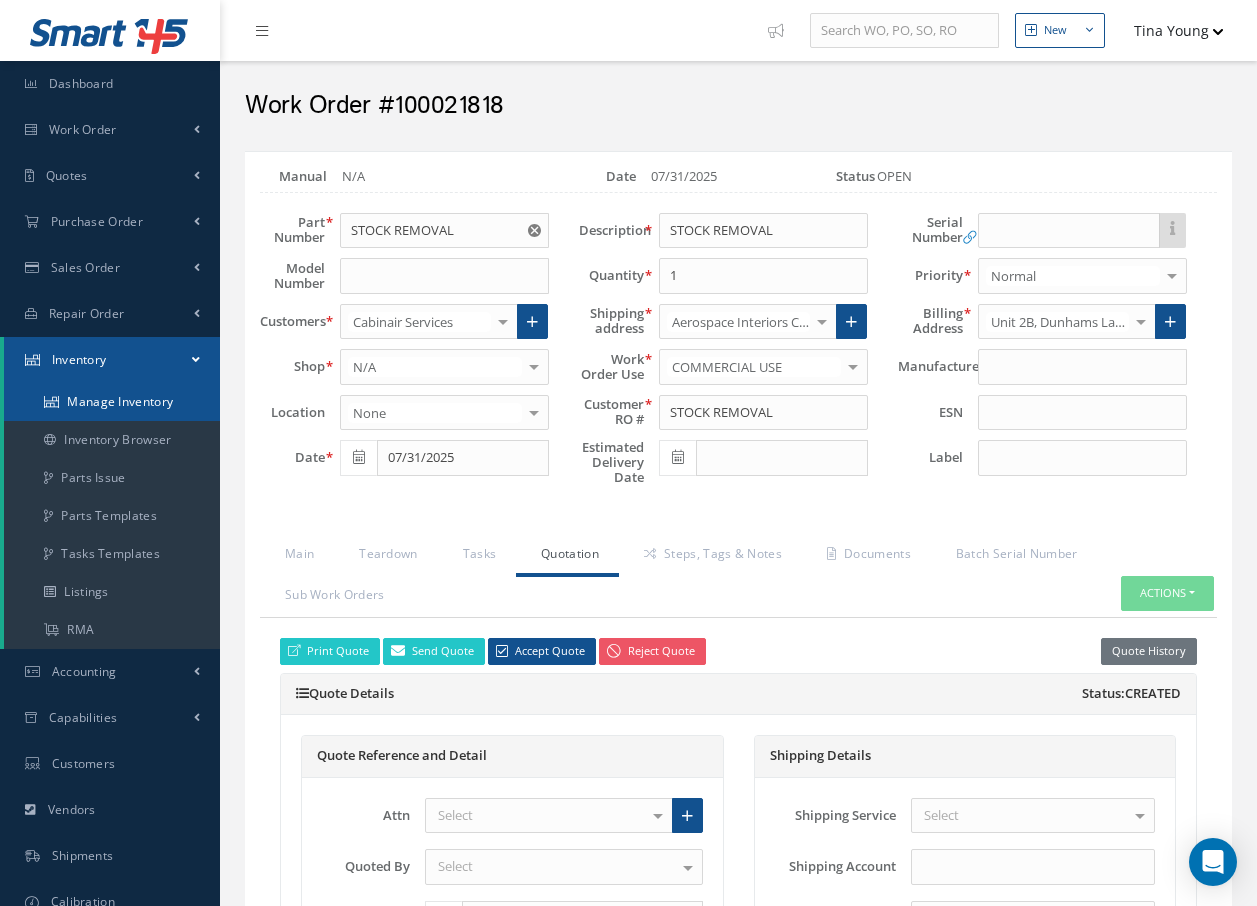 click on "Manage Inventory" at bounding box center (112, 402) 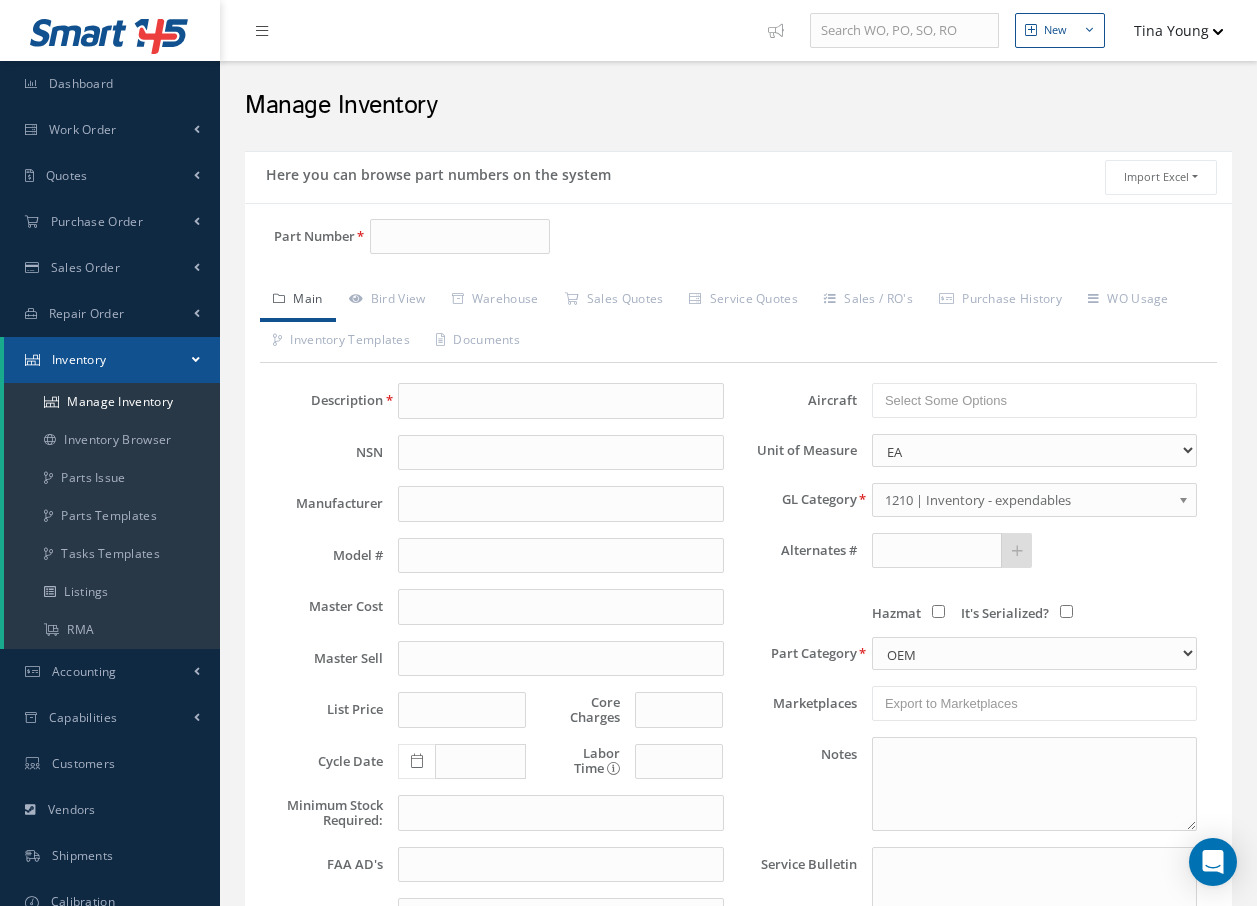 scroll, scrollTop: 0, scrollLeft: 0, axis: both 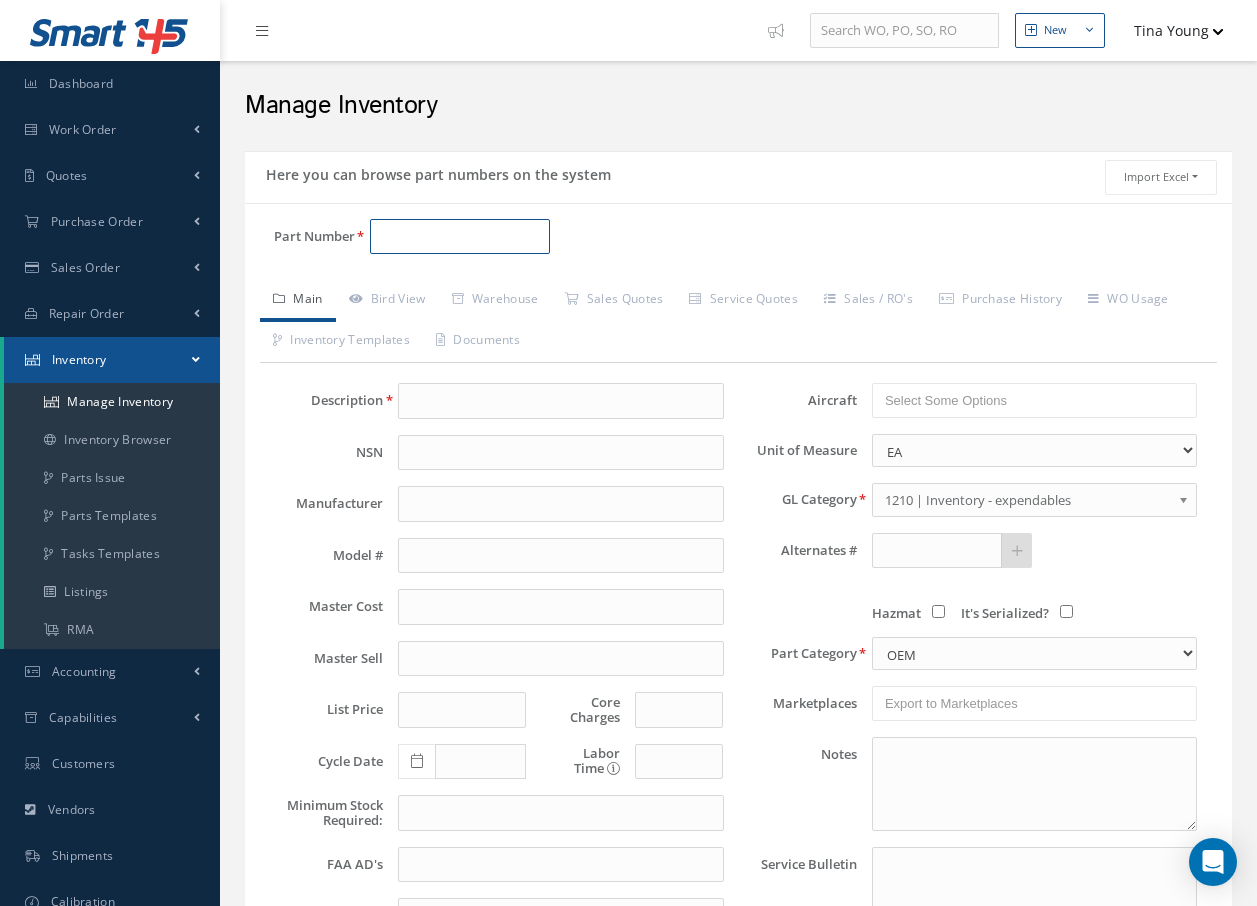 click on "Part Number" at bounding box center [460, 237] 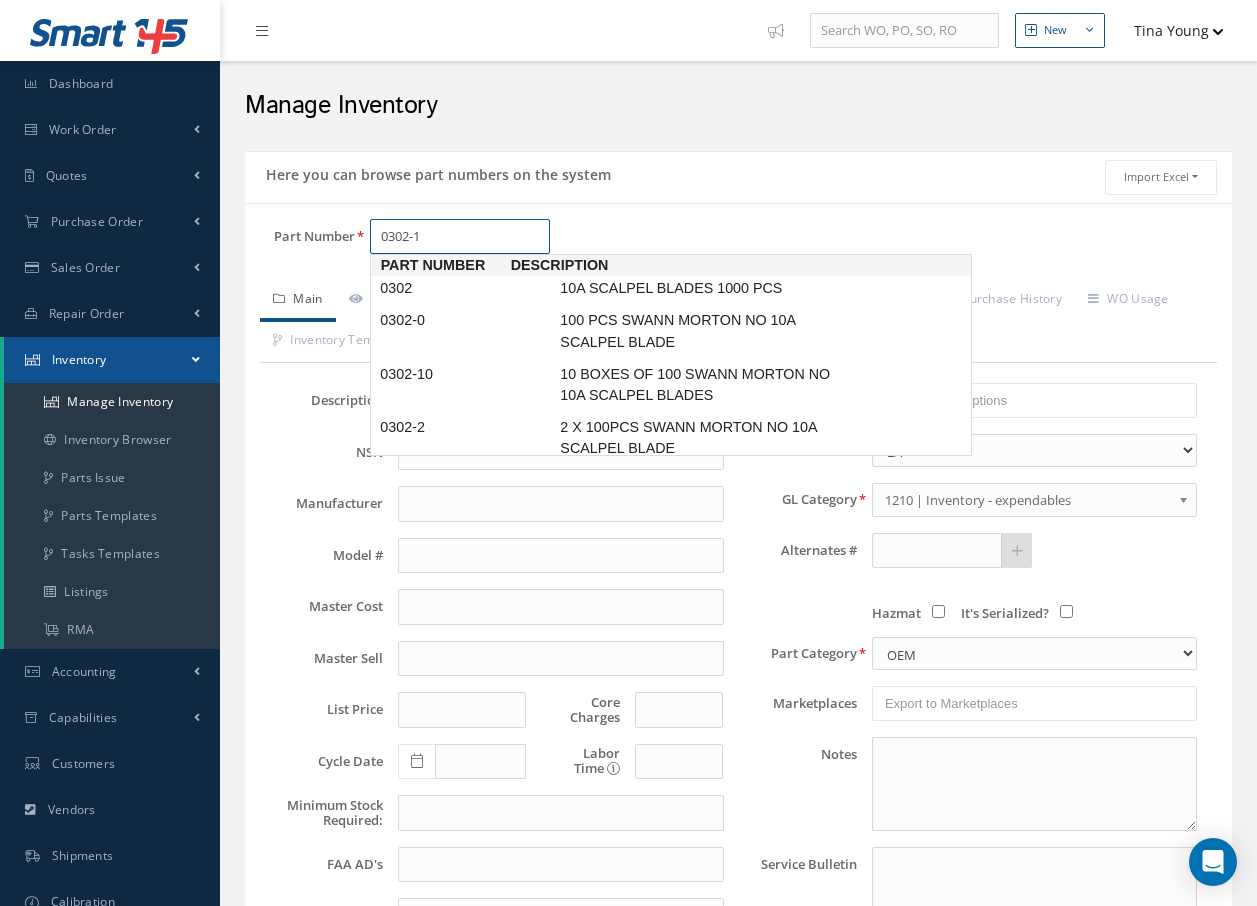 type on "0302-10" 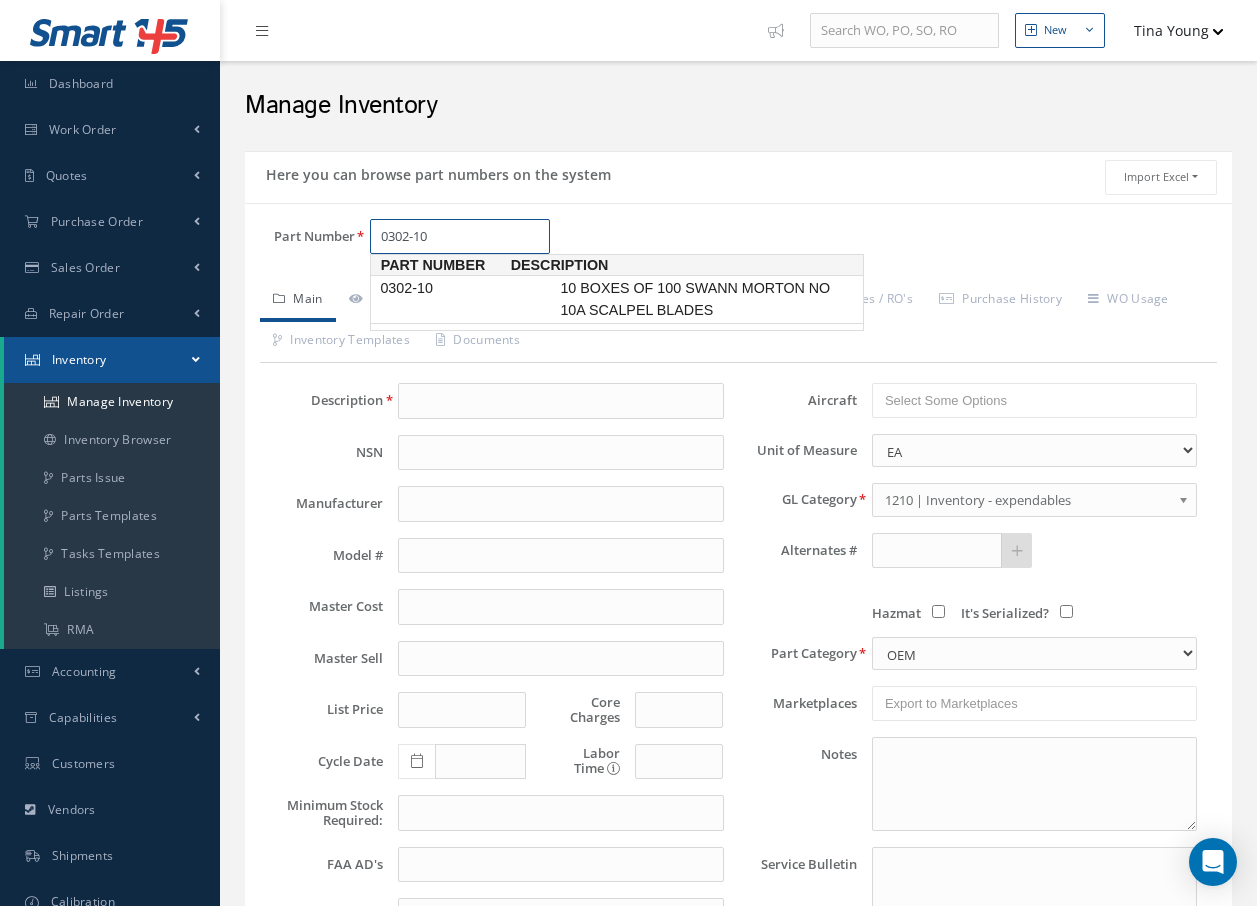 click on "10 BOXES OF 100 SWANN MORTON NO 10A SCALPEL BLADES" at bounding box center (706, 299) 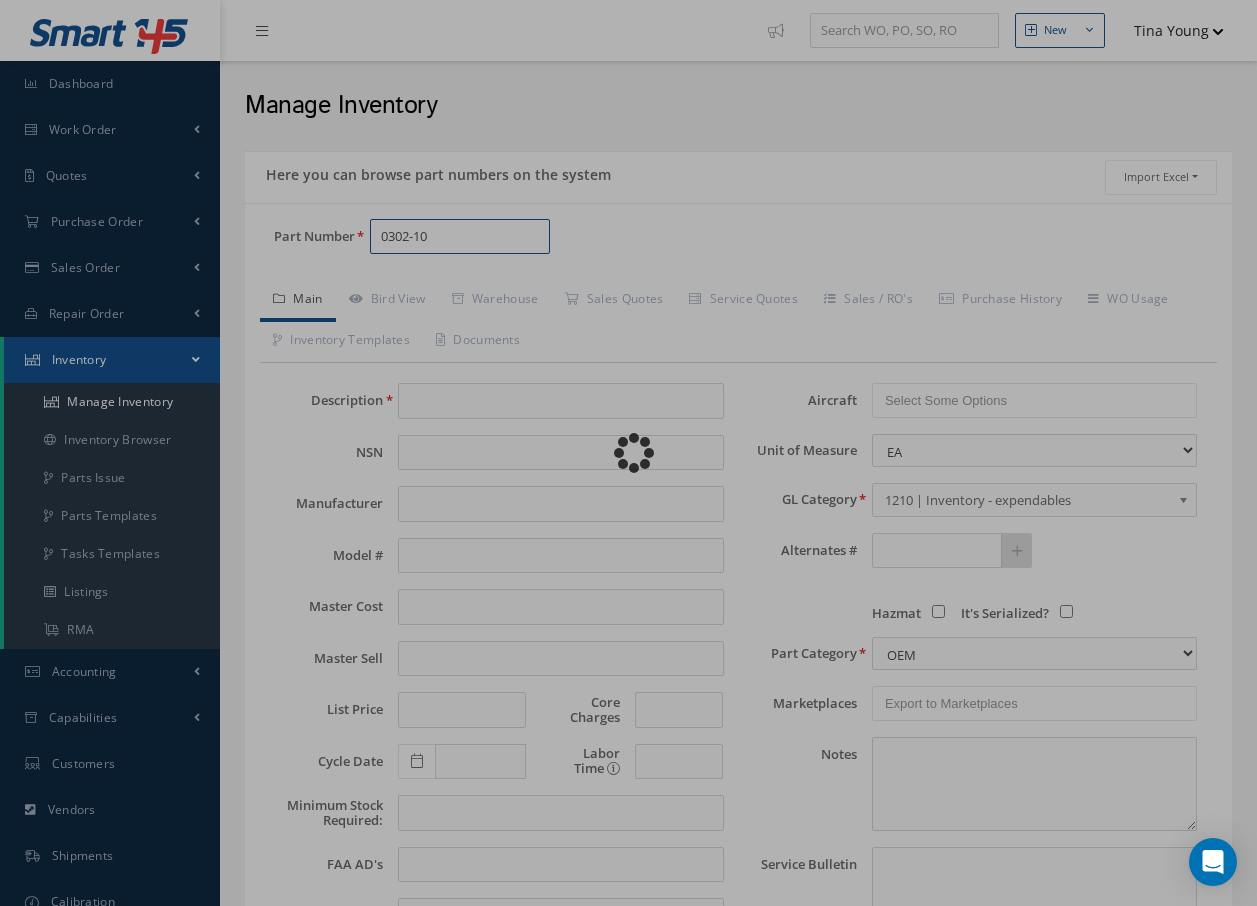 type on "10 BOXES OF 100 SWANN MORTON NO 10A SCALPEL BLADES" 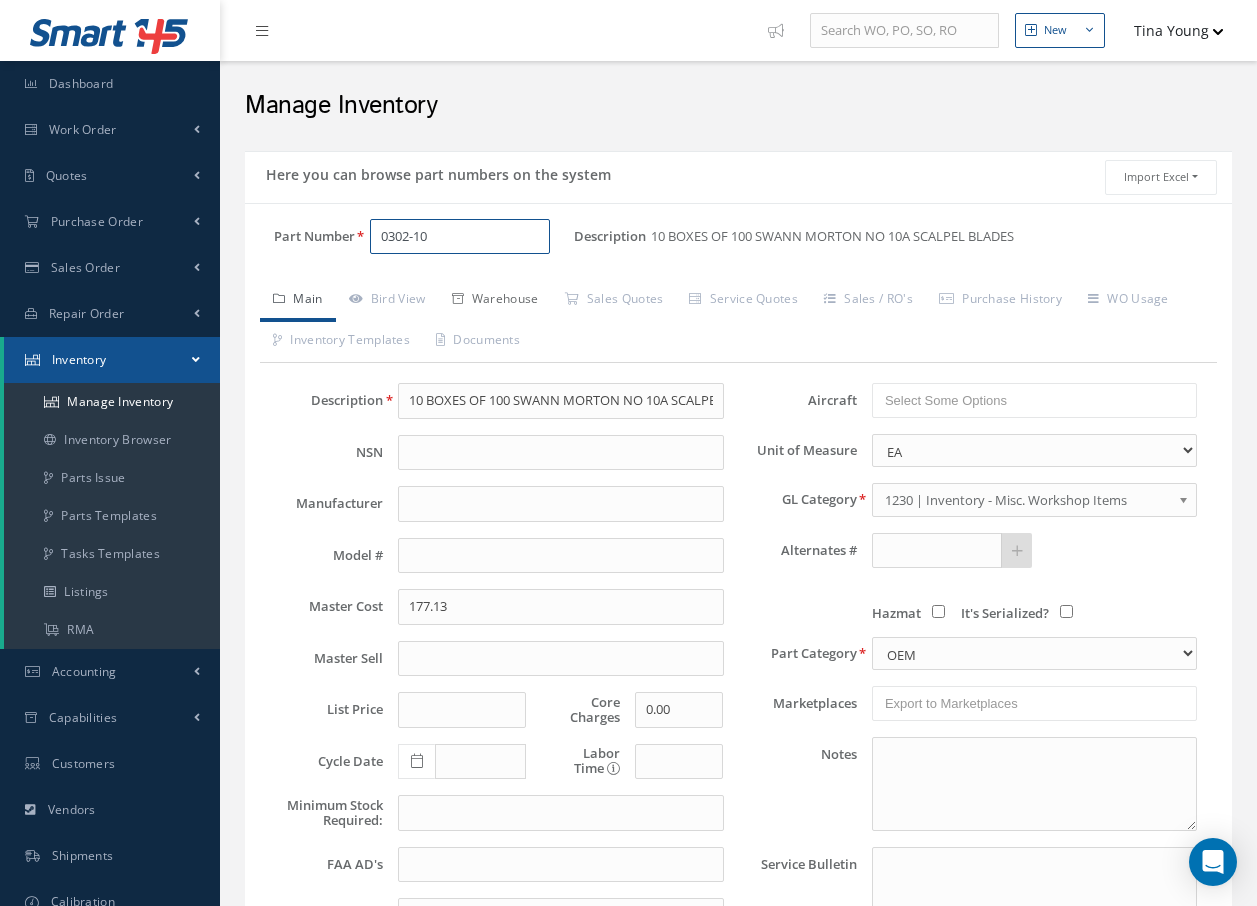 type on "0302-10" 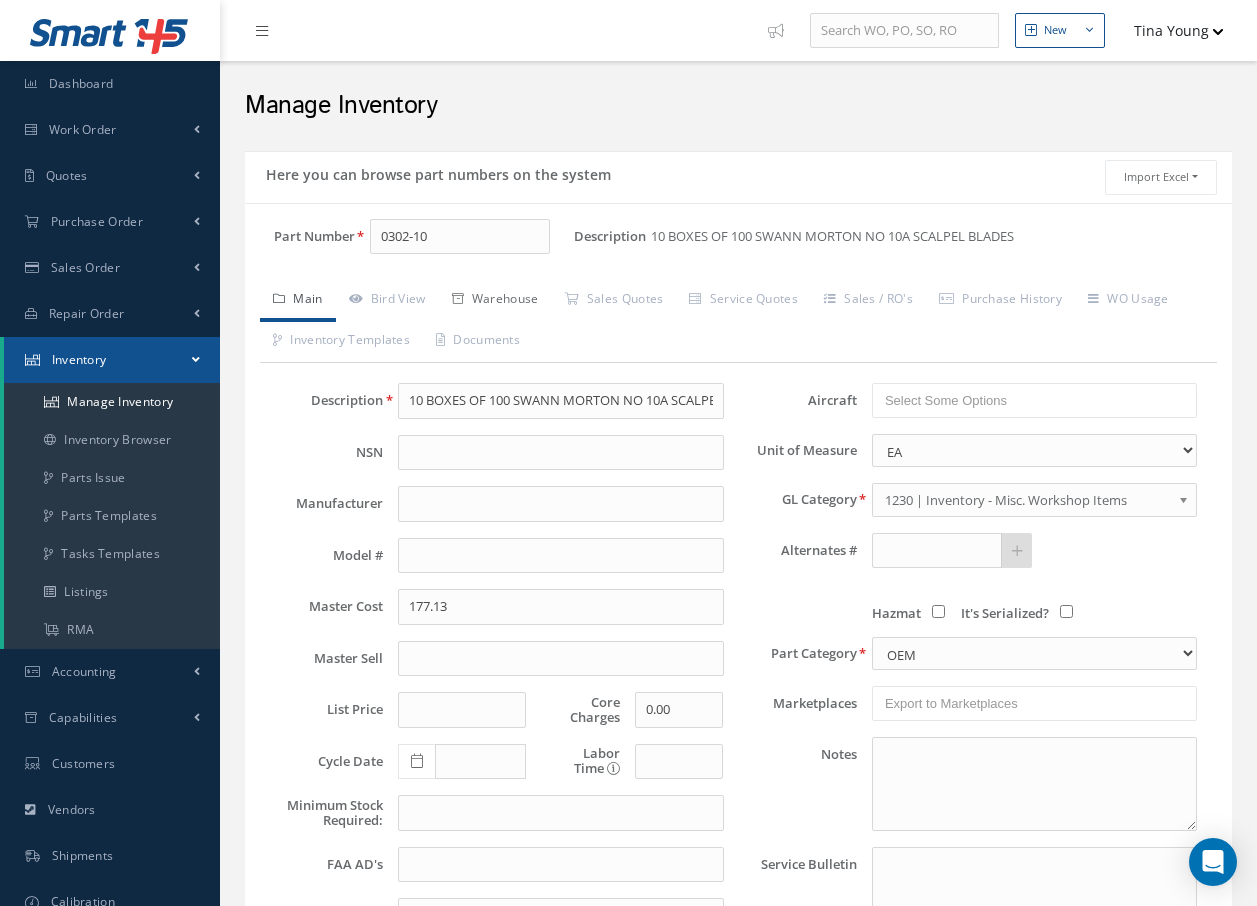 click on "Warehouse" at bounding box center (495, 301) 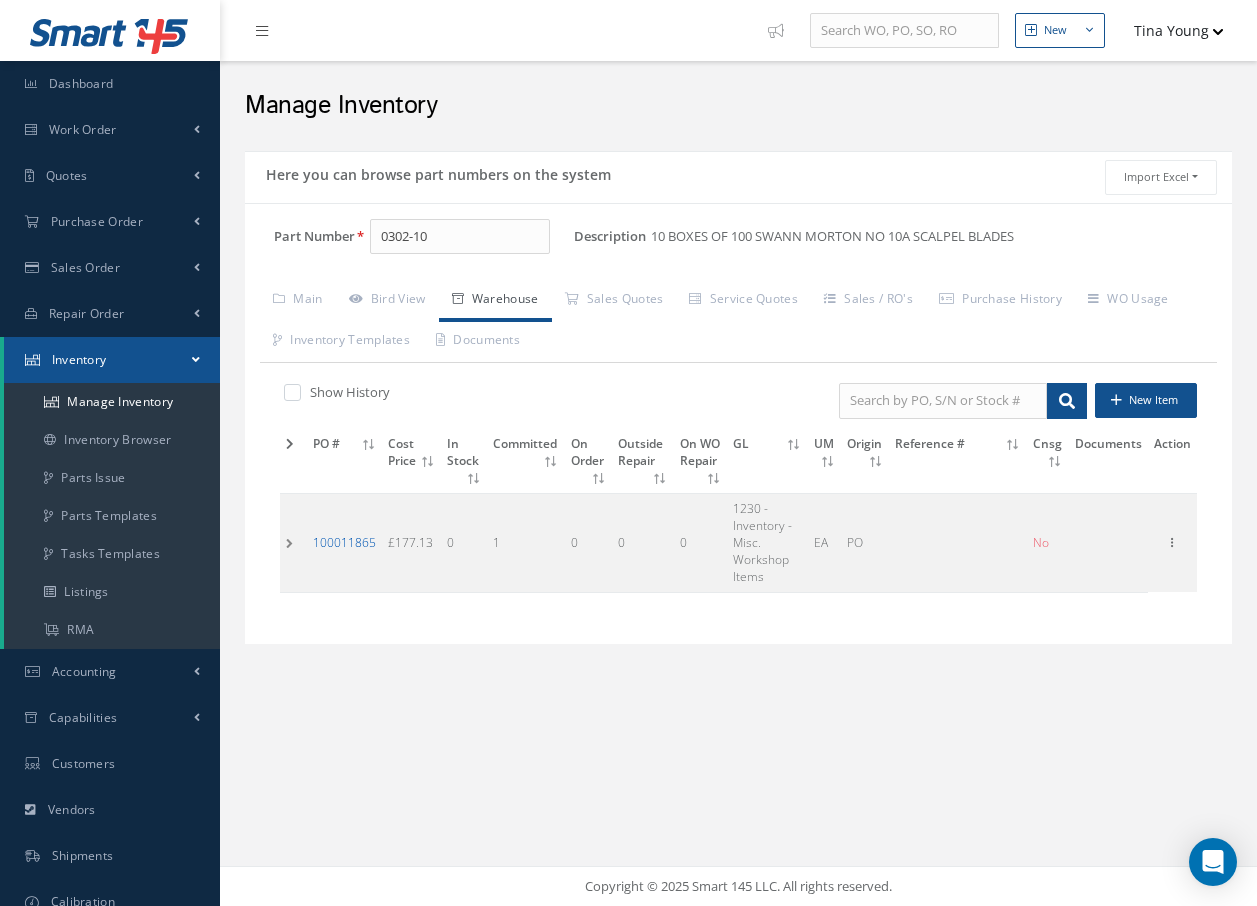 click on "100011865" at bounding box center (344, 542) 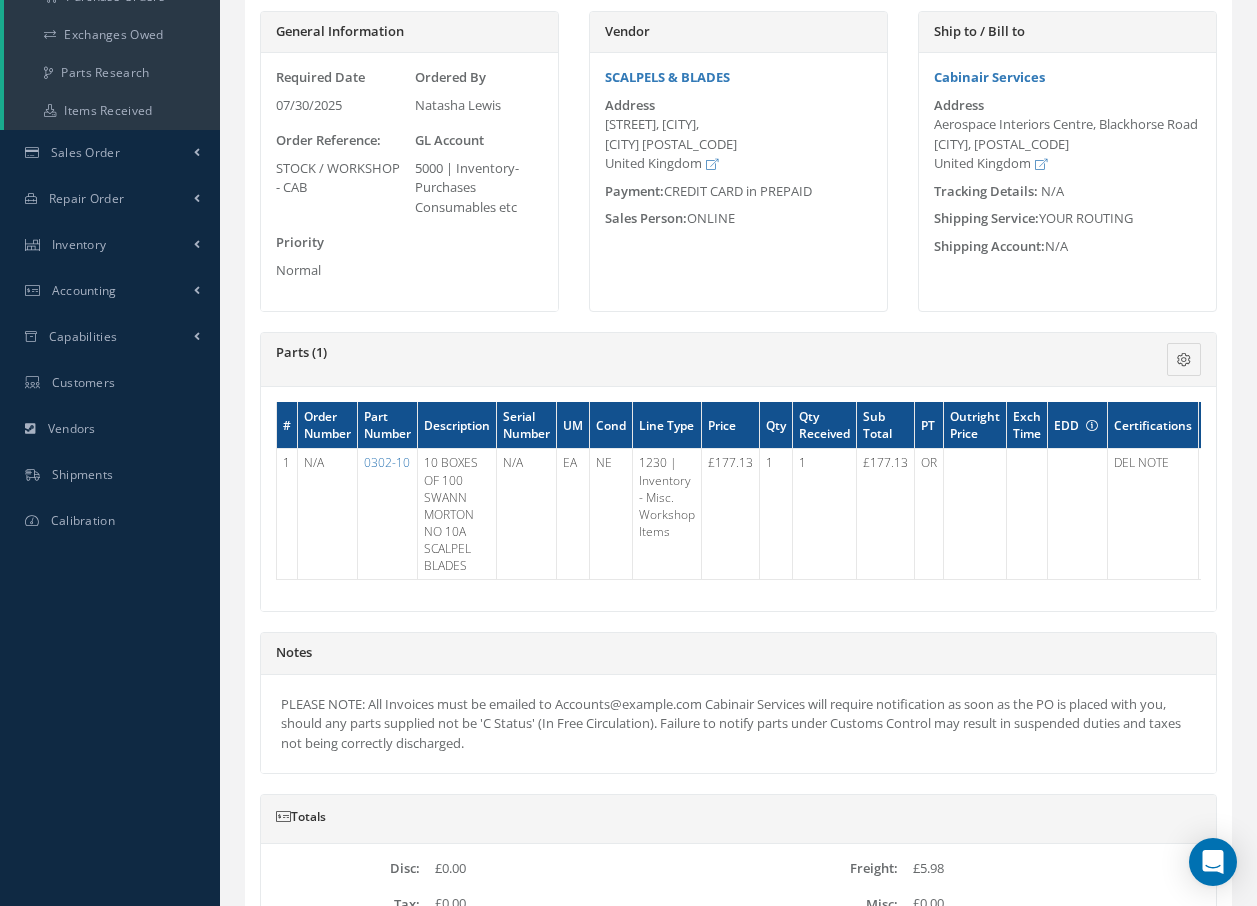 scroll, scrollTop: 300, scrollLeft: 0, axis: vertical 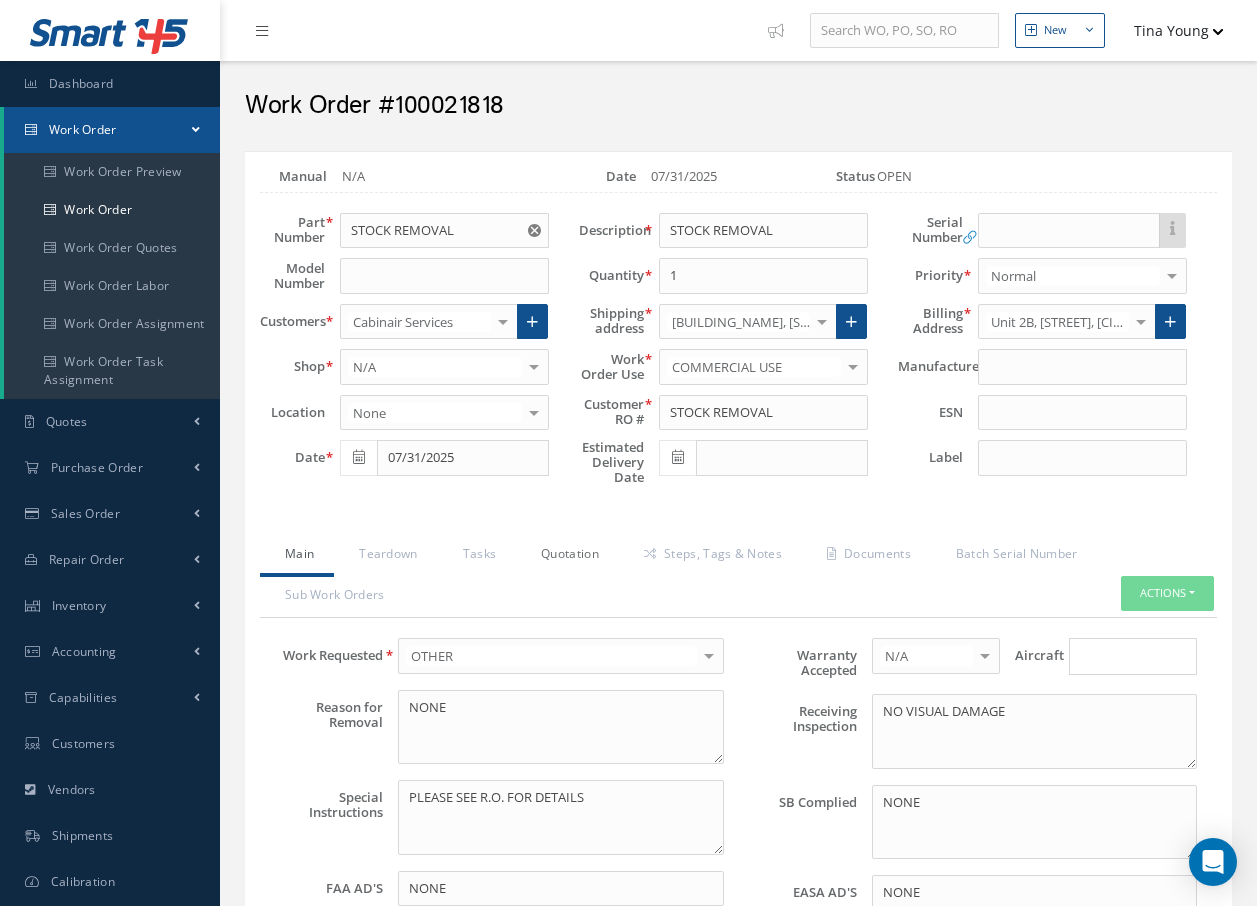 click on "Quotation" at bounding box center [567, 556] 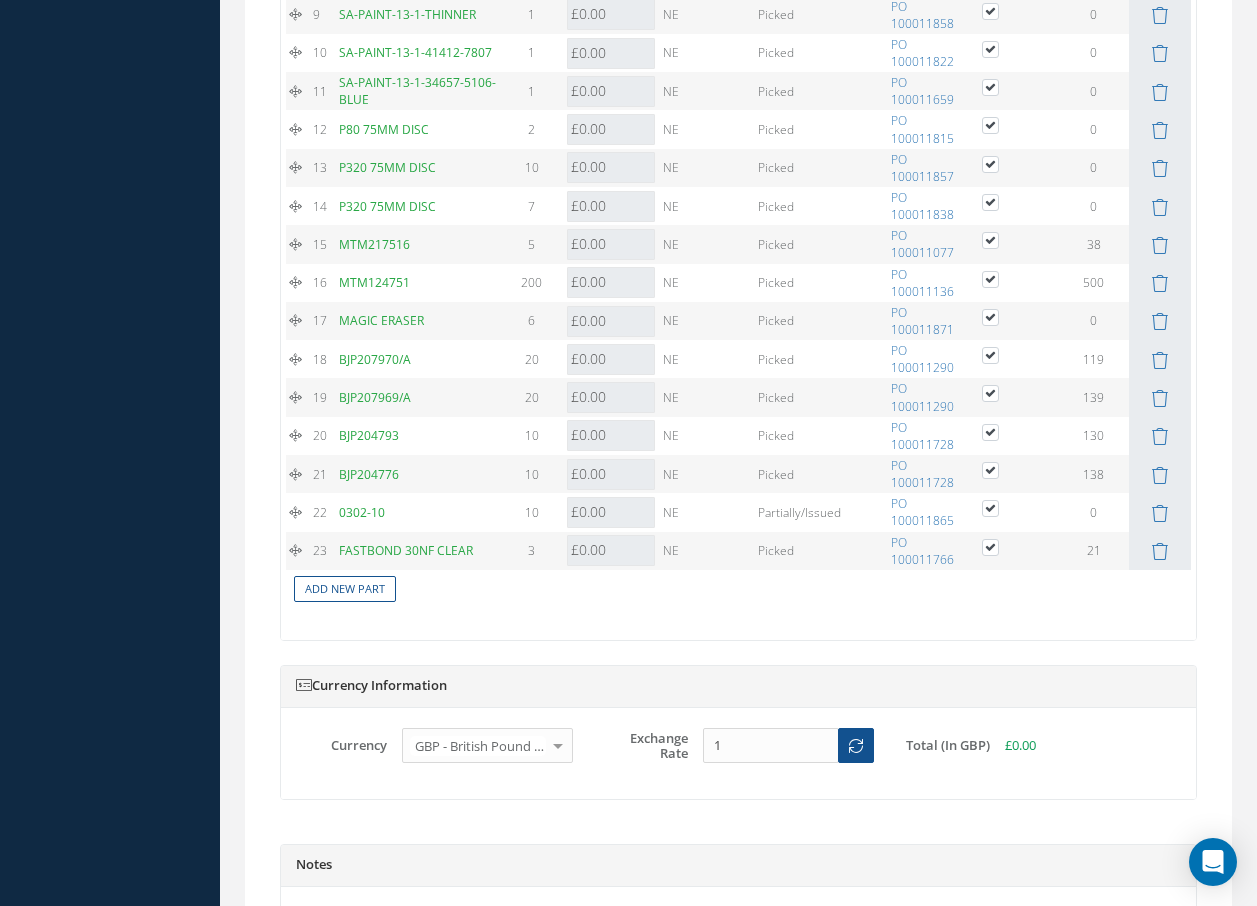 scroll, scrollTop: 2300, scrollLeft: 0, axis: vertical 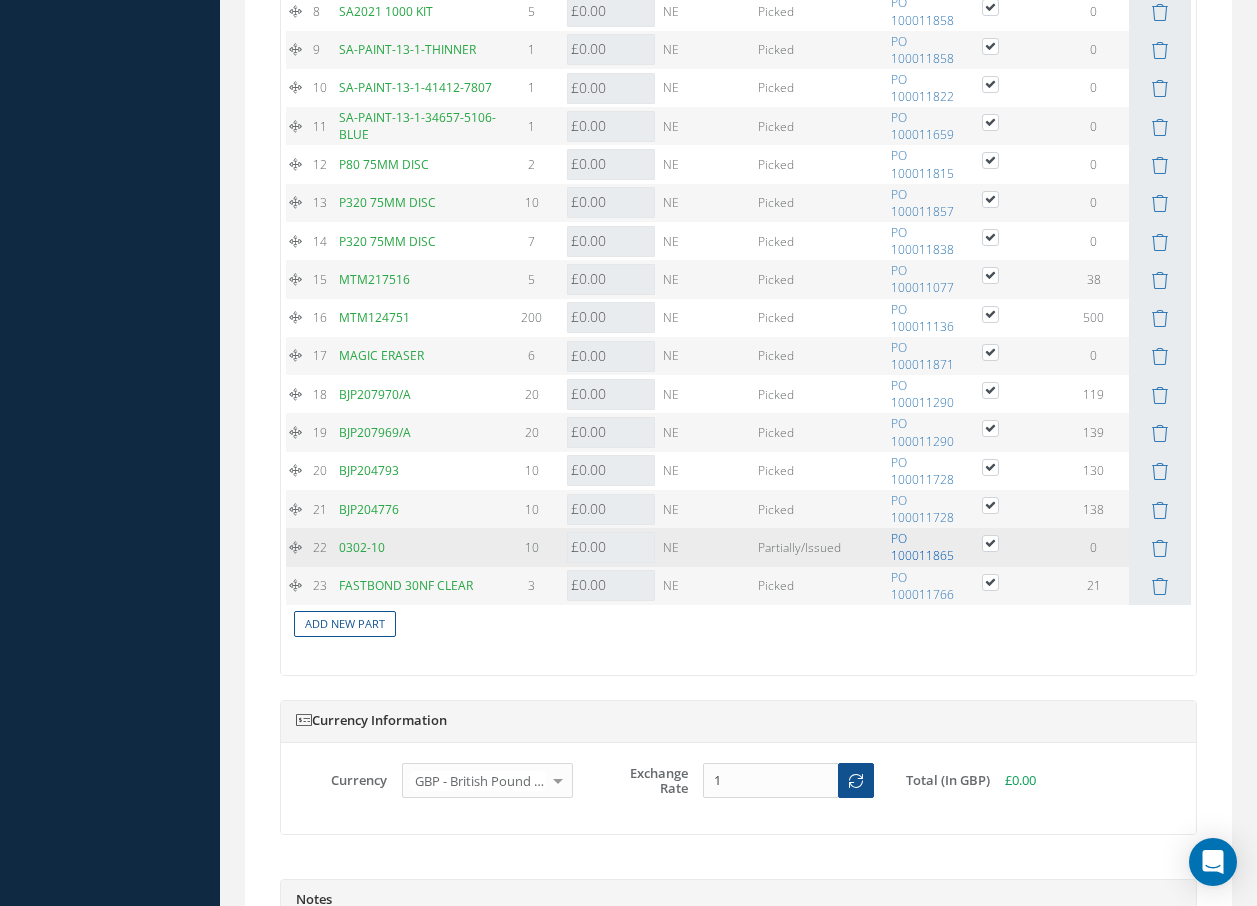 click on "PO 100011865" at bounding box center [922, 547] 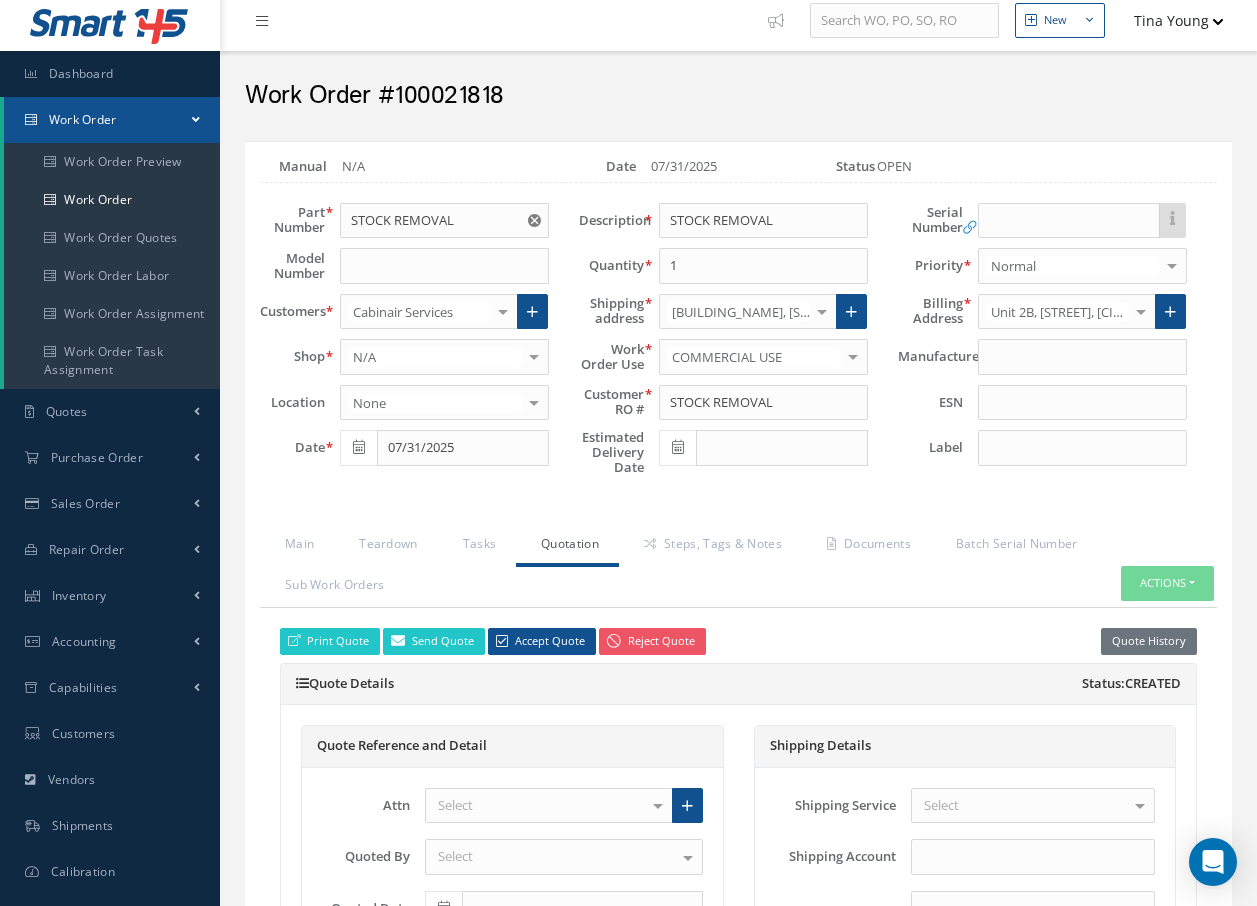 scroll, scrollTop: 0, scrollLeft: 0, axis: both 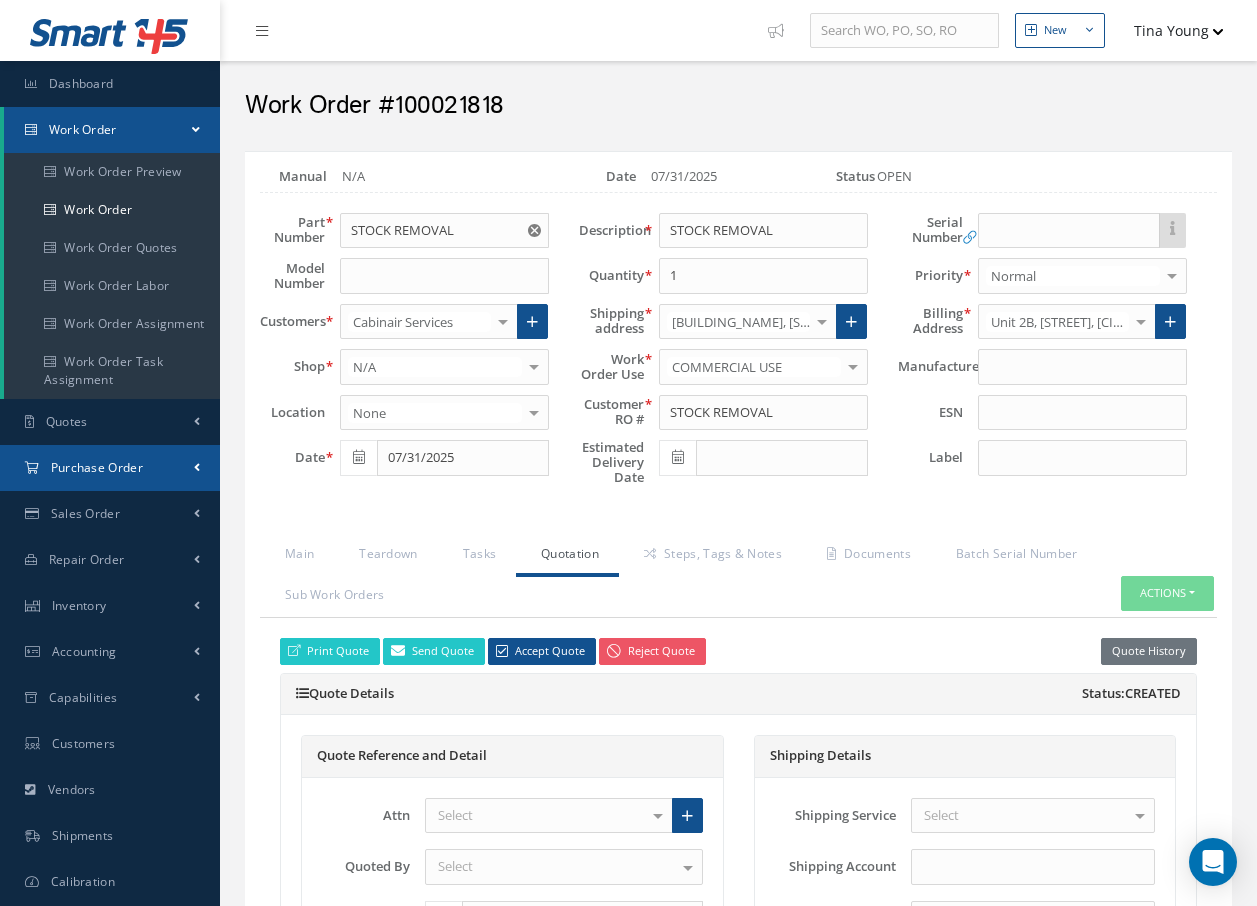 click on "Purchase Order" at bounding box center [97, 467] 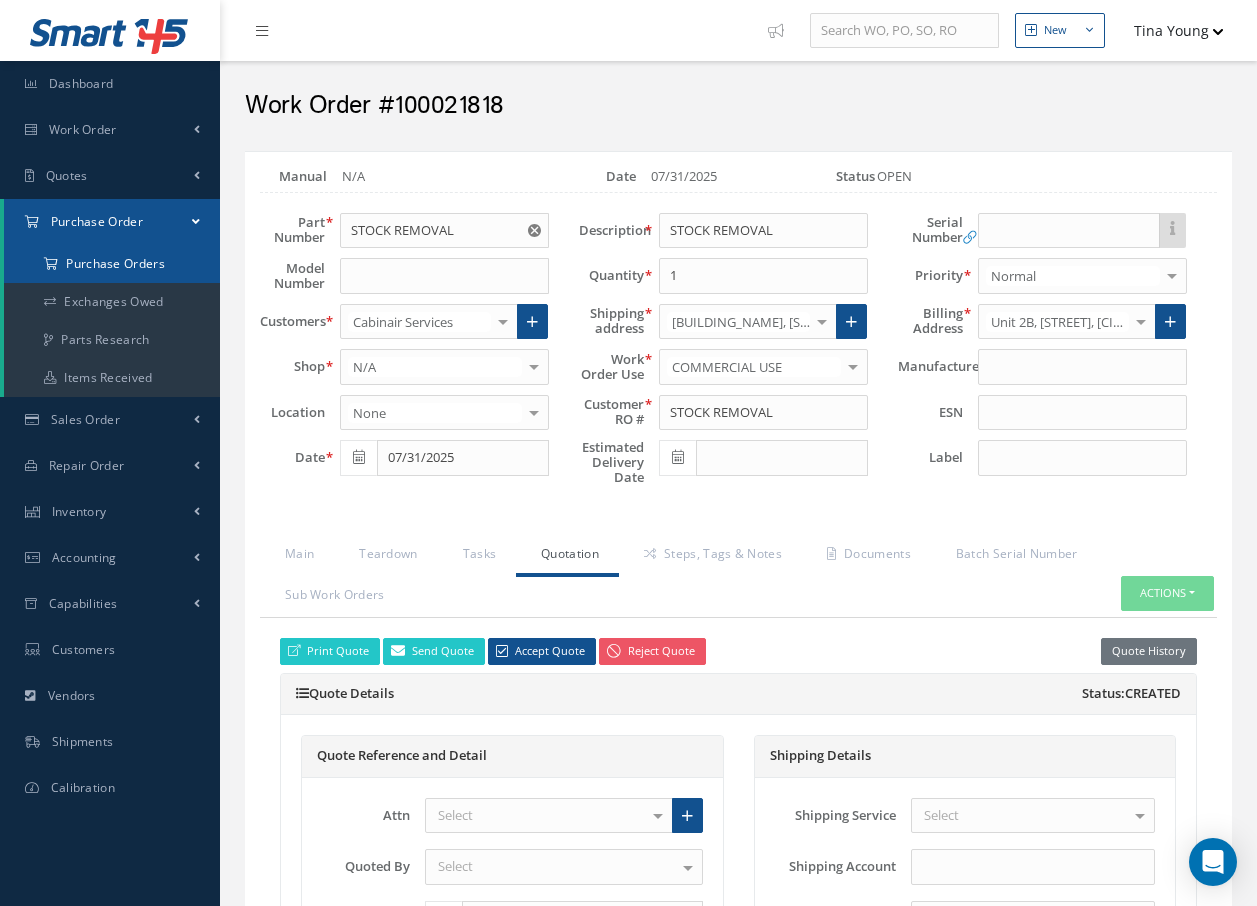 click on "Purchase Orders" at bounding box center [112, 264] 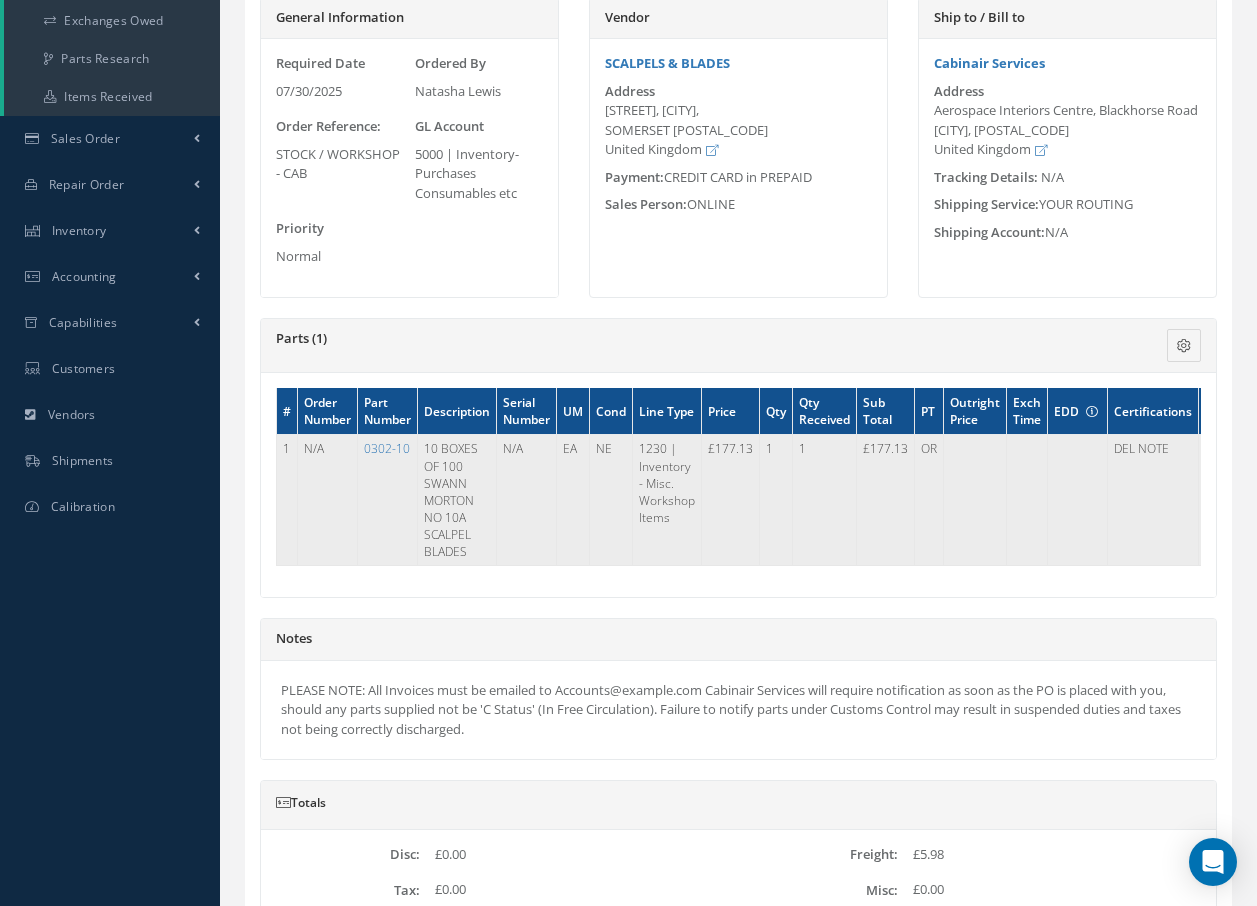 scroll, scrollTop: 0, scrollLeft: 0, axis: both 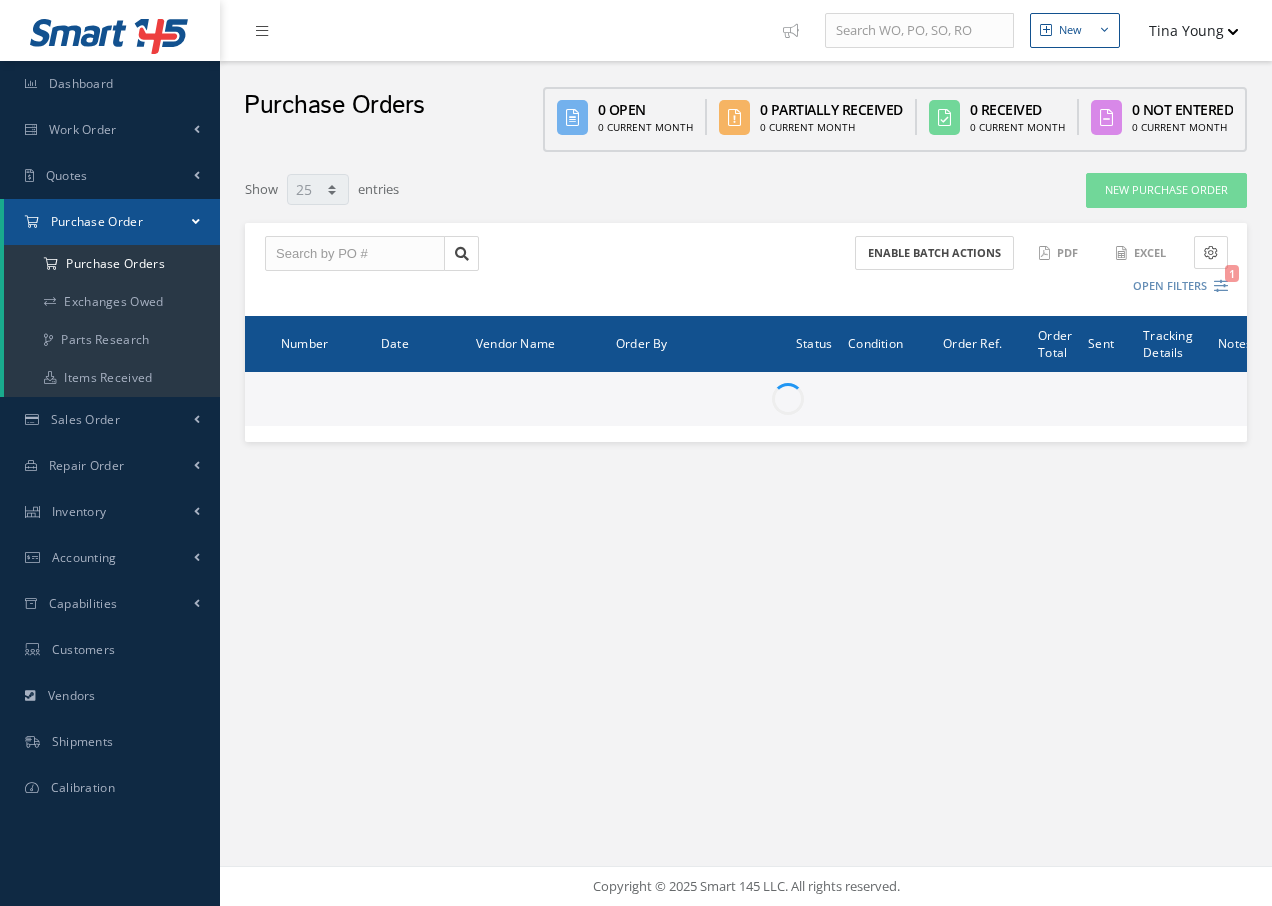 select on "25" 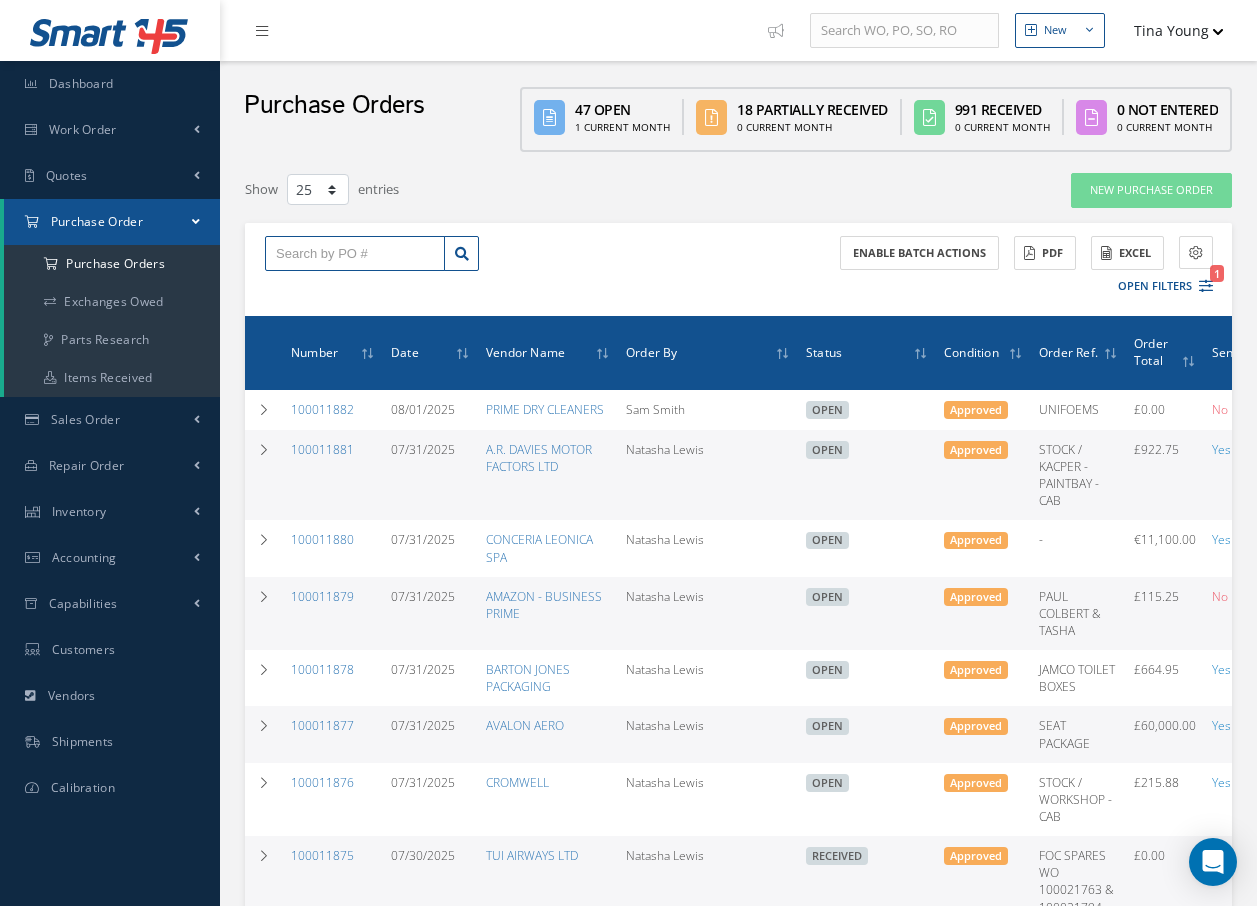 click at bounding box center [355, 254] 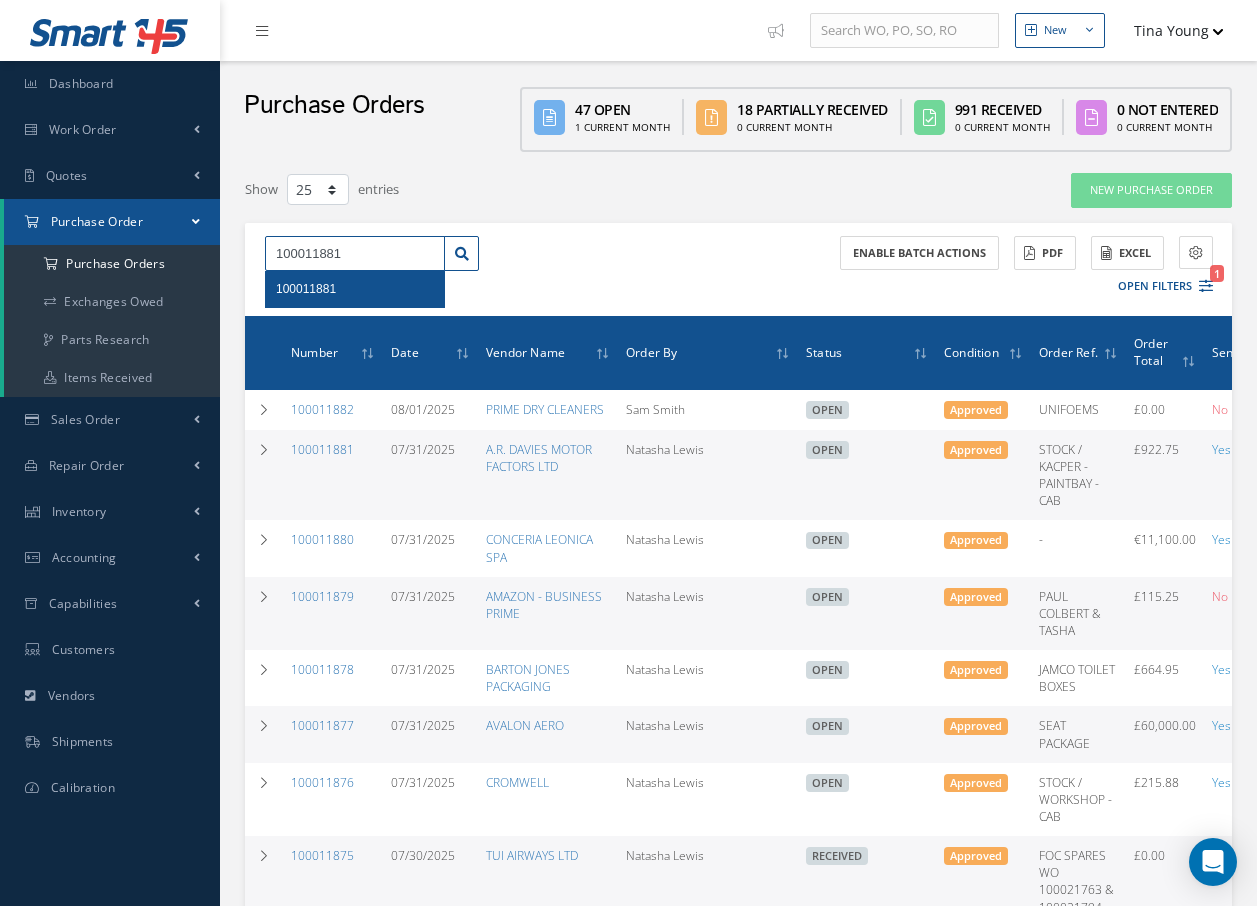 type on "100011881" 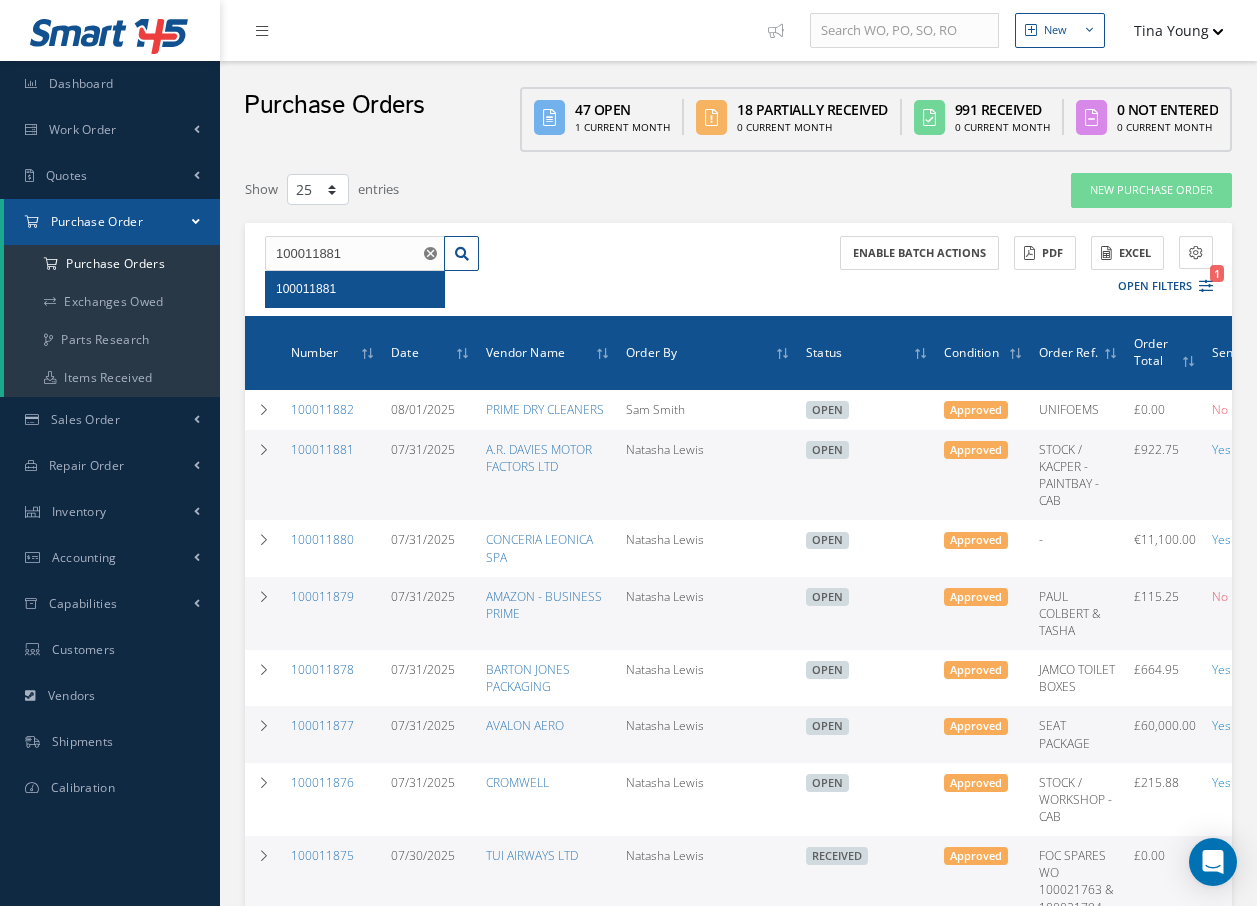 click on "100011881" at bounding box center [306, 289] 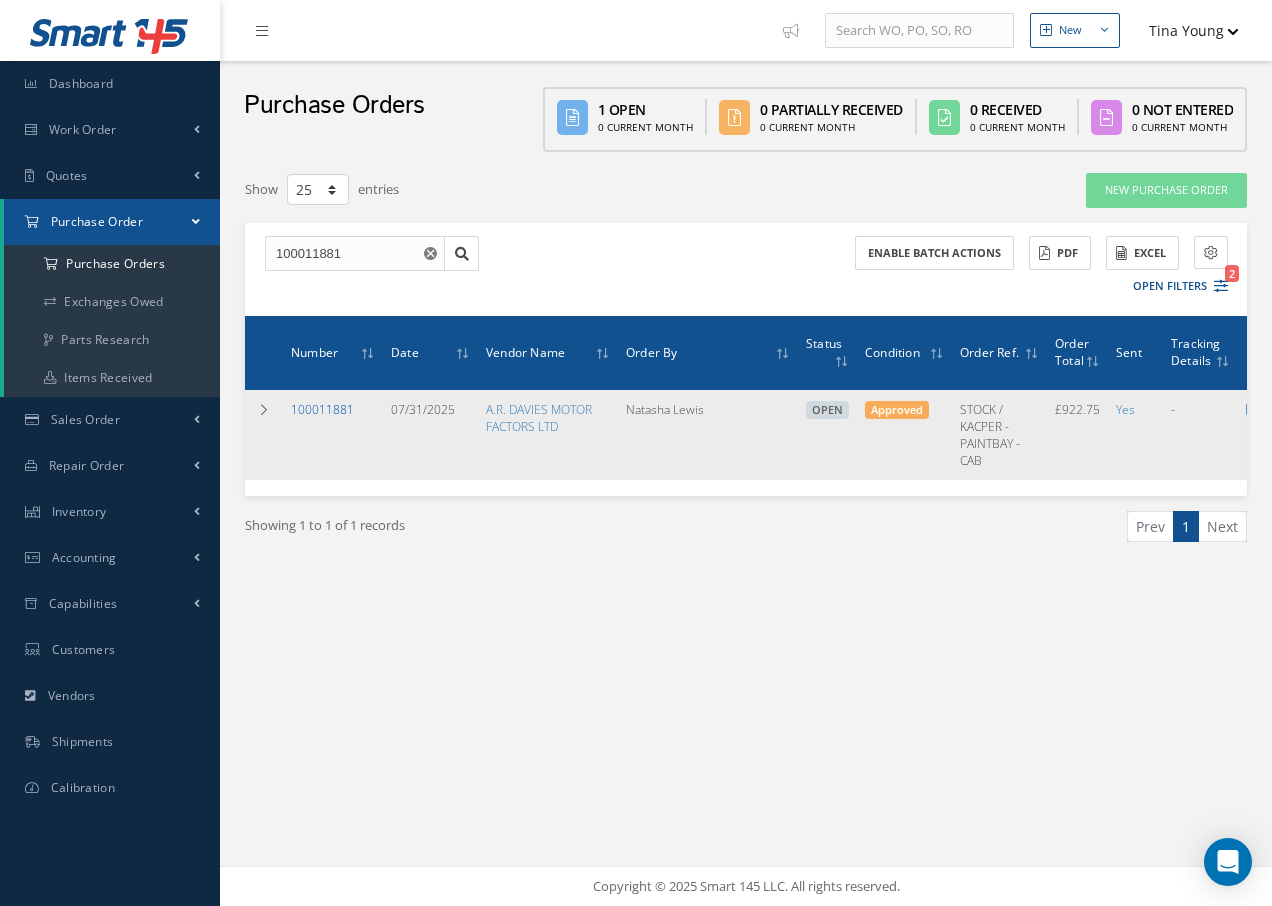 click on "100011881" at bounding box center (322, 409) 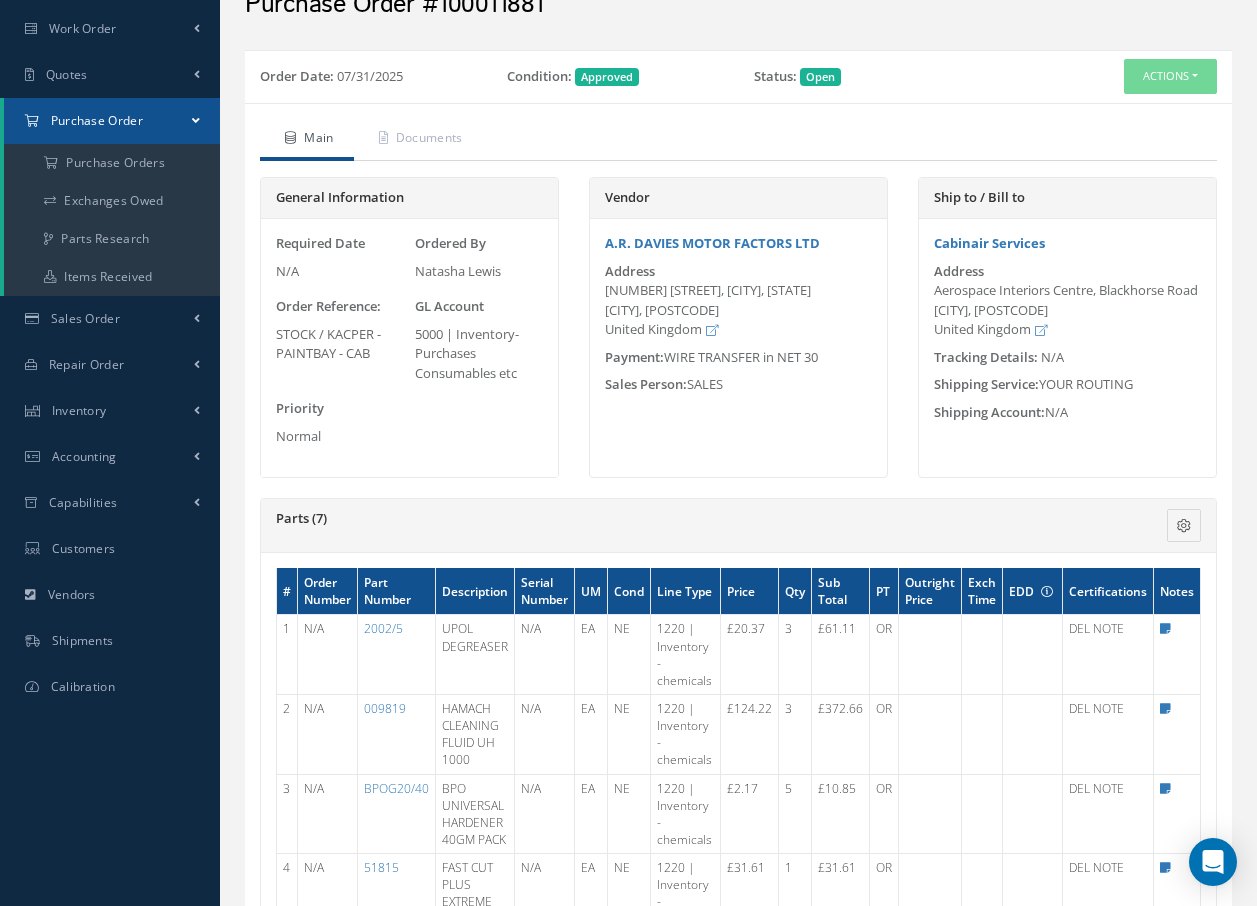 scroll, scrollTop: 100, scrollLeft: 0, axis: vertical 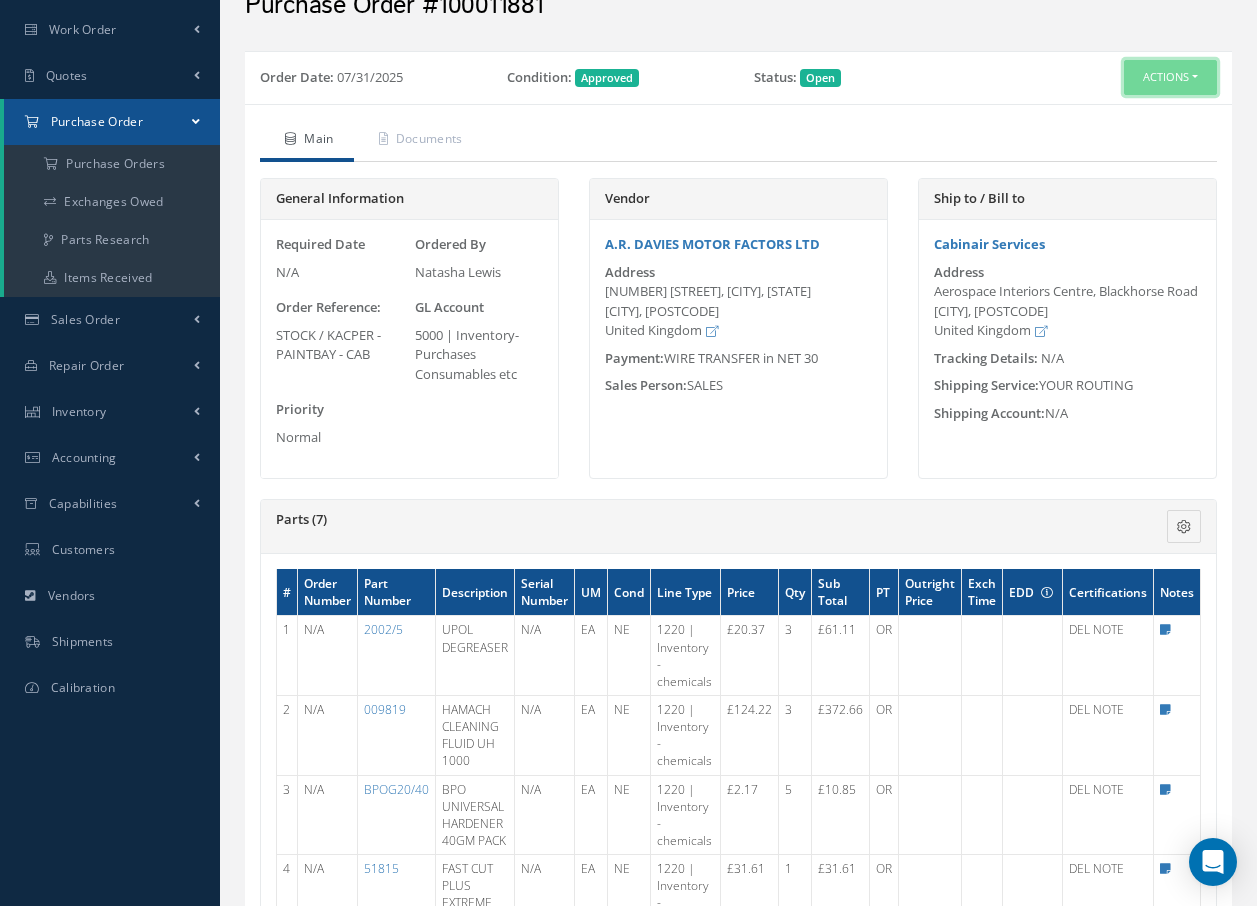 click on "Actions" at bounding box center [1170, 77] 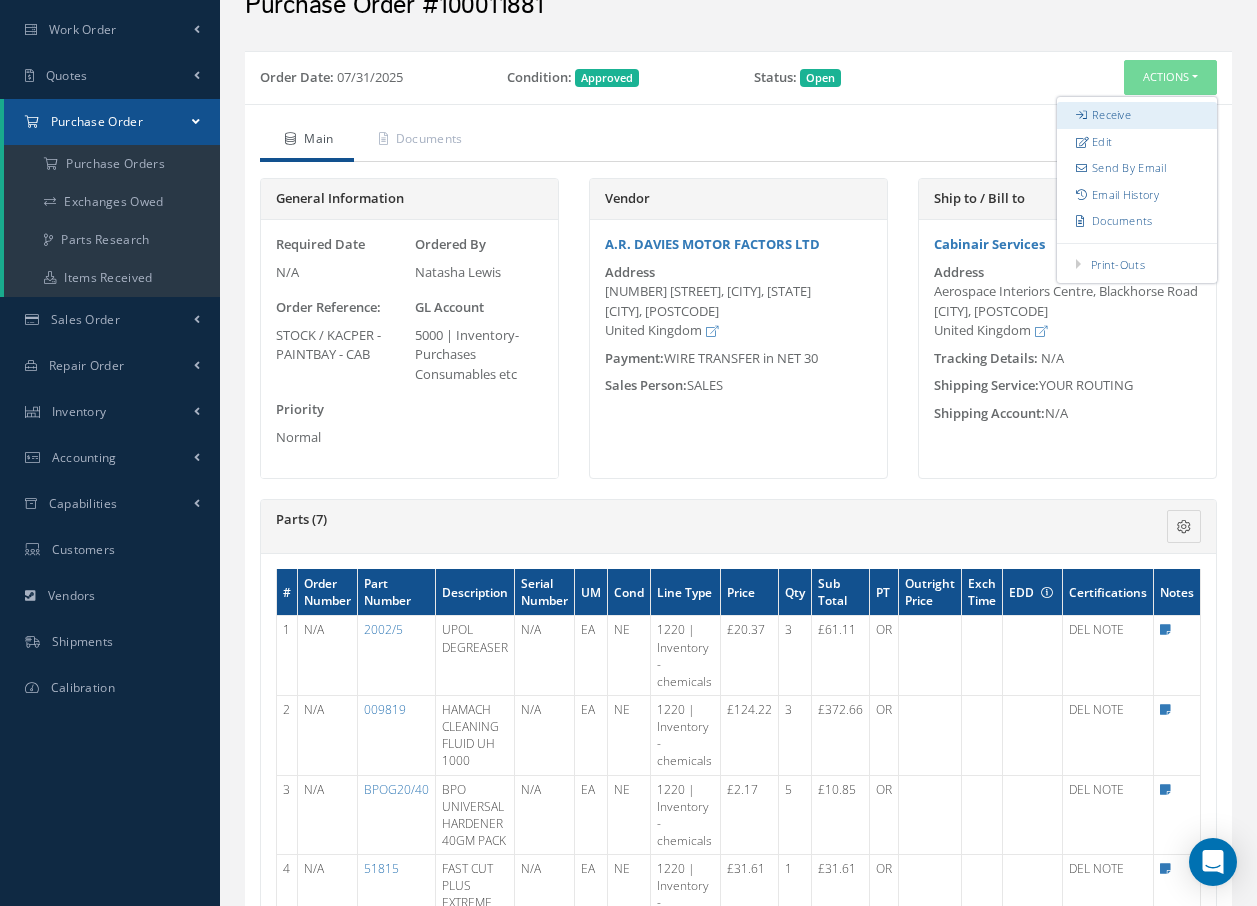 click on "Receive" at bounding box center [1137, 115] 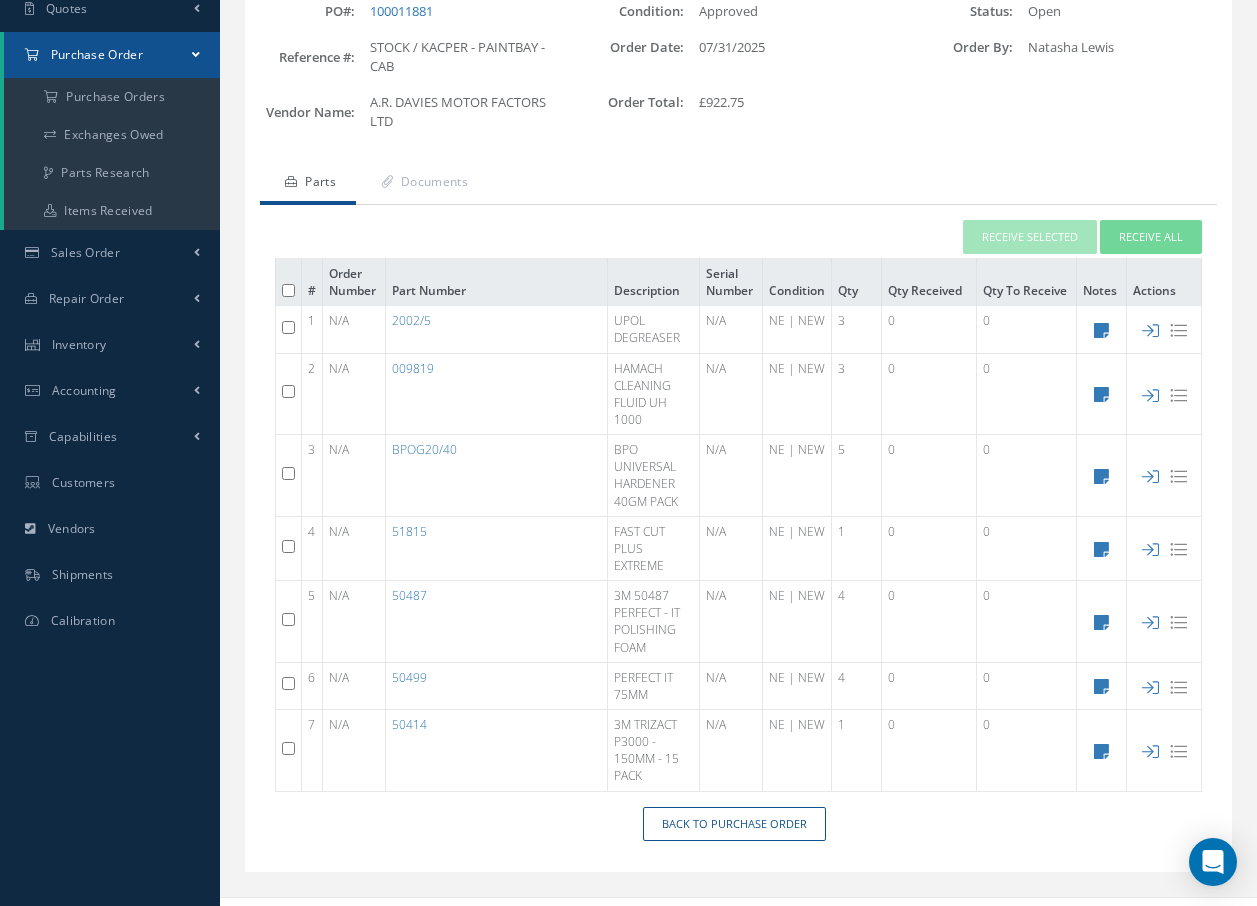 scroll, scrollTop: 198, scrollLeft: 0, axis: vertical 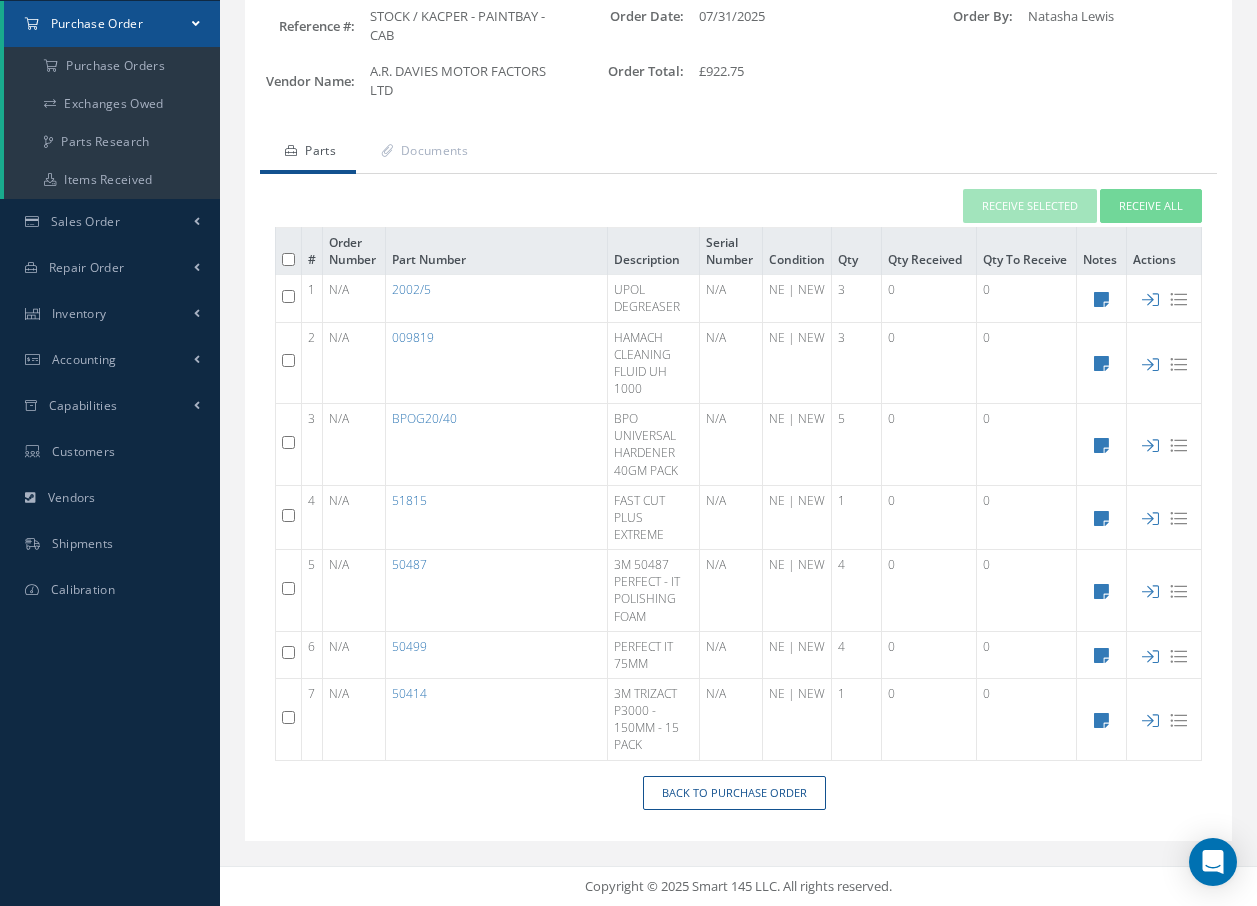 click at bounding box center (288, 296) 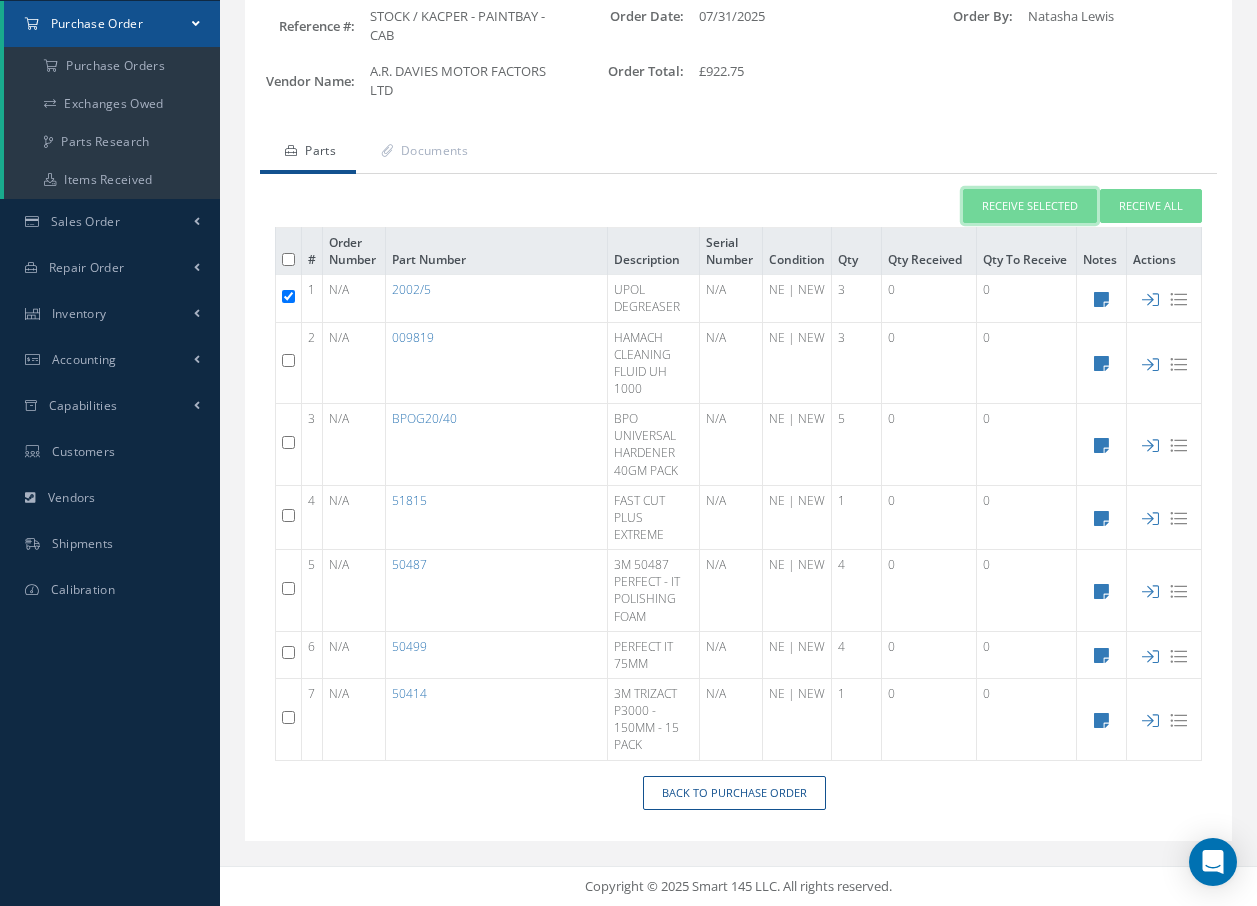 click on "Receive Selected" at bounding box center (1030, 206) 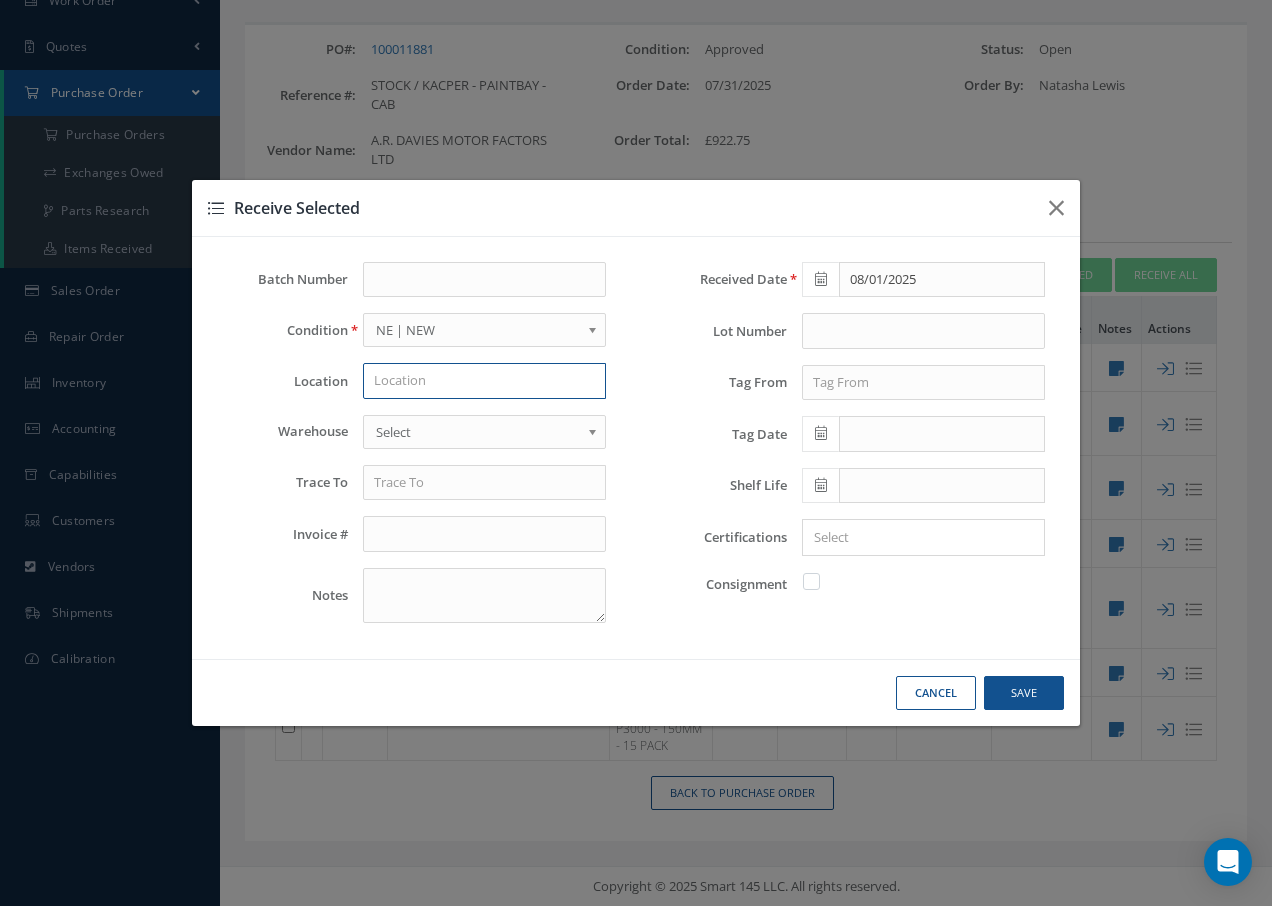 click at bounding box center (484, 381) 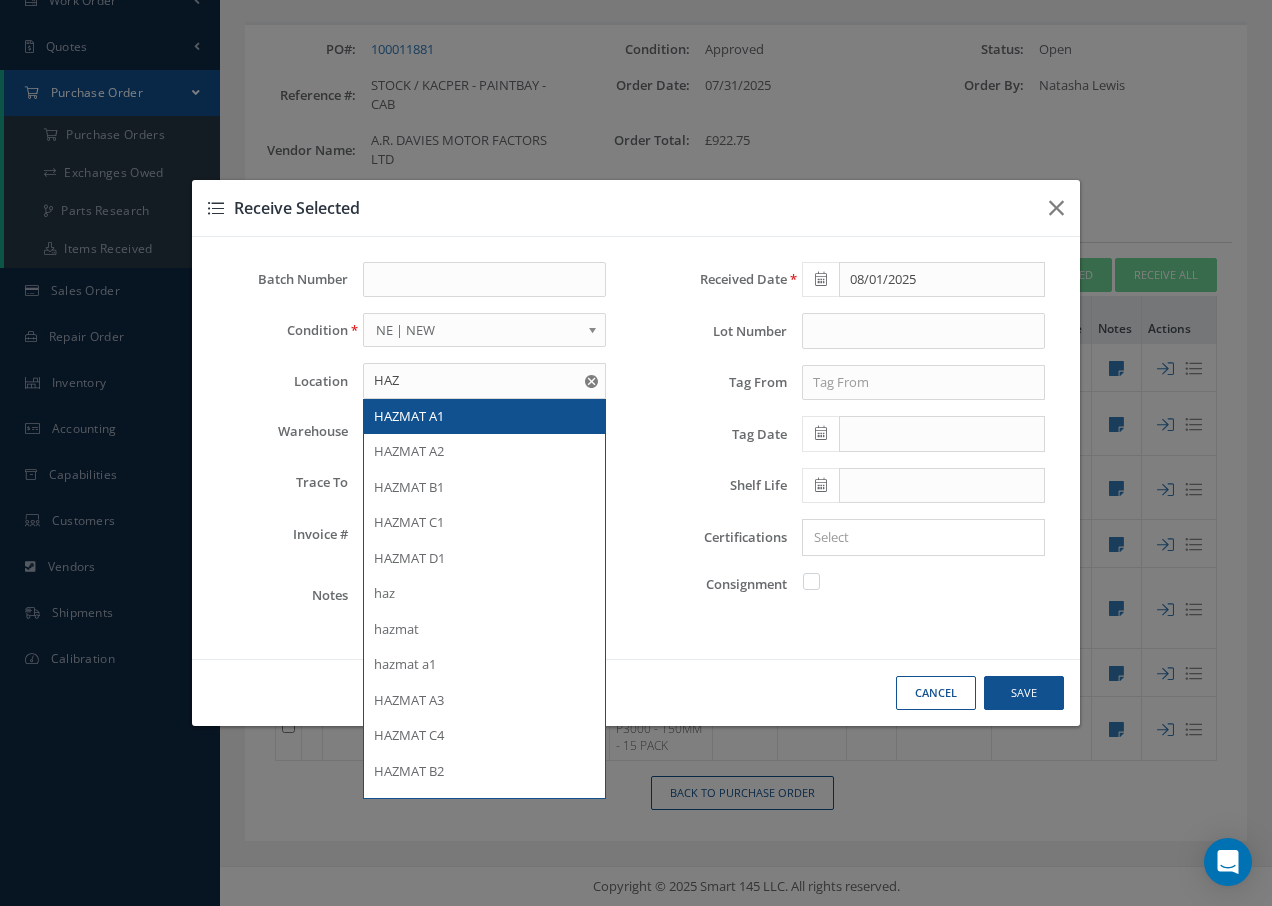 click on "HAZMAT A1" at bounding box center [484, 417] 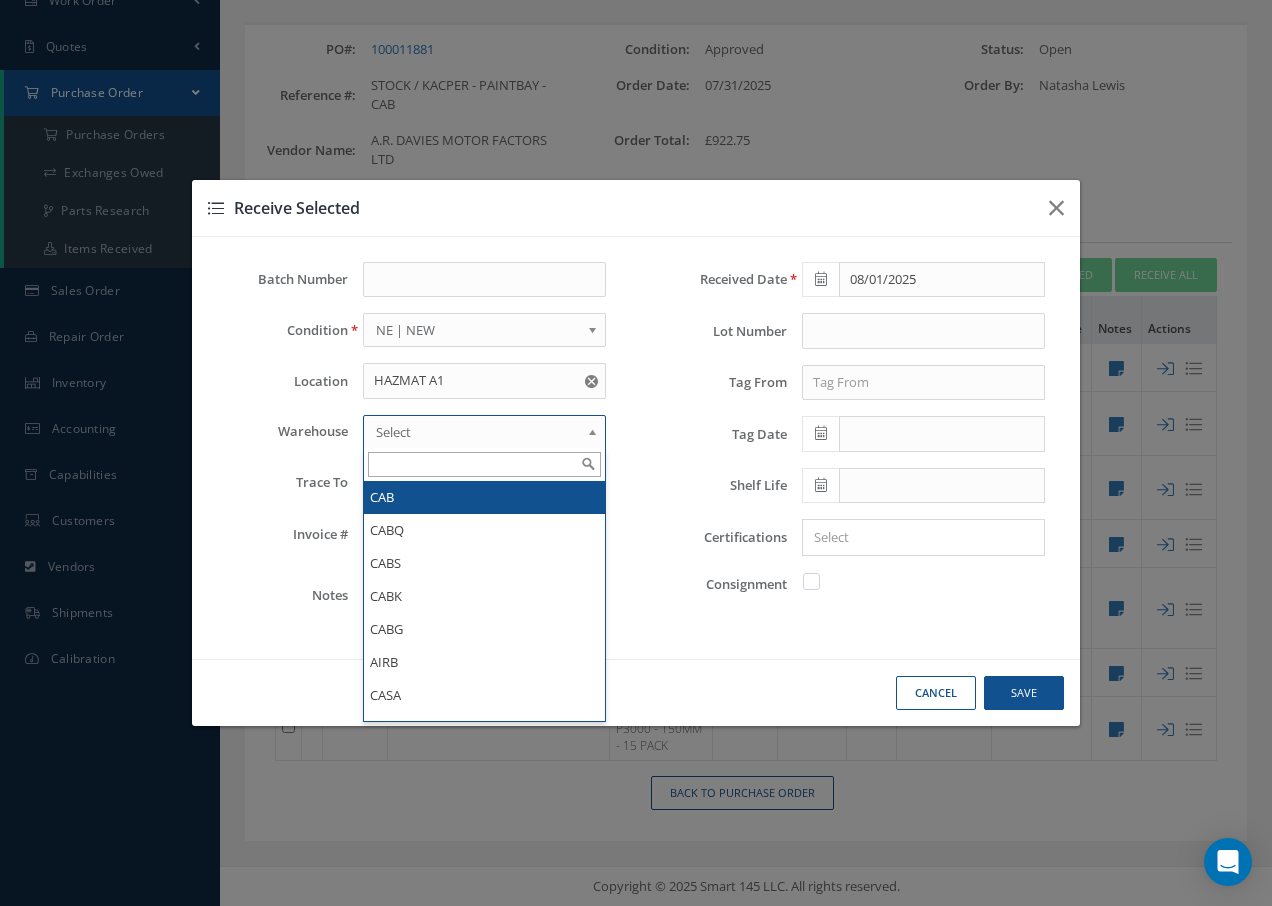 click on "Select" at bounding box center [478, 432] 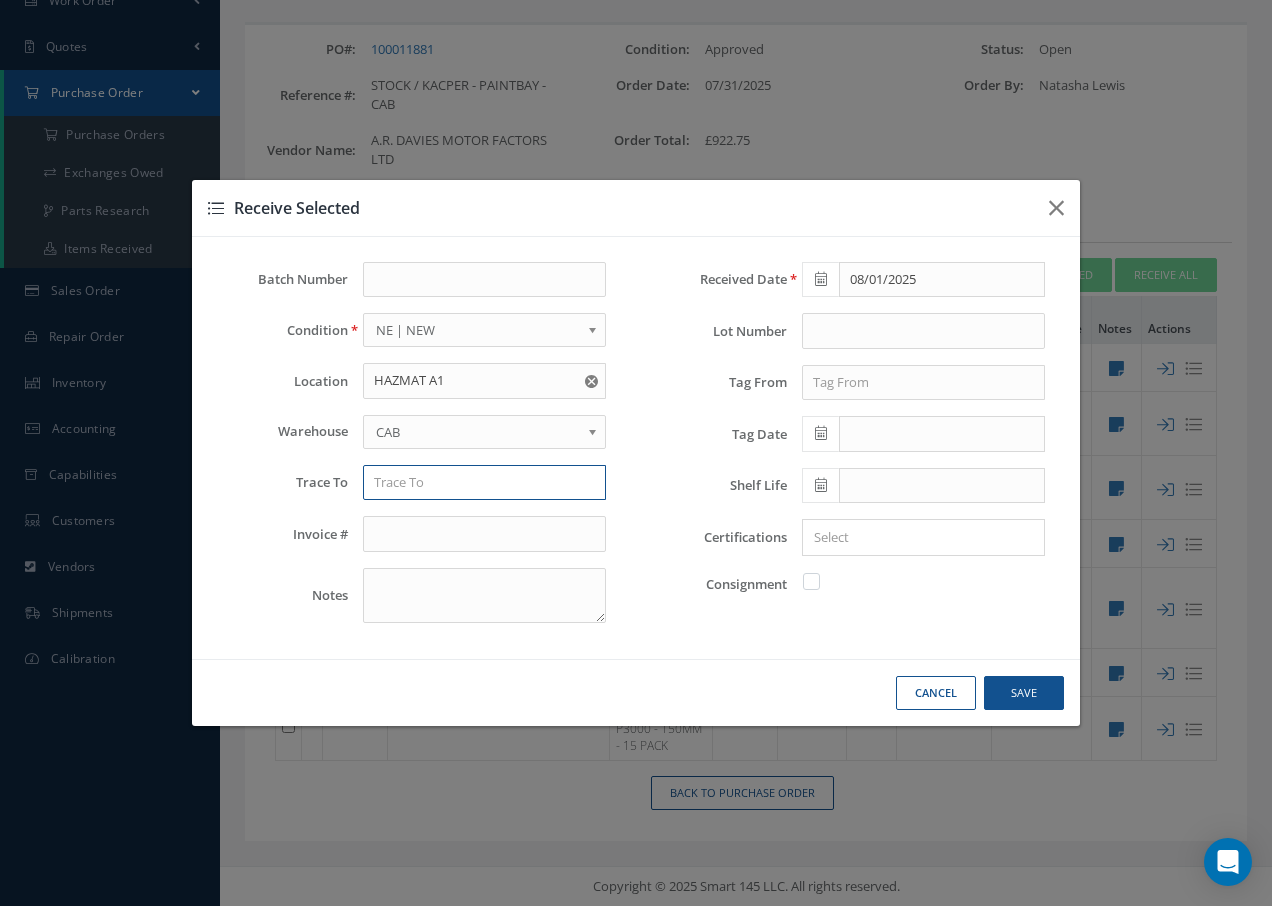 click at bounding box center [484, 483] 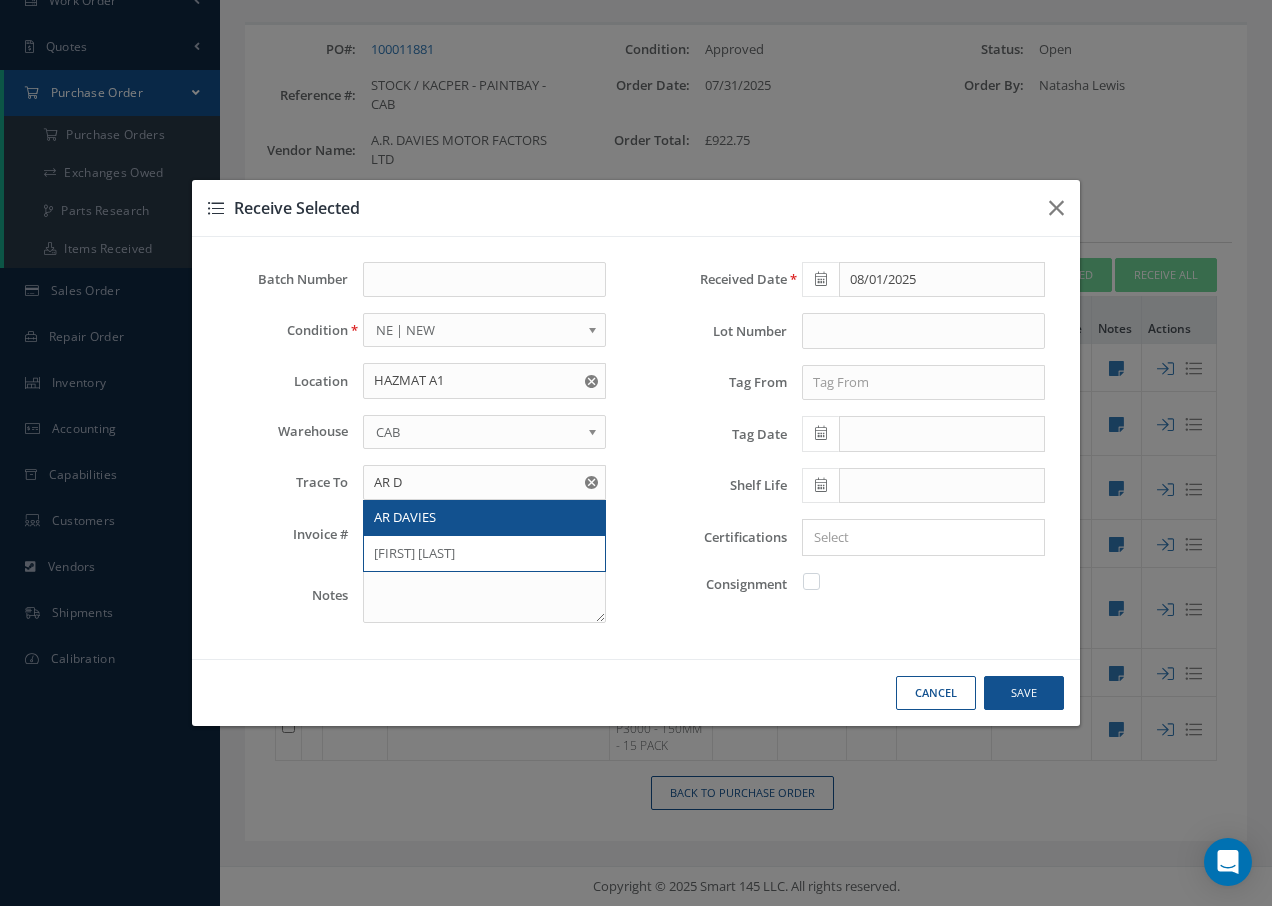 click on "AR DAVIES" at bounding box center (405, 517) 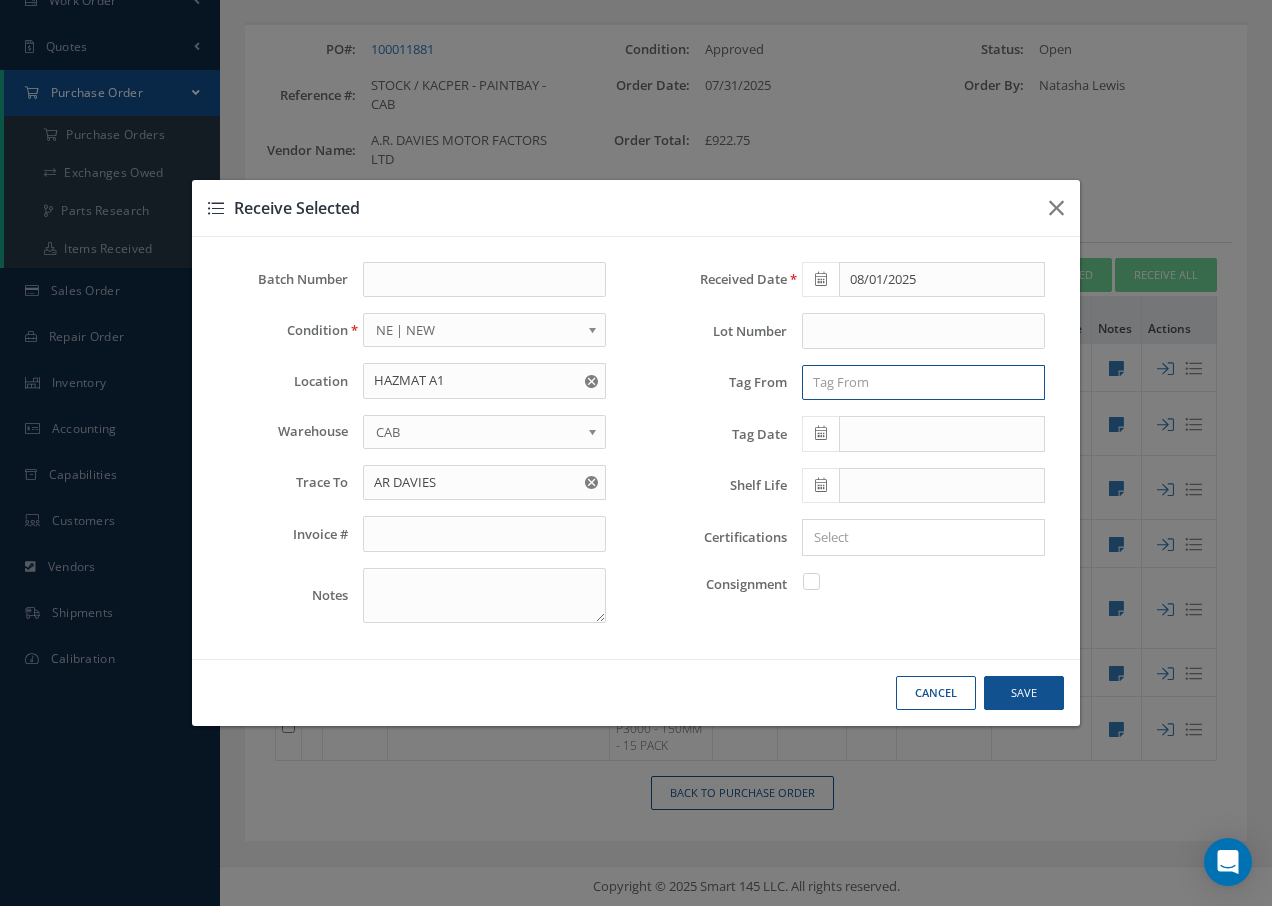 click at bounding box center (923, 383) 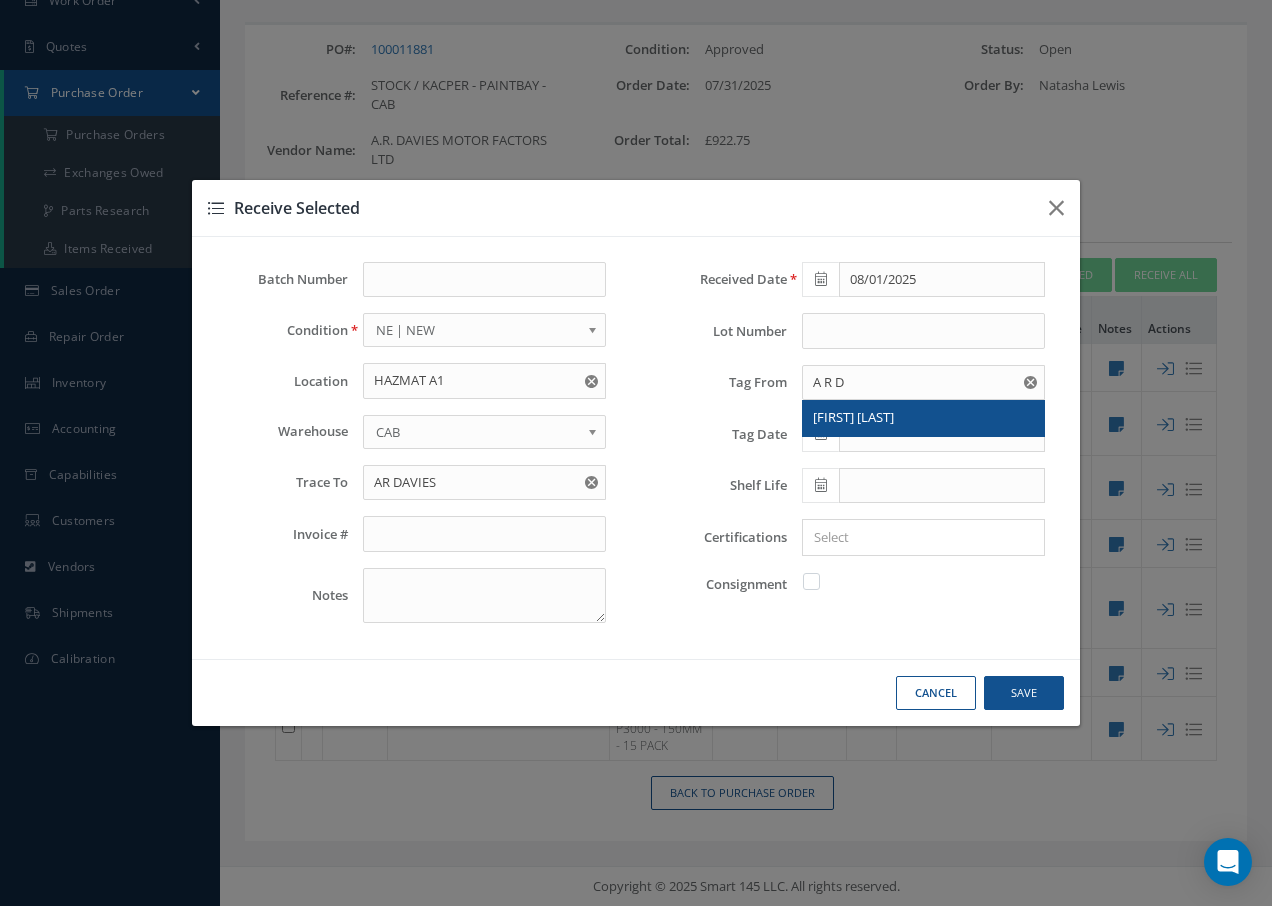 click on "A R DAVIES" at bounding box center (853, 417) 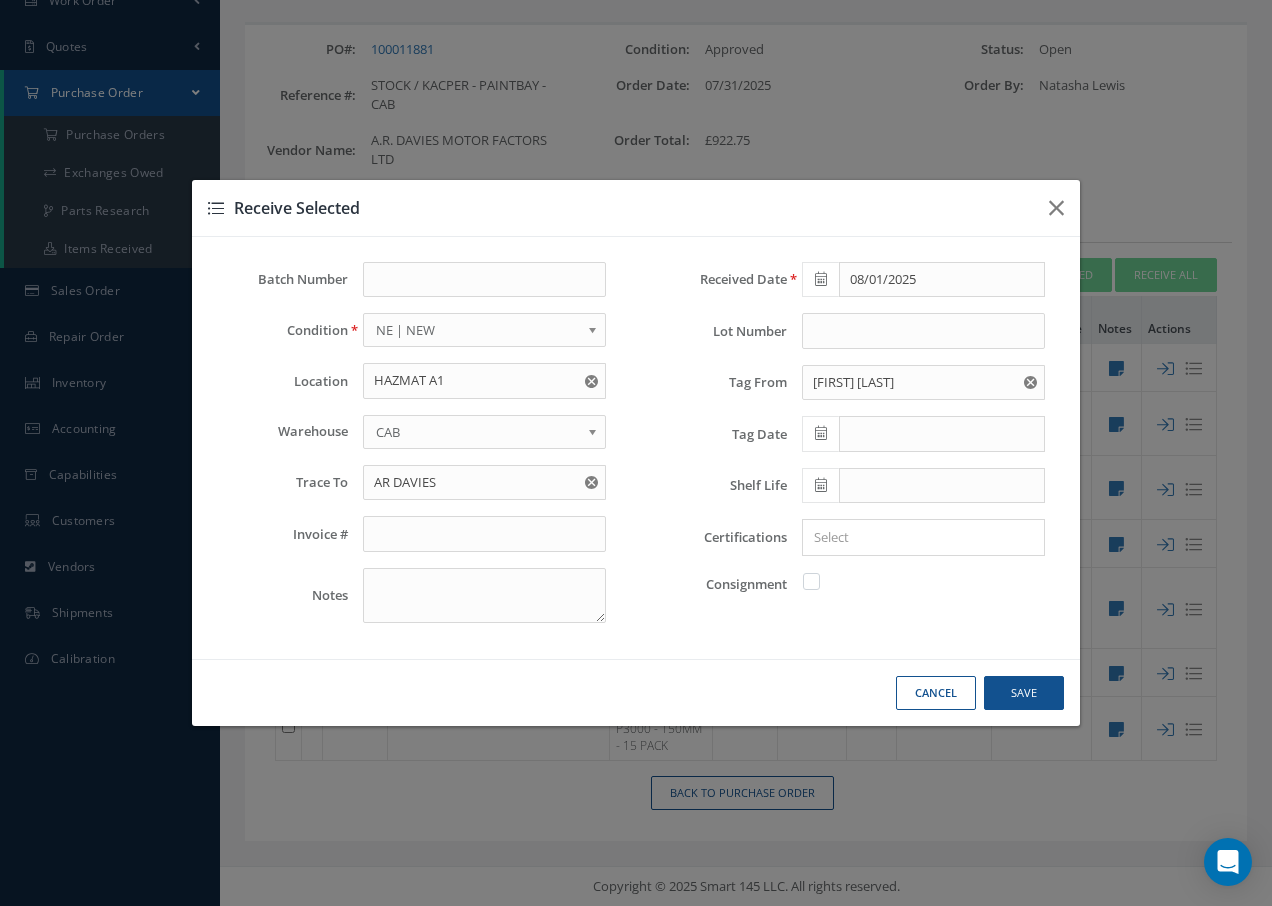 click on "×
Loading..." at bounding box center (923, 537) 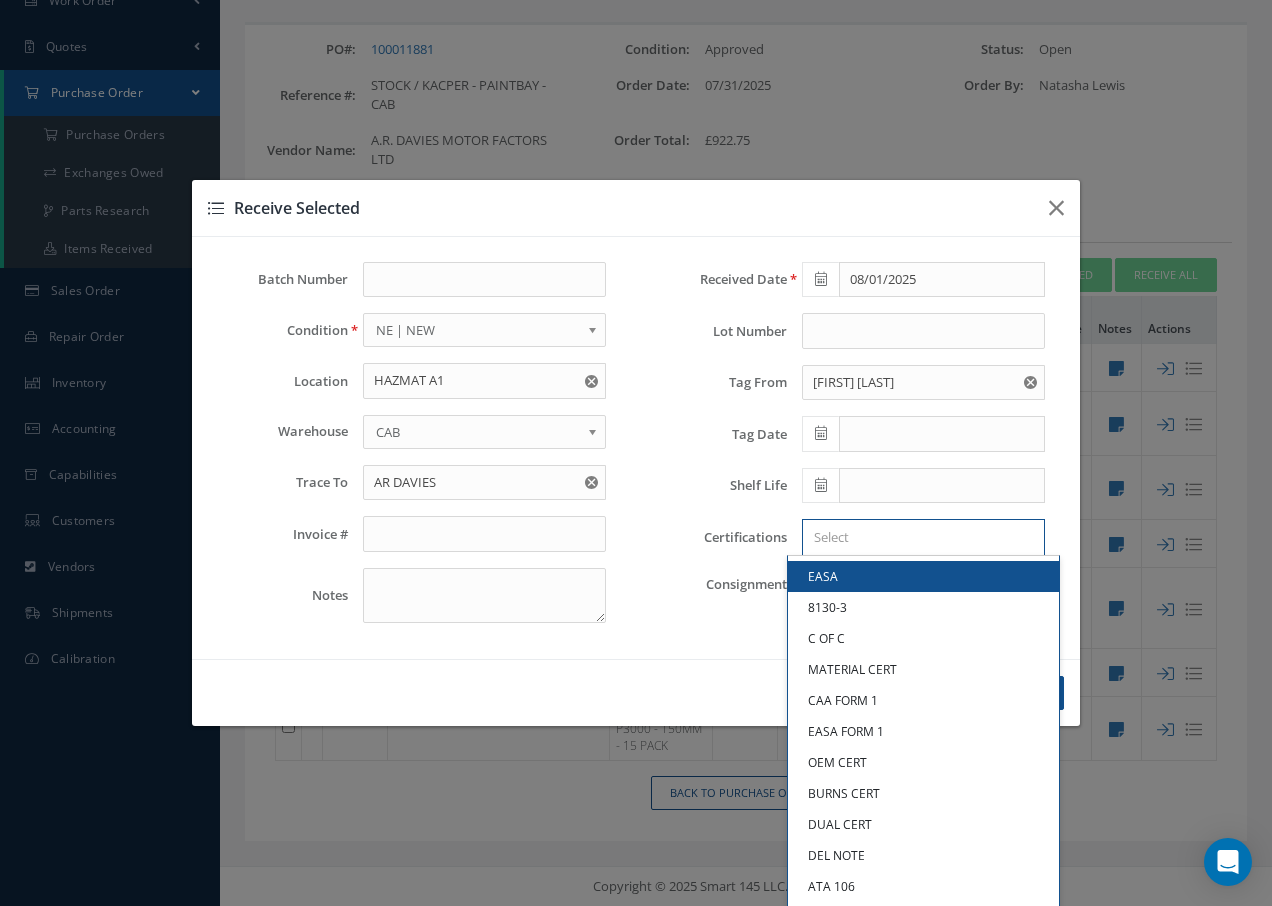 click at bounding box center [919, 537] 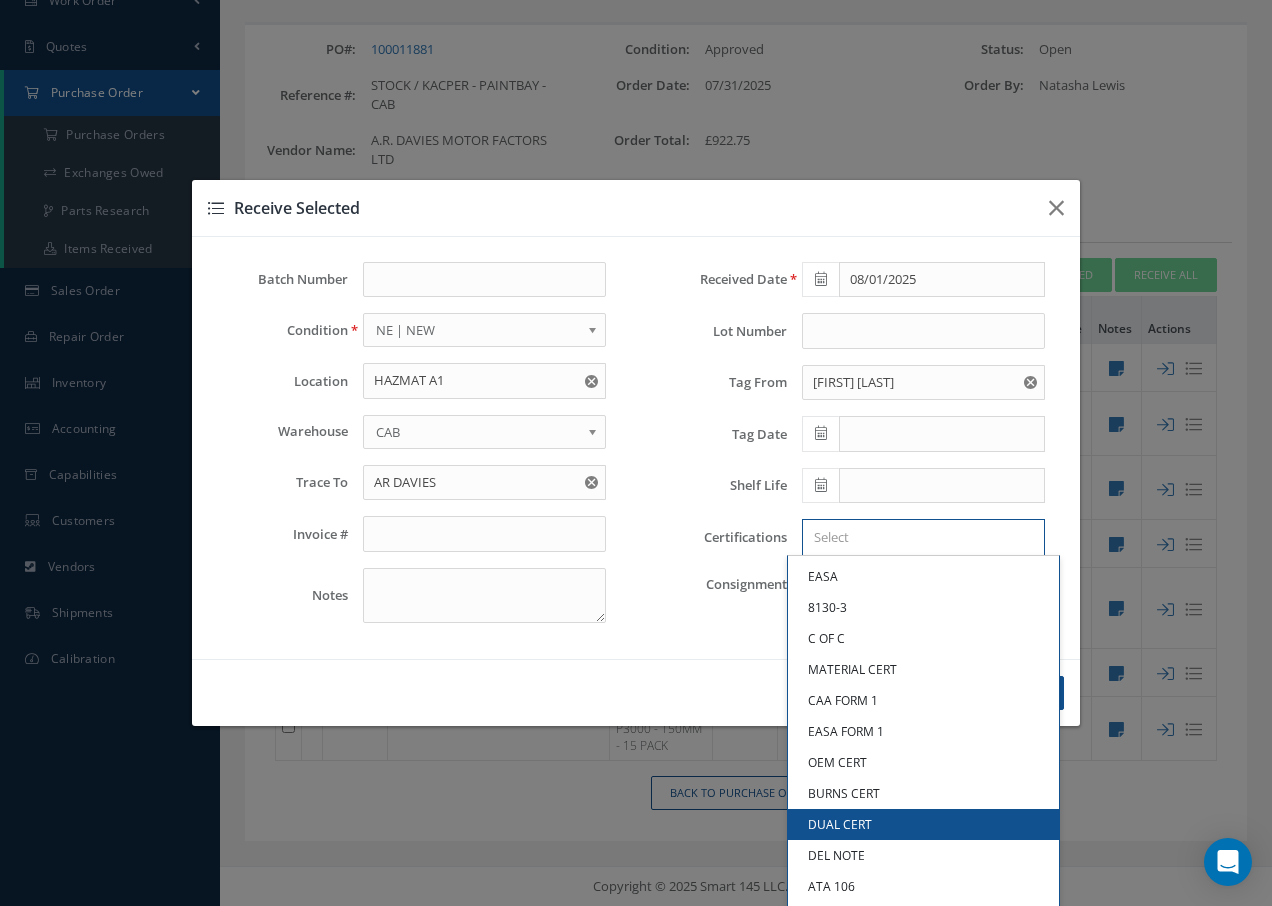 click on "DUAL CERT" at bounding box center [923, 824] 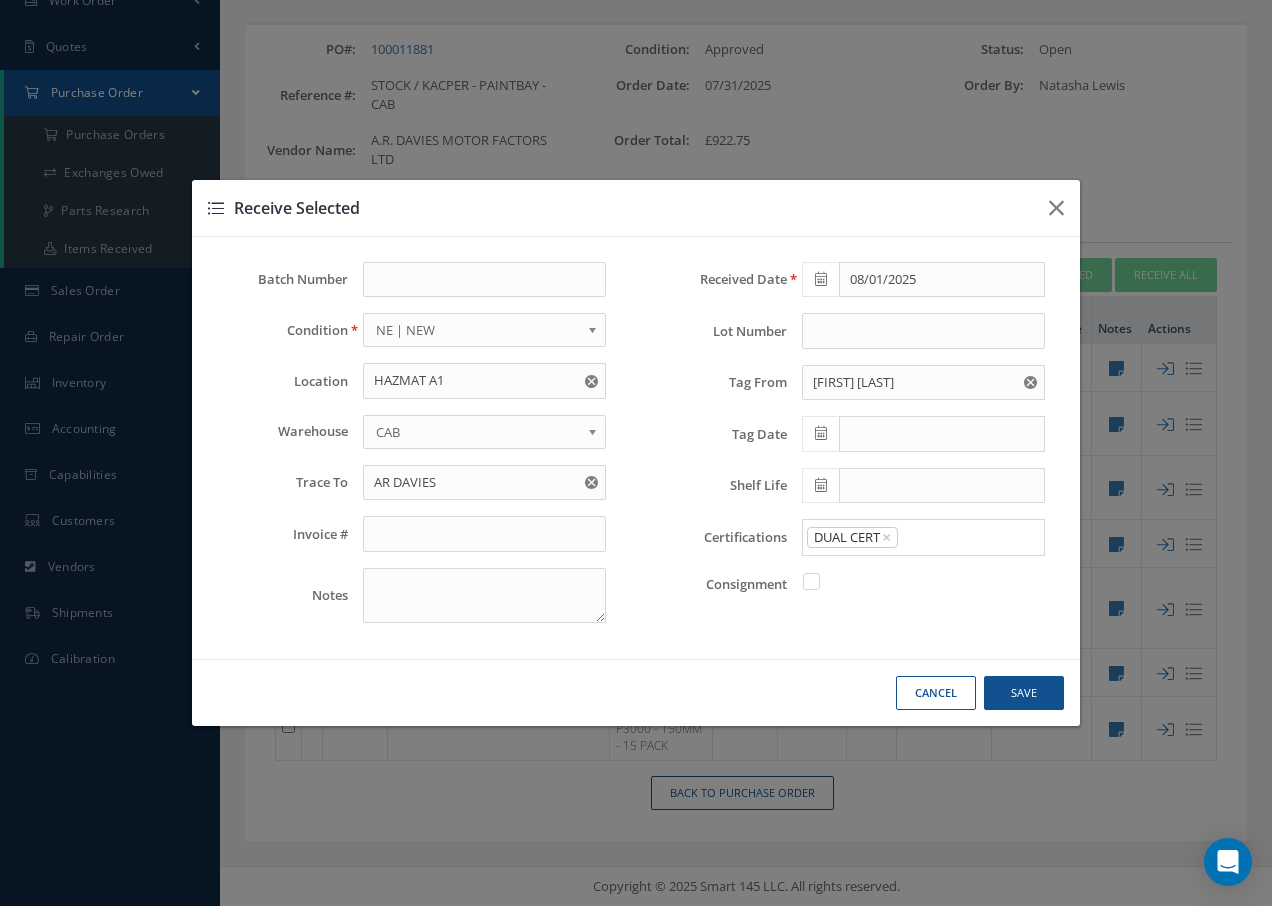 drag, startPoint x: 858, startPoint y: 818, endPoint x: 917, endPoint y: 709, distance: 123.943535 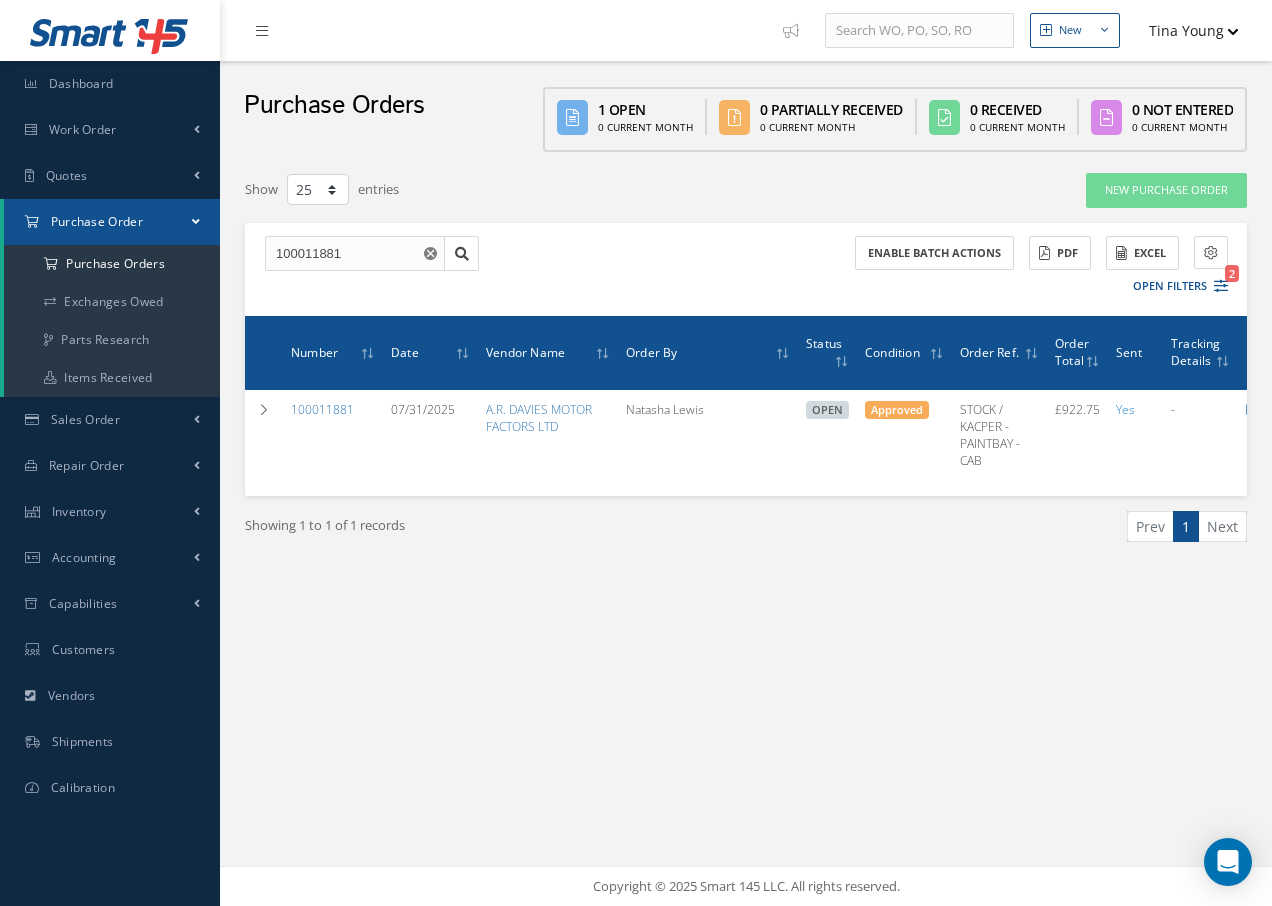 select on "25" 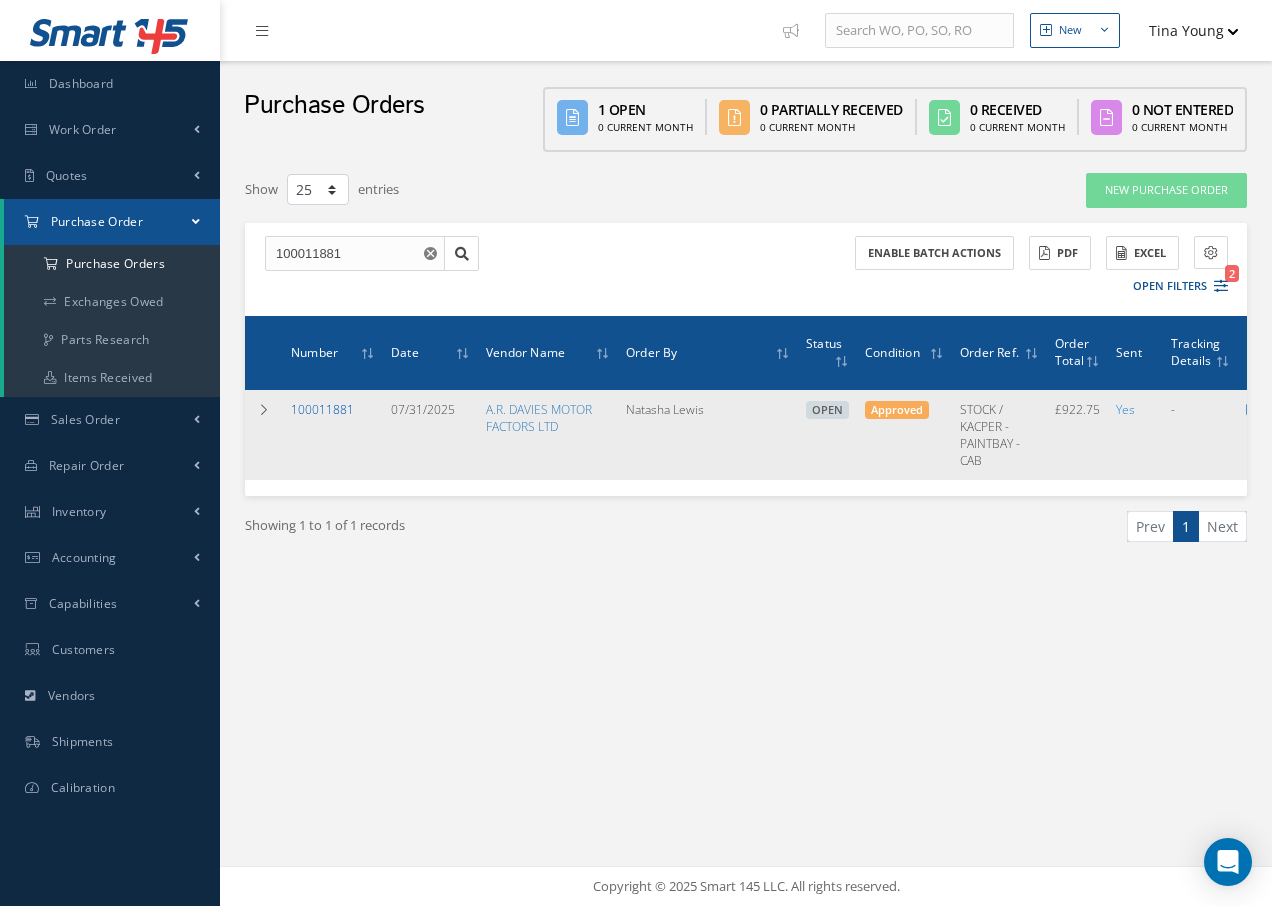 click on "100011881" at bounding box center (322, 409) 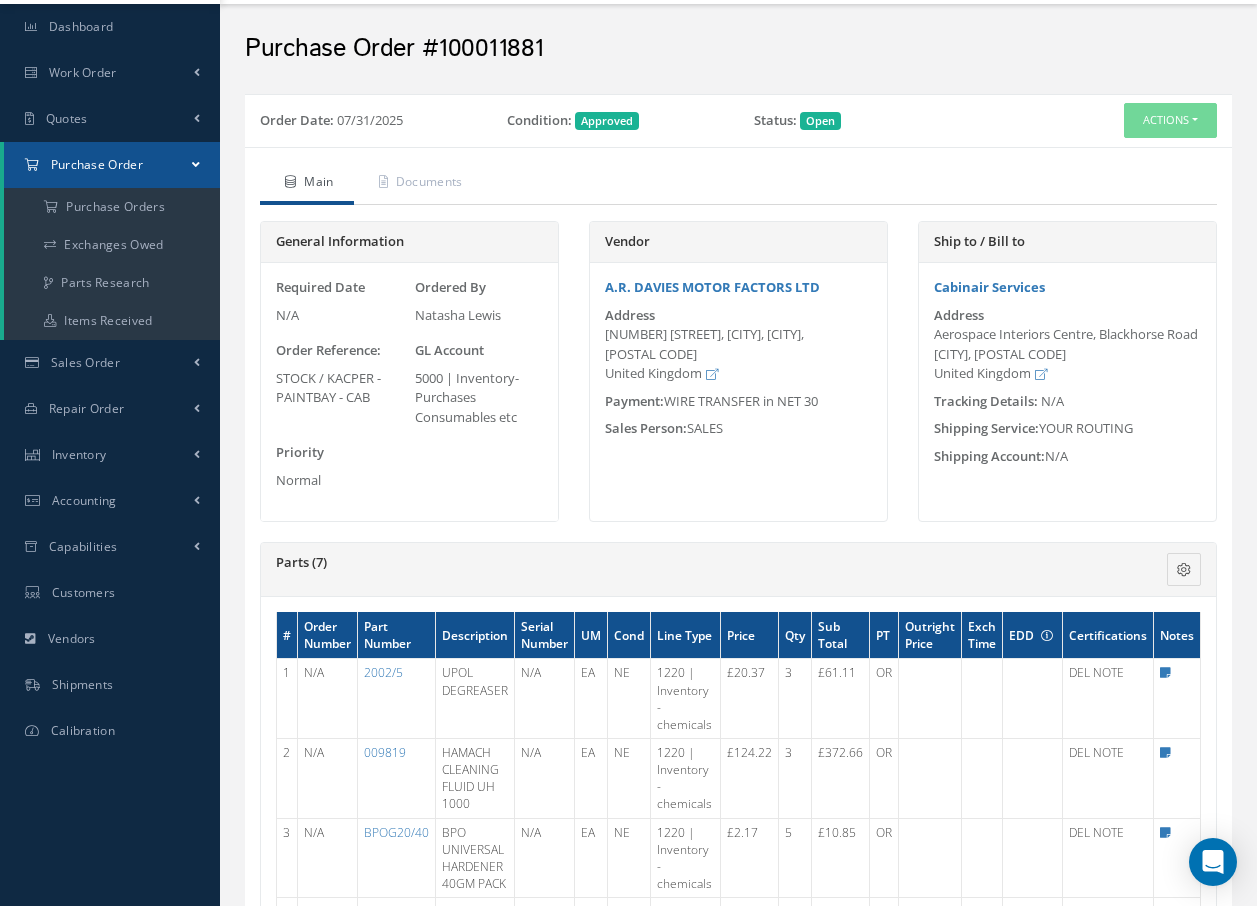 scroll, scrollTop: 0, scrollLeft: 0, axis: both 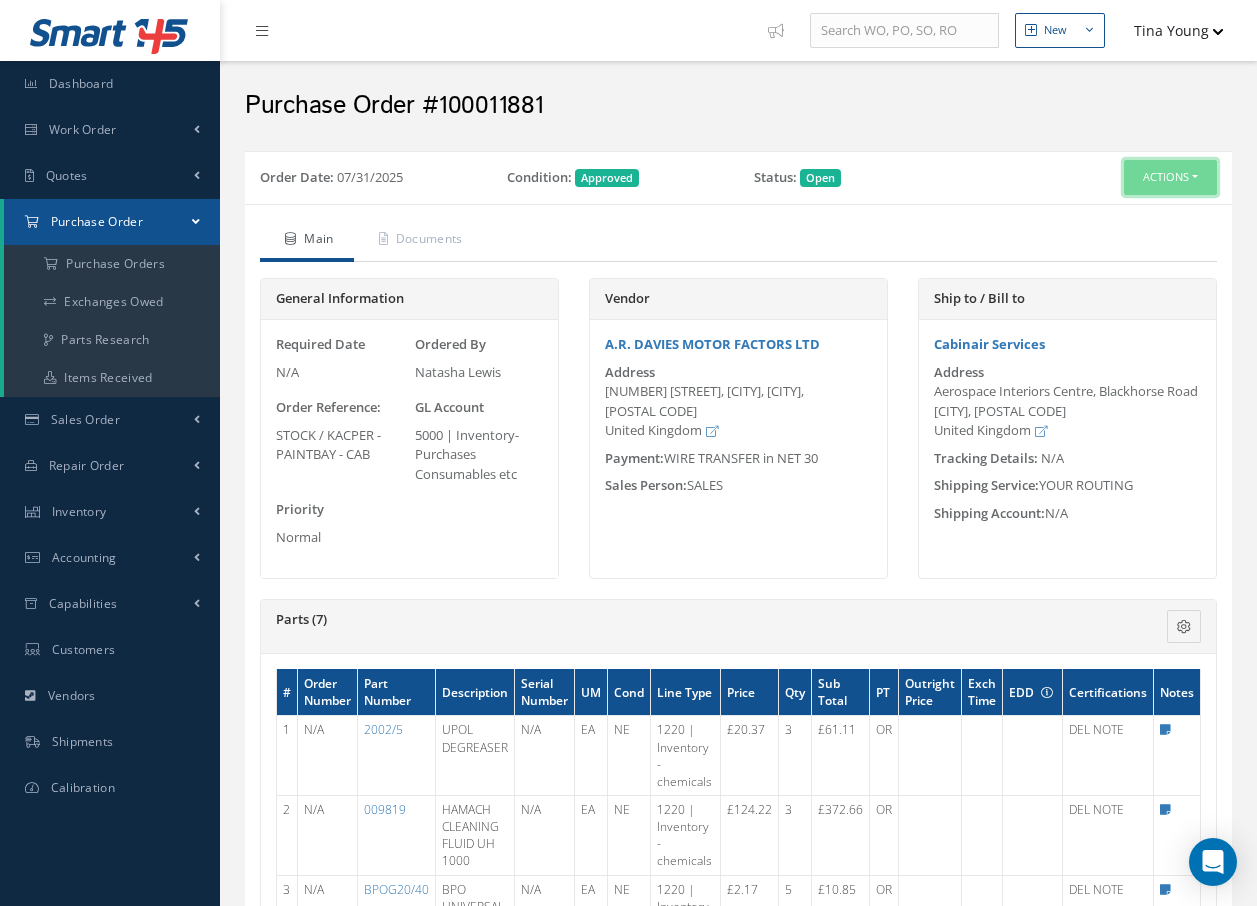 click on "Actions" at bounding box center (1170, 177) 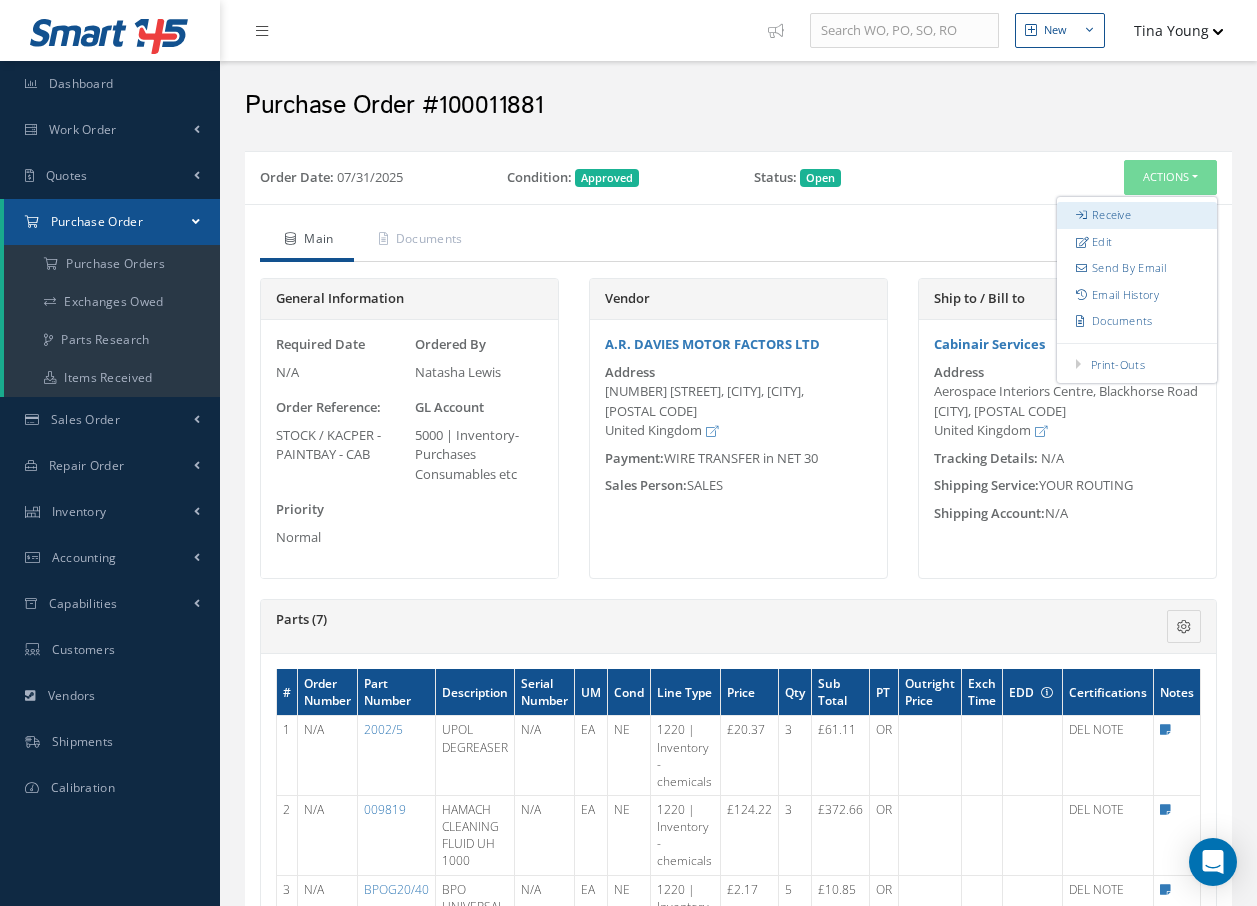 click on "Receive" at bounding box center [1137, 215] 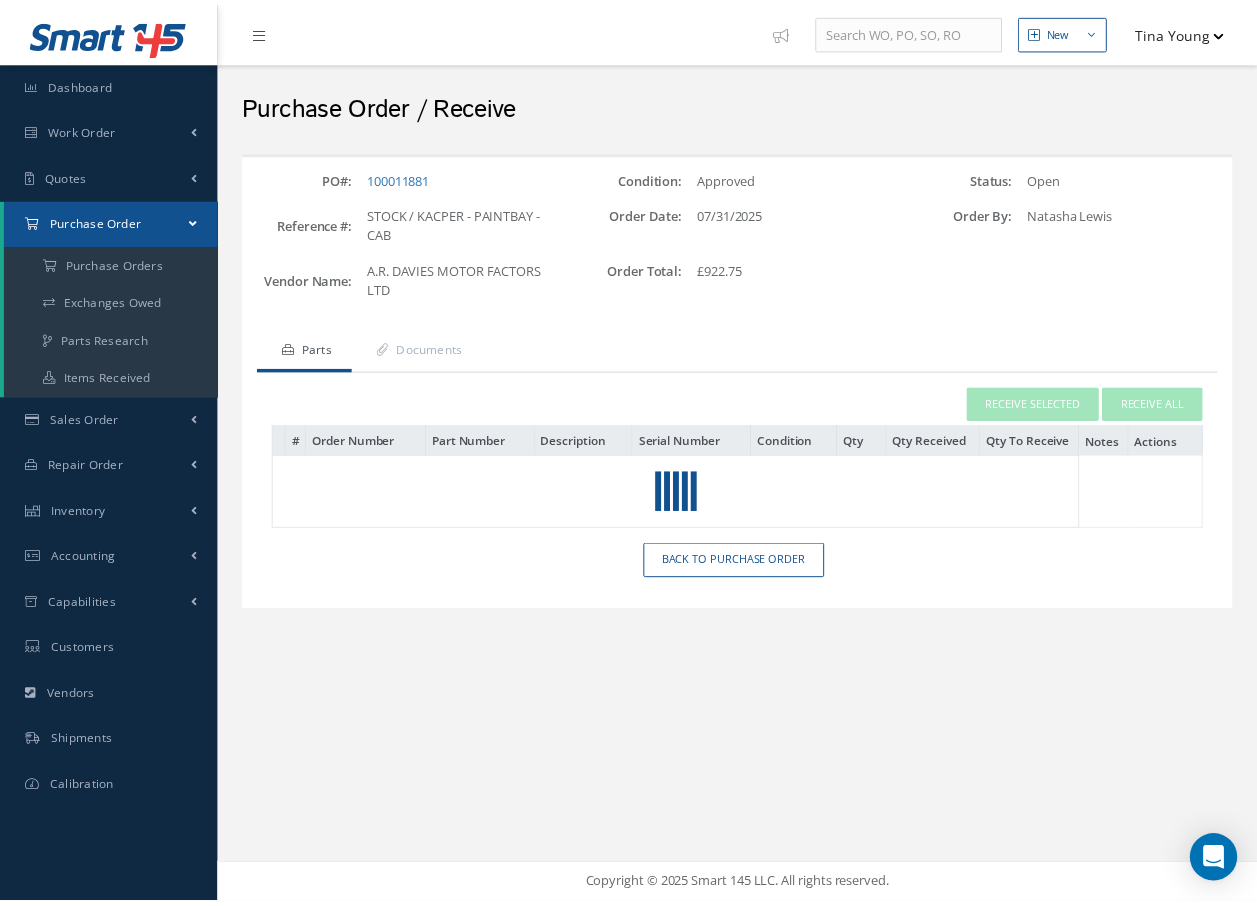scroll, scrollTop: 0, scrollLeft: 0, axis: both 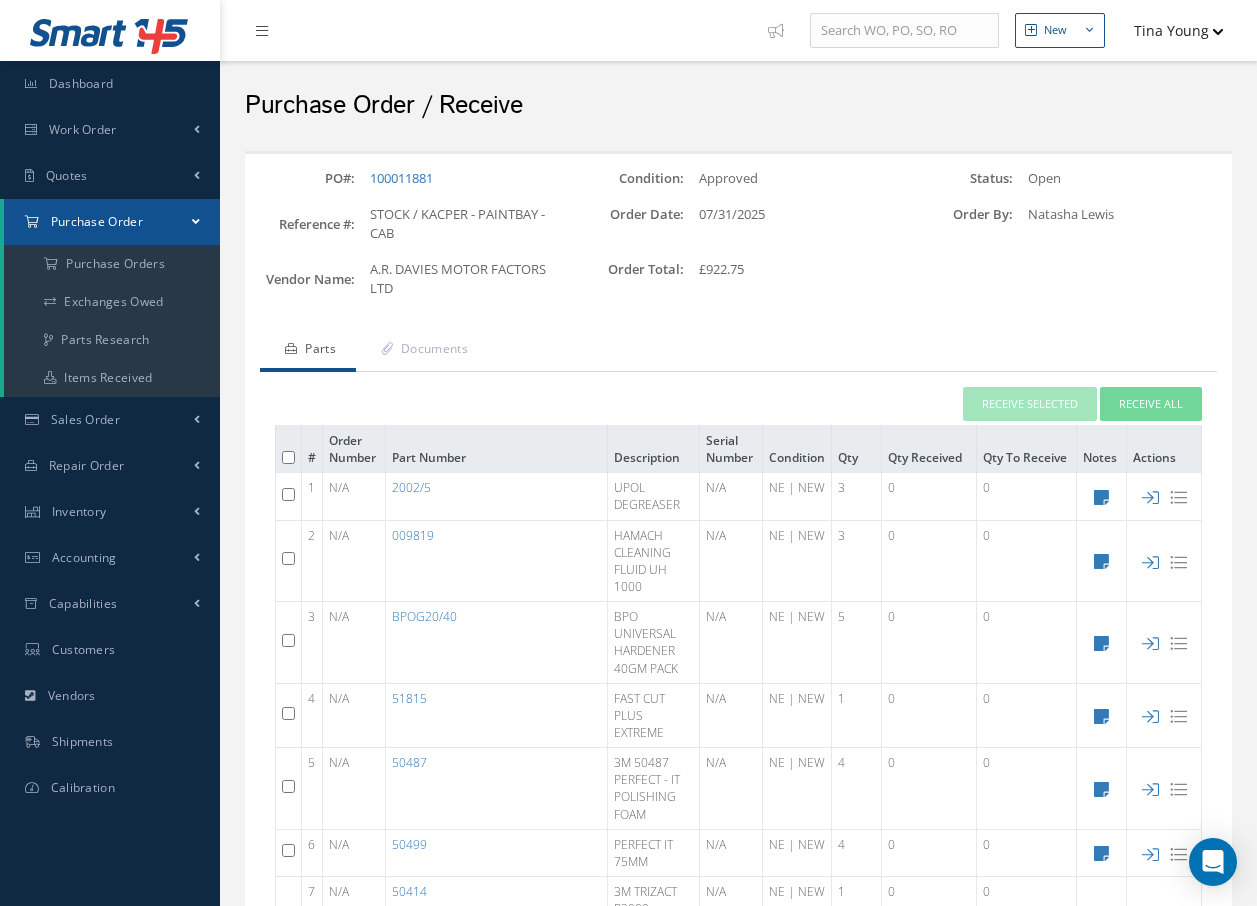 click at bounding box center [288, 494] 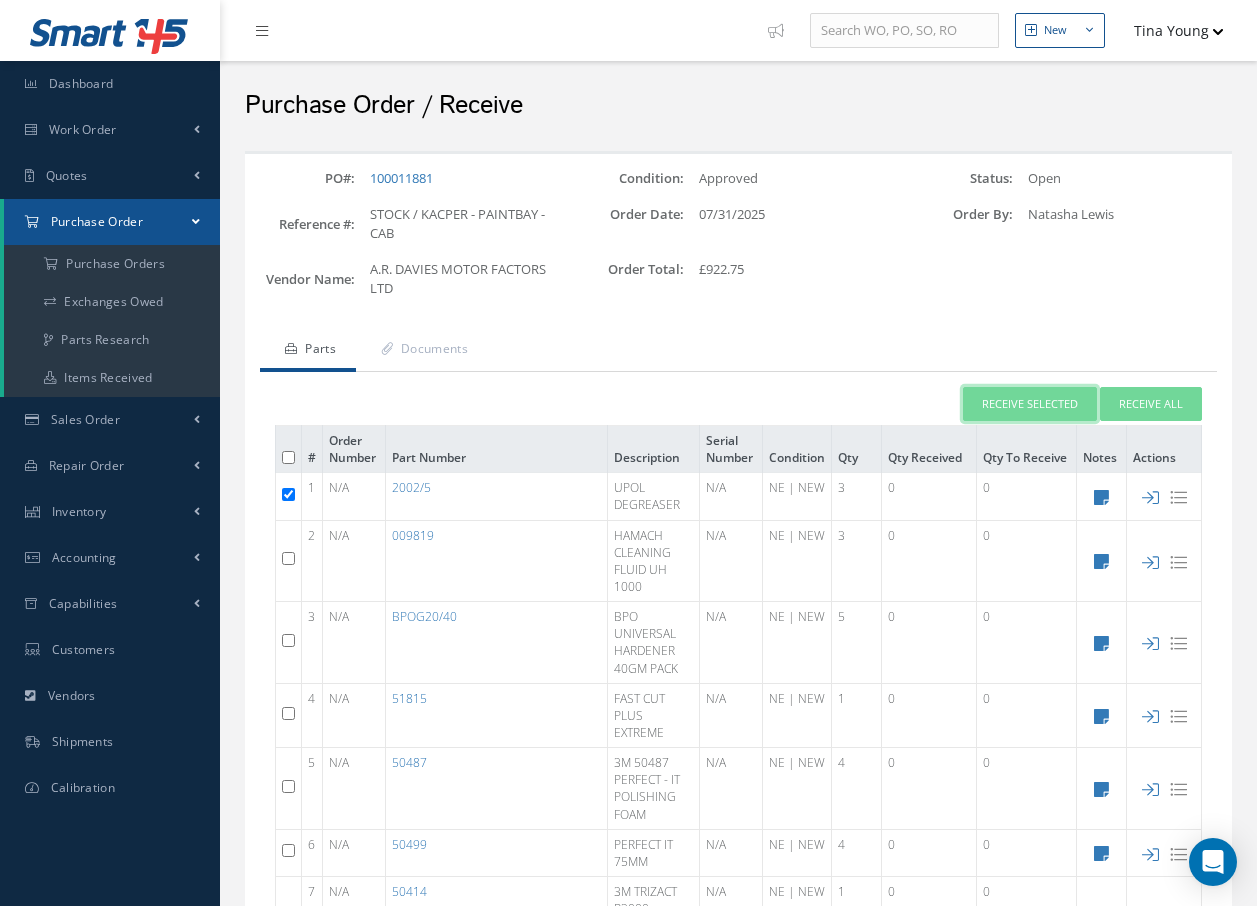 click on "Receive Selected" at bounding box center [1030, 404] 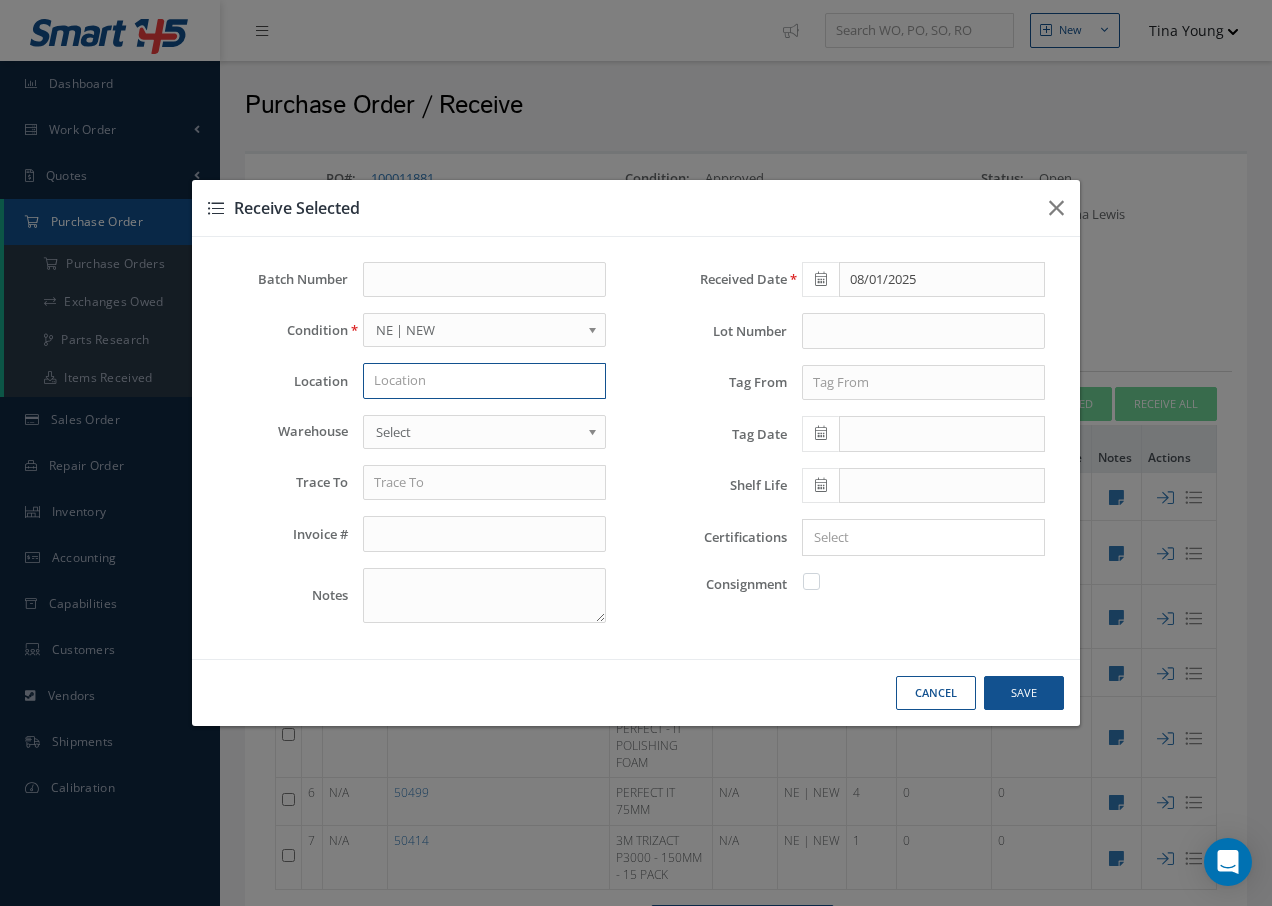 click at bounding box center (484, 381) 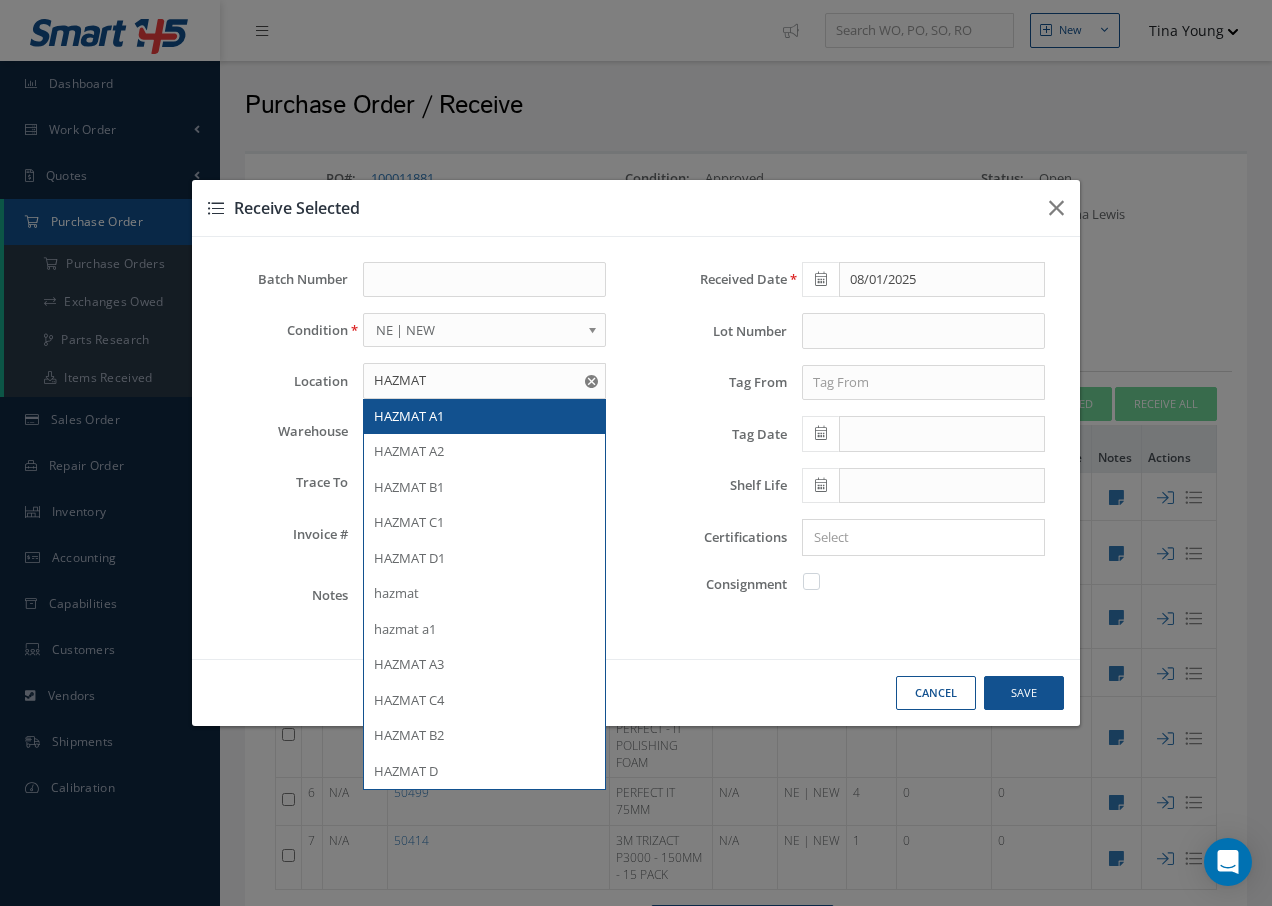 click on "HAZMAT A1" at bounding box center (484, 417) 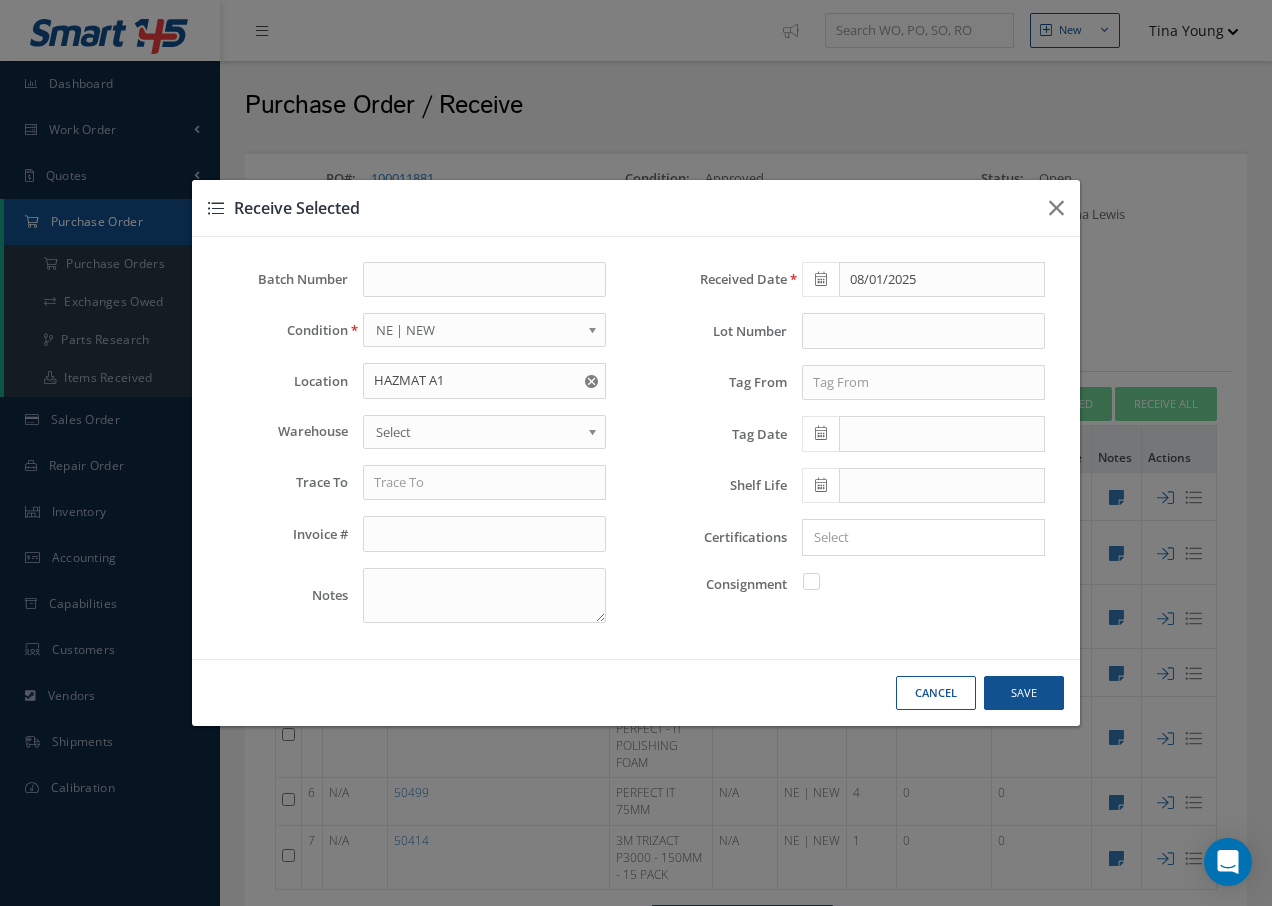 click on "Select" at bounding box center (478, 432) 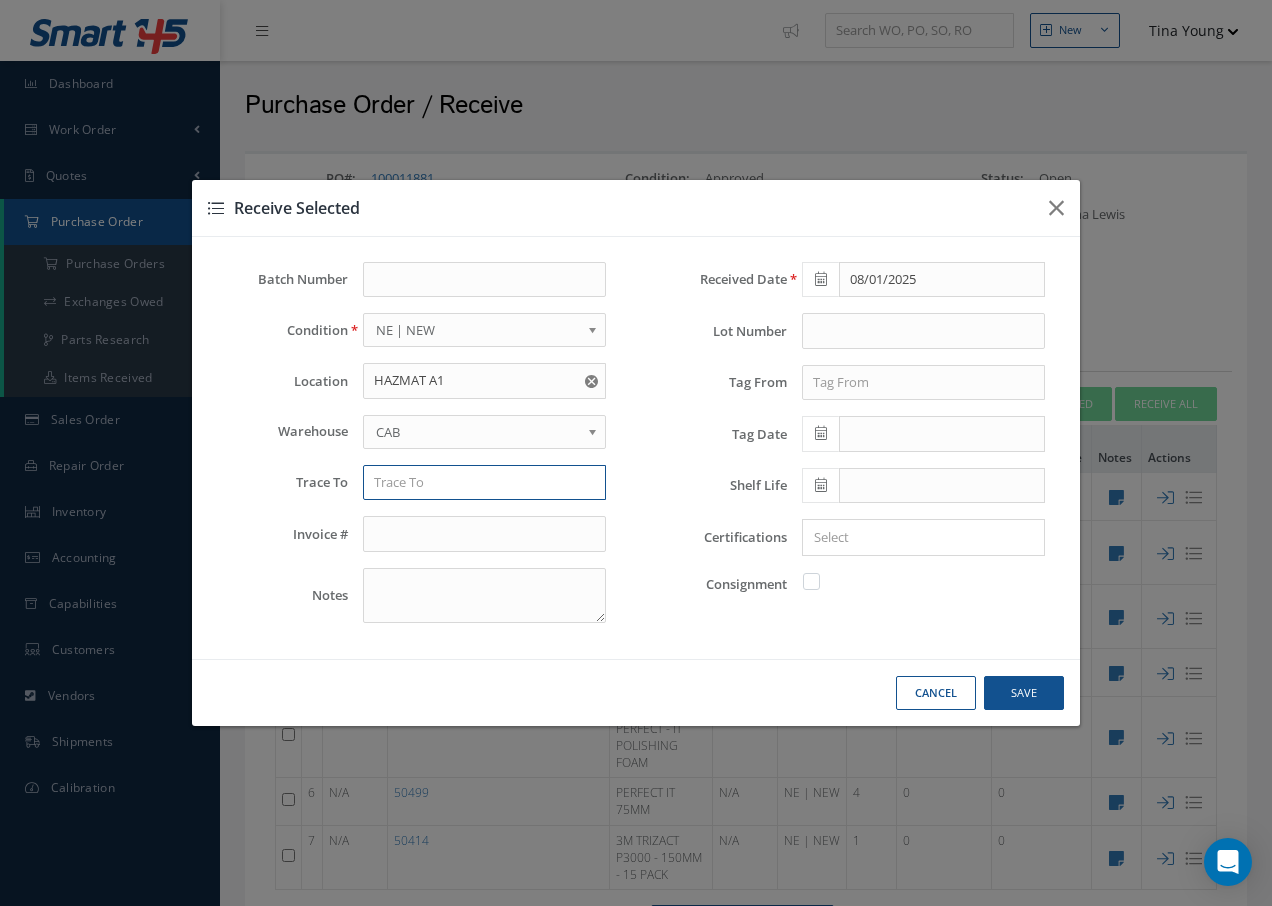 click at bounding box center [484, 483] 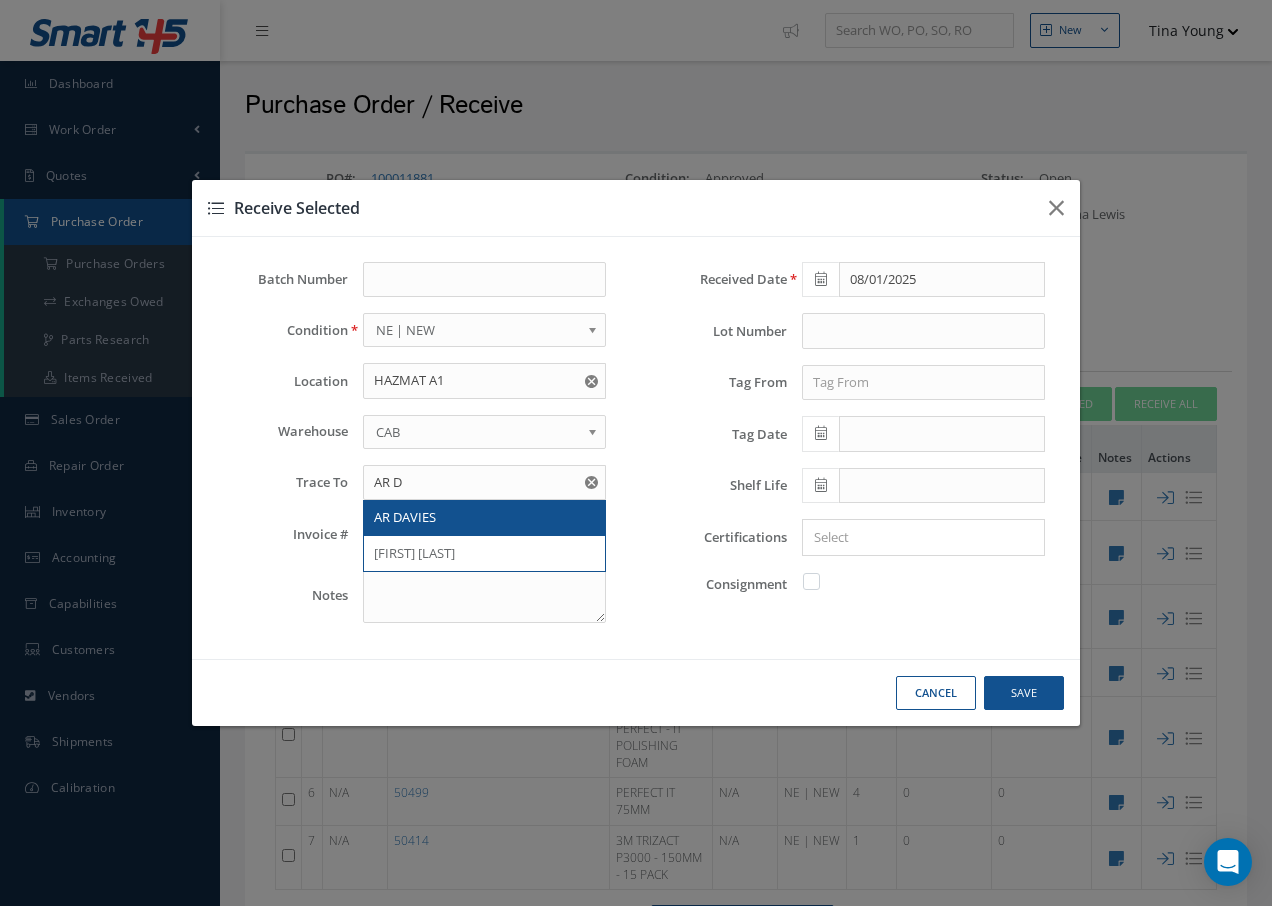 click on "AR DAVIES" at bounding box center (405, 517) 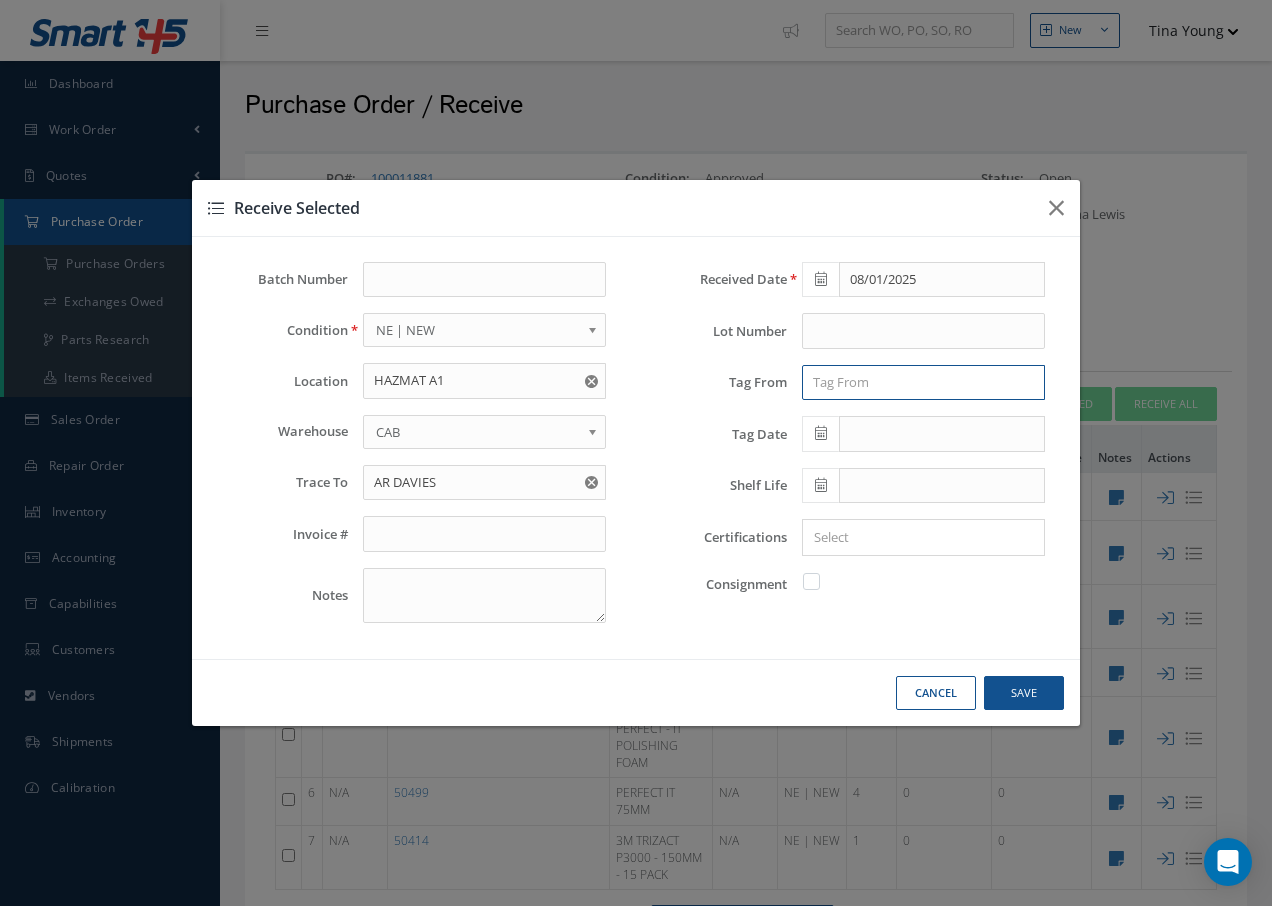 click at bounding box center [923, 383] 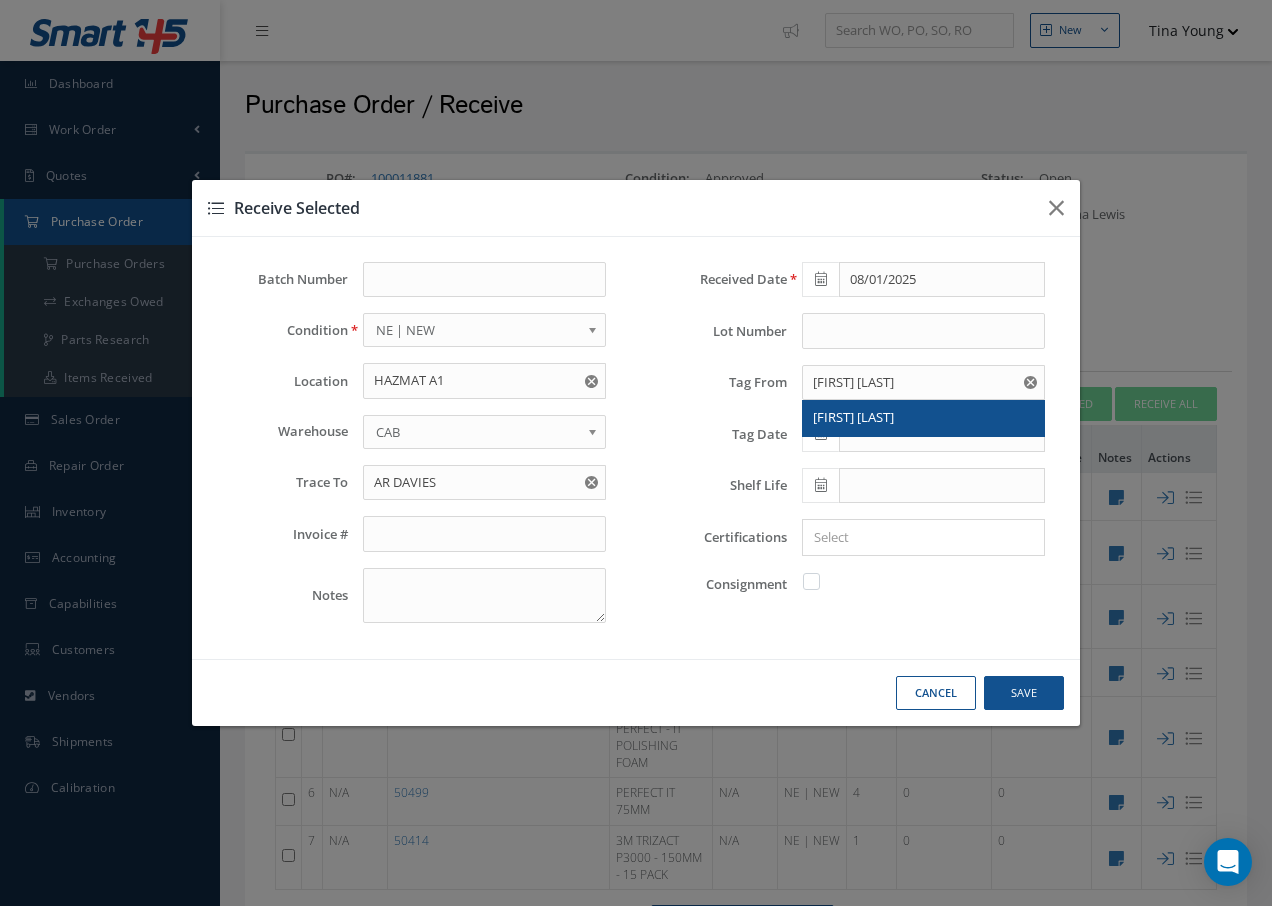 click on "A R DAVIES" at bounding box center (923, 418) 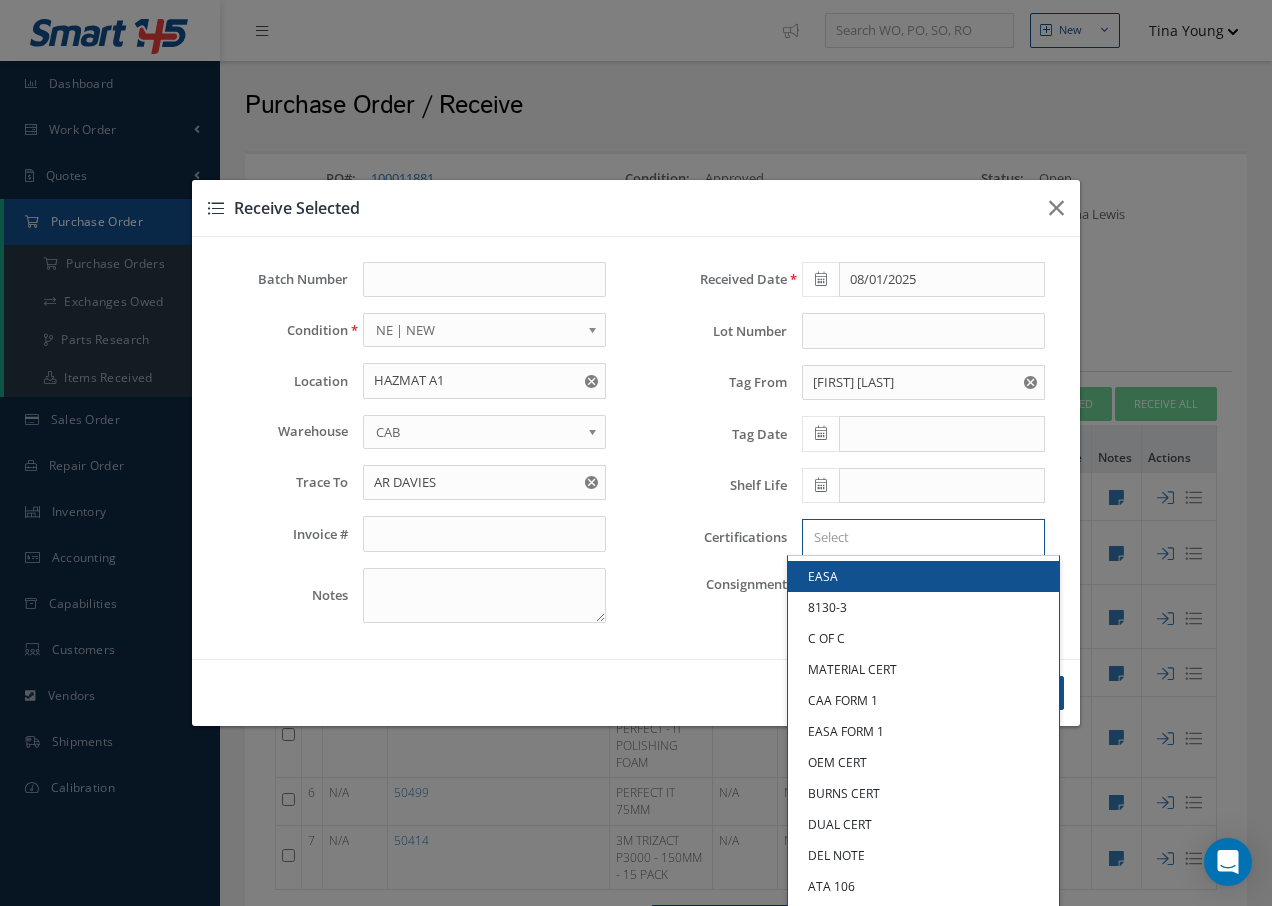 click at bounding box center (919, 537) 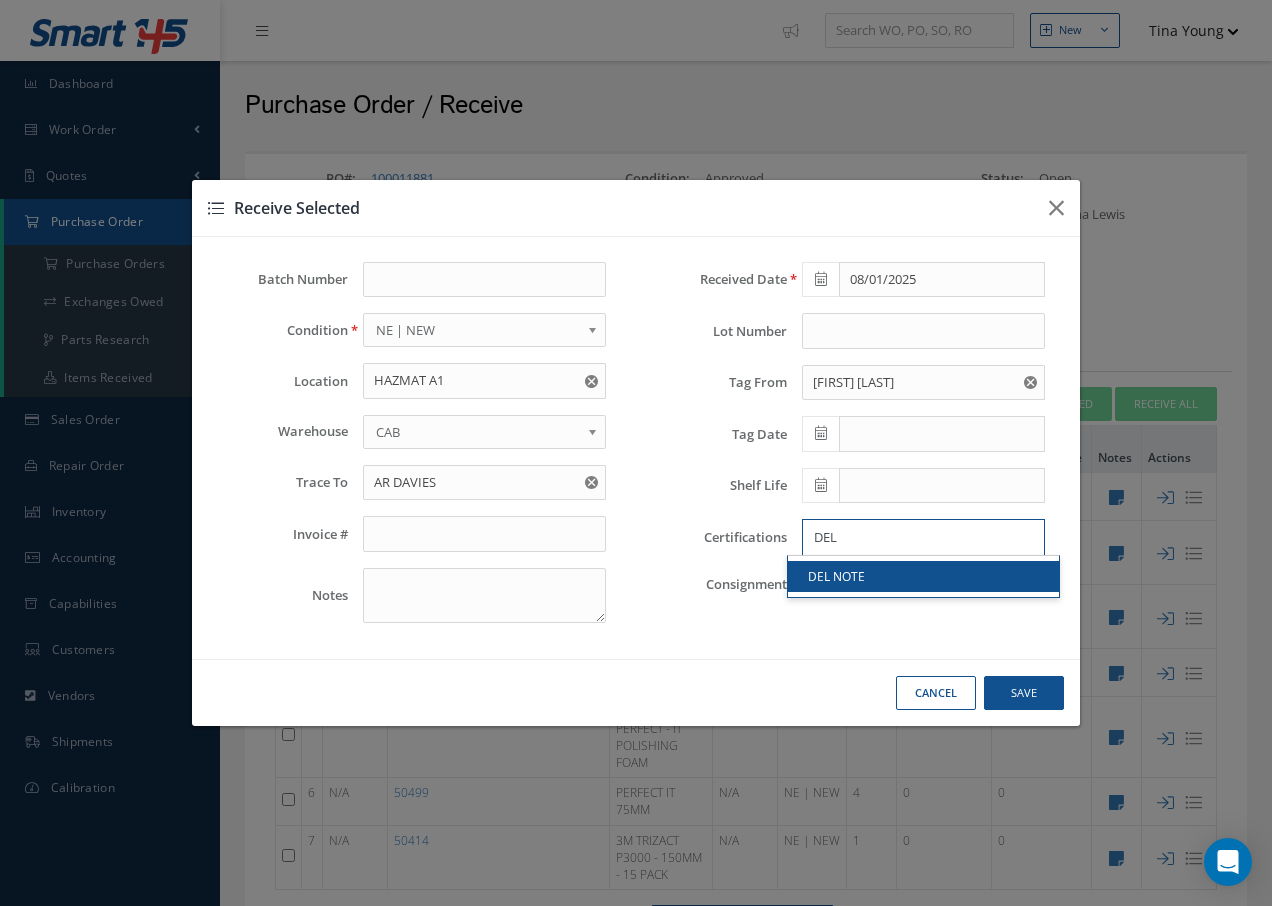 type on "DEL" 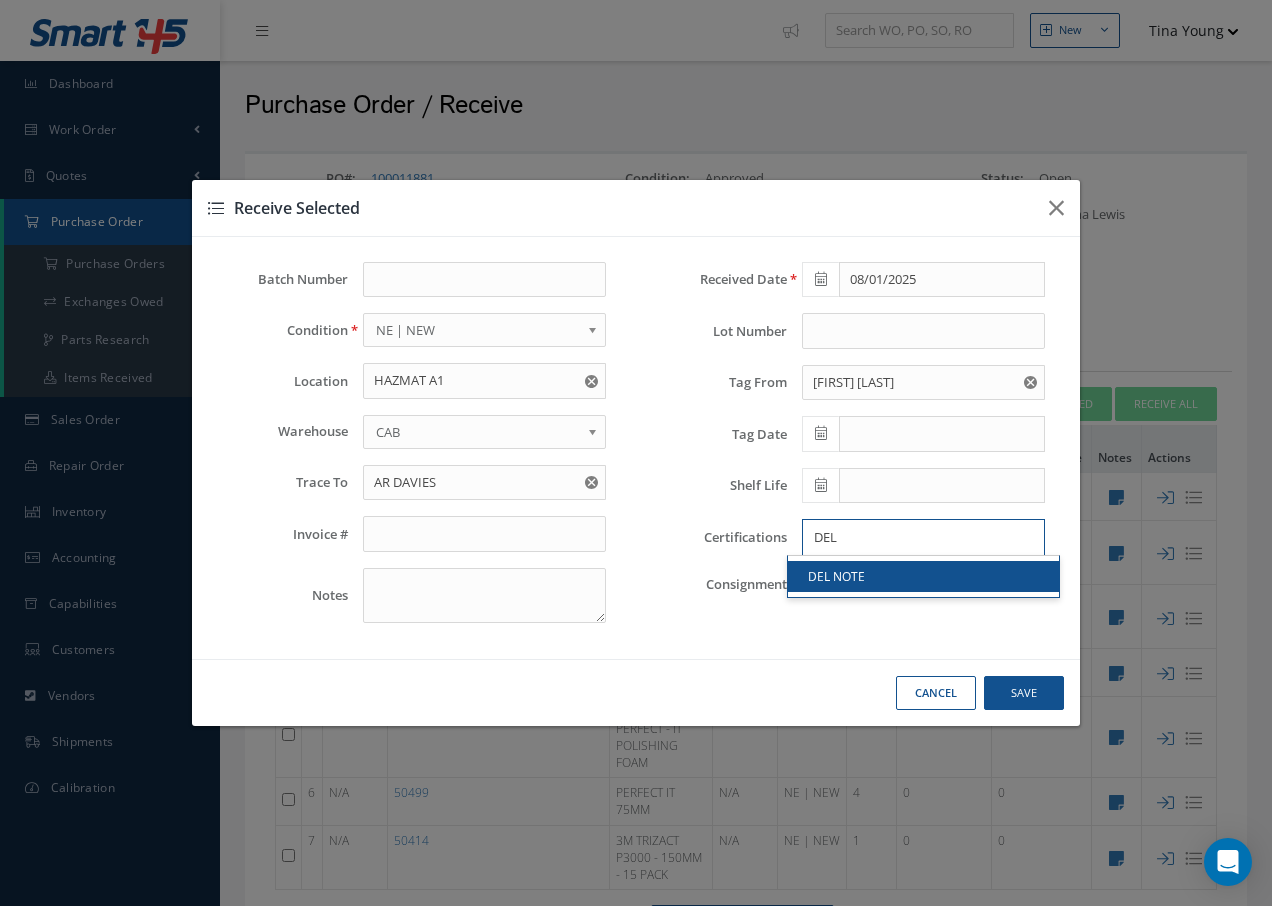 type 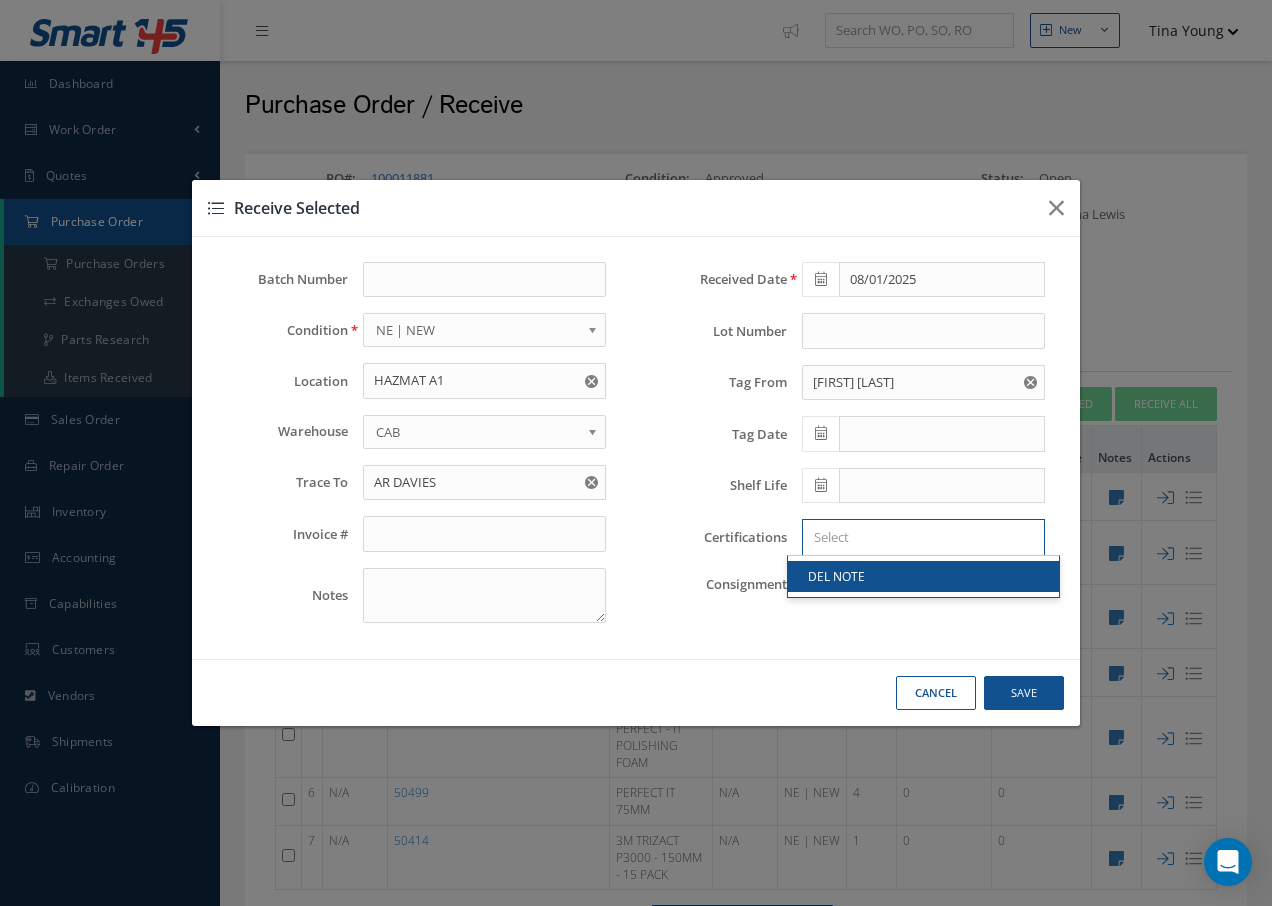 click on "DEL NOTE" at bounding box center [923, 576] 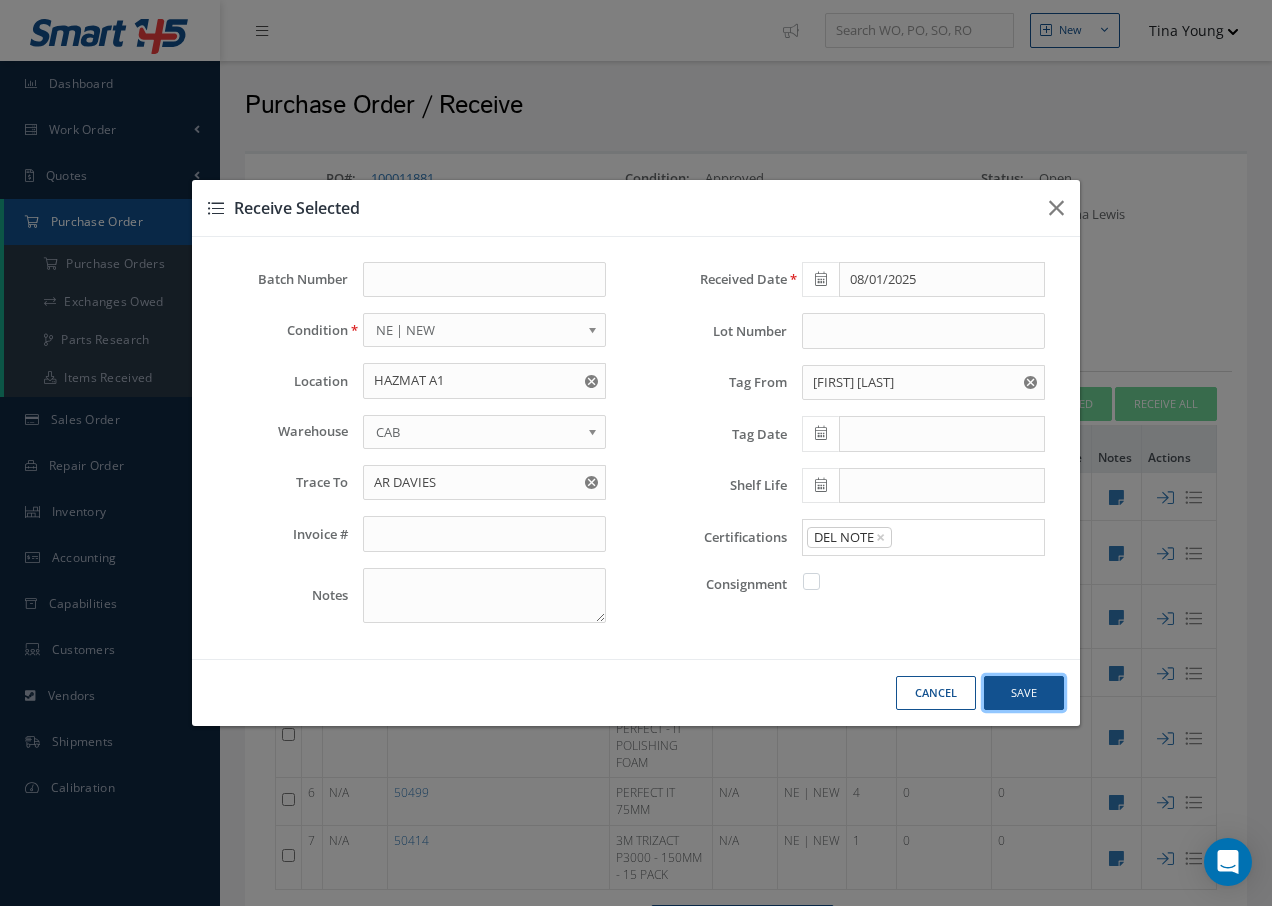 click on "Save" at bounding box center (0, 0) 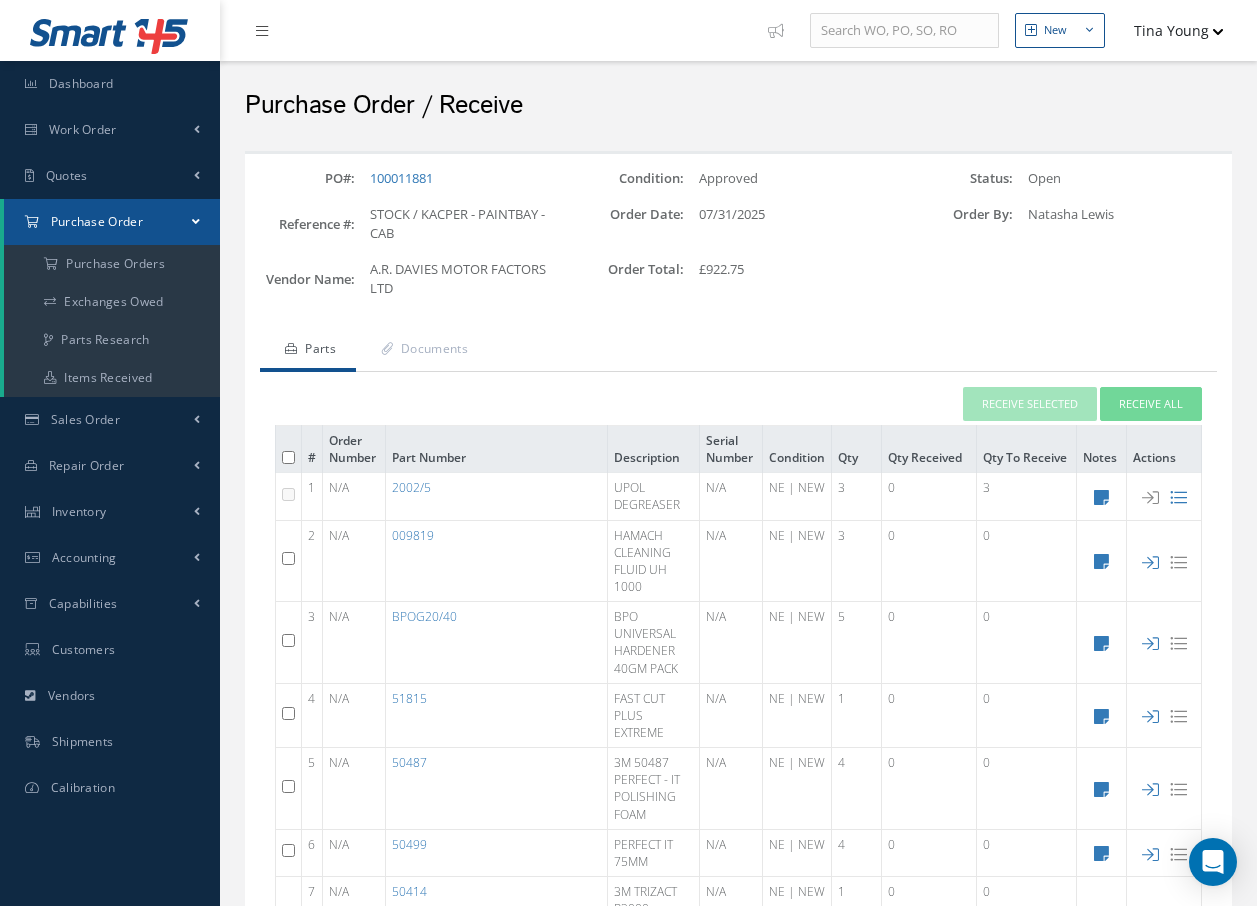 click at bounding box center (288, 640) 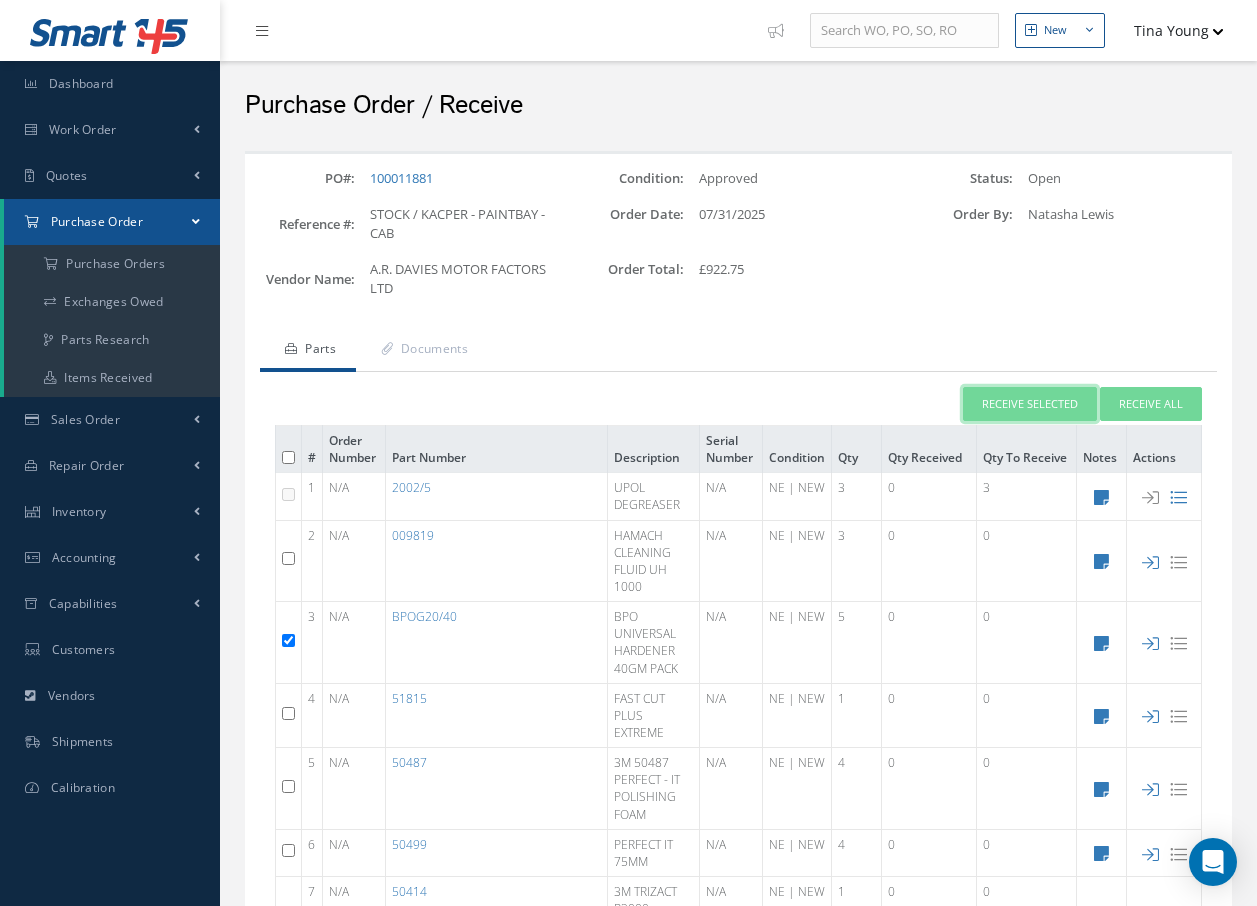 click on "Receive Selected" at bounding box center [1030, 404] 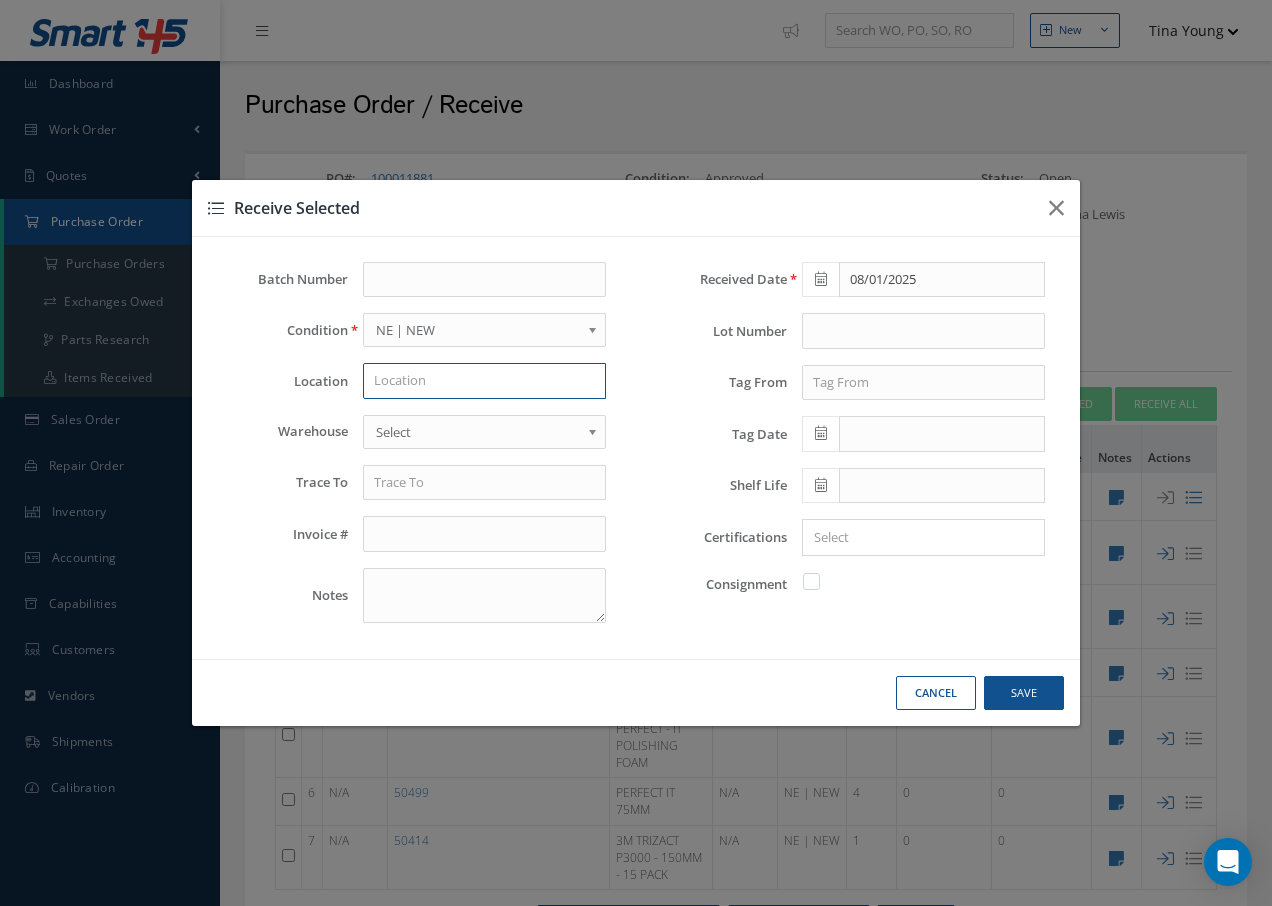 click at bounding box center (484, 381) 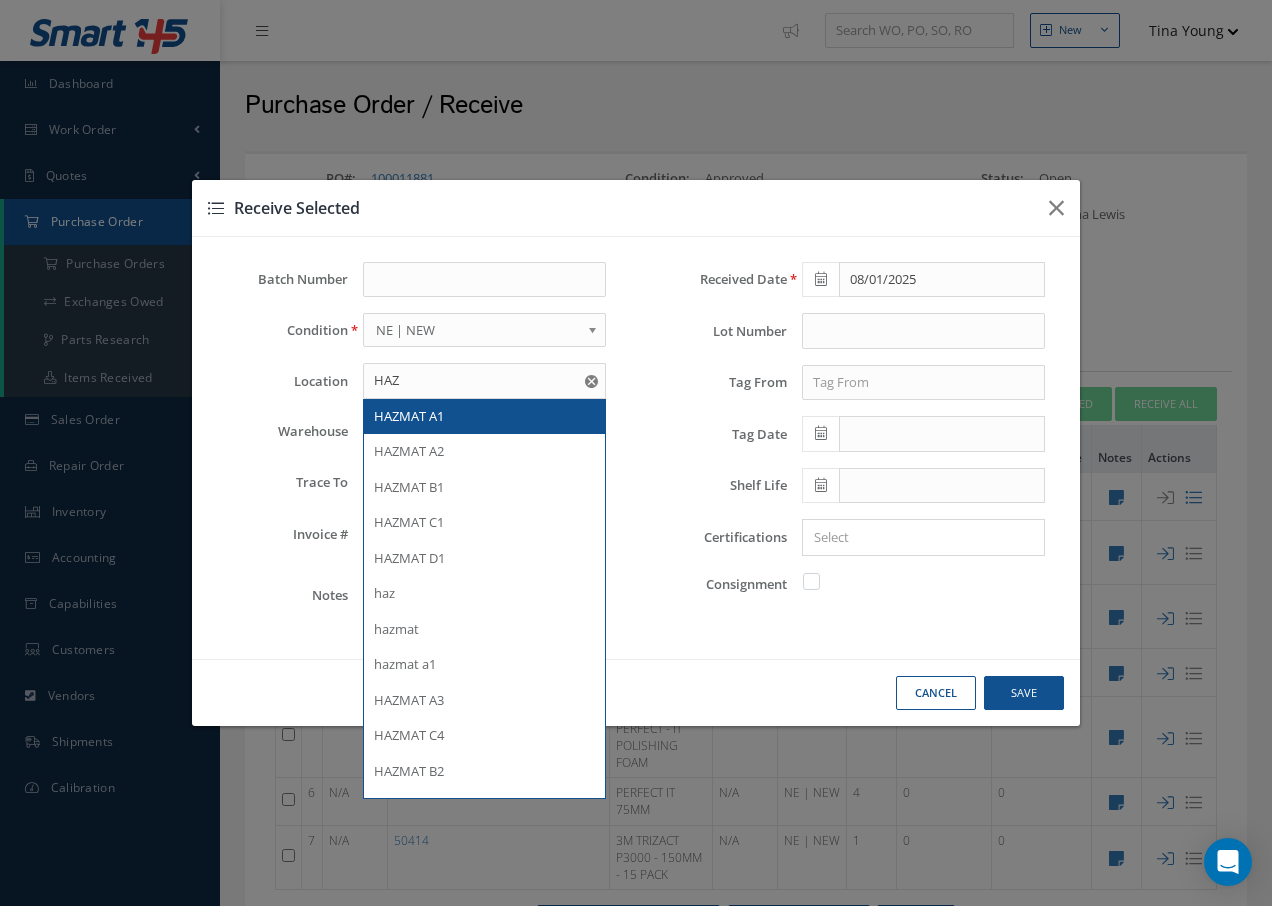 click on "HAZMAT A1" at bounding box center (484, 417) 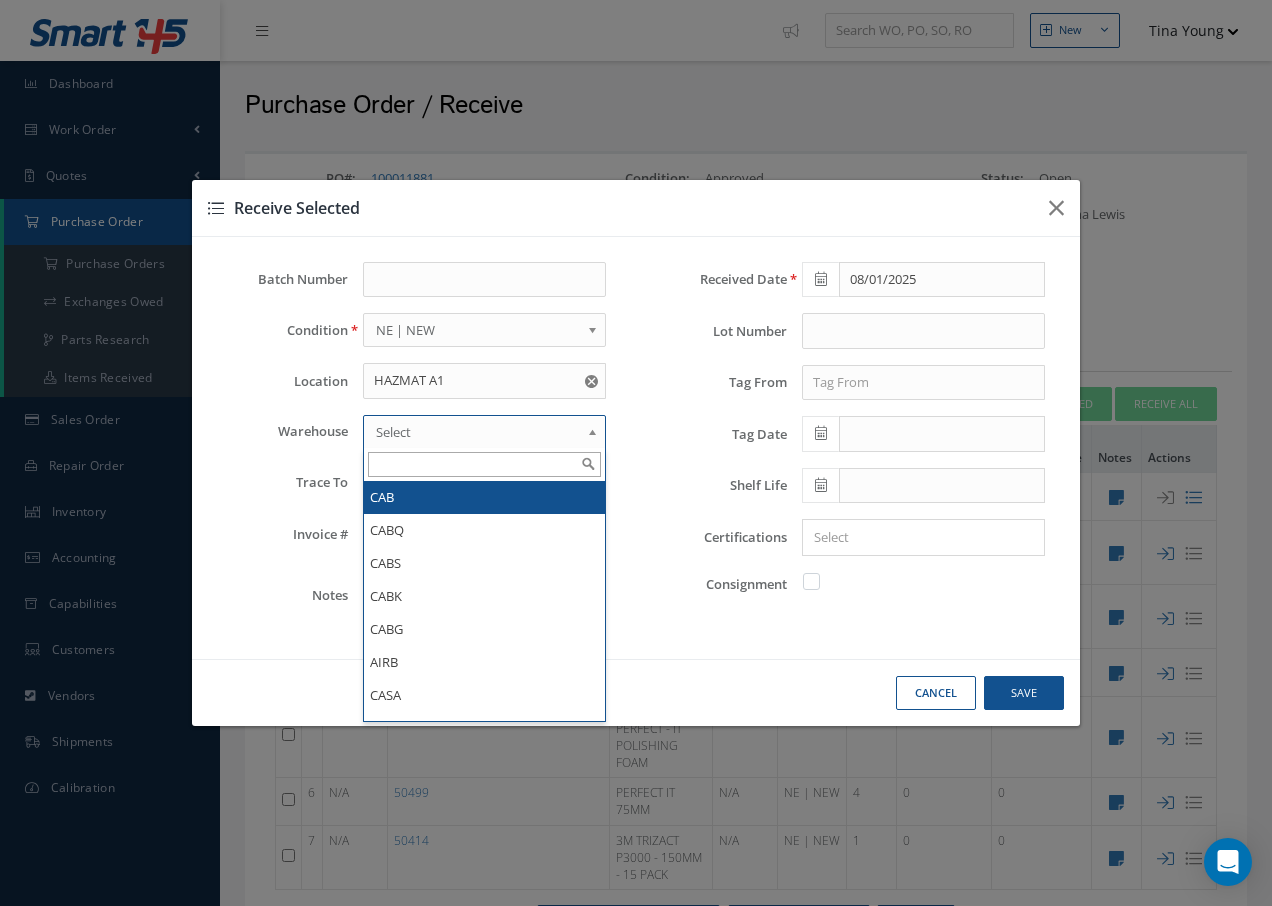 click on "Select" at bounding box center [478, 432] 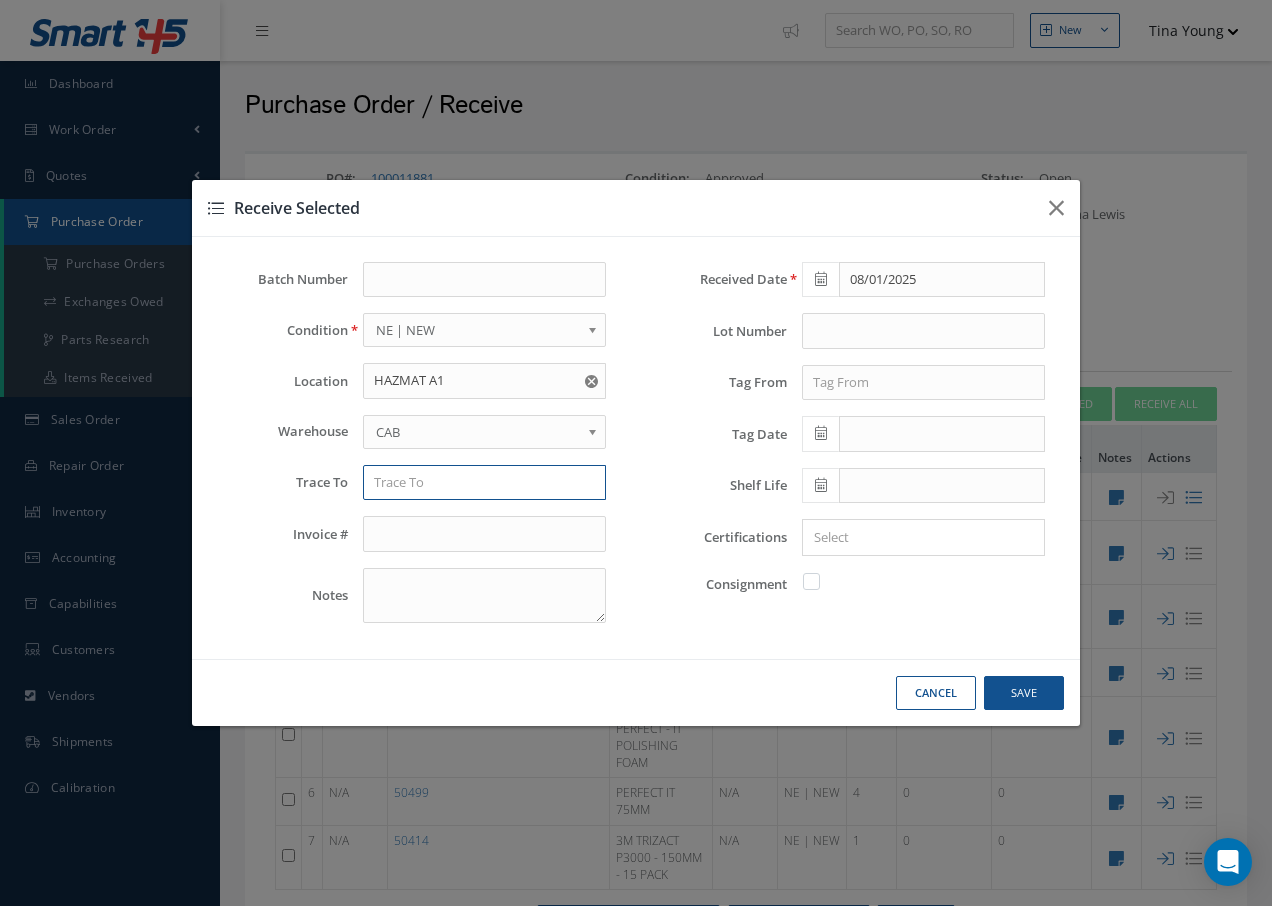 click at bounding box center [484, 483] 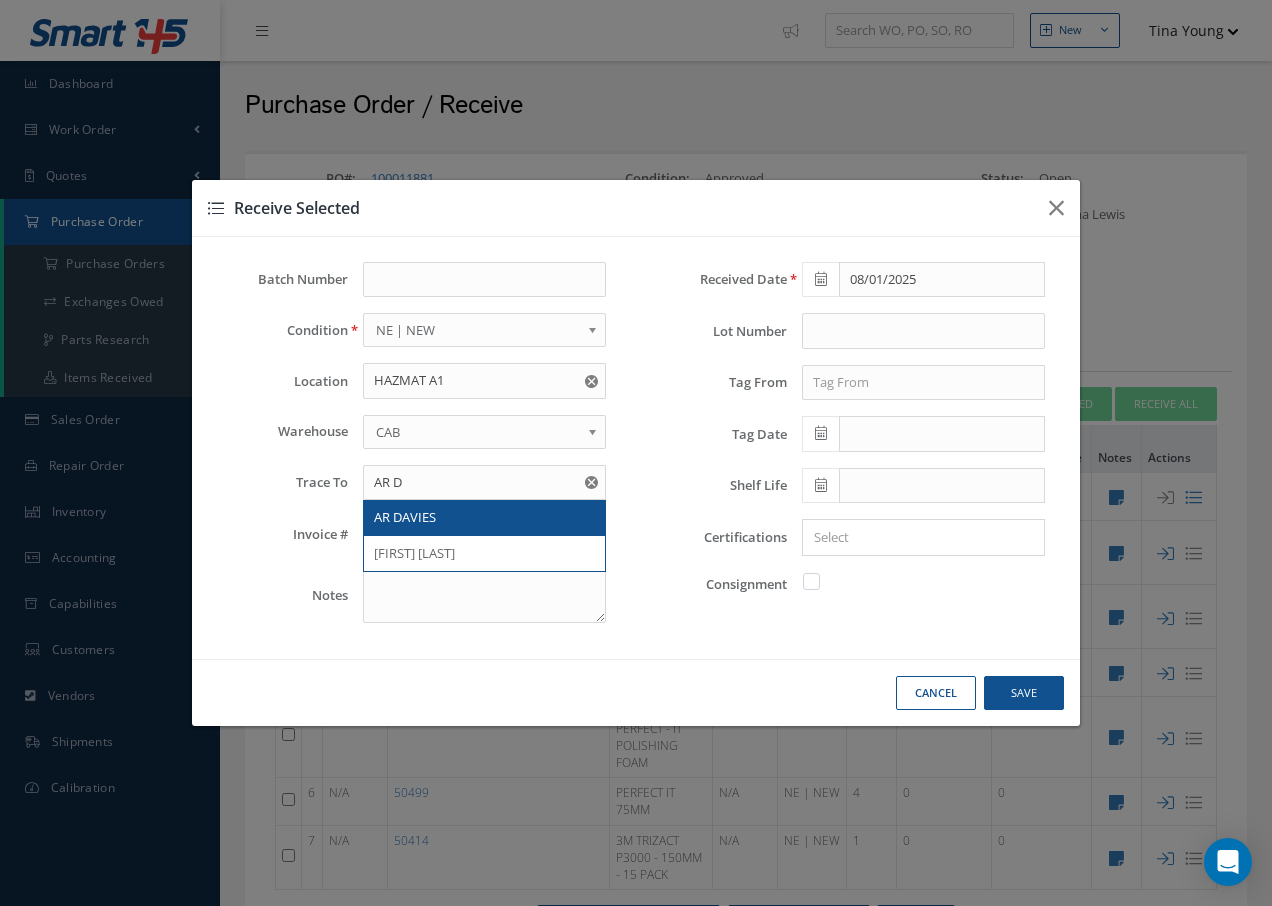 click on "AR DAVIES" at bounding box center (484, 518) 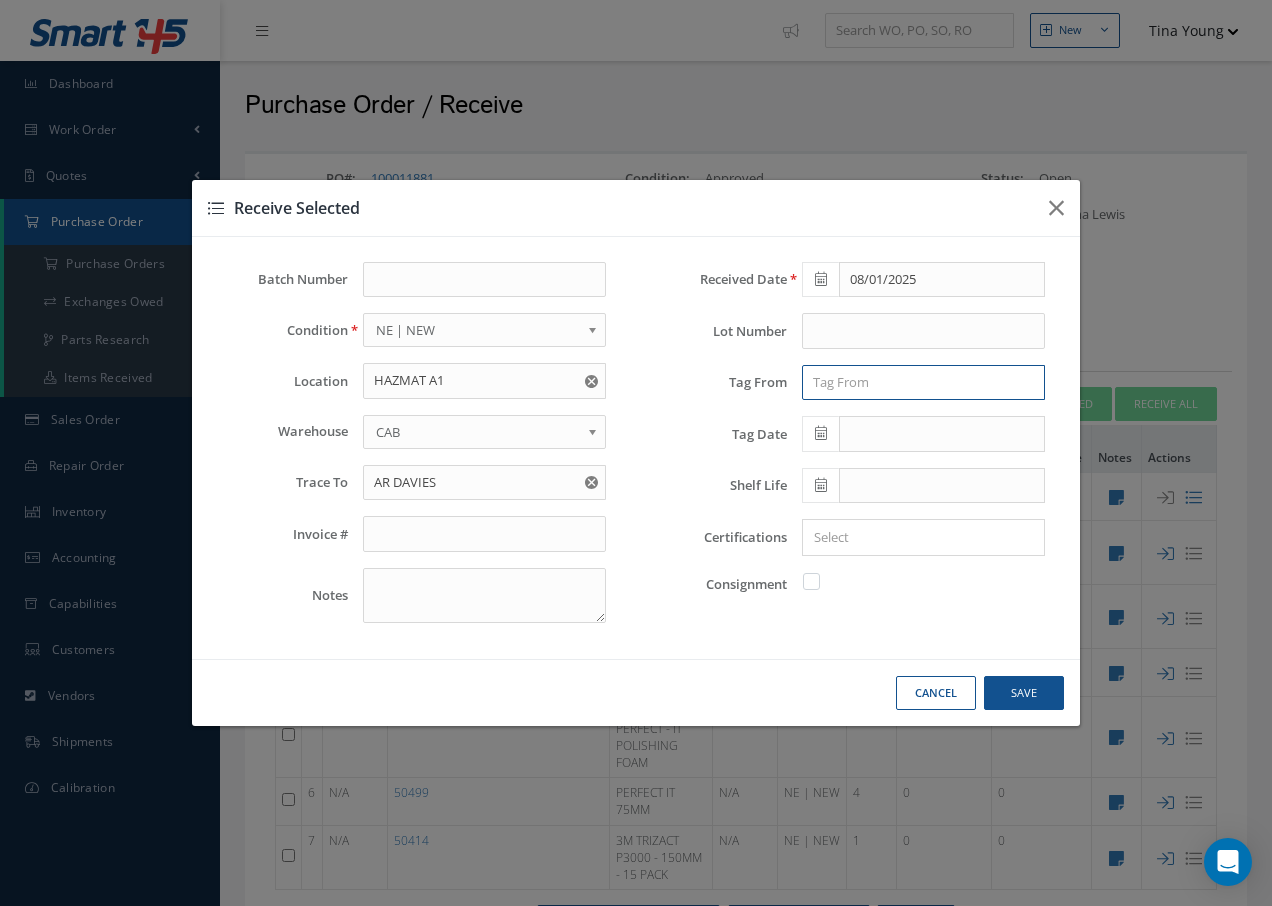 click at bounding box center (923, 383) 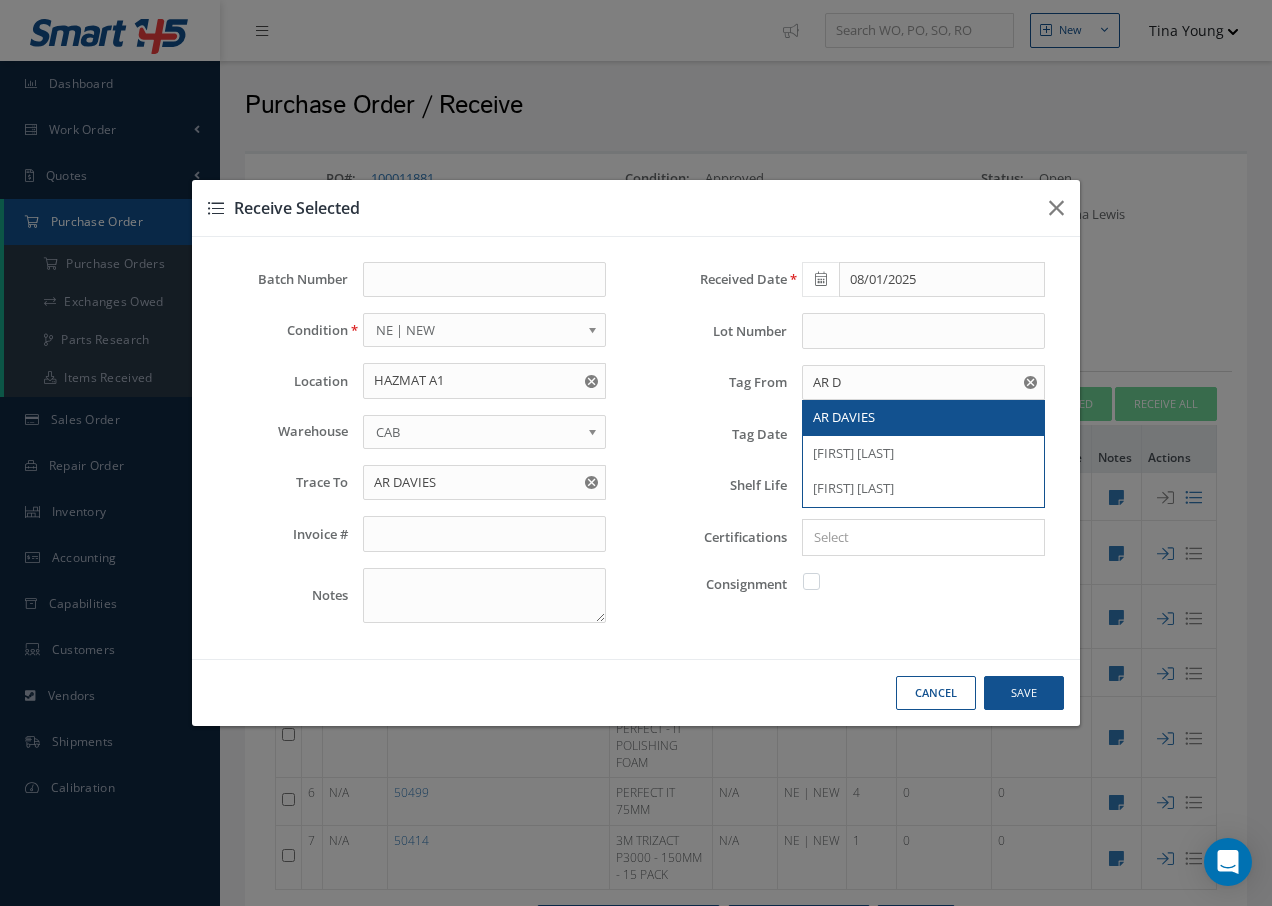 click on "AR DAVIES" at bounding box center (844, 417) 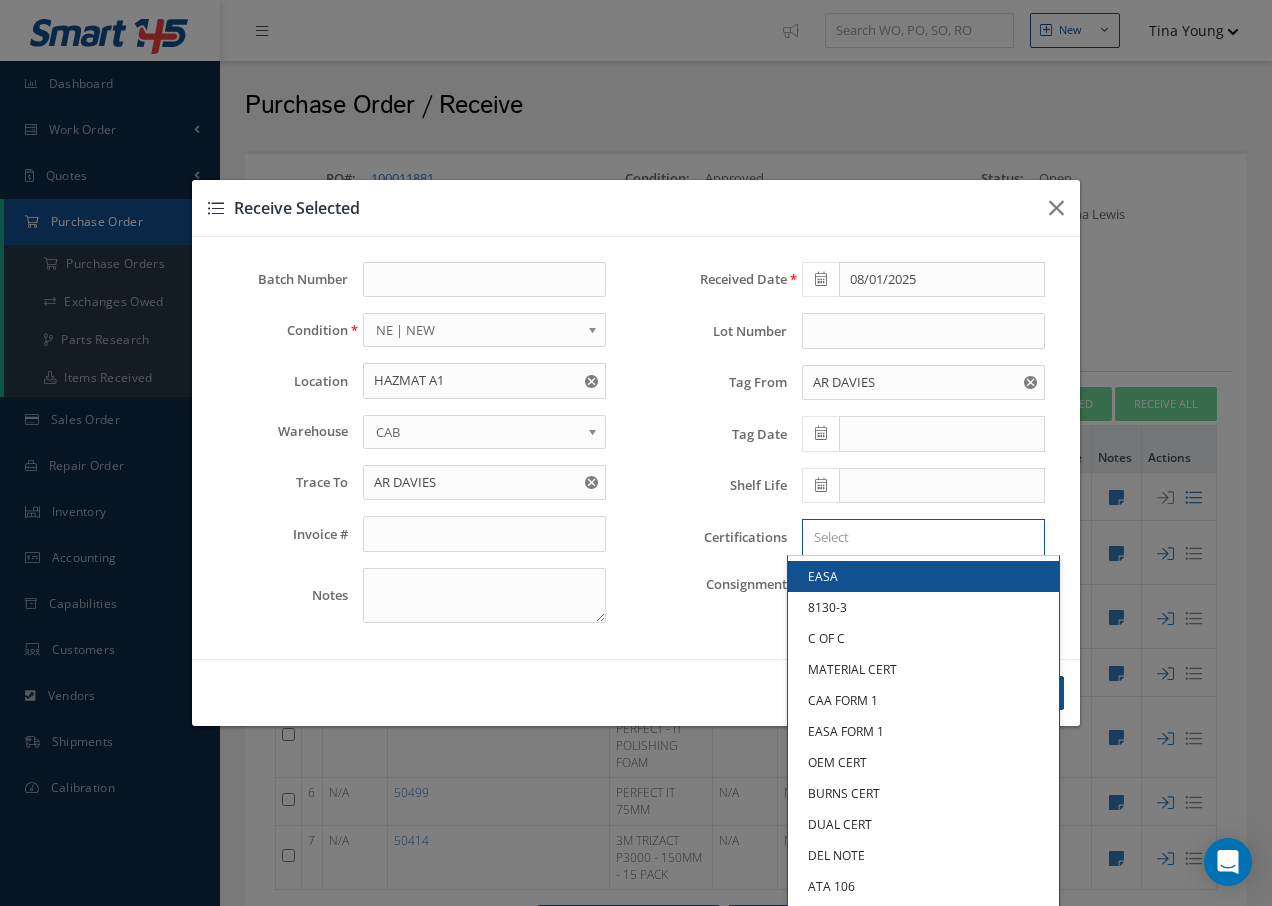 click at bounding box center [919, 537] 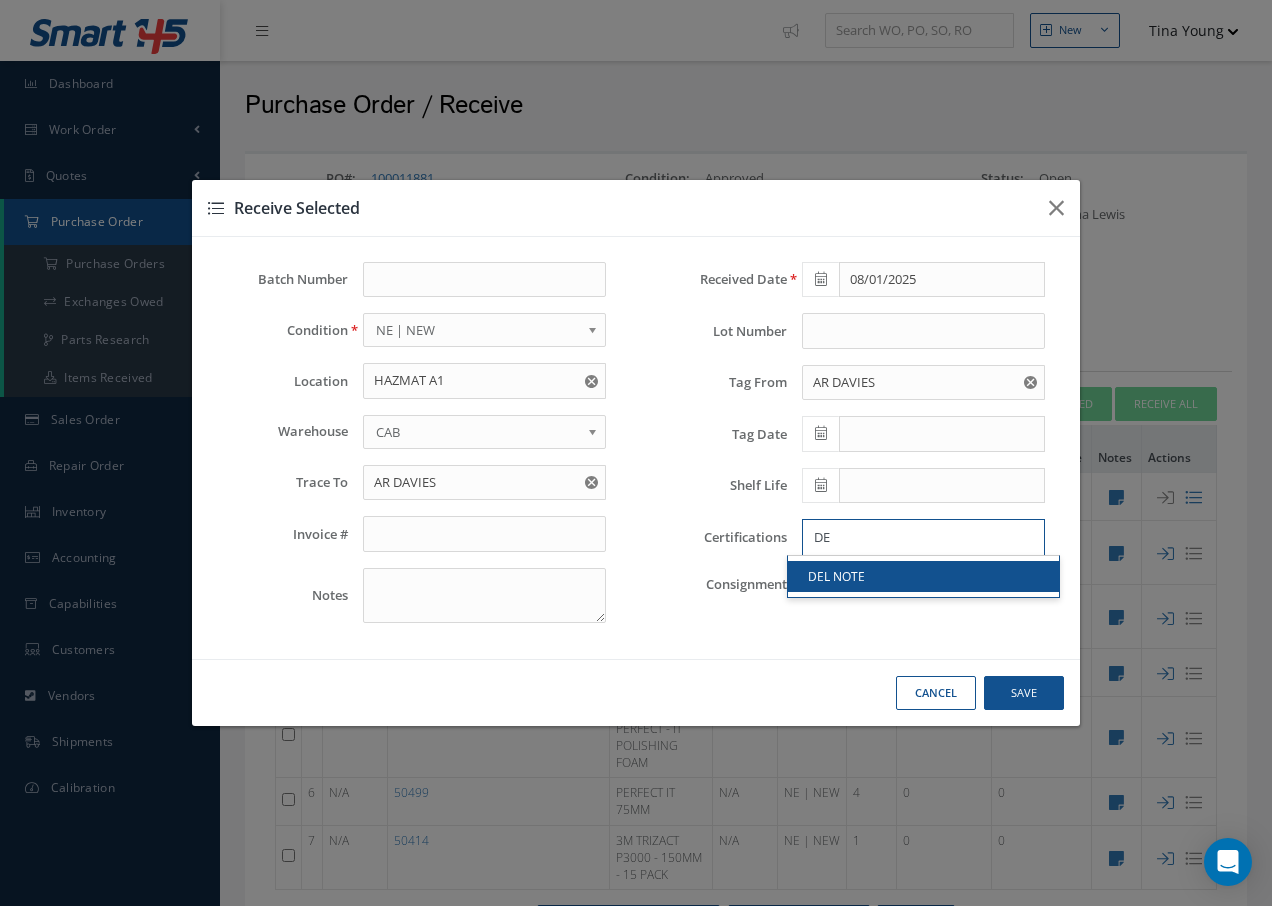 type on "DE" 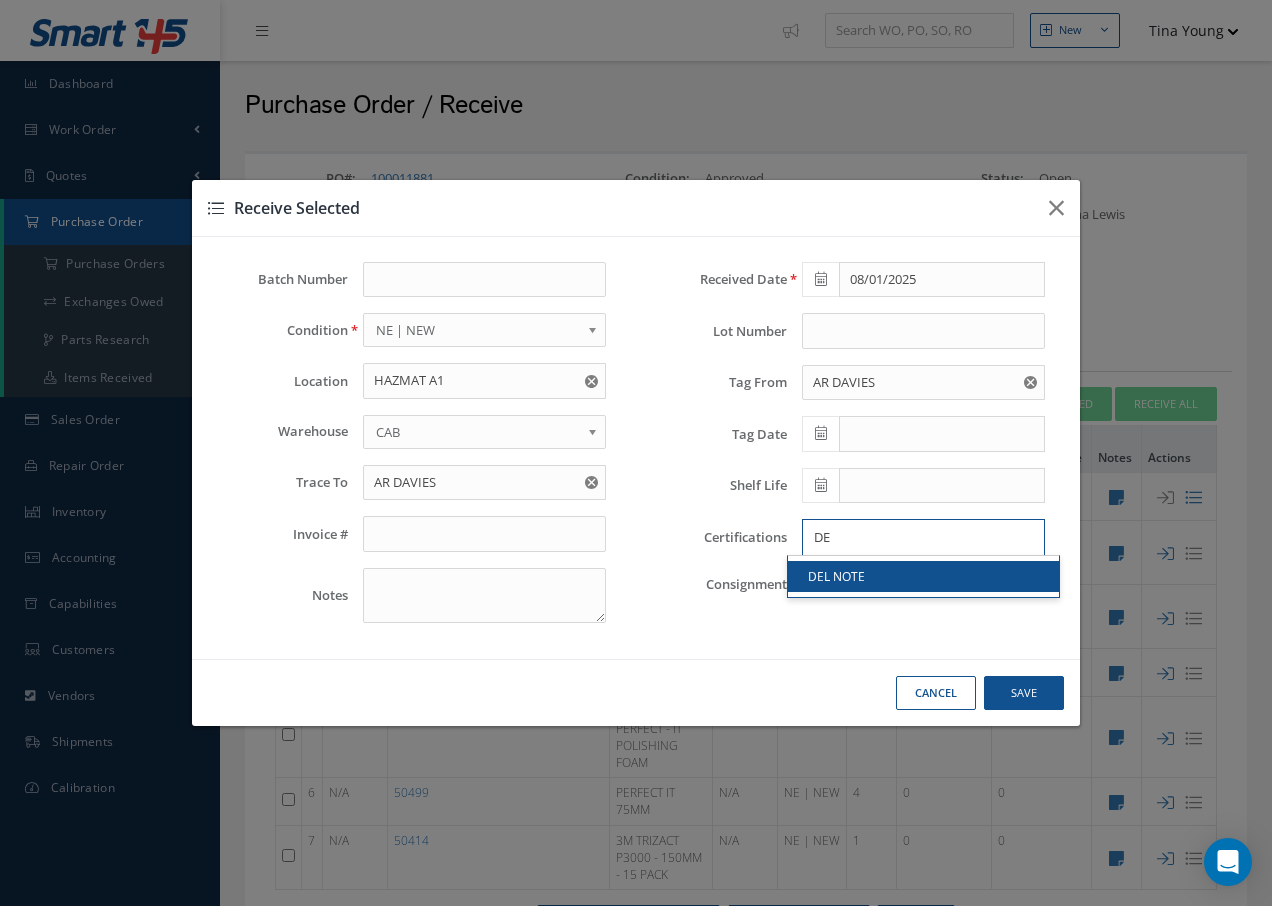 type 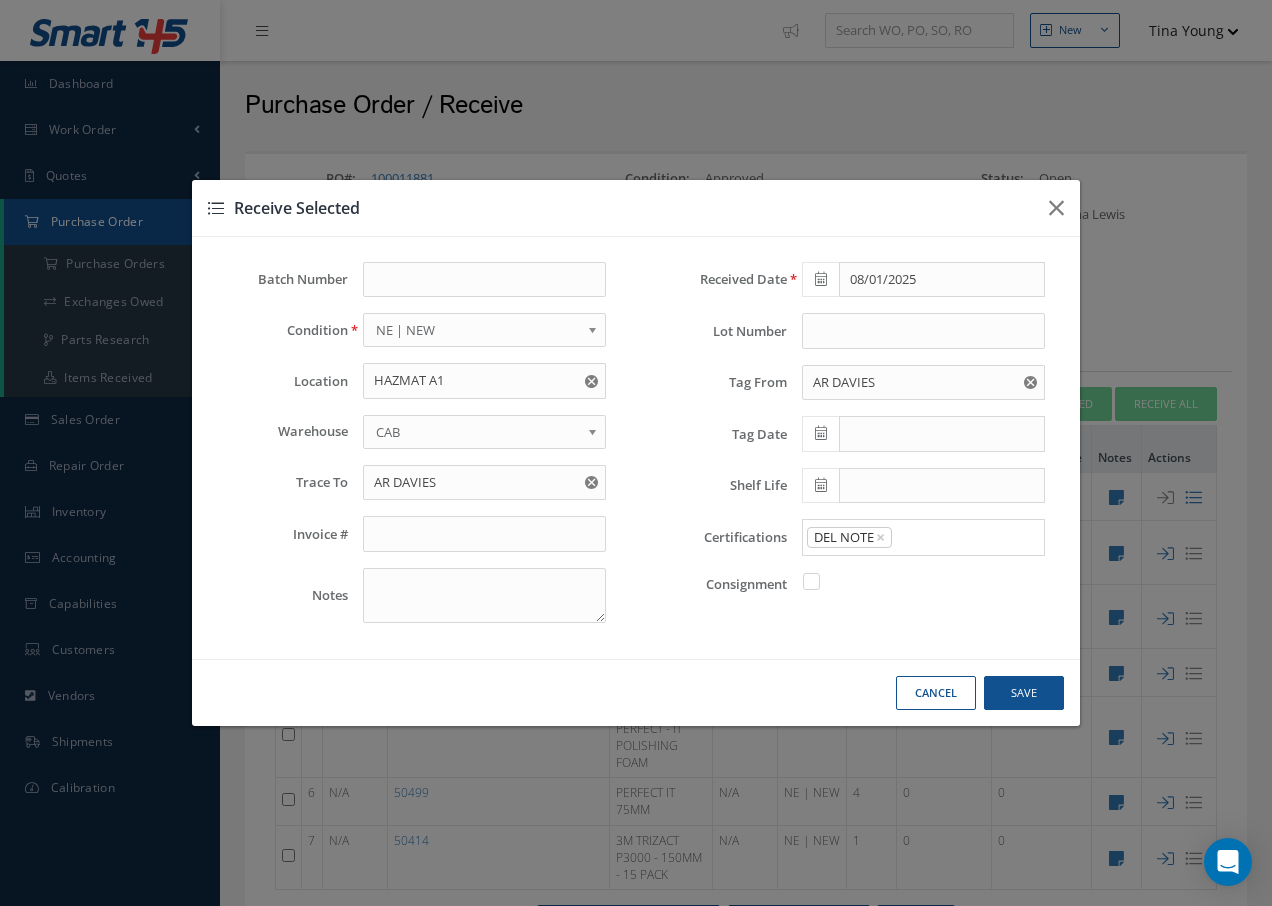 click on "DEL NOTE" at bounding box center (923, 576) 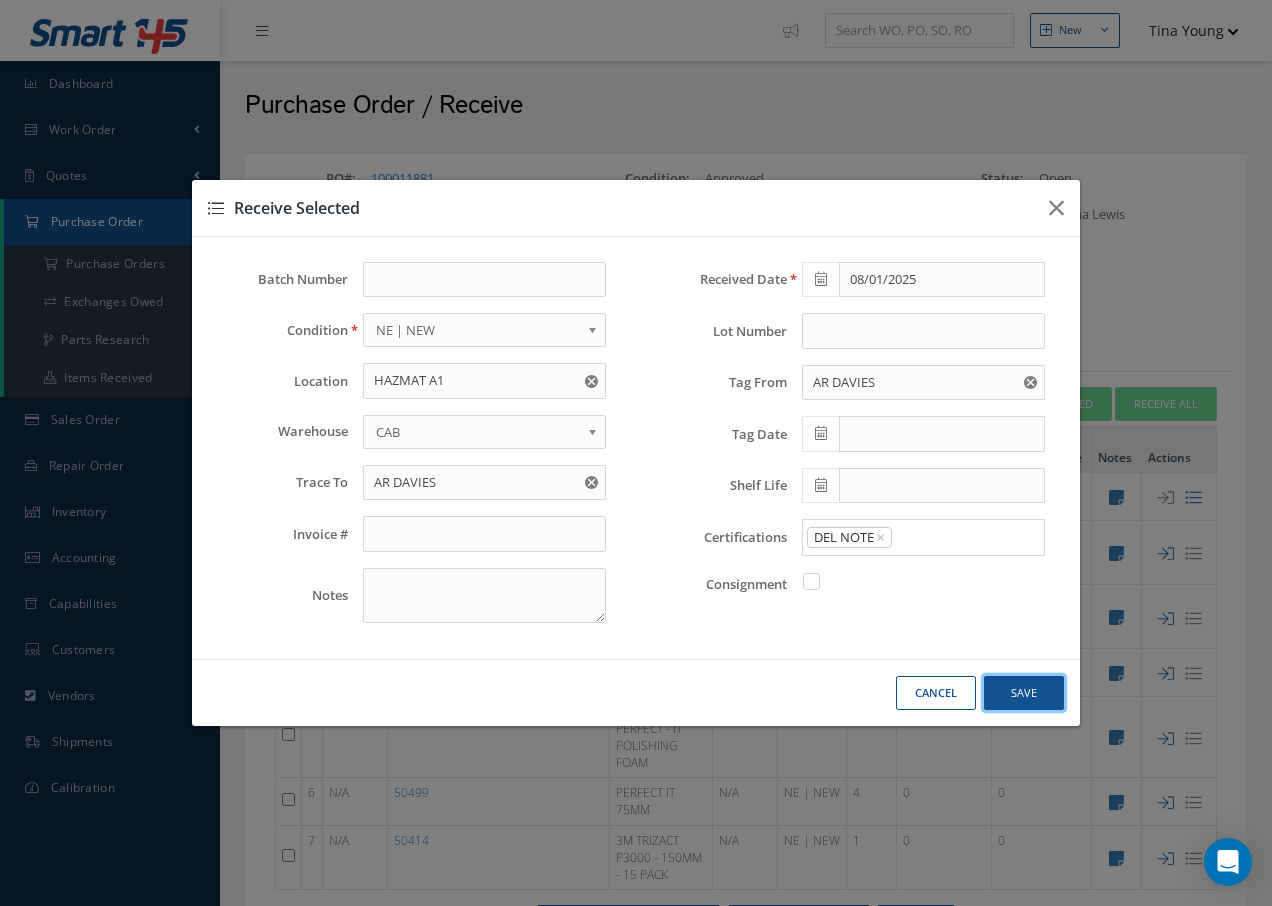 click on "Save" at bounding box center (0, 0) 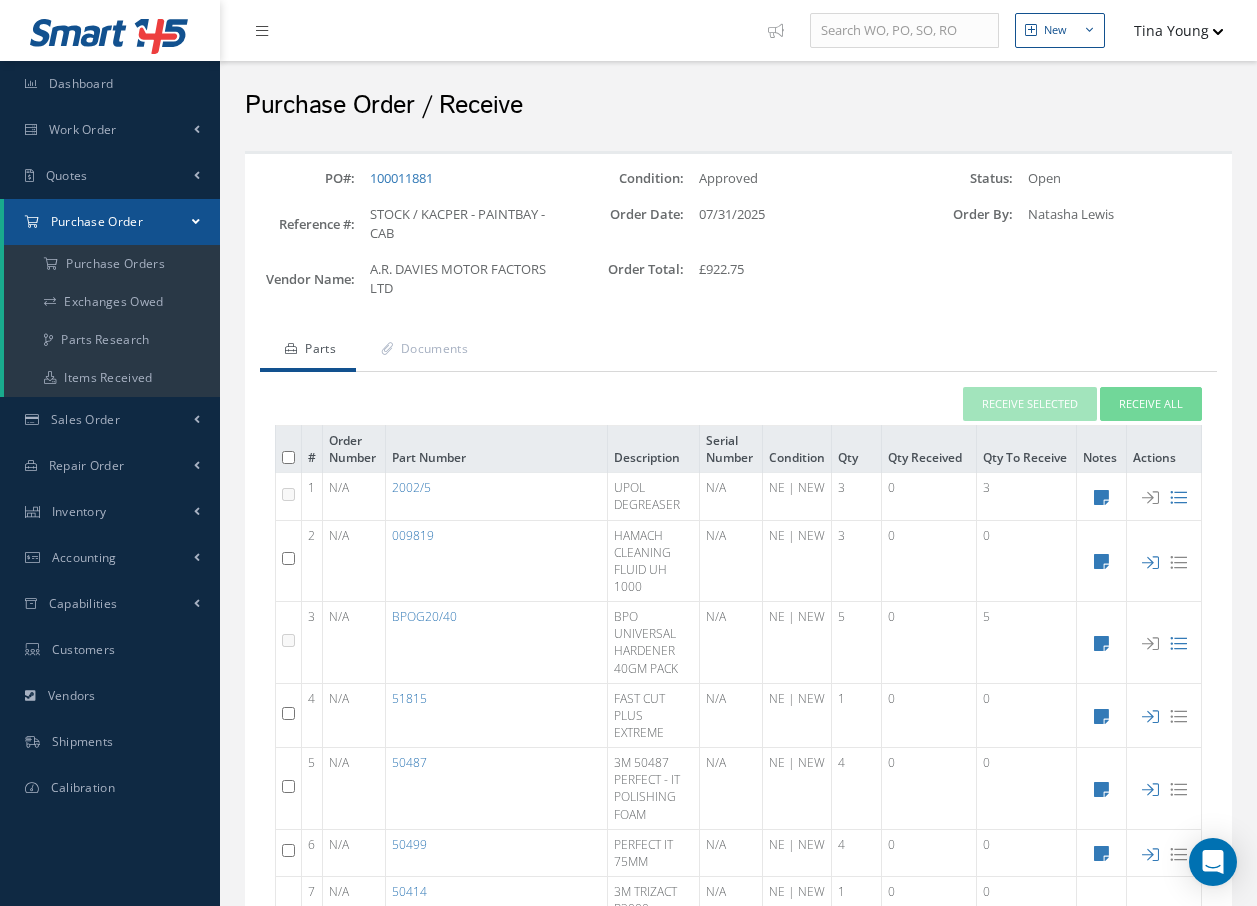 click at bounding box center [288, 713] 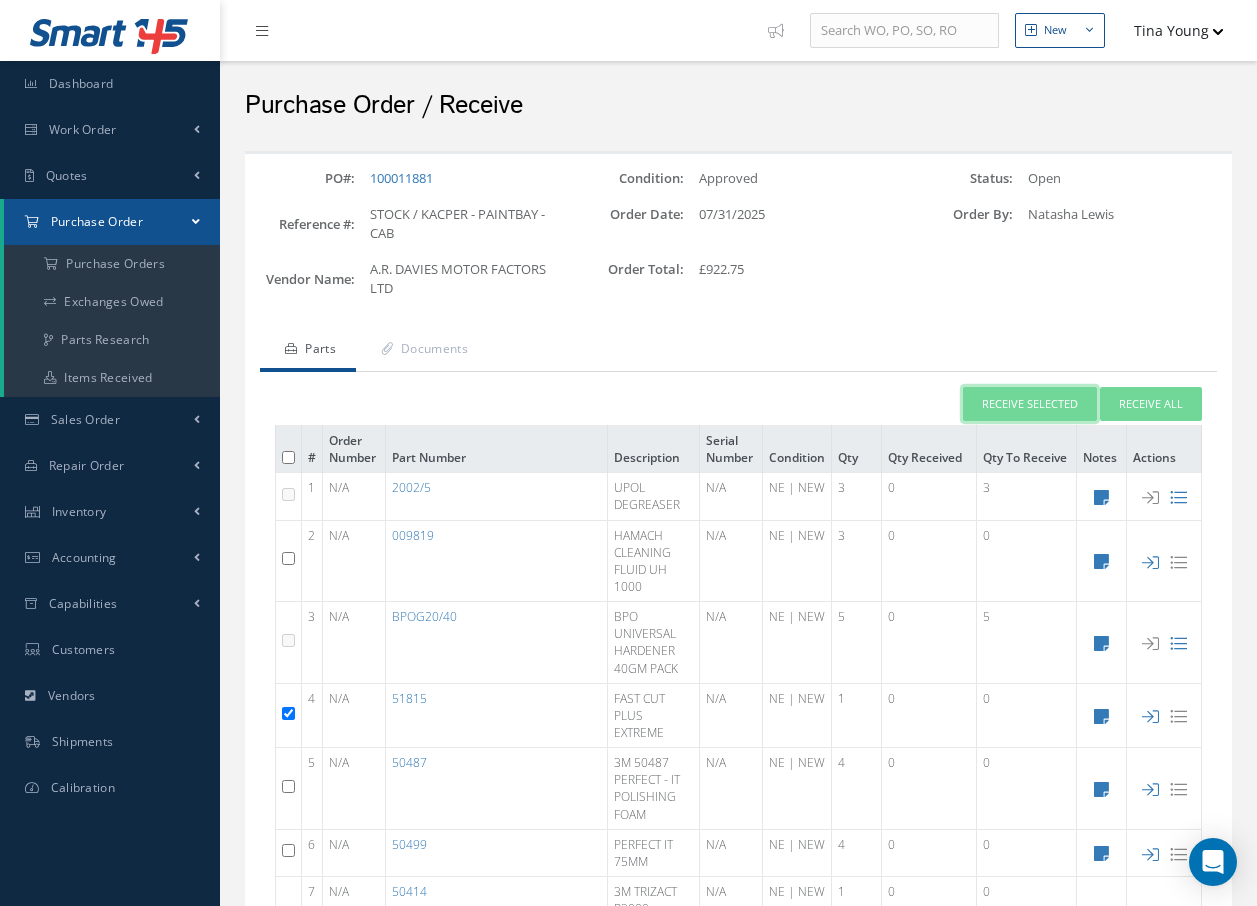 click on "Receive Selected" at bounding box center (1030, 404) 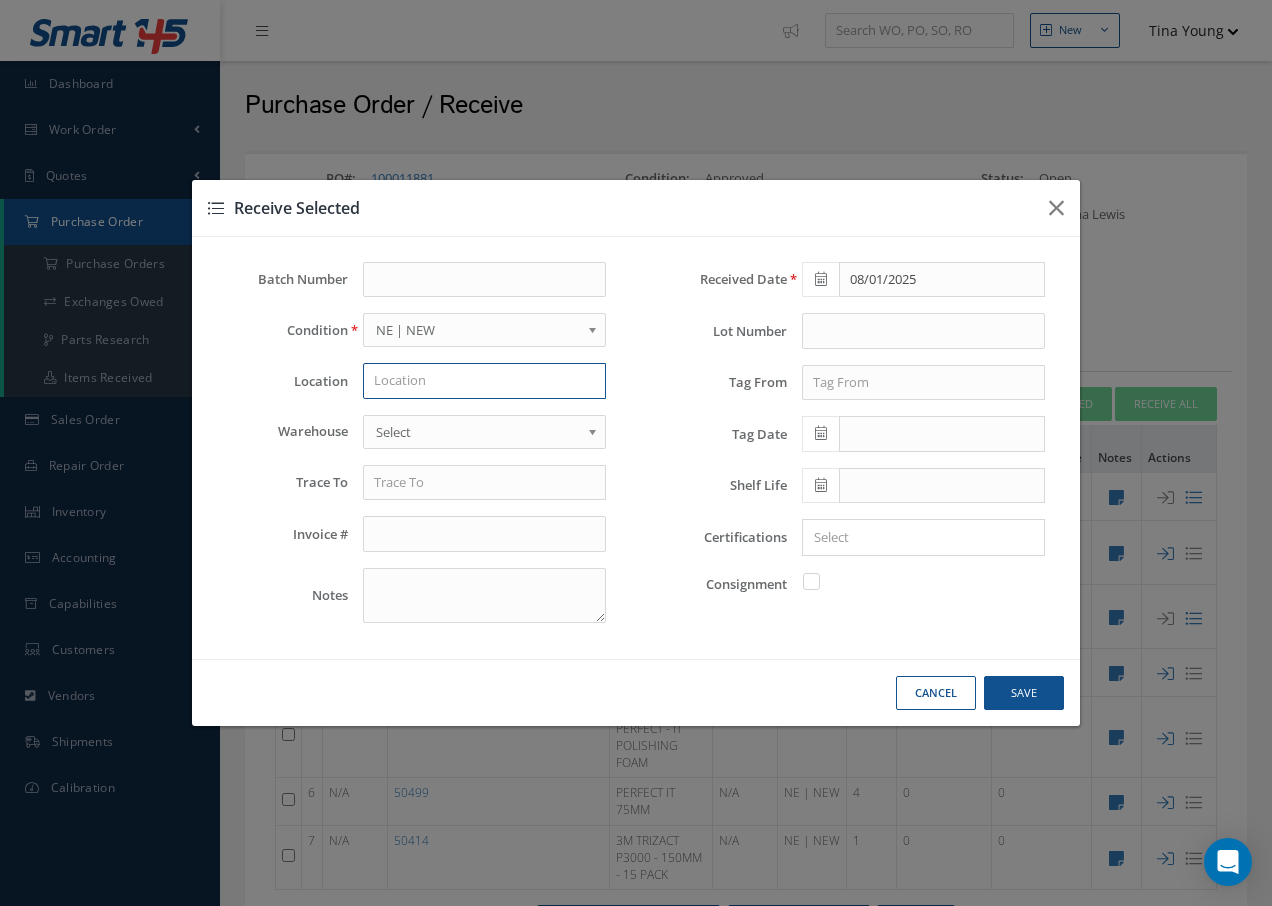 click at bounding box center (484, 381) 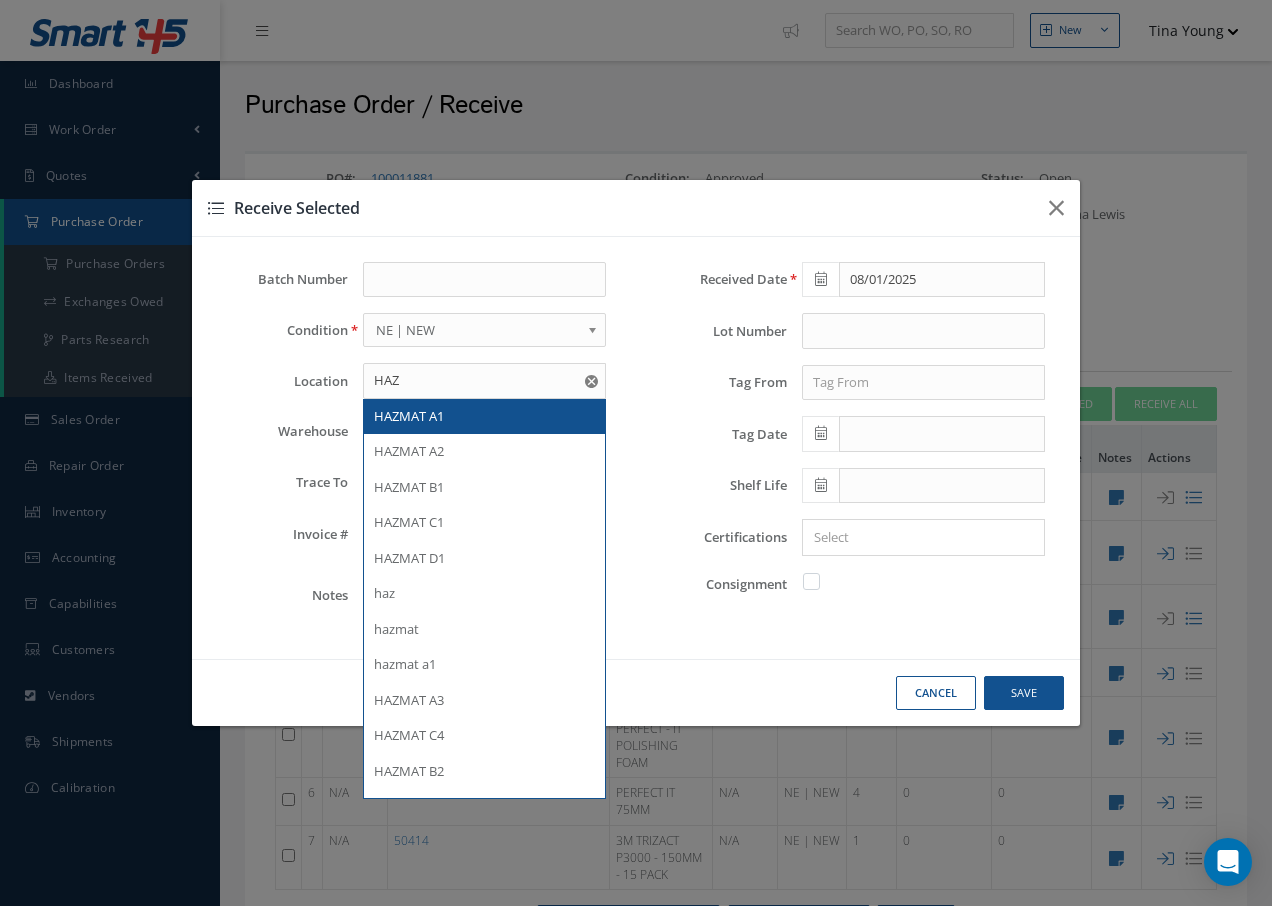 click on "HAZMAT A1" at bounding box center (484, 417) 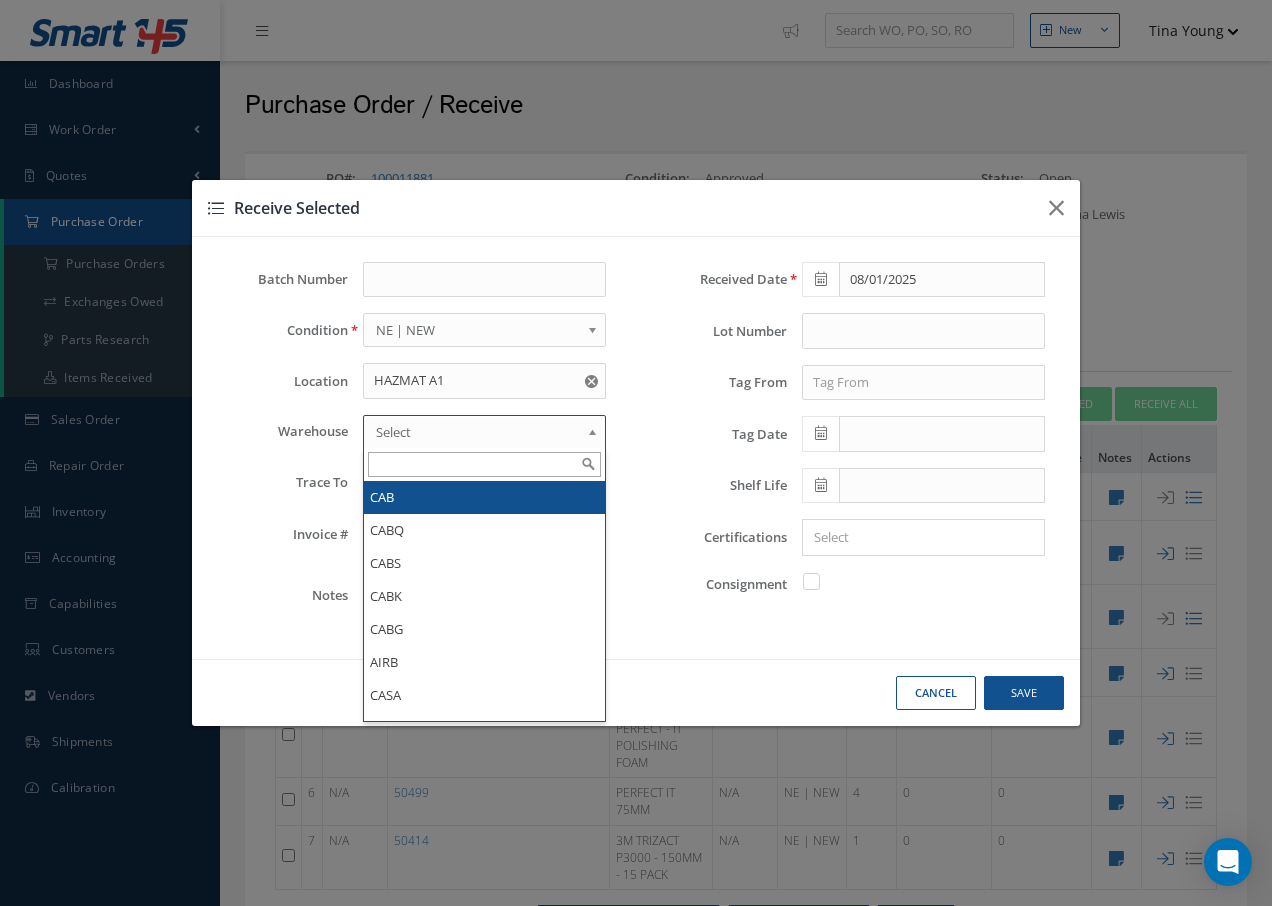 click on "Select" at bounding box center [478, 432] 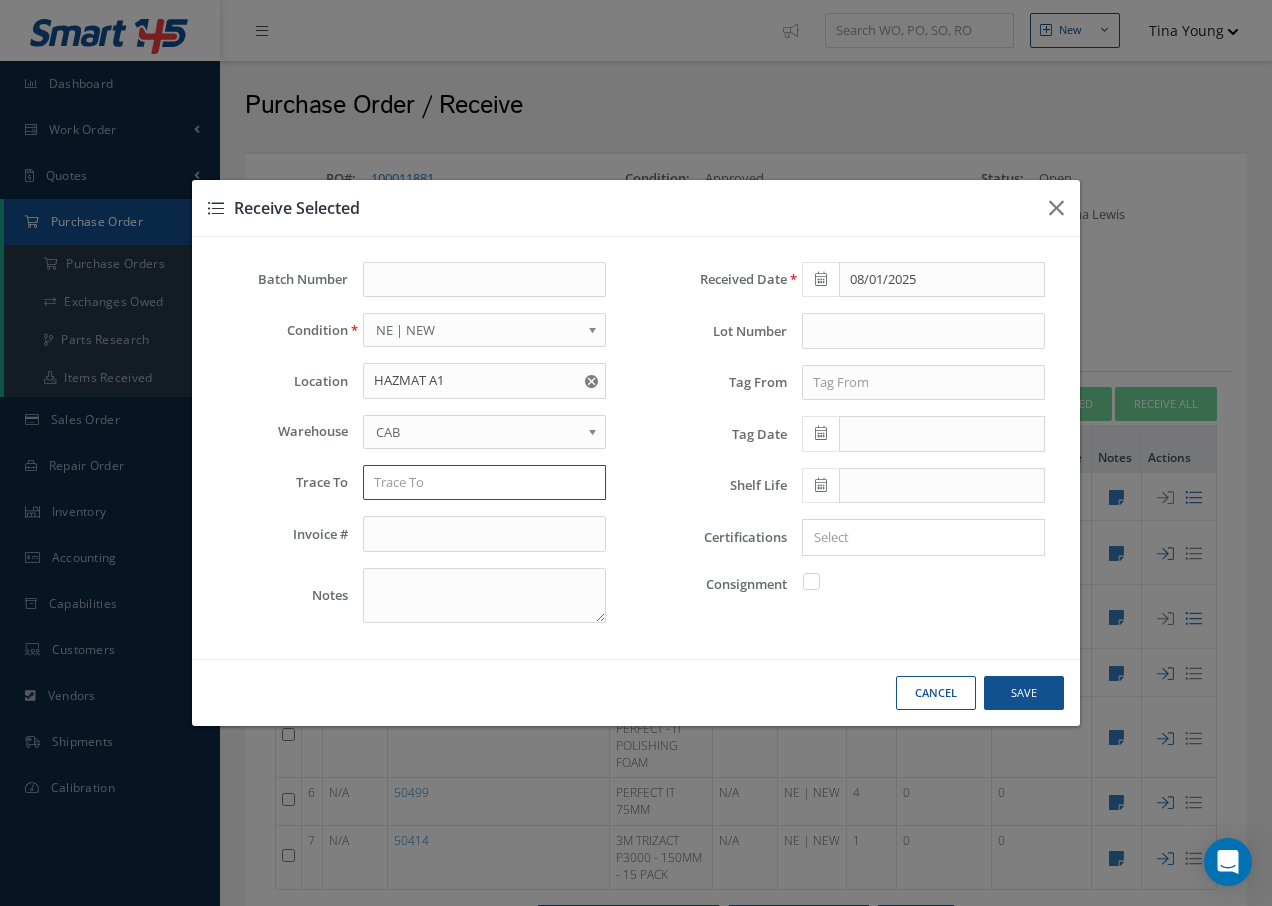 click at bounding box center (484, 483) 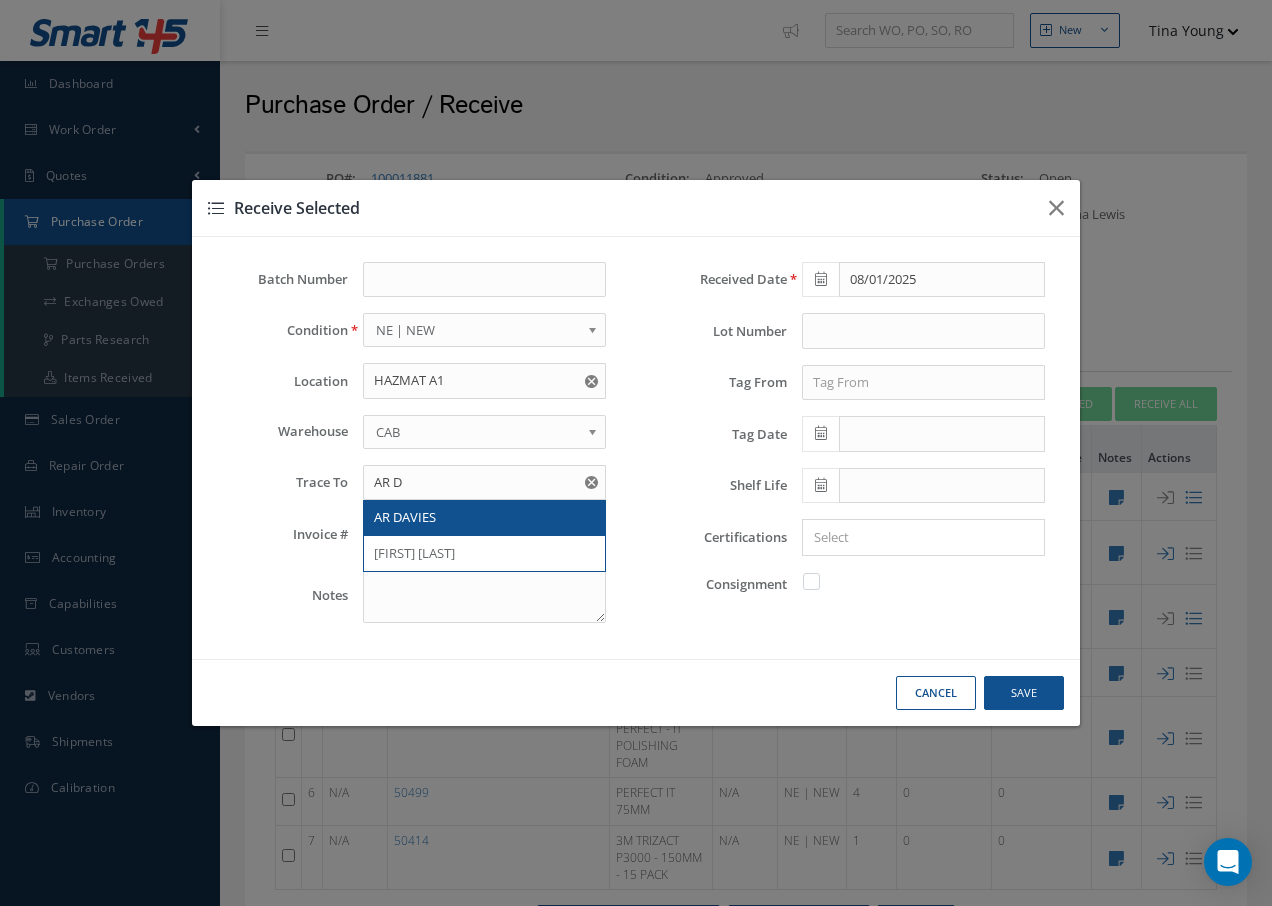 click on "AR DAVIES" at bounding box center [484, 518] 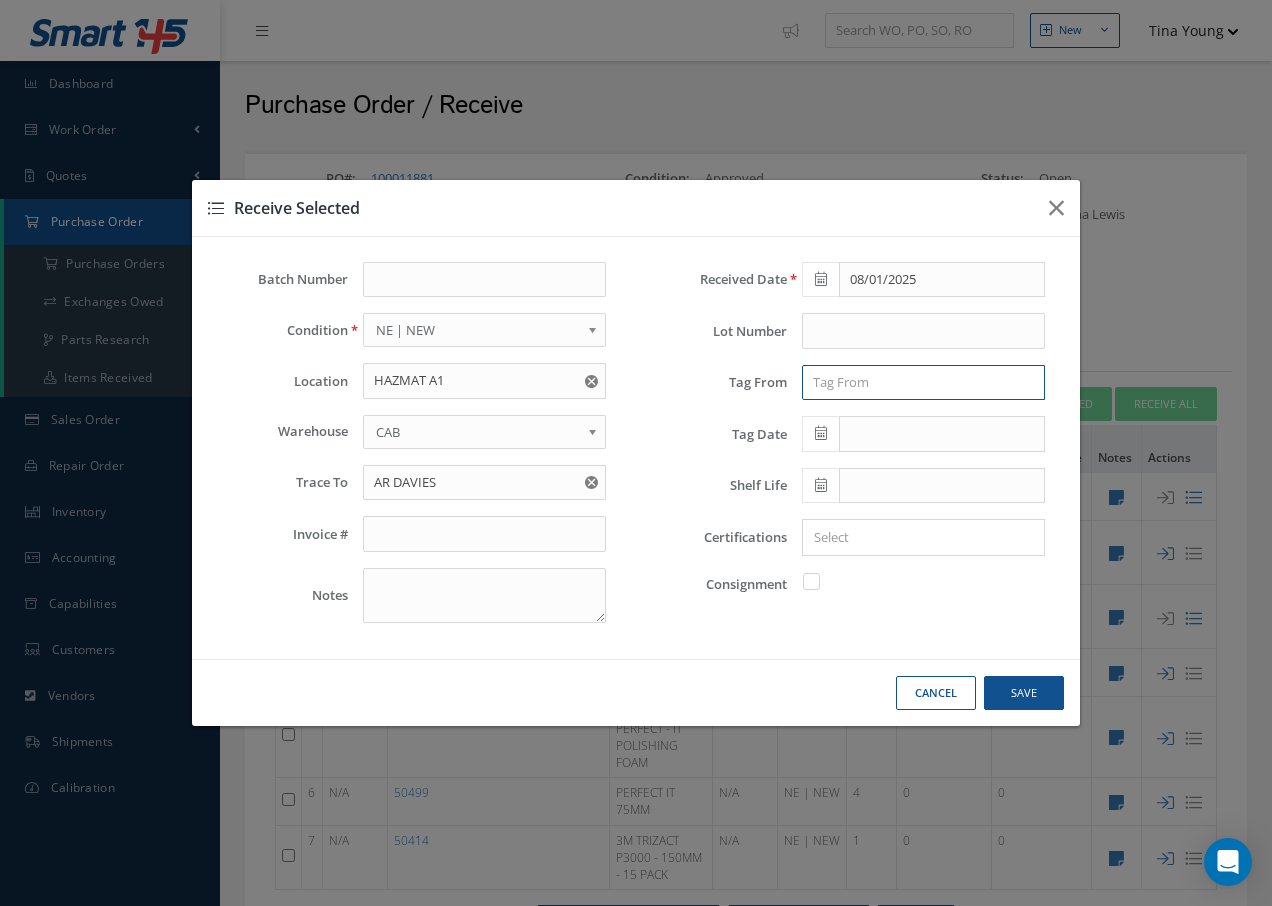 click at bounding box center (923, 383) 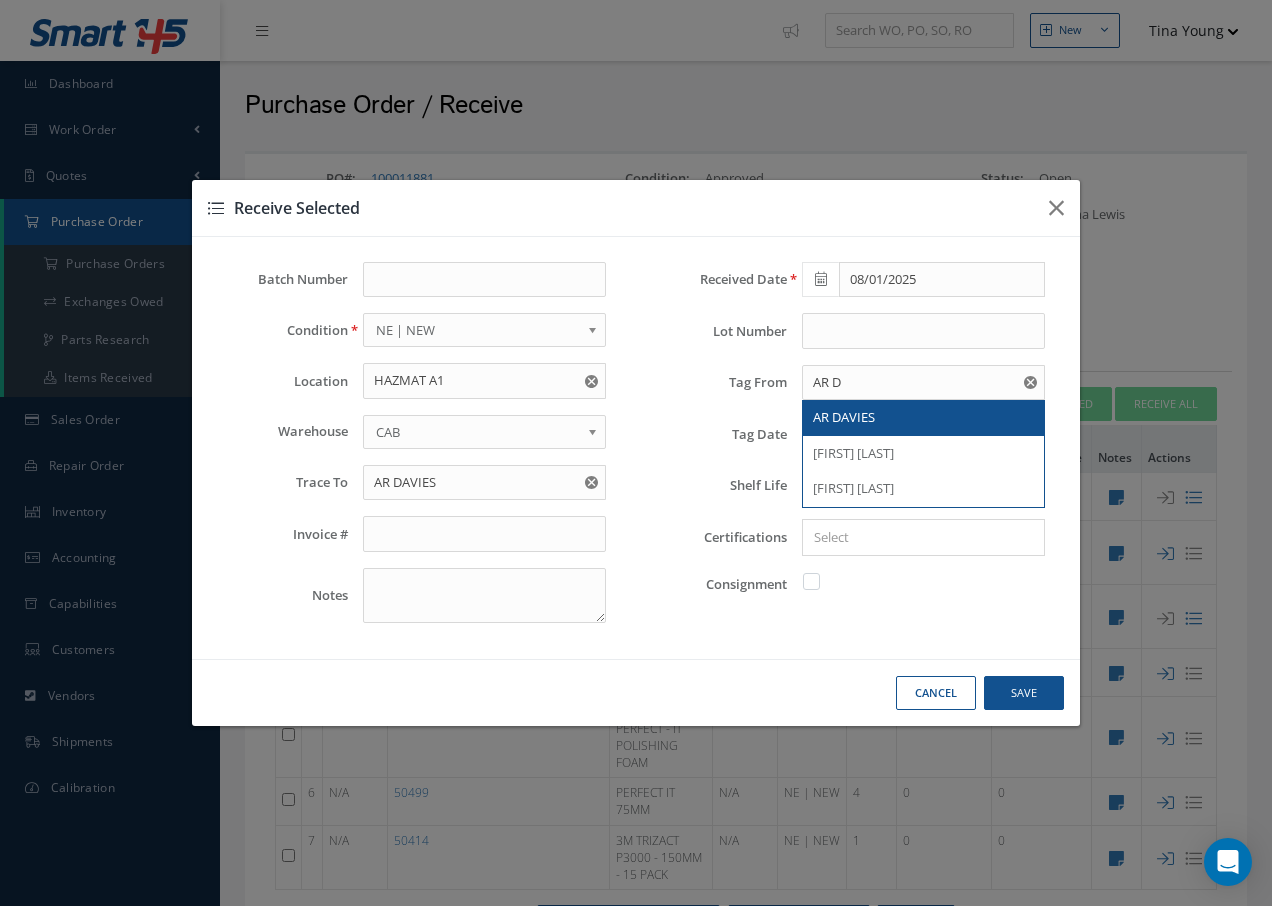 click on "AR DAVIES" at bounding box center (844, 417) 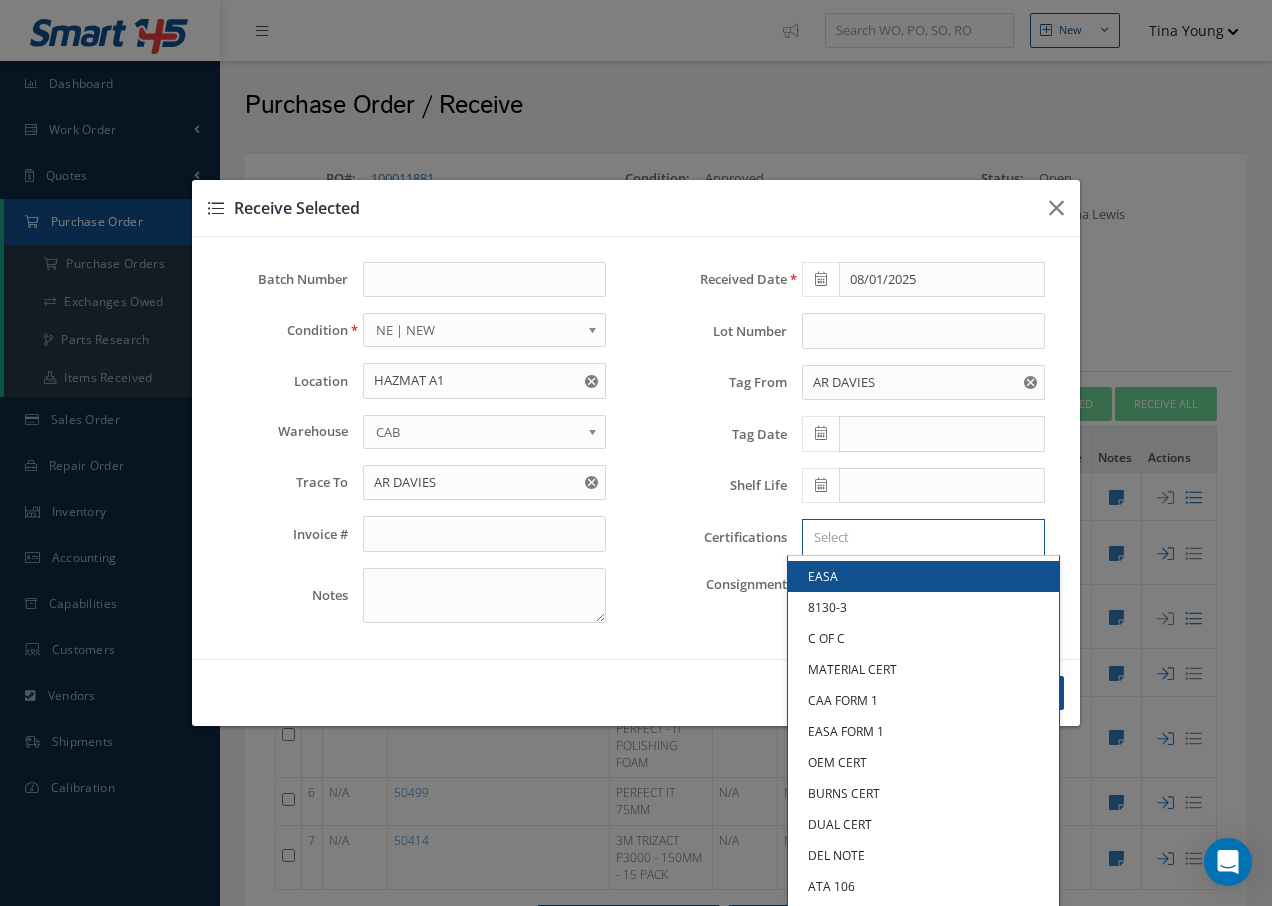 click at bounding box center [919, 537] 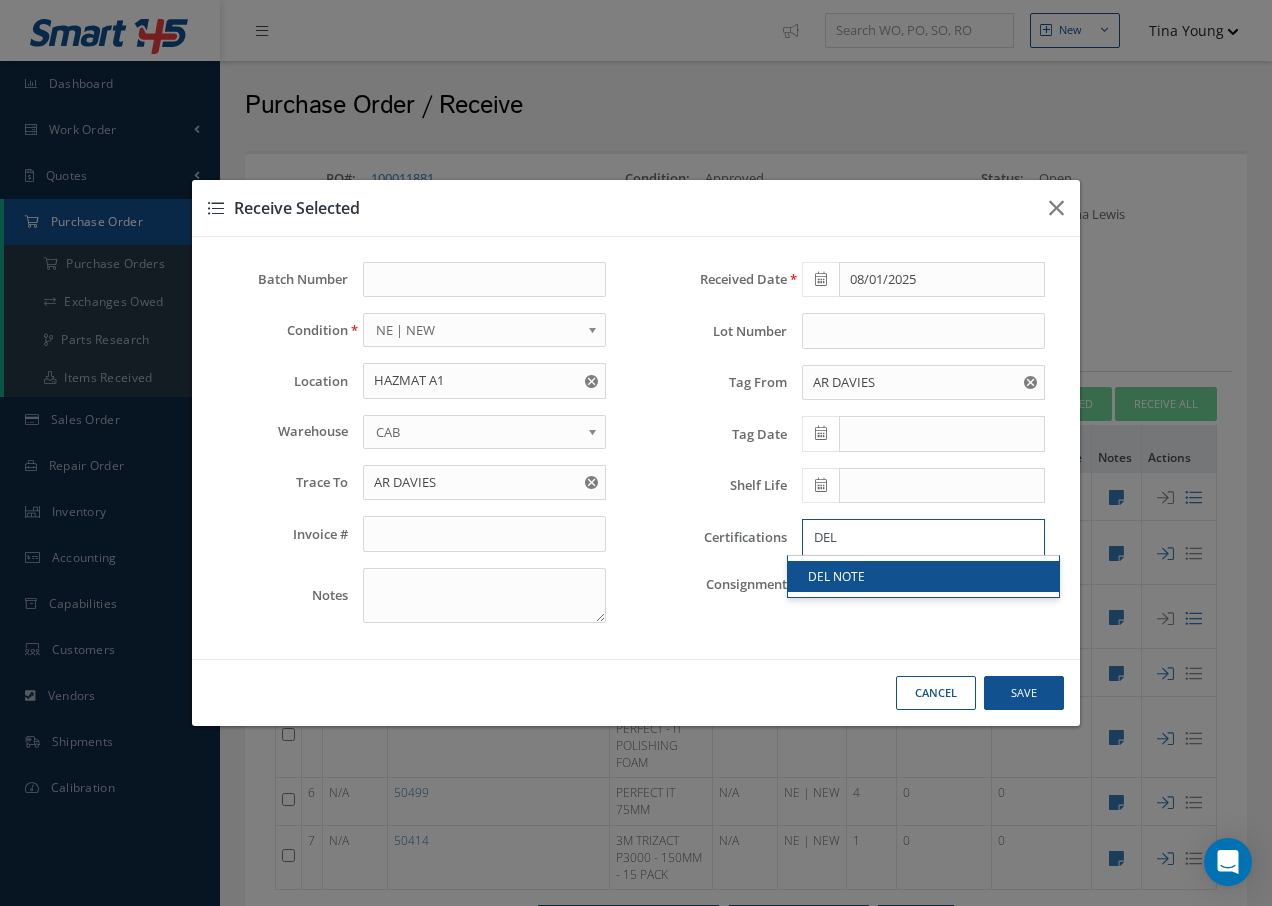 drag, startPoint x: 862, startPoint y: 545, endPoint x: 857, endPoint y: 573, distance: 28.442924 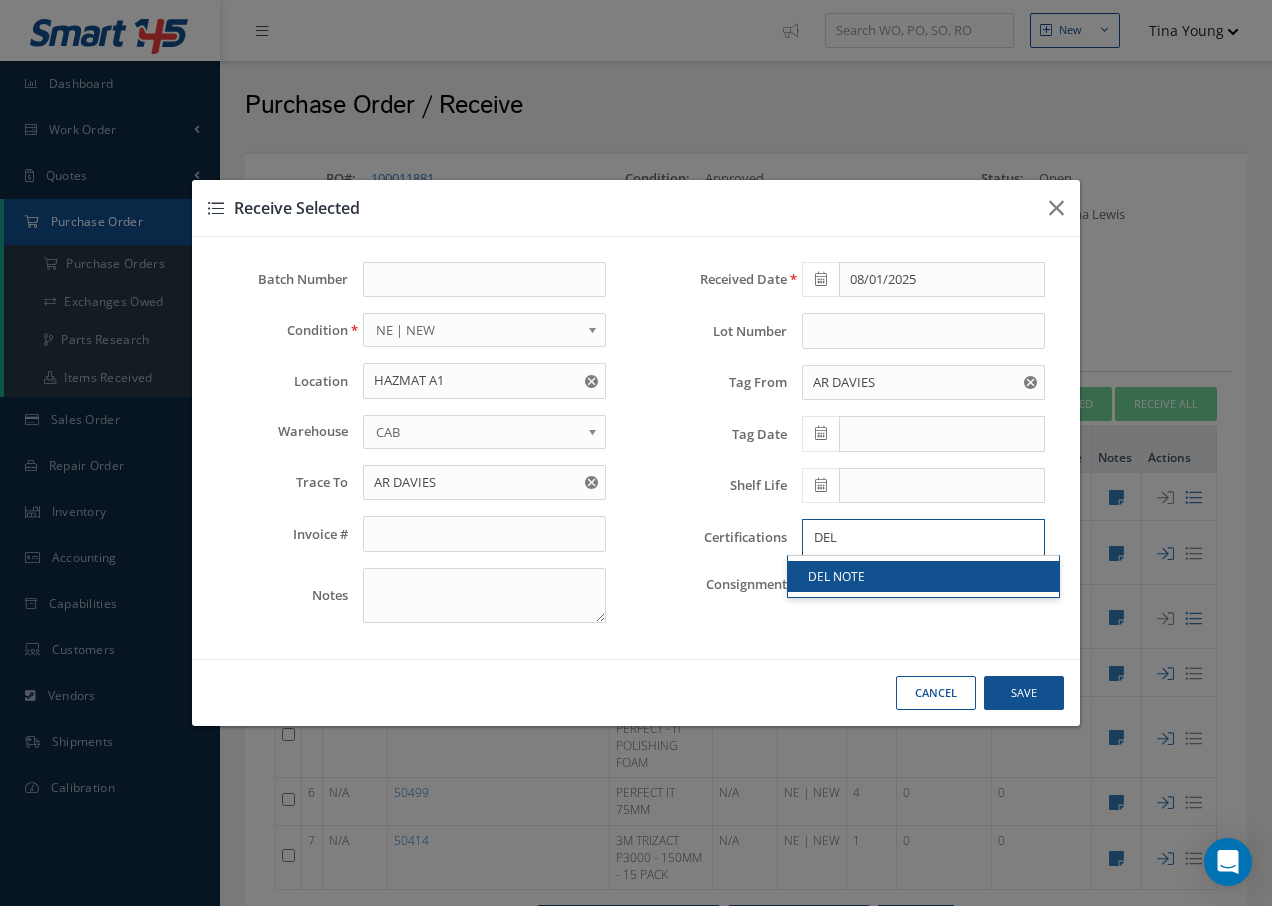 type 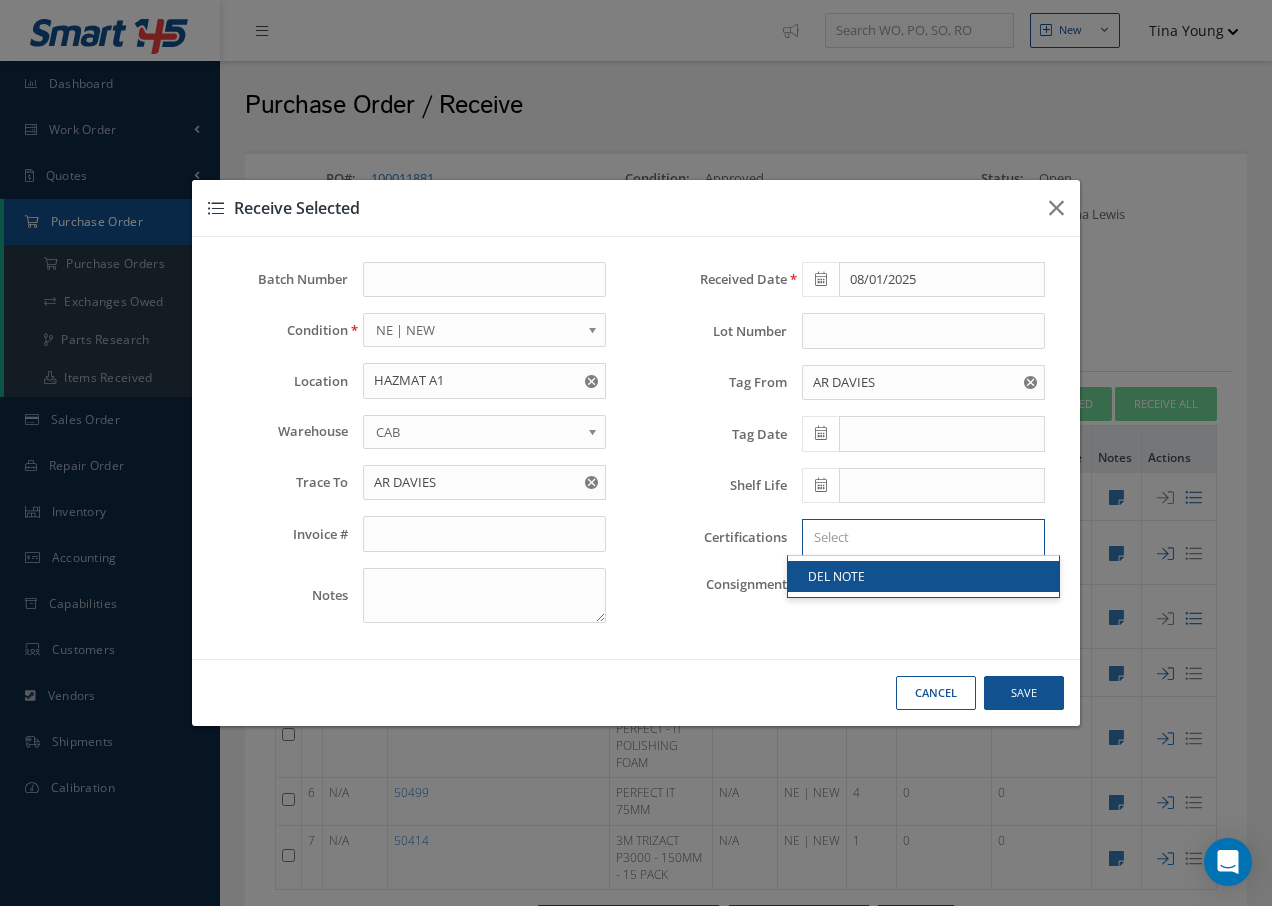 click on "DEL NOTE" at bounding box center [923, 576] 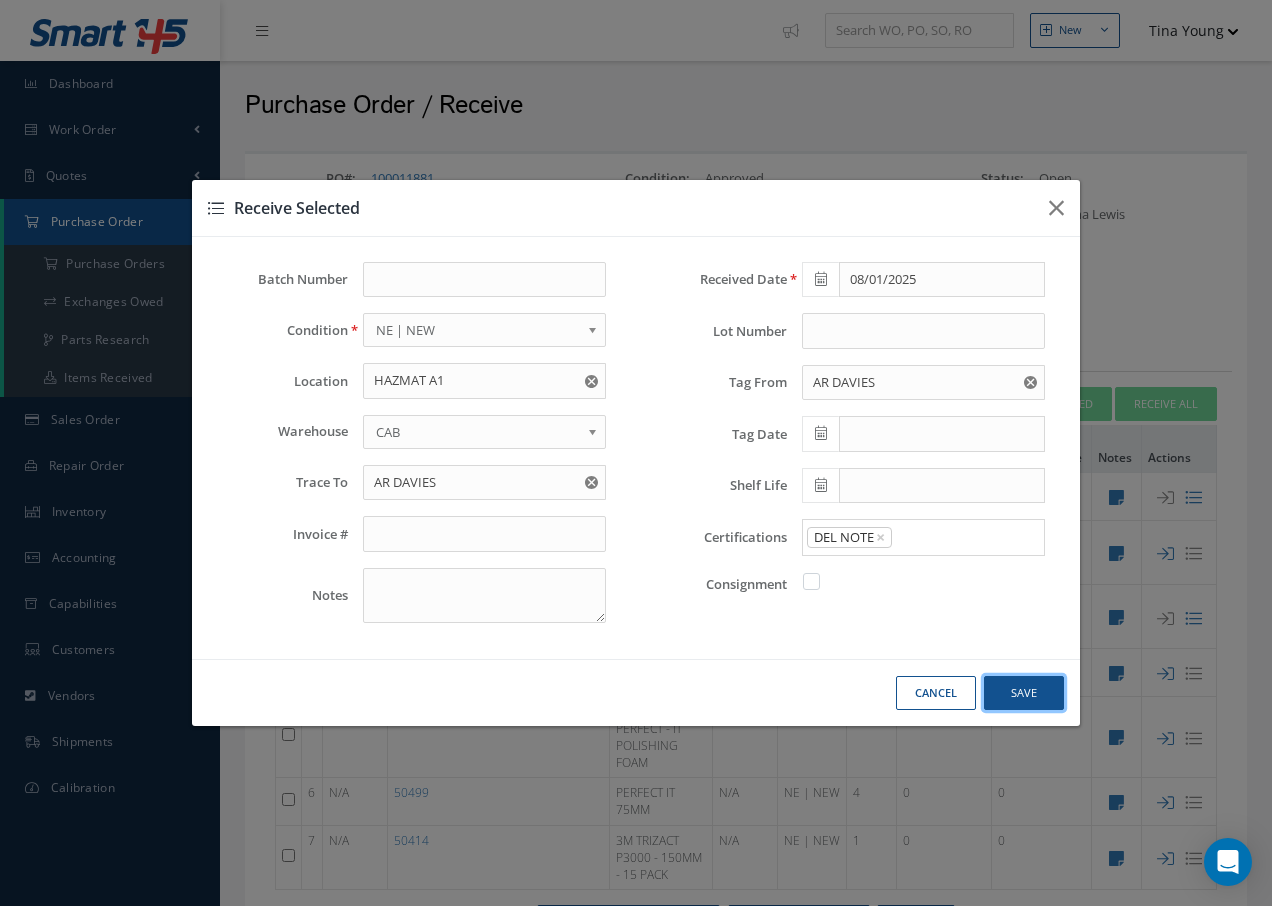 click on "Save" at bounding box center (0, 0) 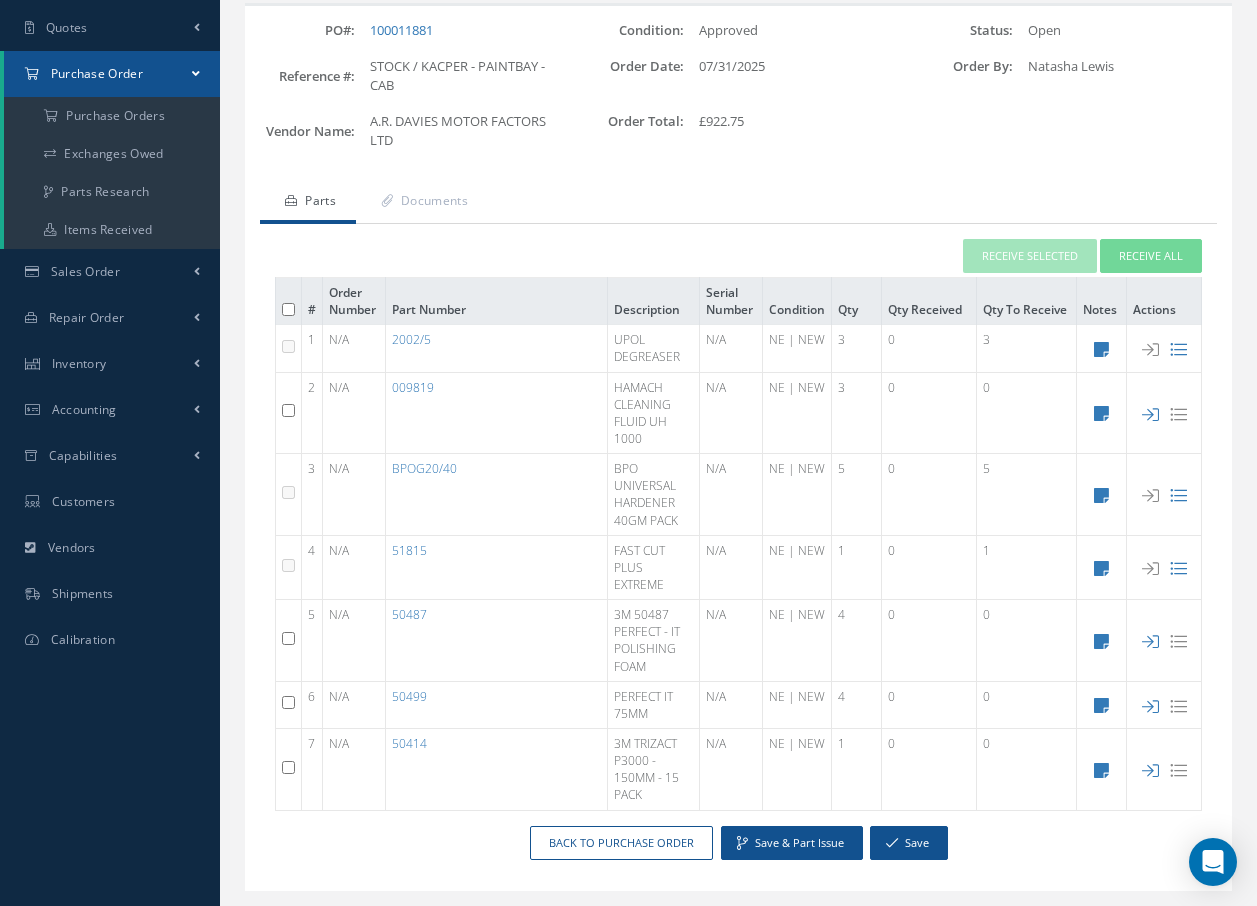 scroll, scrollTop: 198, scrollLeft: 0, axis: vertical 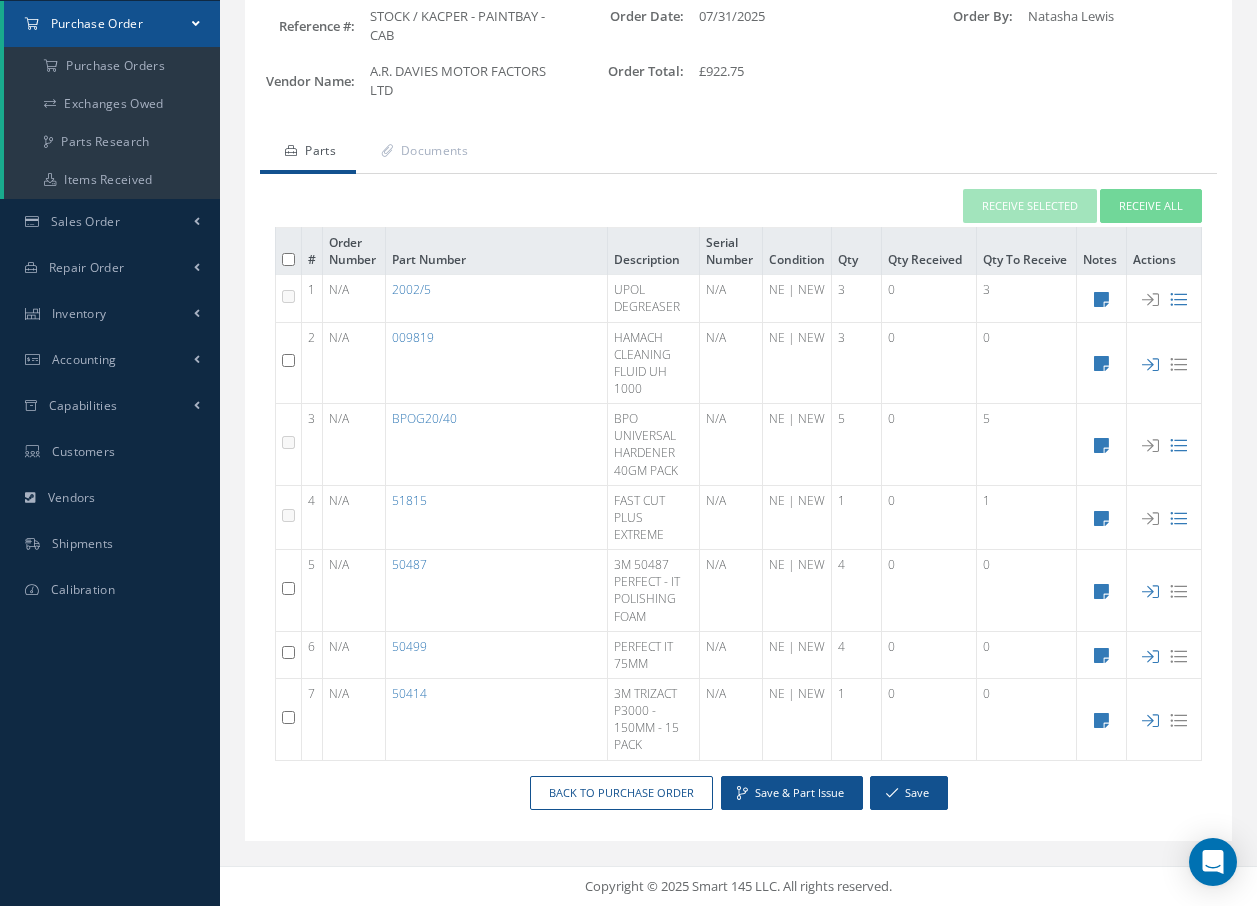 click at bounding box center (288, 588) 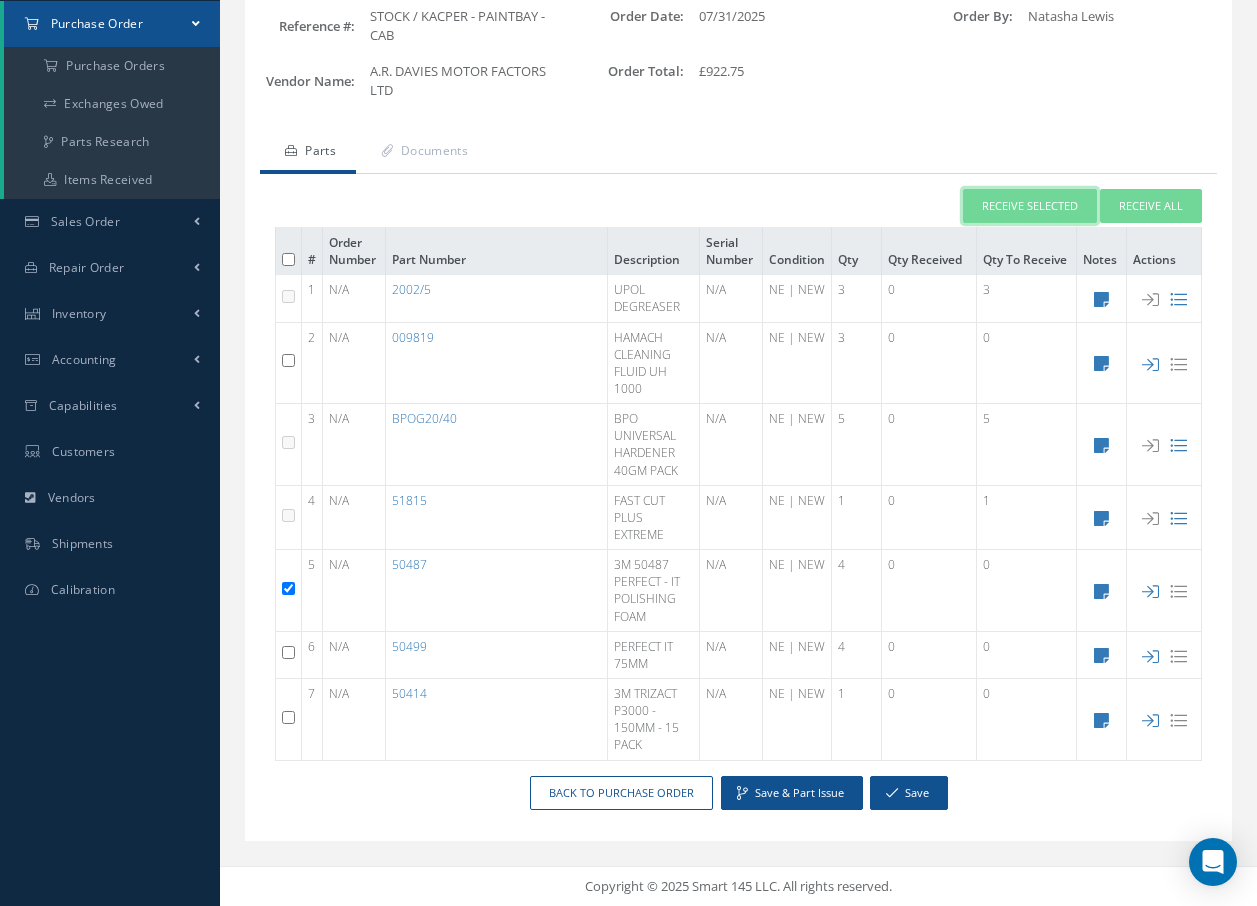 click on "Receive Selected" at bounding box center [1030, 206] 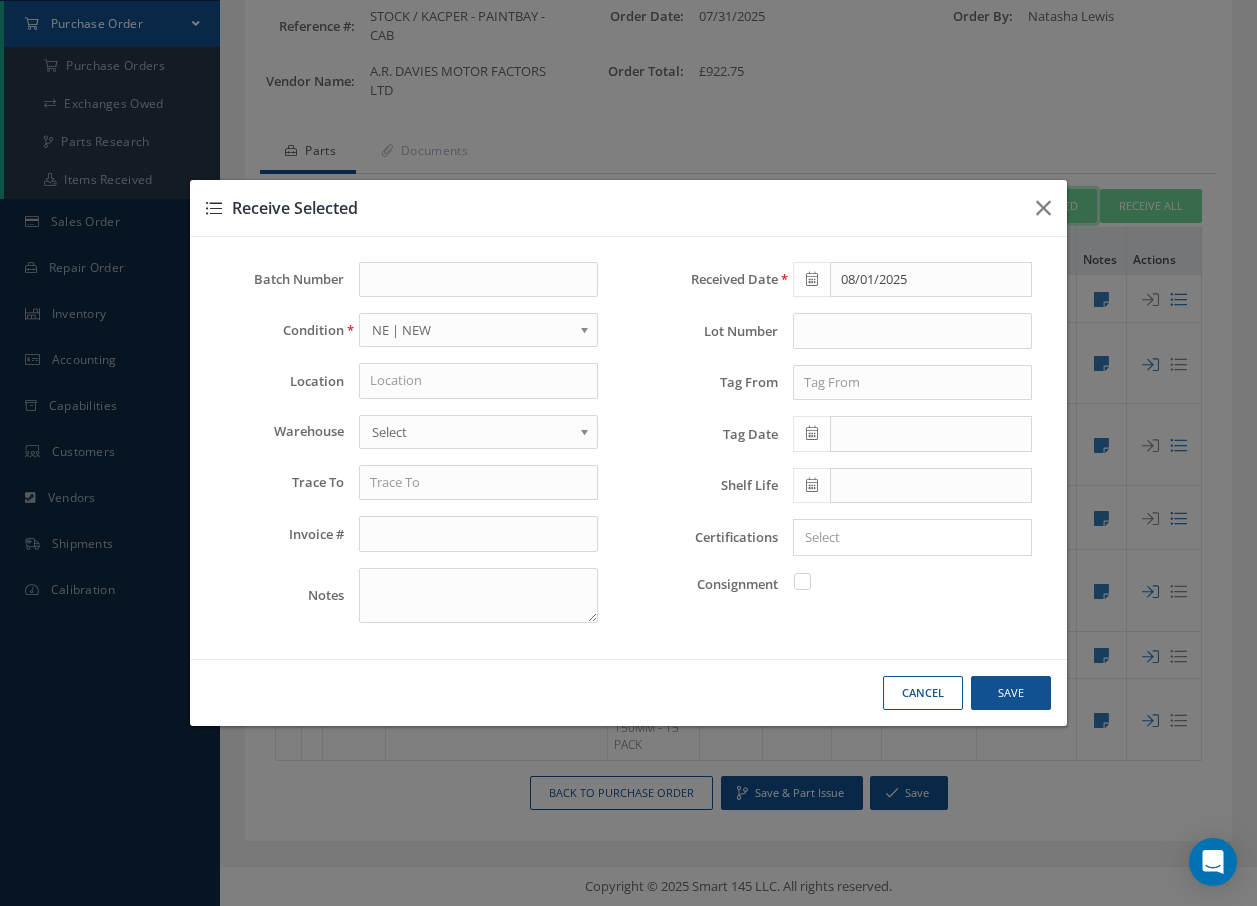 scroll, scrollTop: 129, scrollLeft: 0, axis: vertical 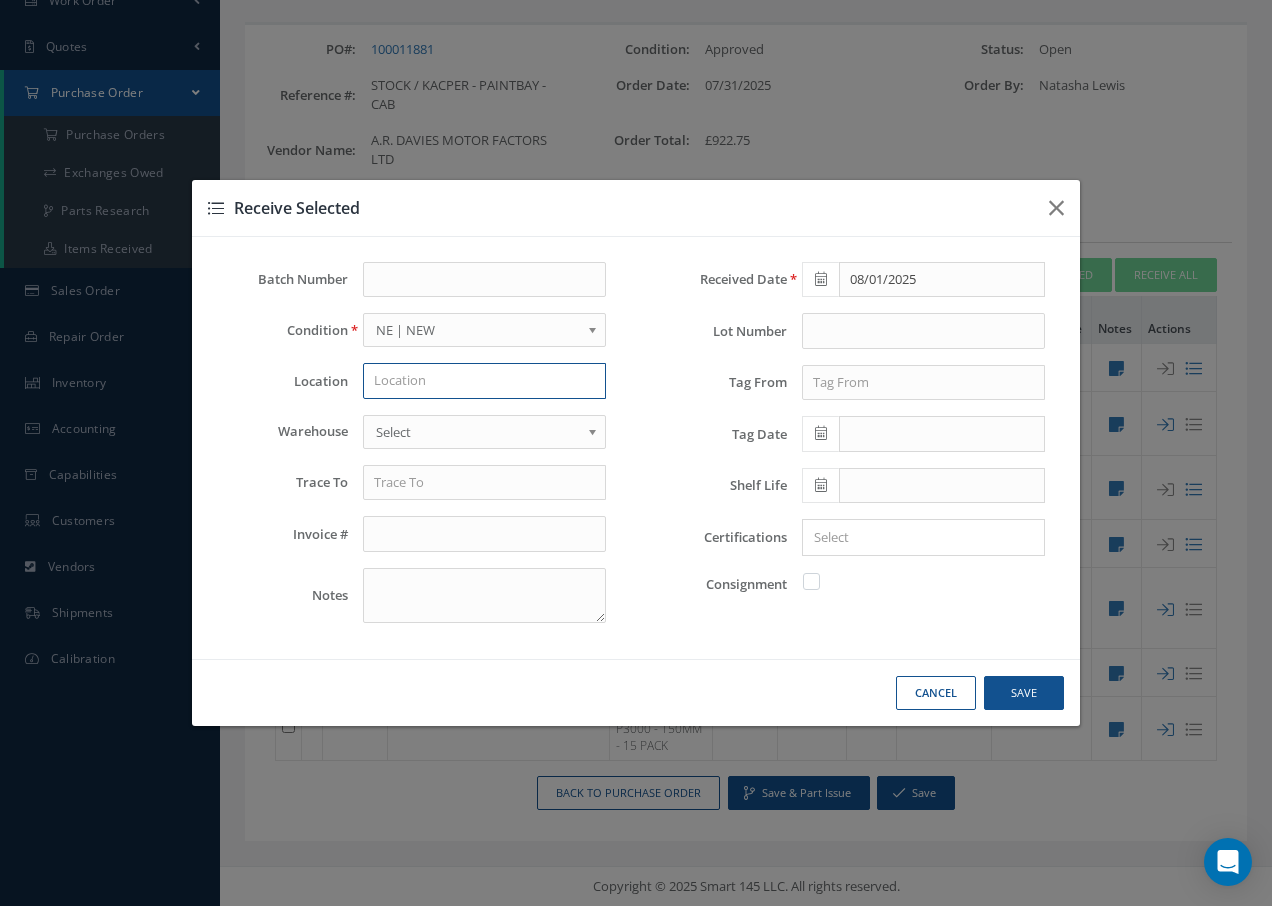 click at bounding box center [484, 381] 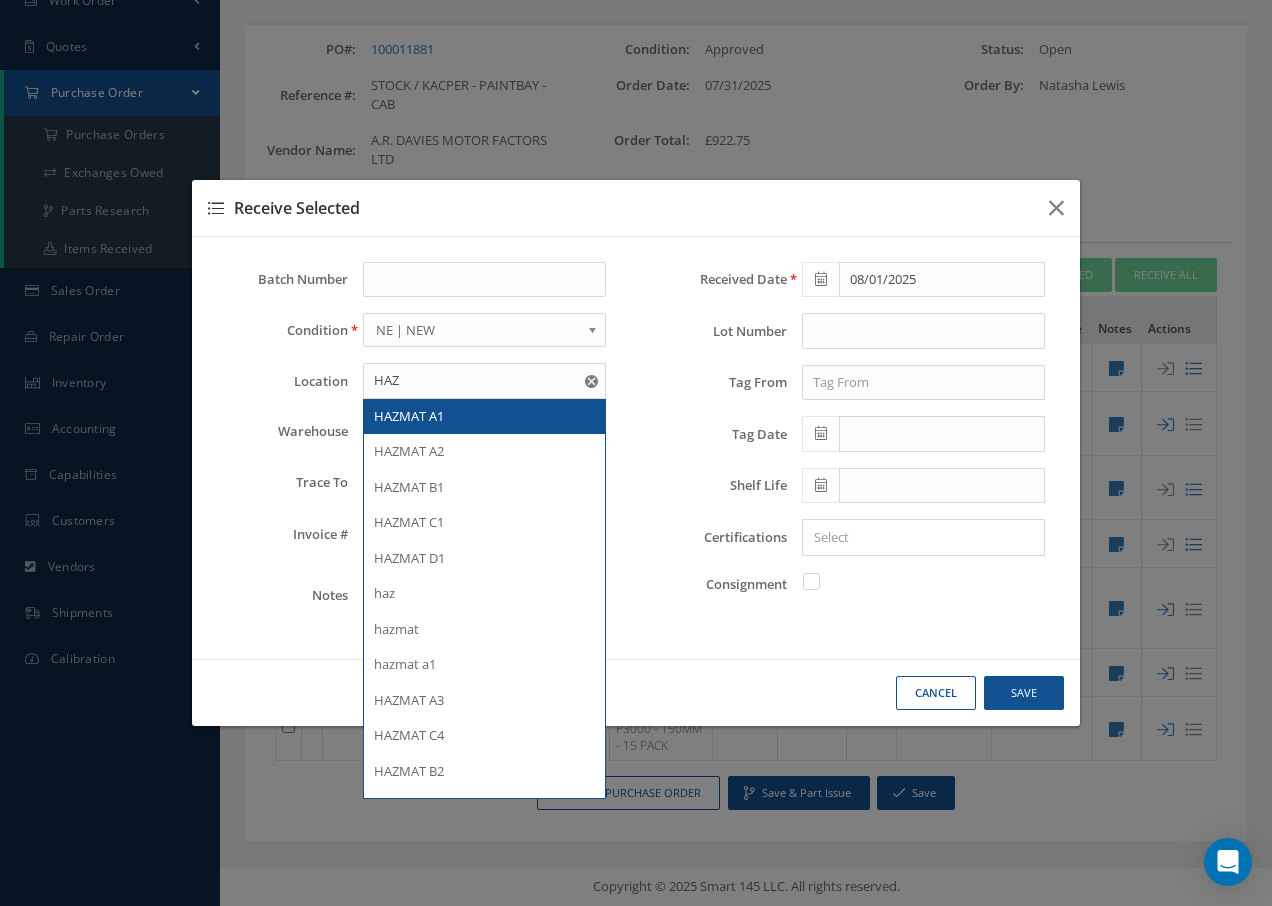 click on "HAZMAT A1" at bounding box center (409, 416) 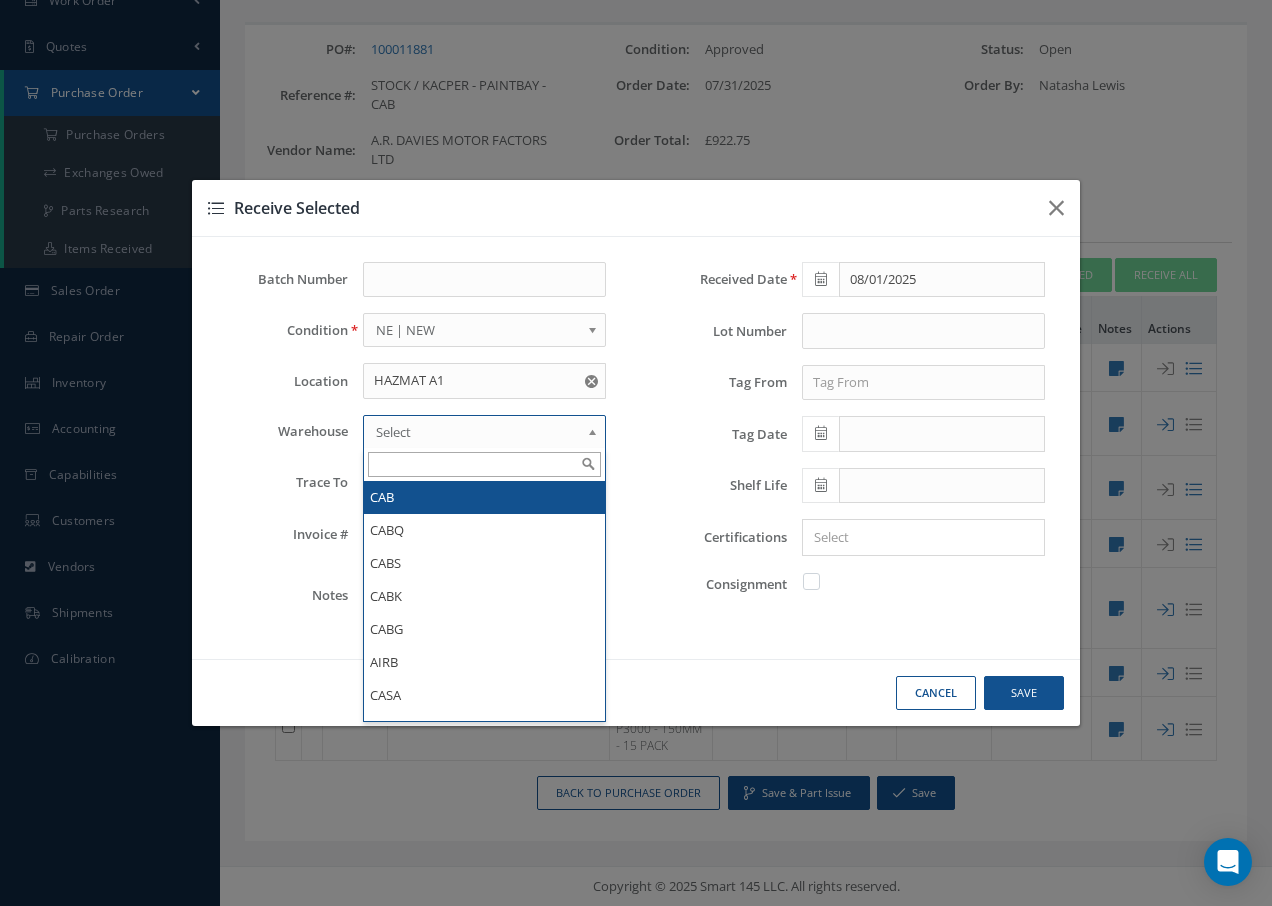 click on "Select" at bounding box center (478, 432) 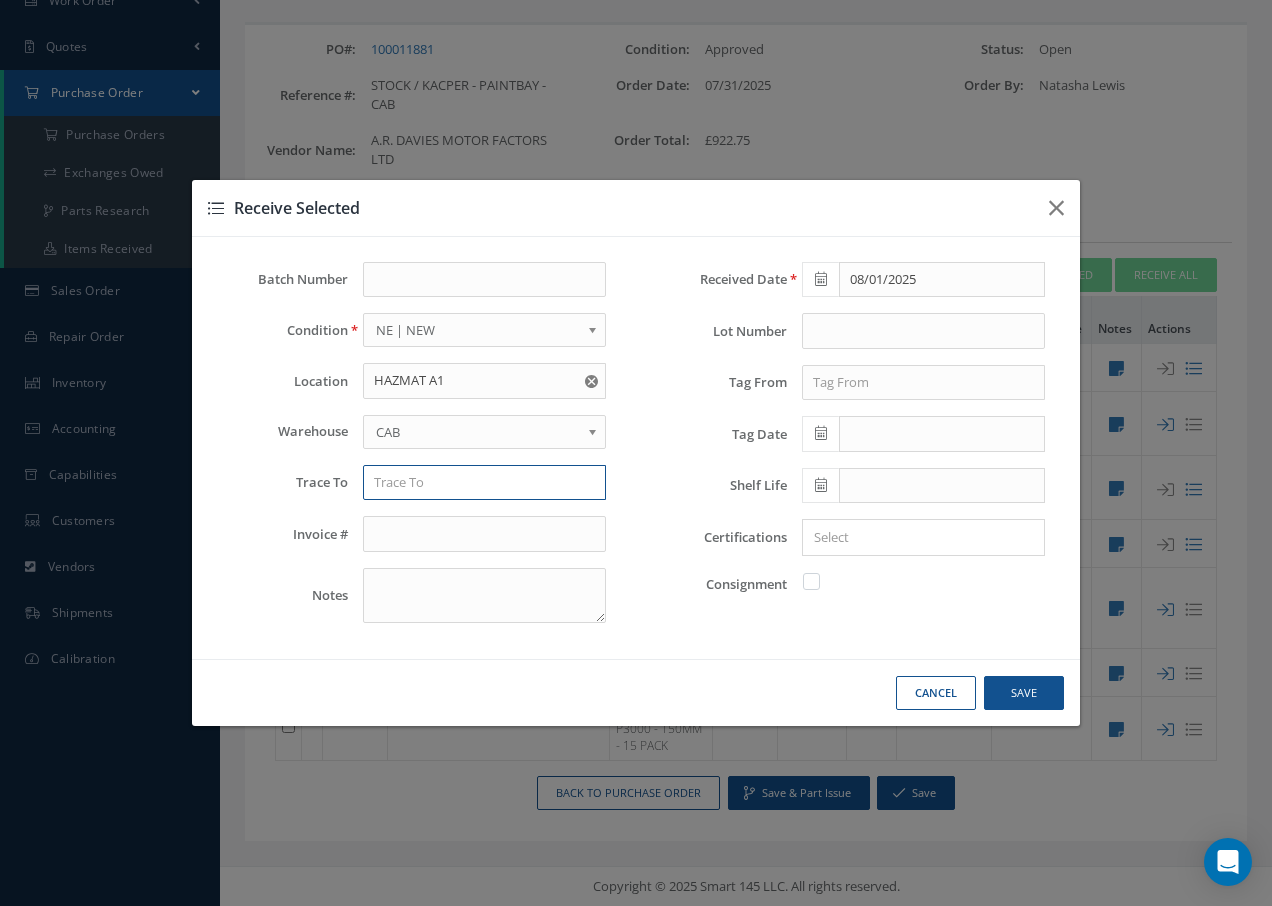 click at bounding box center (484, 483) 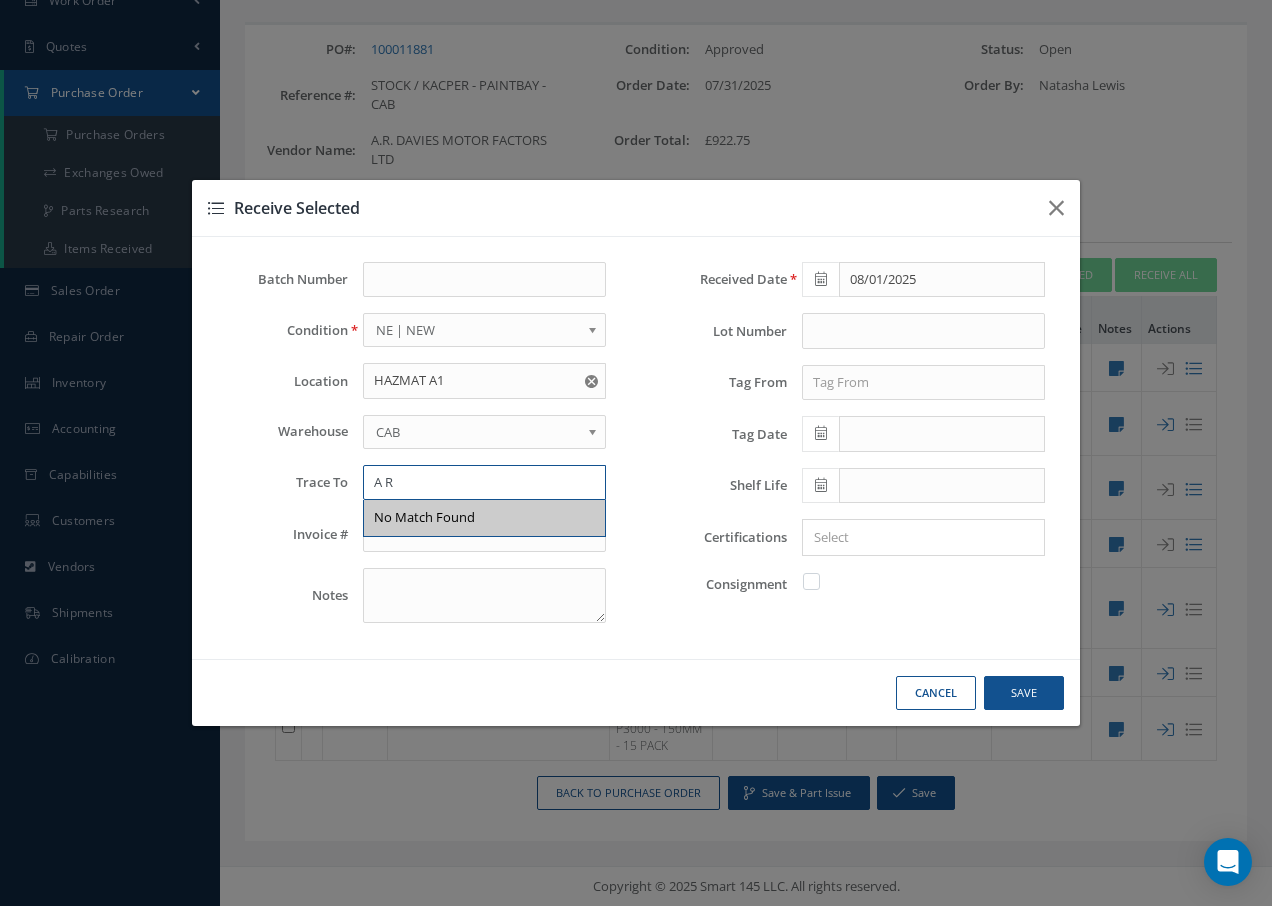 type on "A" 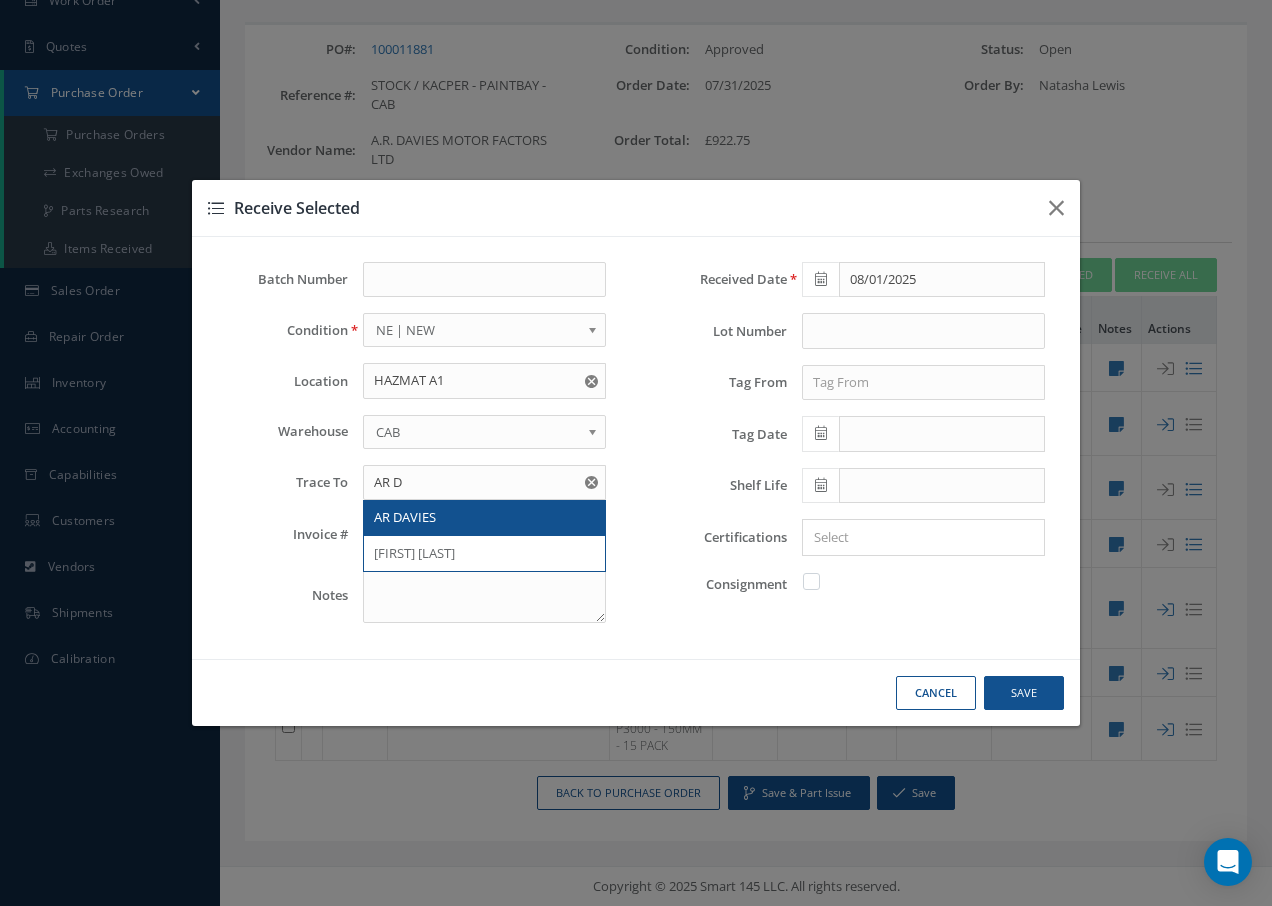click on "AR DAVIES" at bounding box center (405, 517) 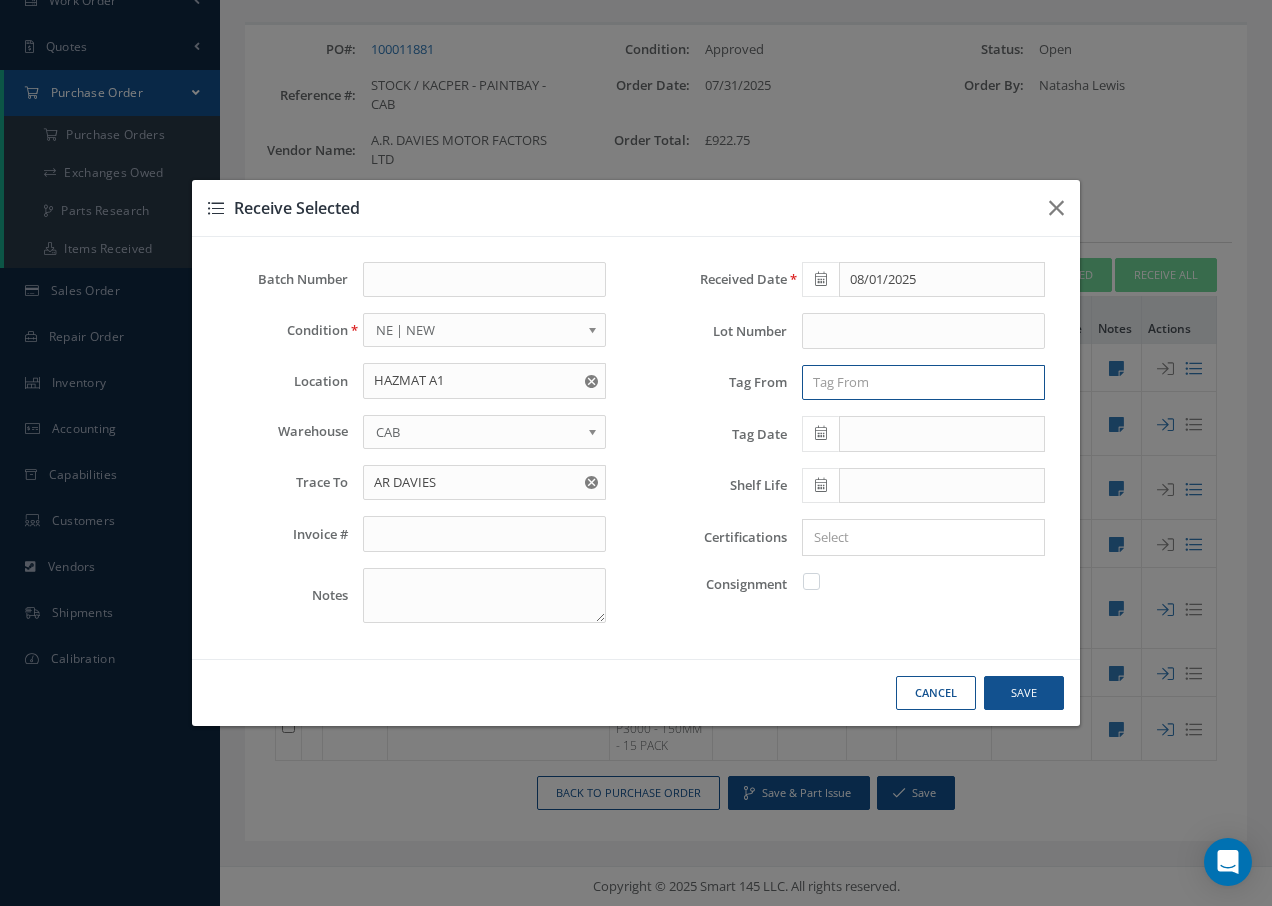 click at bounding box center (923, 383) 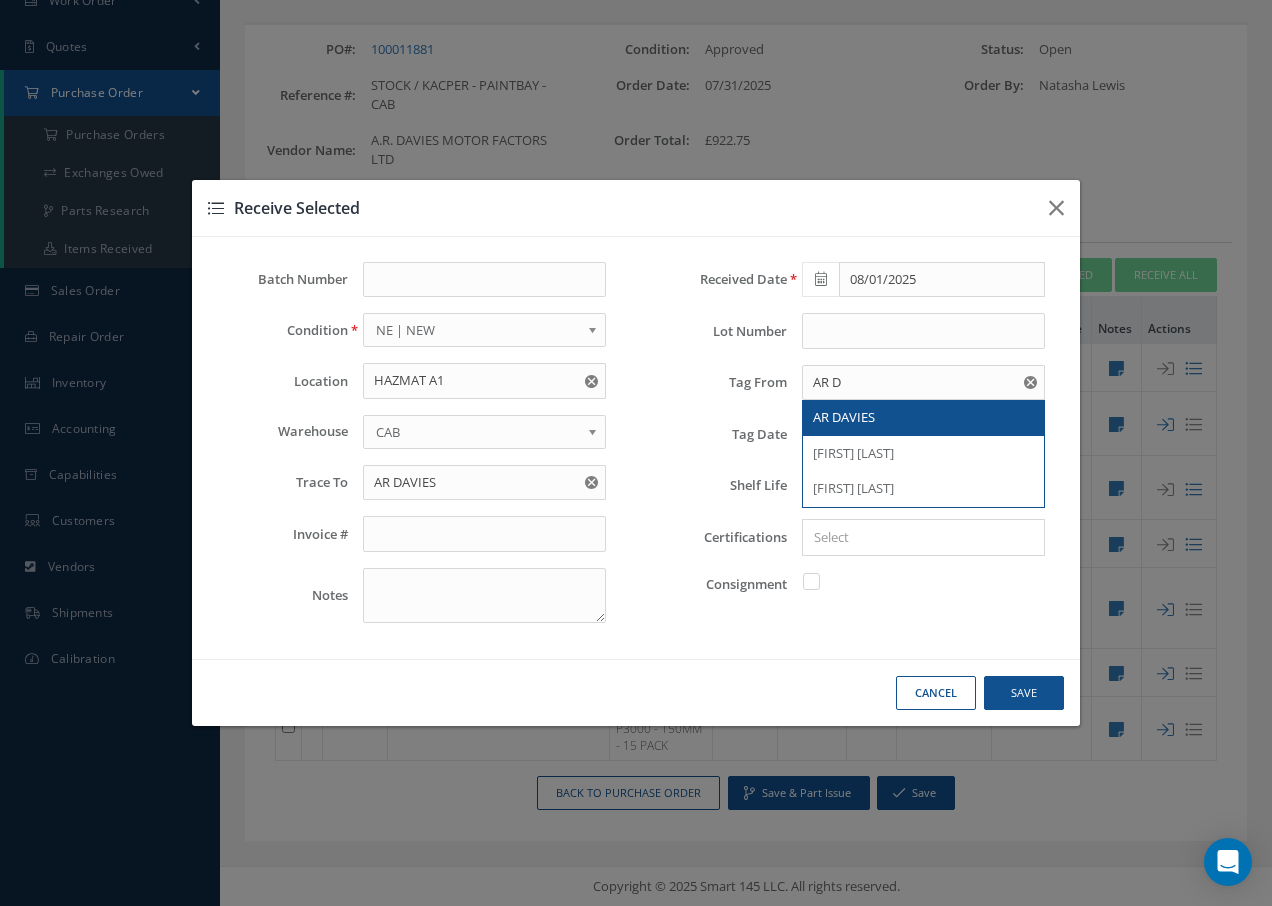 click on "AR DAVIES" at bounding box center [923, 418] 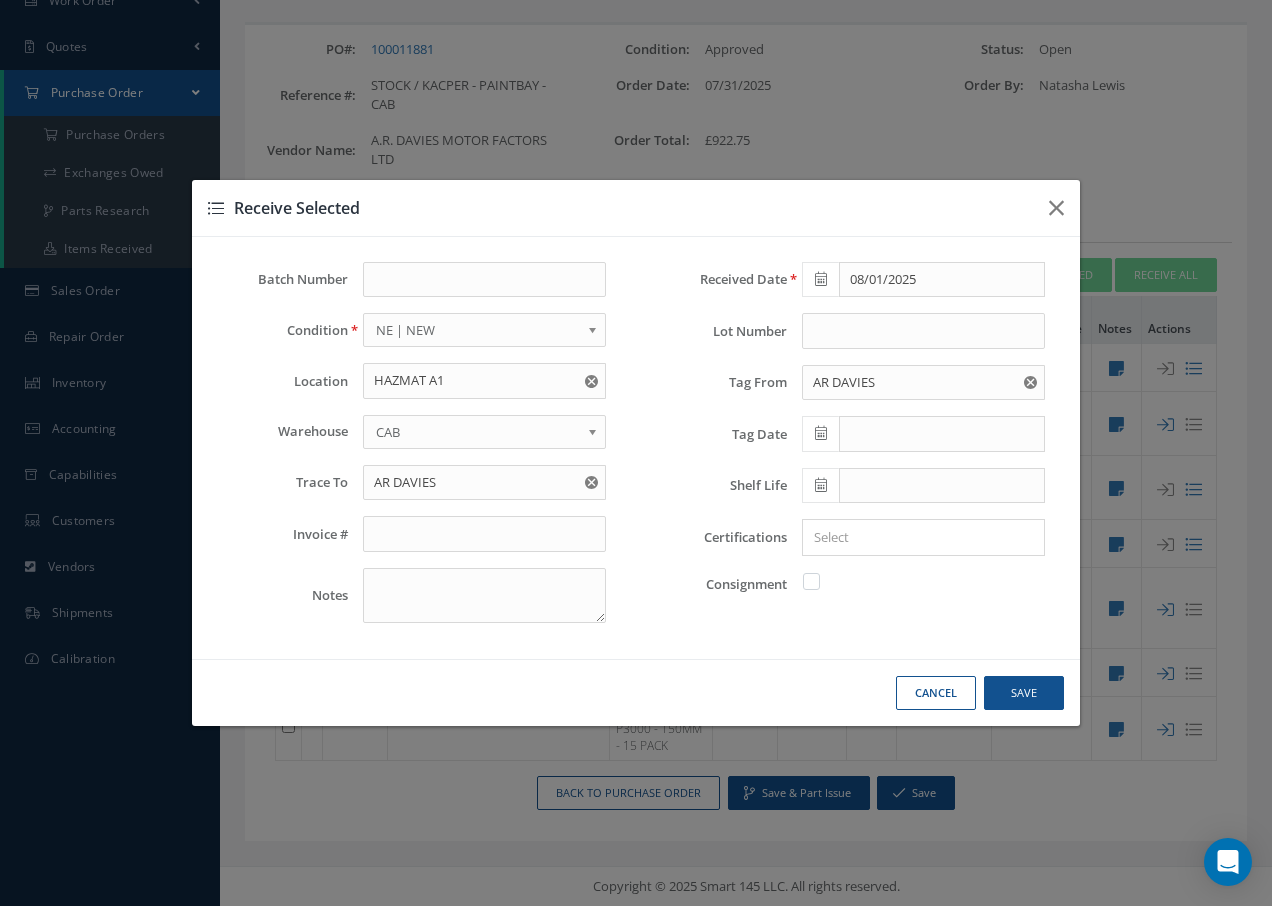click on "×
Loading..." at bounding box center (923, 537) 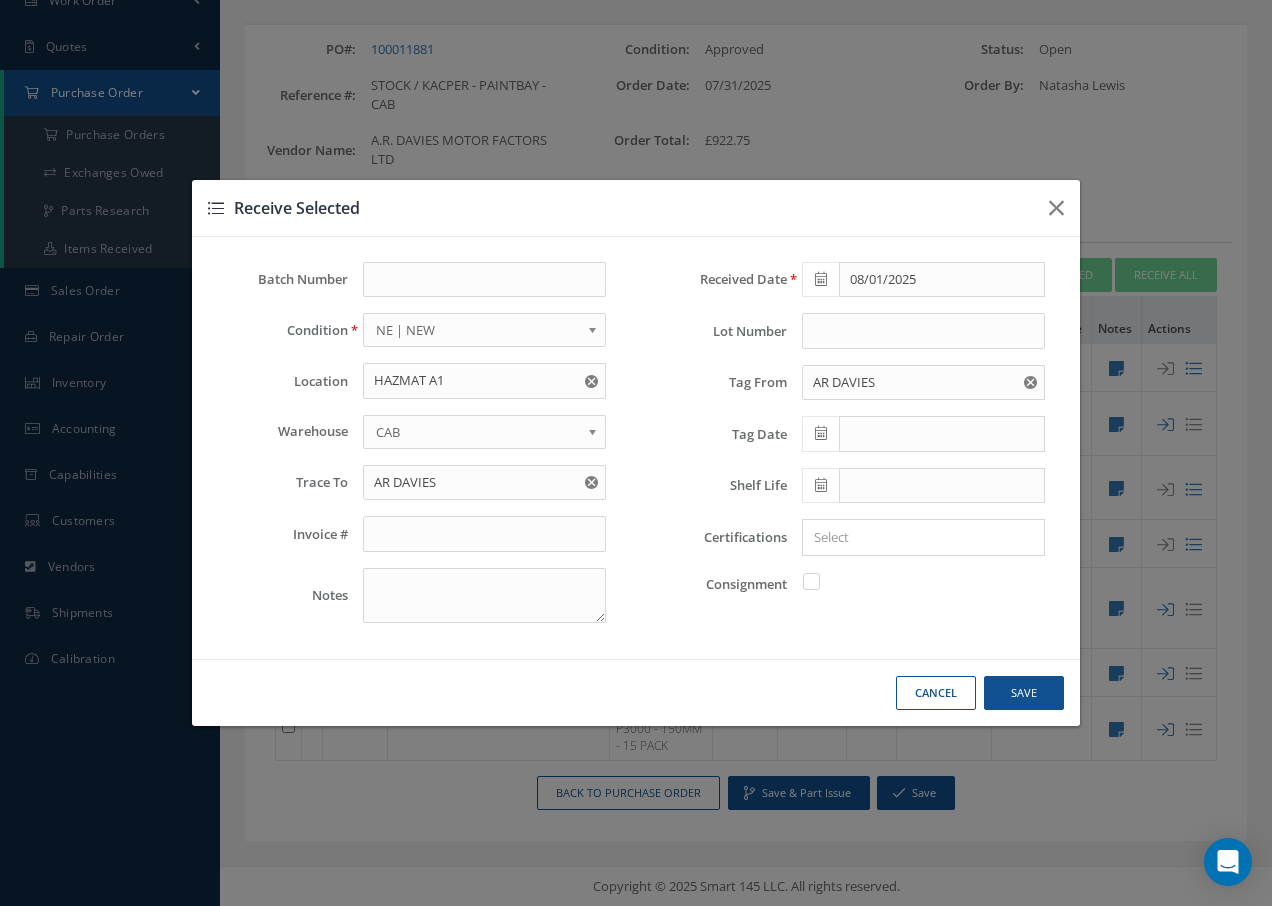click at bounding box center (919, 537) 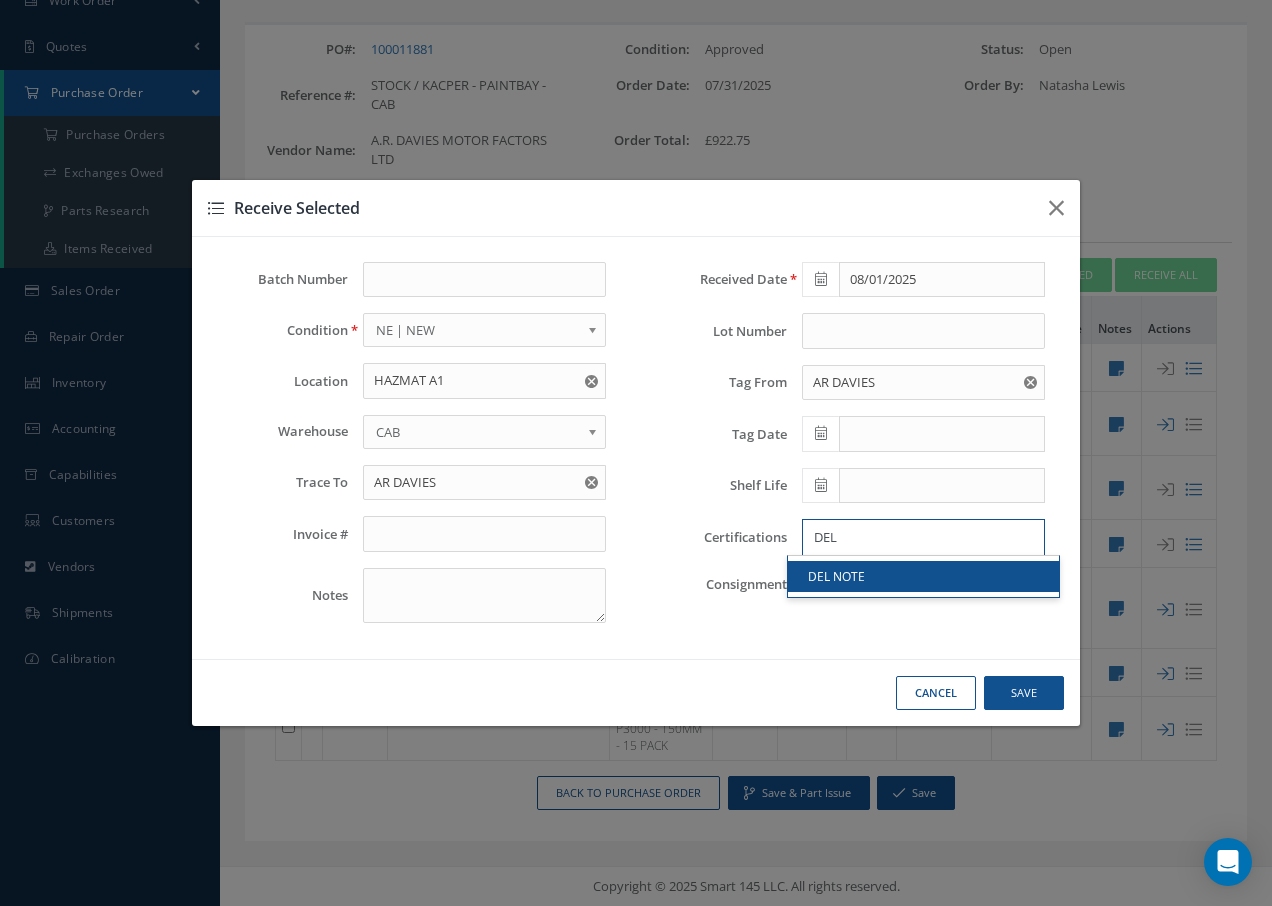 type on "DEL" 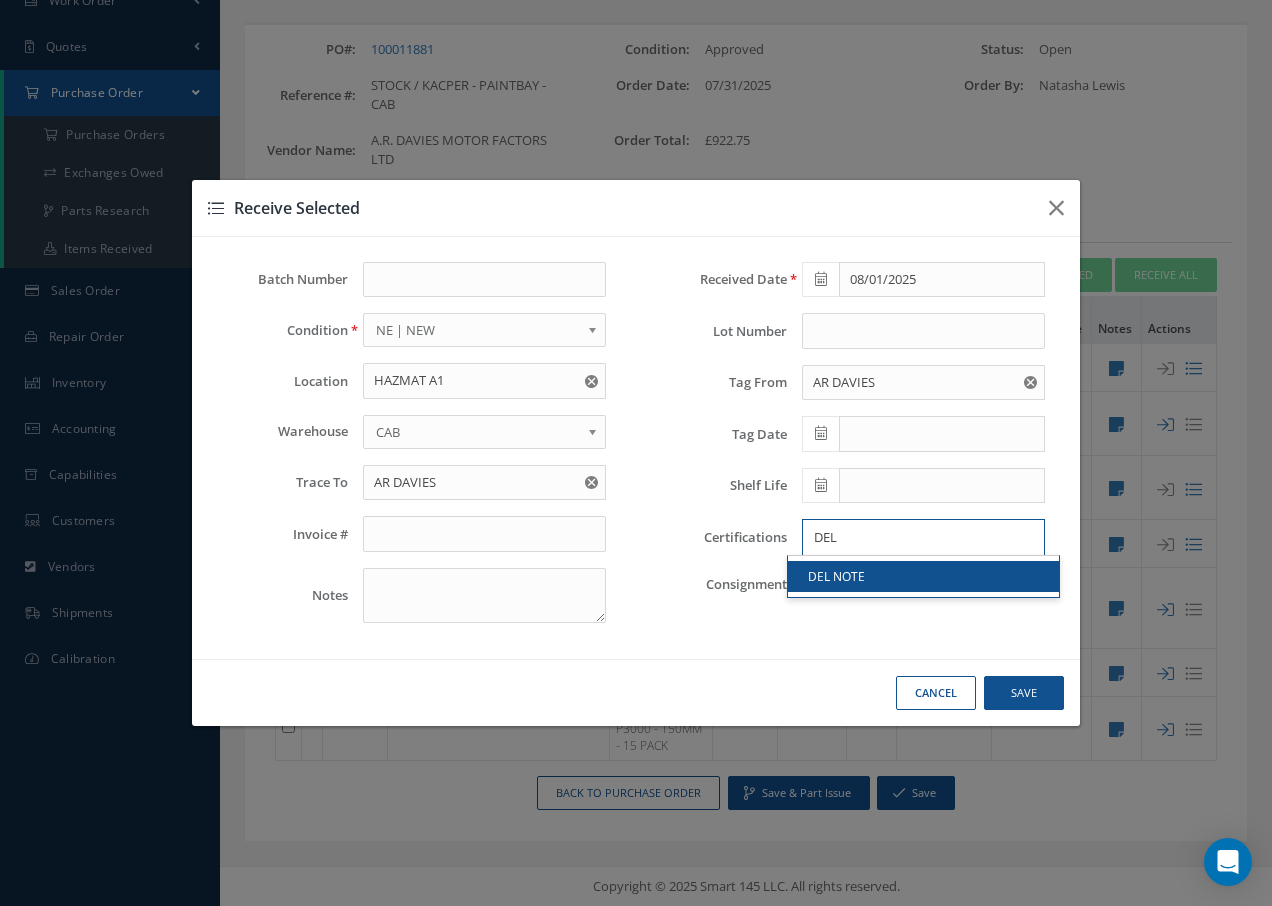 type 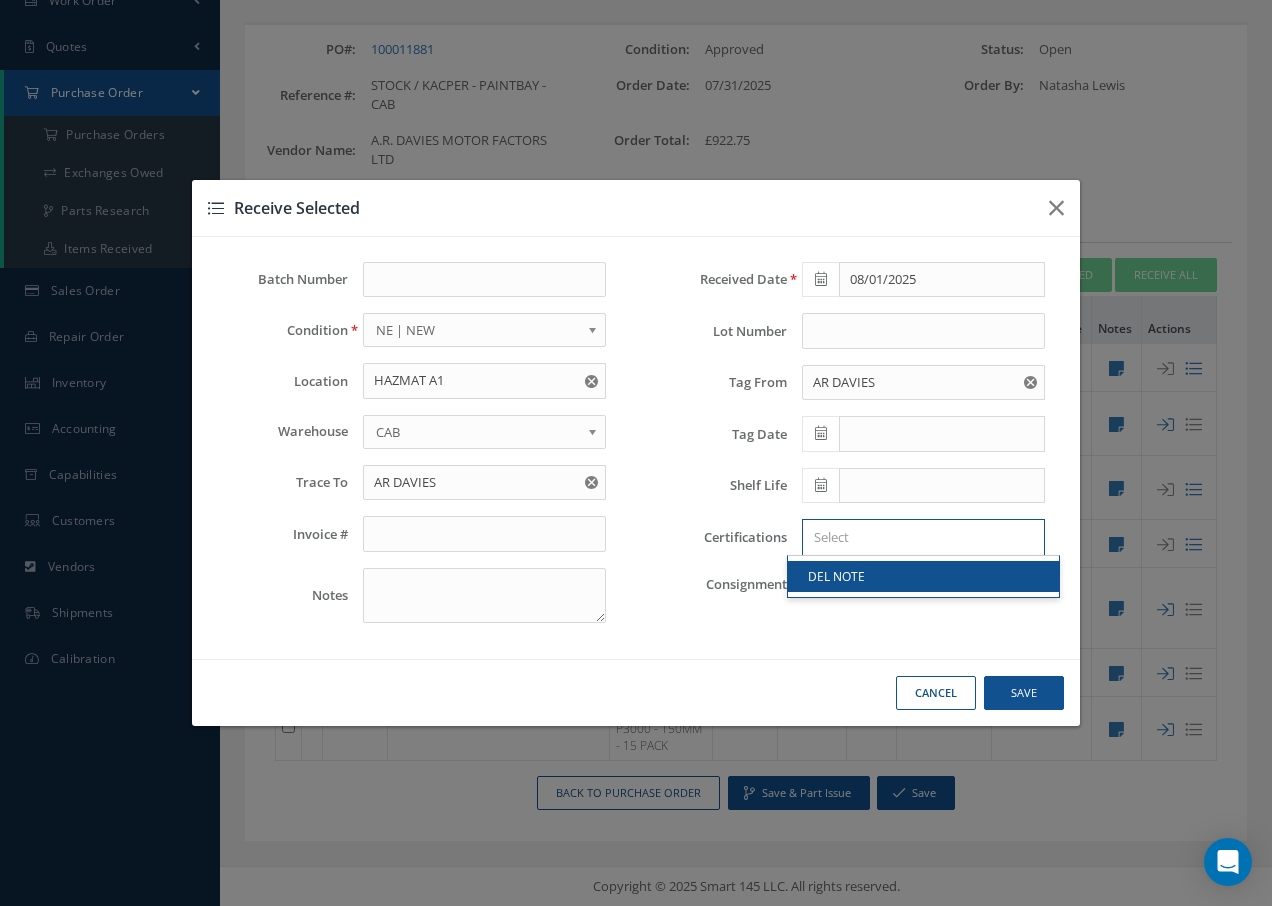 click on "DEL NOTE" at bounding box center [923, 576] 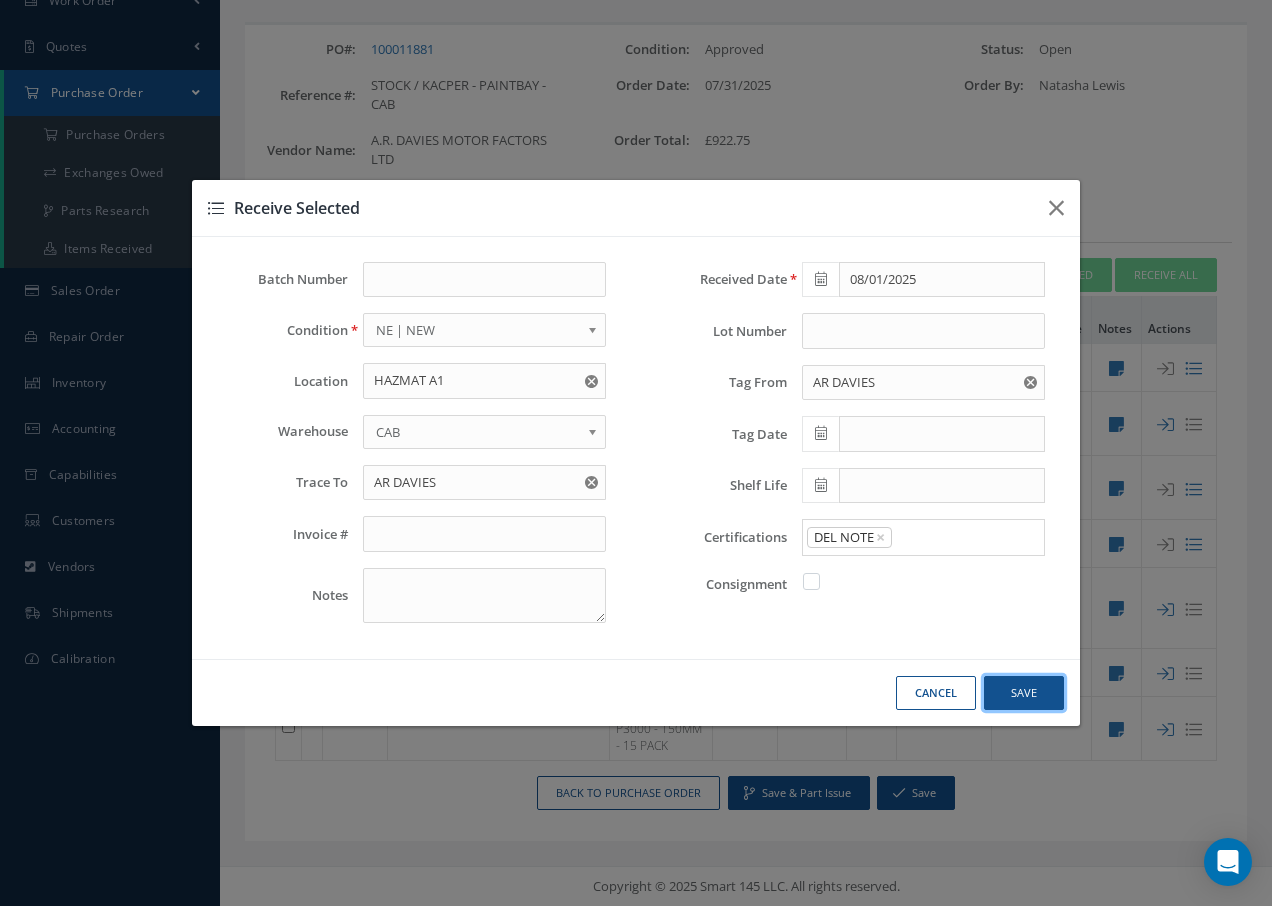 click on "Save" at bounding box center [0, 0] 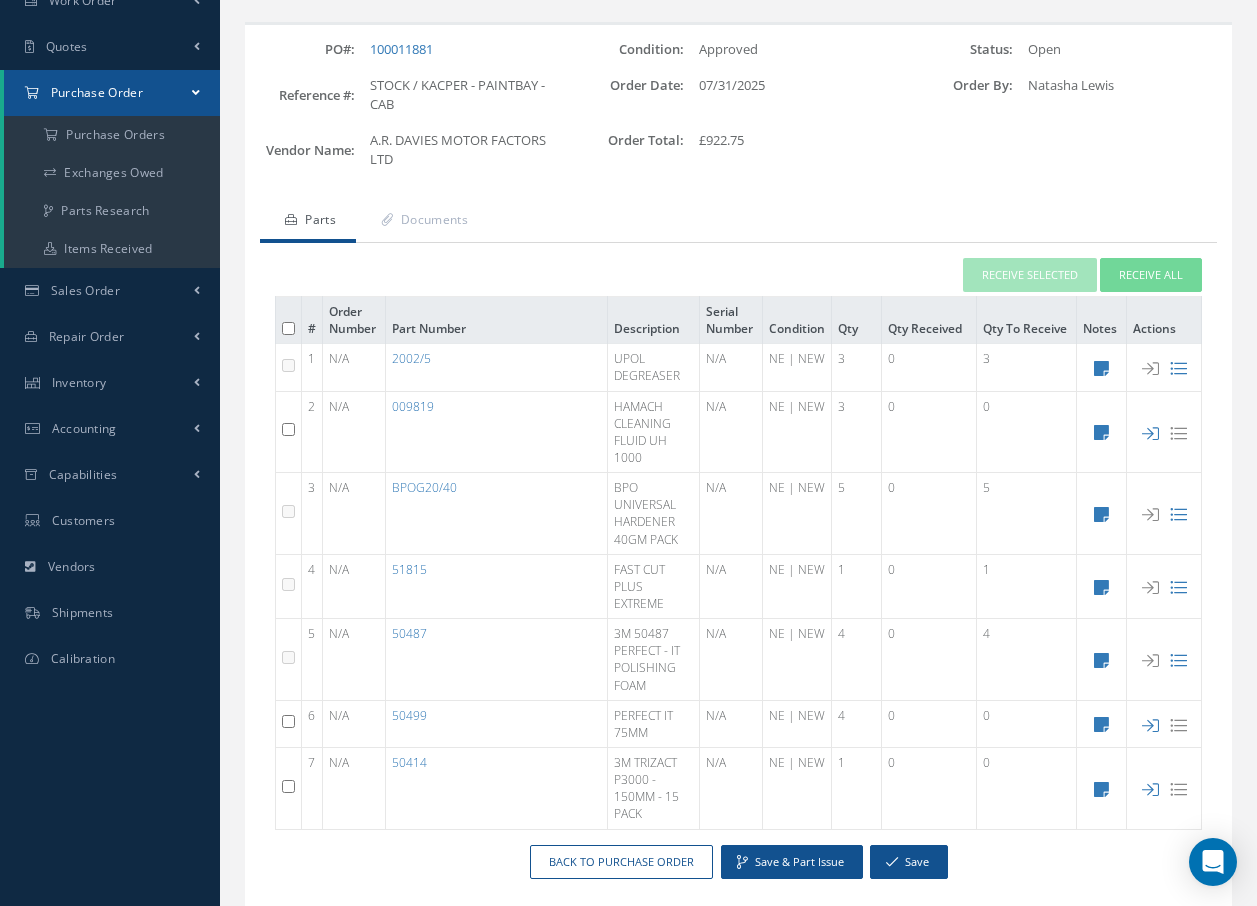 click at bounding box center [288, 721] 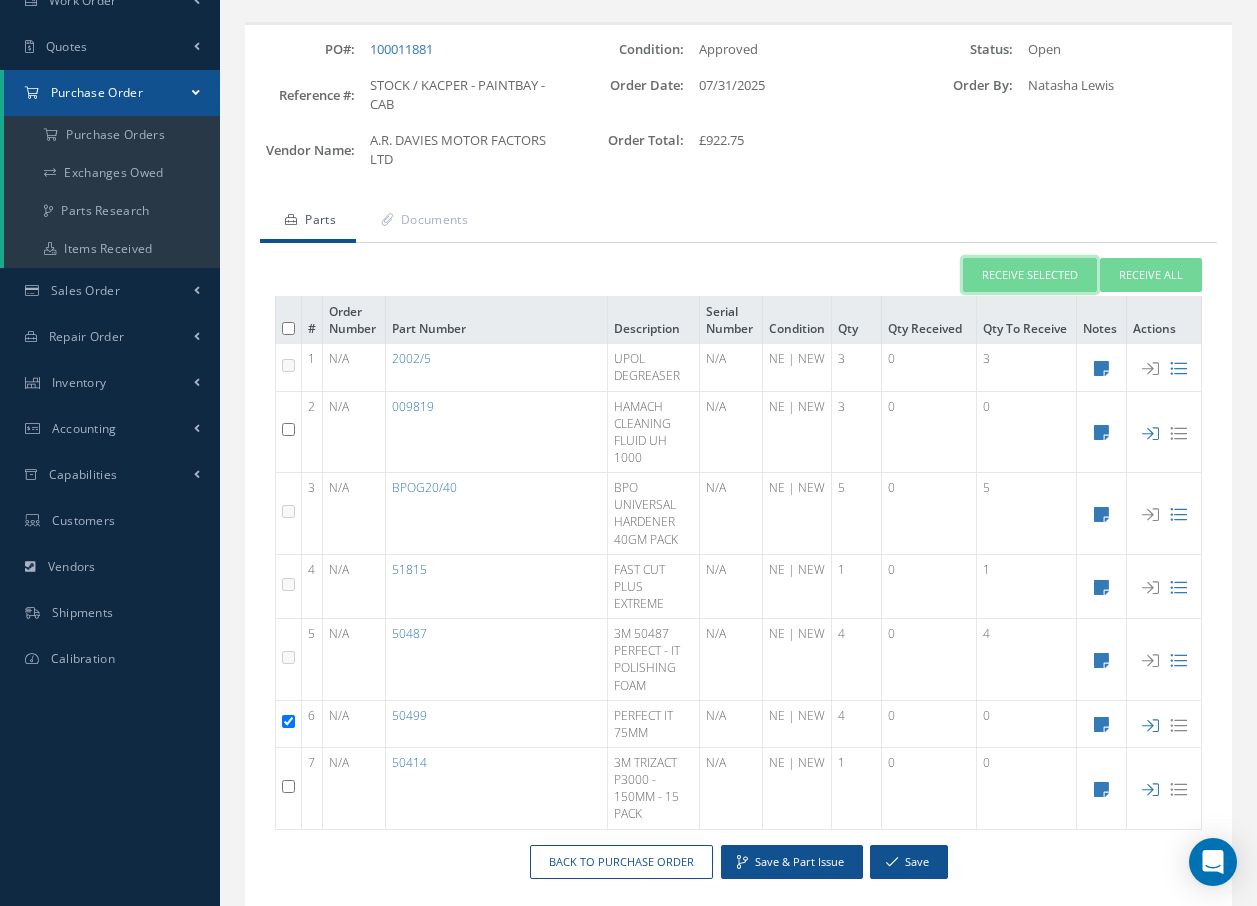 click on "Receive Selected" at bounding box center [1030, 275] 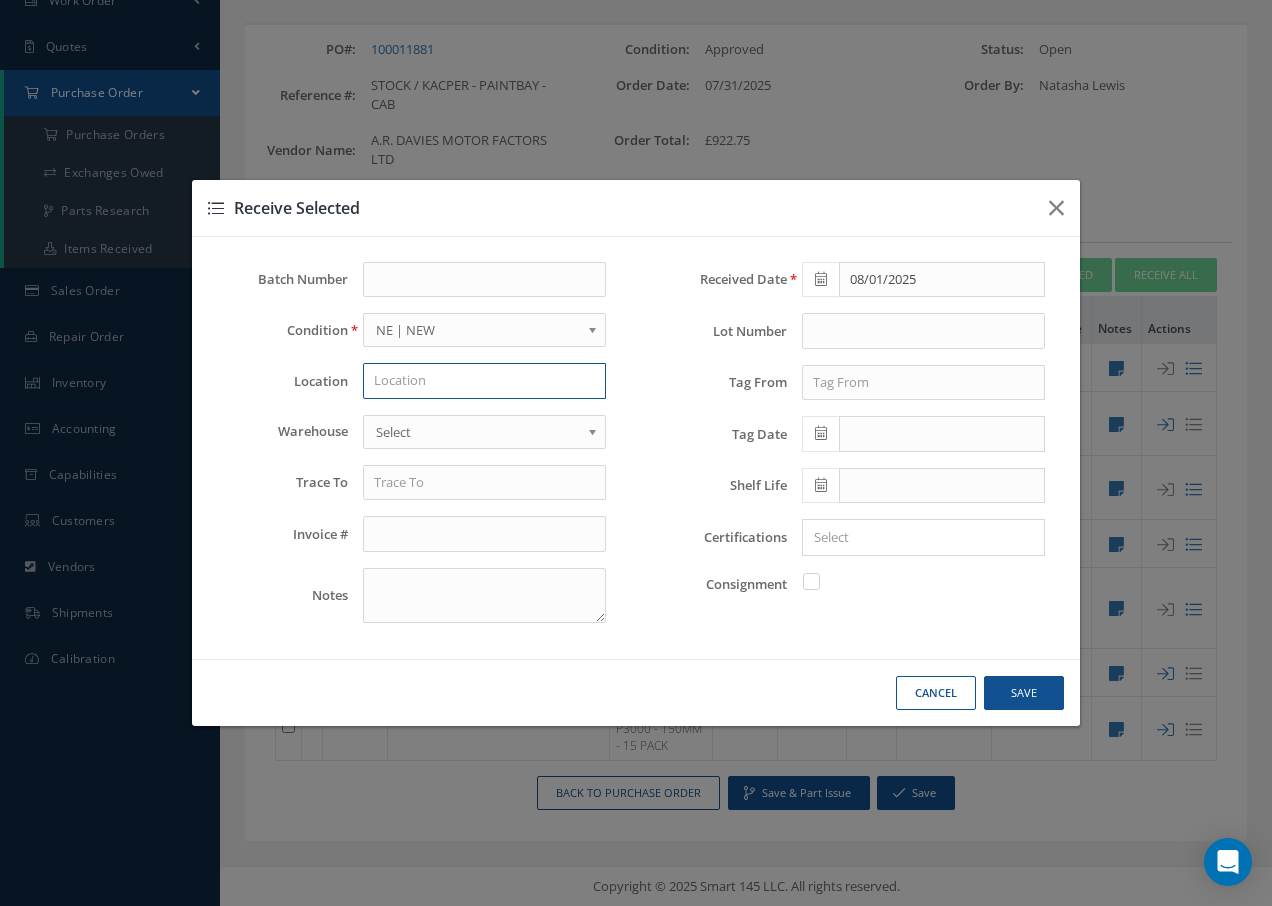 click at bounding box center (484, 381) 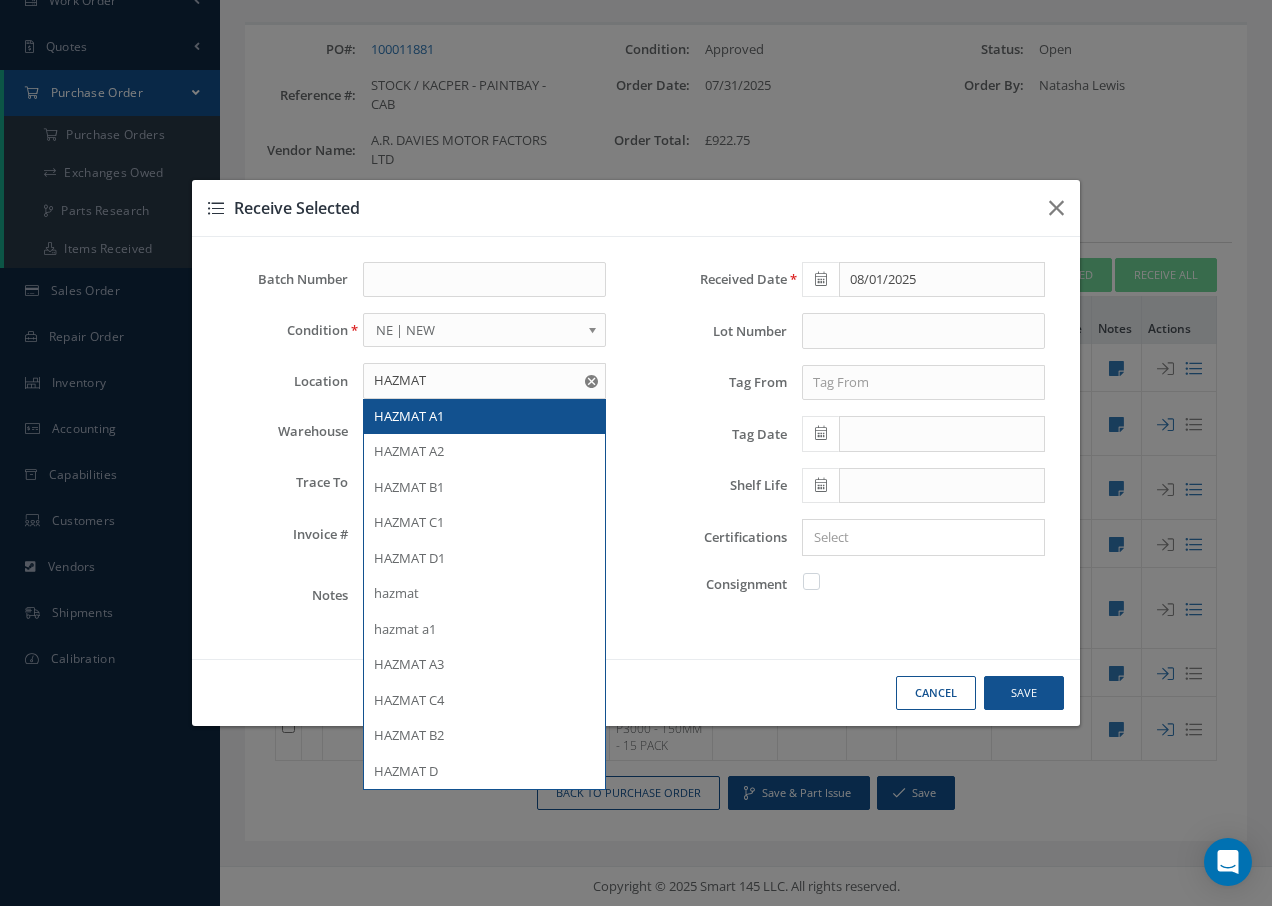 click on "HAZMAT A1" at bounding box center [409, 416] 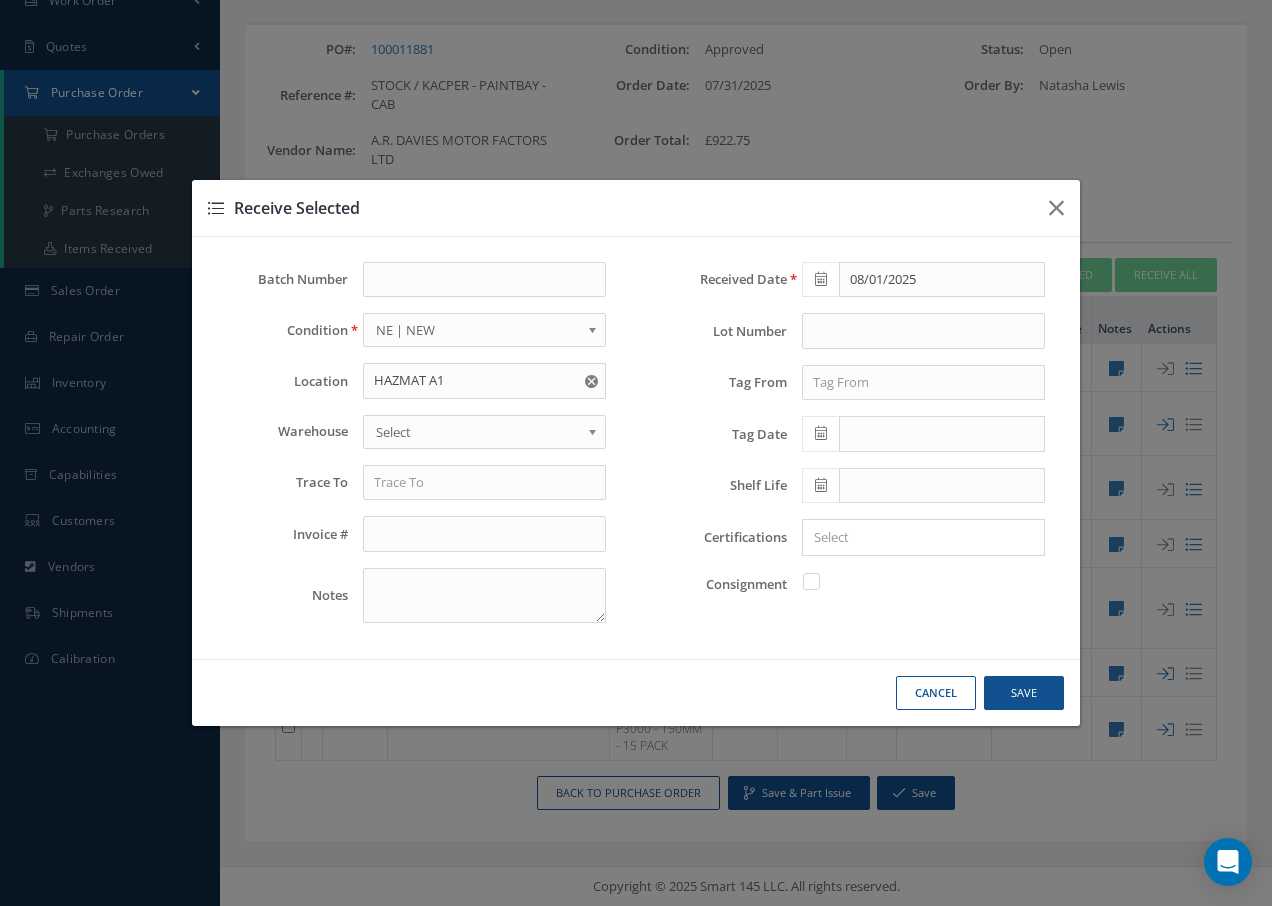 click on "Select" at bounding box center (478, 432) 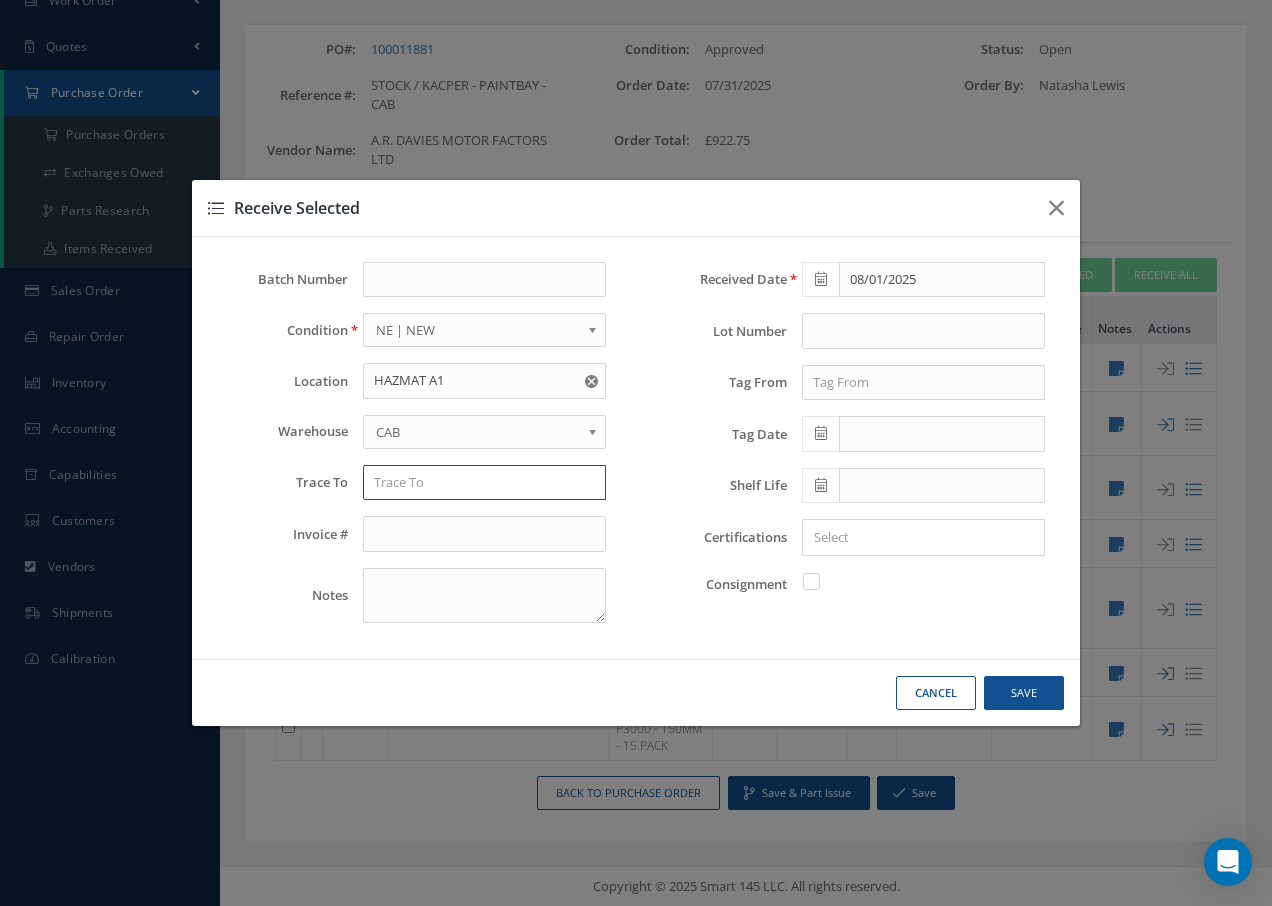 click at bounding box center [484, 483] 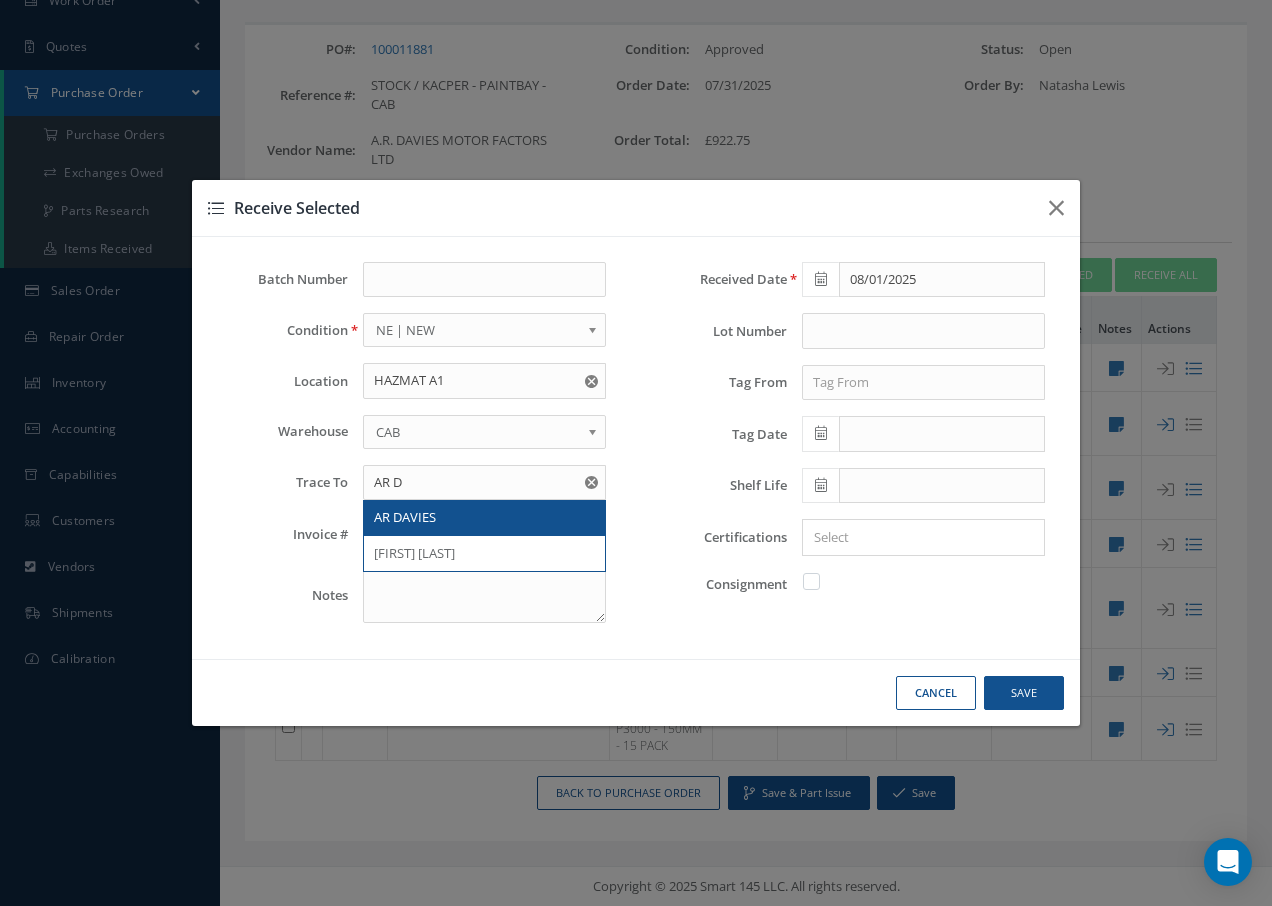 click on "AR DAVIES" at bounding box center [405, 517] 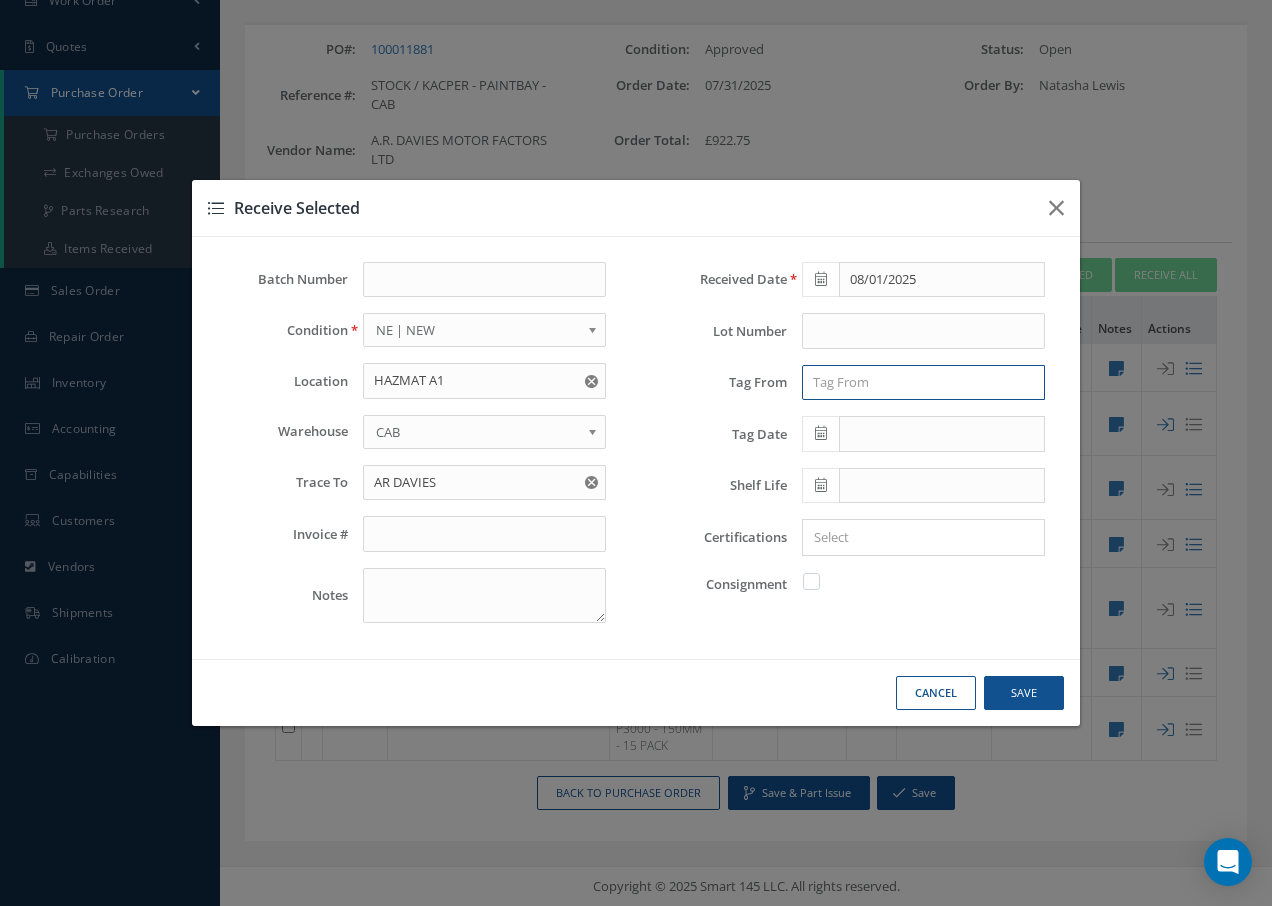 click at bounding box center [923, 383] 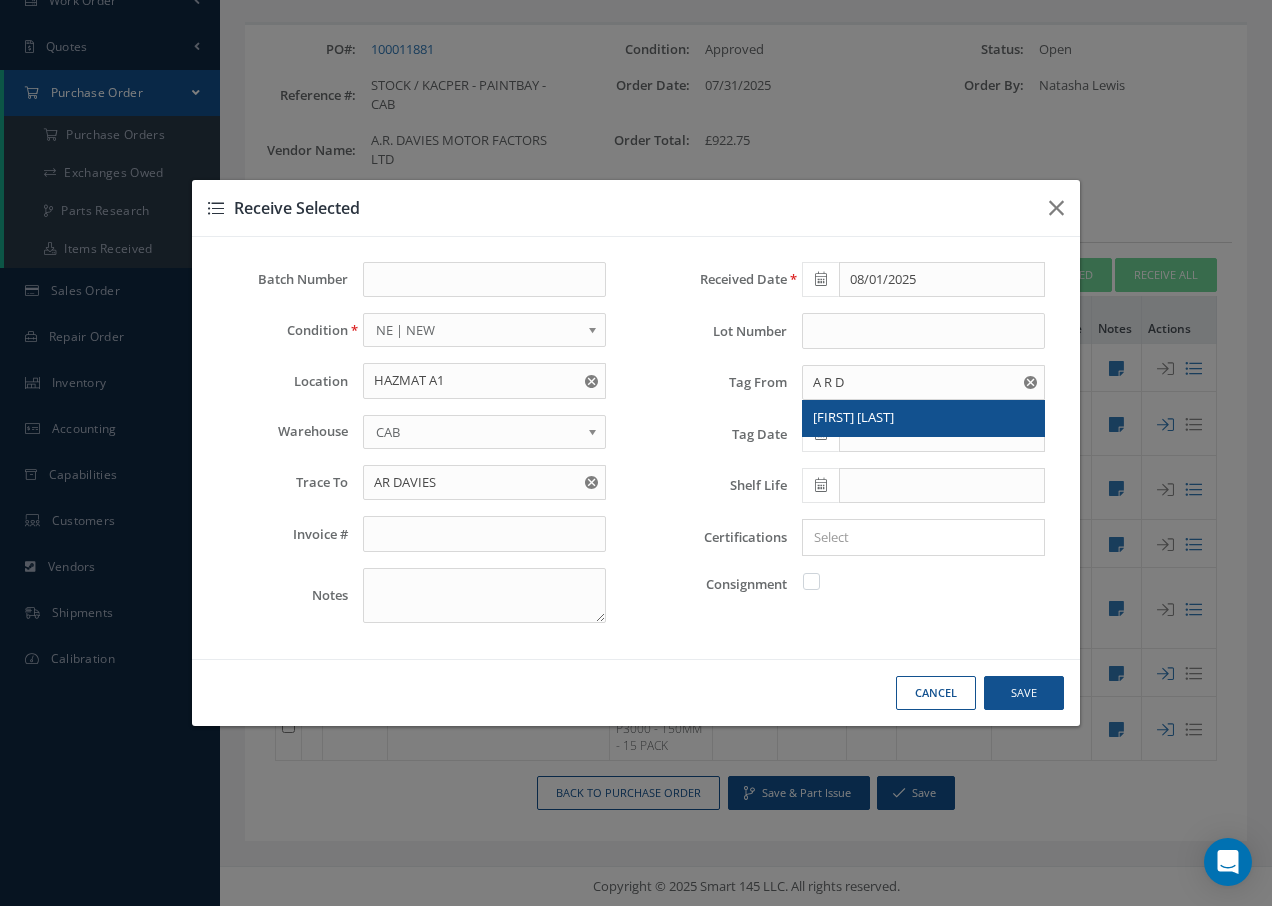 click on "A R DAVIES" at bounding box center [853, 417] 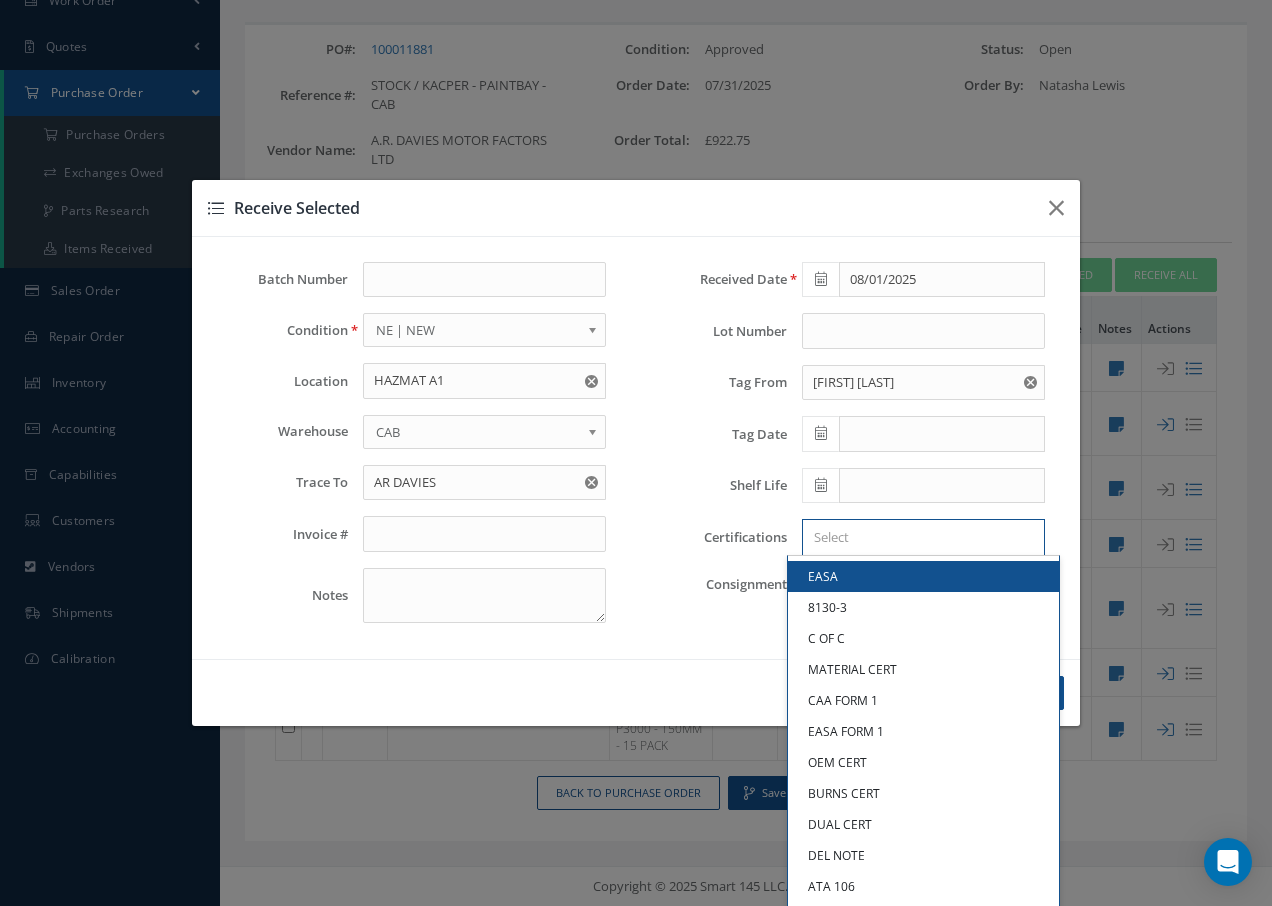 click at bounding box center [919, 537] 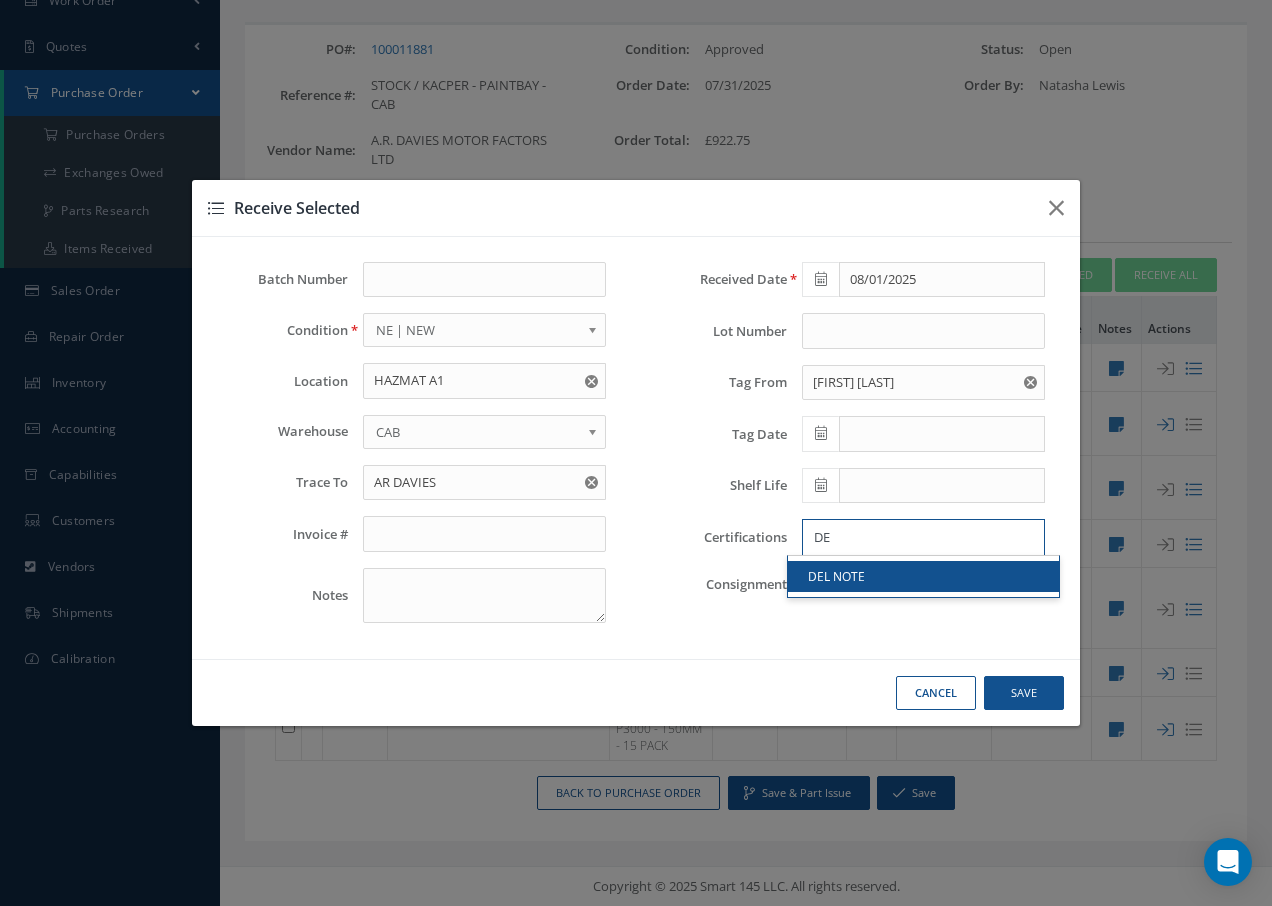 type on "DE" 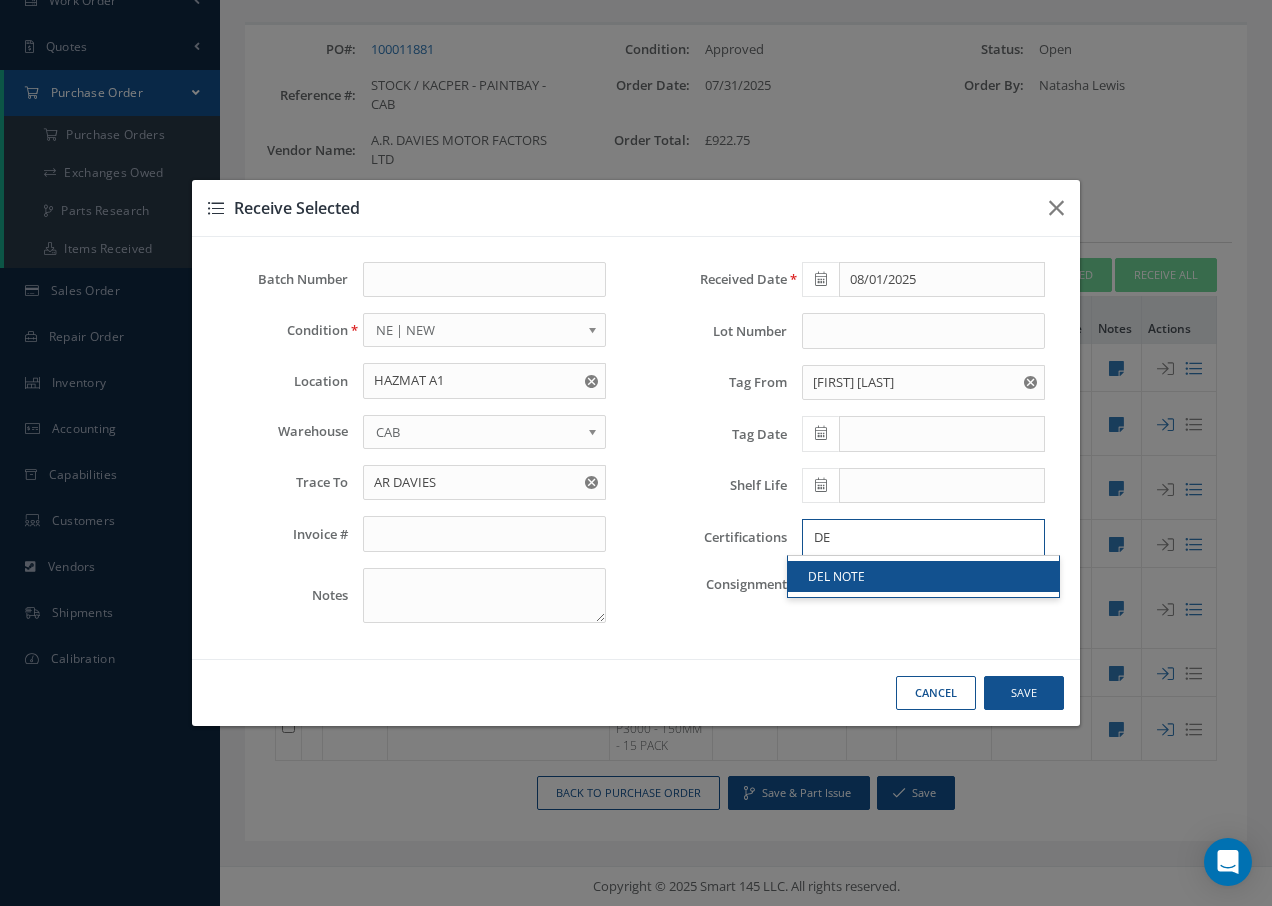 type 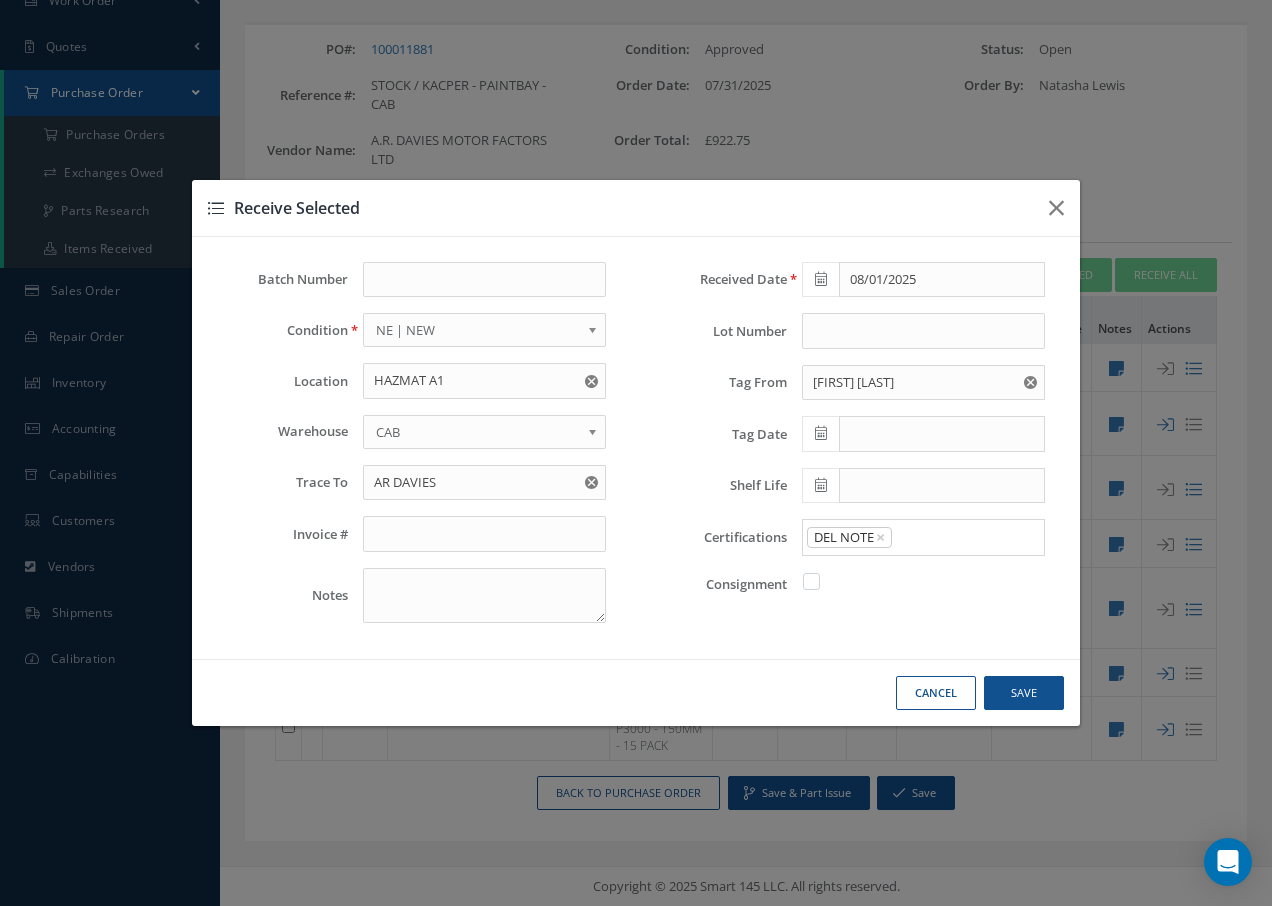 click on "DEL NOTE" at bounding box center (923, 576) 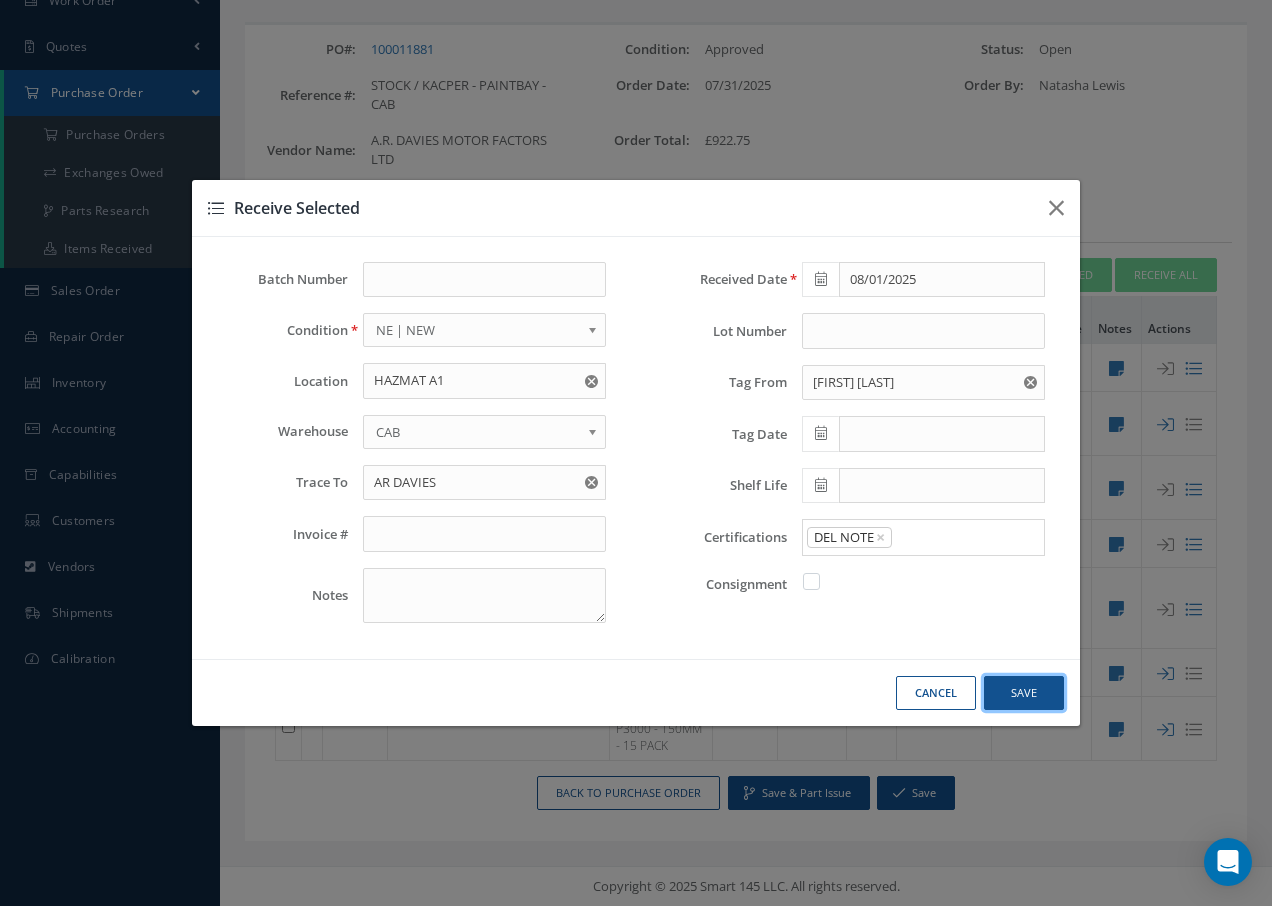 click on "Save" at bounding box center (0, 0) 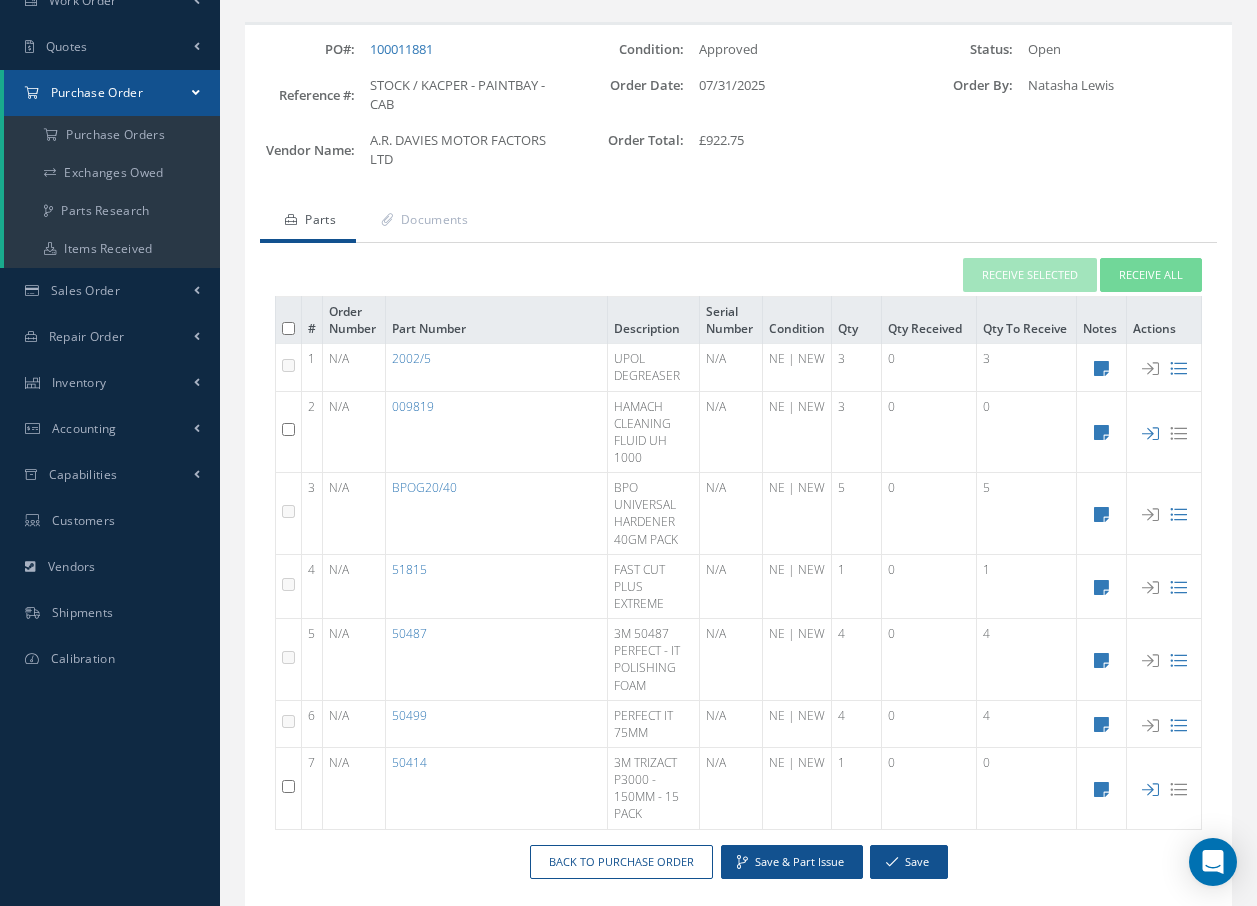 click at bounding box center [289, 788] 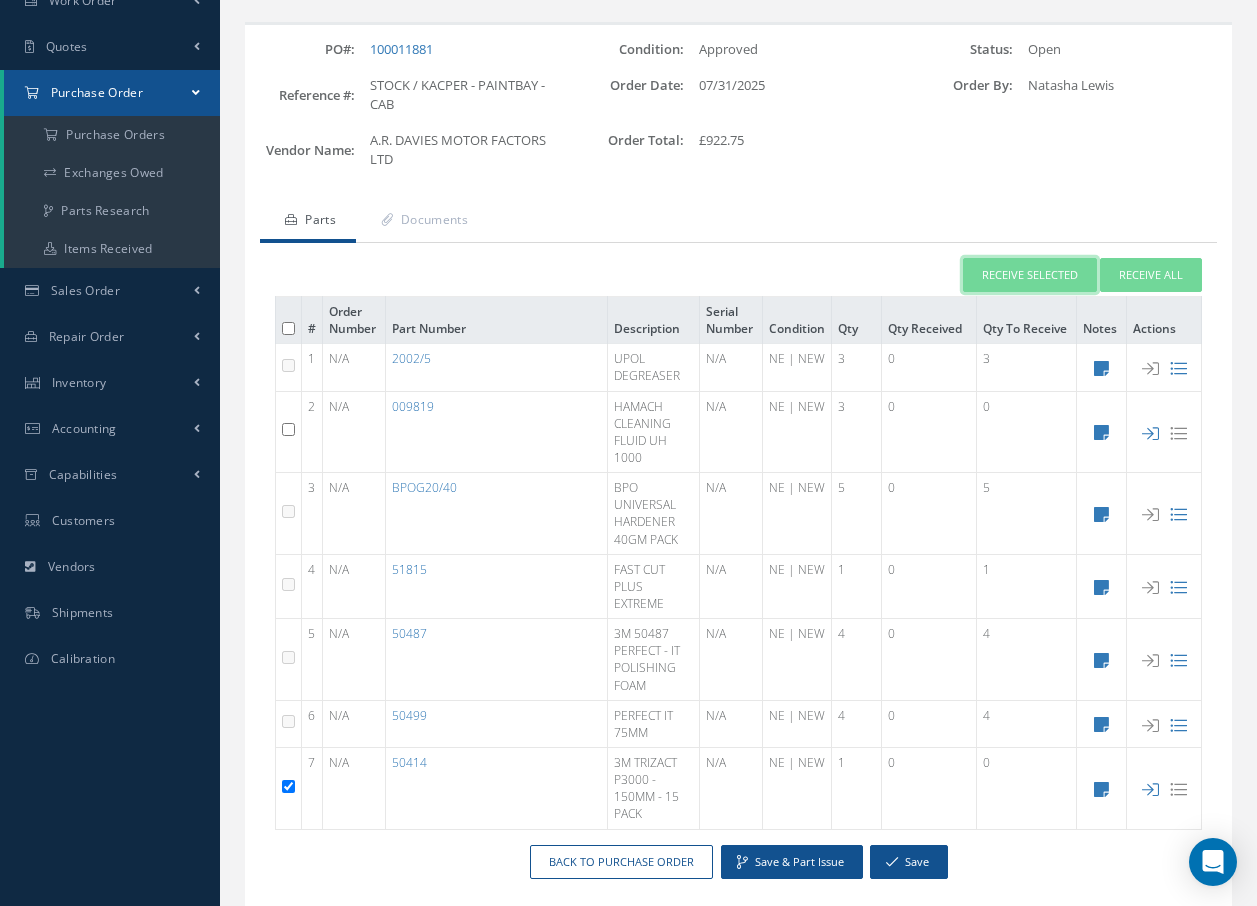 click on "Receive Selected" at bounding box center (1030, 275) 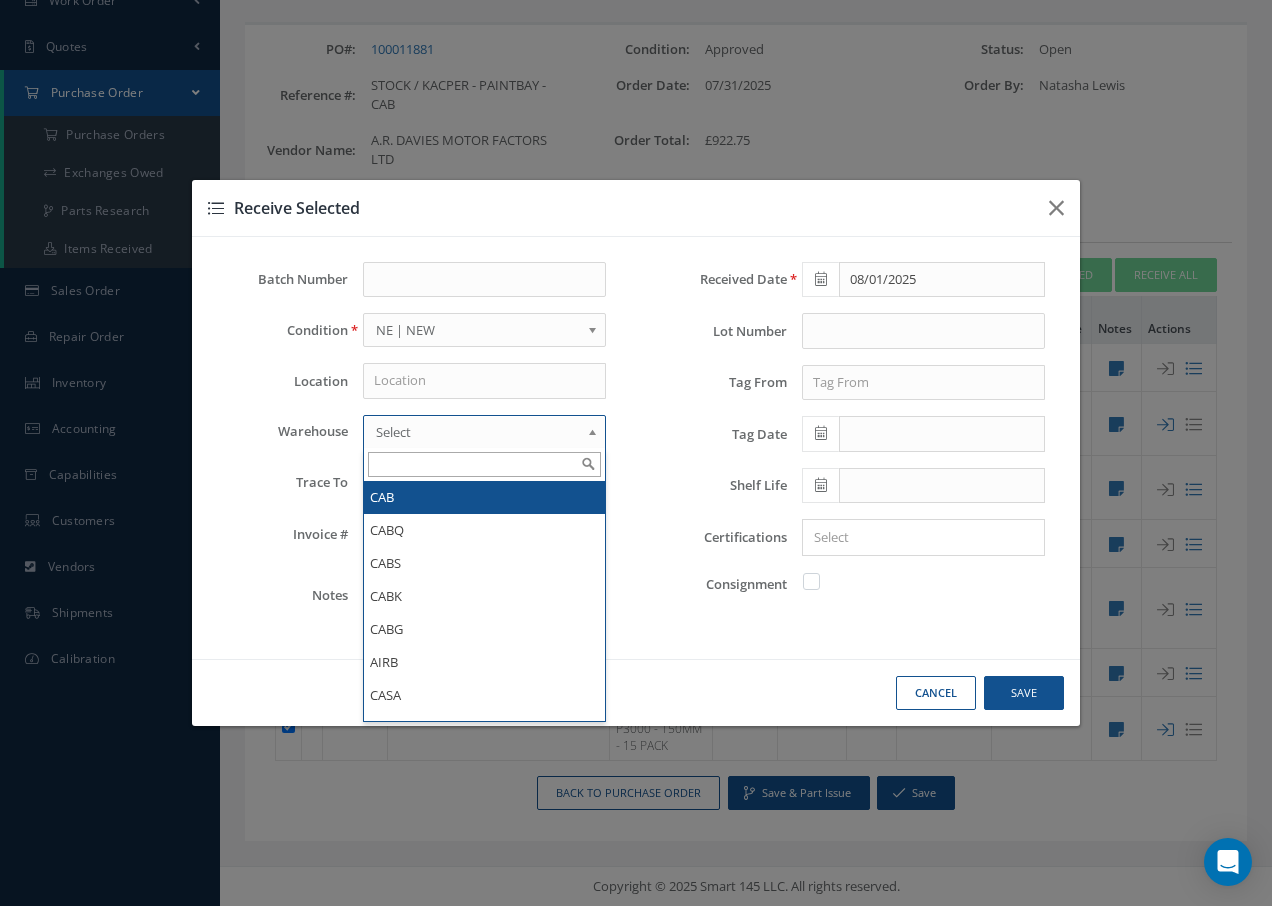 click on "Select" at bounding box center (478, 432) 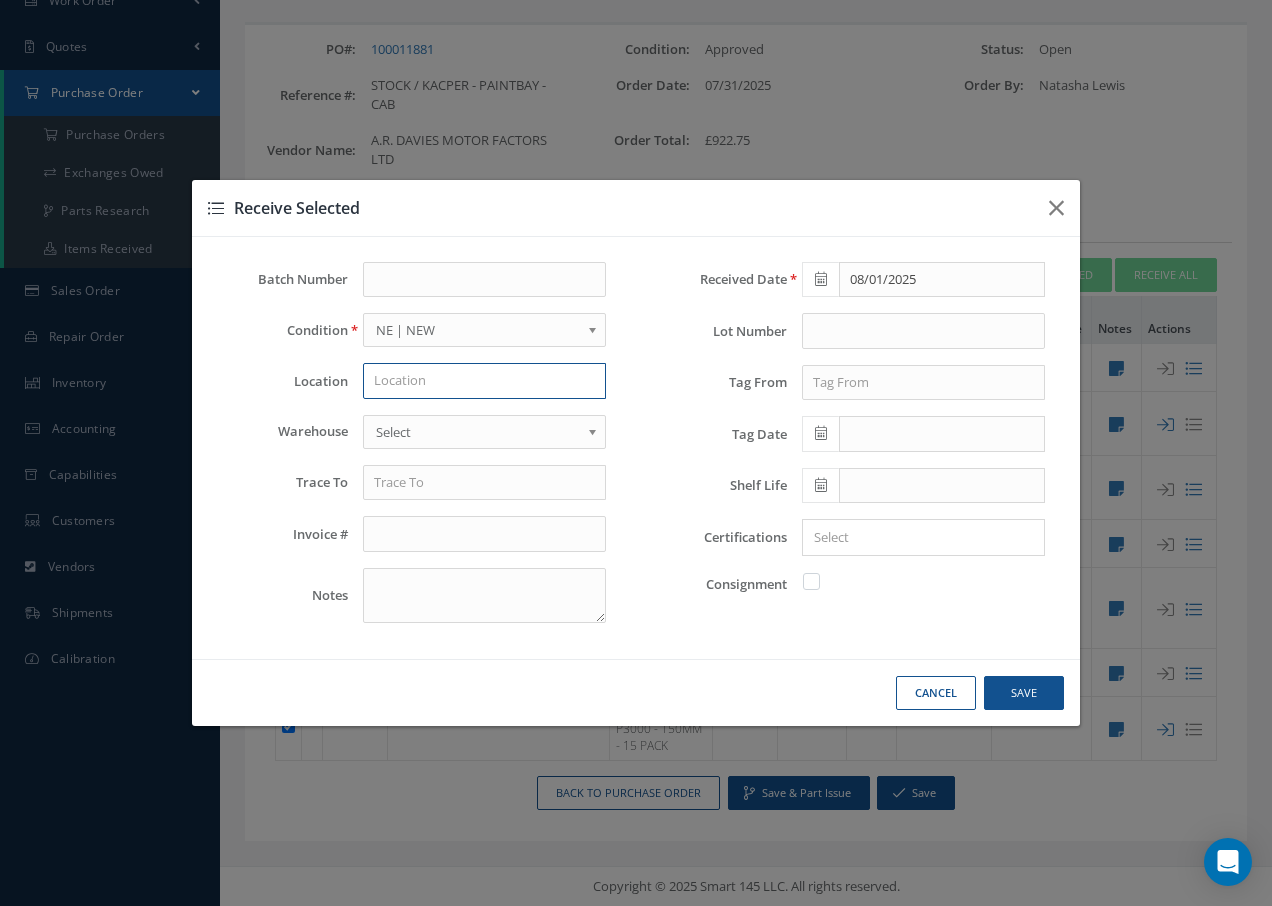 click at bounding box center [484, 381] 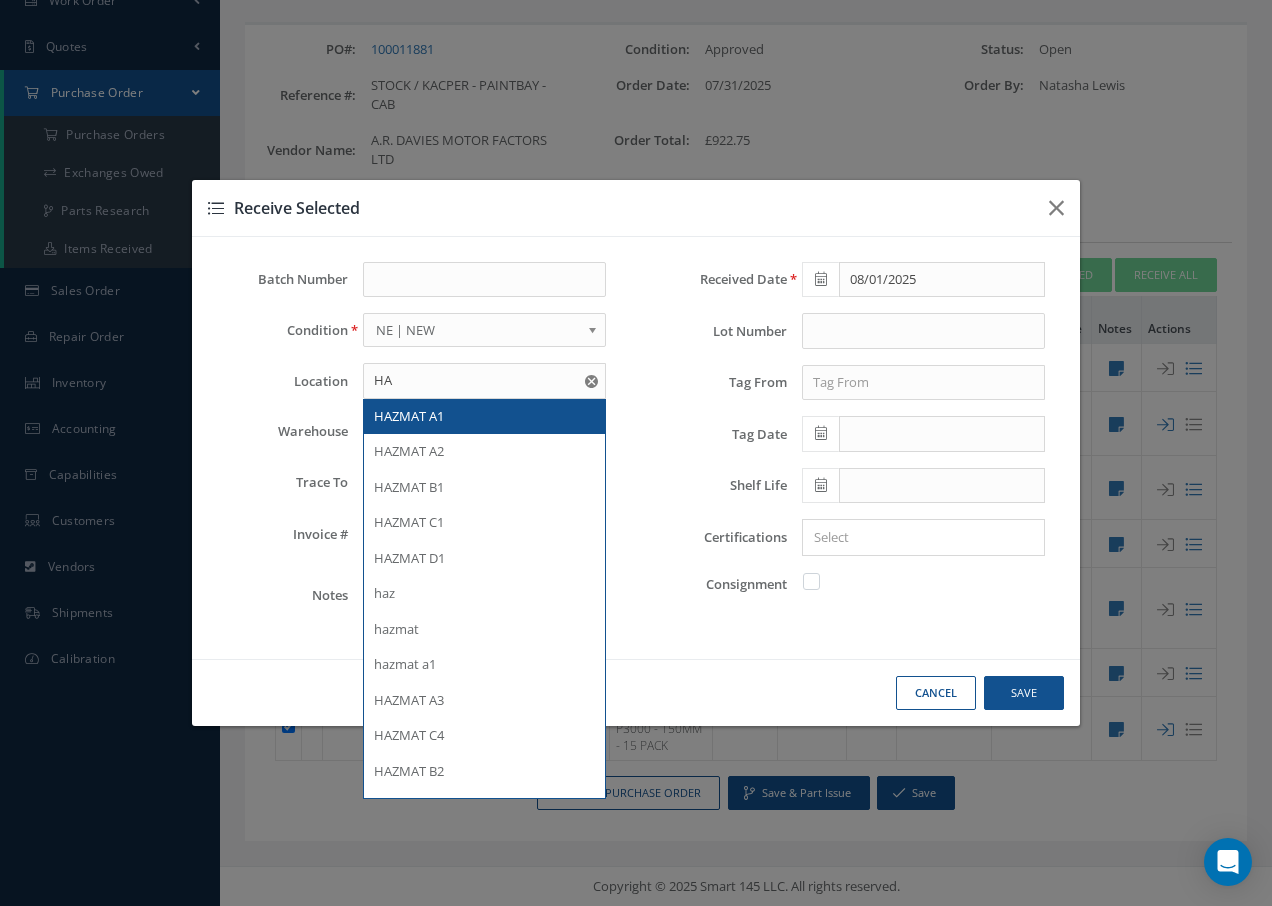 click on "HAZMAT A1" at bounding box center (484, 417) 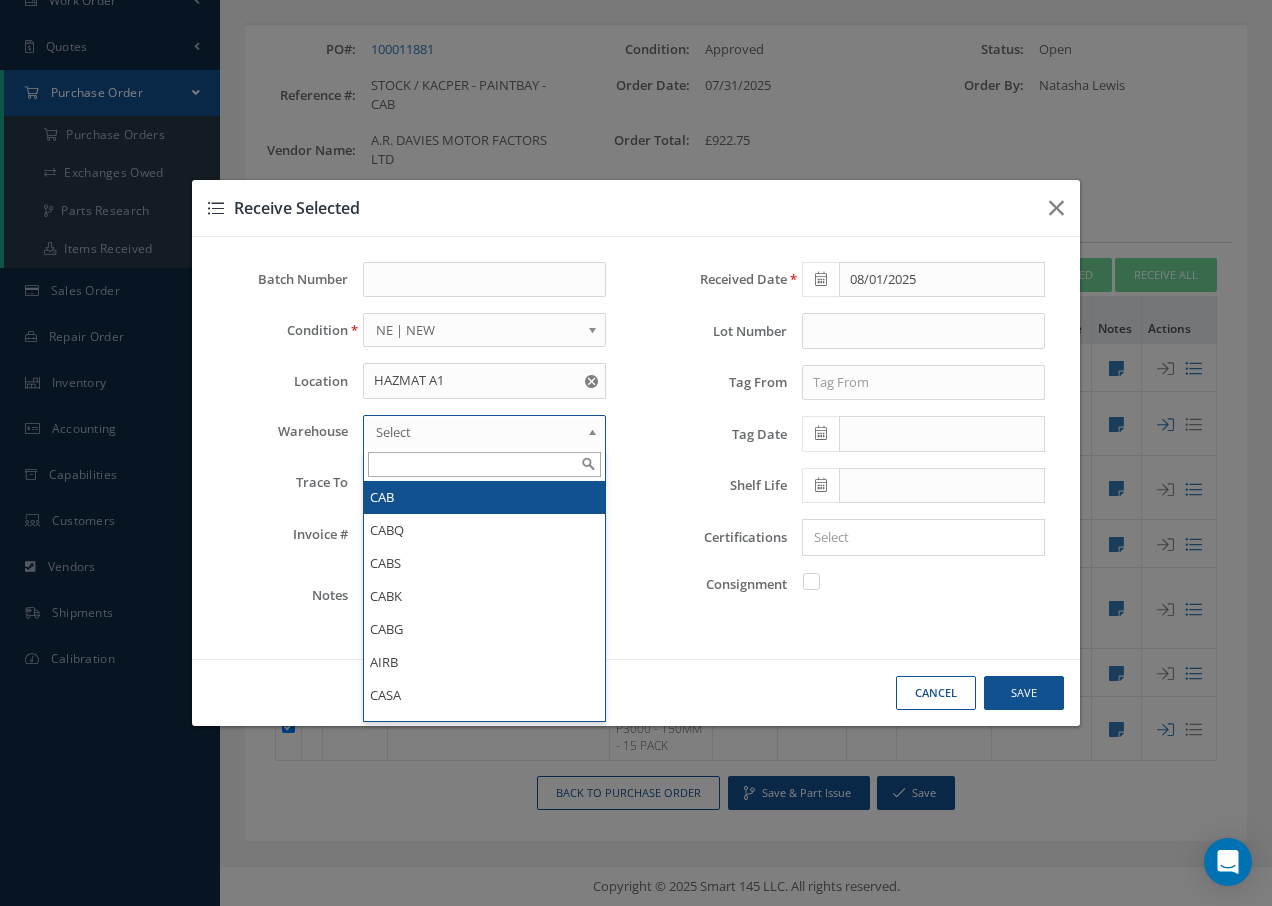 click on "Select" at bounding box center [478, 432] 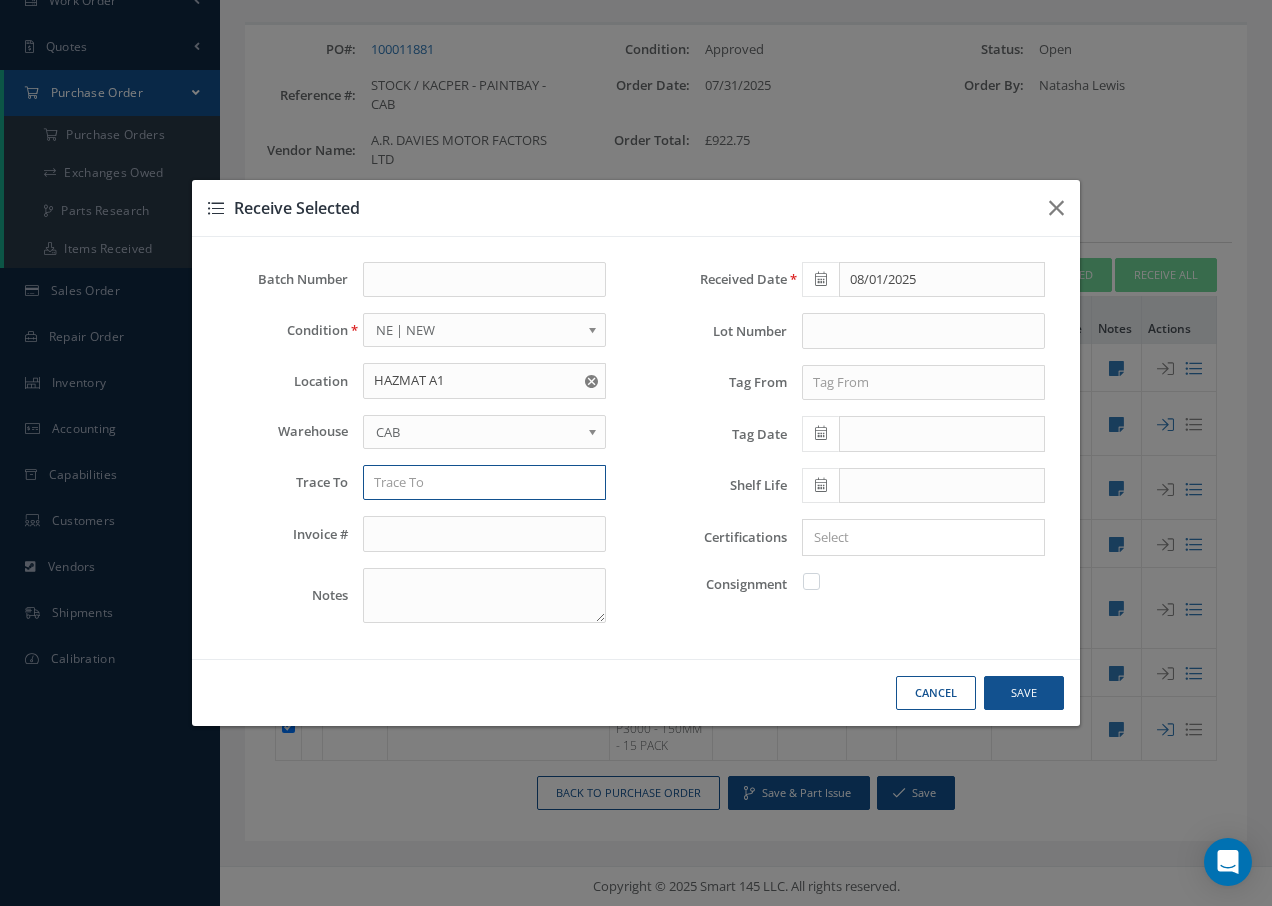 click at bounding box center (484, 483) 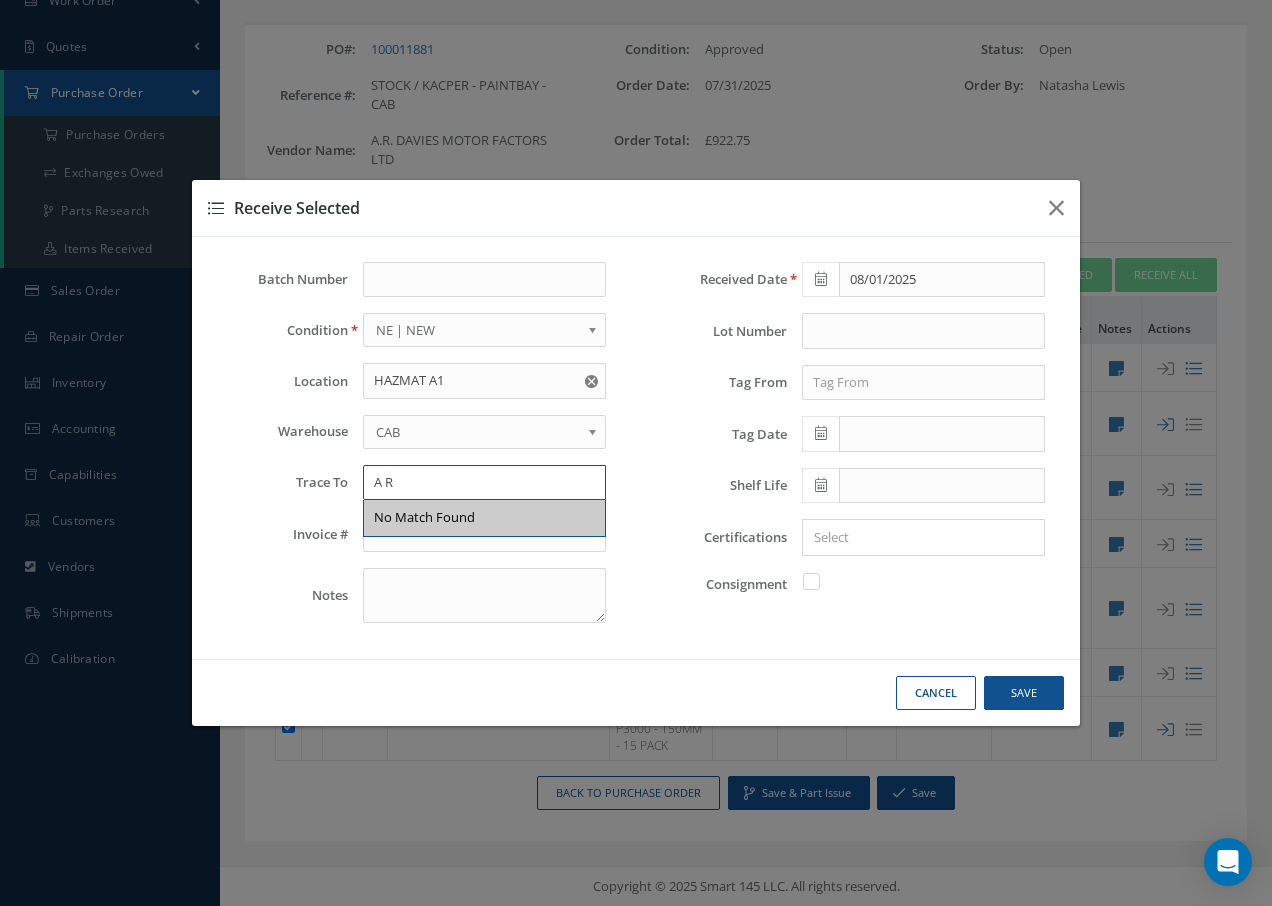 type on "A" 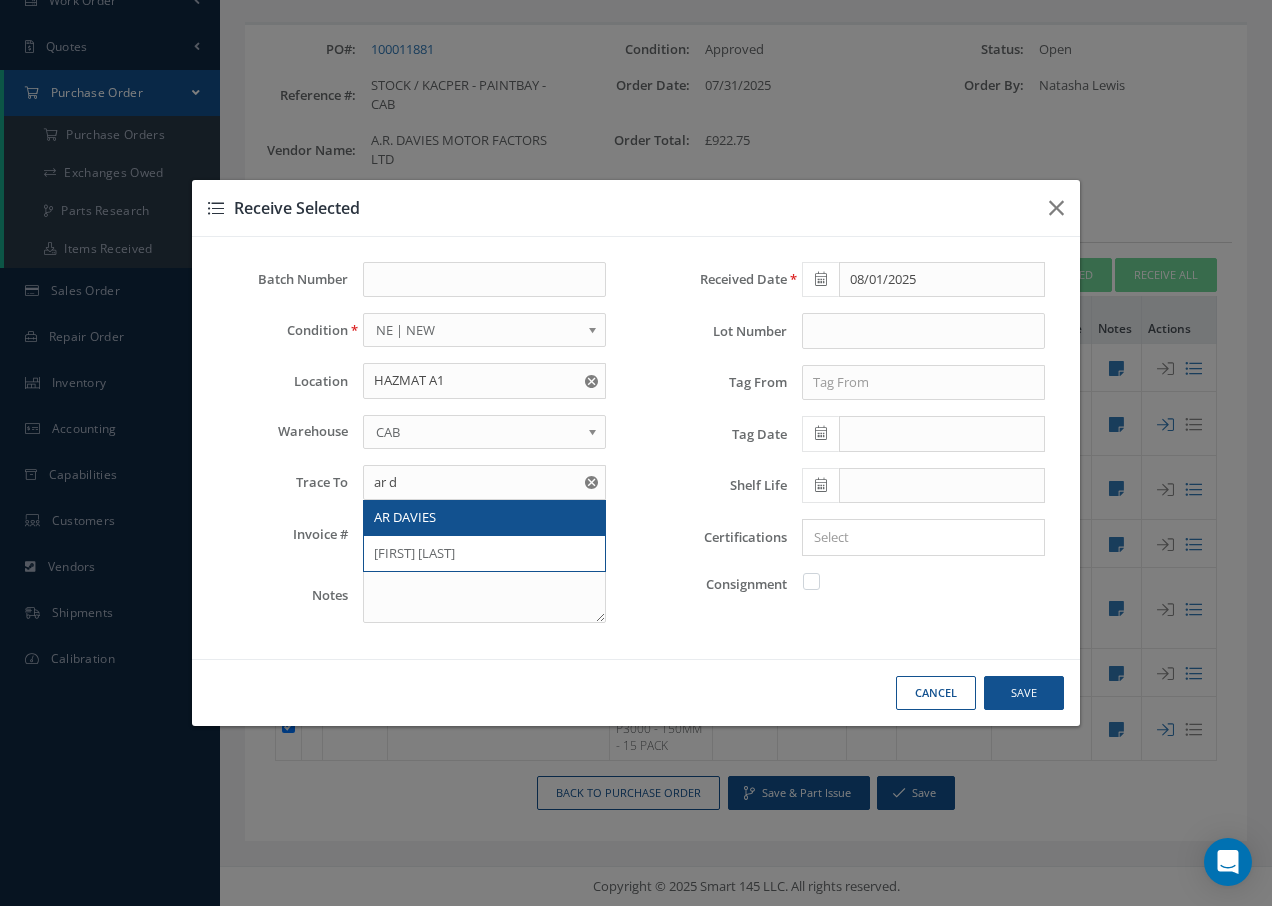 click on "AR DAVIES" at bounding box center (484, 518) 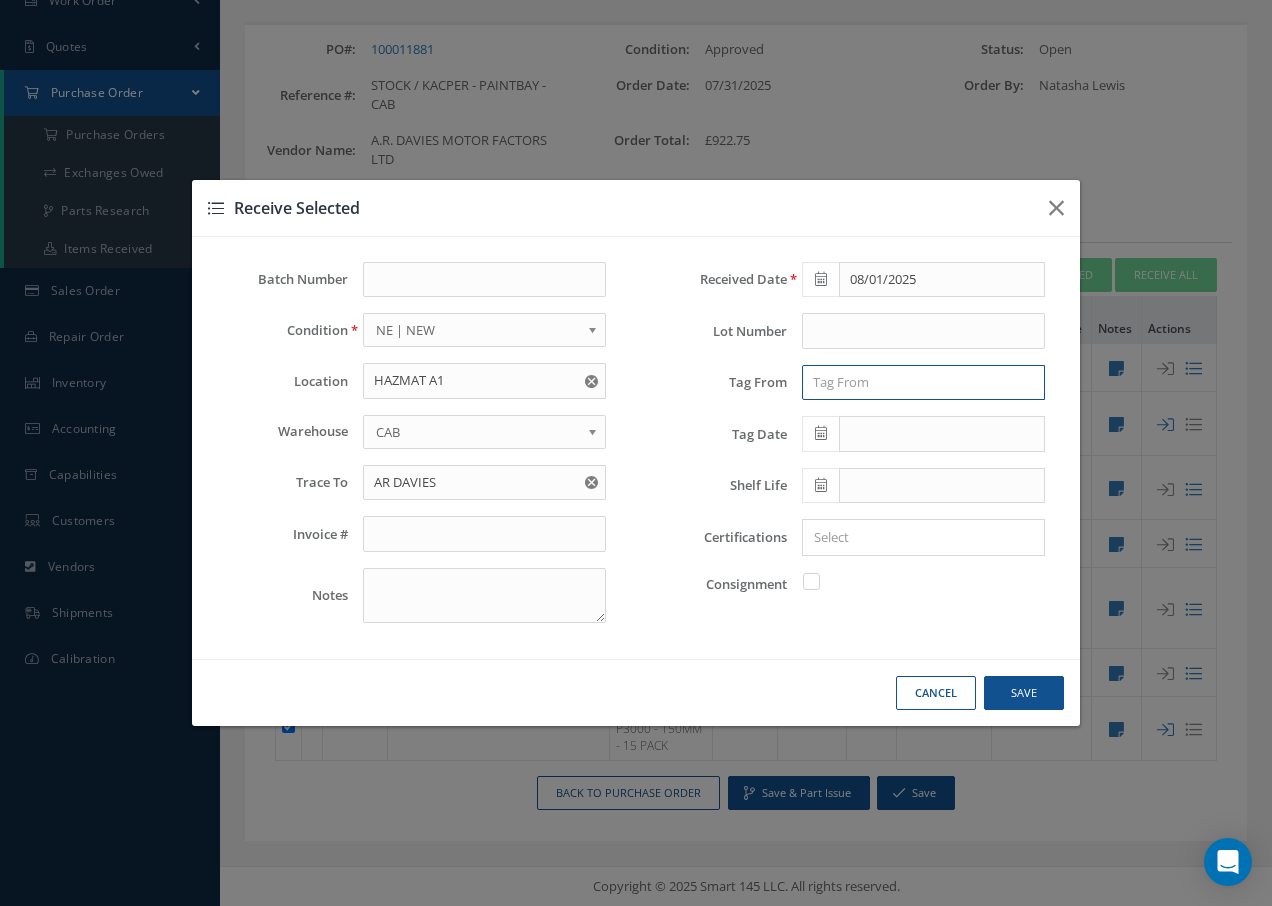 click at bounding box center [923, 383] 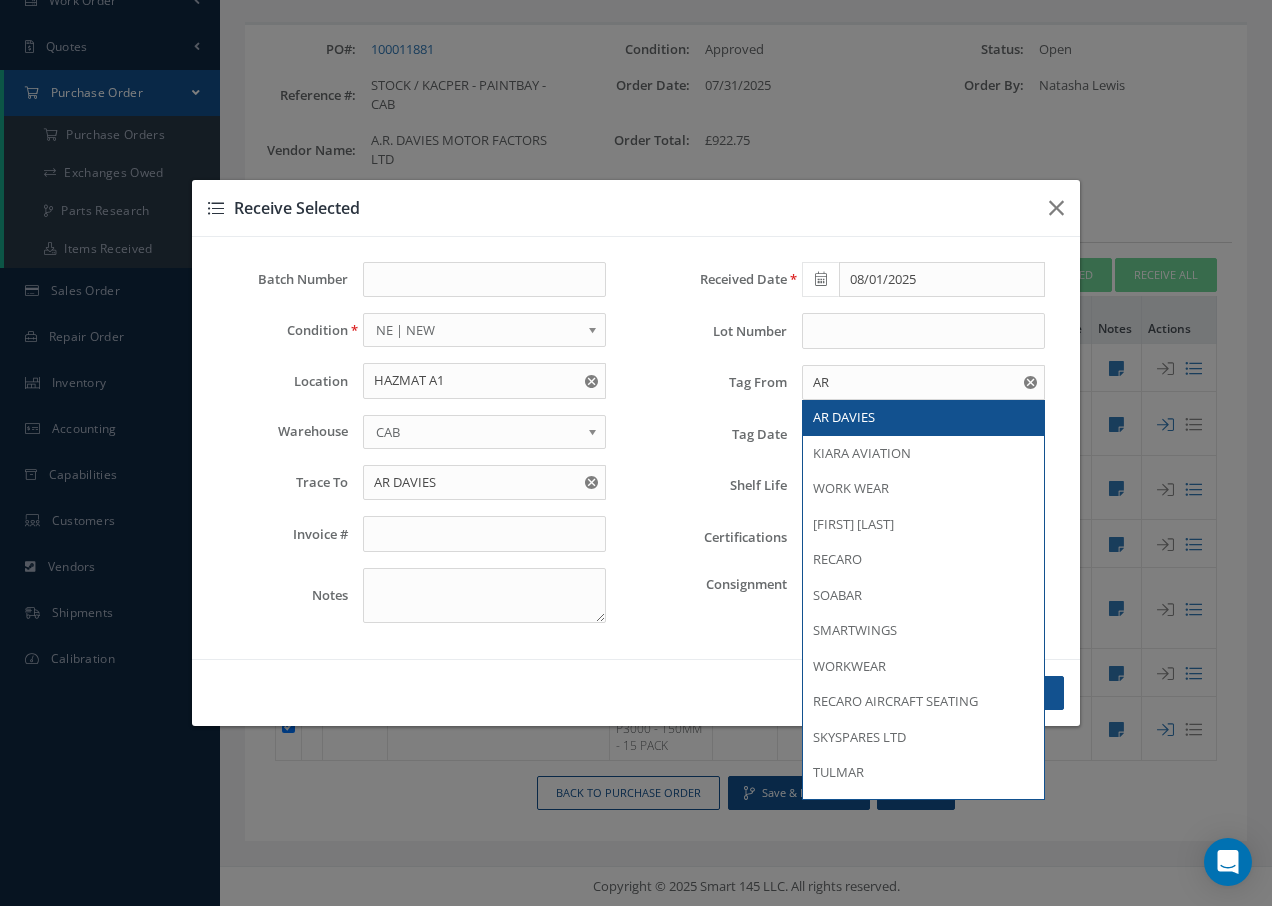 click on "AR DAVIES" at bounding box center [923, 418] 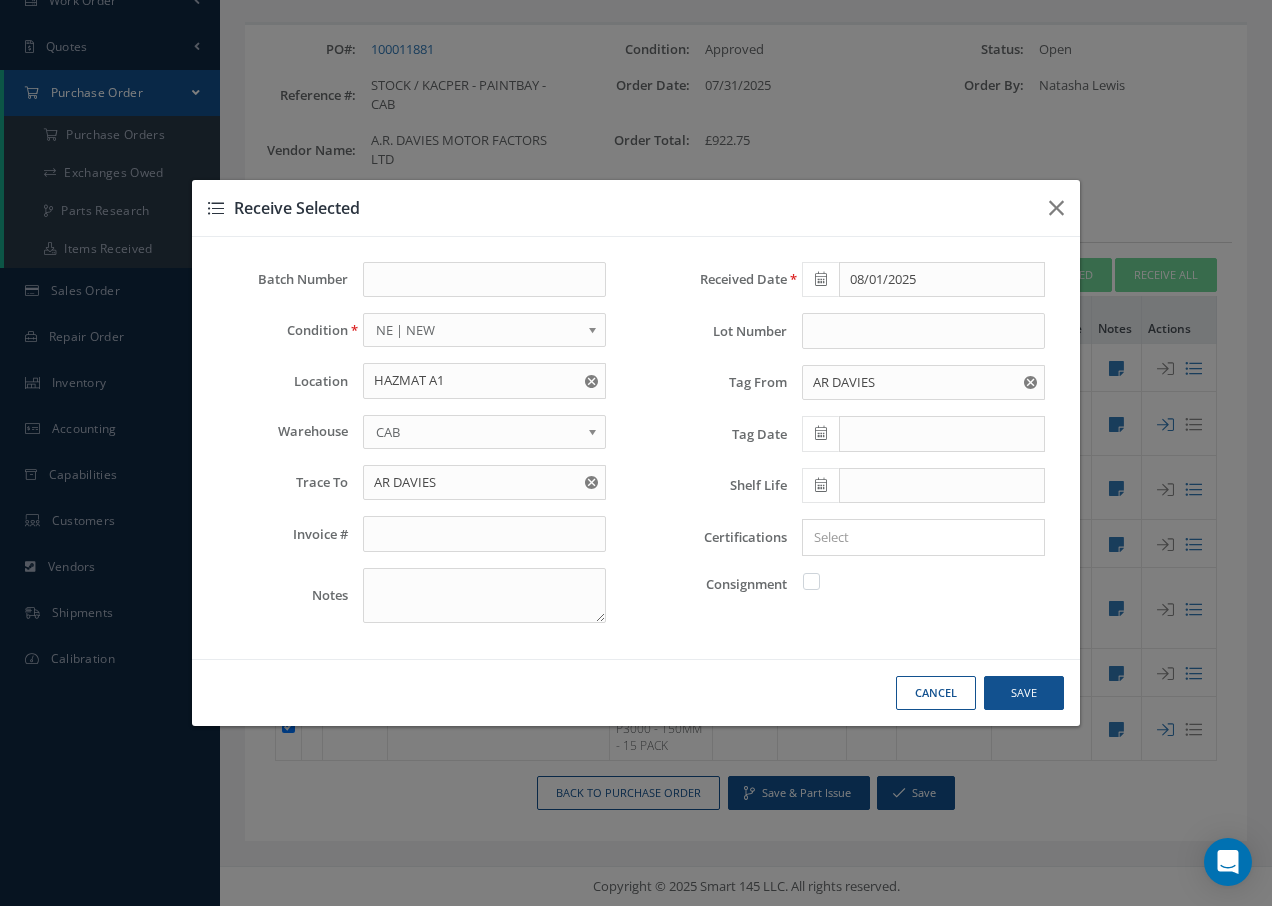 drag, startPoint x: 880, startPoint y: 547, endPoint x: 906, endPoint y: 547, distance: 26 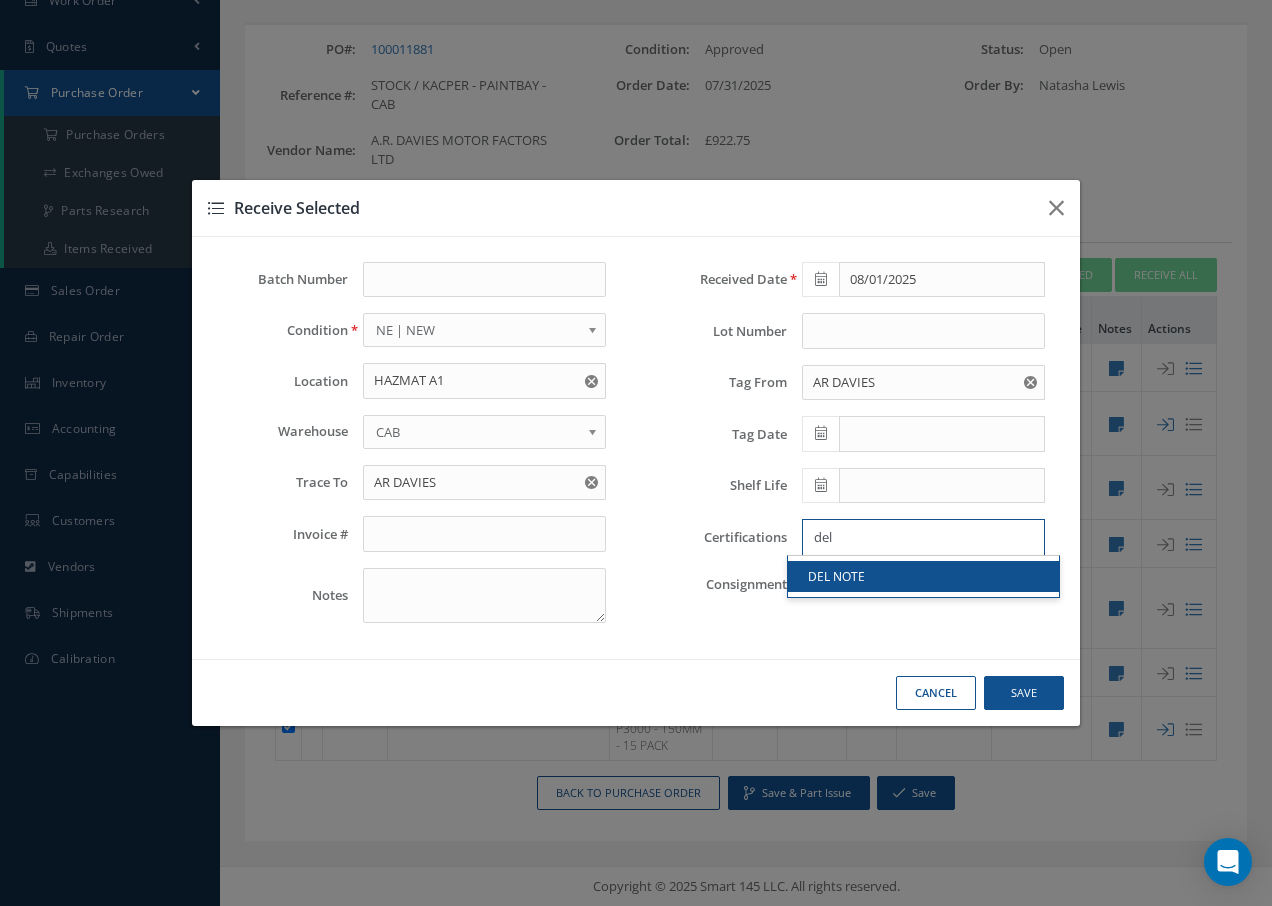 type on "del" 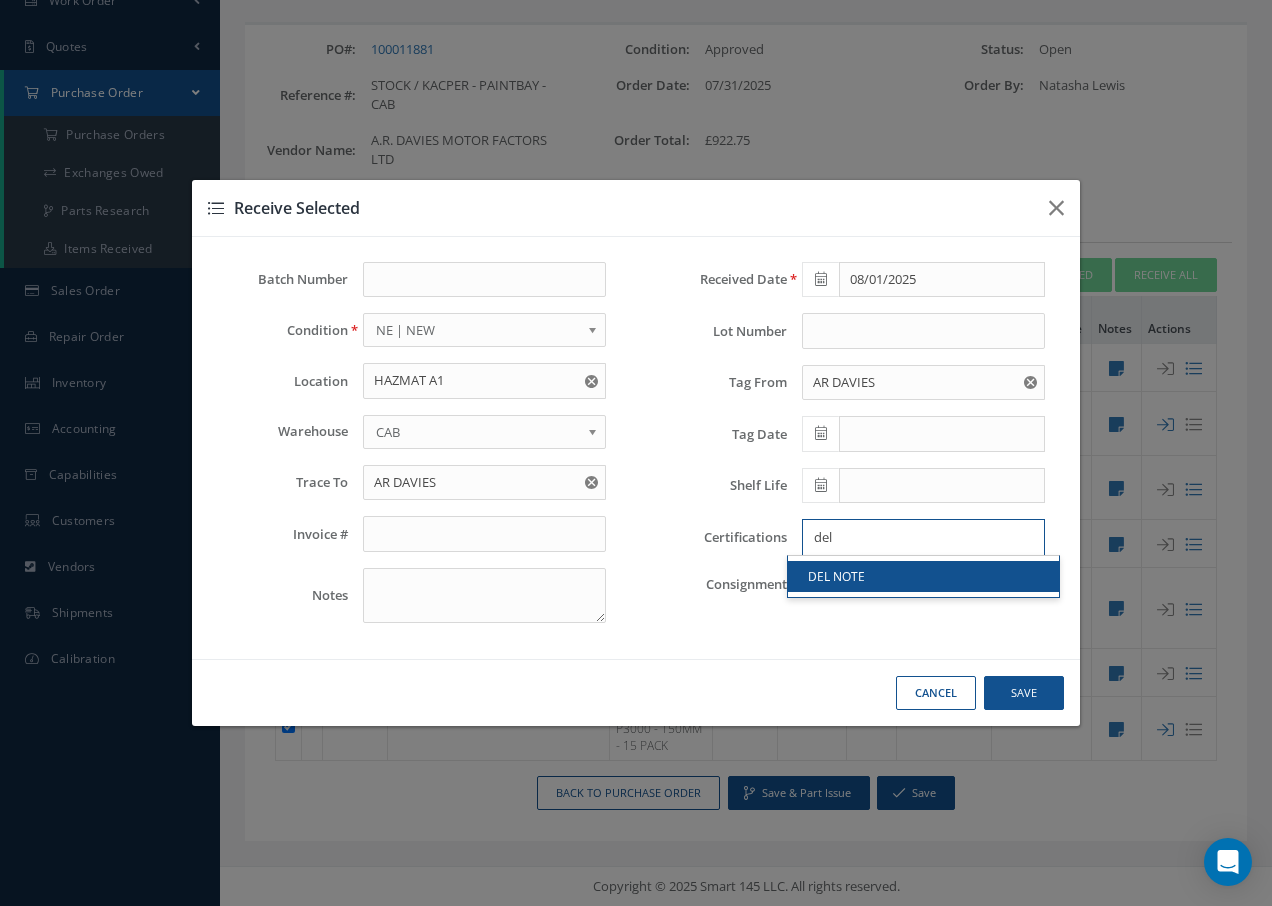type 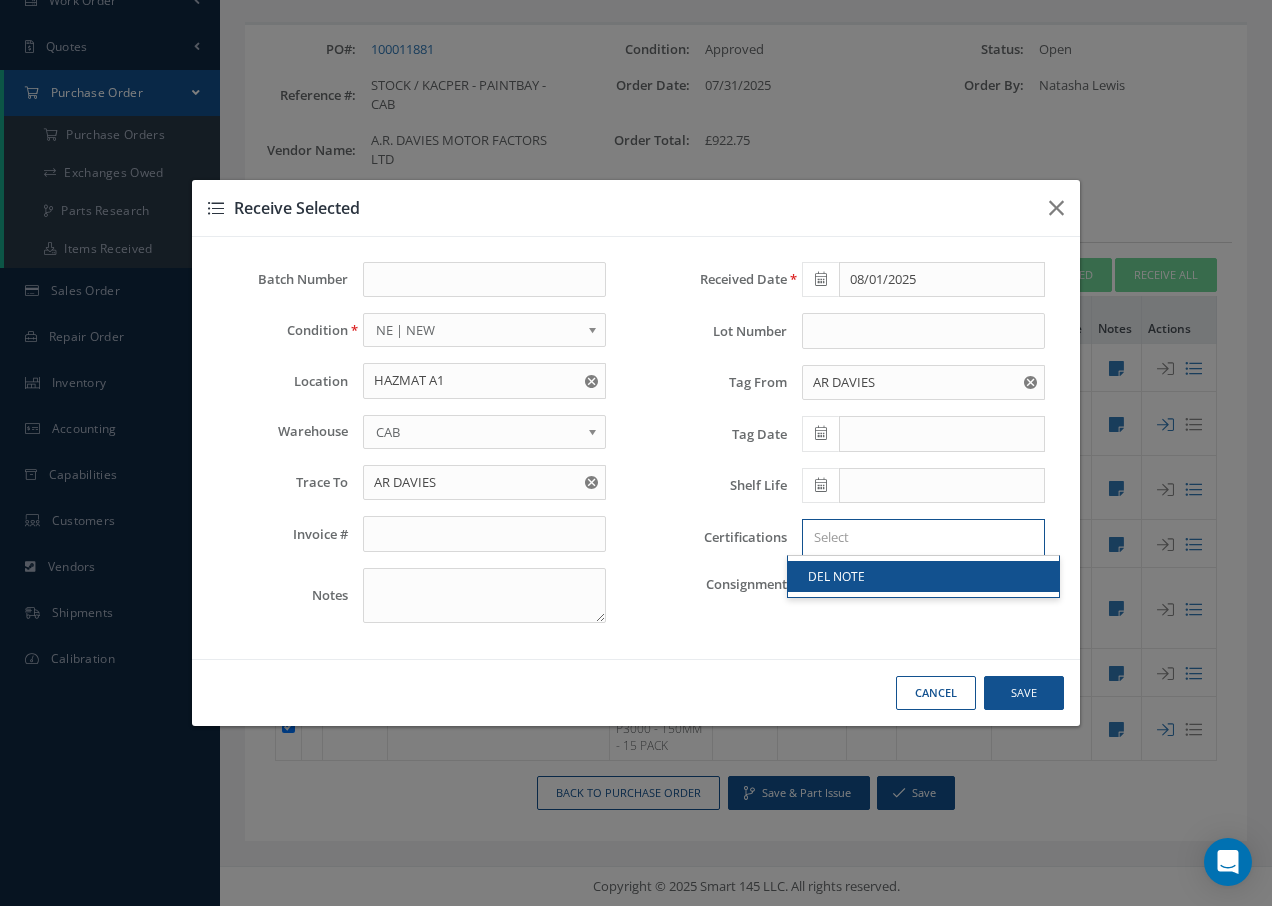 click on "DEL NOTE" at bounding box center (923, 576) 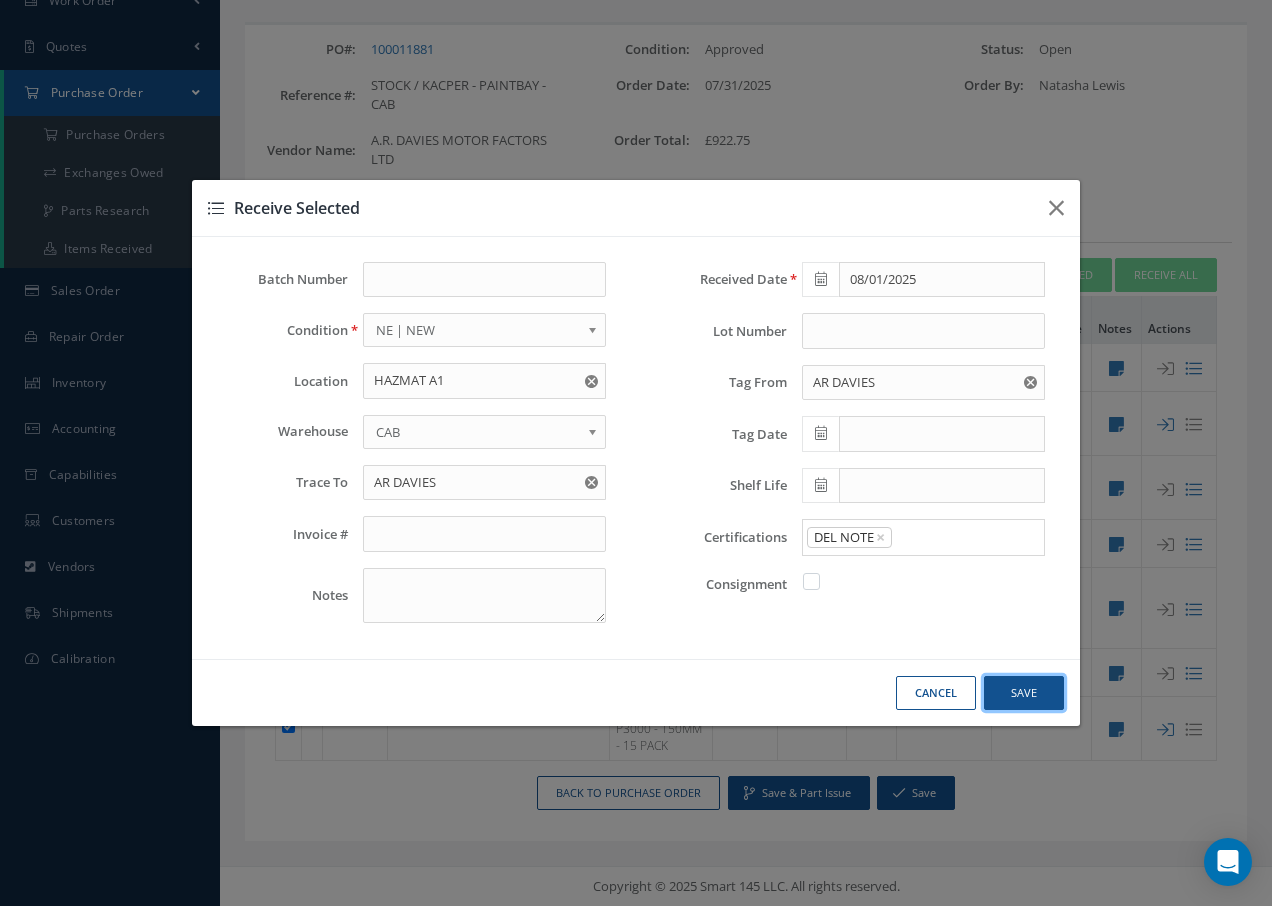 click on "Save" at bounding box center (0, 0) 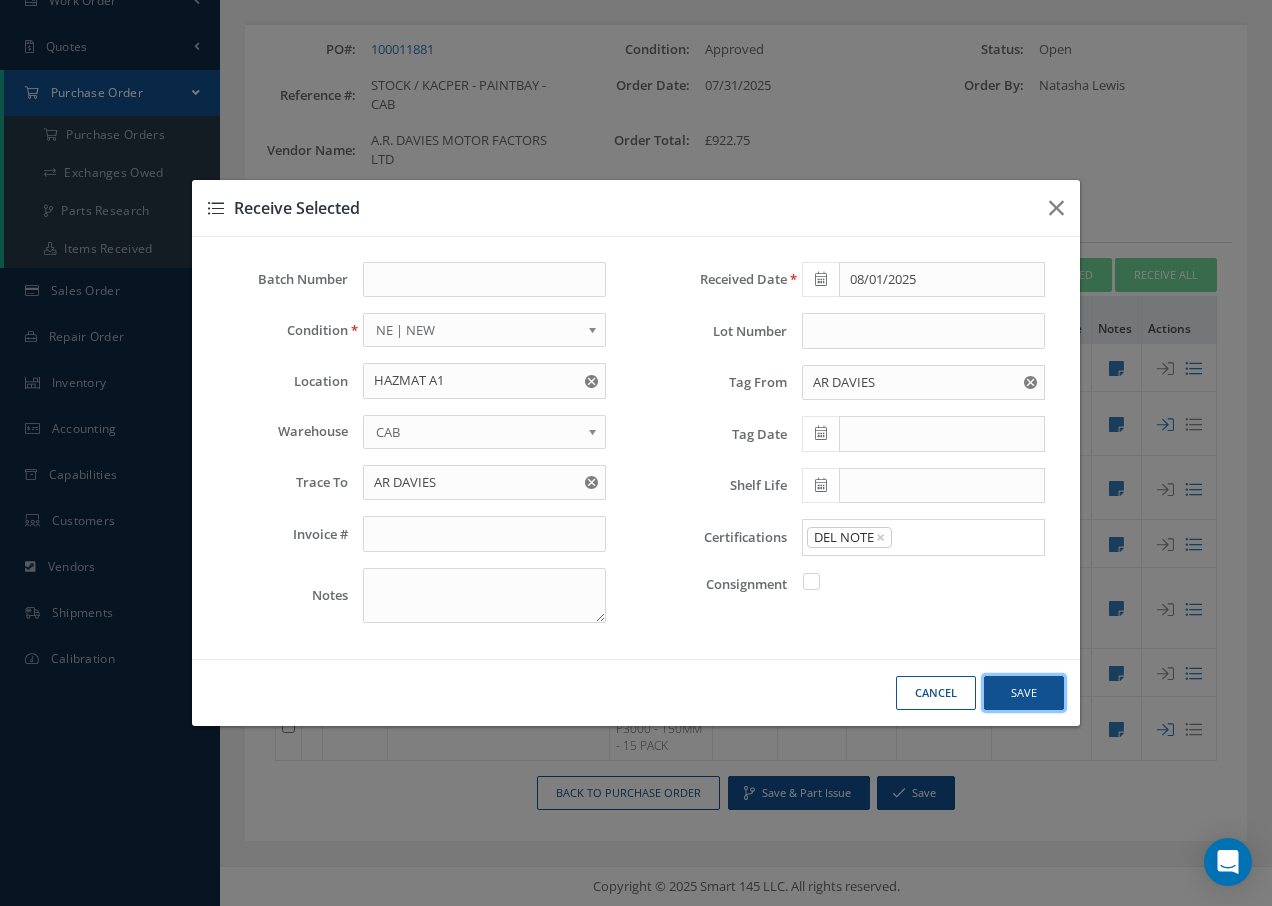 checkbox on "false" 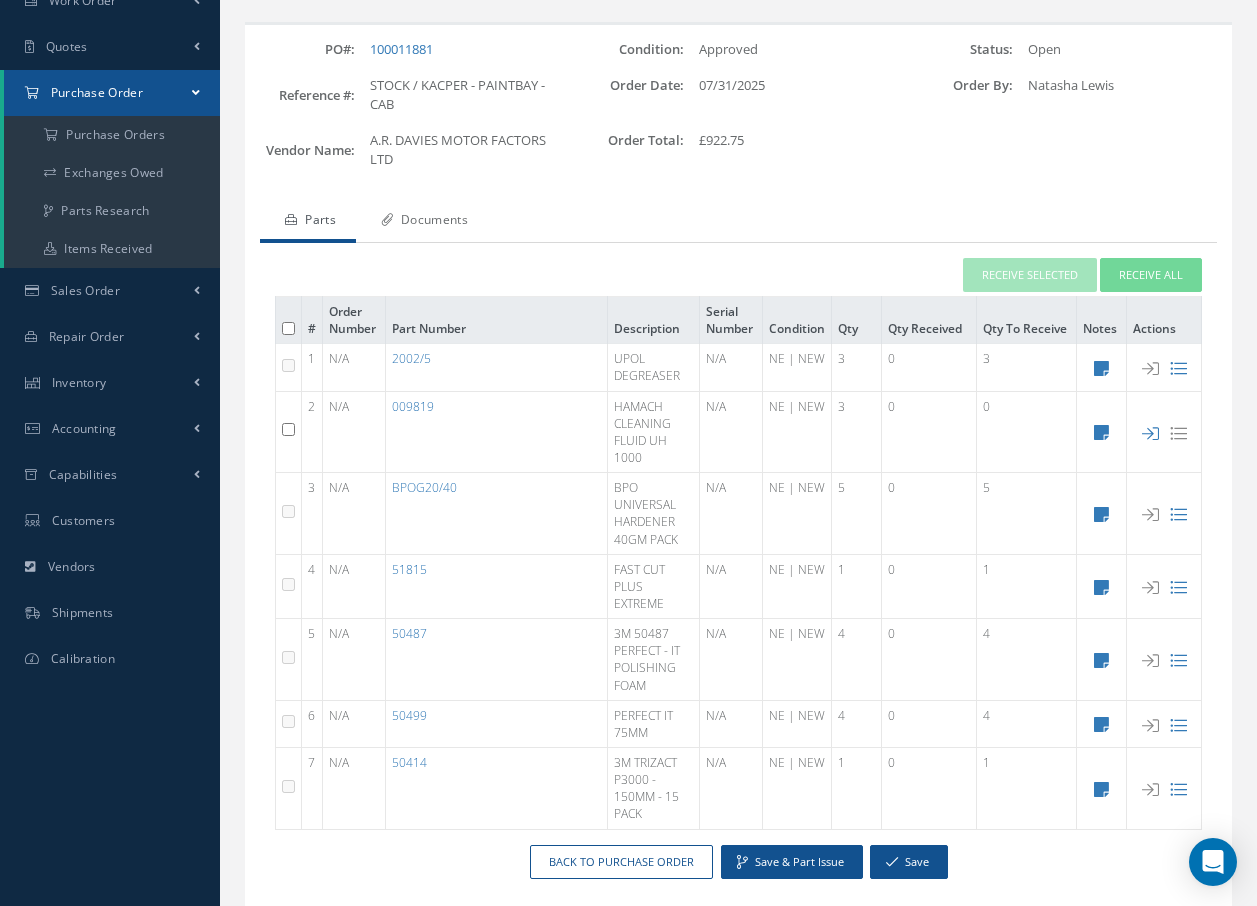 click on "Documents" at bounding box center [422, 222] 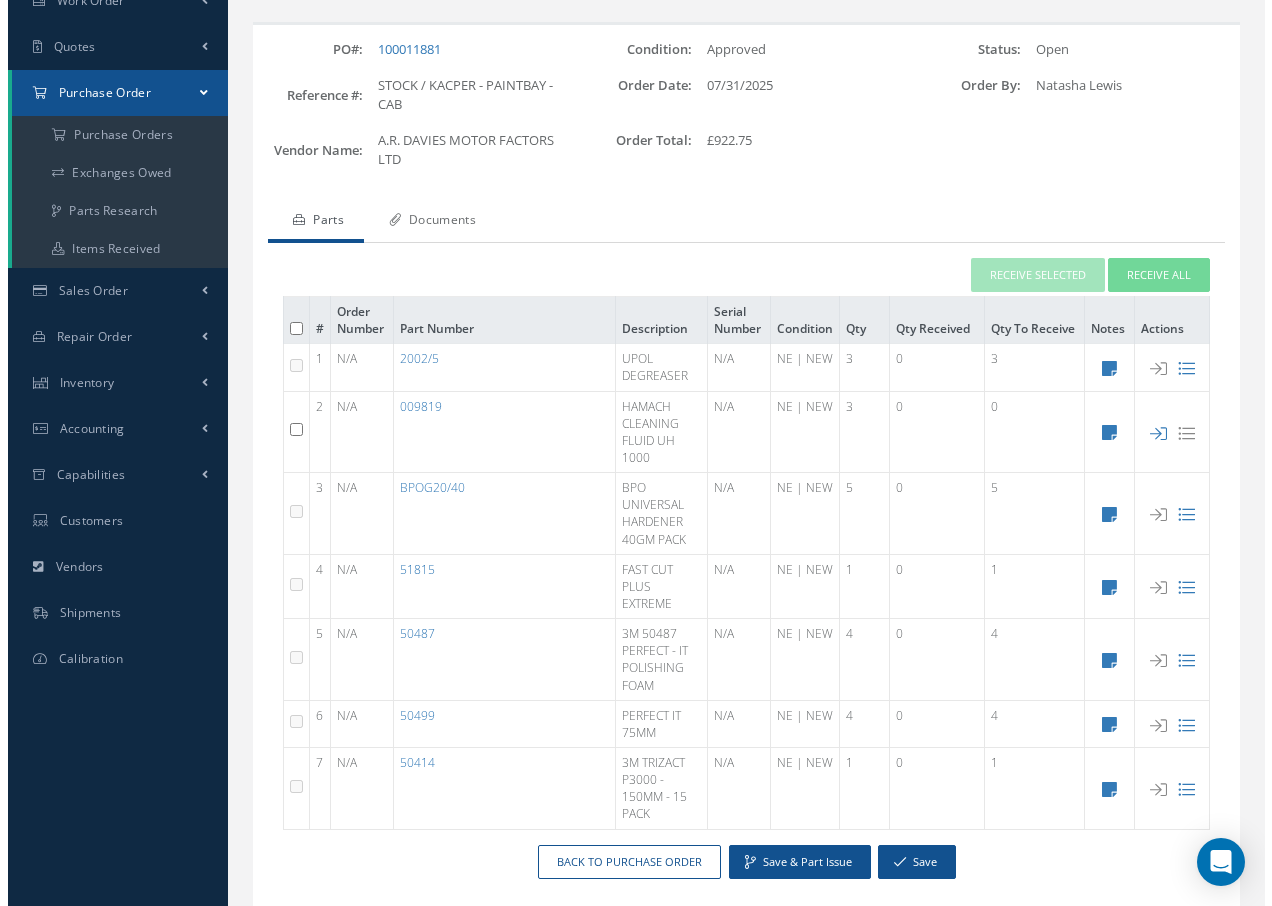 scroll, scrollTop: 0, scrollLeft: 0, axis: both 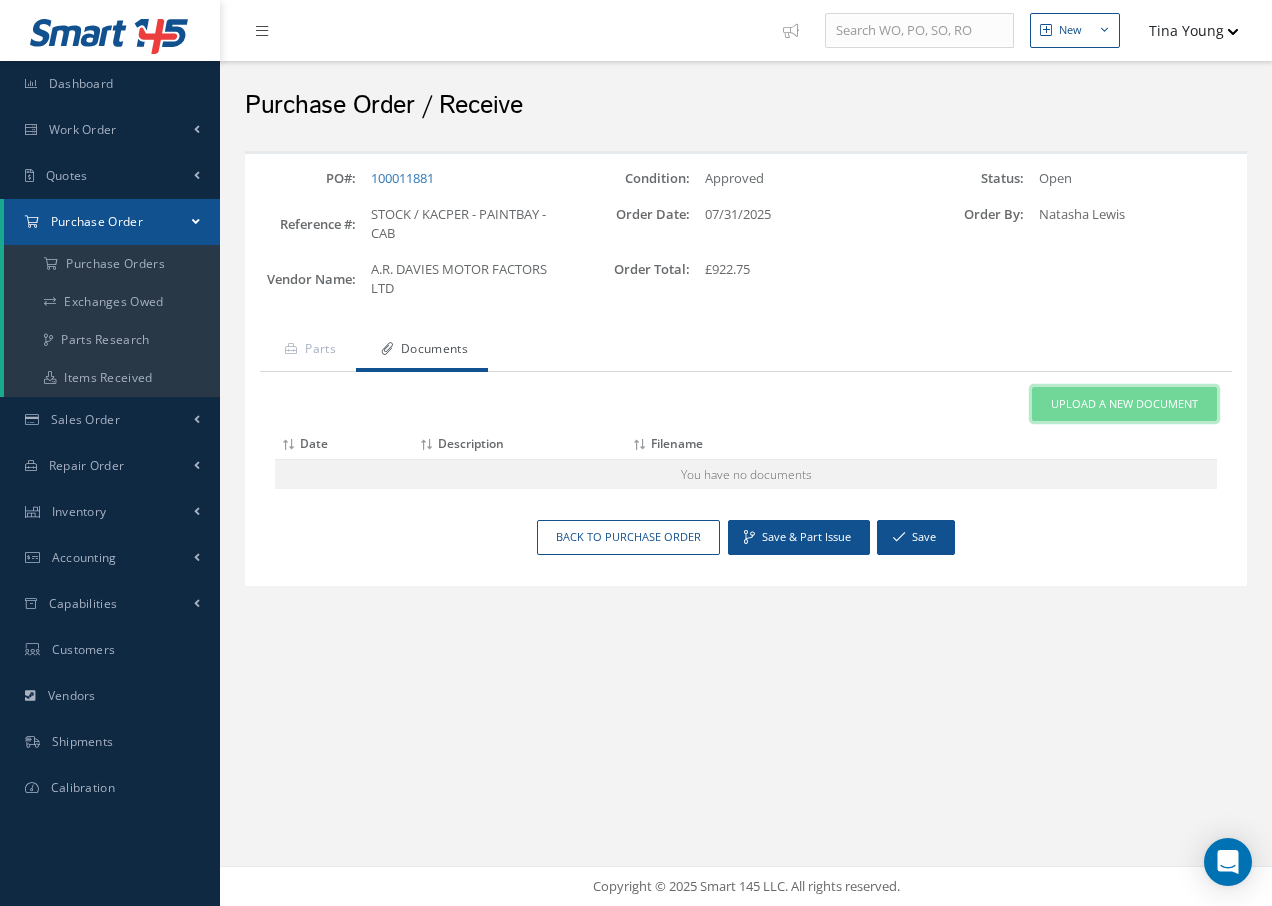 click on "Upload a New Document" at bounding box center [1124, 404] 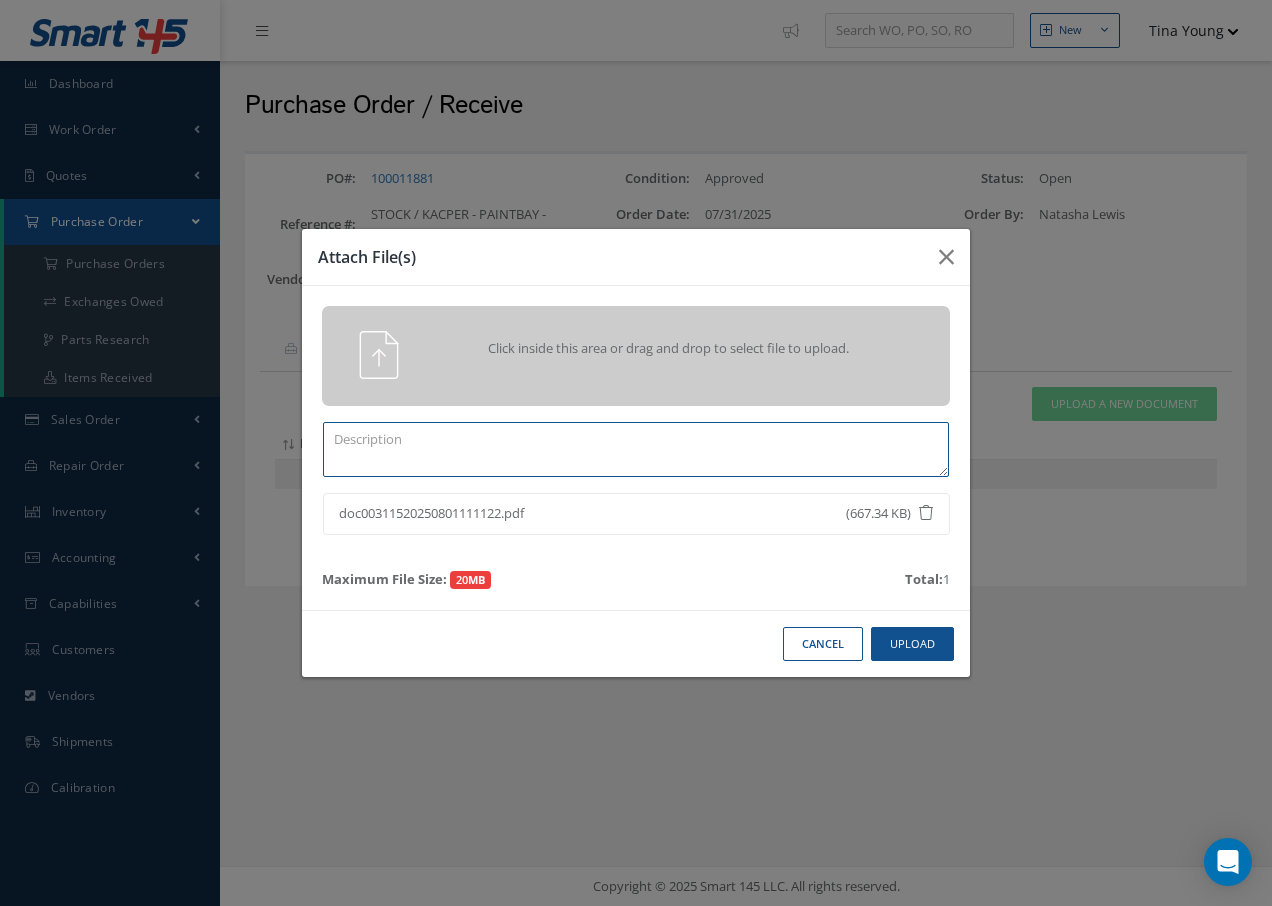 click at bounding box center (636, 449) 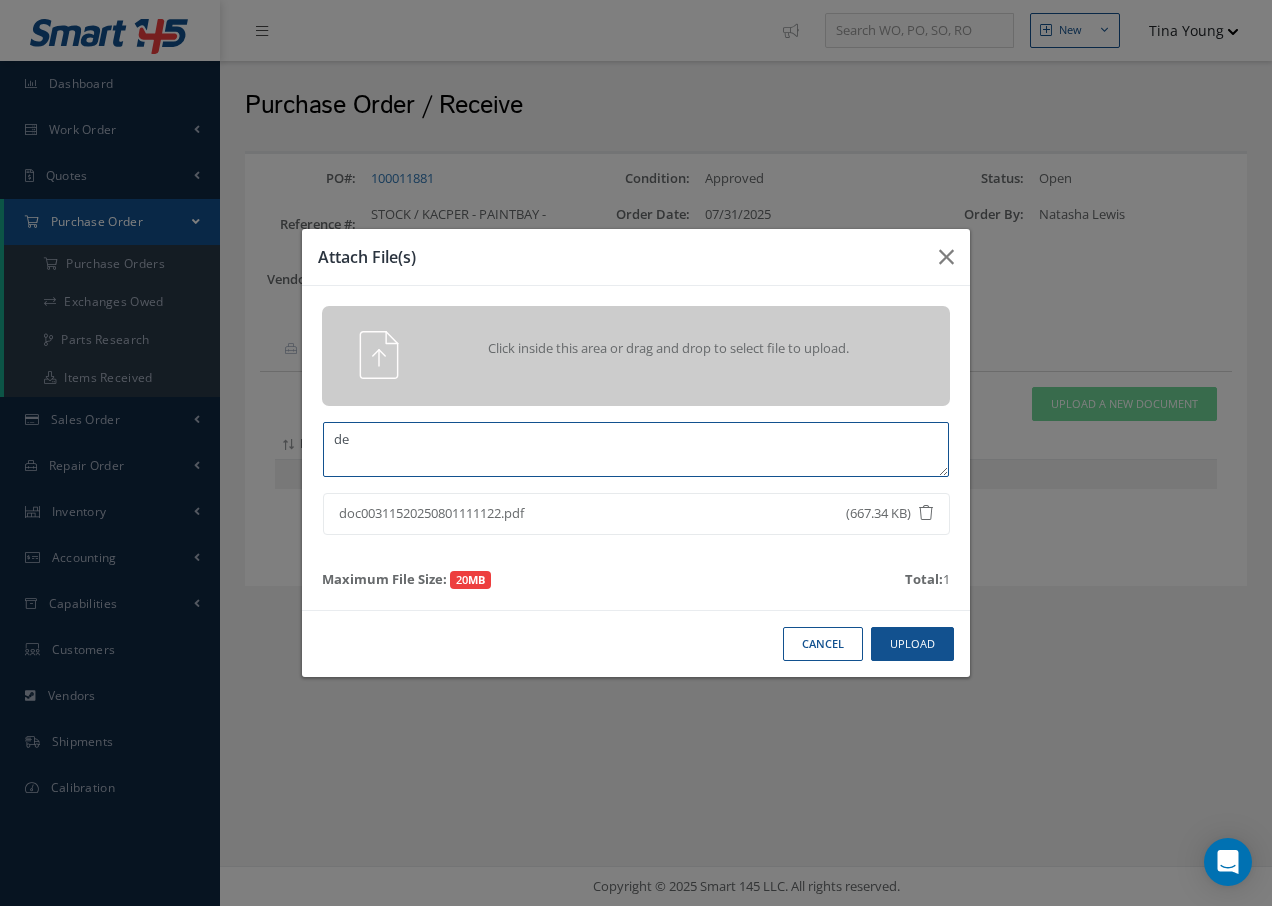 type on "d" 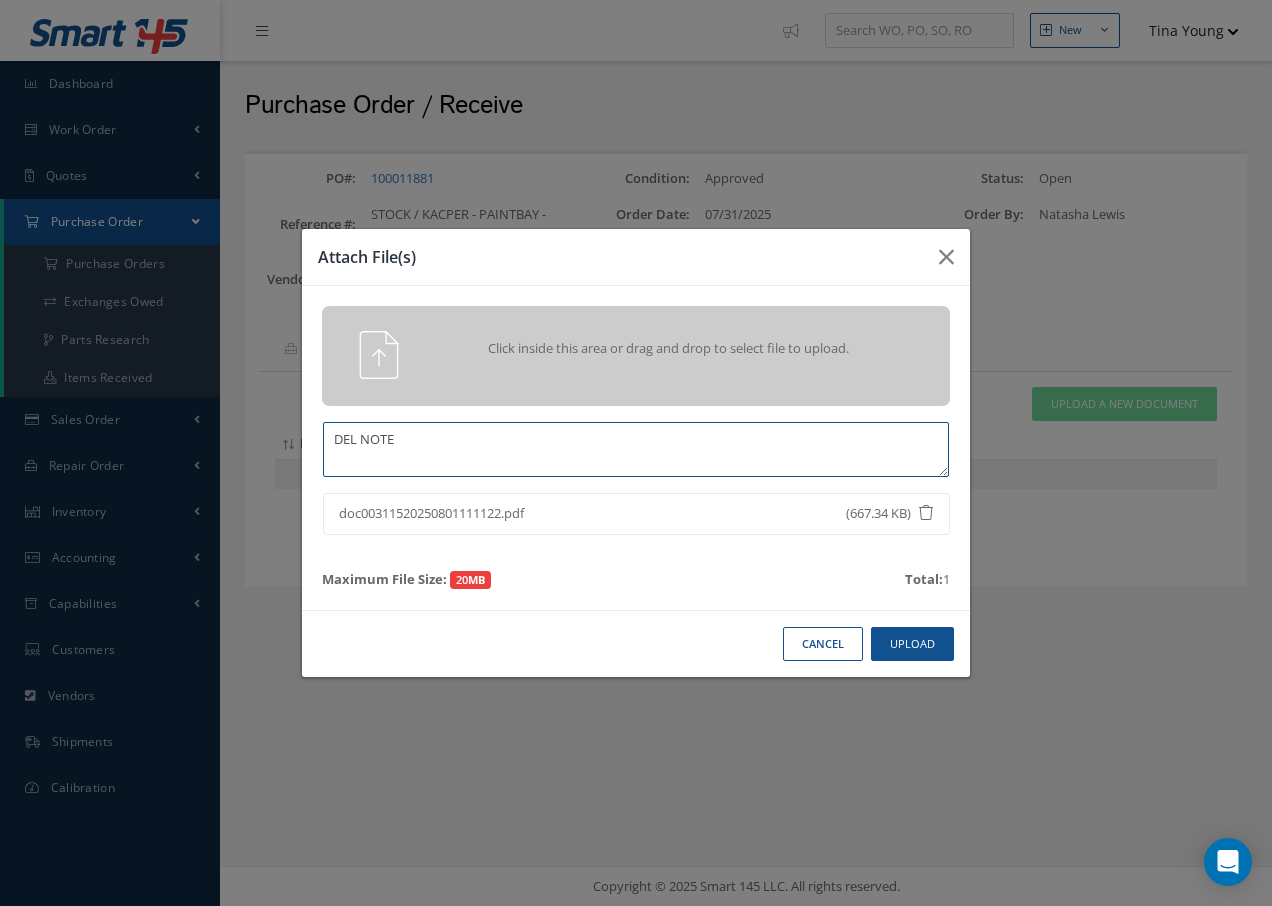 type on "DEL NOTE" 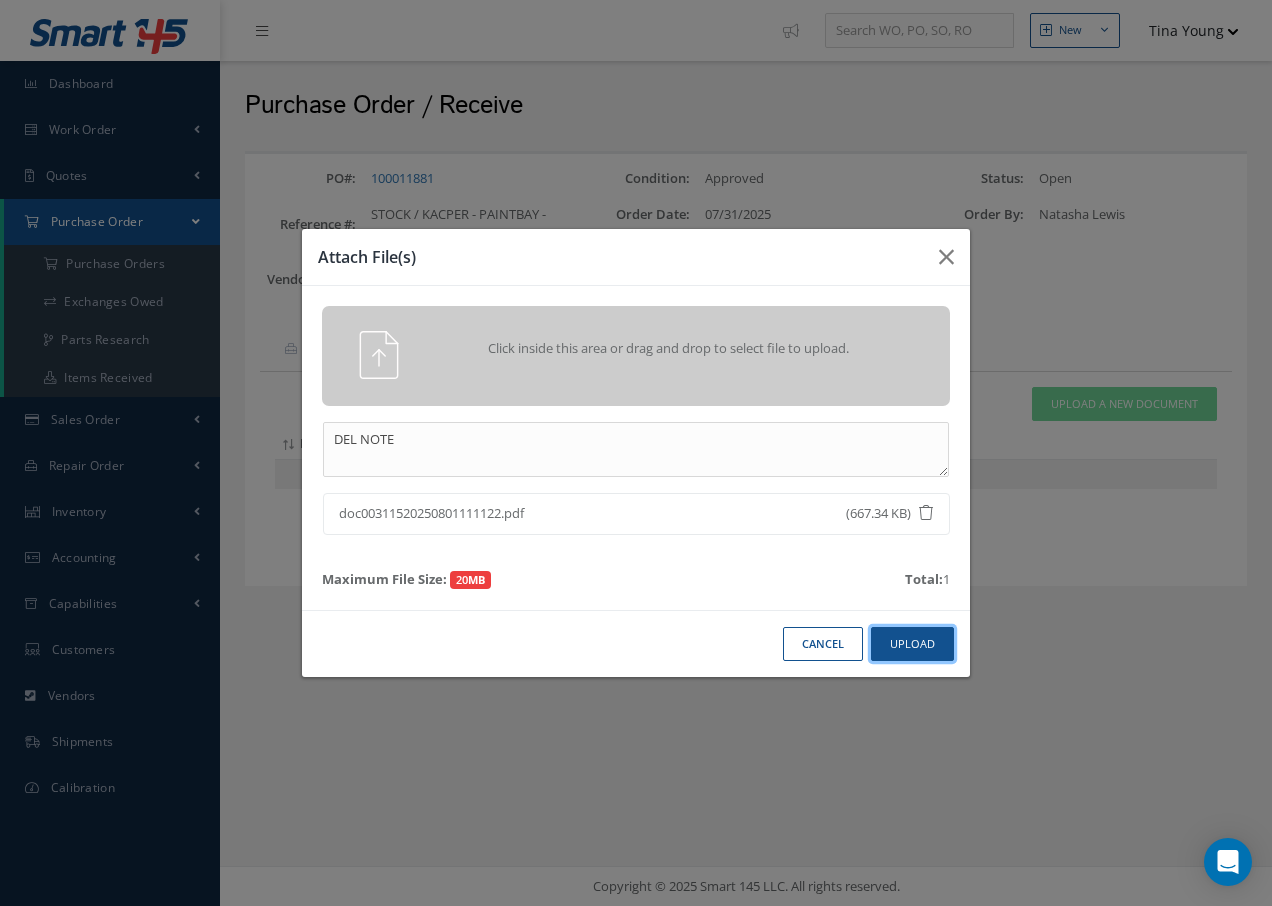 click on "Upload" at bounding box center [912, 644] 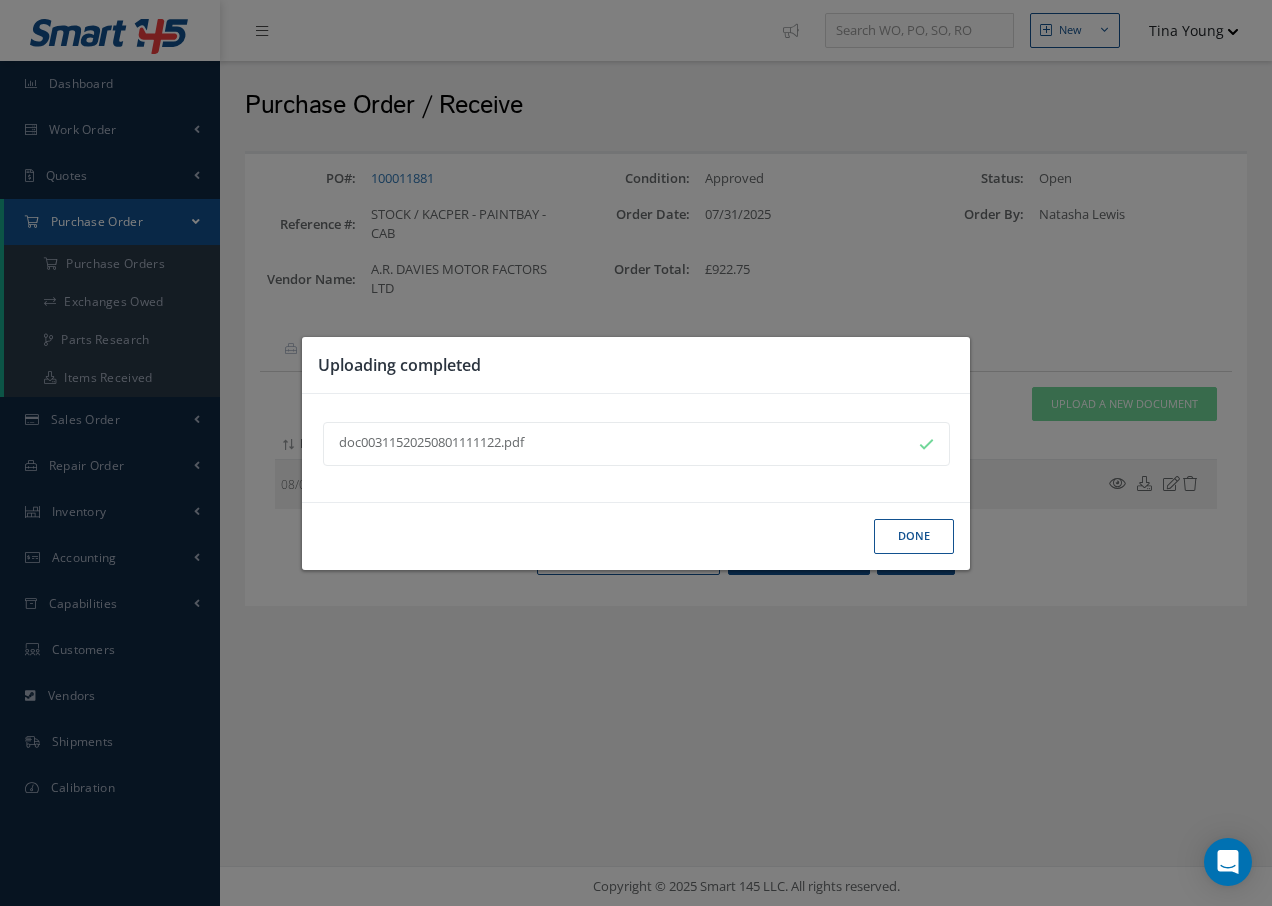 click on "Done" at bounding box center [914, 536] 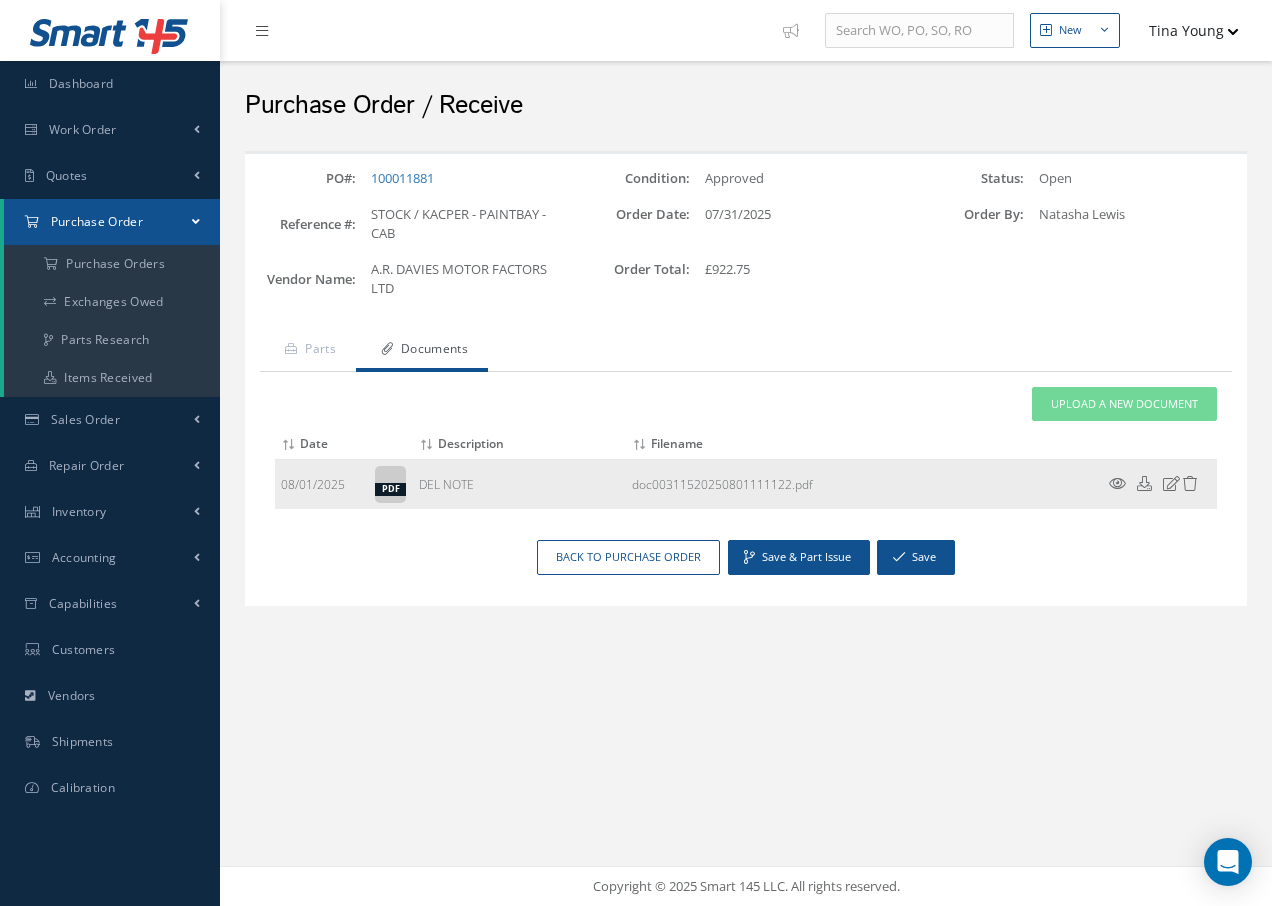 click at bounding box center (1117, 483) 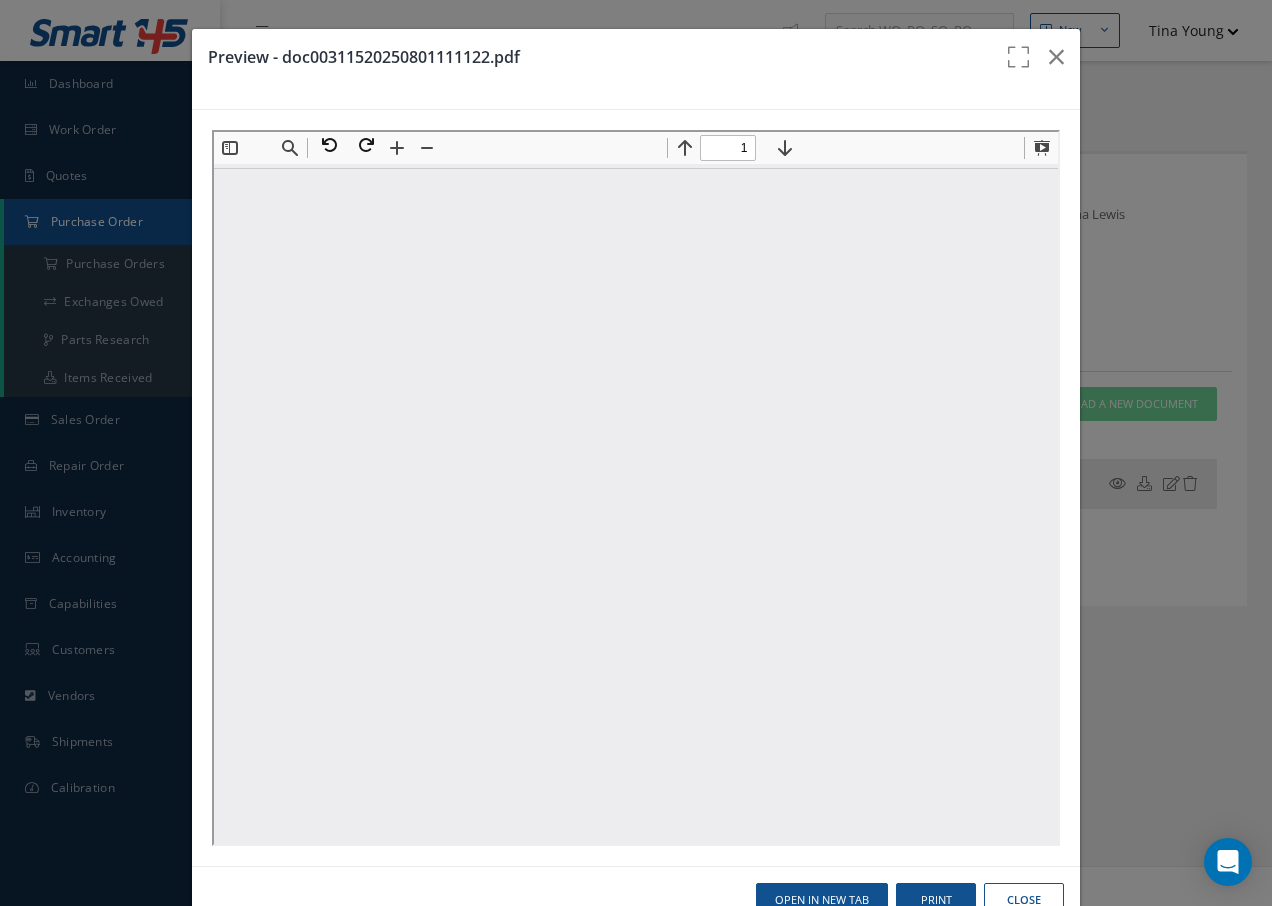 scroll, scrollTop: 0, scrollLeft: 0, axis: both 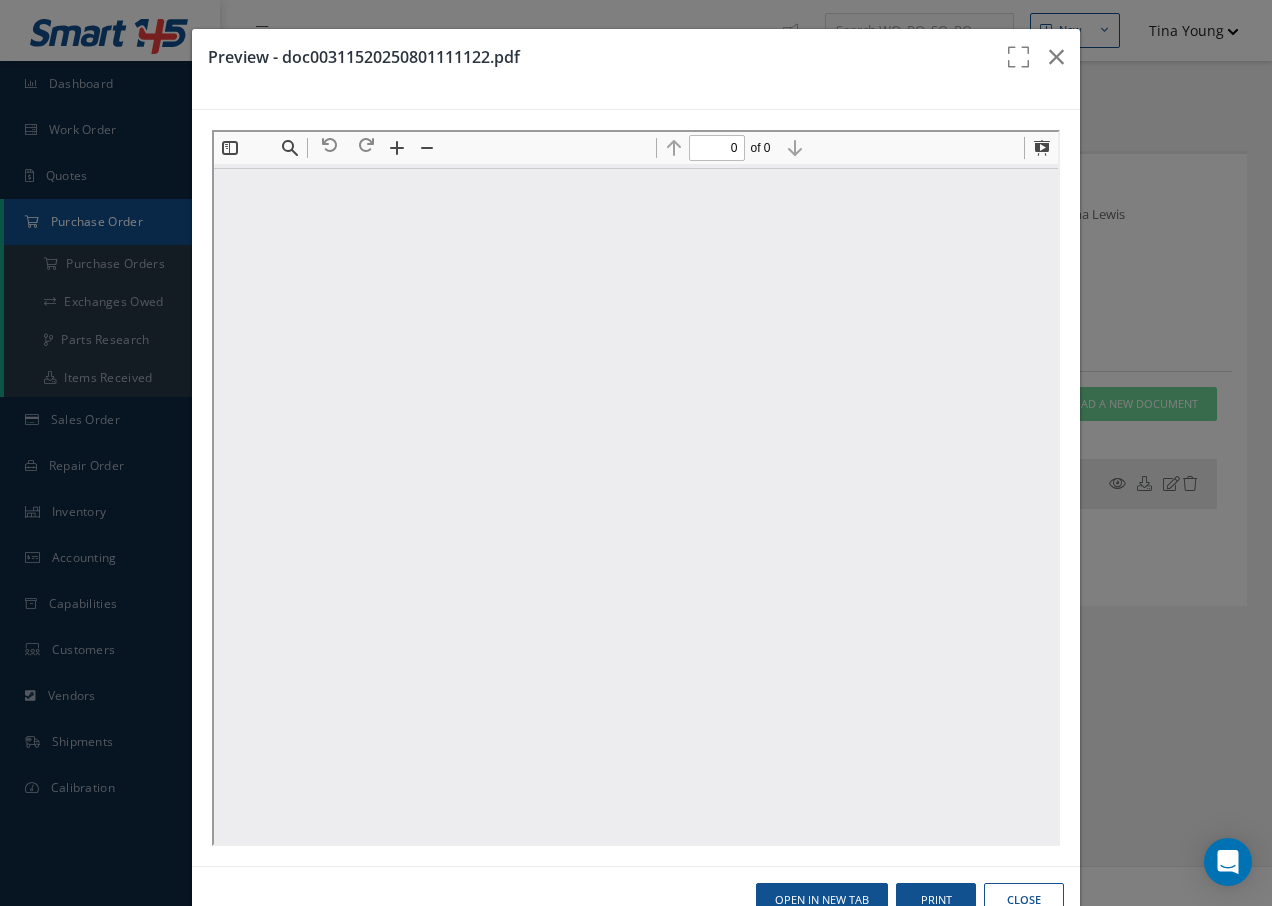 type on "1" 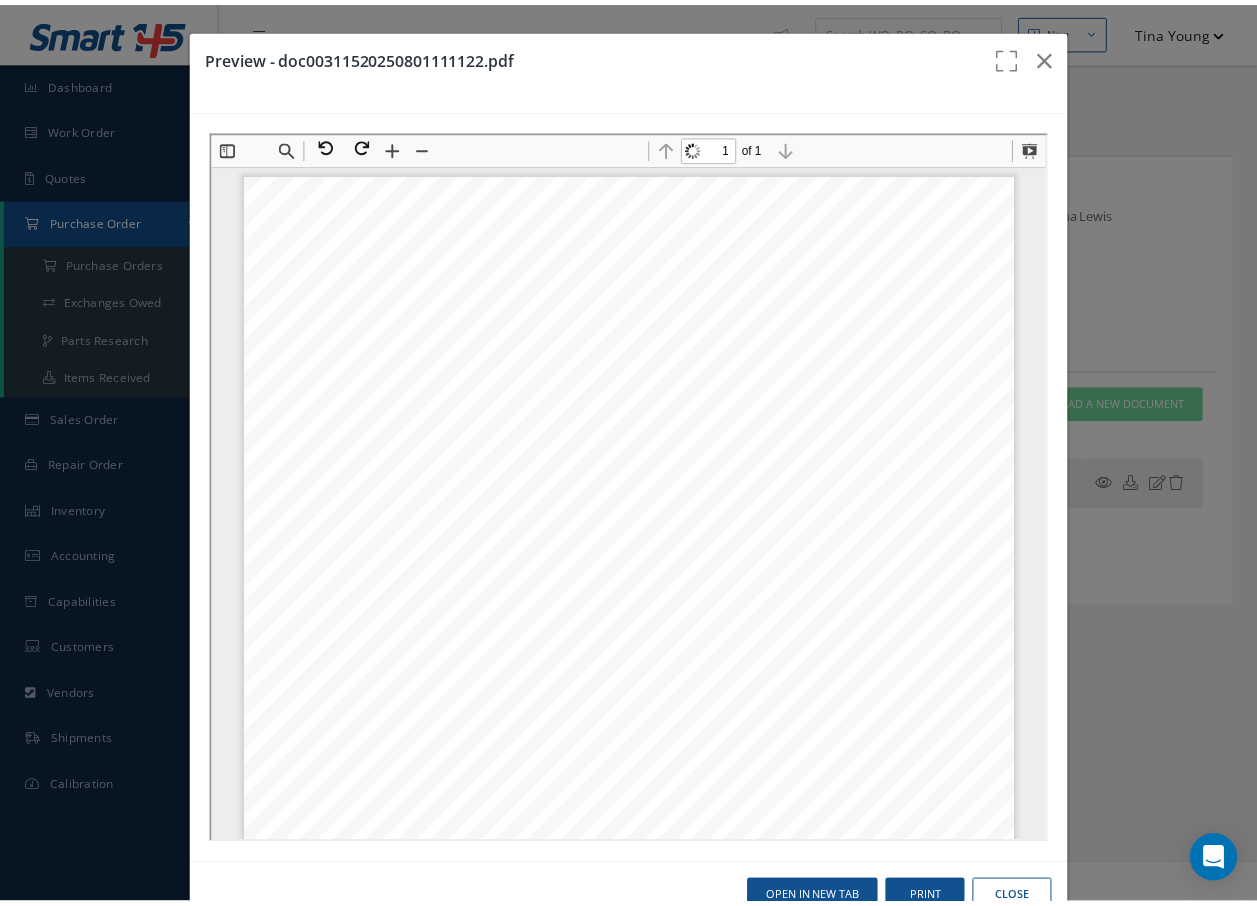 scroll, scrollTop: 10, scrollLeft: 0, axis: vertical 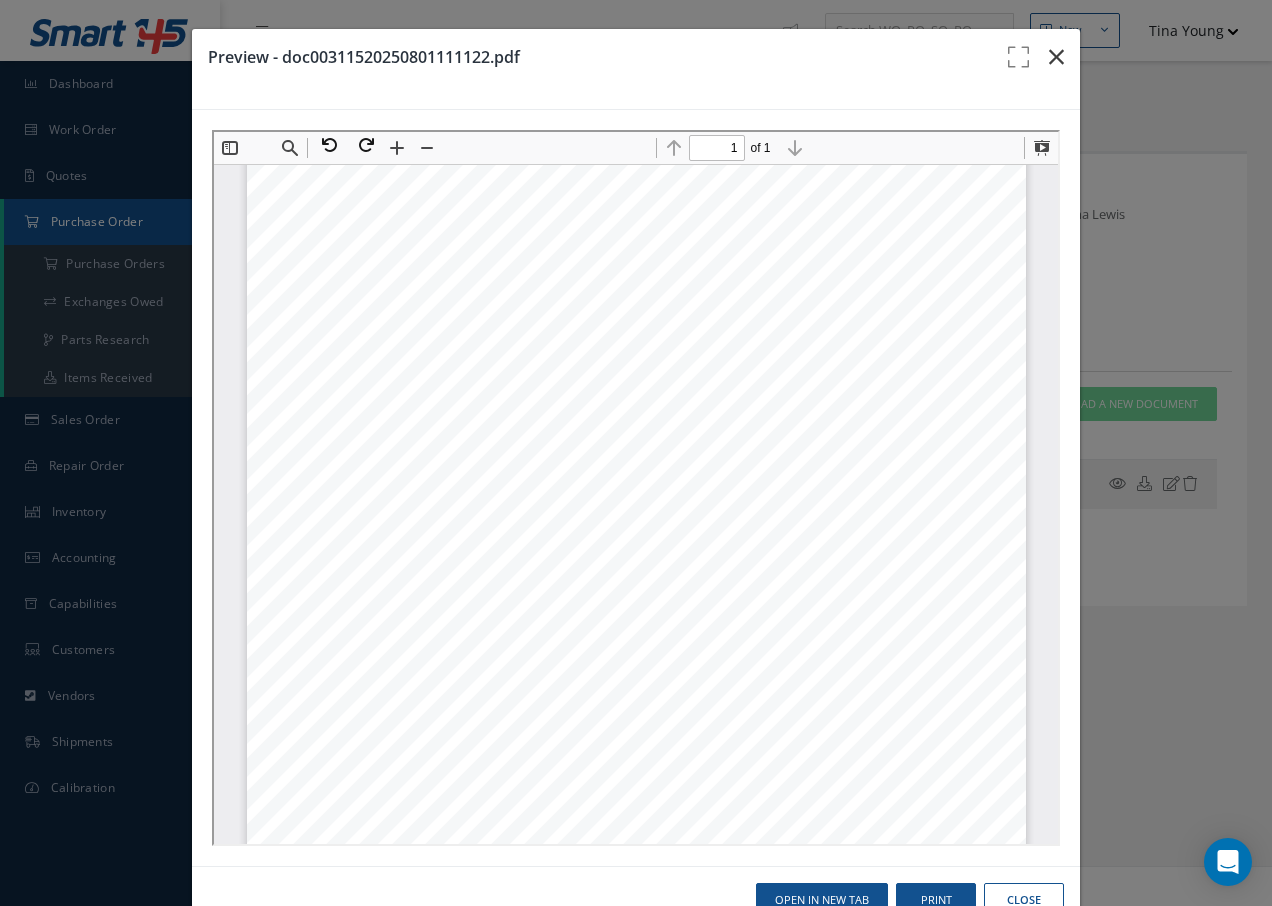 click at bounding box center [1056, 57] 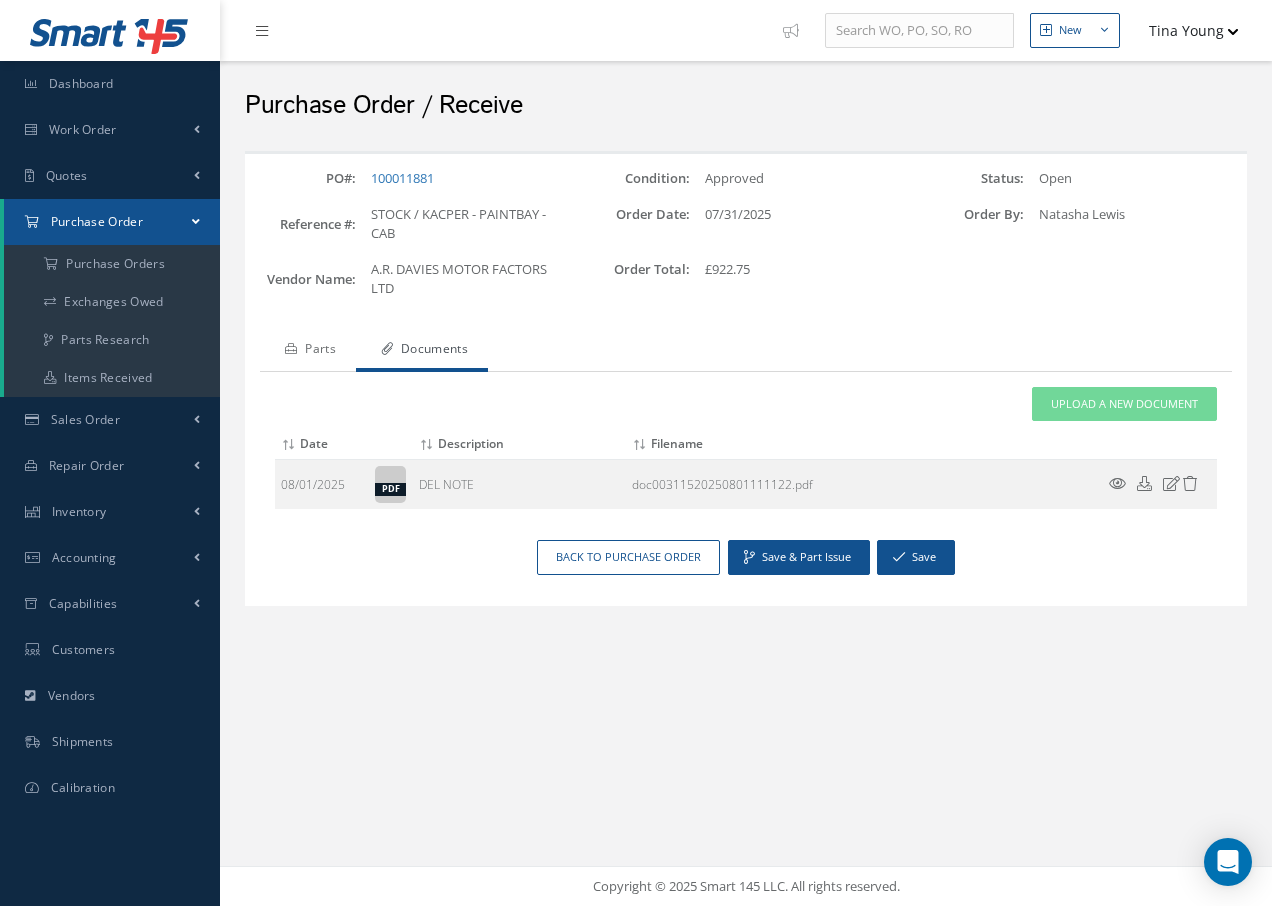 click on "Parts" at bounding box center (308, 351) 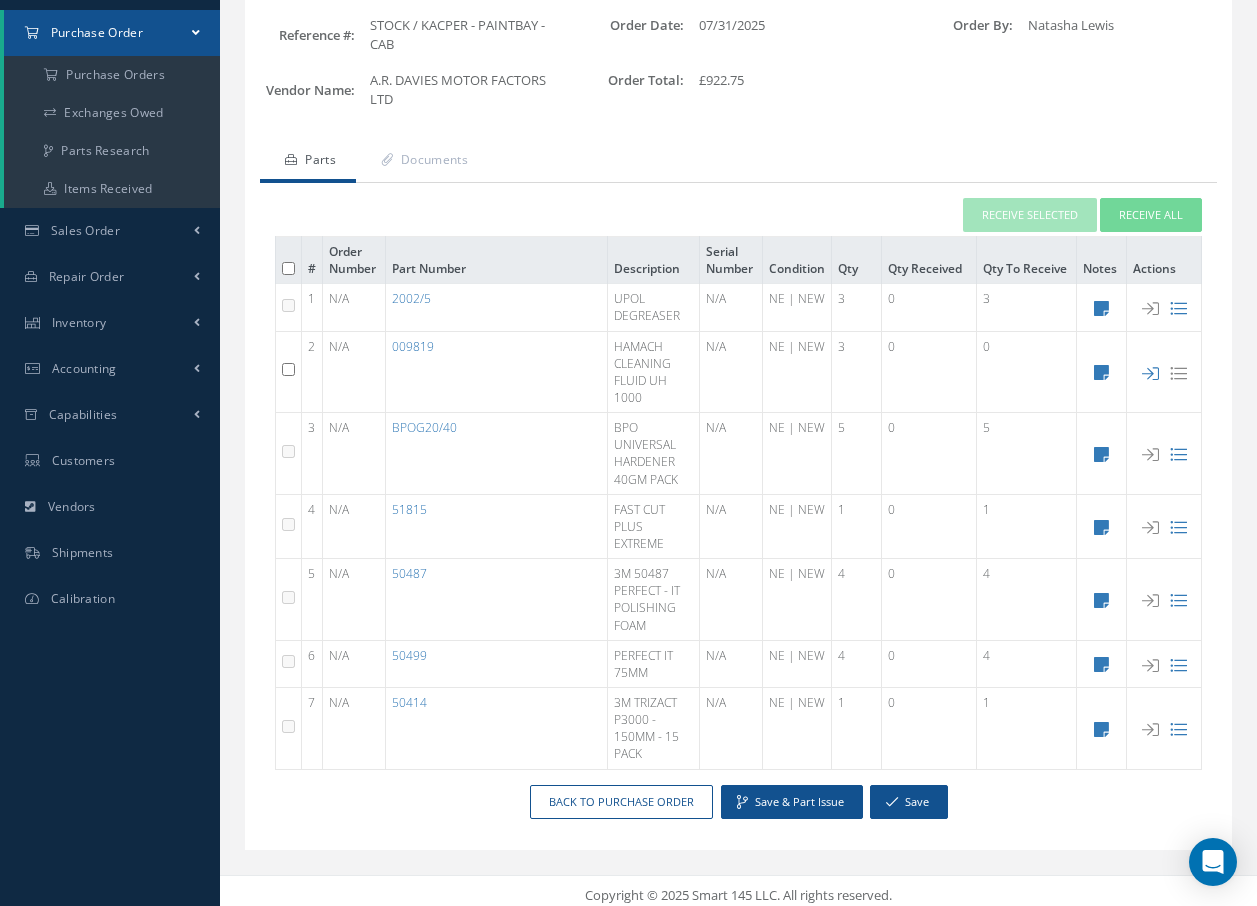 scroll, scrollTop: 198, scrollLeft: 0, axis: vertical 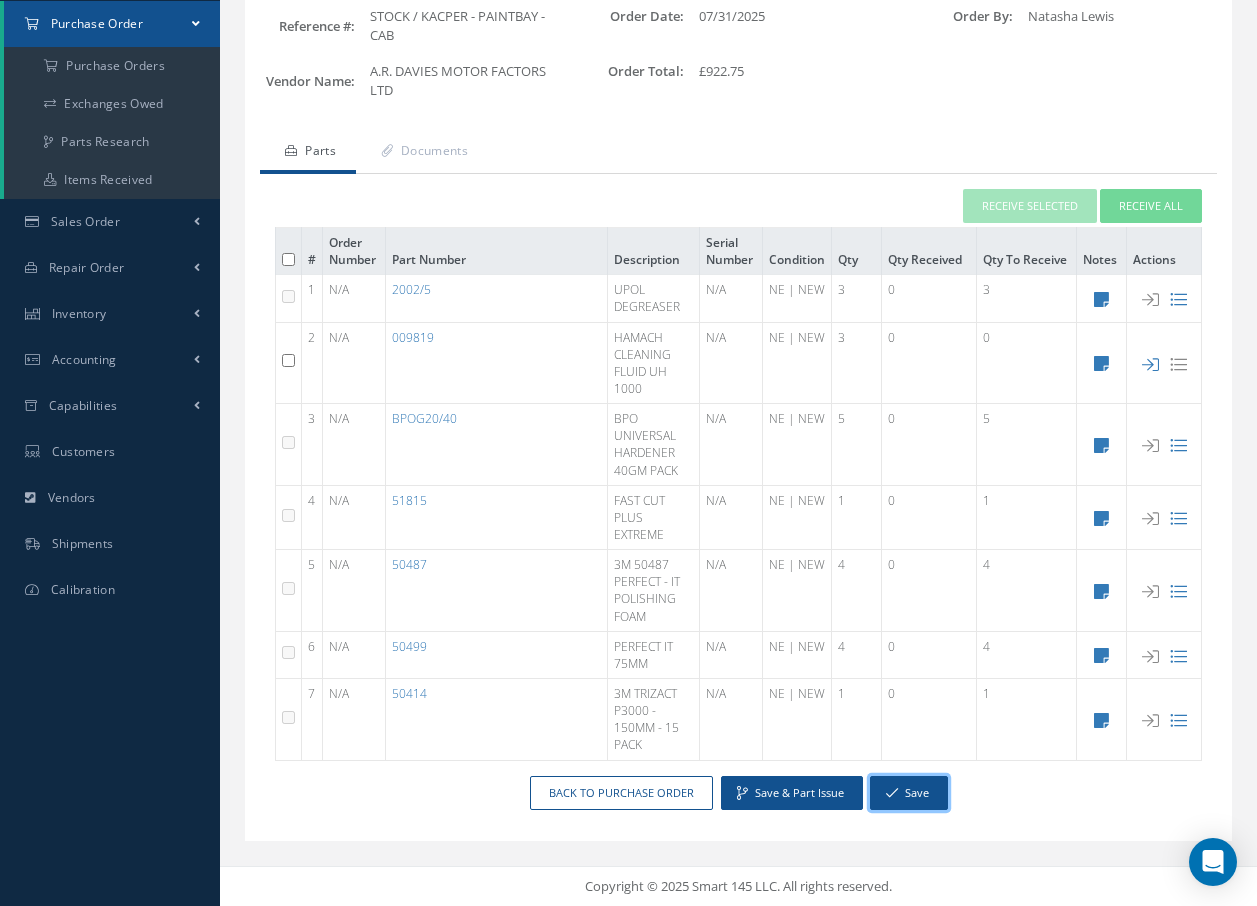 click on "Save" at bounding box center (909, 793) 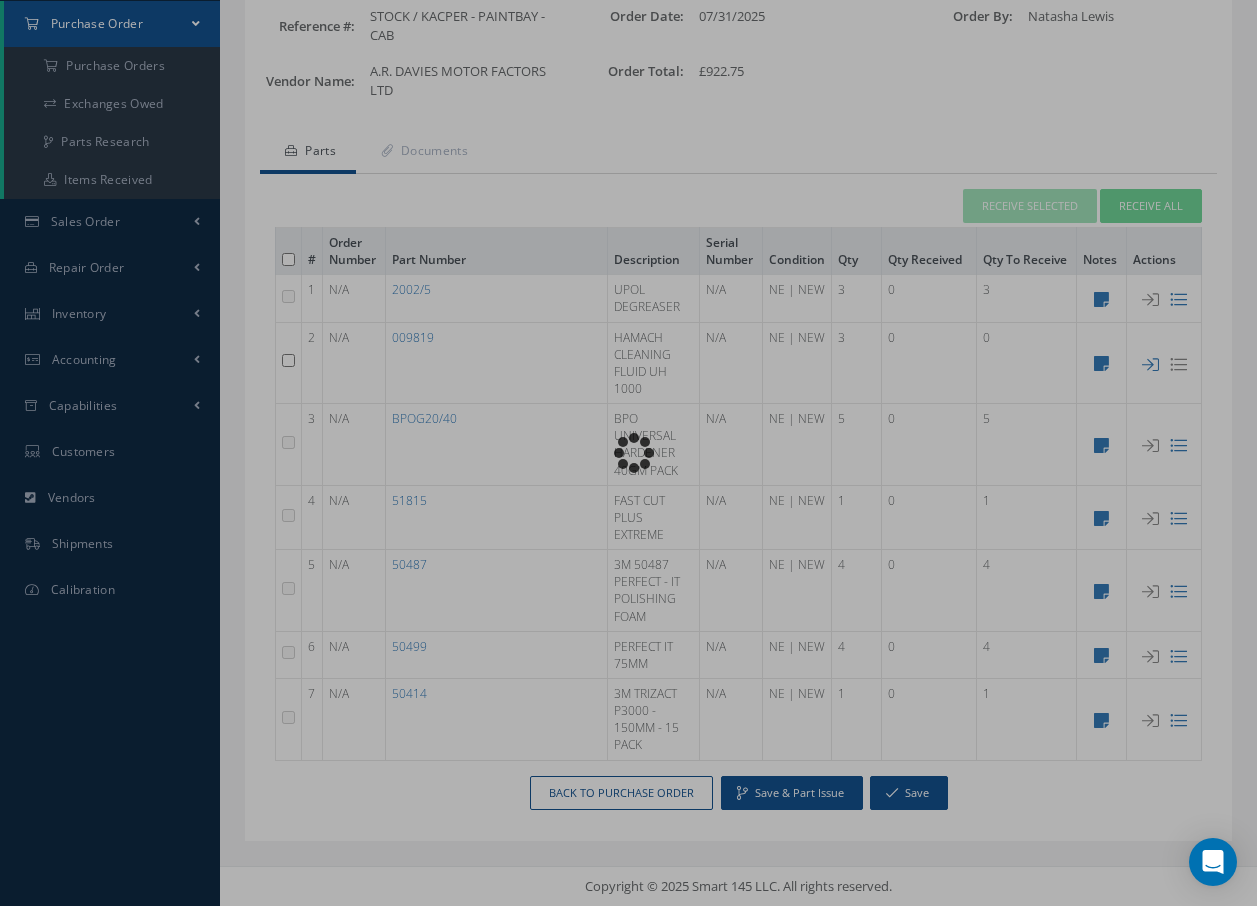 scroll, scrollTop: 129, scrollLeft: 0, axis: vertical 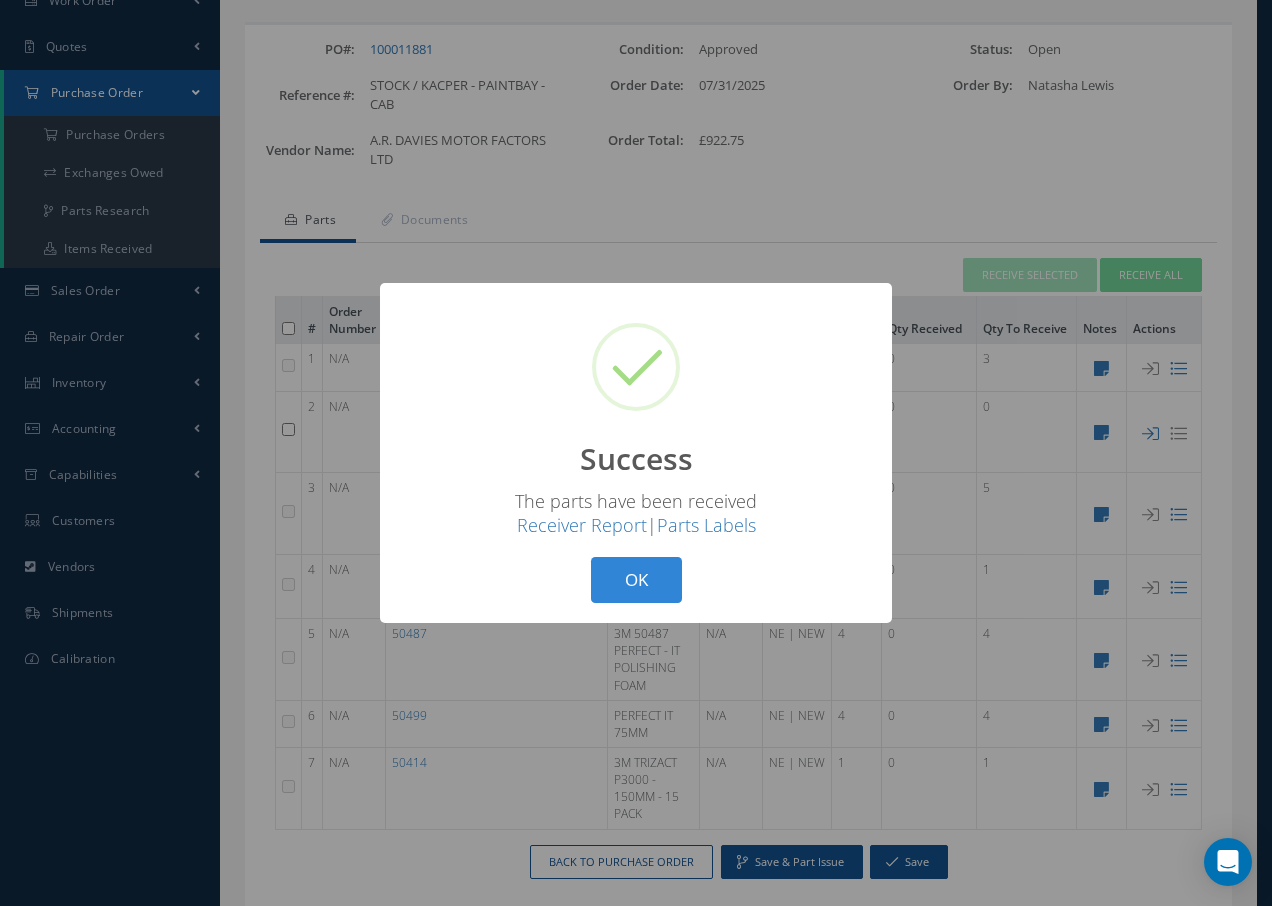 click on "OK" at bounding box center [636, 580] 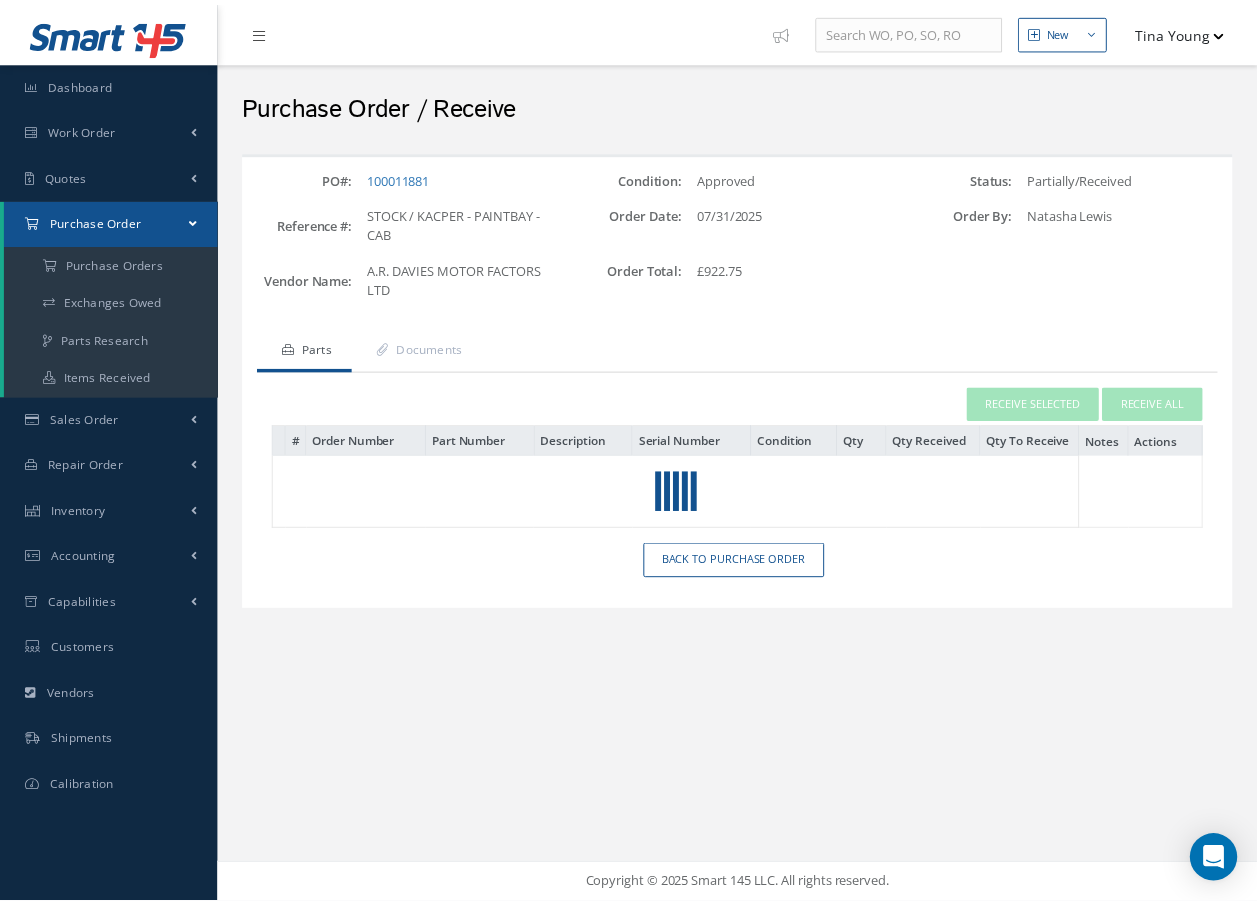 scroll, scrollTop: 0, scrollLeft: 0, axis: both 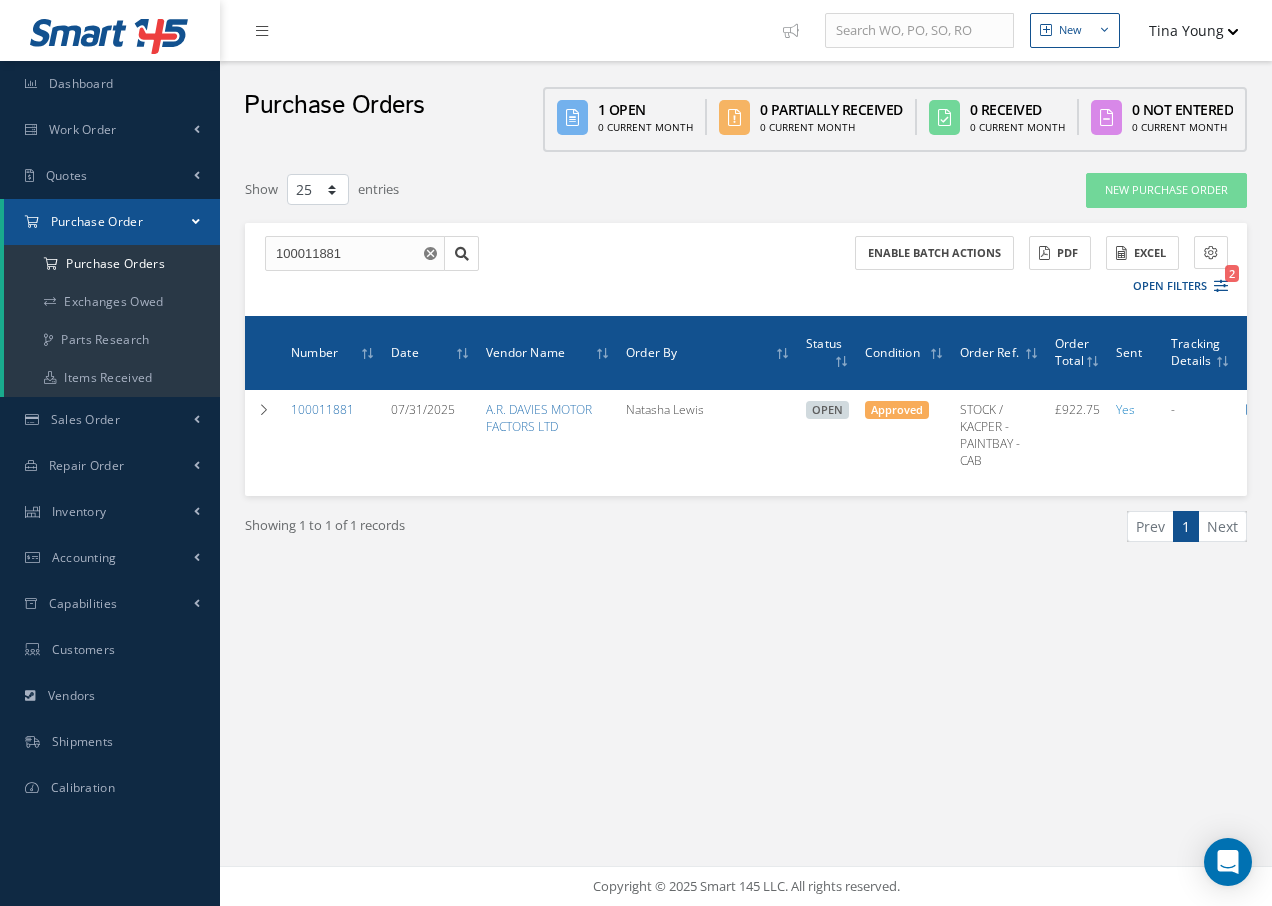 select on "25" 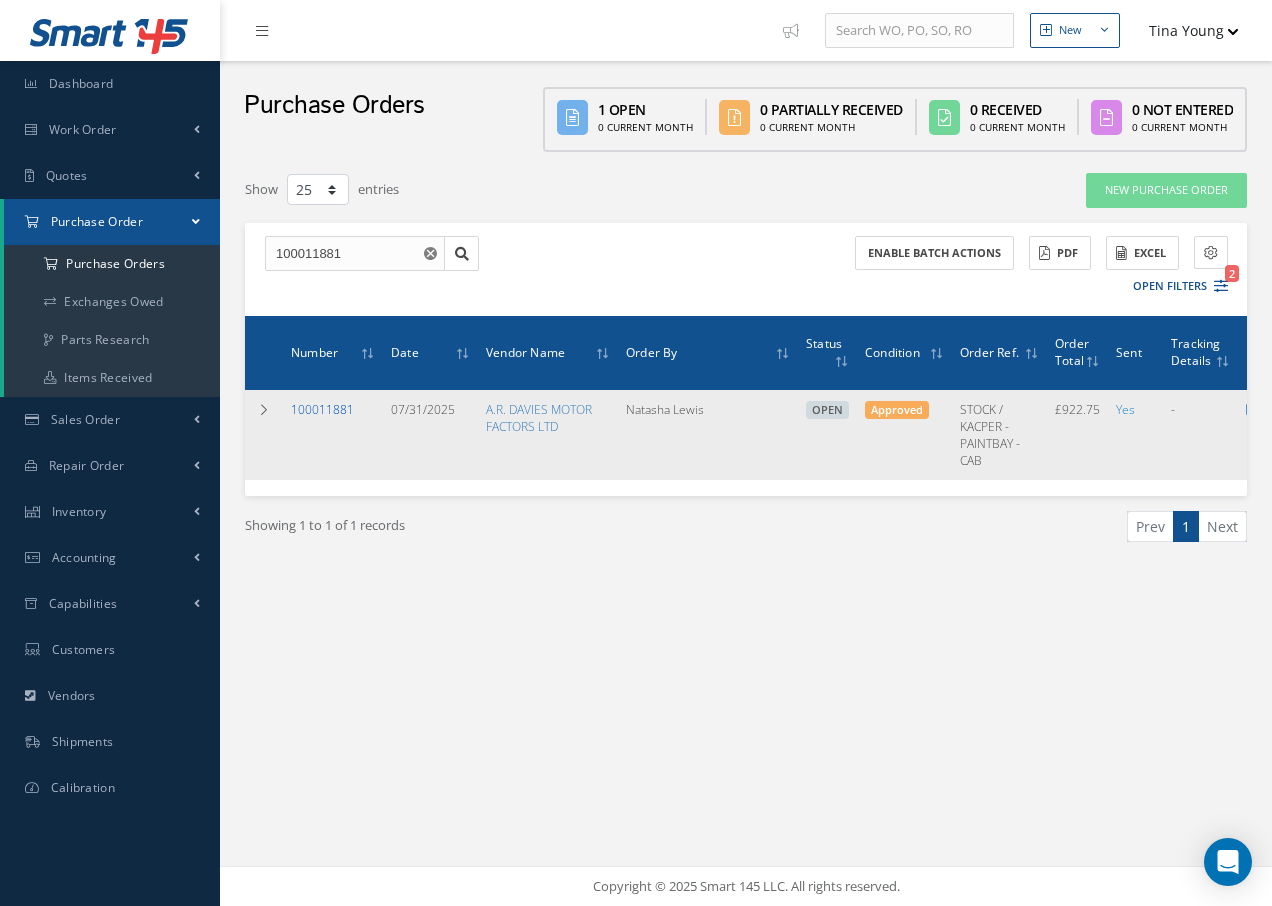 click on "100011881" at bounding box center (322, 409) 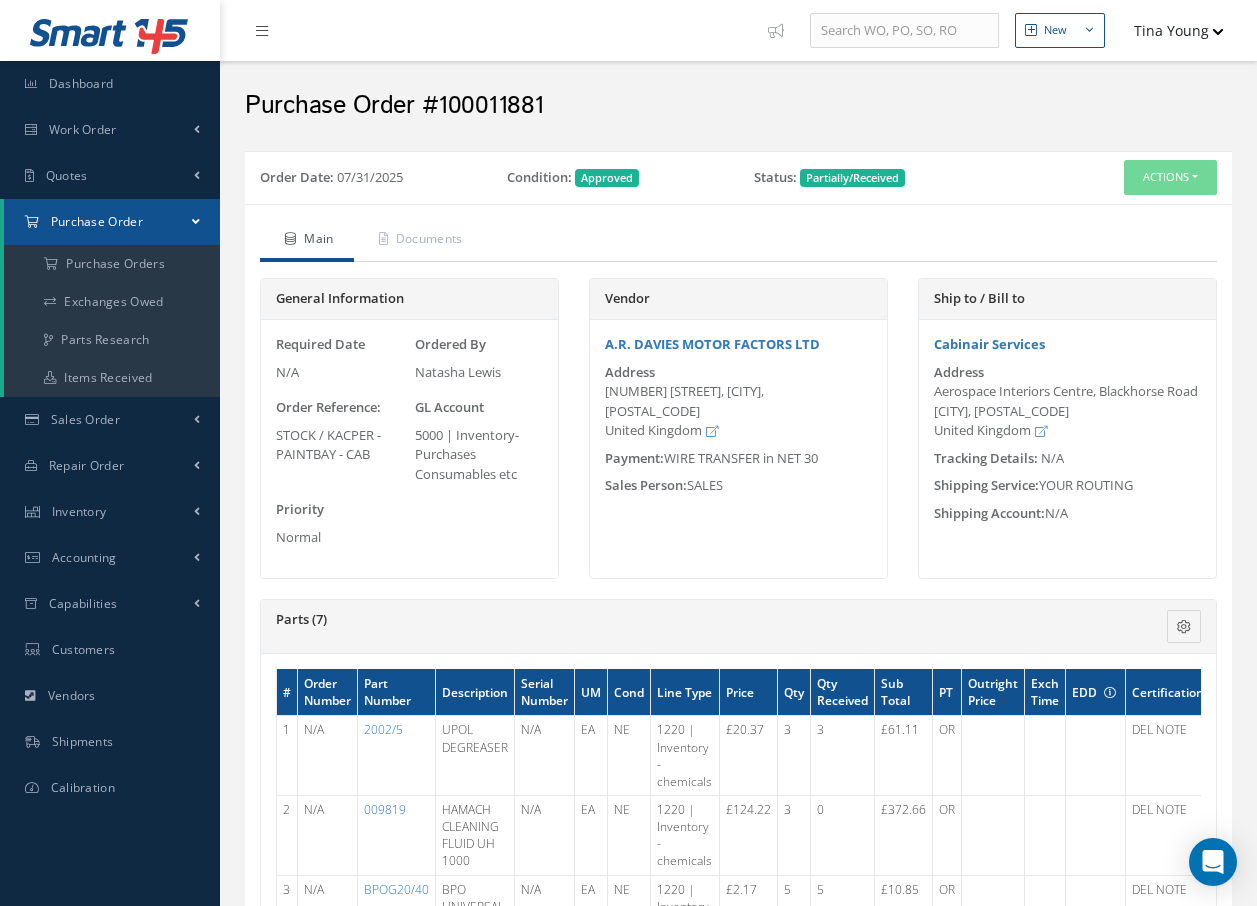 scroll, scrollTop: 0, scrollLeft: 0, axis: both 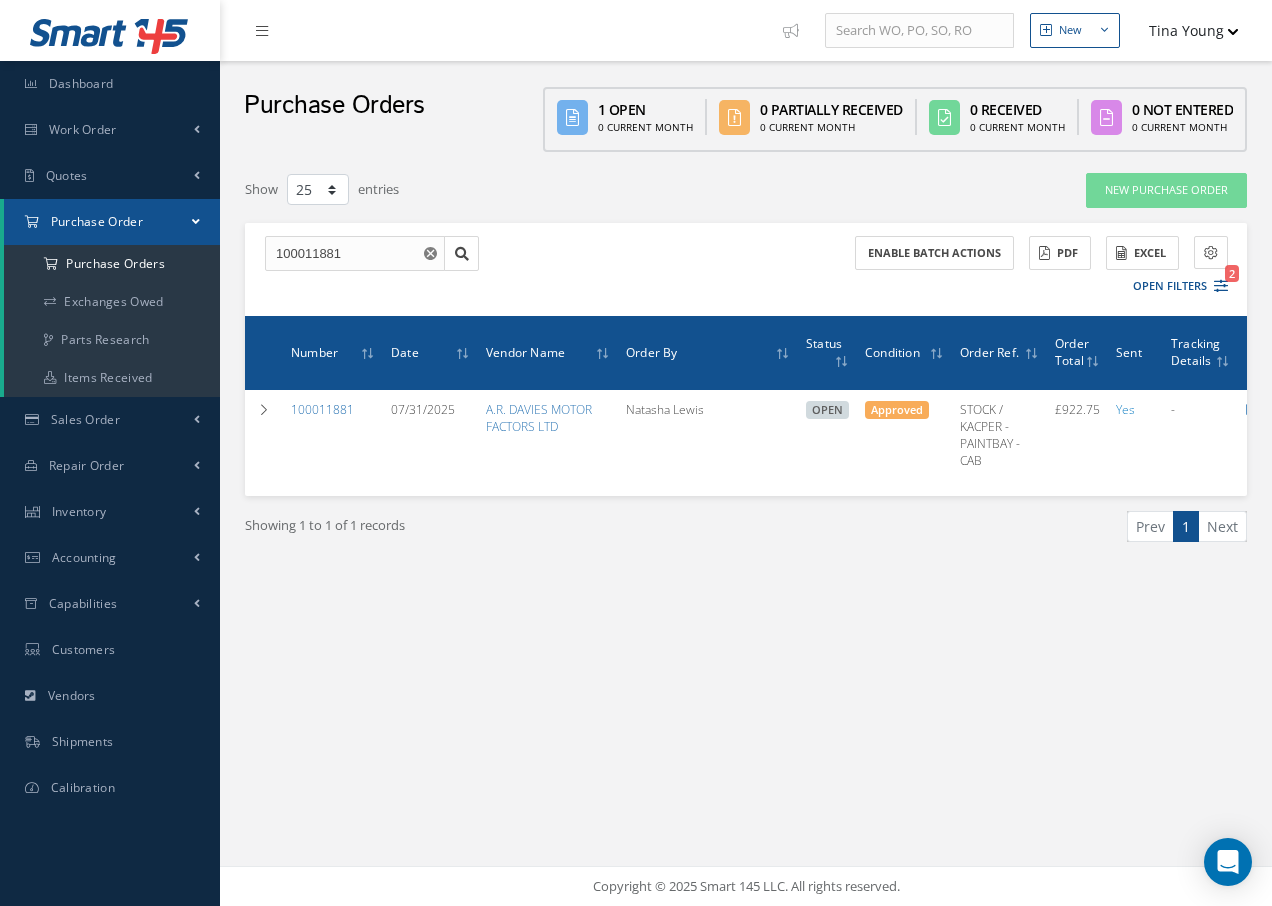 select on "25" 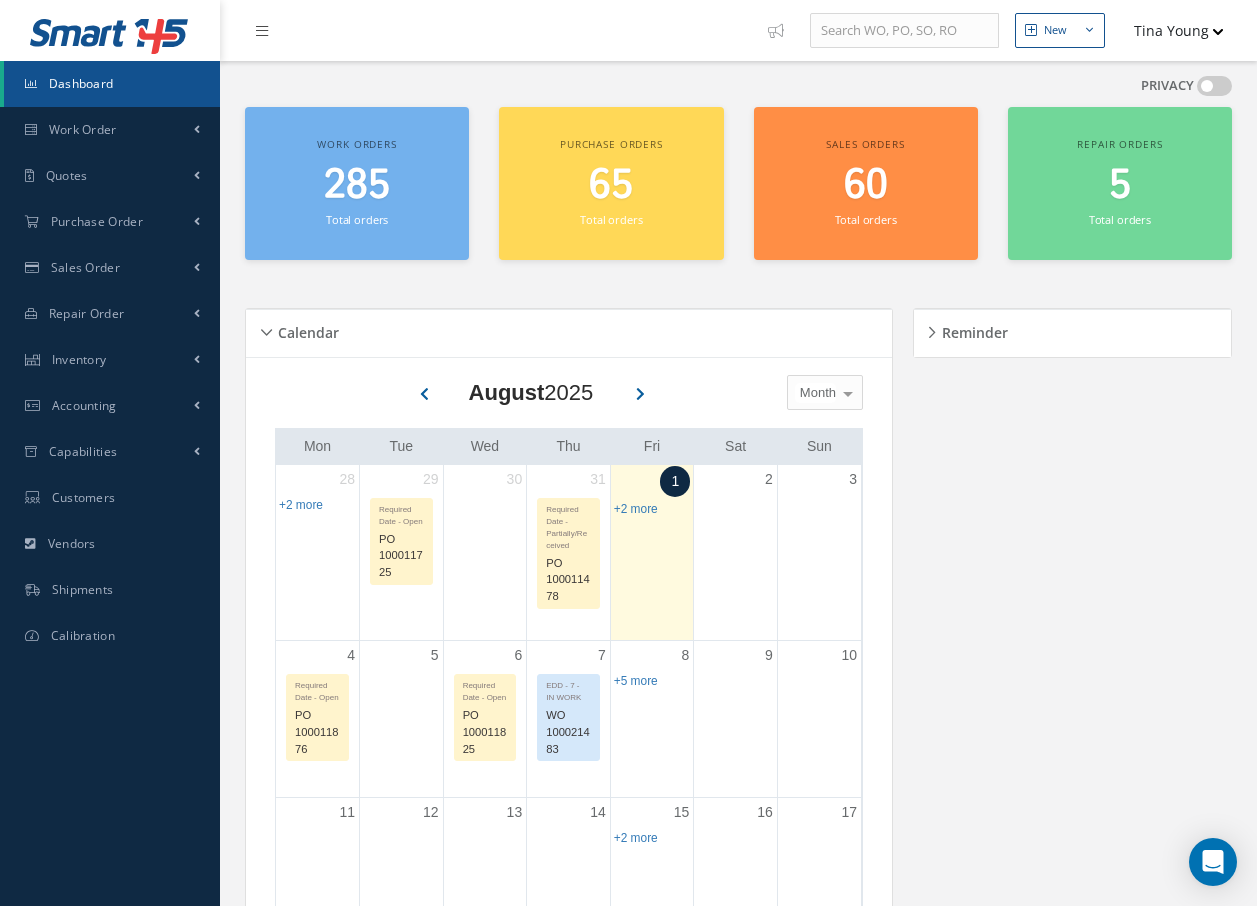 scroll, scrollTop: 0, scrollLeft: 0, axis: both 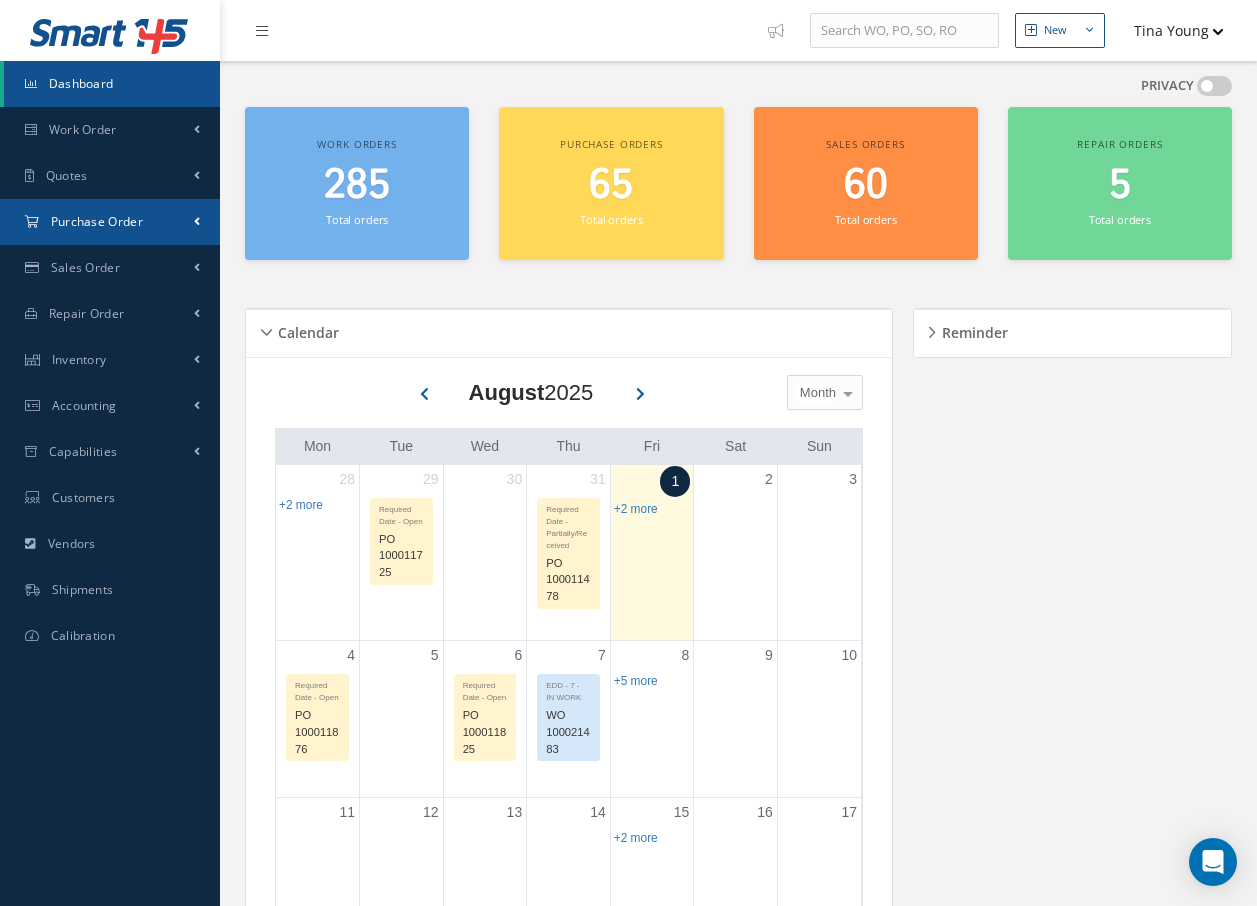 click on "Purchase Order" at bounding box center [97, 221] 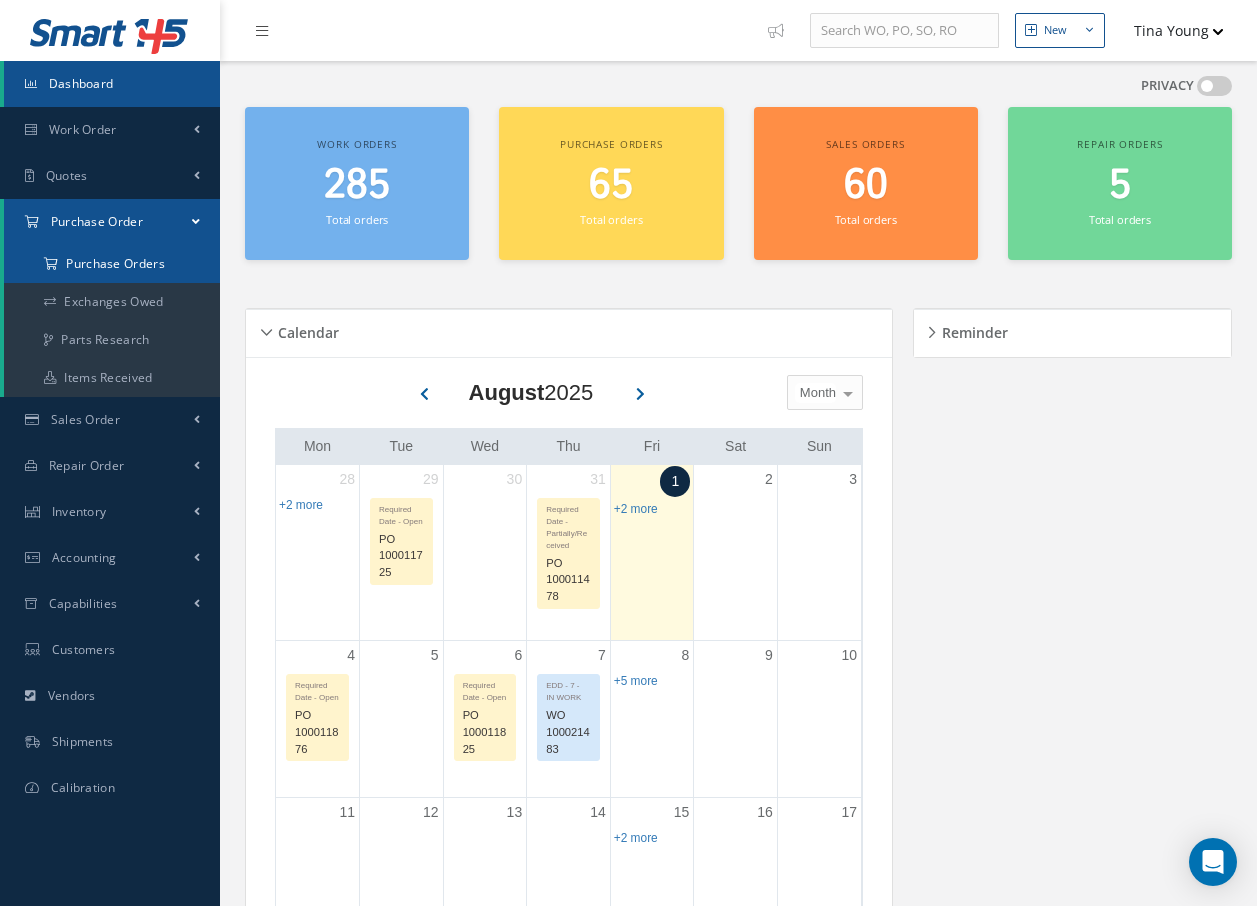 click on "Purchase Orders" at bounding box center [112, 264] 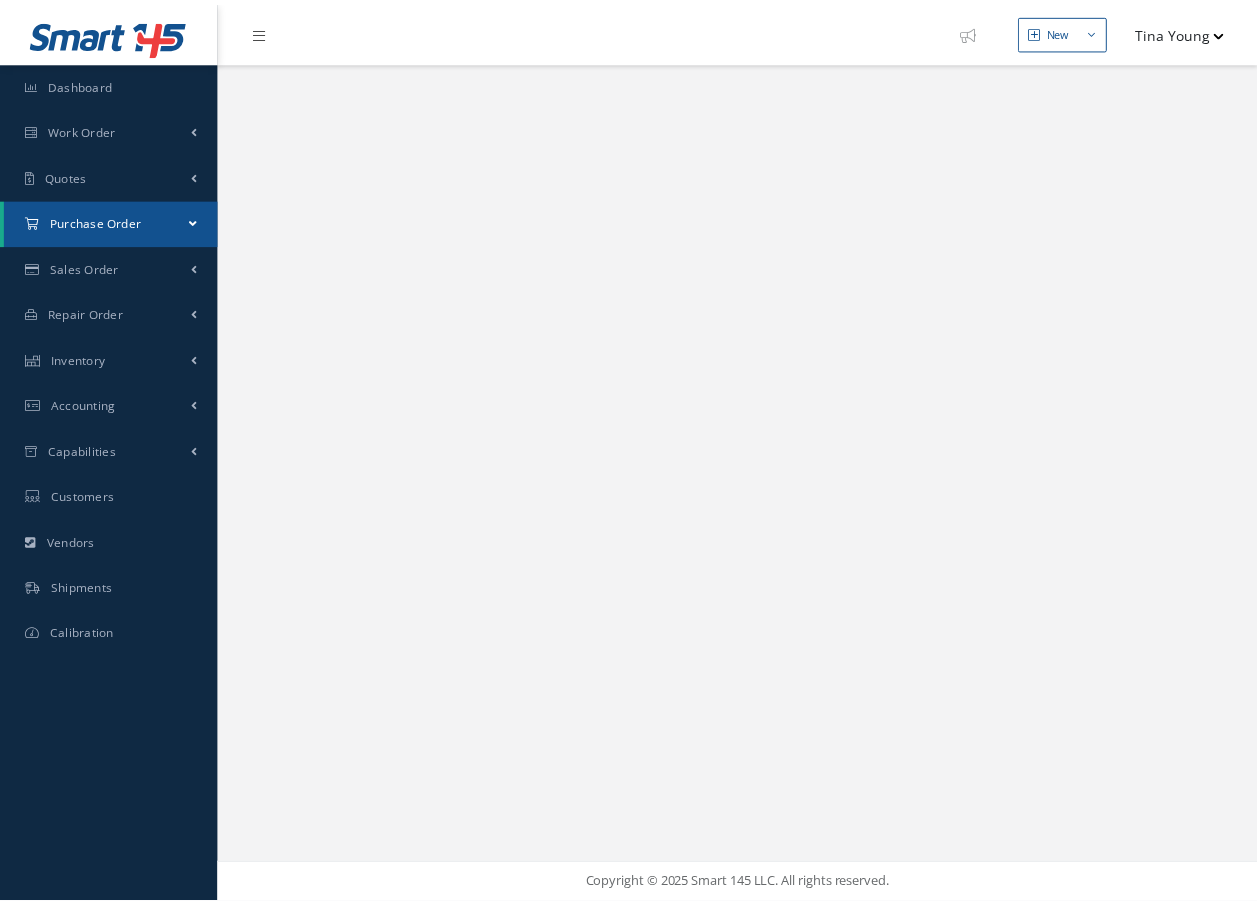scroll, scrollTop: 0, scrollLeft: 0, axis: both 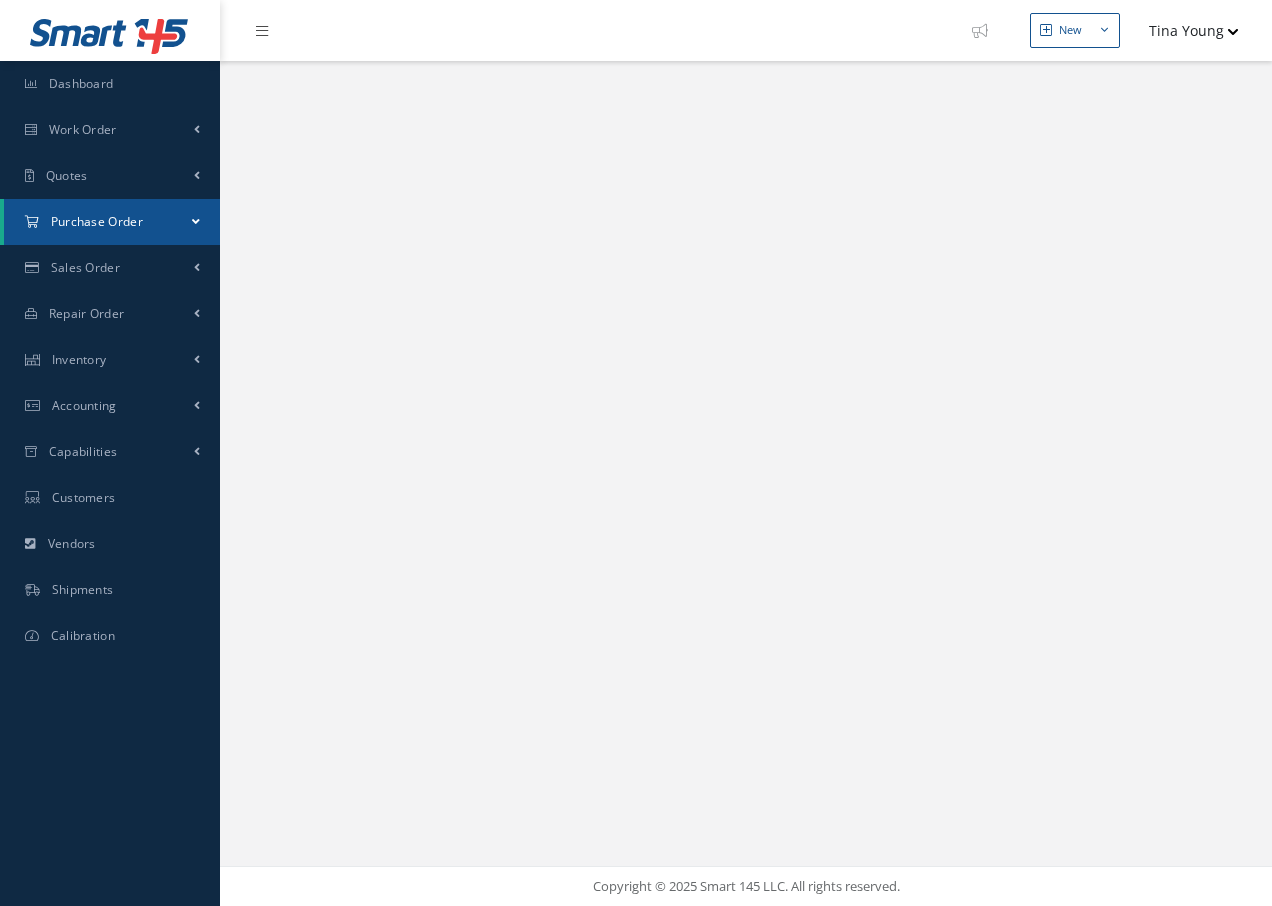 select on "25" 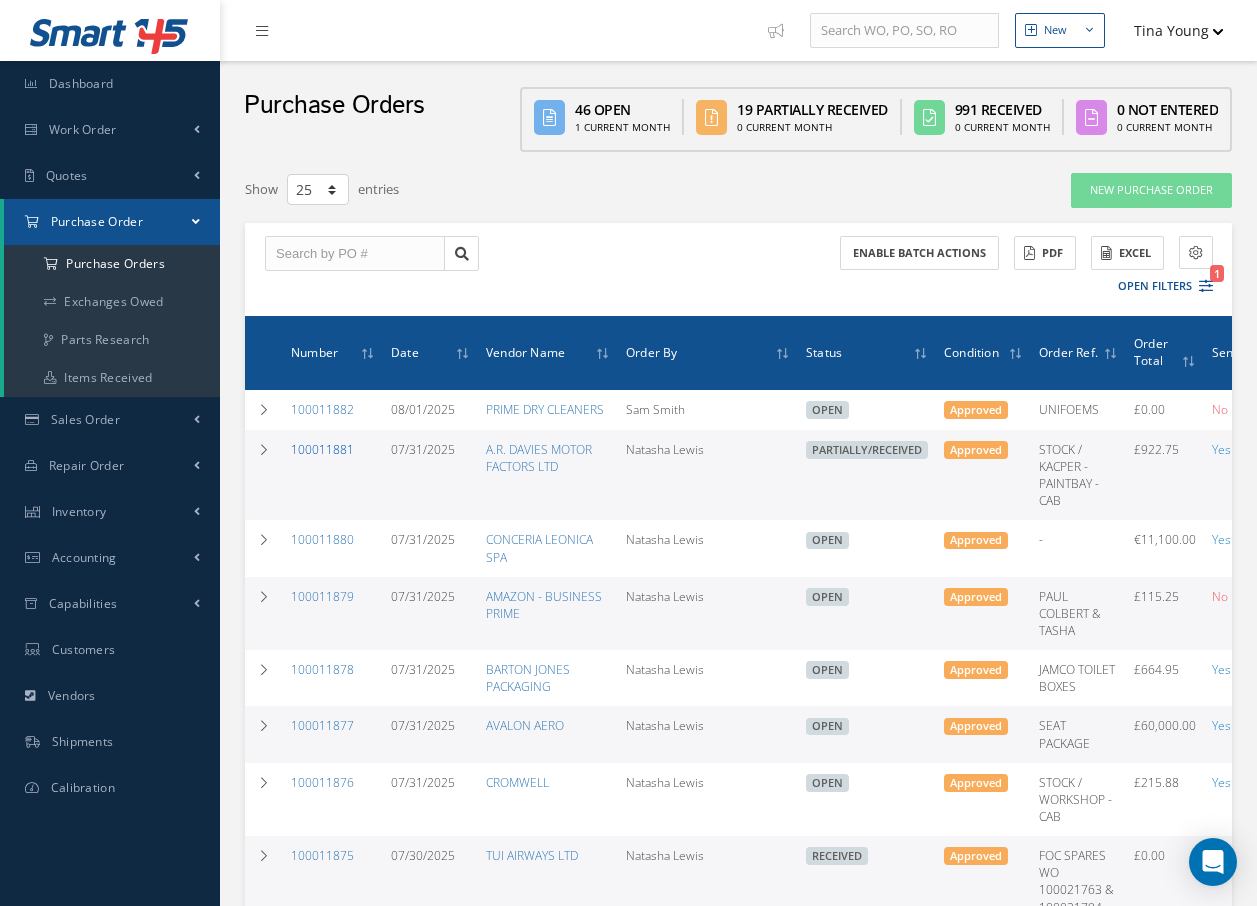 click on "100011881" at bounding box center [322, 449] 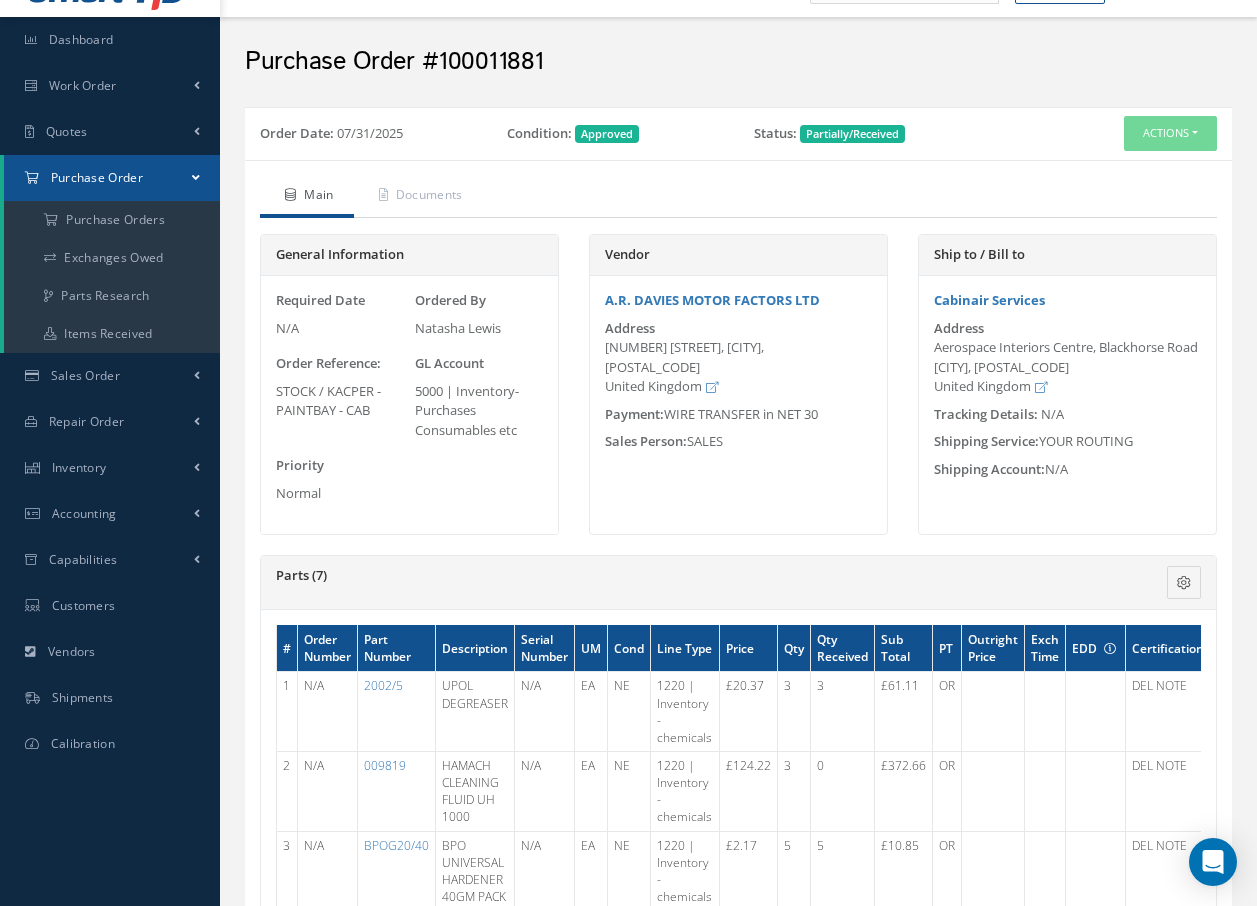 scroll, scrollTop: 0, scrollLeft: 0, axis: both 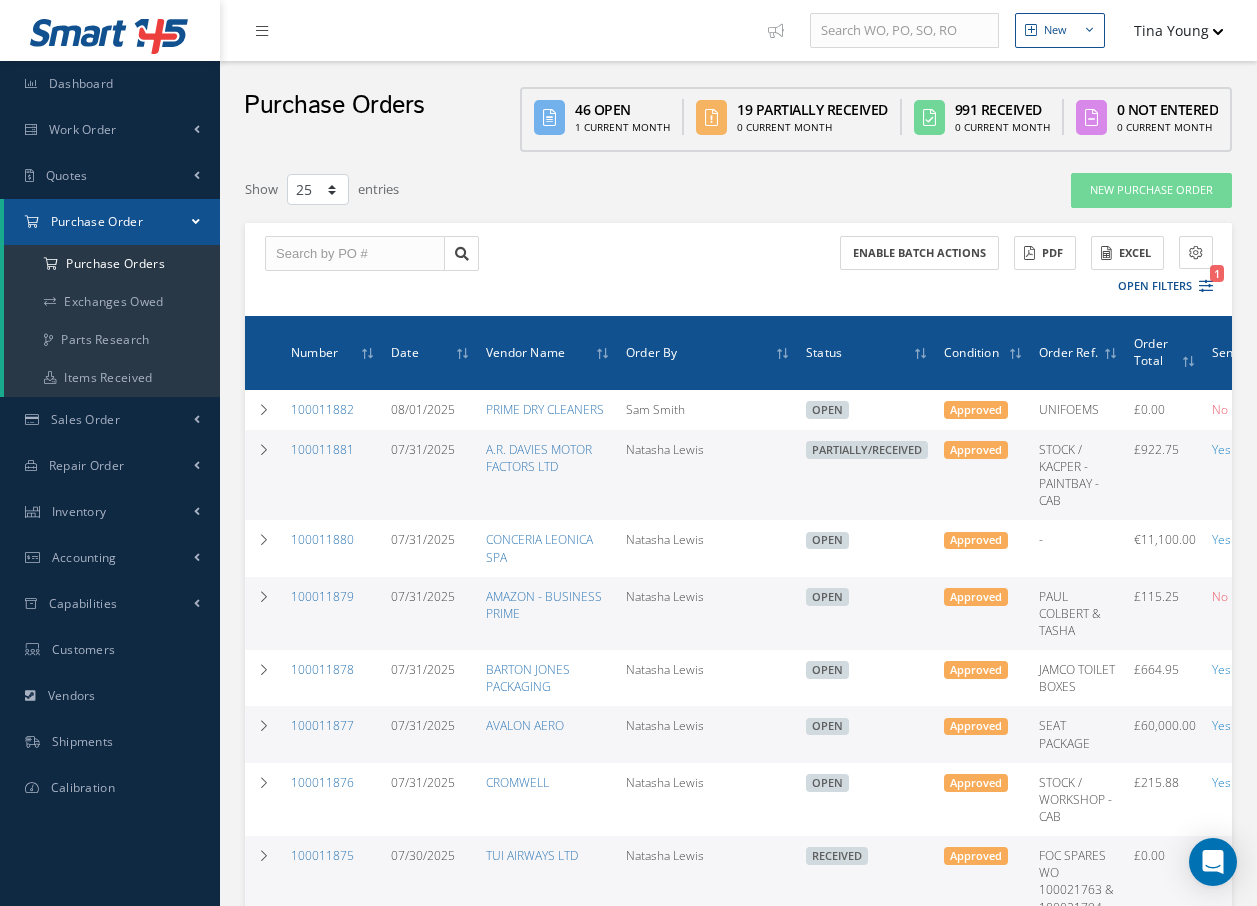 select on "25" 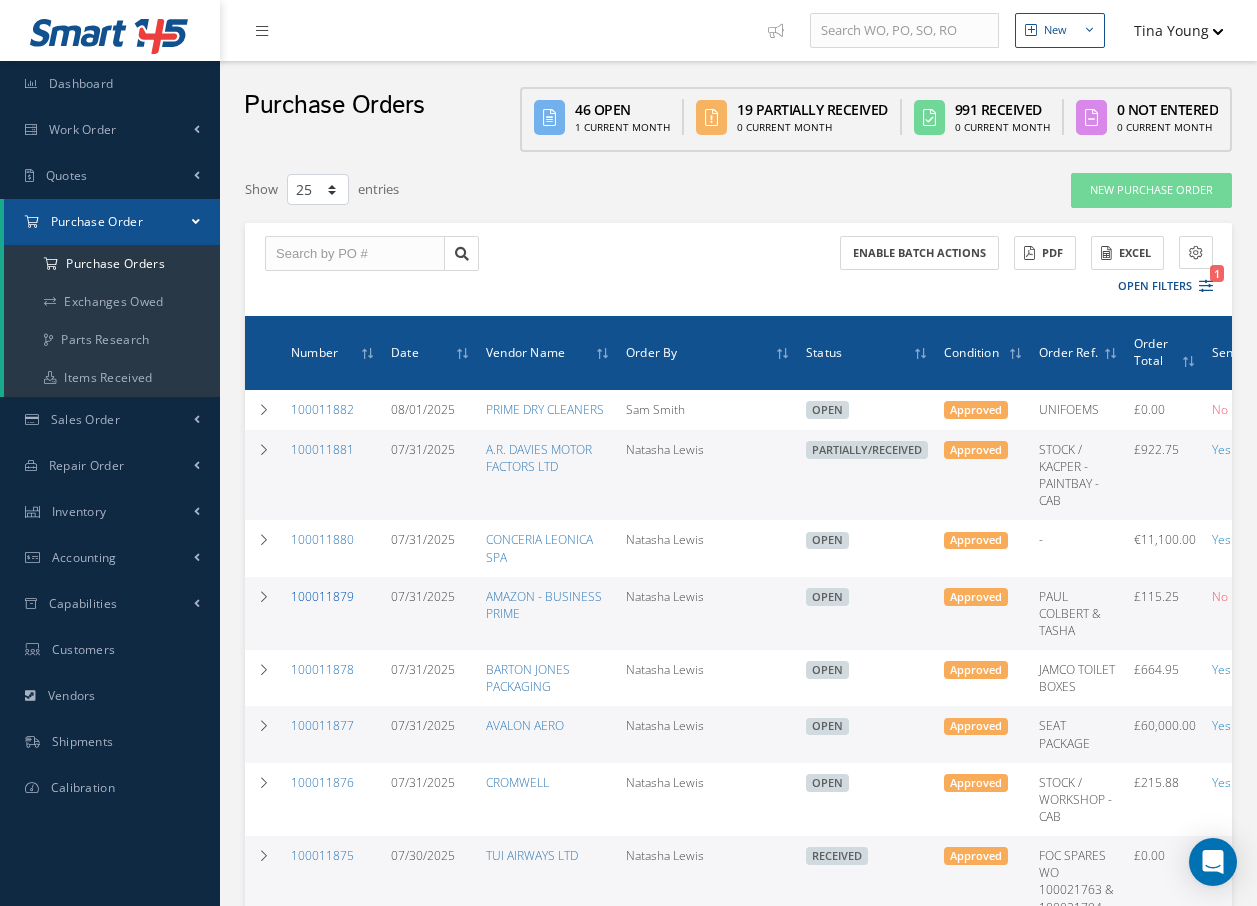 click on "100011879" at bounding box center (322, 596) 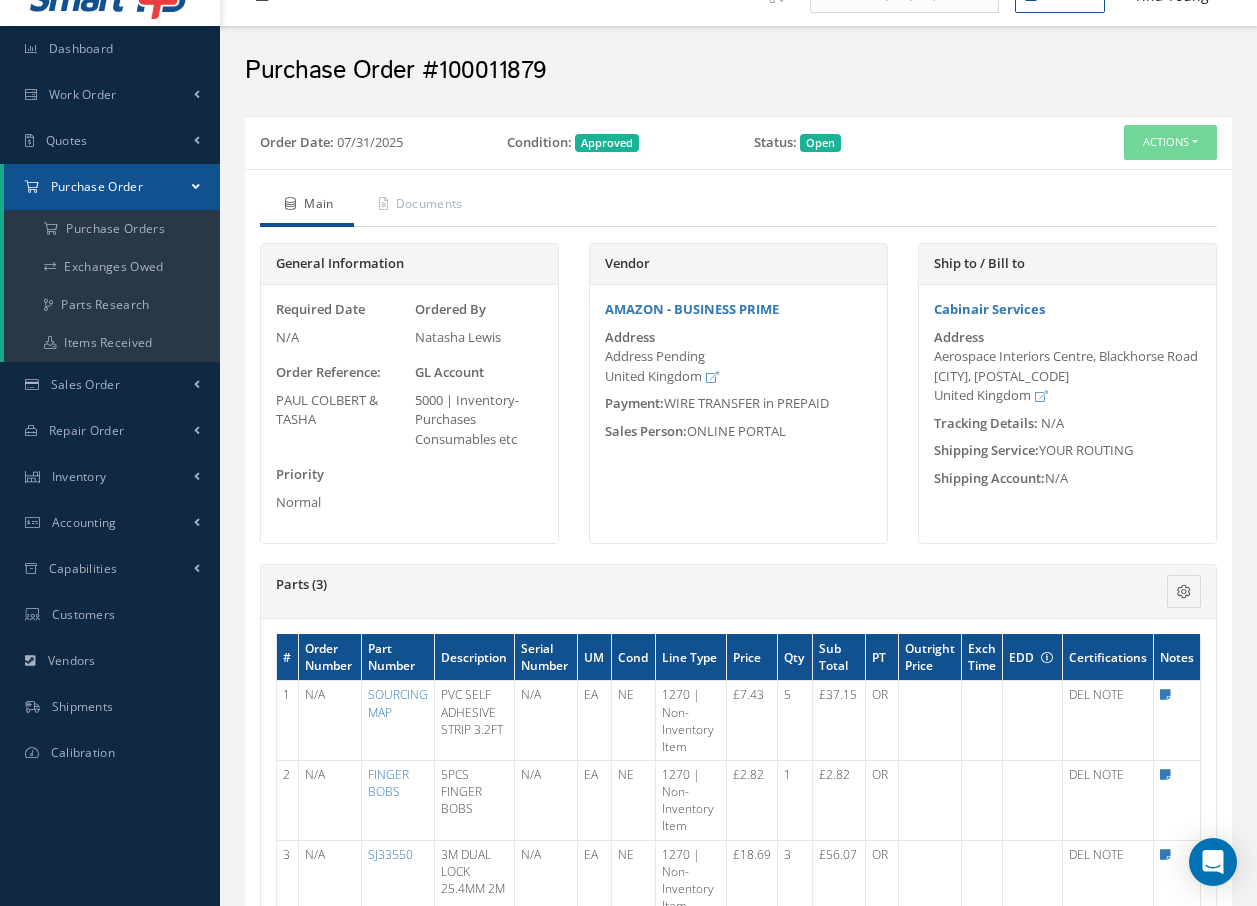 scroll, scrollTop: 0, scrollLeft: 0, axis: both 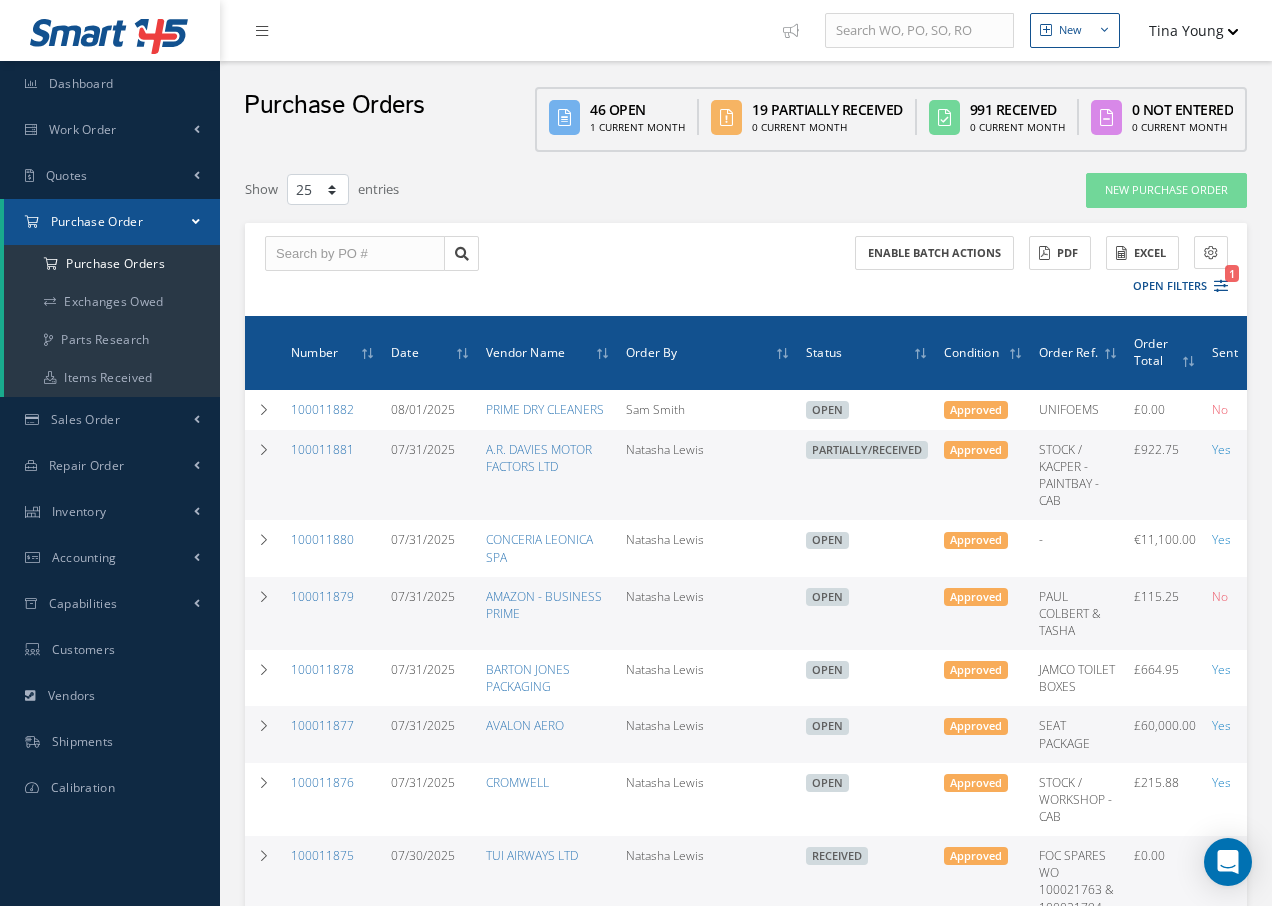 select on "25" 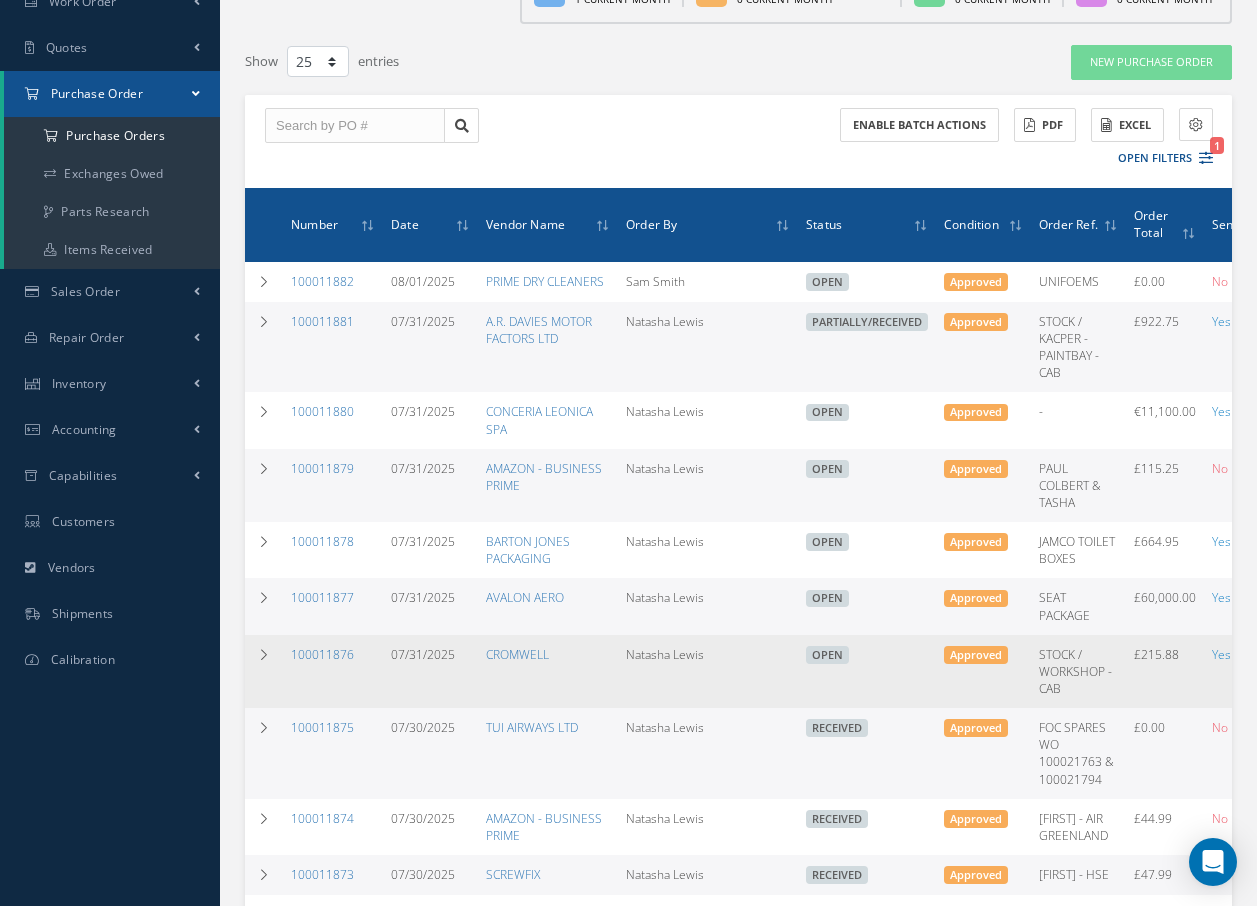 scroll, scrollTop: 200, scrollLeft: 0, axis: vertical 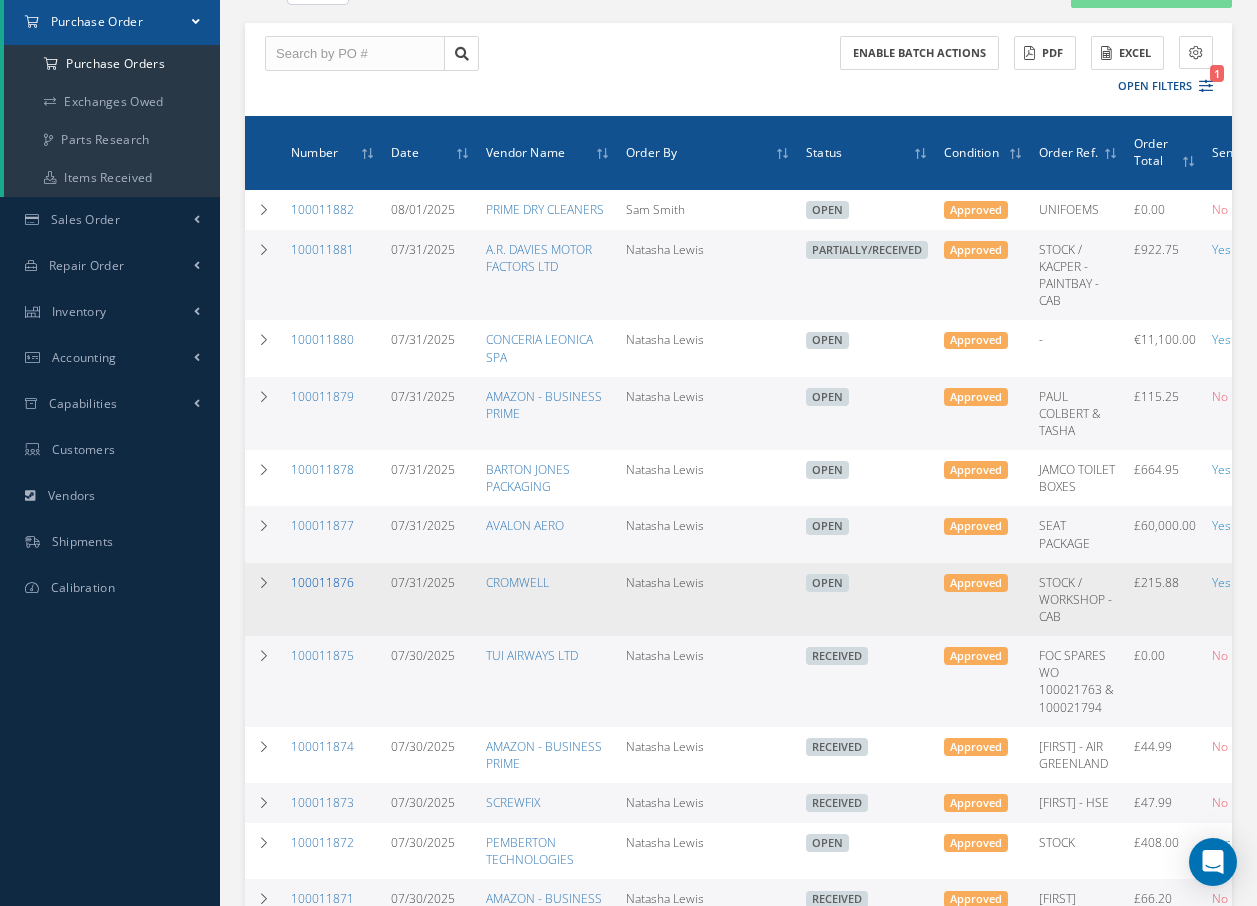 click on "100011876" at bounding box center (322, 582) 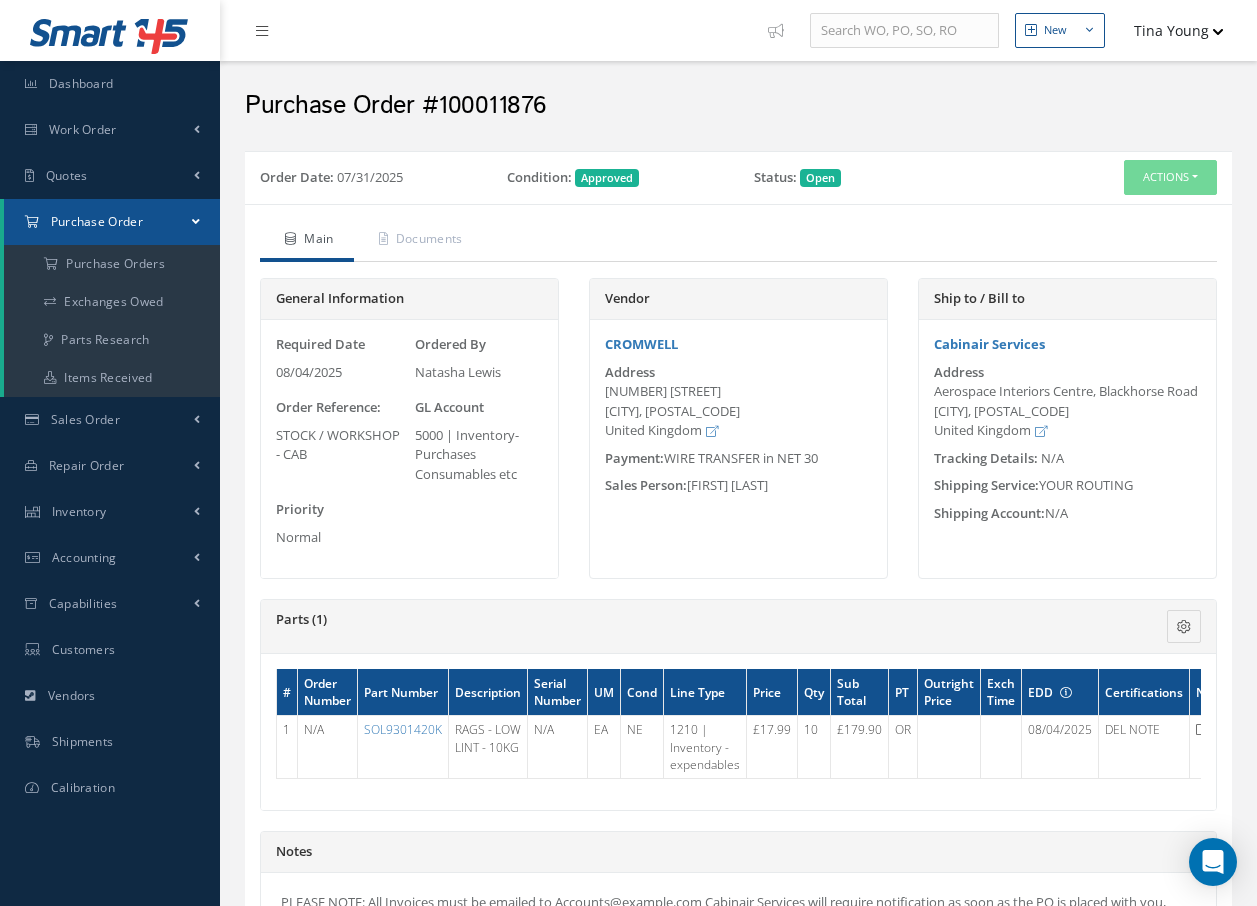scroll, scrollTop: 0, scrollLeft: 0, axis: both 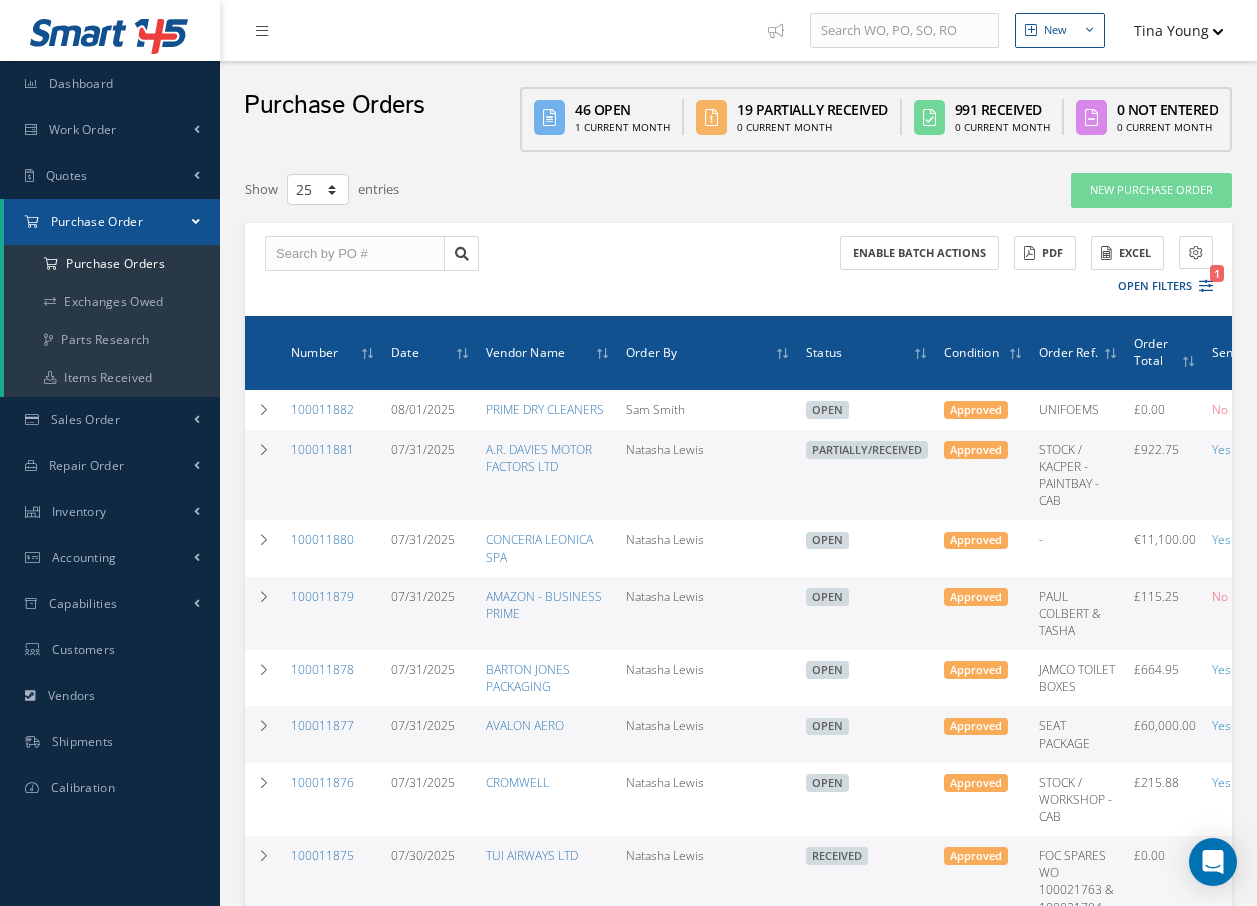select on "25" 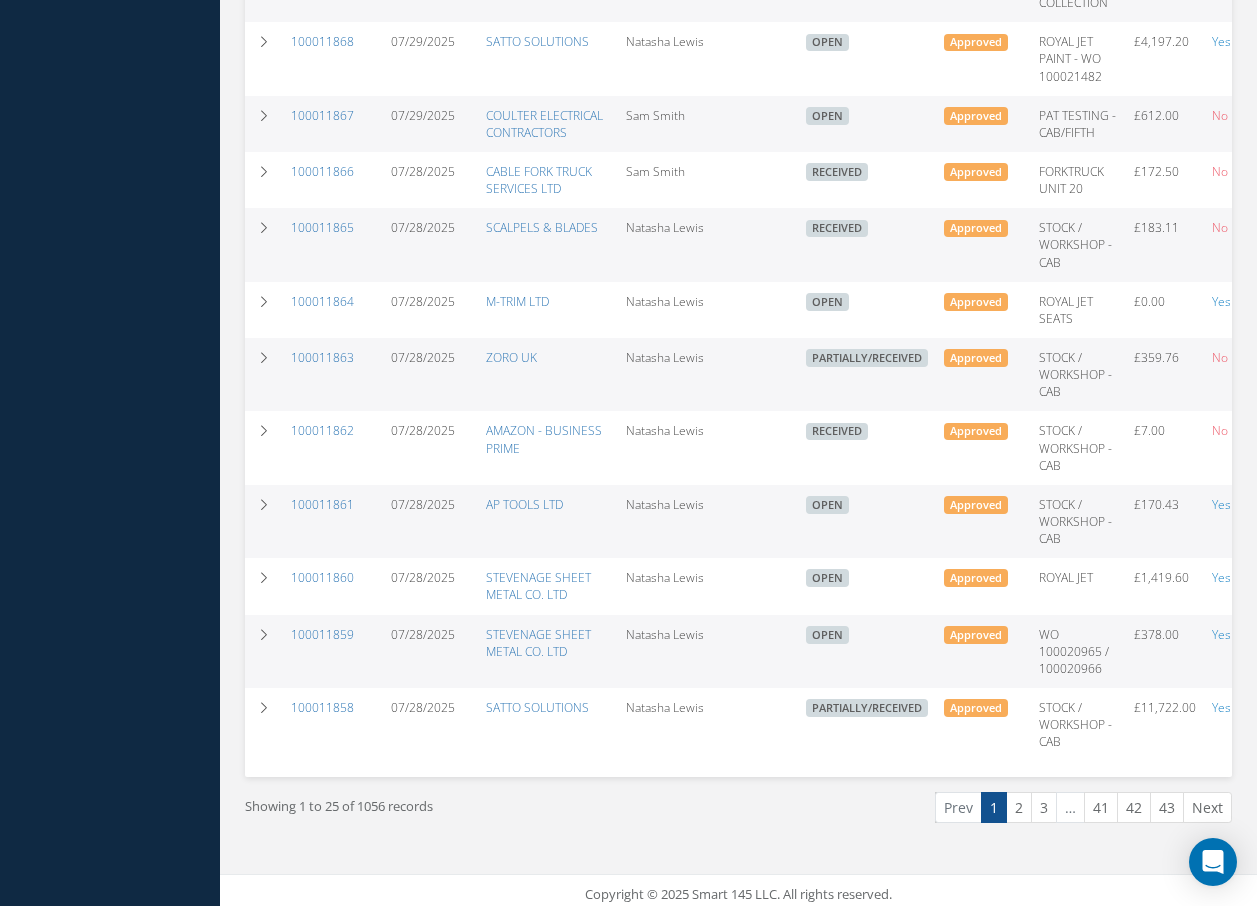 scroll, scrollTop: 1266, scrollLeft: 0, axis: vertical 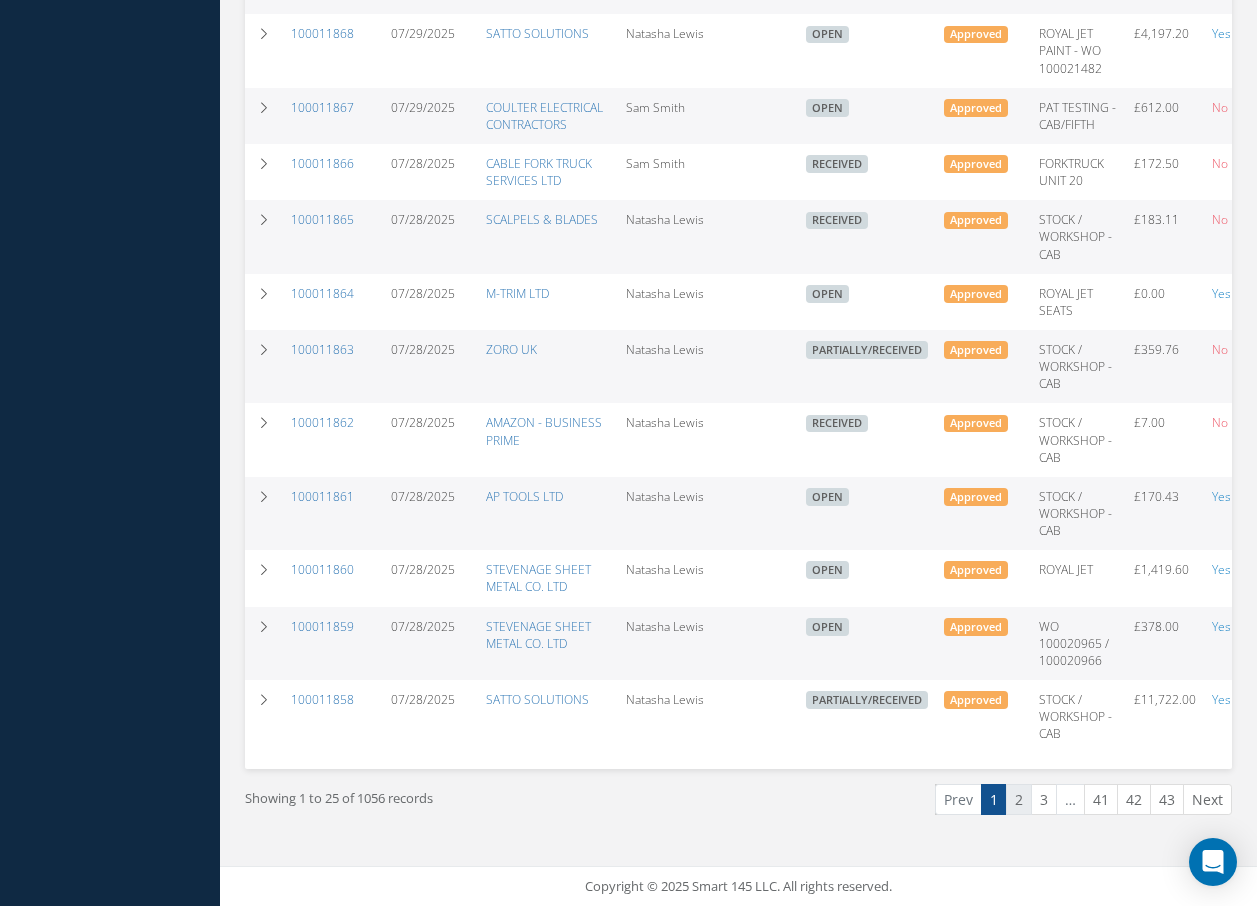 click on "2" at bounding box center (1019, 799) 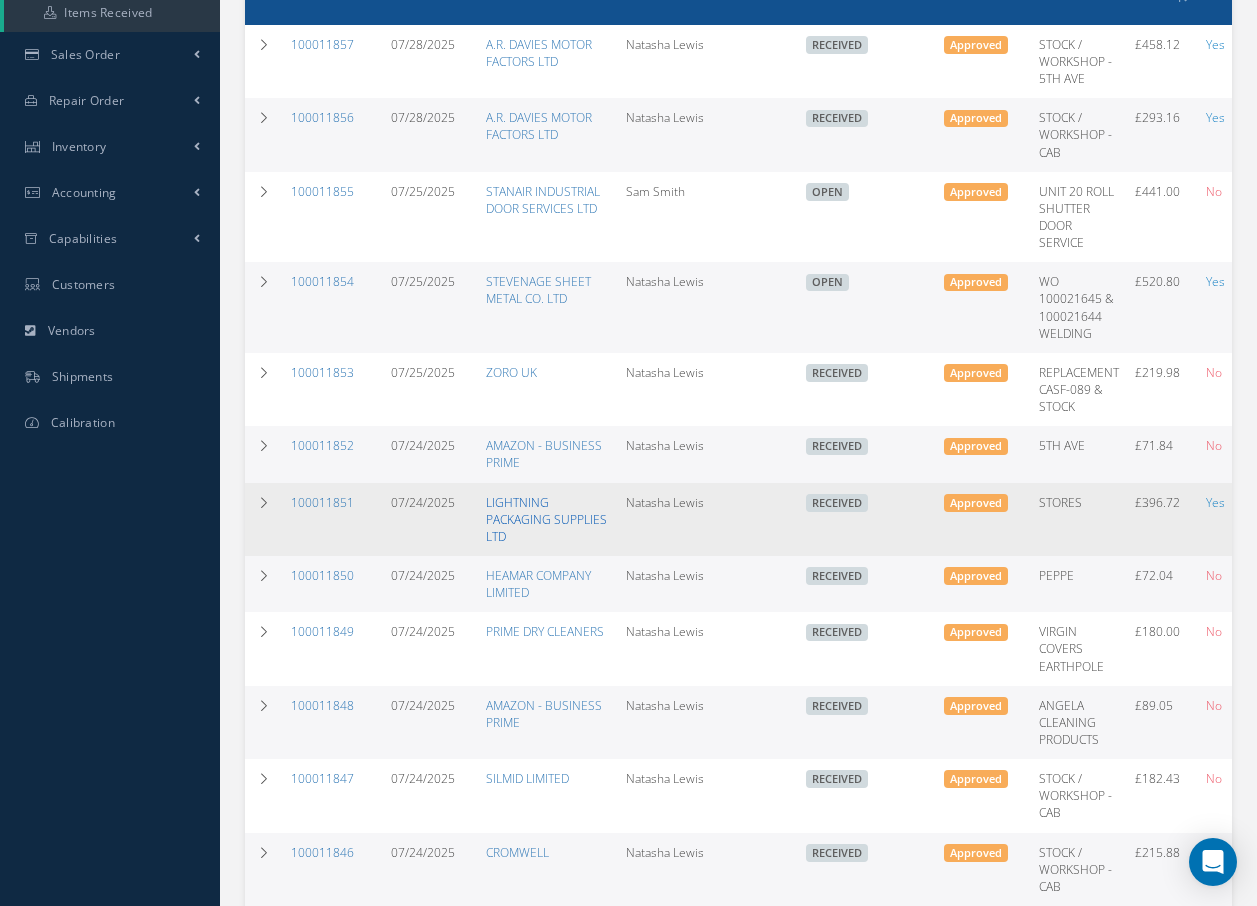 scroll, scrollTop: 400, scrollLeft: 0, axis: vertical 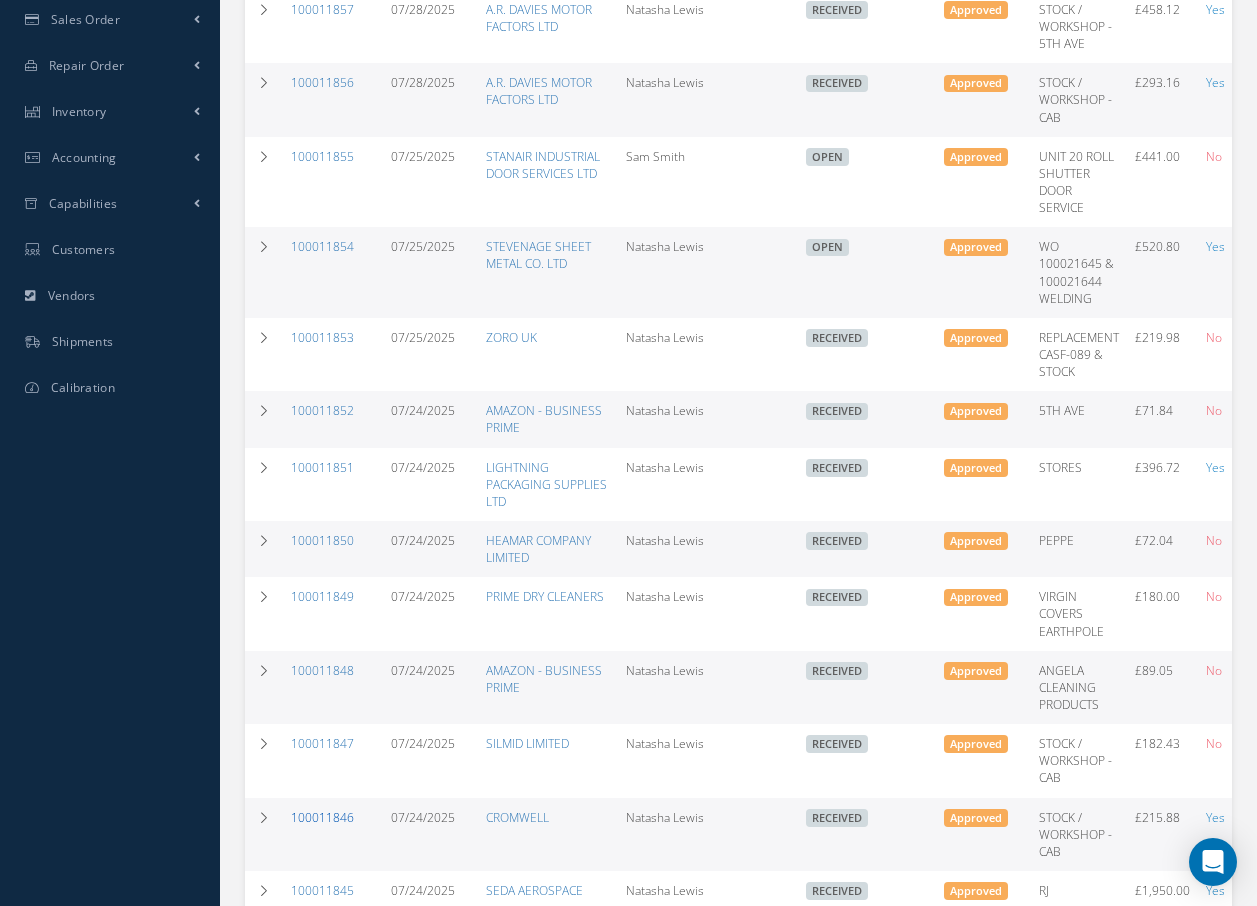 click on "100011846" at bounding box center (322, 817) 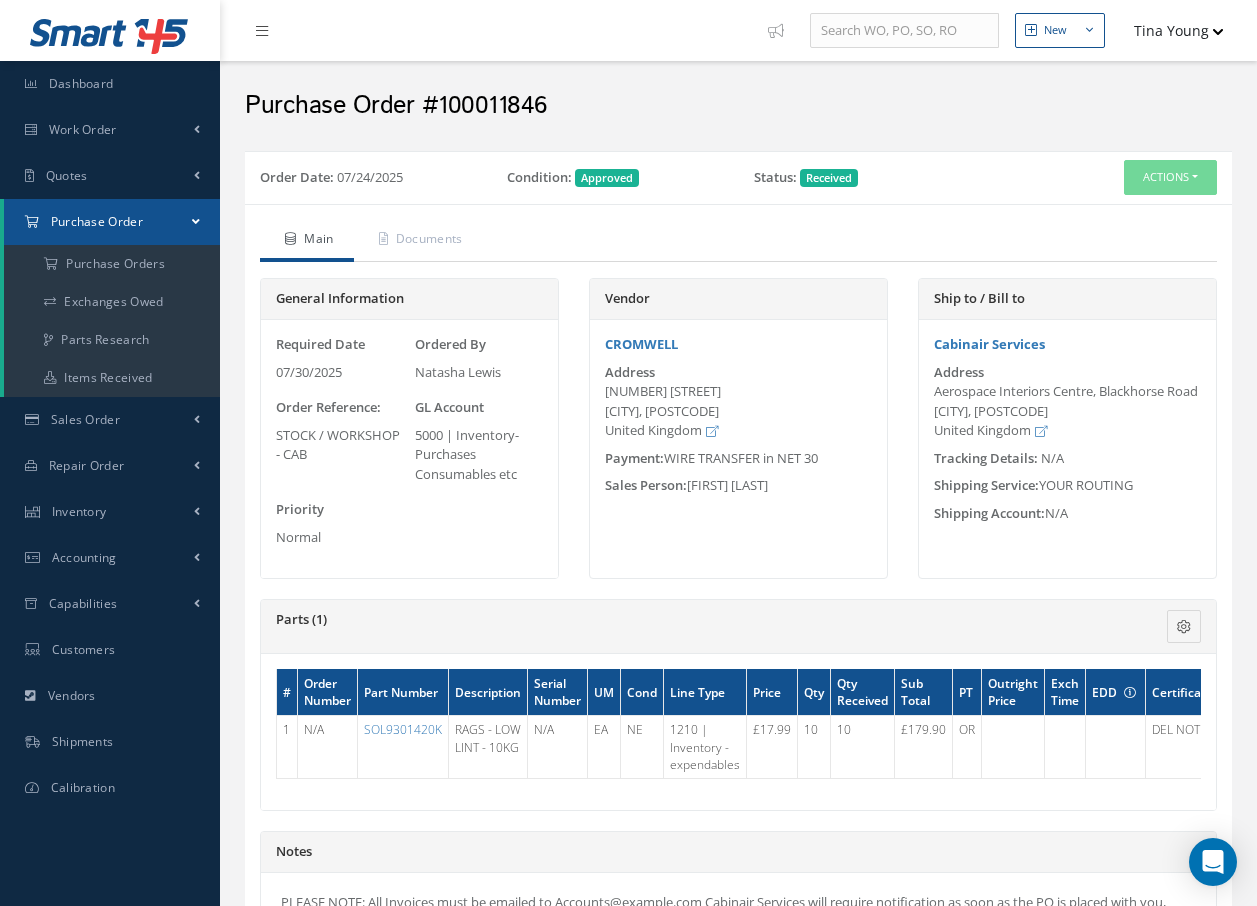 scroll, scrollTop: 0, scrollLeft: 0, axis: both 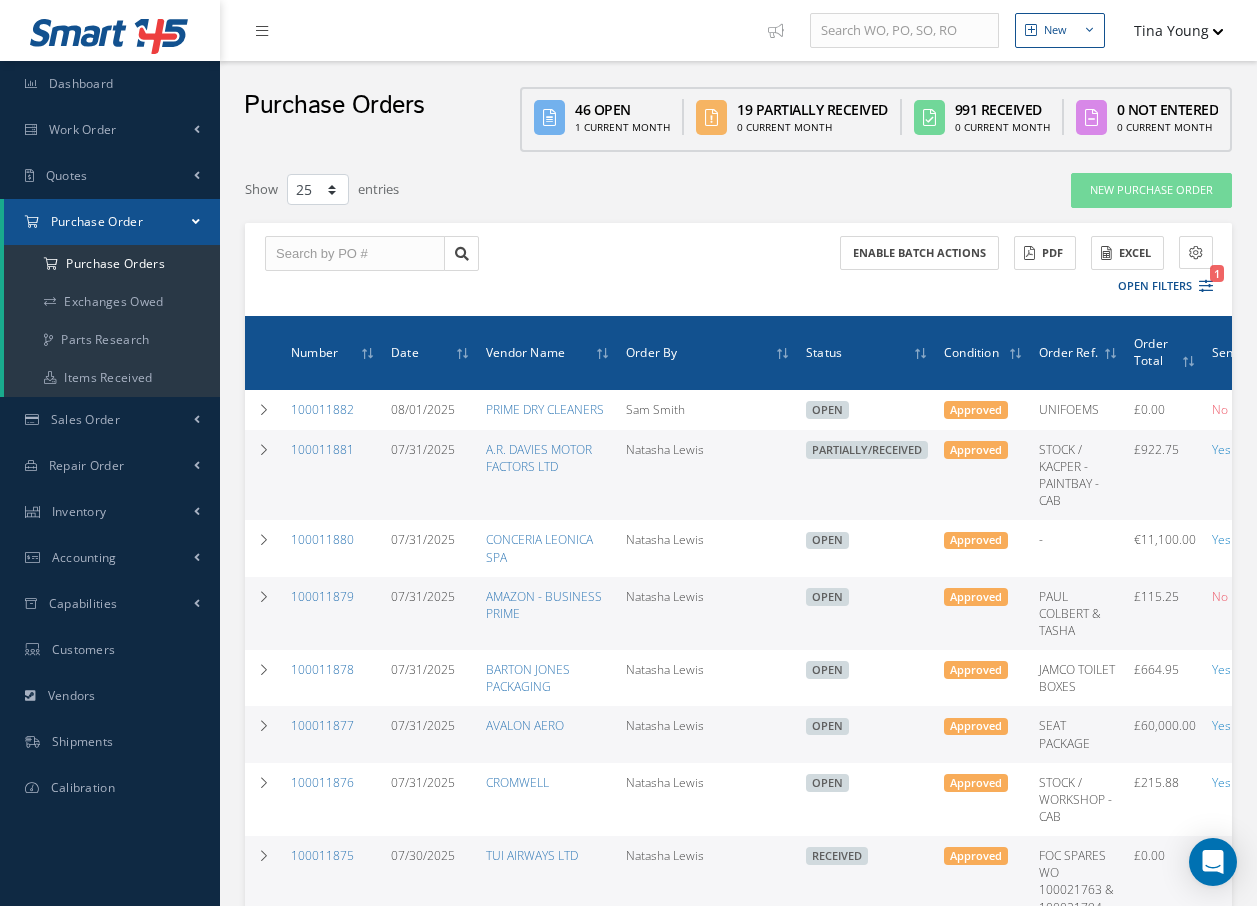 select on "25" 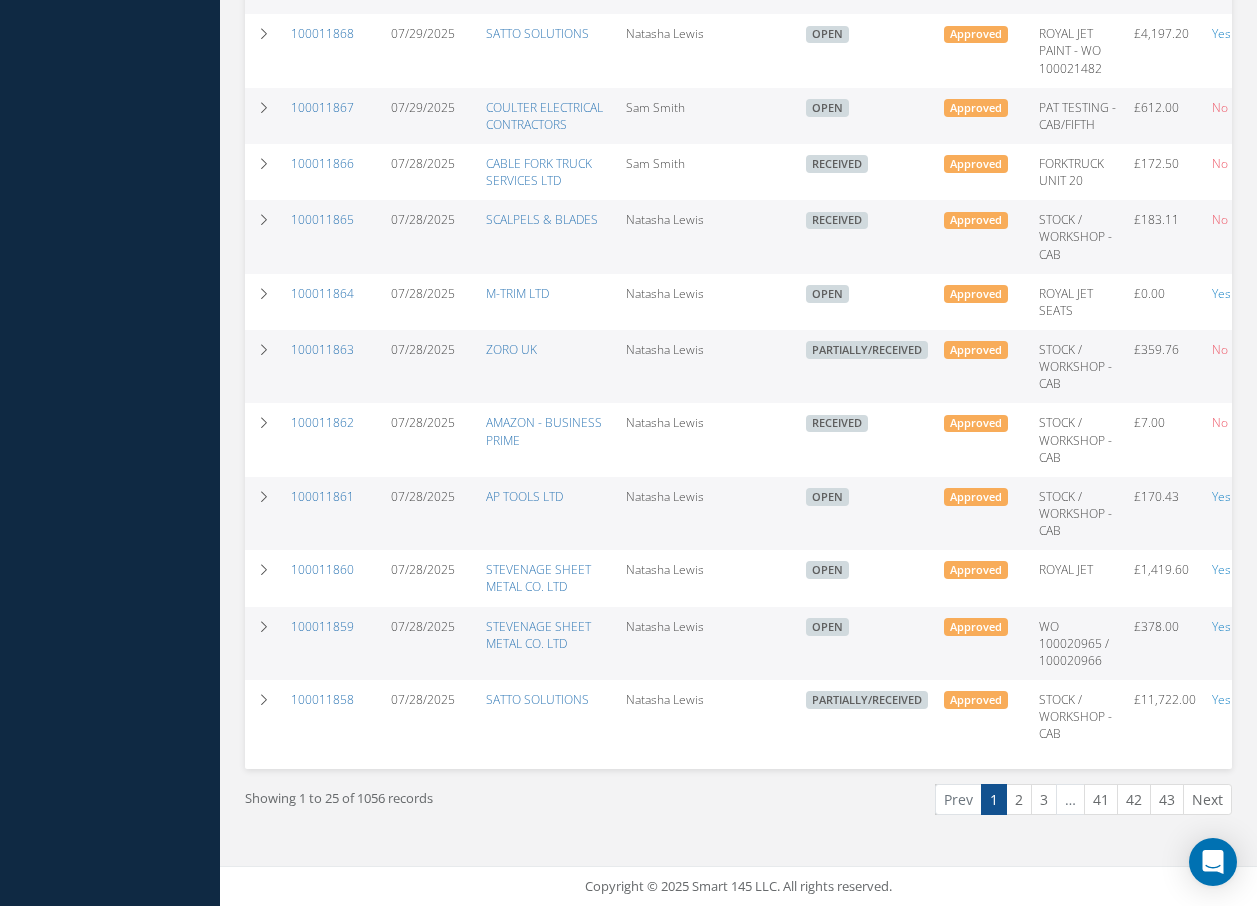 scroll, scrollTop: 1266, scrollLeft: 0, axis: vertical 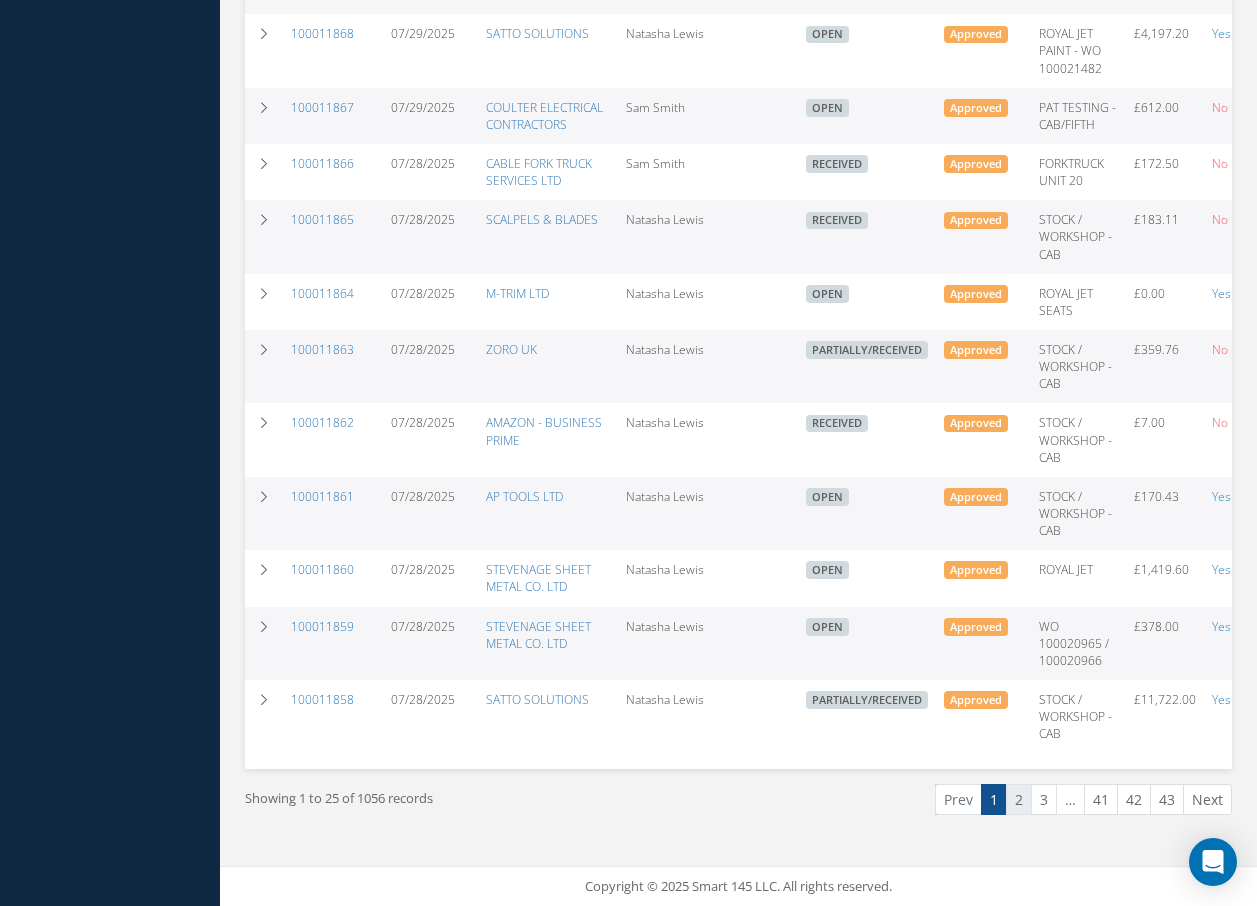 click on "2" at bounding box center (1019, 799) 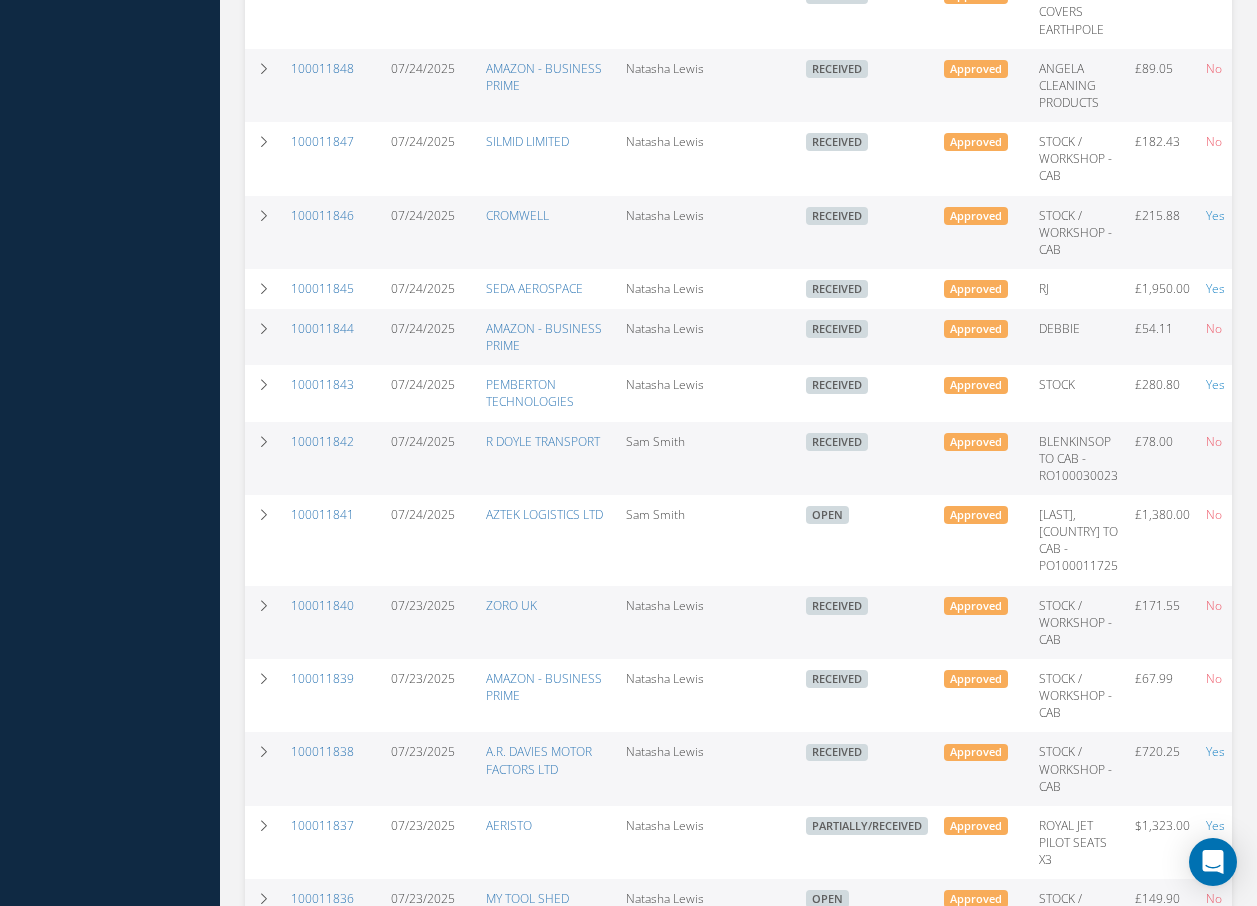 scroll, scrollTop: 1000, scrollLeft: 0, axis: vertical 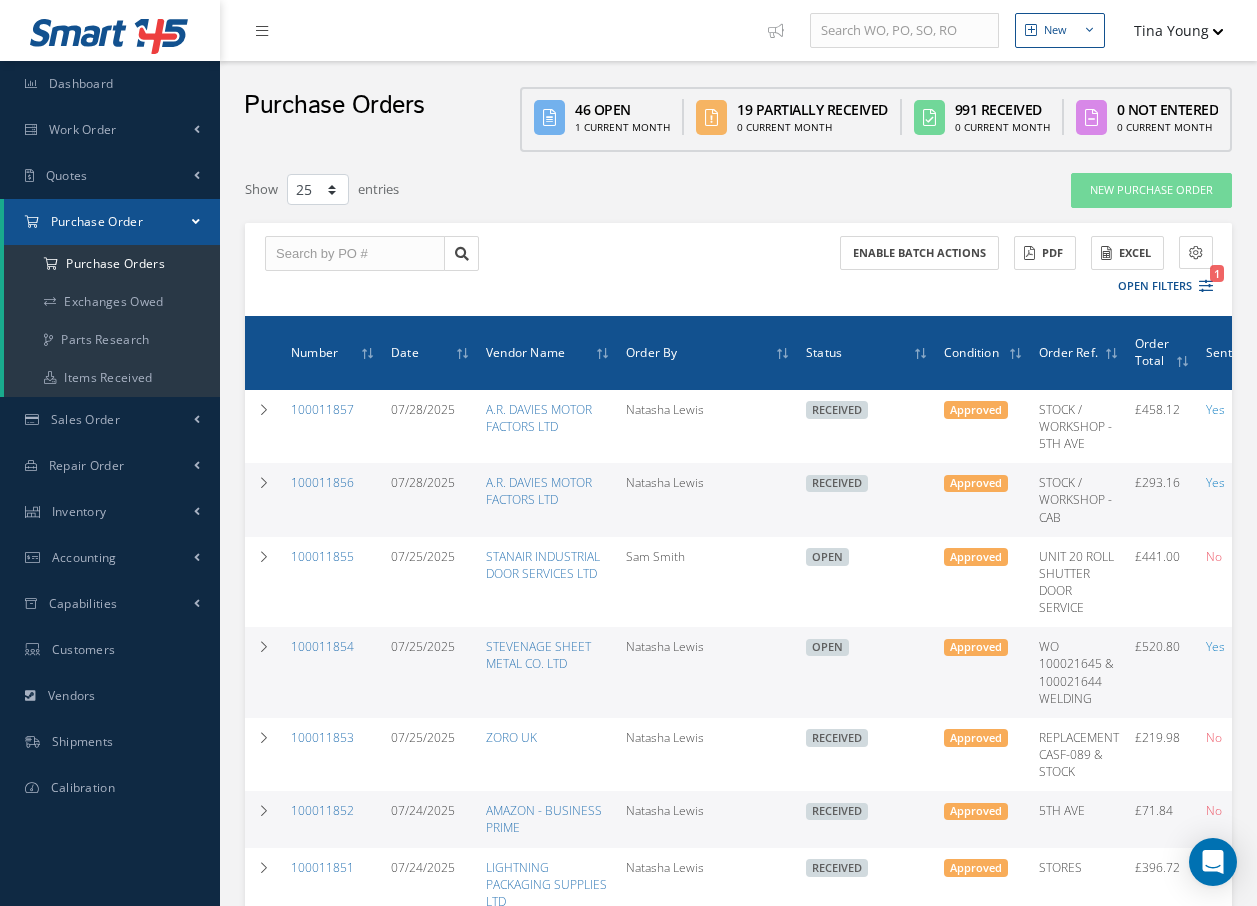 click on "Purchase Order" at bounding box center [97, 221] 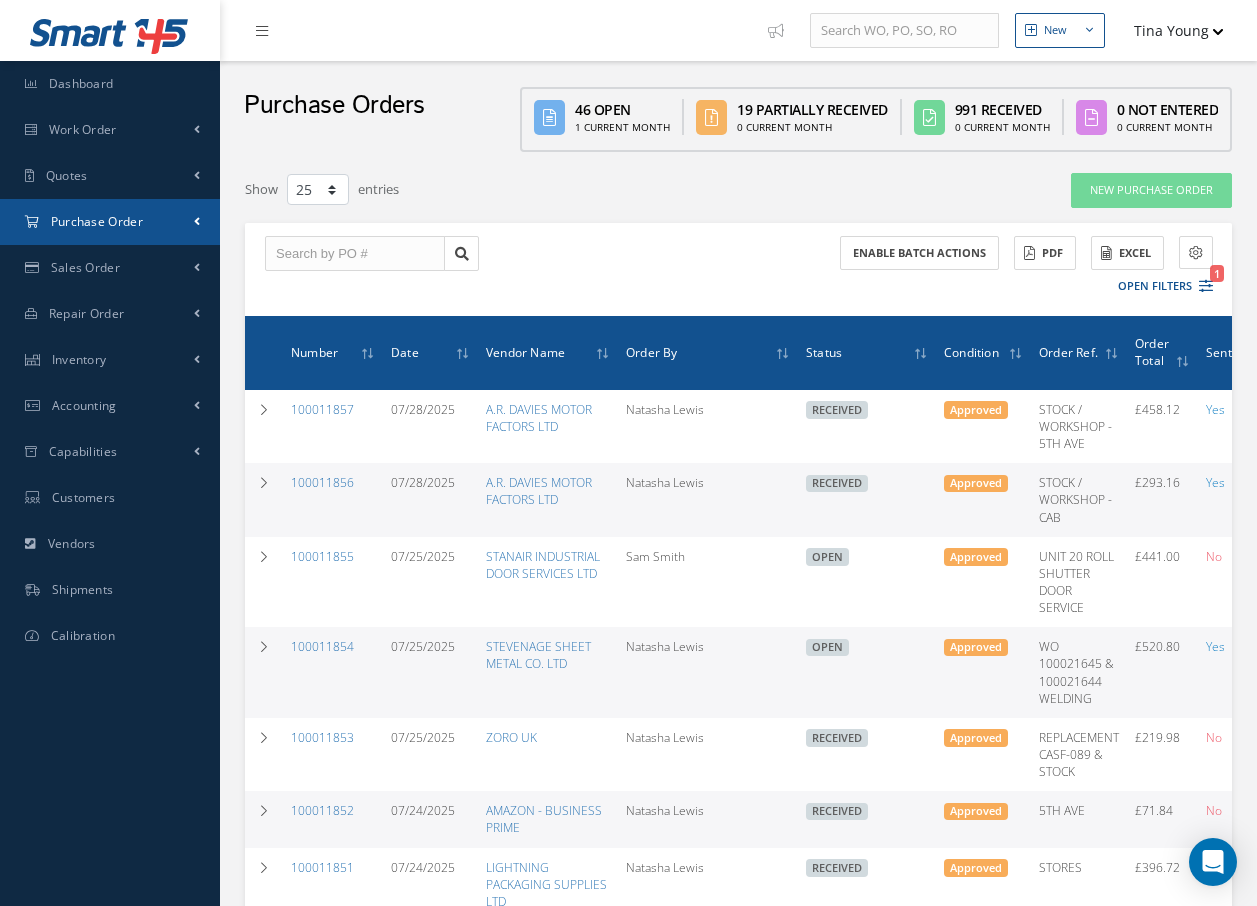 click on "Purchase Order" at bounding box center (97, 221) 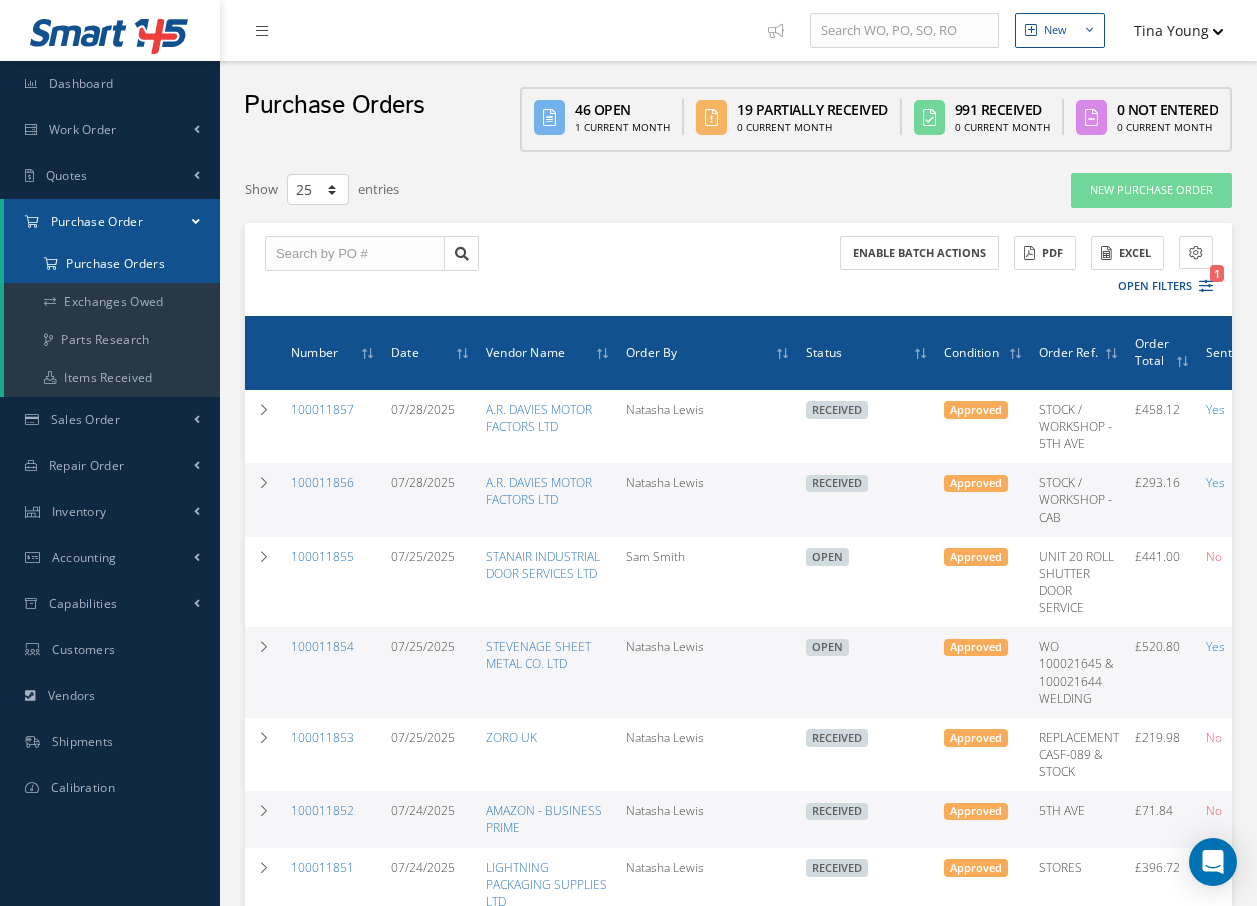 click on "Purchase Orders" at bounding box center (112, 264) 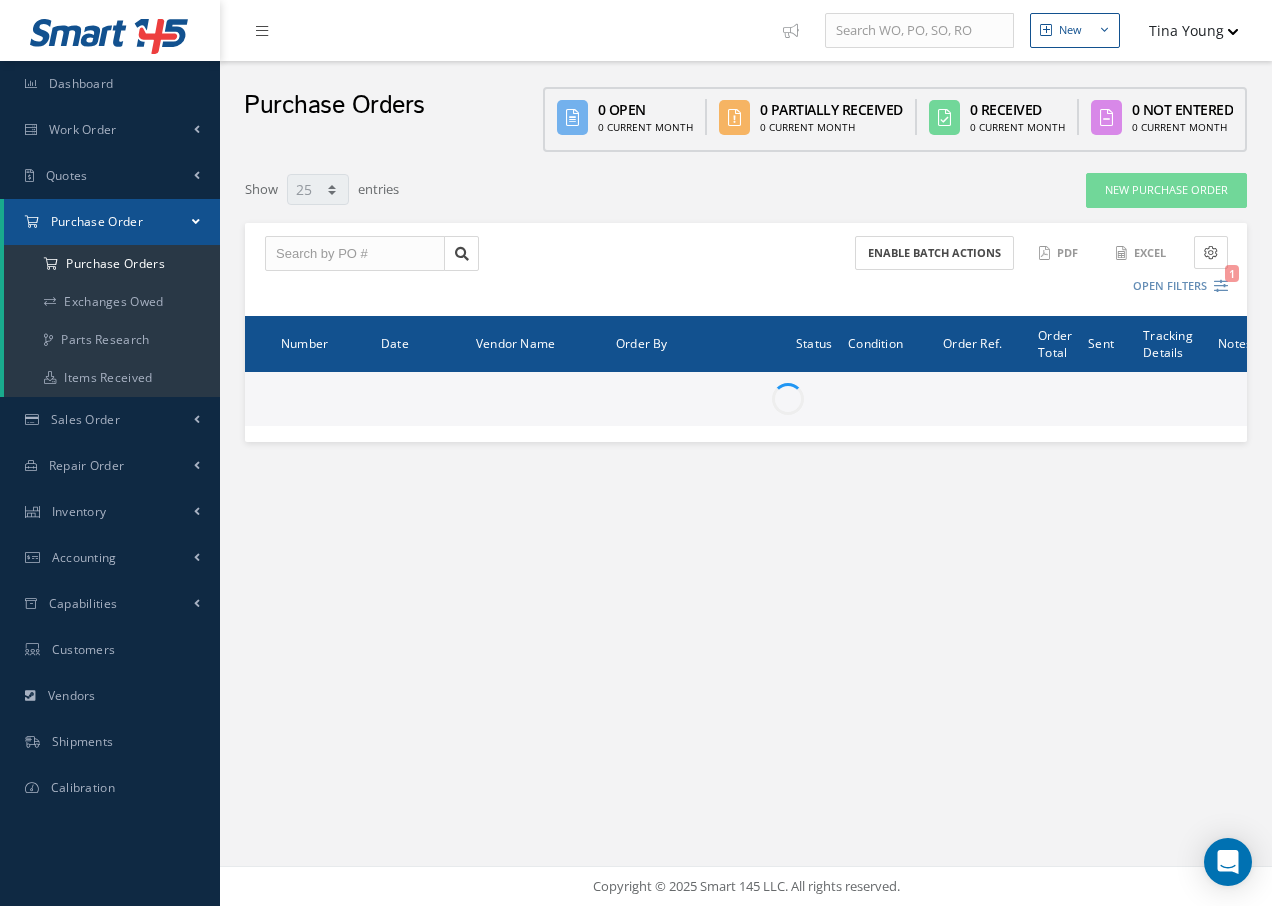select on "25" 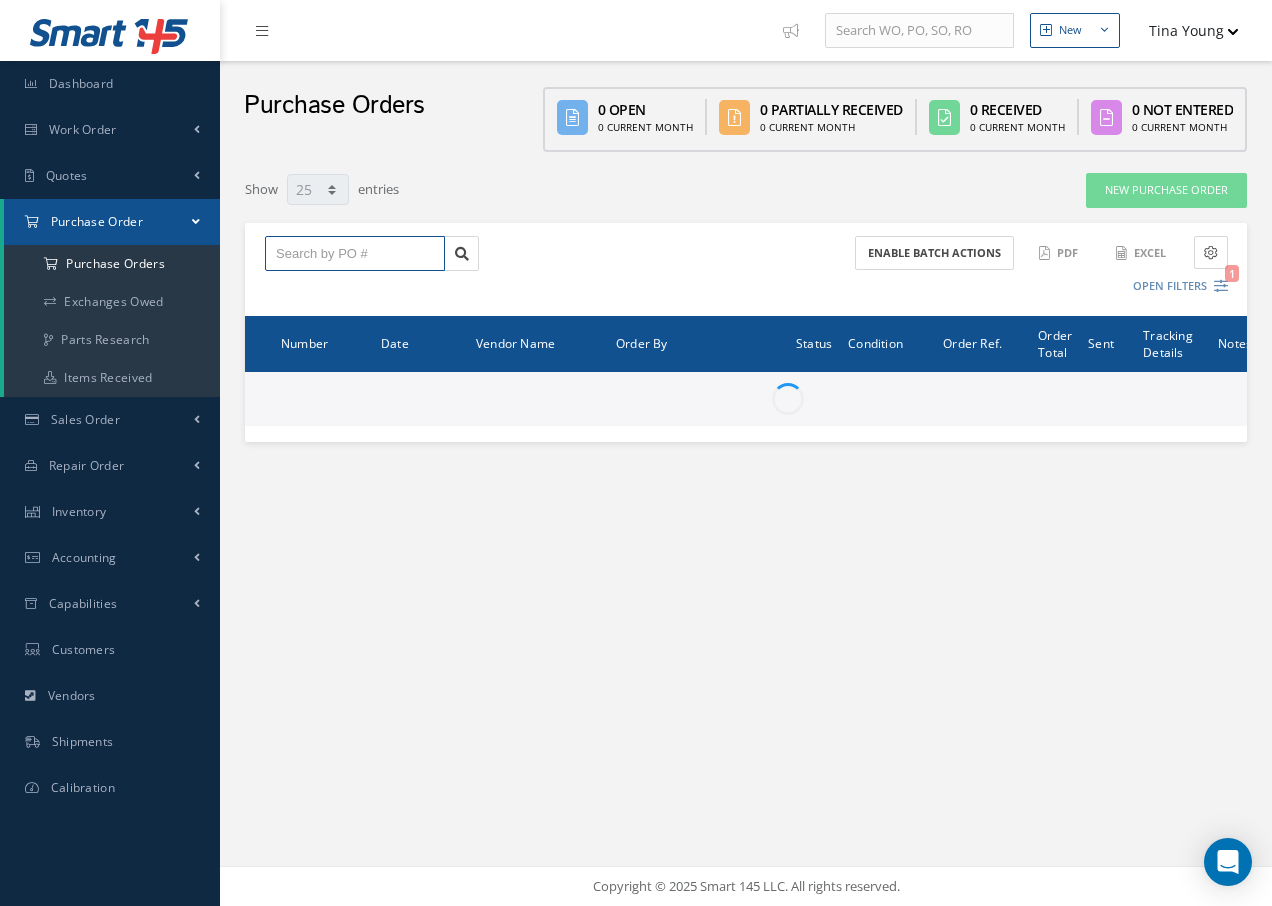 click at bounding box center (355, 254) 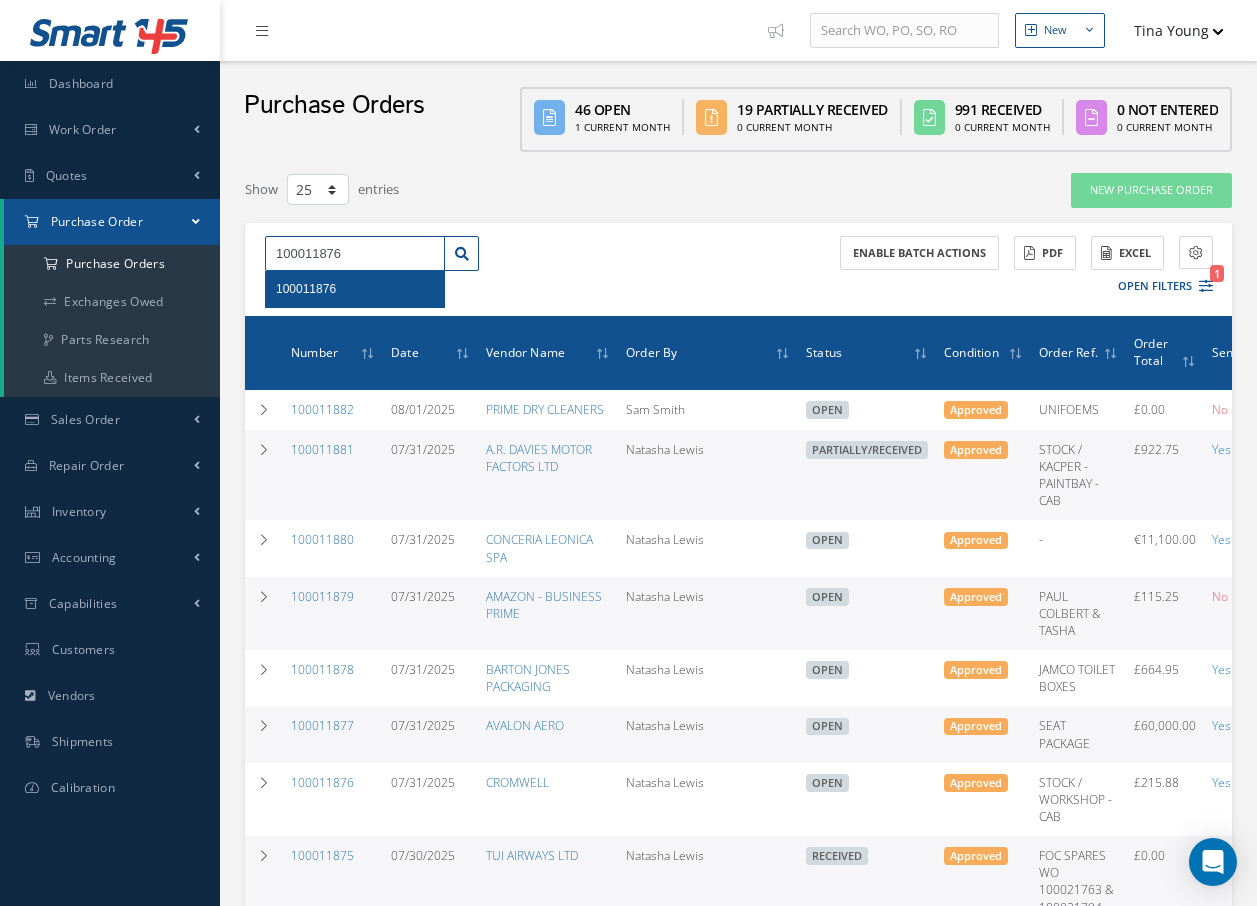 type on "100011876" 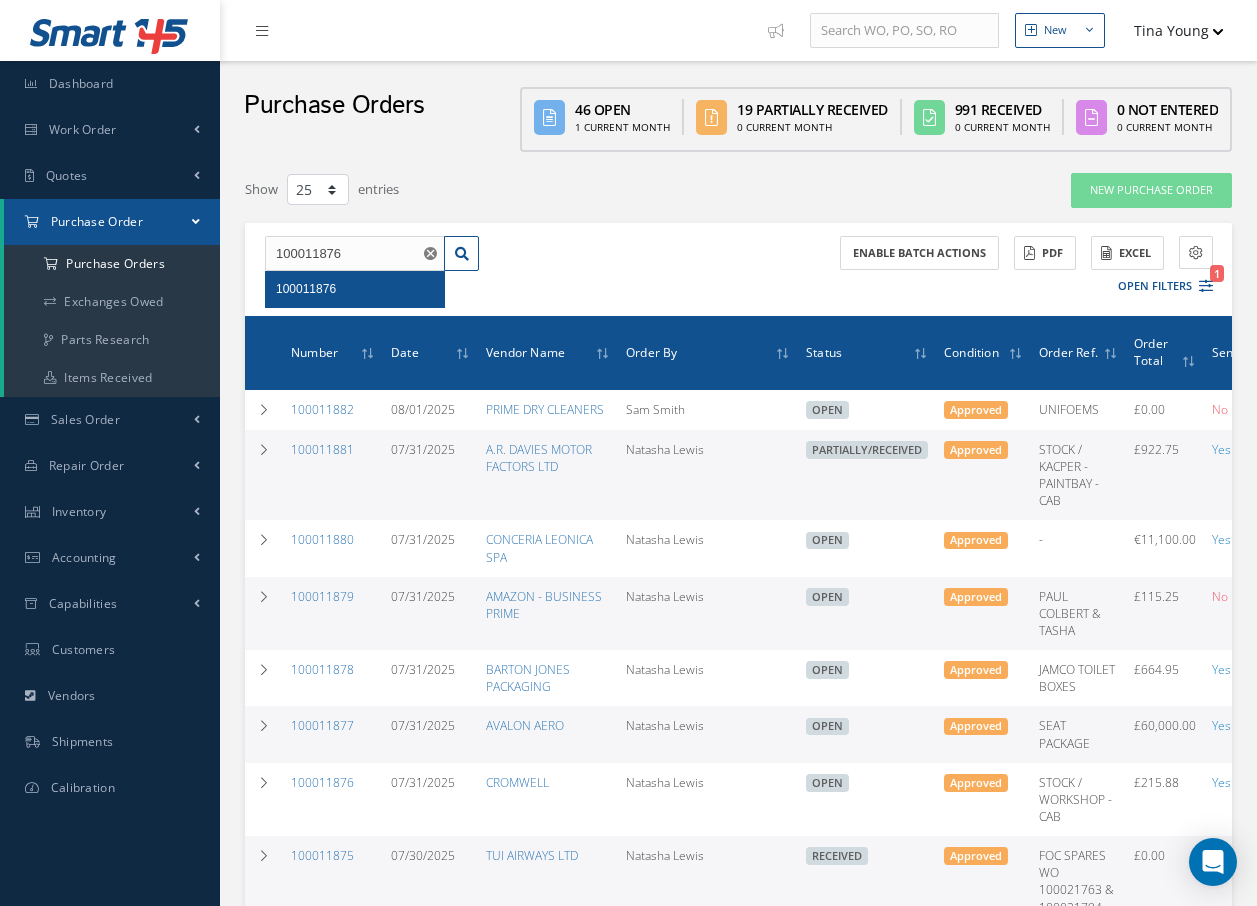 click on "100011876" at bounding box center [306, 289] 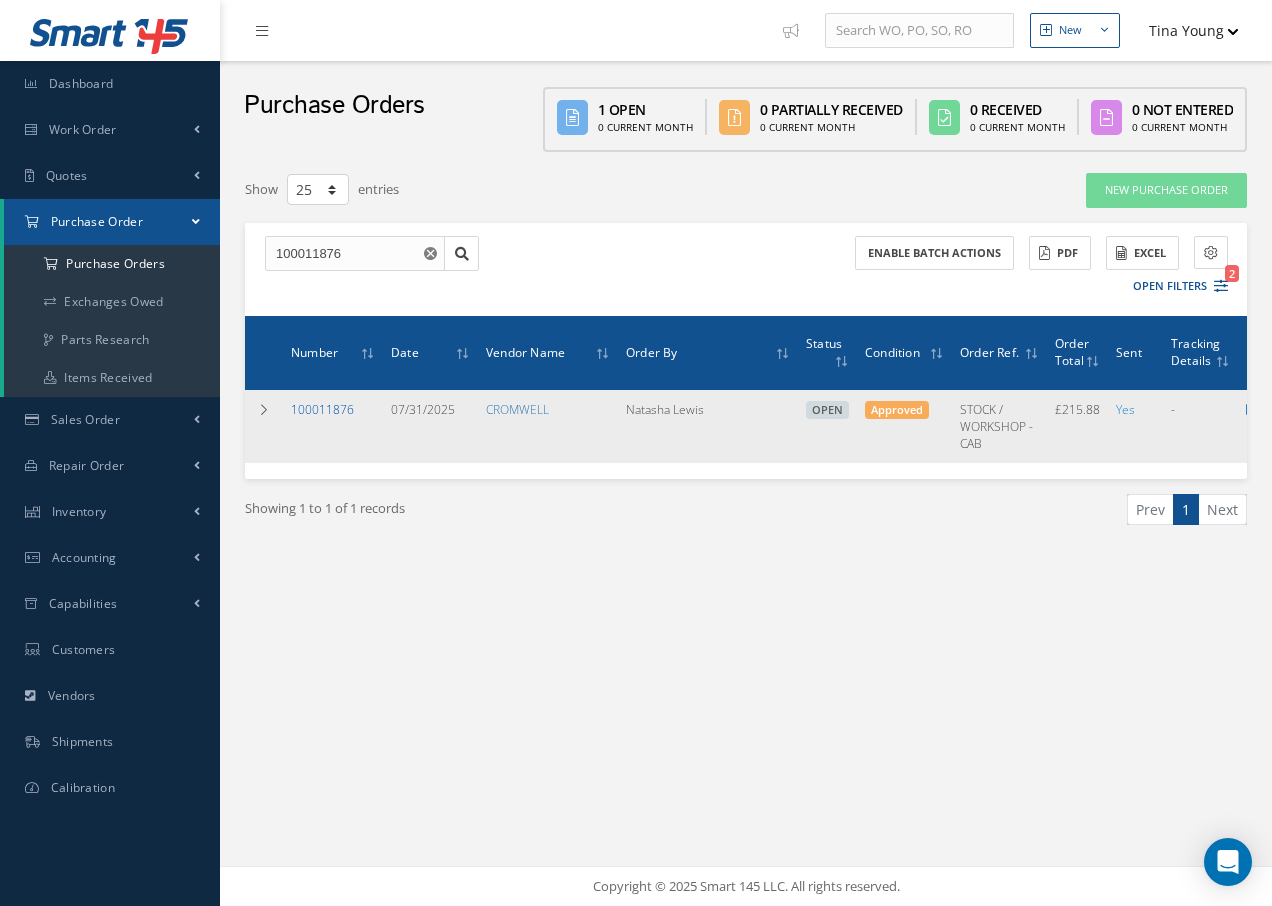 click on "100011876" at bounding box center [322, 409] 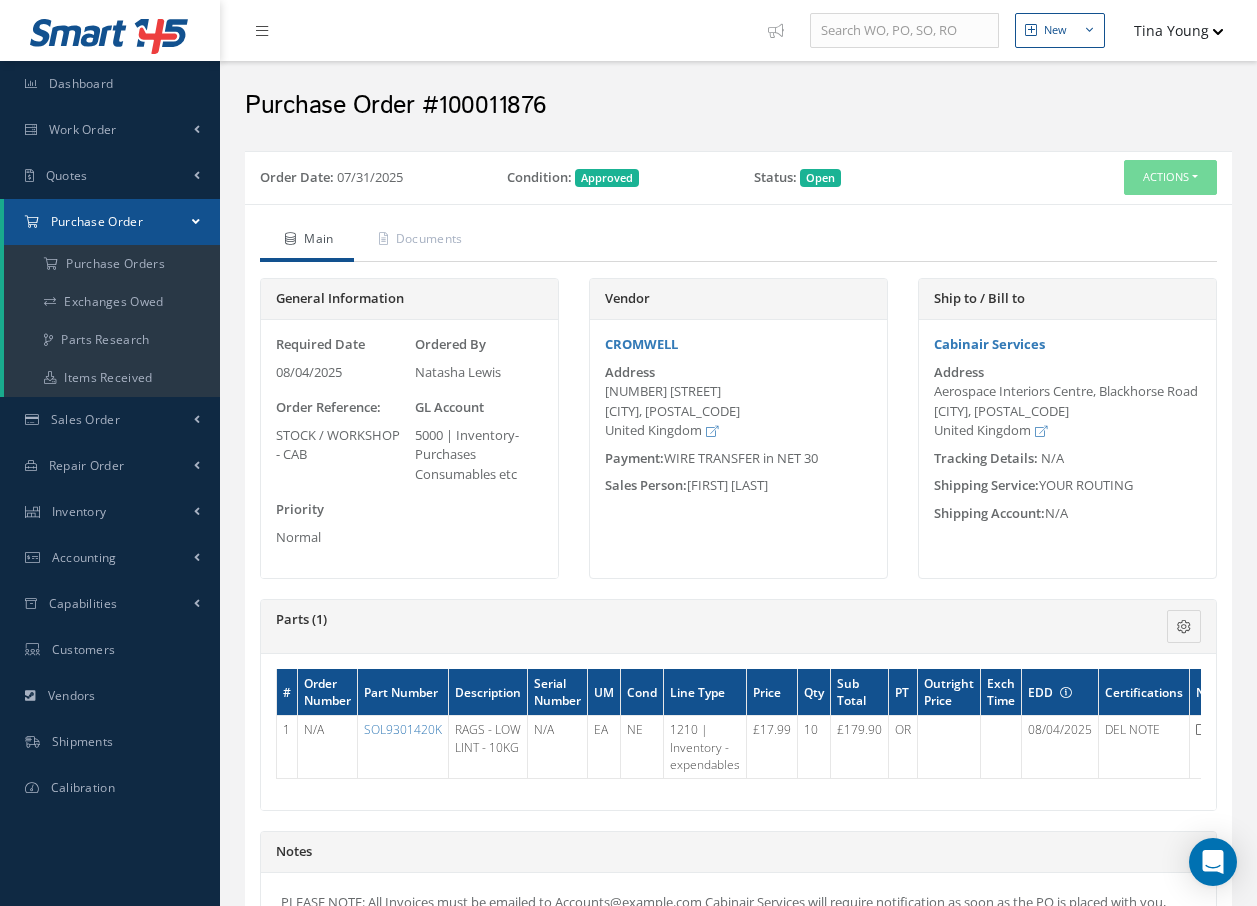 scroll, scrollTop: 0, scrollLeft: 0, axis: both 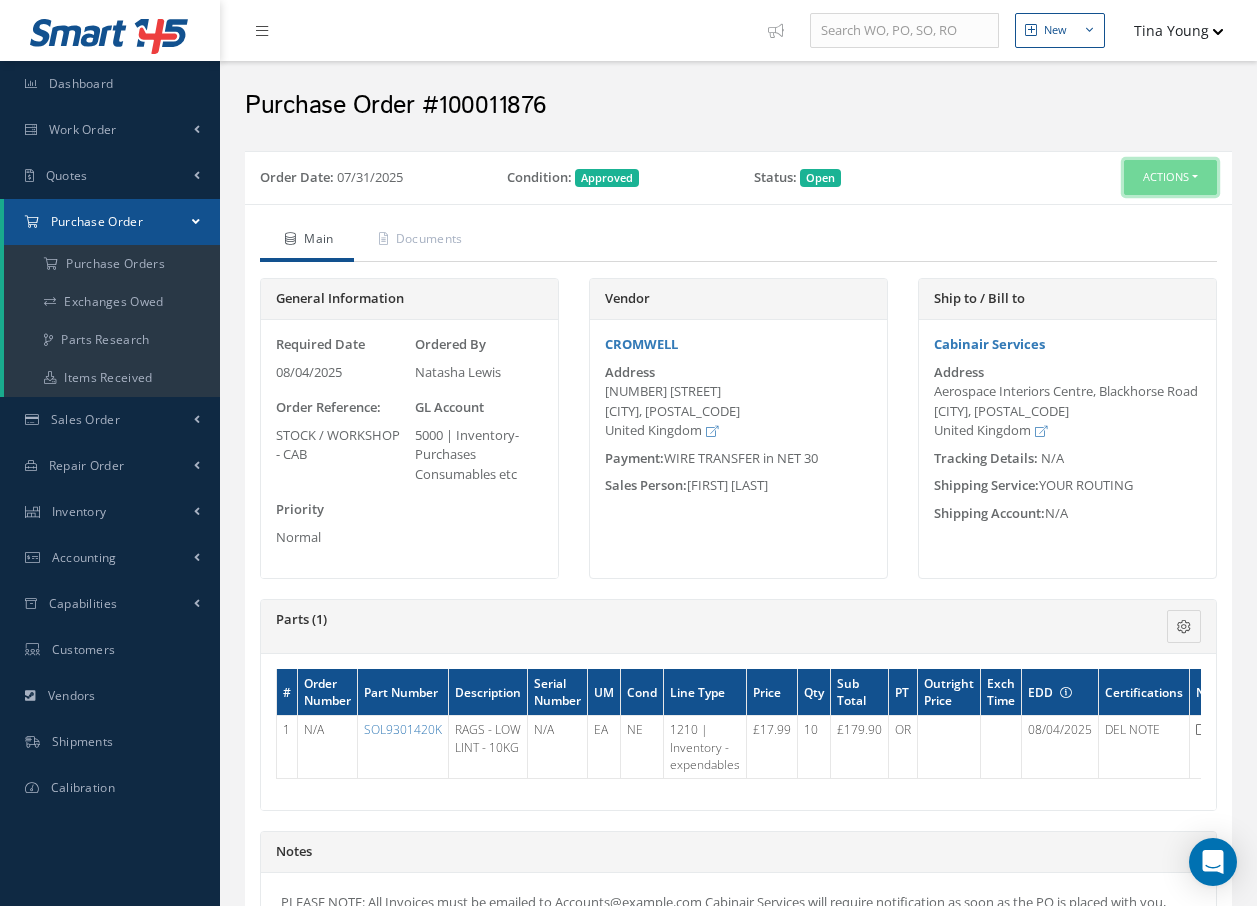 click on "Actions" at bounding box center (1170, 177) 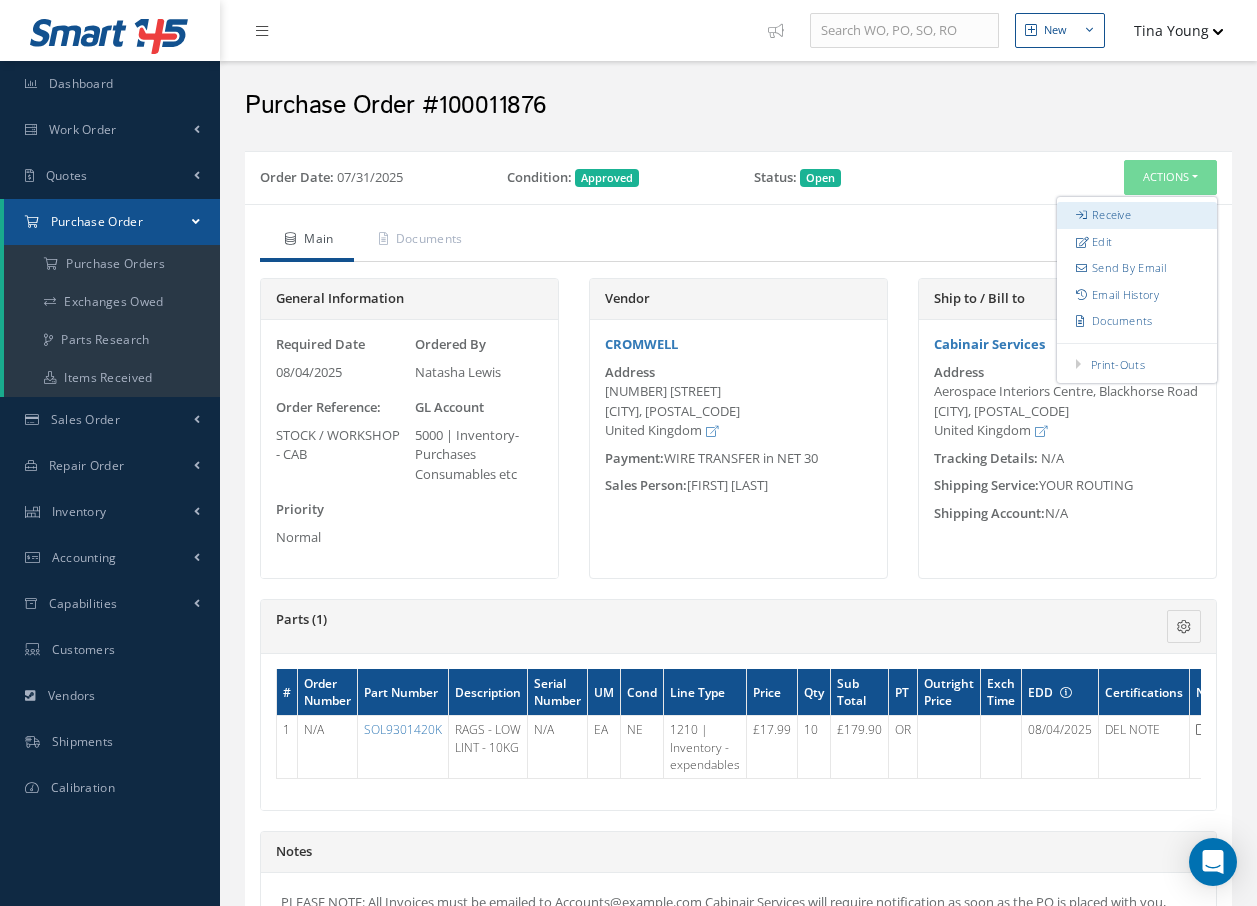 click on "Receive" at bounding box center [1137, 215] 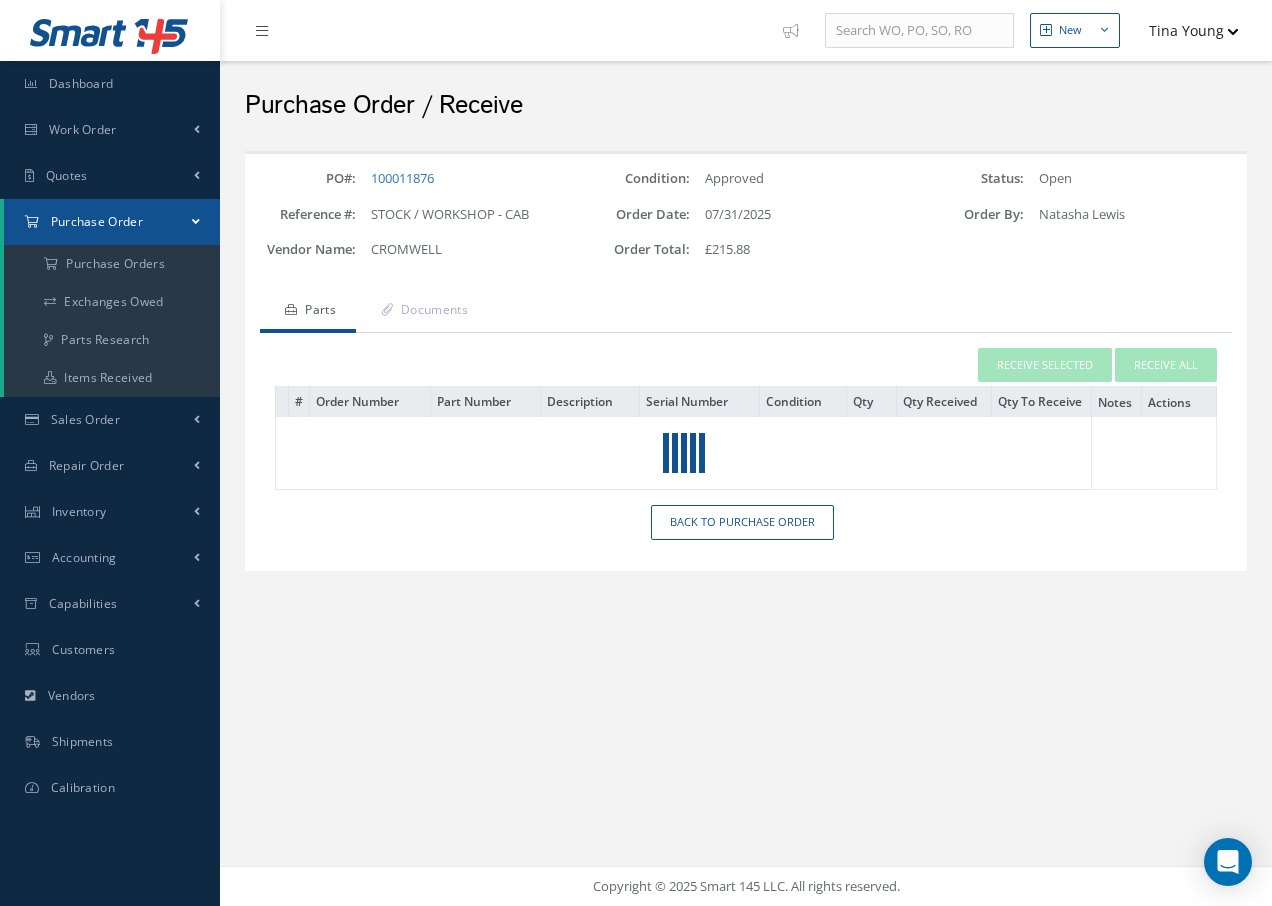 scroll, scrollTop: 0, scrollLeft: 0, axis: both 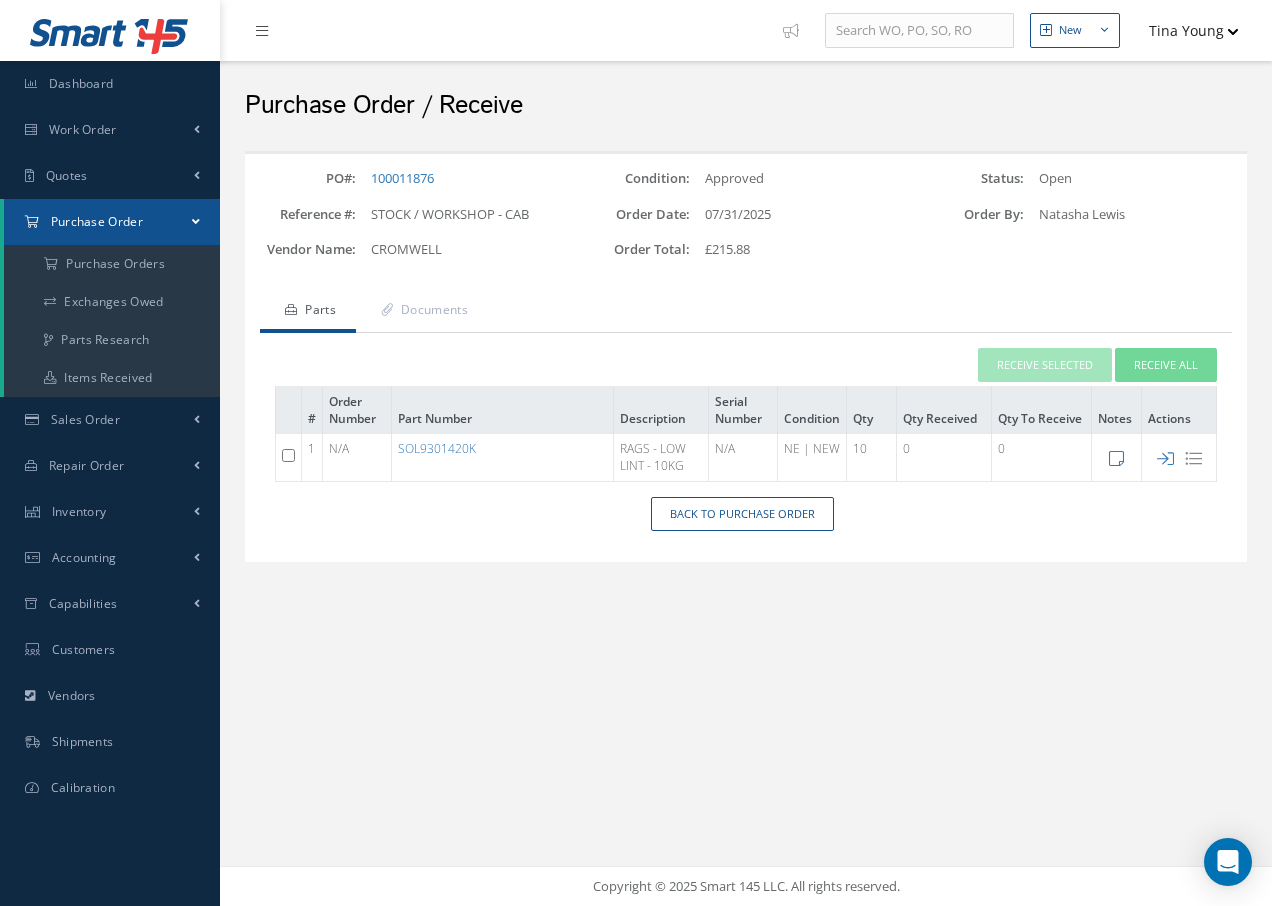 click at bounding box center [288, 455] 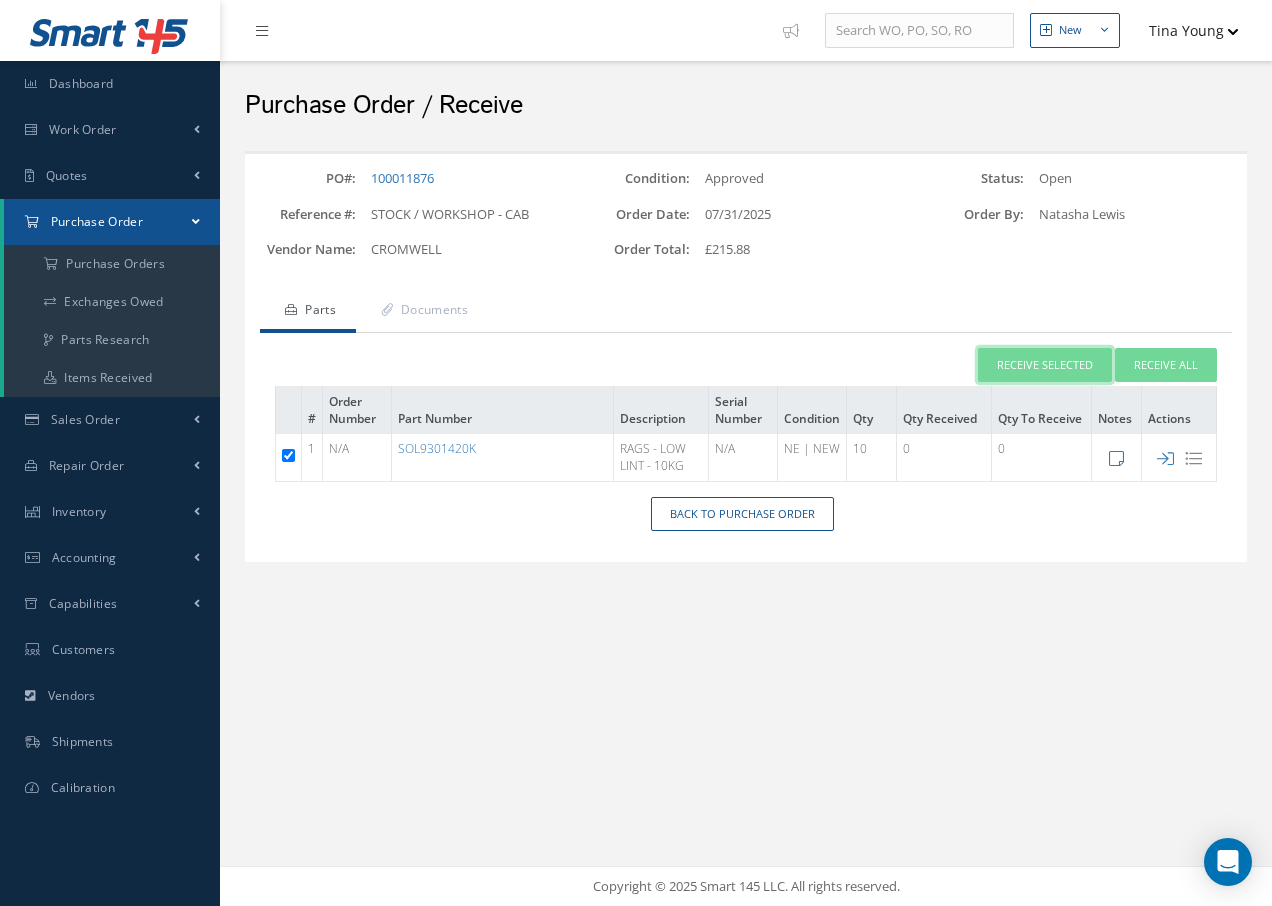 click on "Receive Selected" at bounding box center [1045, 365] 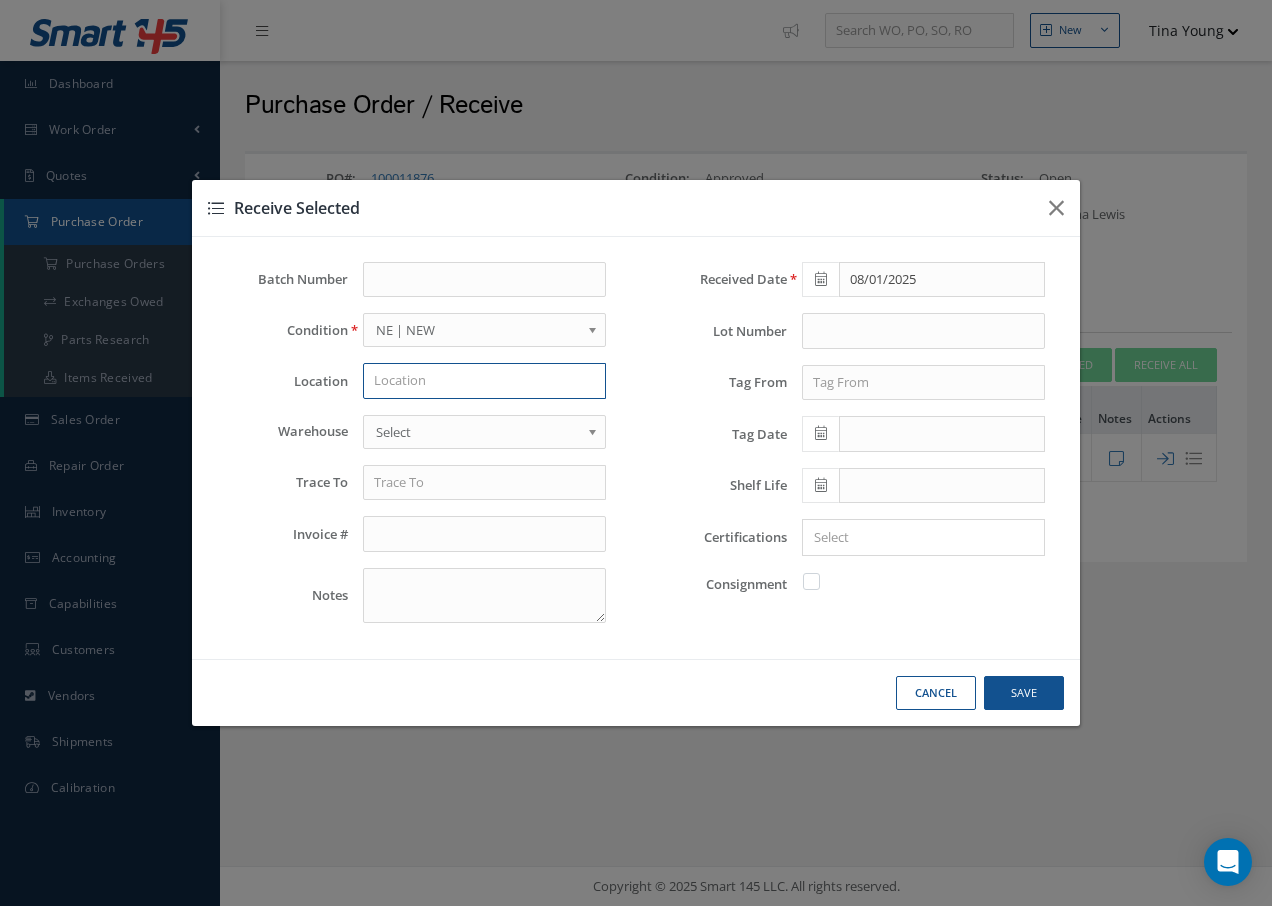 click at bounding box center [484, 381] 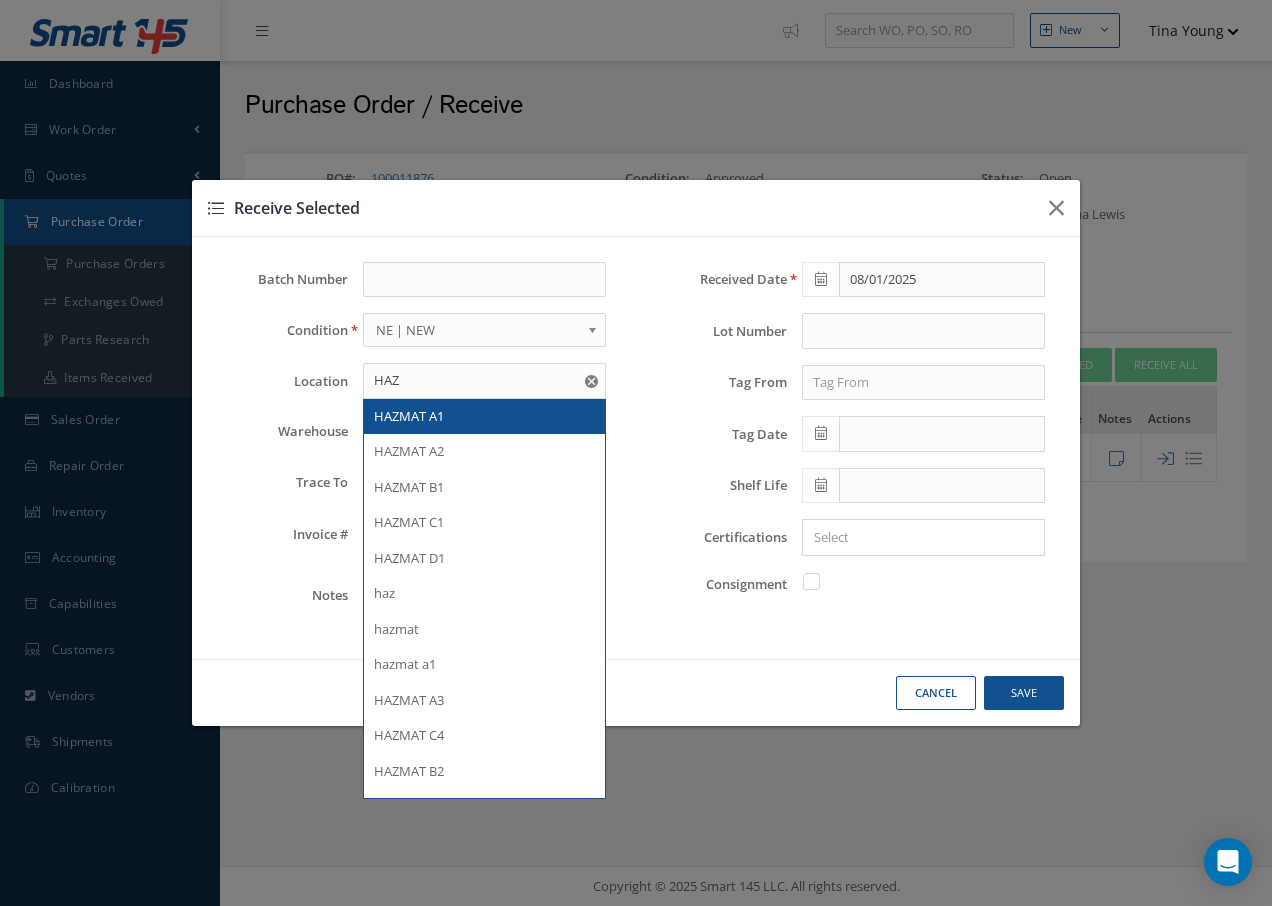 click on "HAZMAT A1" at bounding box center (409, 416) 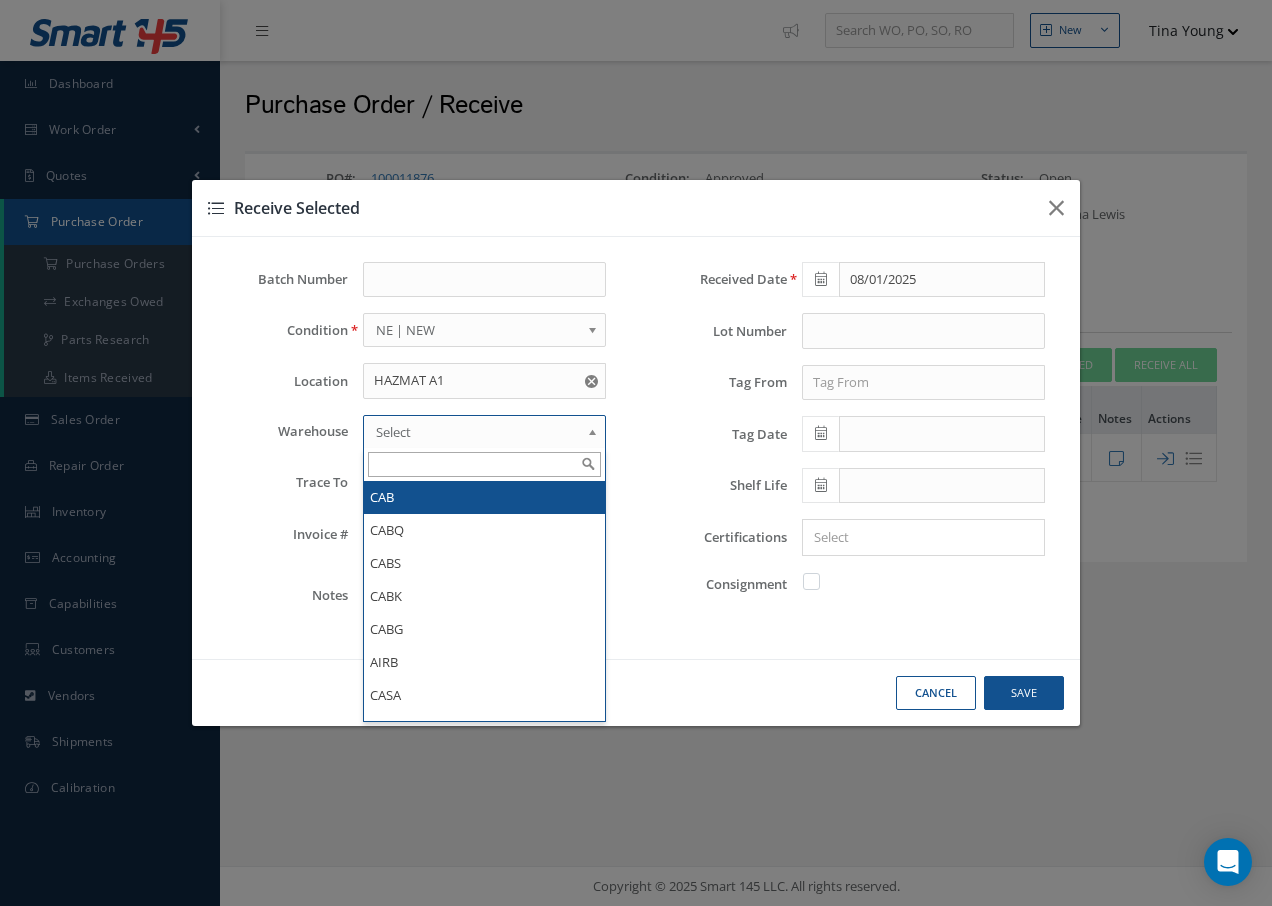 click on "Select" at bounding box center (478, 432) 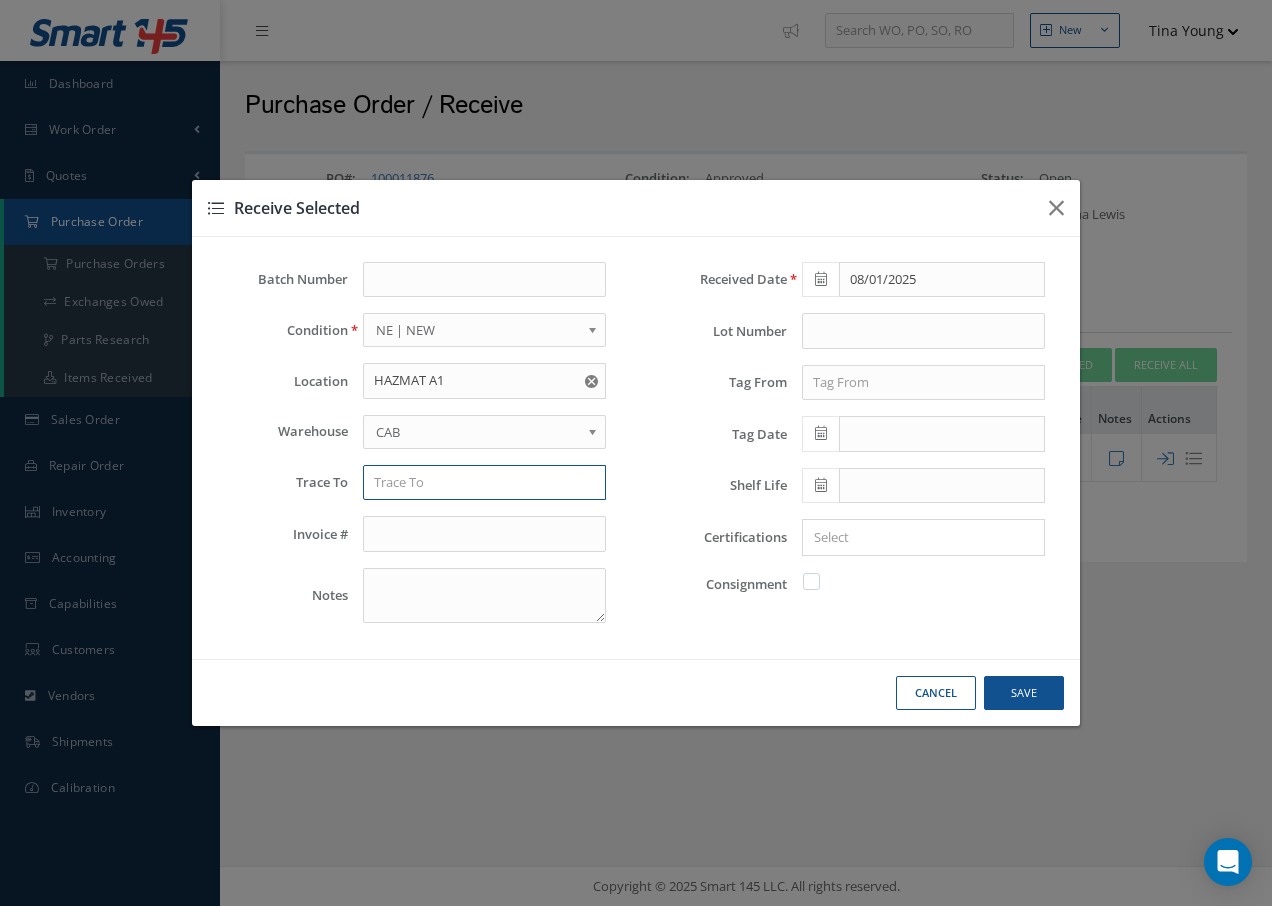 click at bounding box center (484, 483) 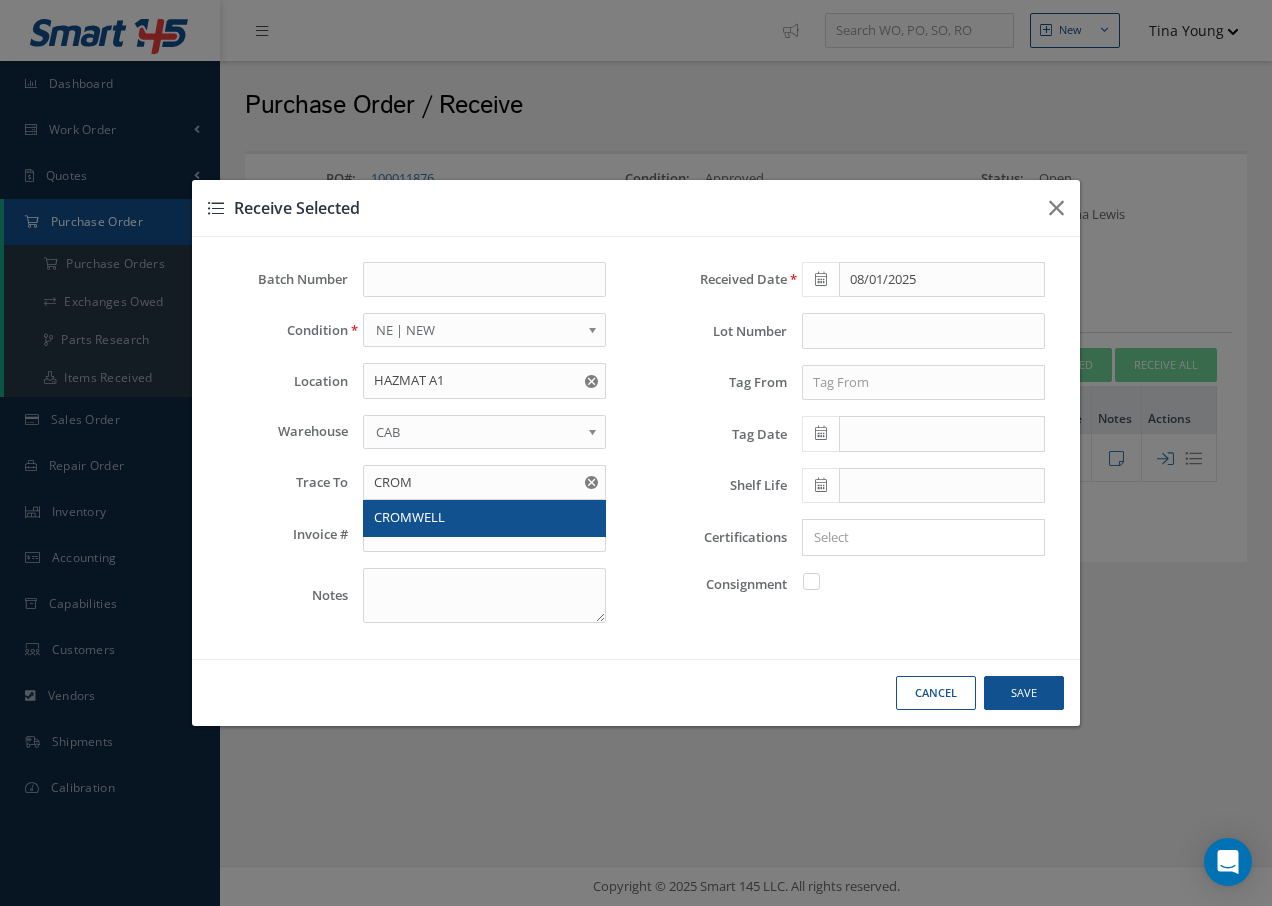 click on "CROMWELL" at bounding box center [409, 517] 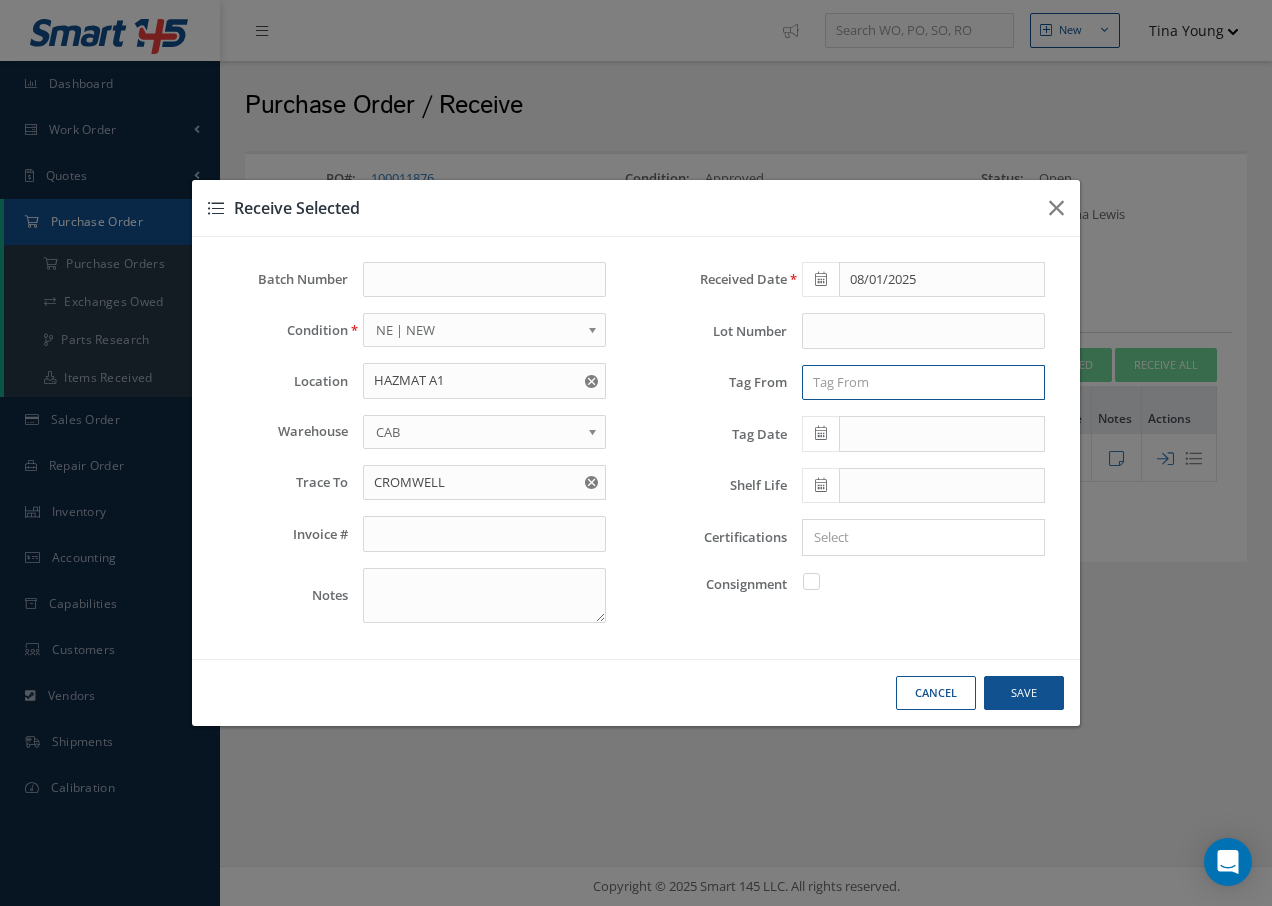 click at bounding box center [923, 383] 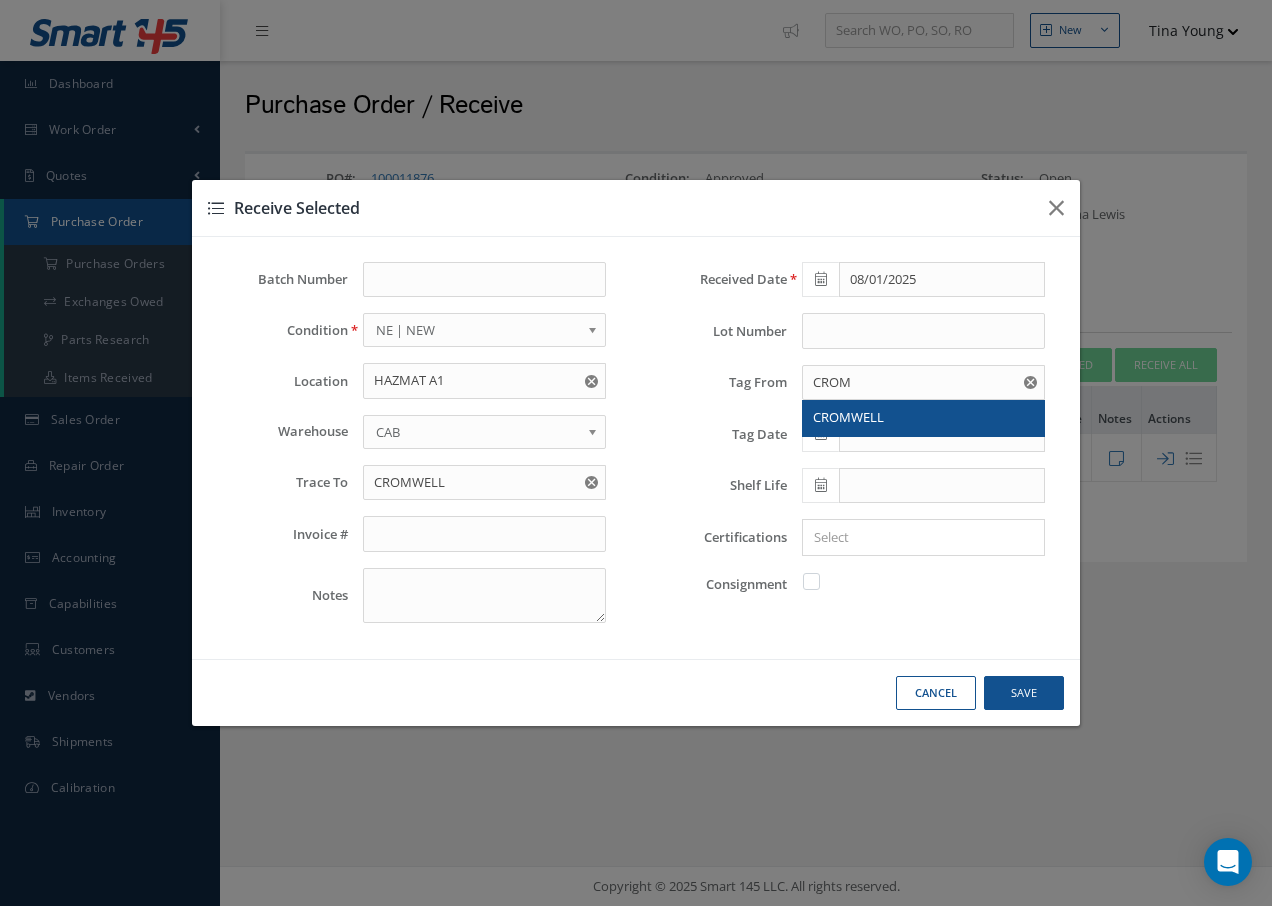 click on "CROMWELL" at bounding box center (848, 417) 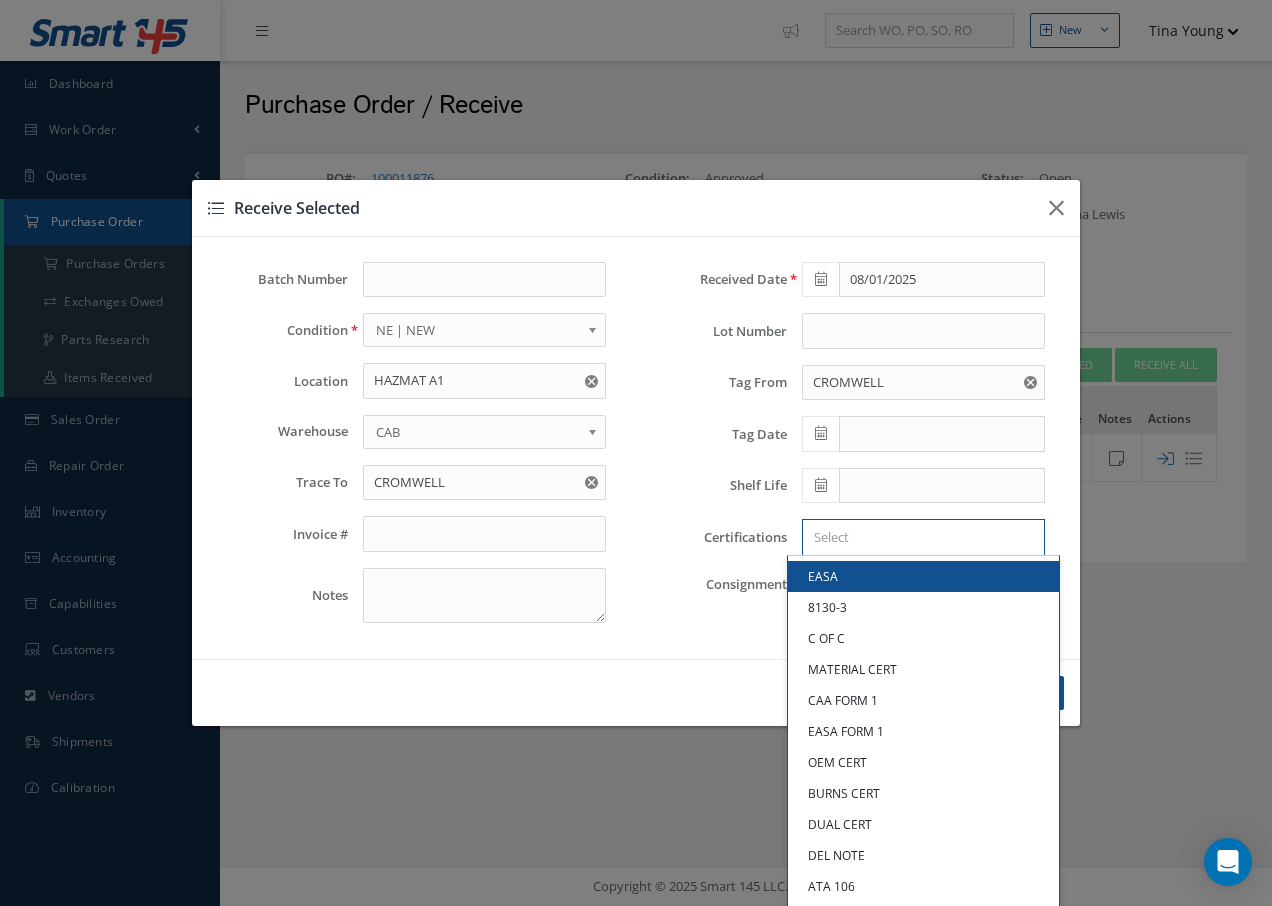 click at bounding box center [919, 537] 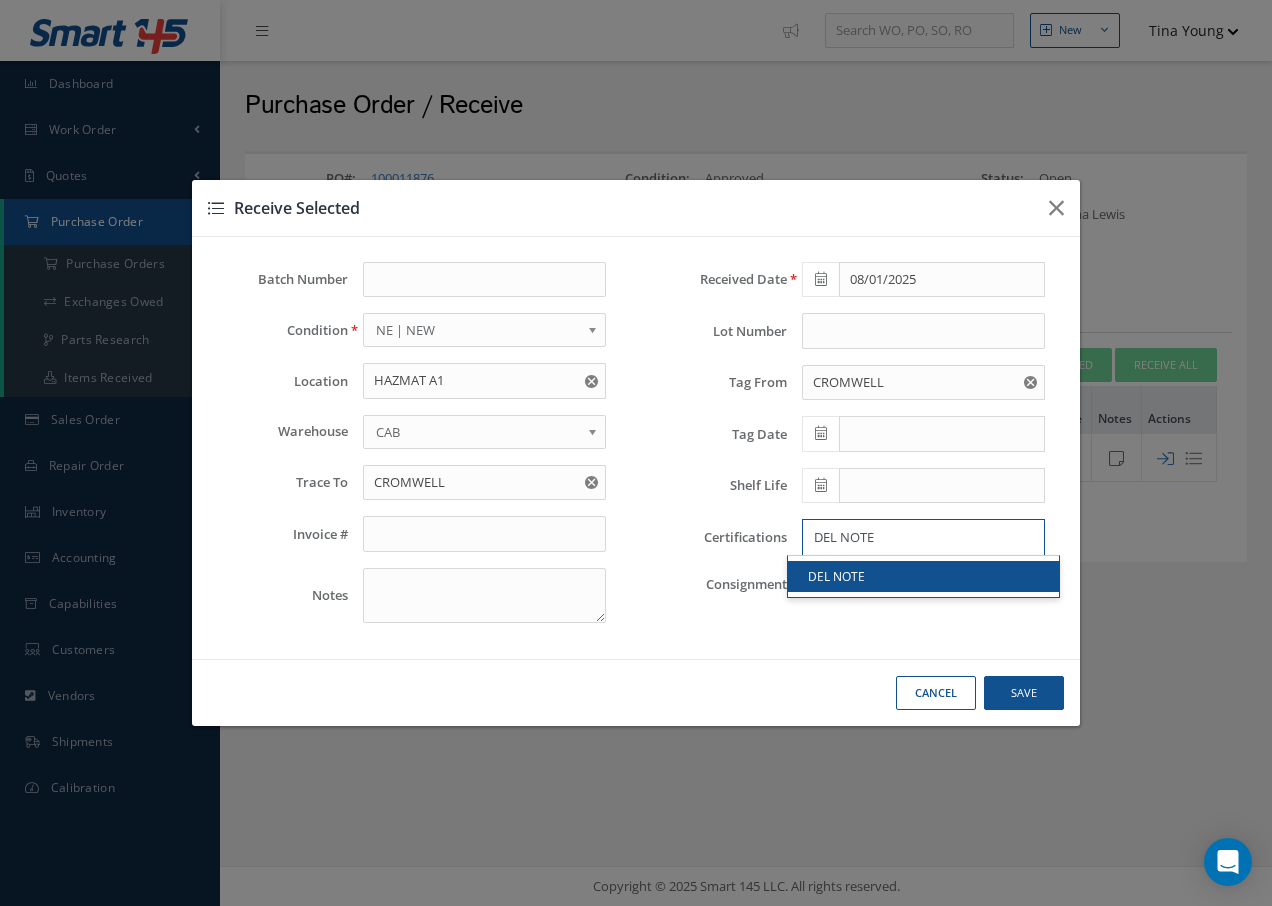 type on "DEL NOTE" 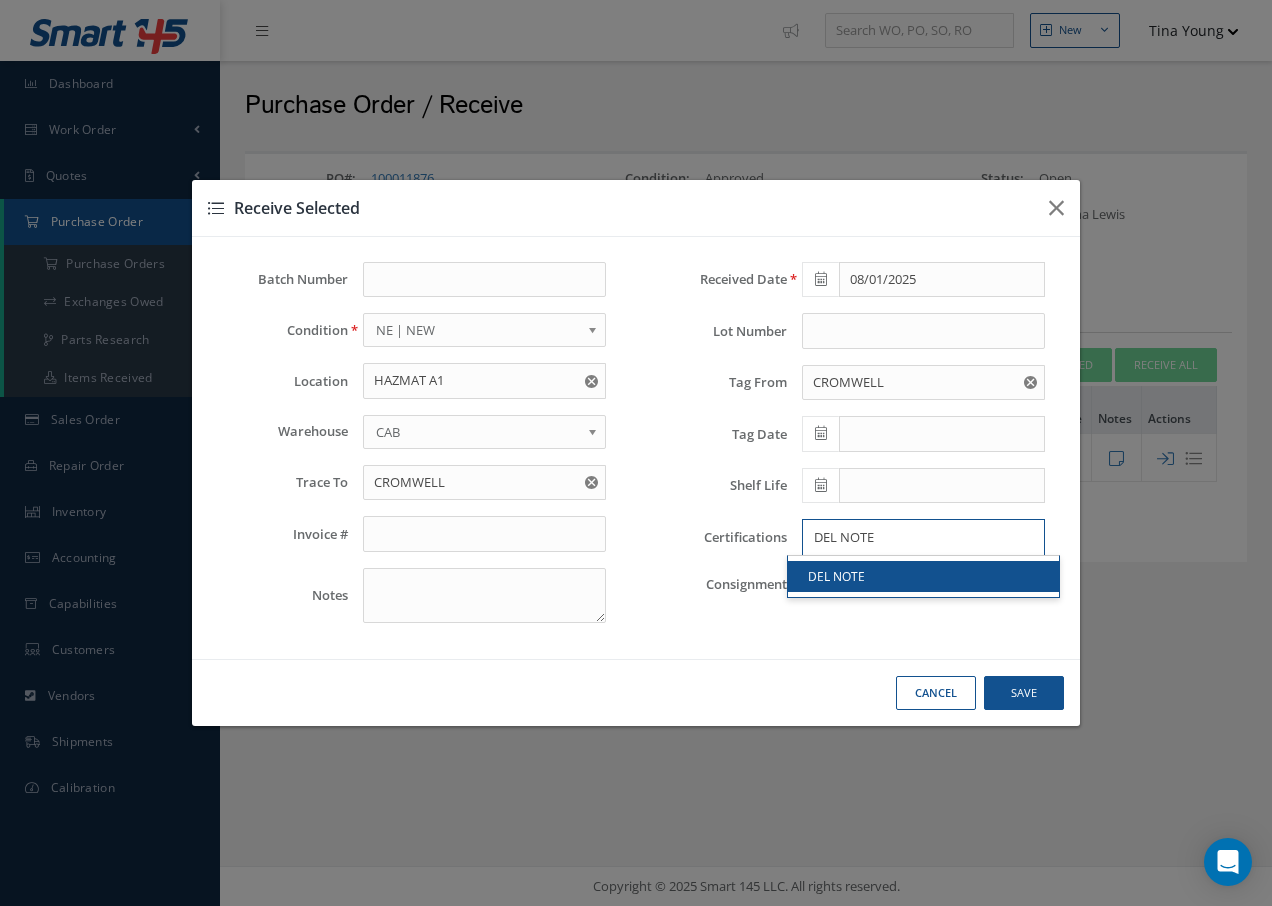 type 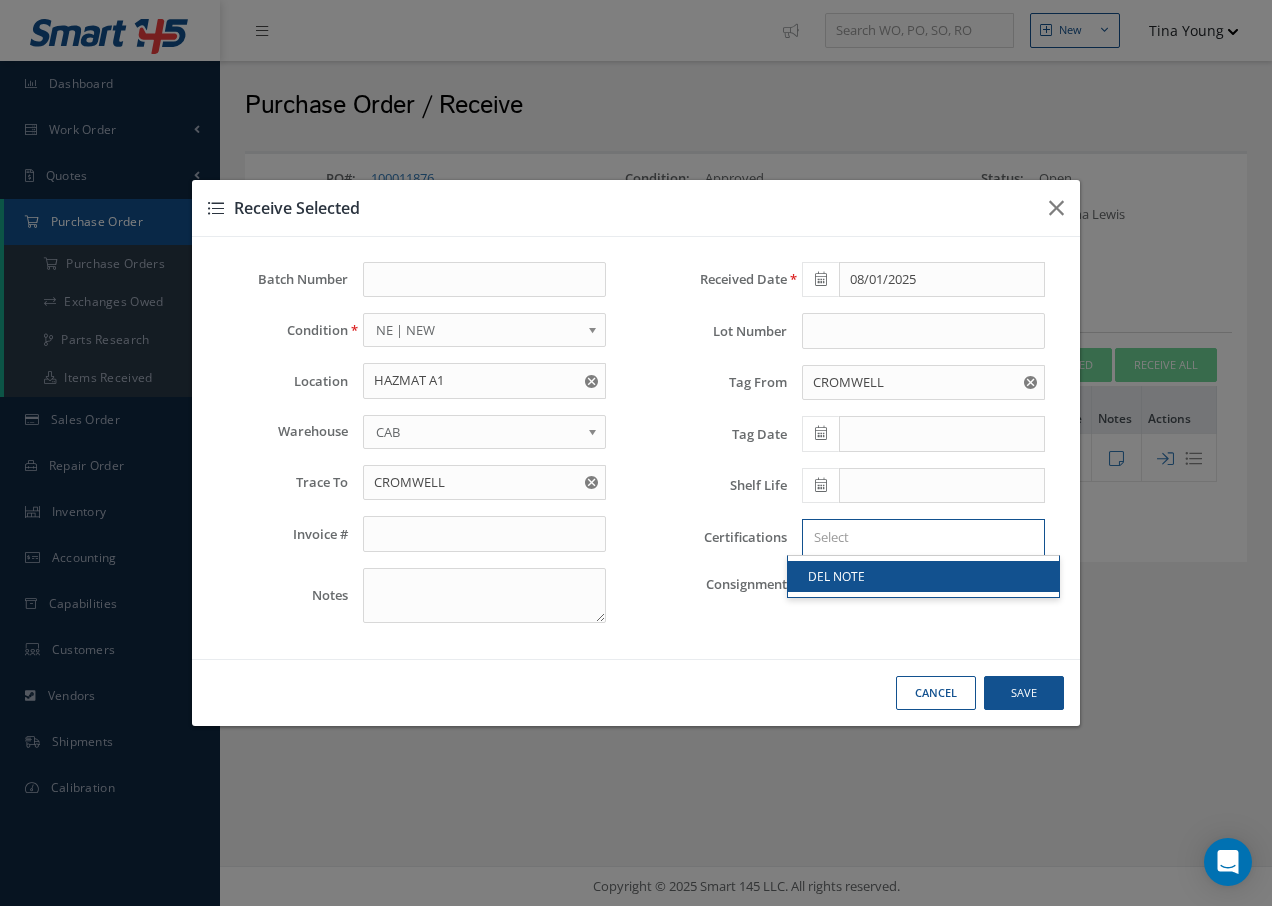 click on "DEL NOTE" at bounding box center [923, 576] 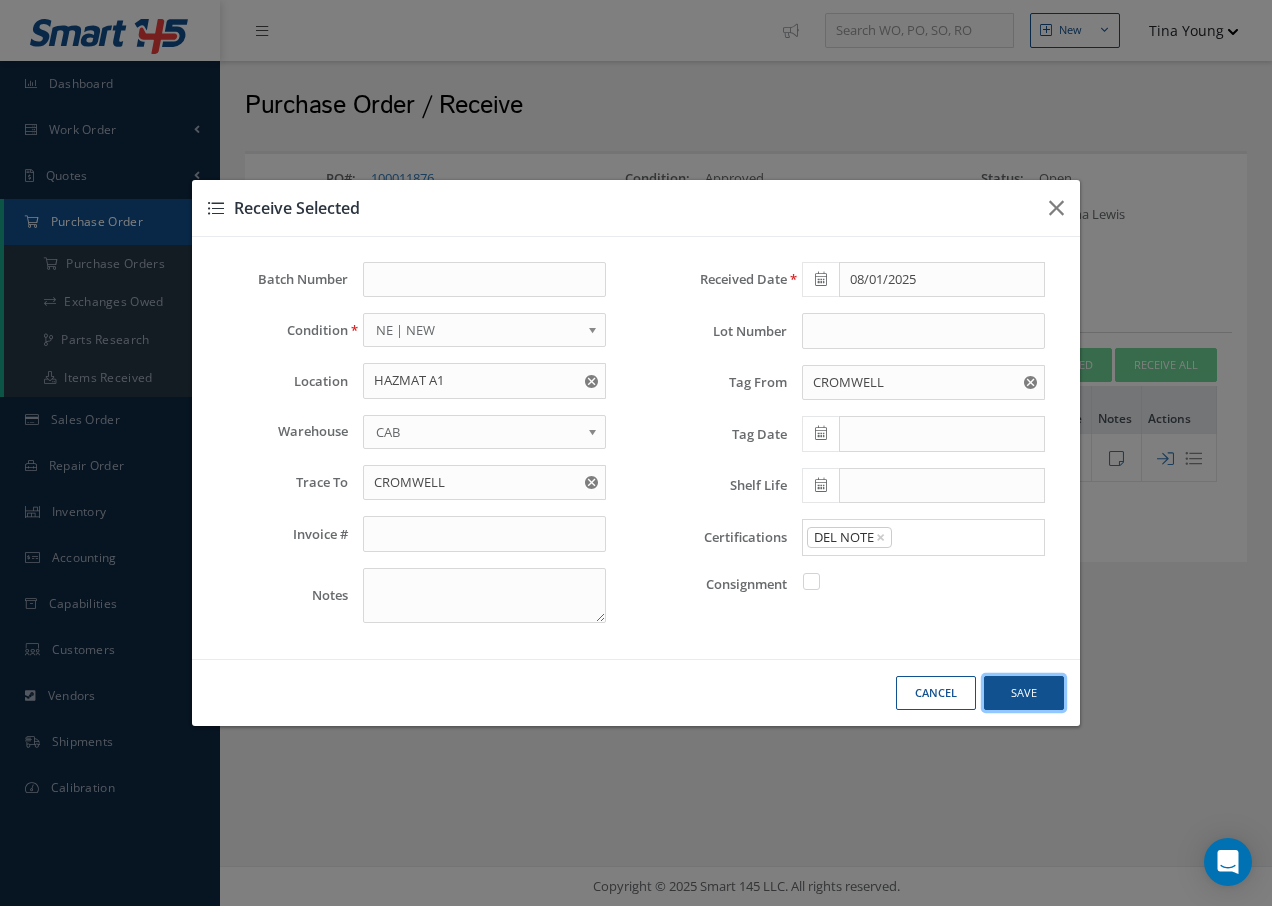 click on "Save" at bounding box center (0, 0) 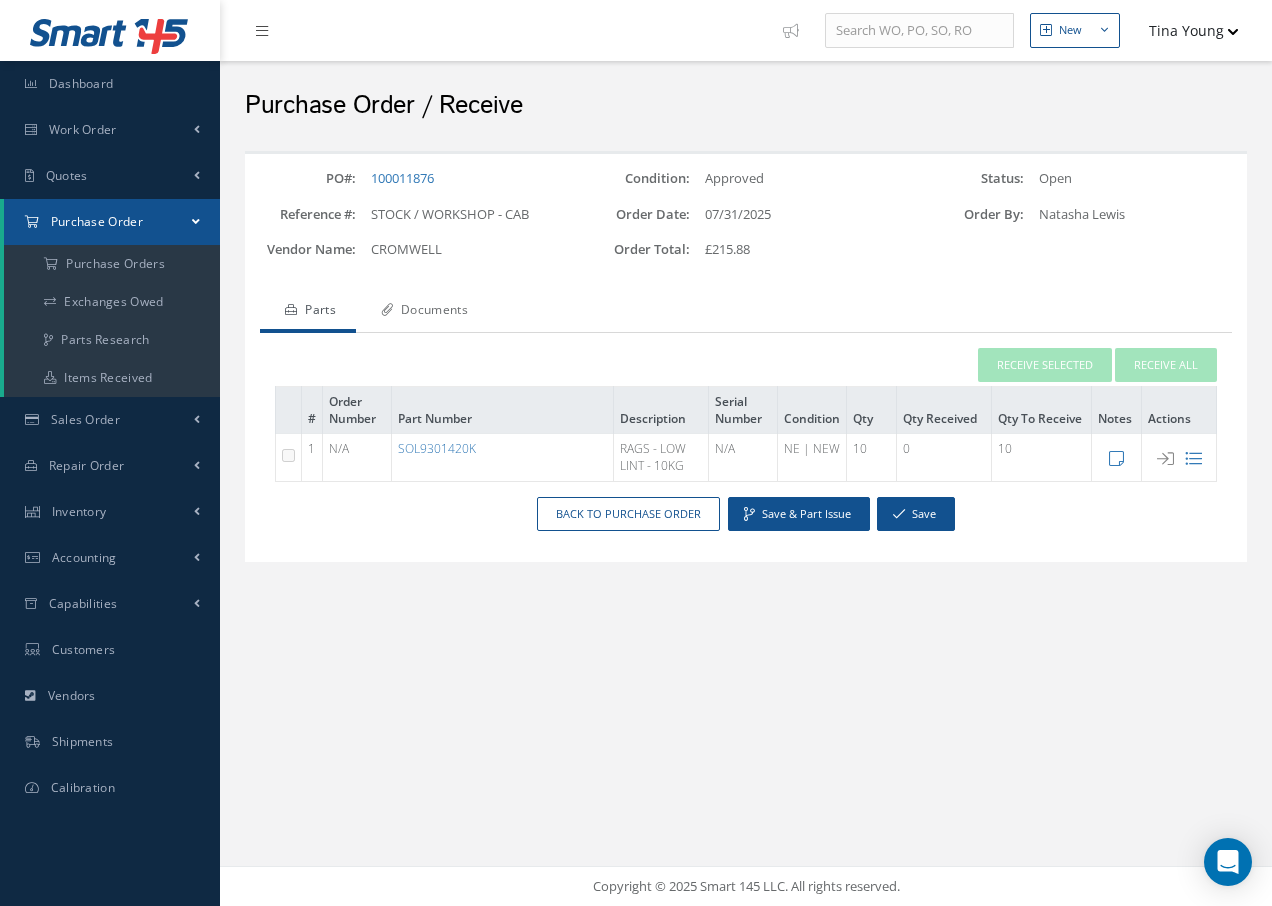 click on "Documents" at bounding box center (422, 312) 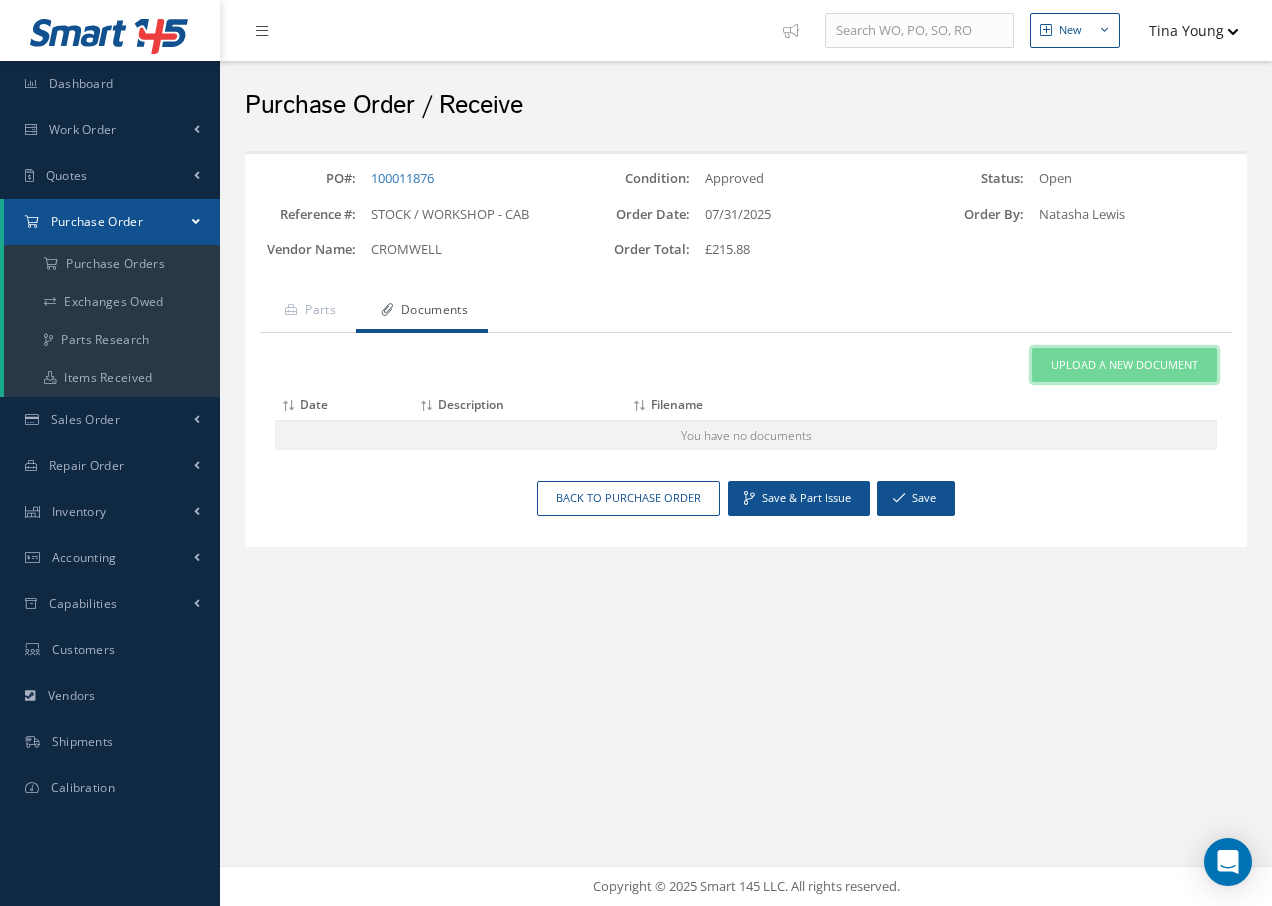click on "Upload a New Document" at bounding box center (1124, 365) 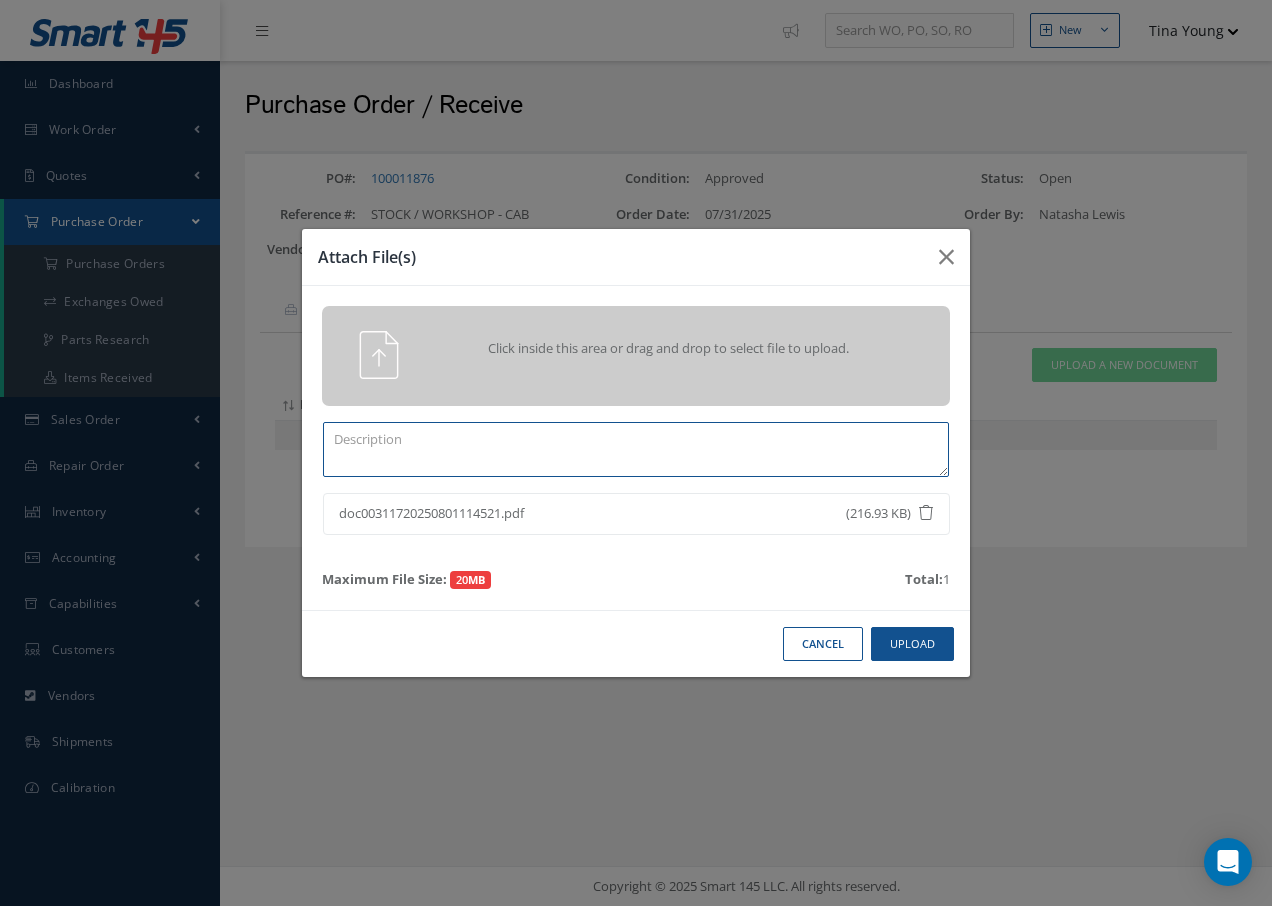 click at bounding box center (636, 449) 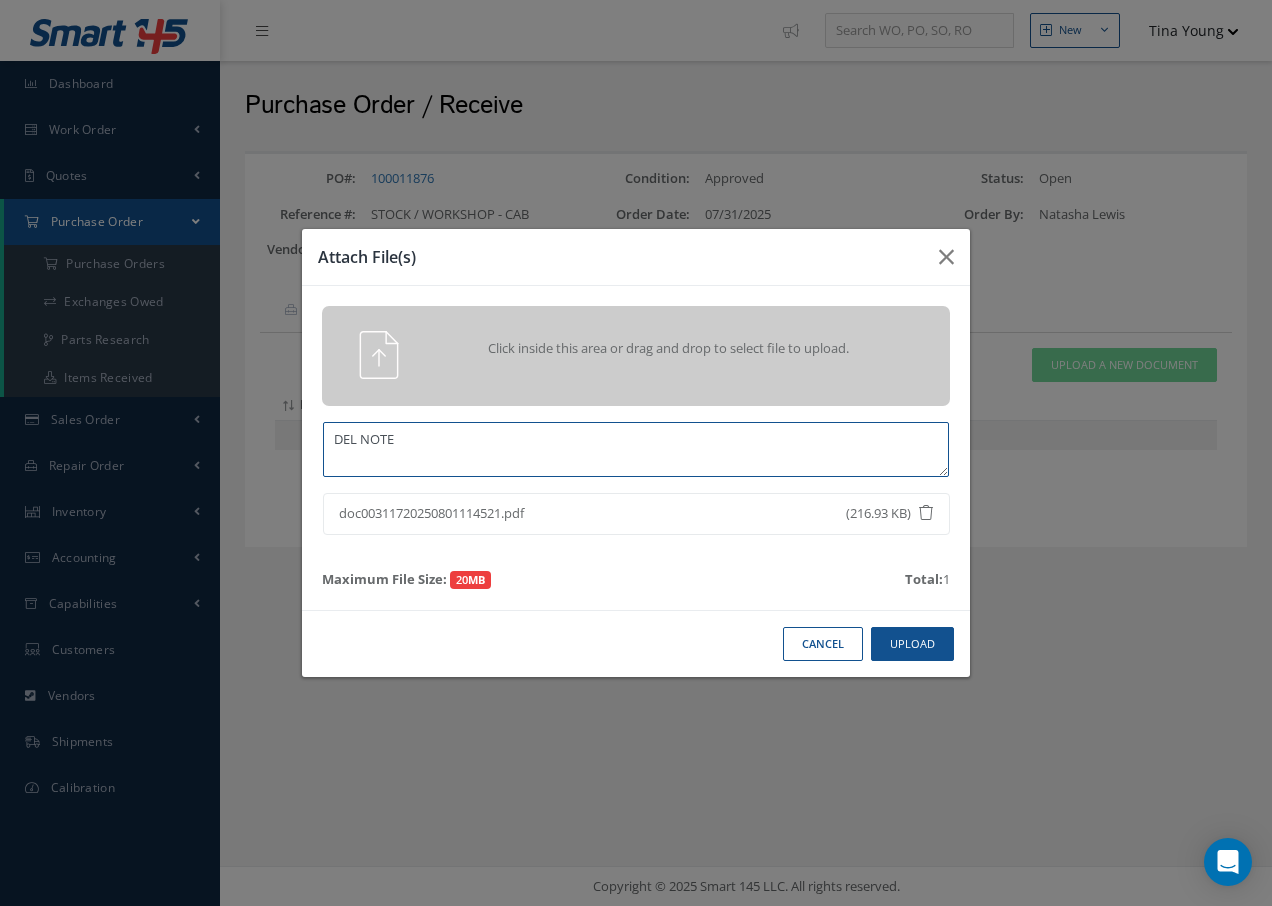 type on "DEL NOTE" 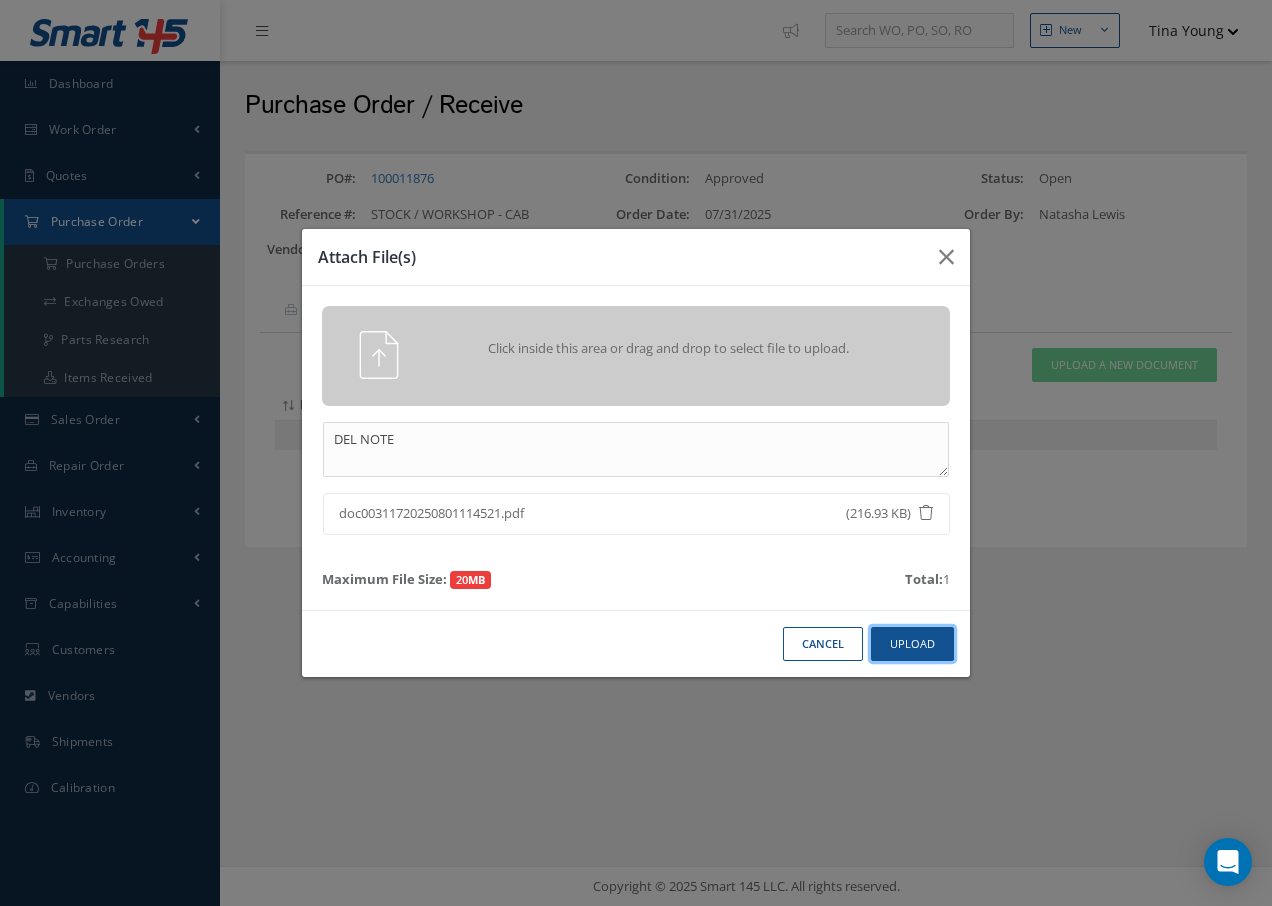 click on "Upload" at bounding box center [912, 644] 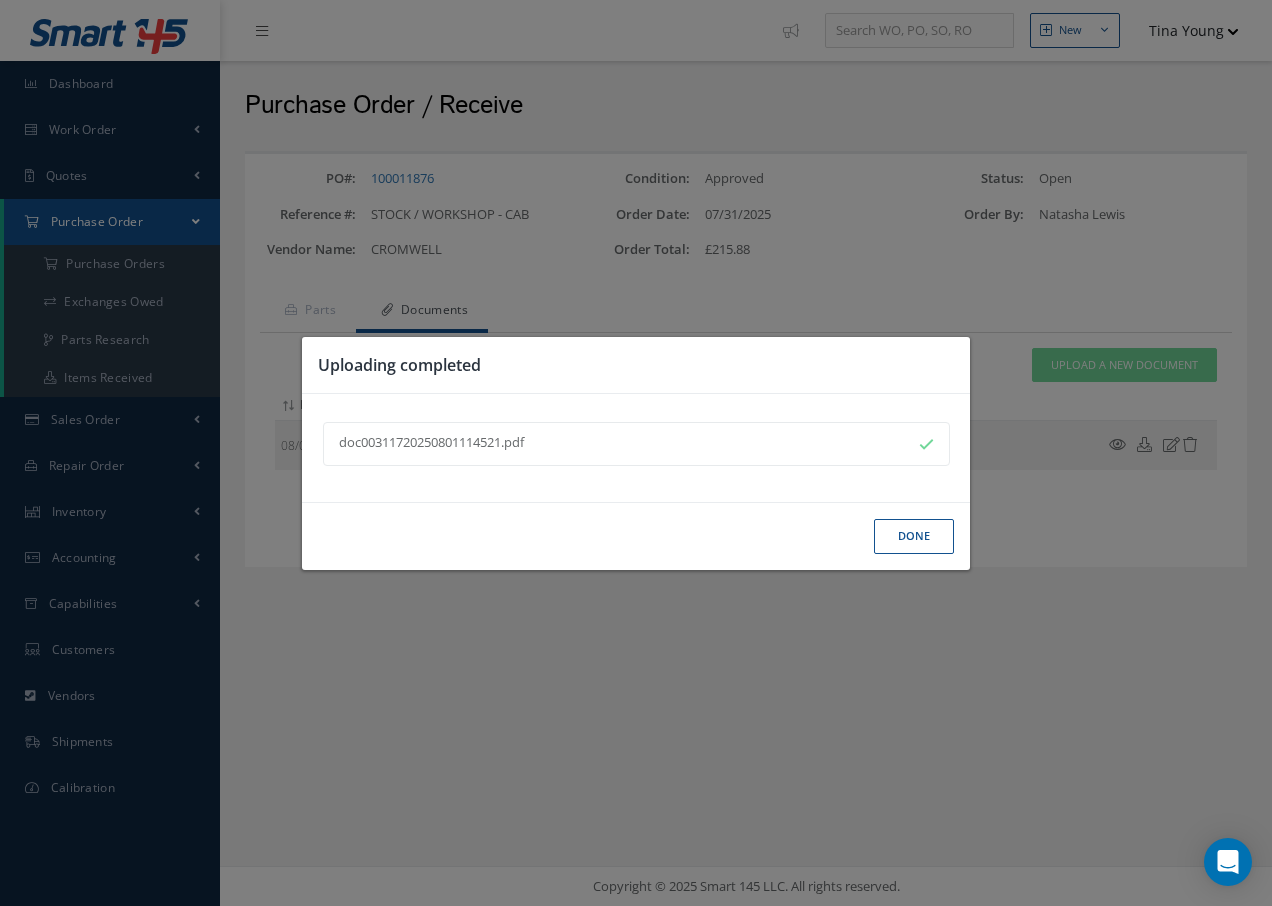 click on "Done" at bounding box center [914, 536] 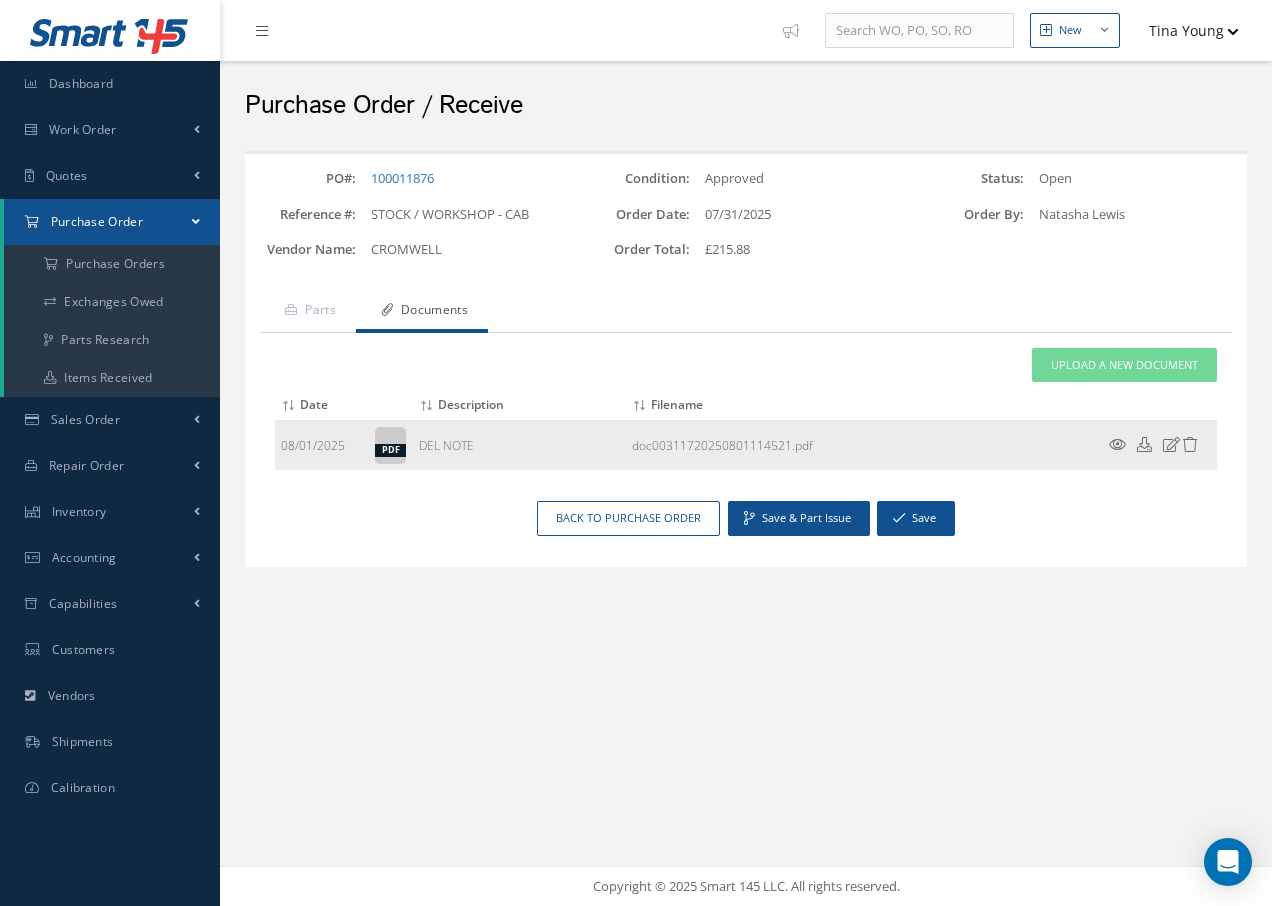click at bounding box center (1117, 444) 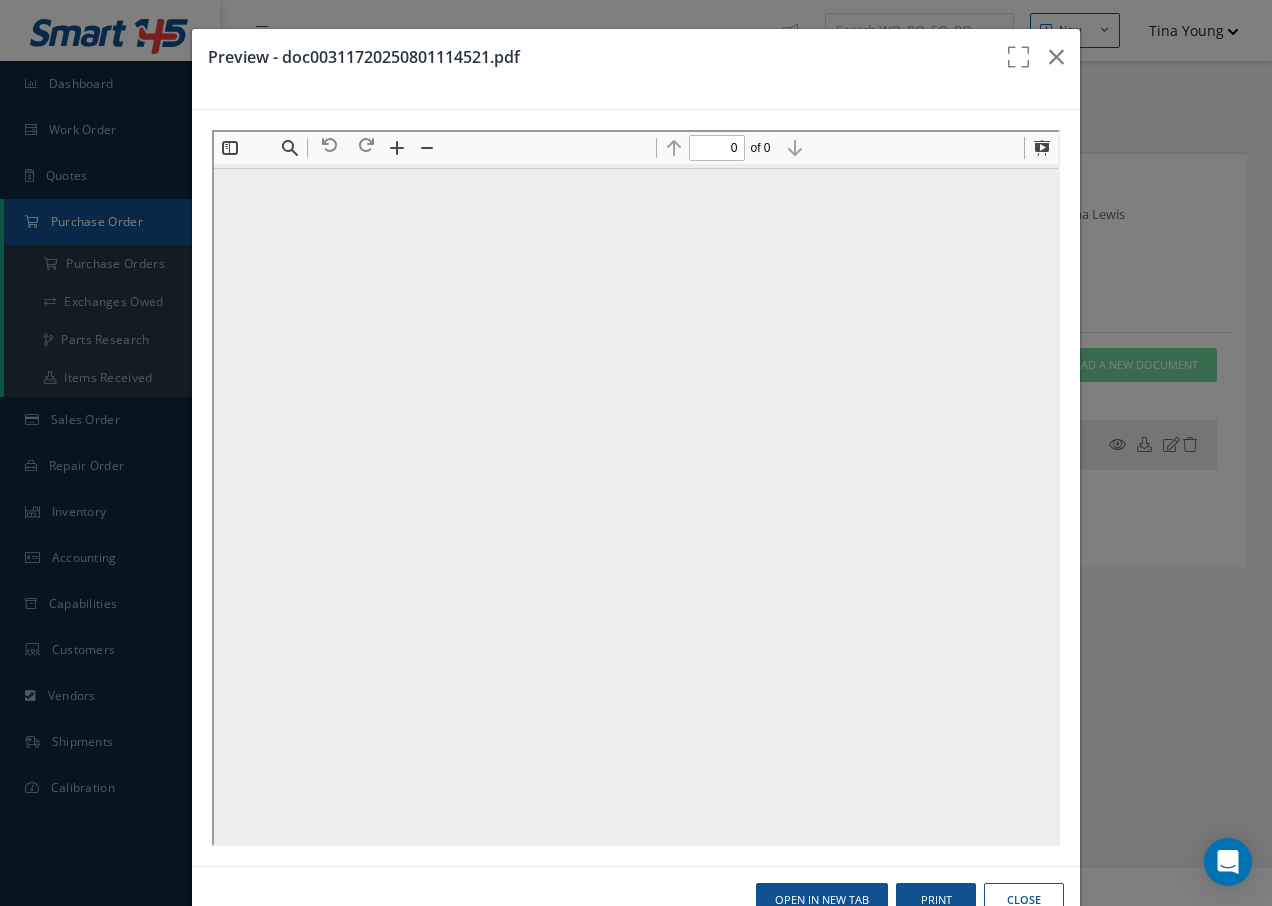 scroll, scrollTop: 0, scrollLeft: 0, axis: both 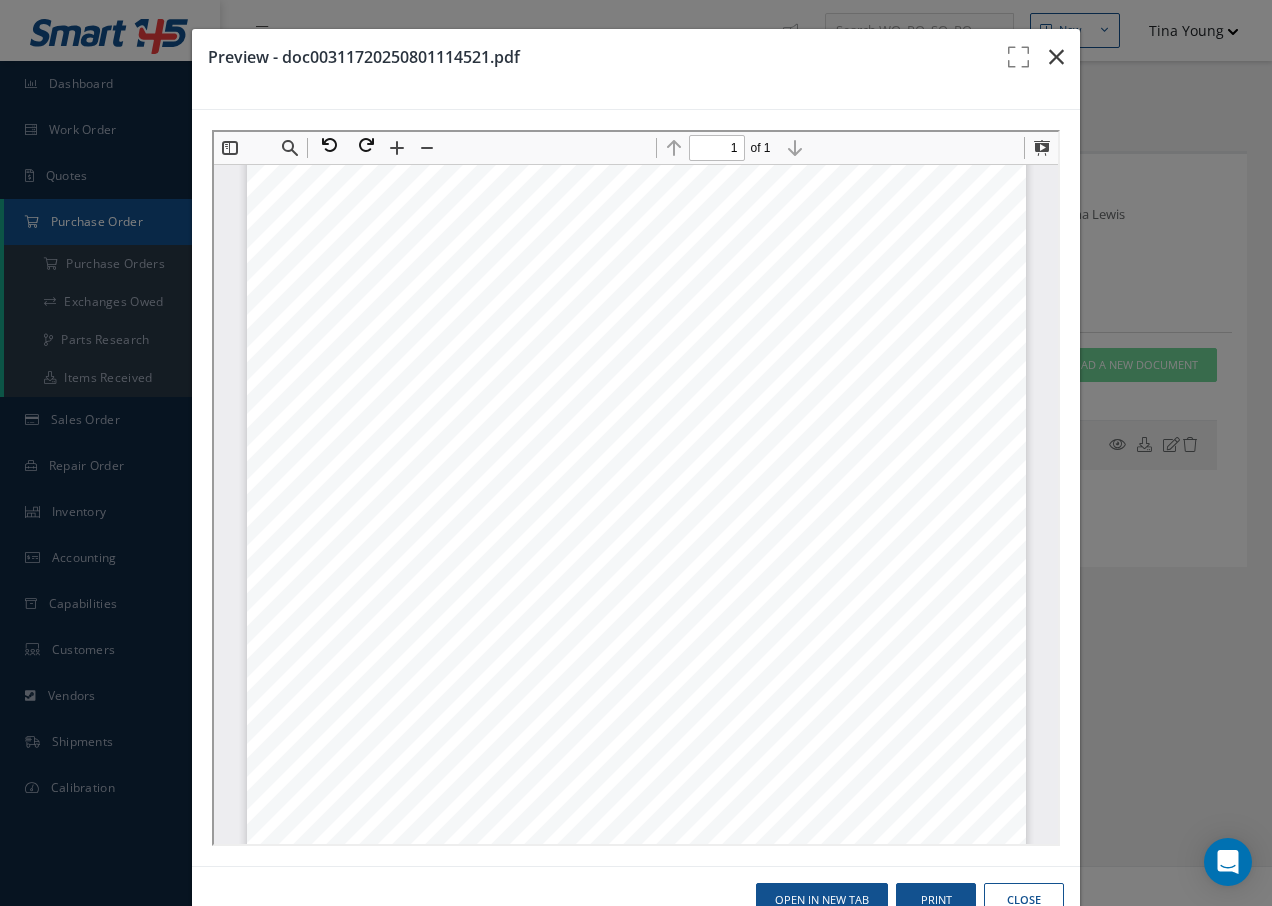 click at bounding box center (1056, 57) 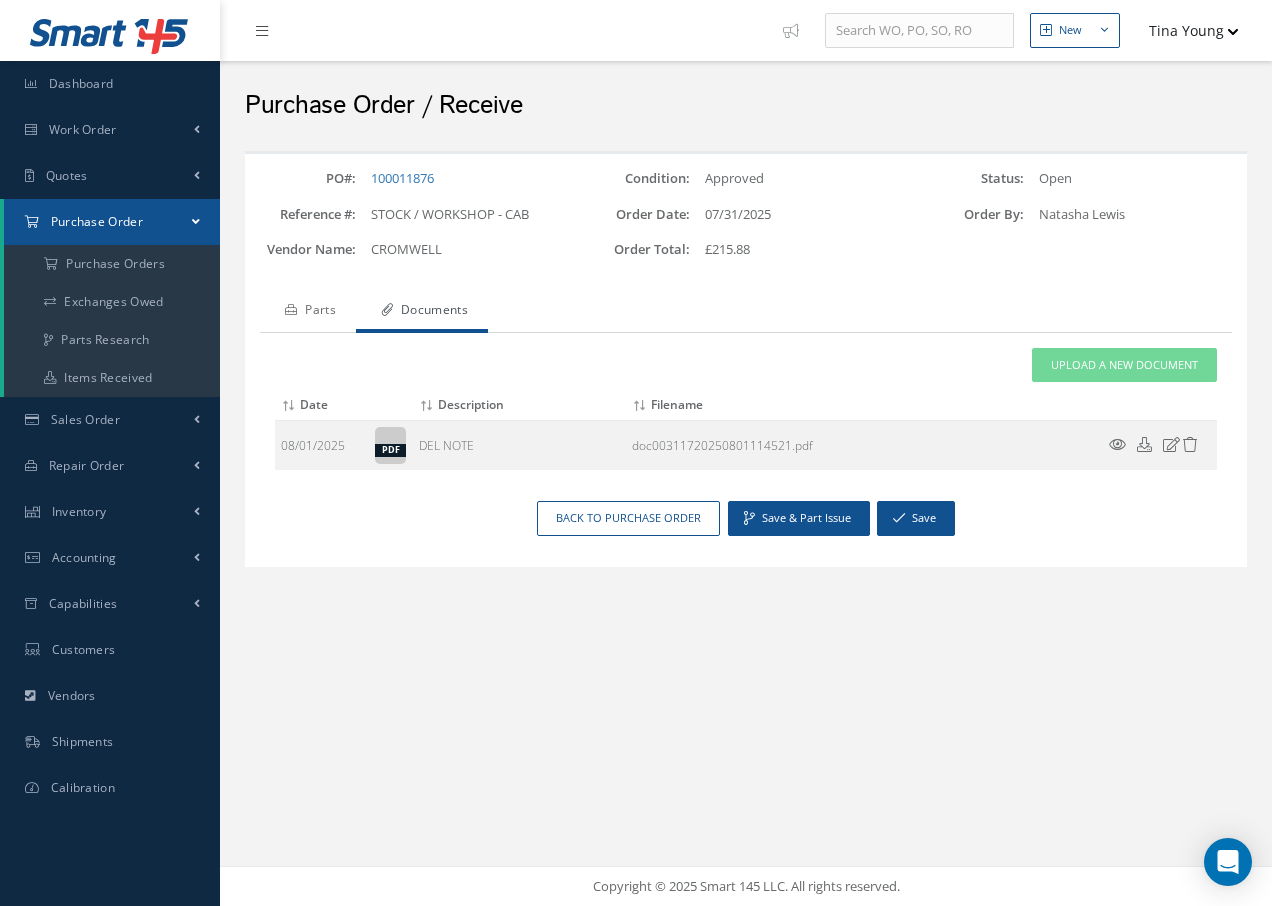 click on "Parts" at bounding box center [308, 312] 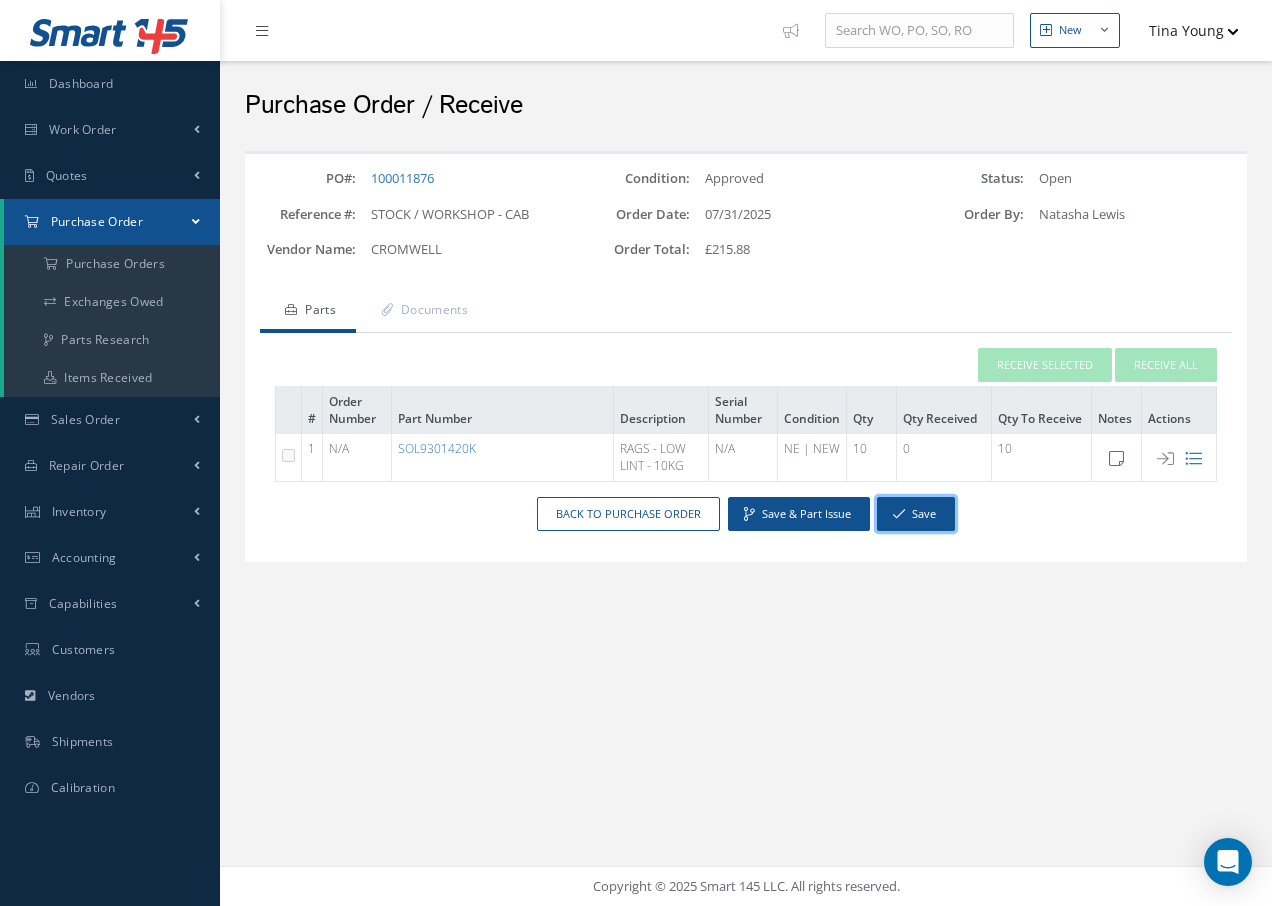 click on "Save" at bounding box center [916, 514] 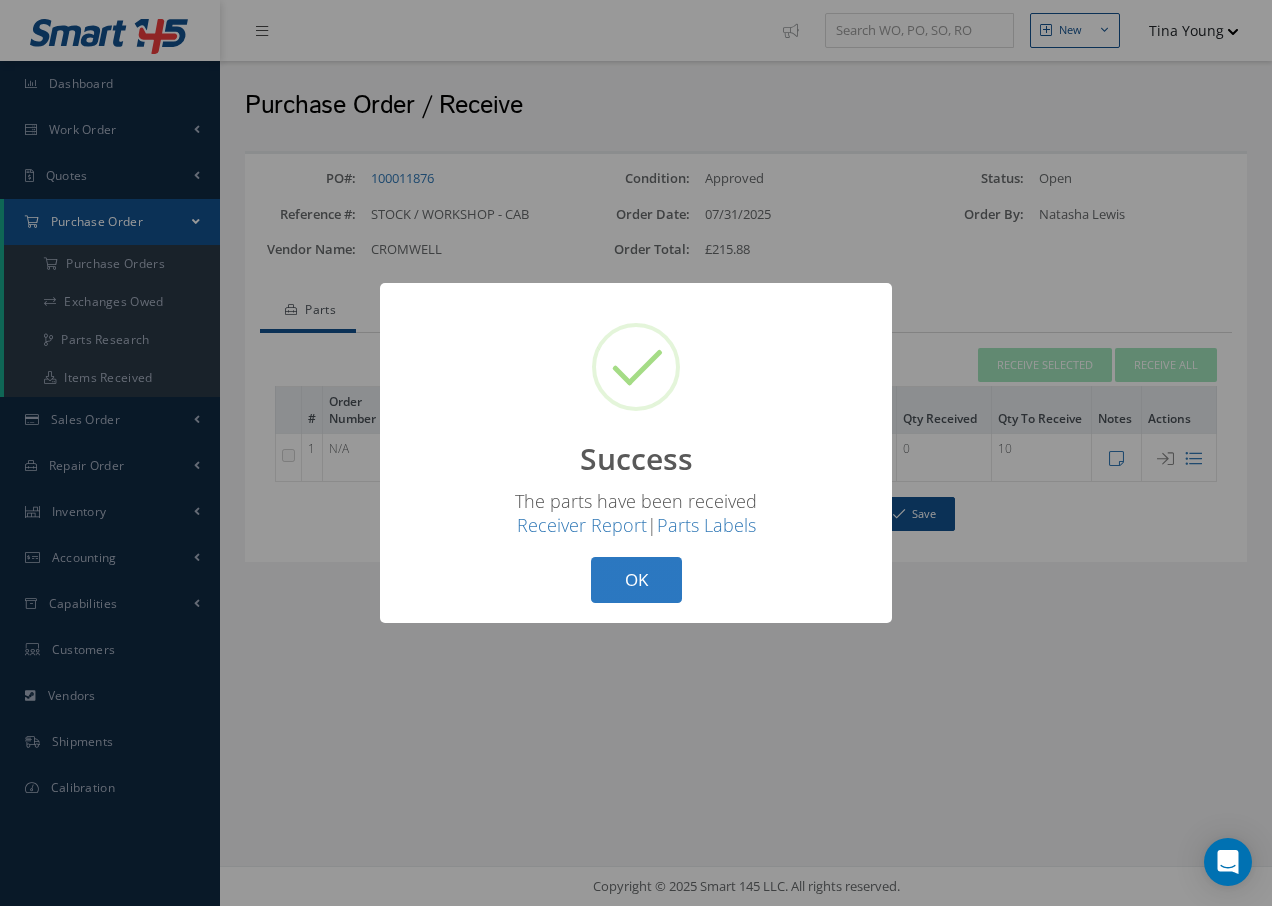 click on "OK" at bounding box center [636, 580] 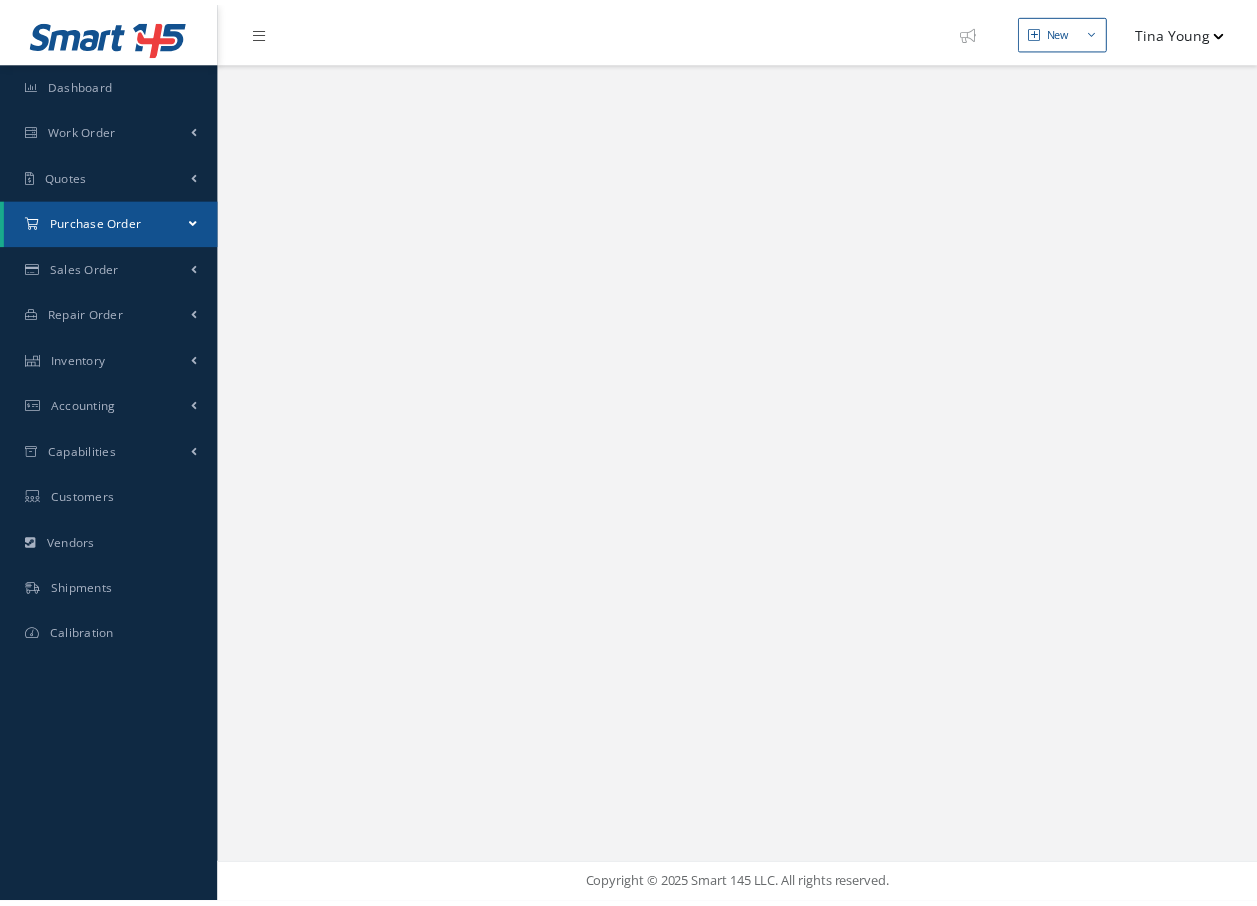 scroll, scrollTop: 0, scrollLeft: 0, axis: both 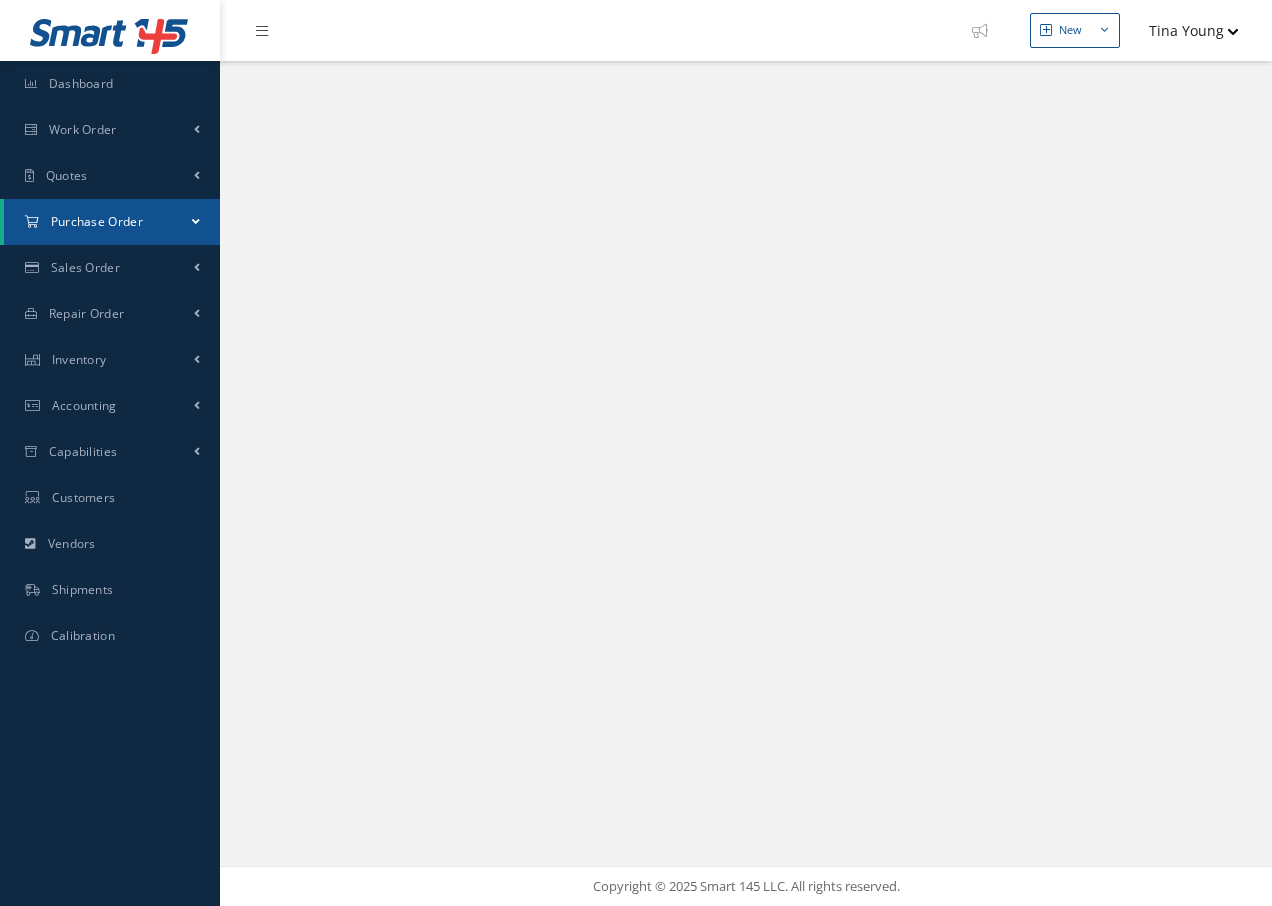 select on "25" 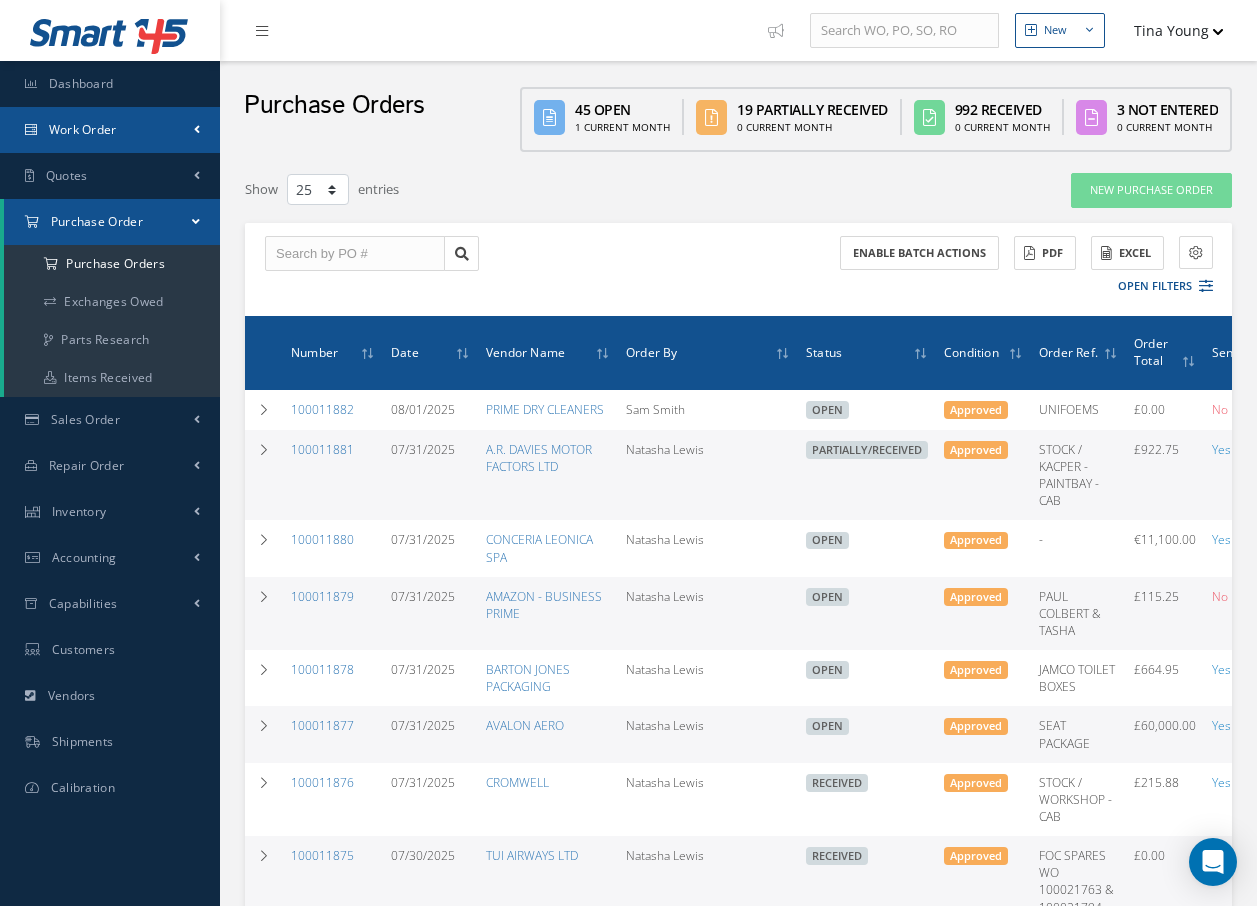 click on "Work Order" at bounding box center (110, 130) 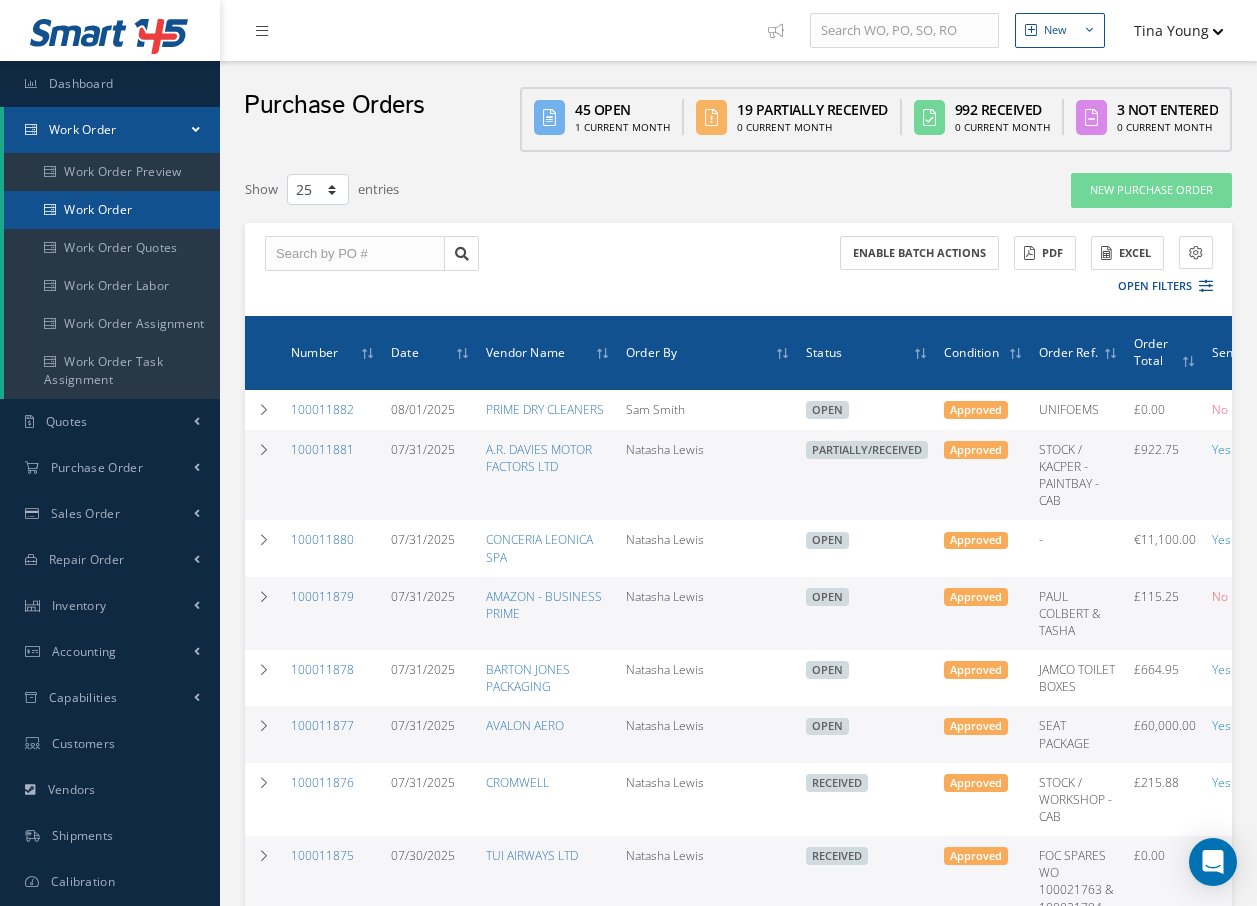 click on "Work Order" at bounding box center (112, 210) 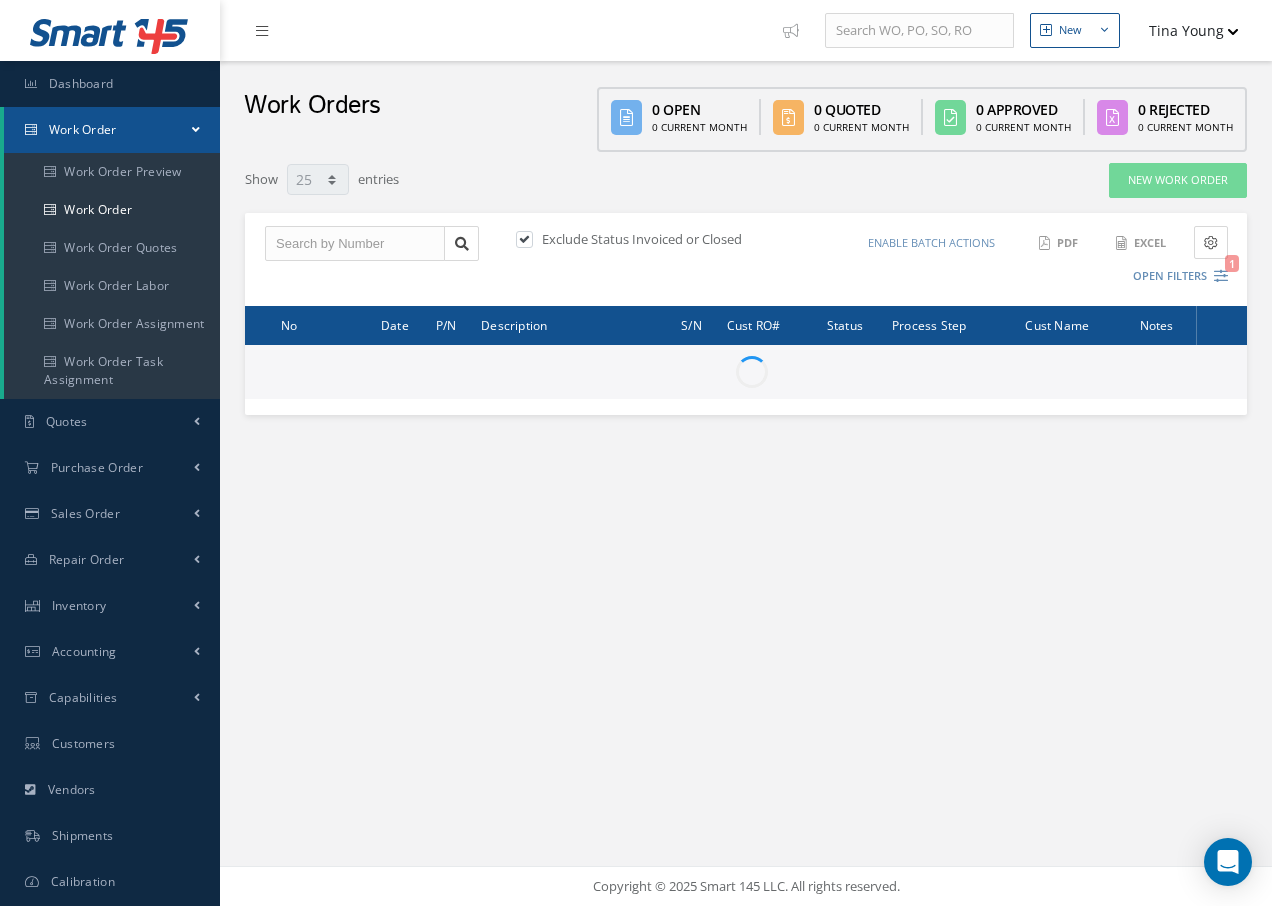 select on "25" 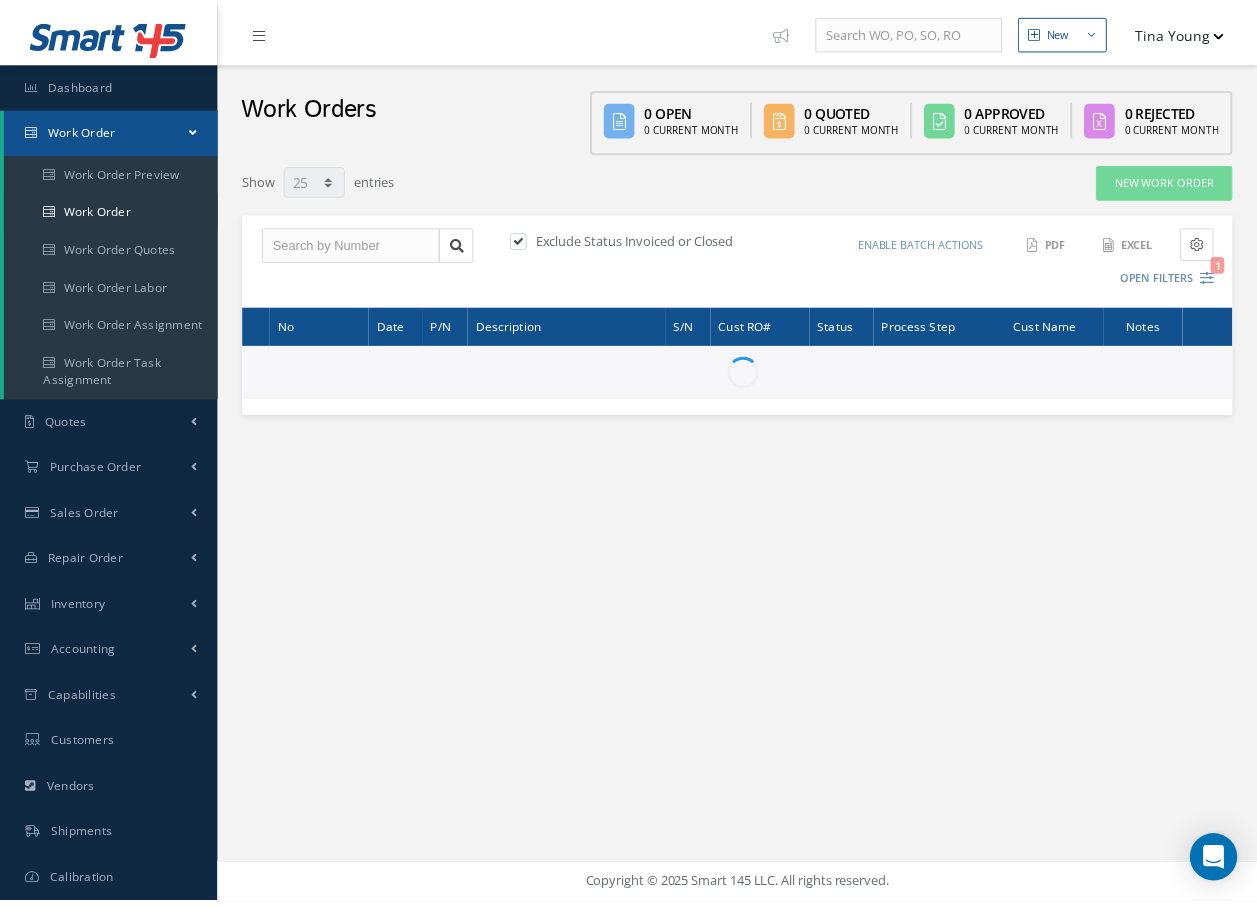 scroll, scrollTop: 0, scrollLeft: 0, axis: both 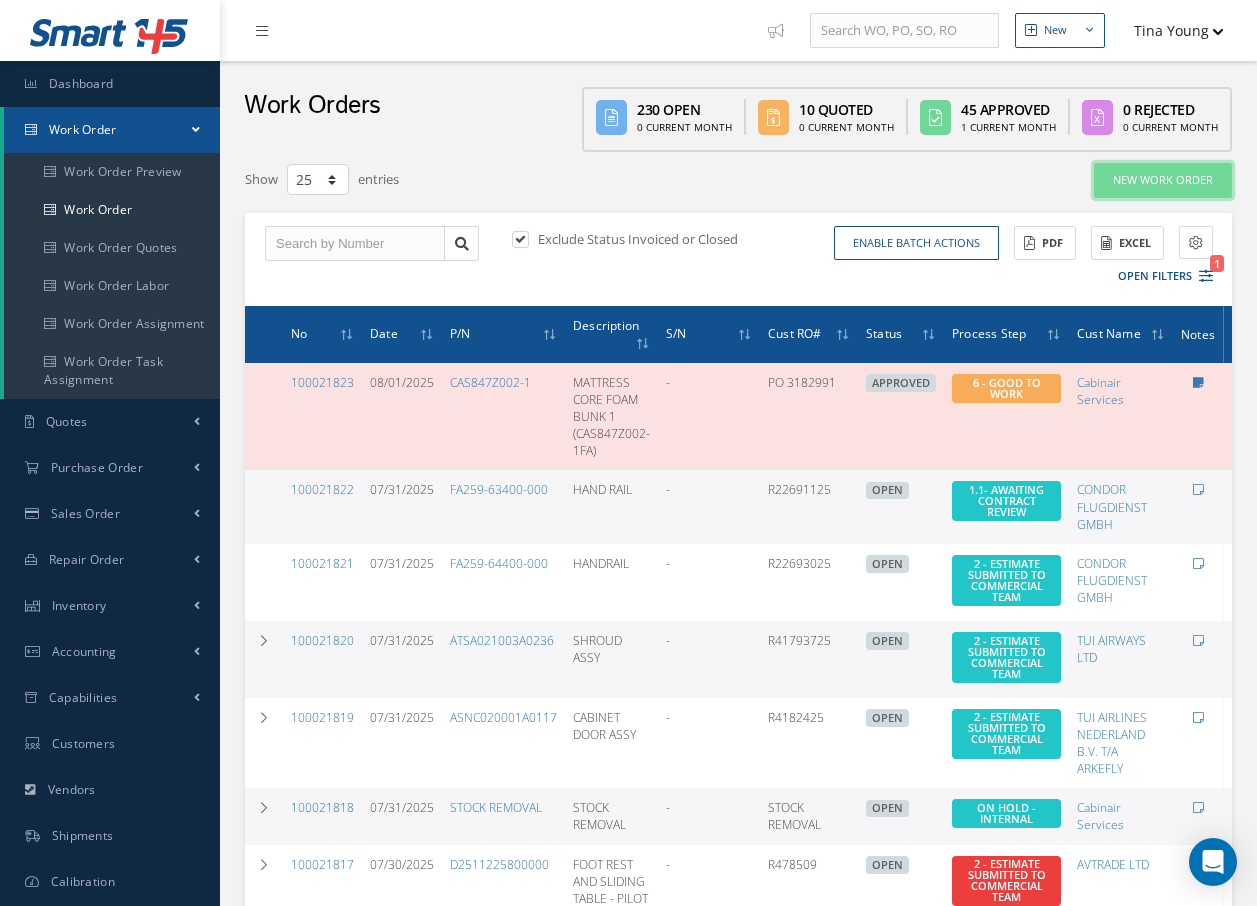 click on "New Work Order" at bounding box center (1163, 180) 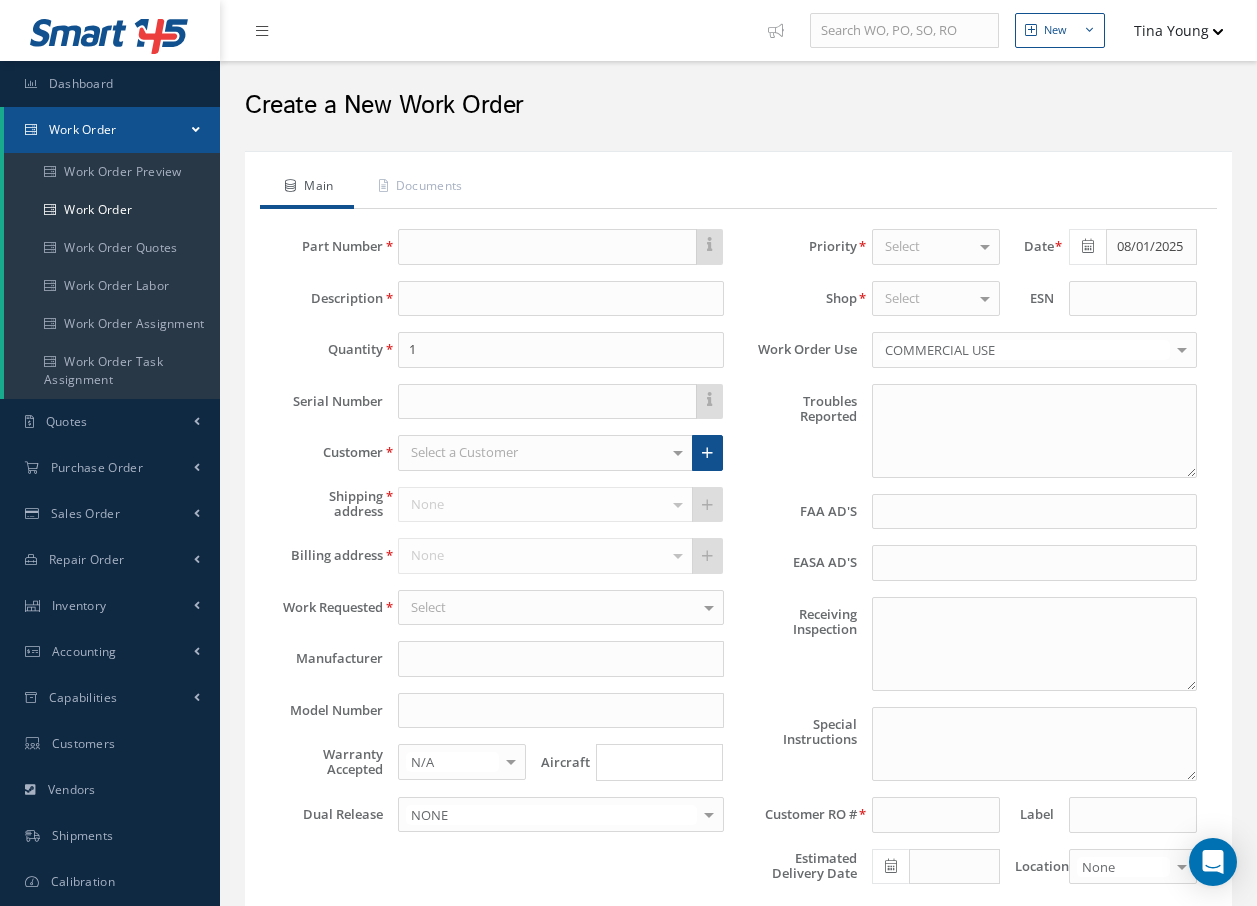 type on "NONE" 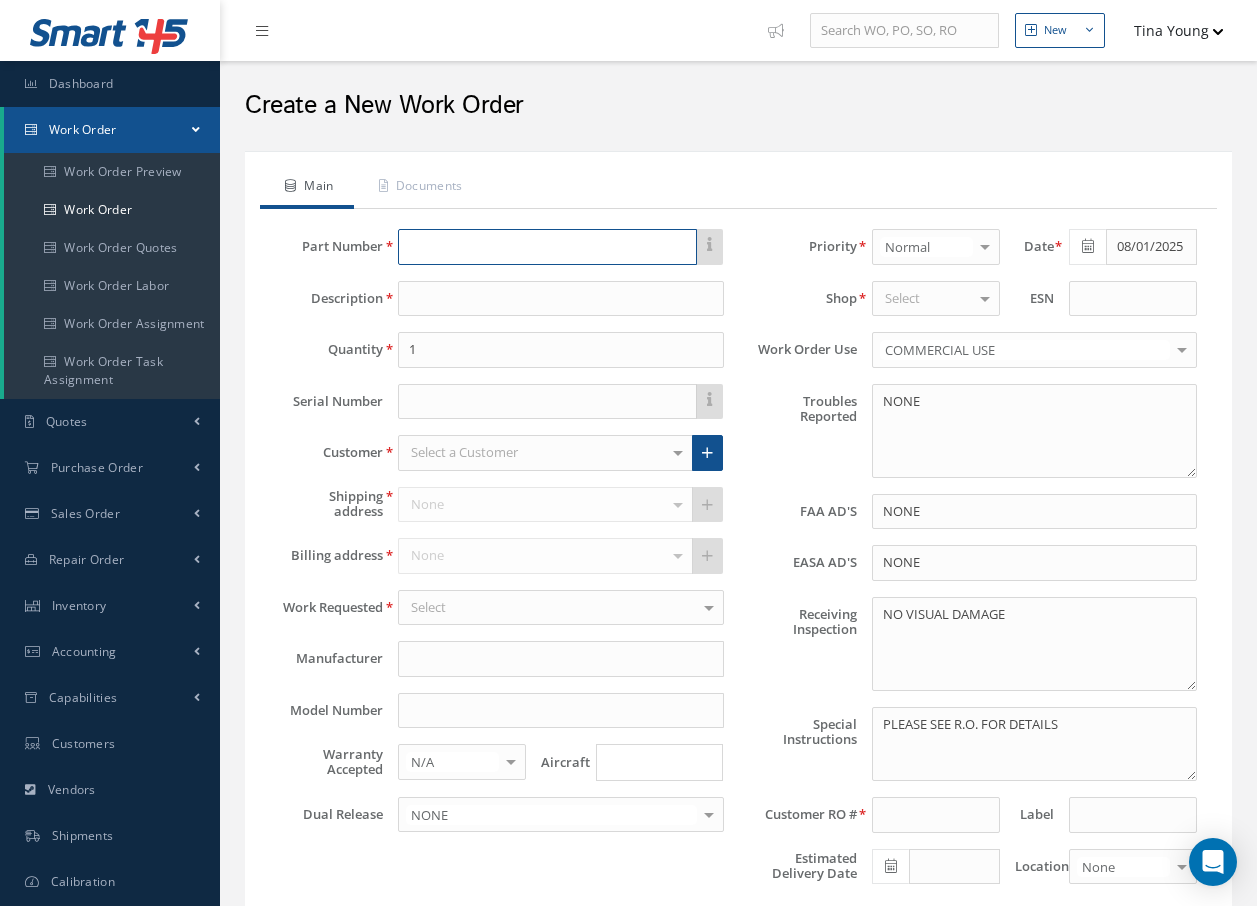 drag, startPoint x: 554, startPoint y: 242, endPoint x: 566, endPoint y: 240, distance: 12.165525 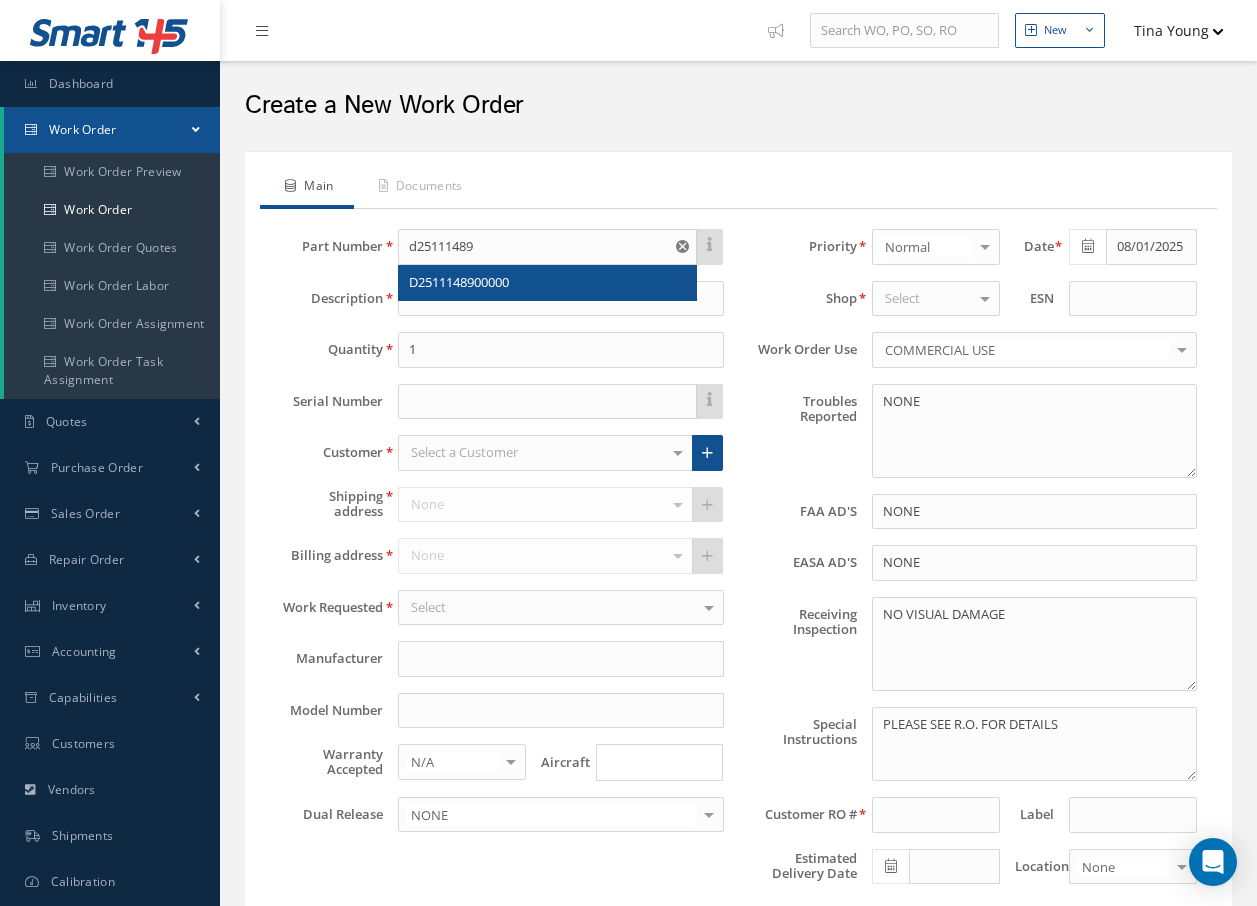 click on "D2511148900000" at bounding box center [547, 283] 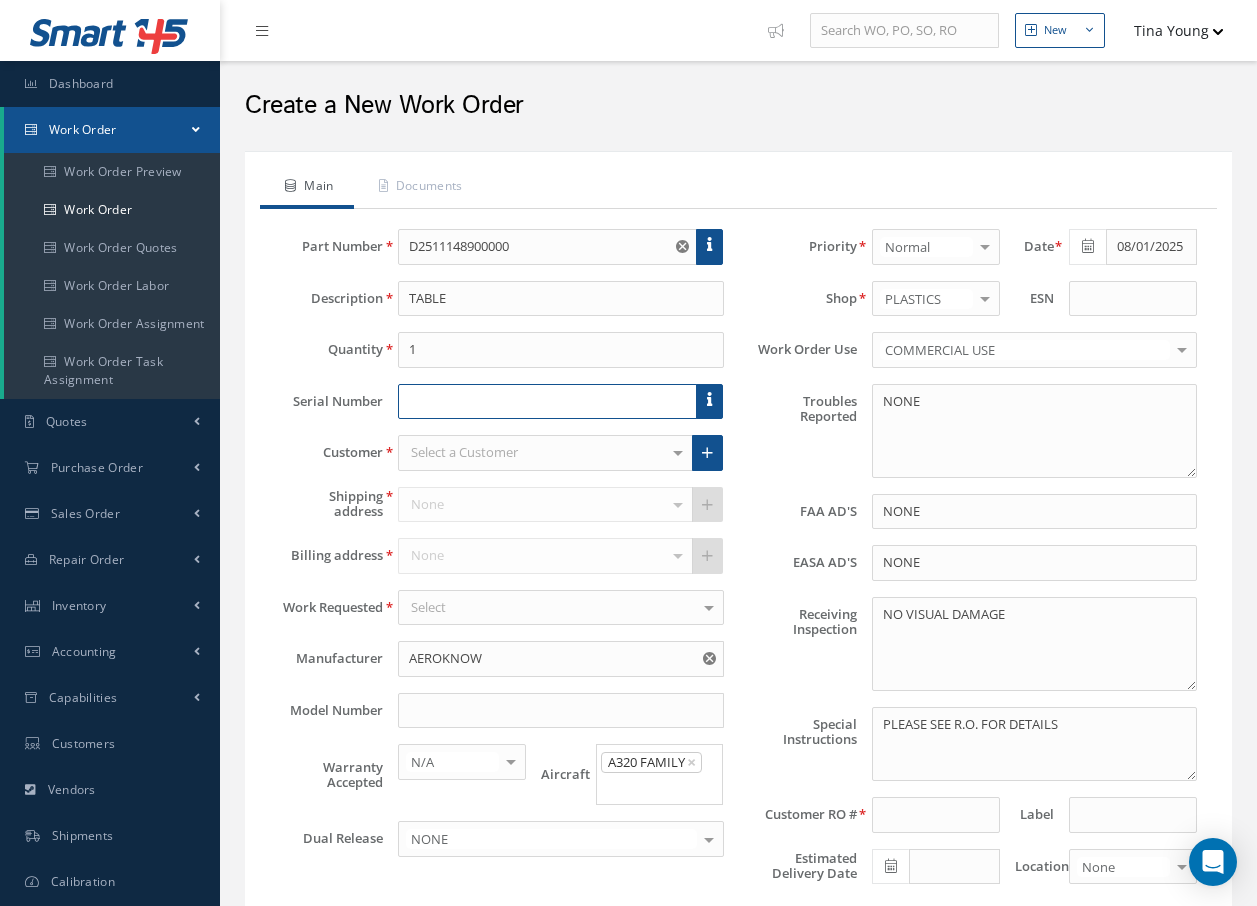 click at bounding box center [547, 402] 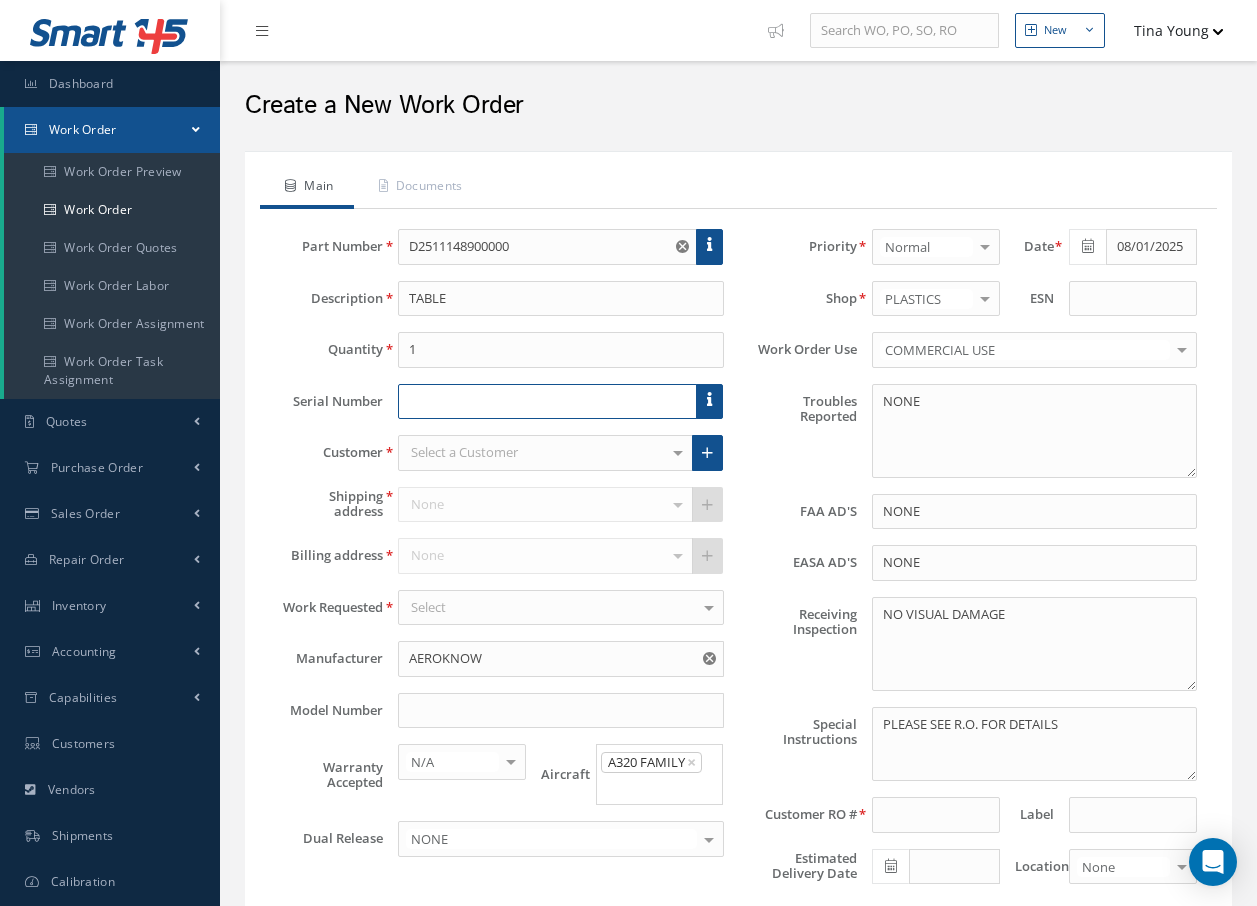type on "C" 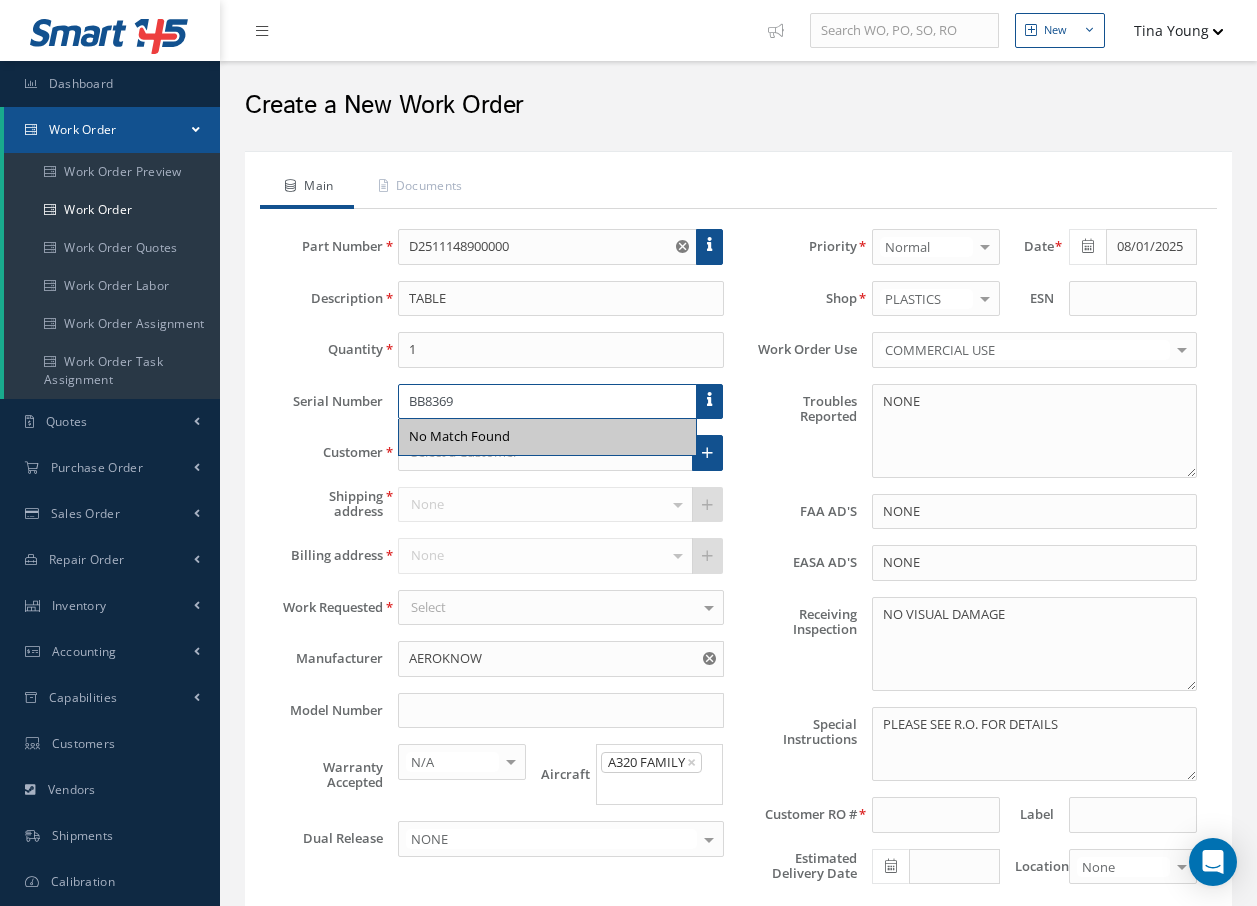 type on "BB8369" 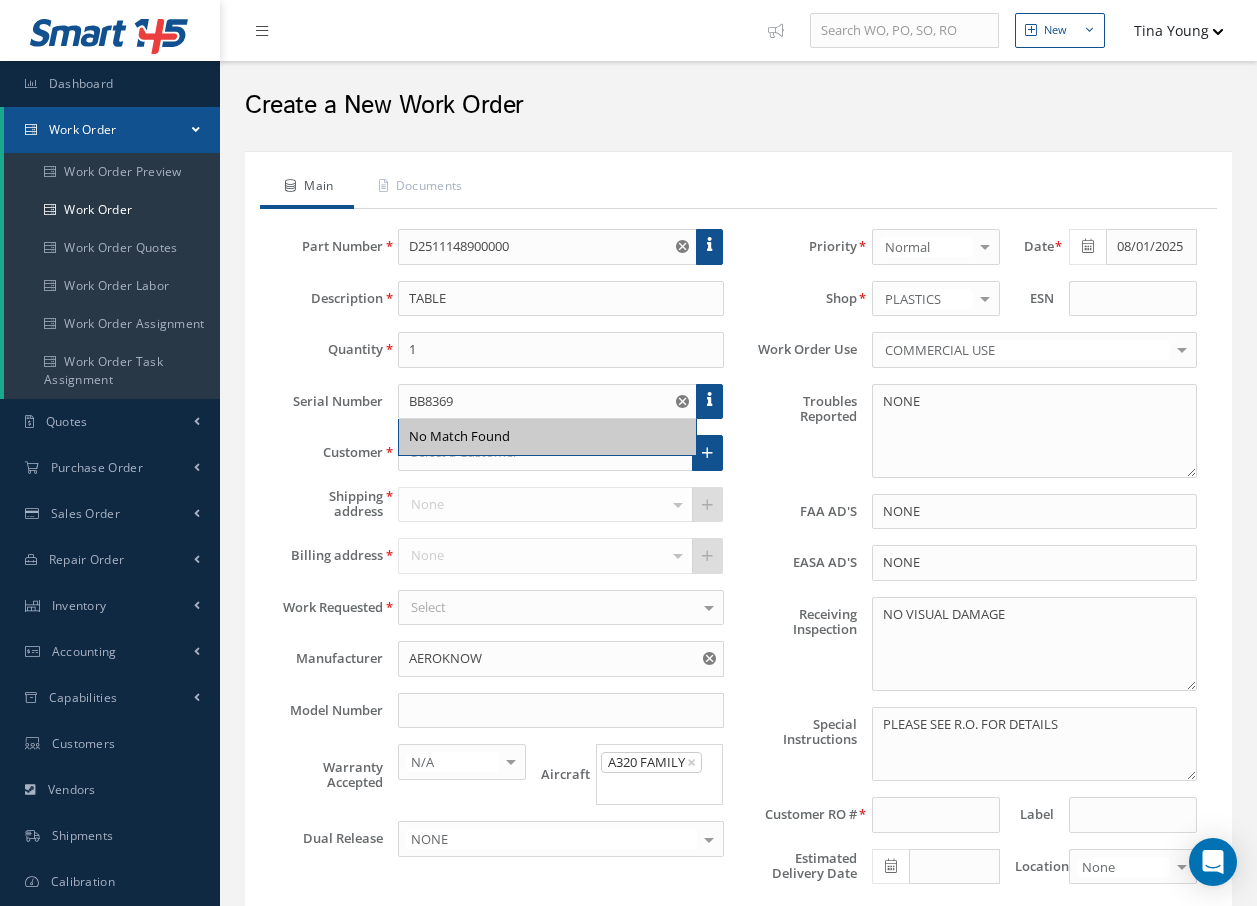 click on "Troubles Reported" at bounding box center [798, 431] 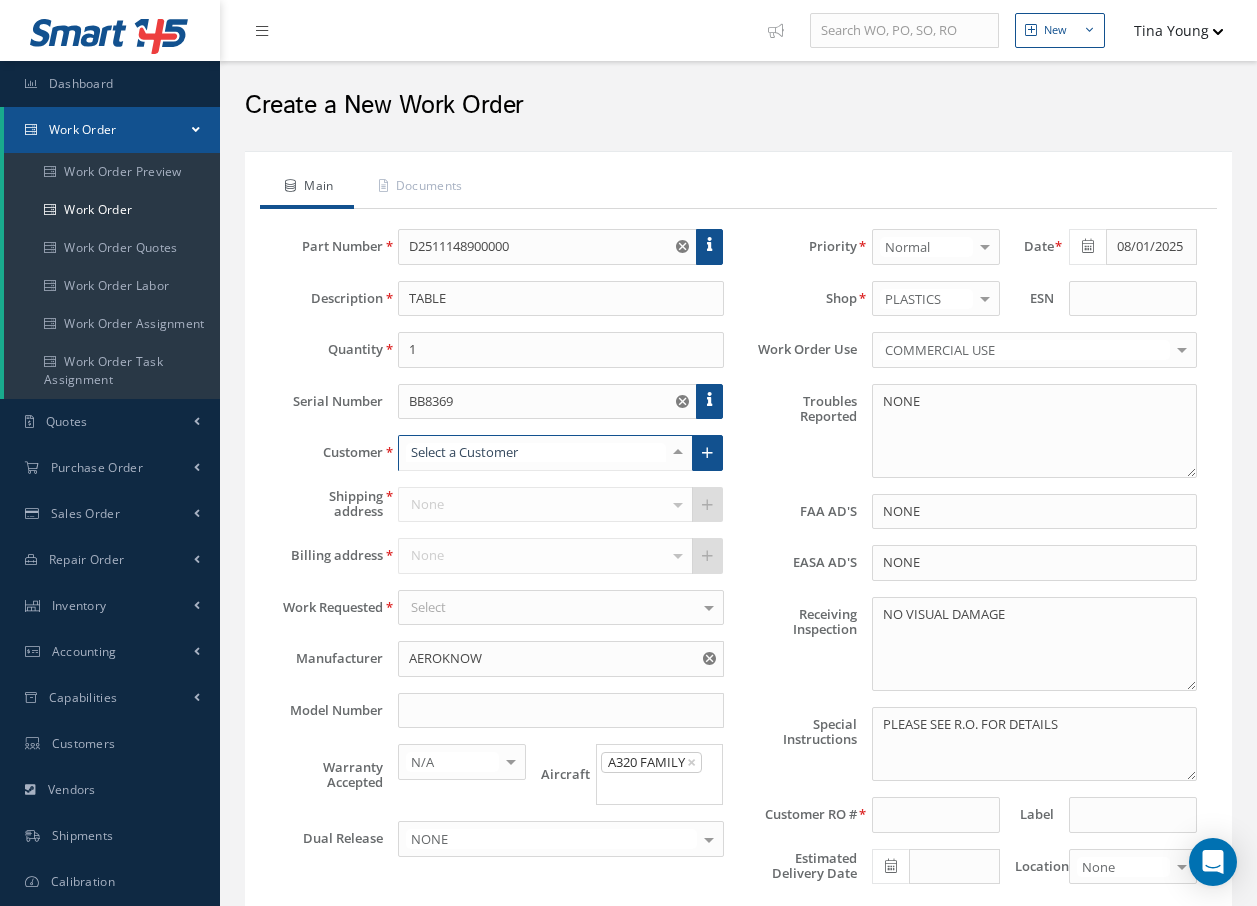 click at bounding box center [678, 452] 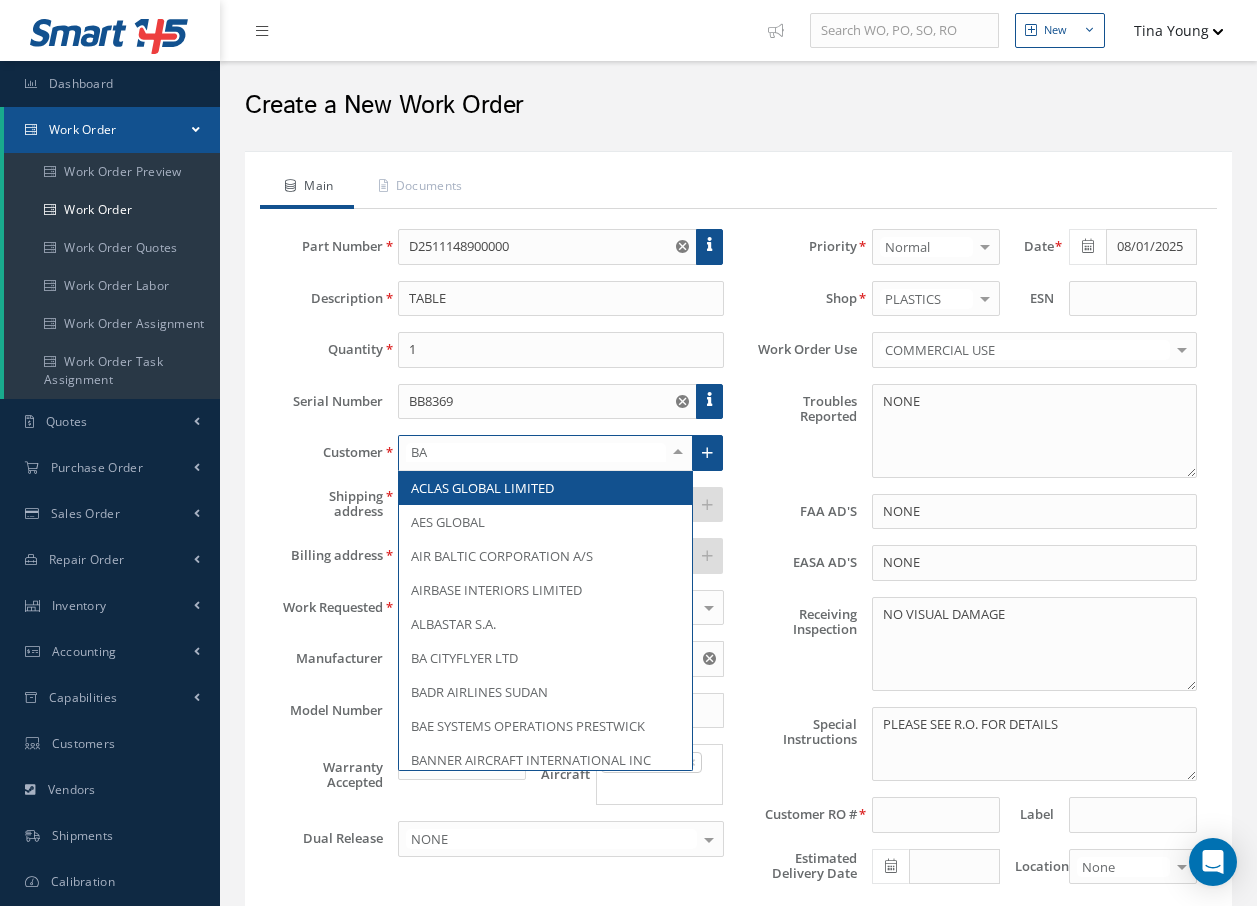 type on "BAR" 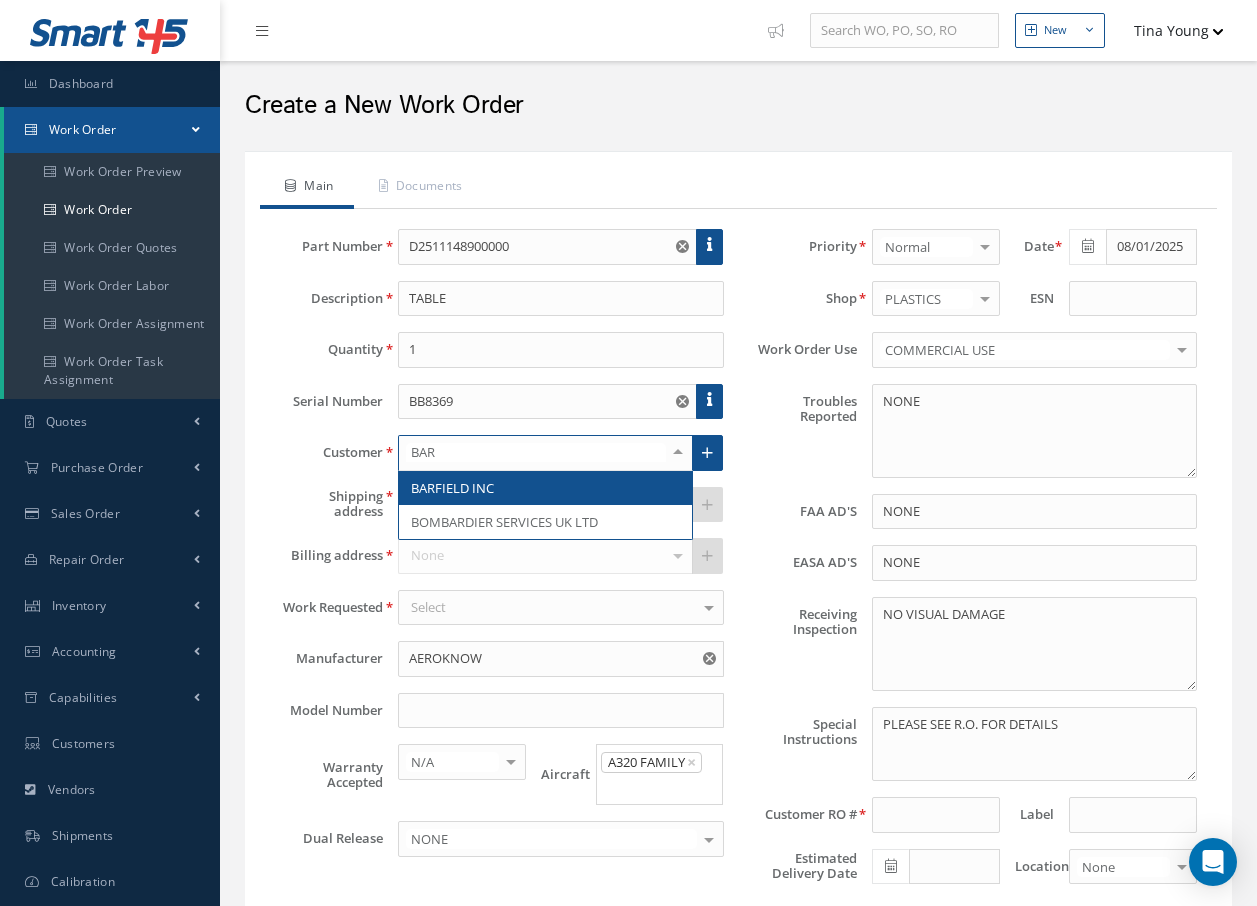 click on "BARFIELD INC" at bounding box center [545, 488] 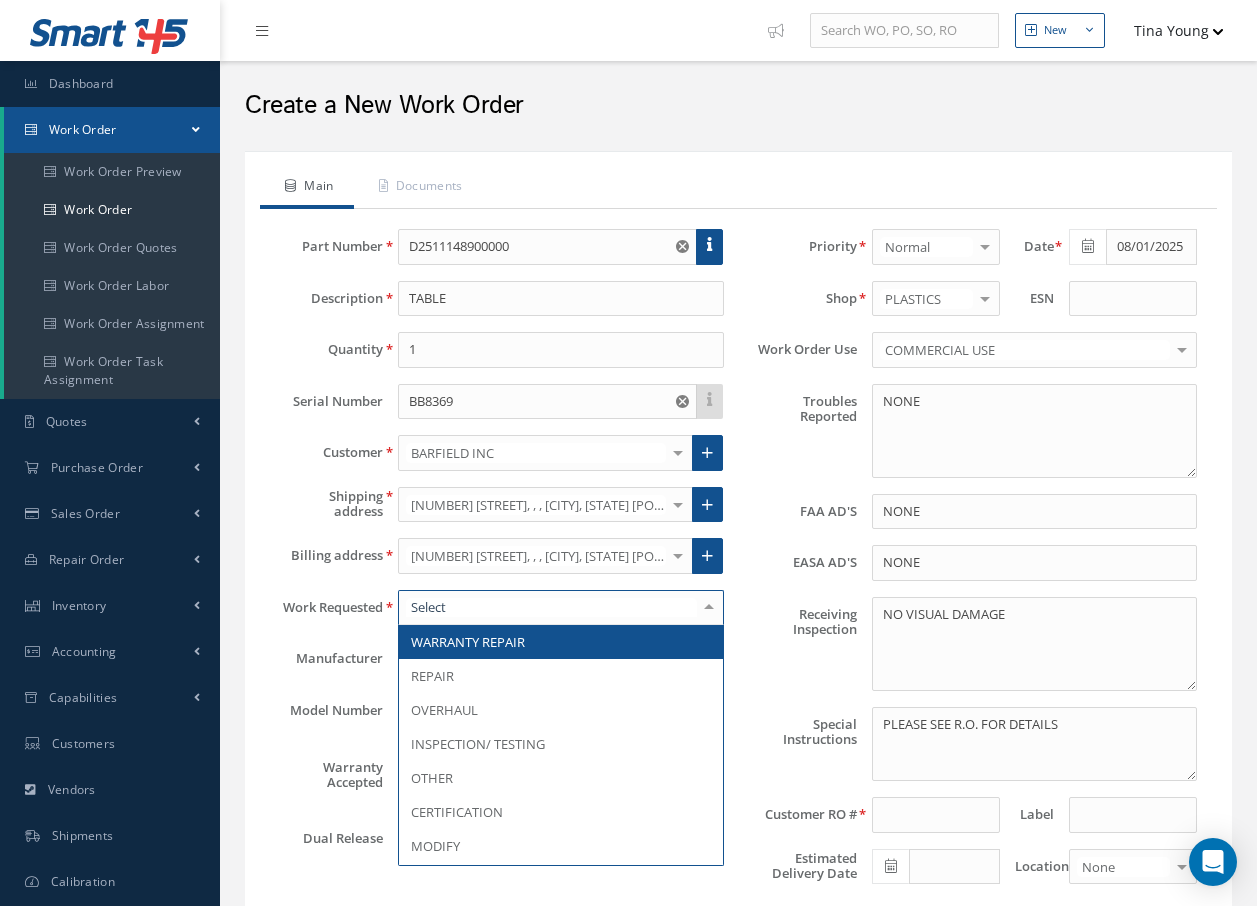click at bounding box center [709, 607] 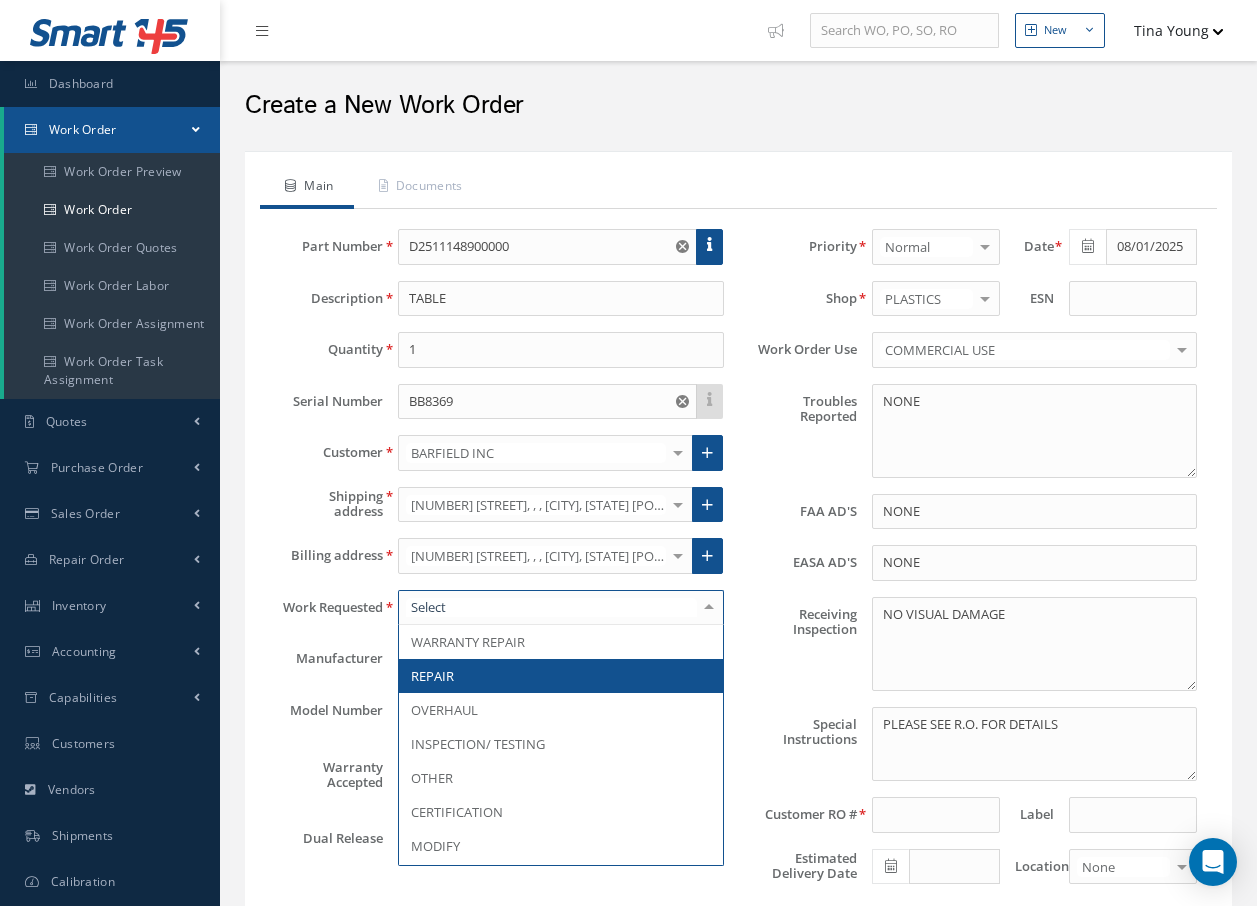 click on "REPAIR" at bounding box center (560, 676) 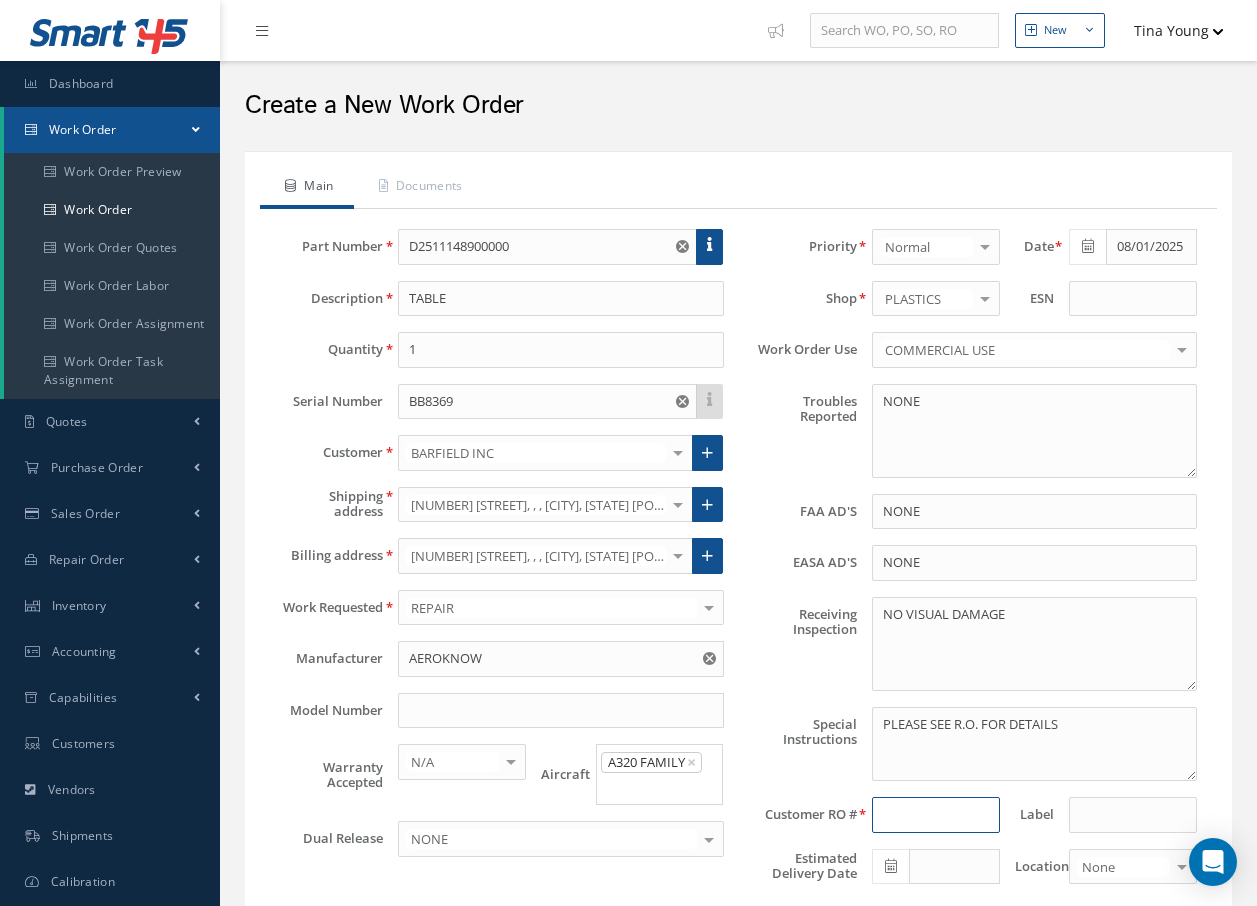 click at bounding box center [936, 815] 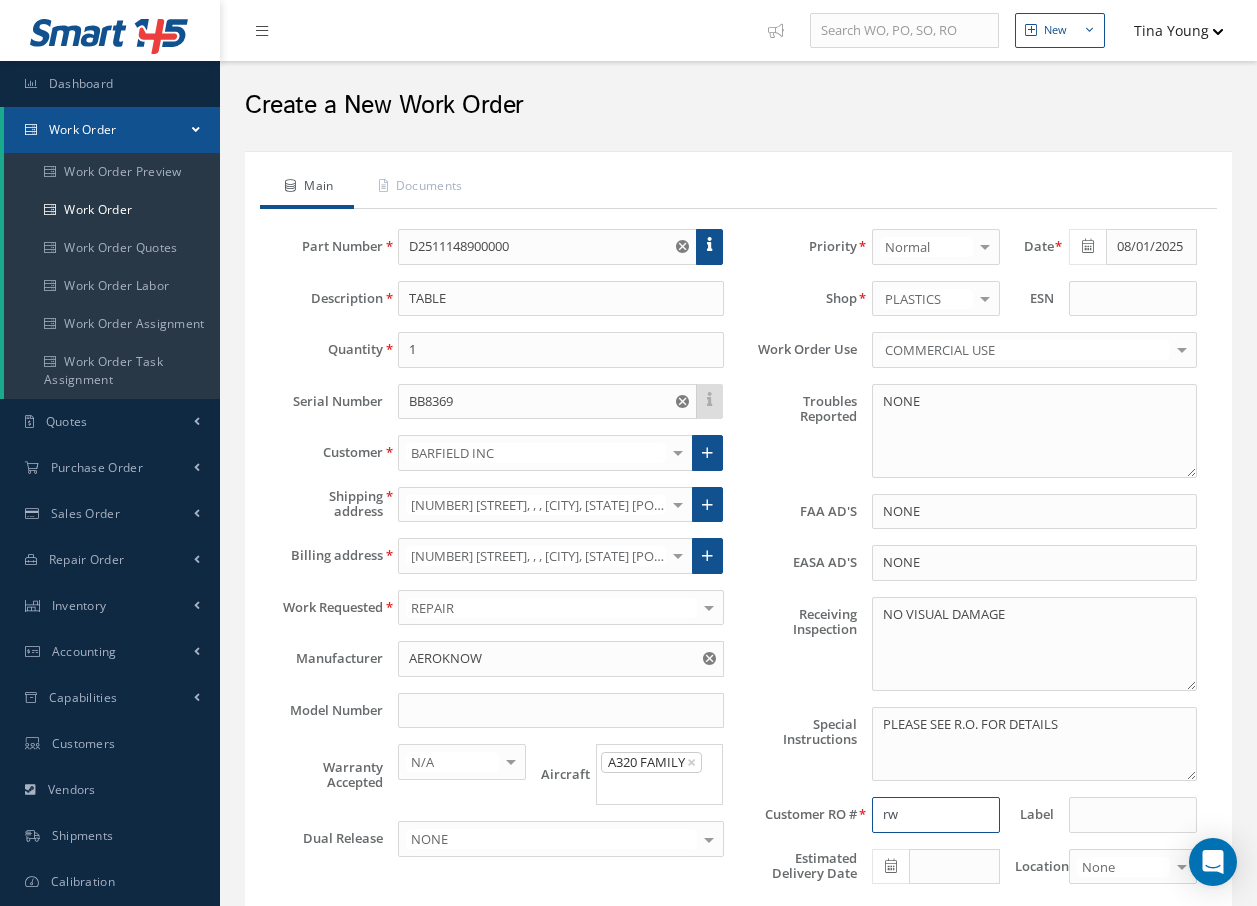 type on "r" 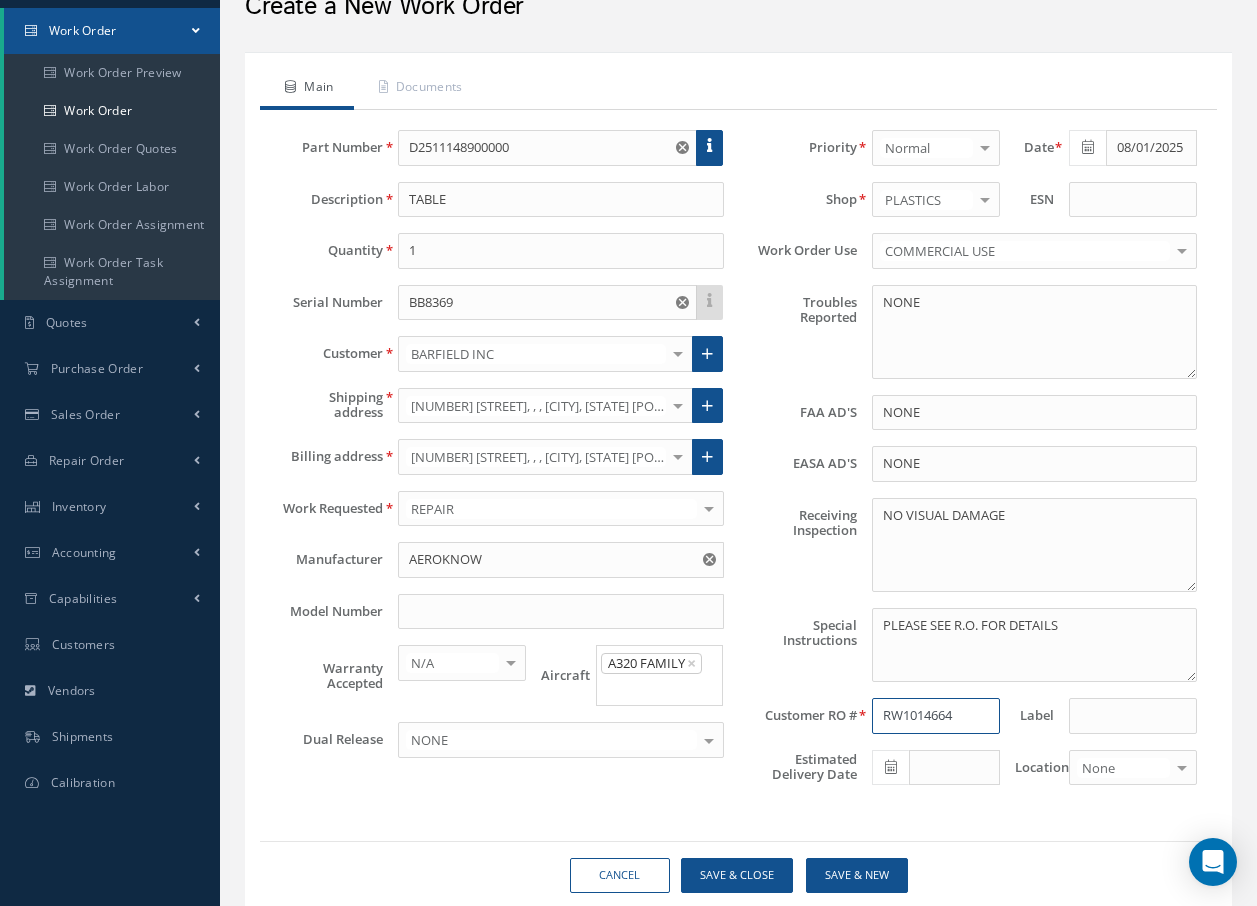 scroll, scrollTop: 100, scrollLeft: 0, axis: vertical 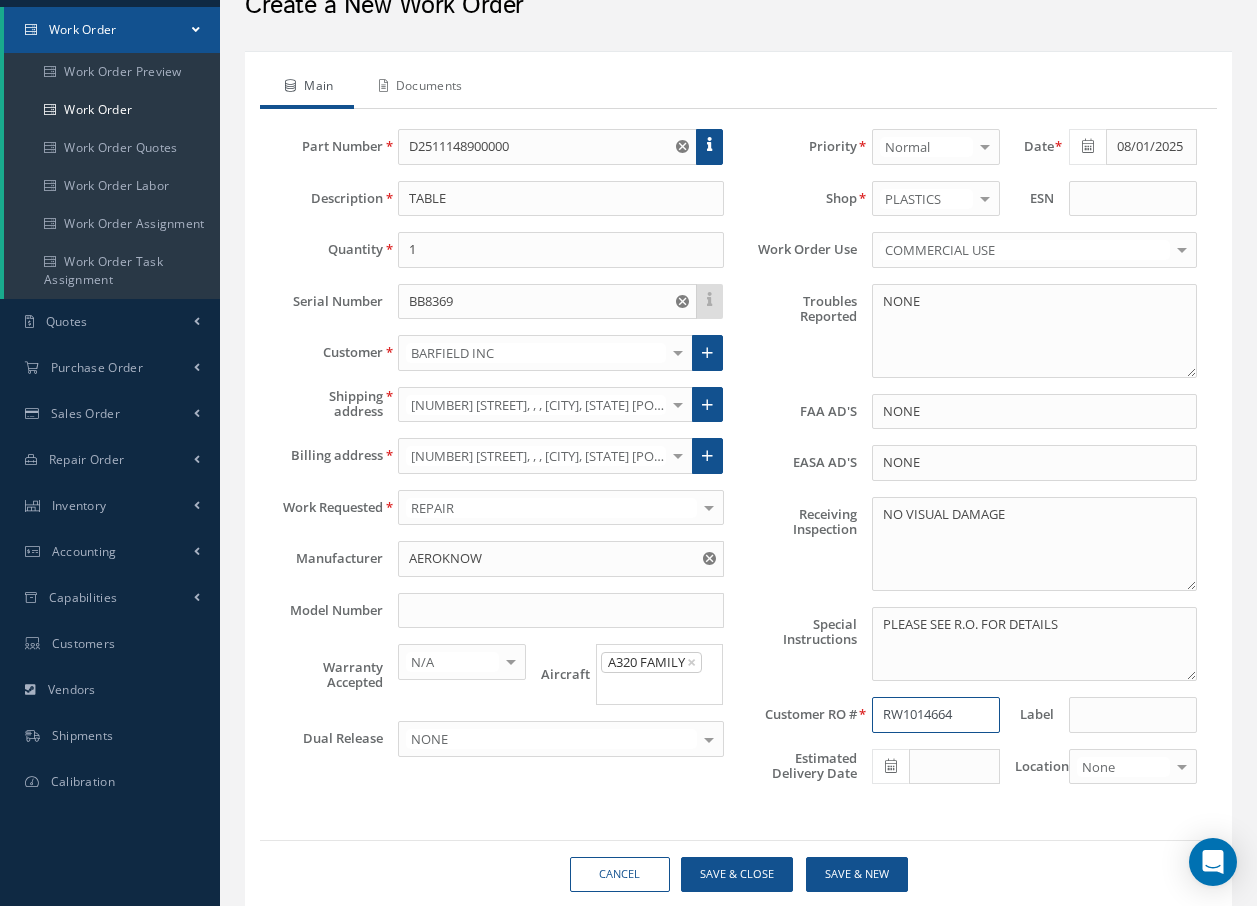 type on "RW1014664" 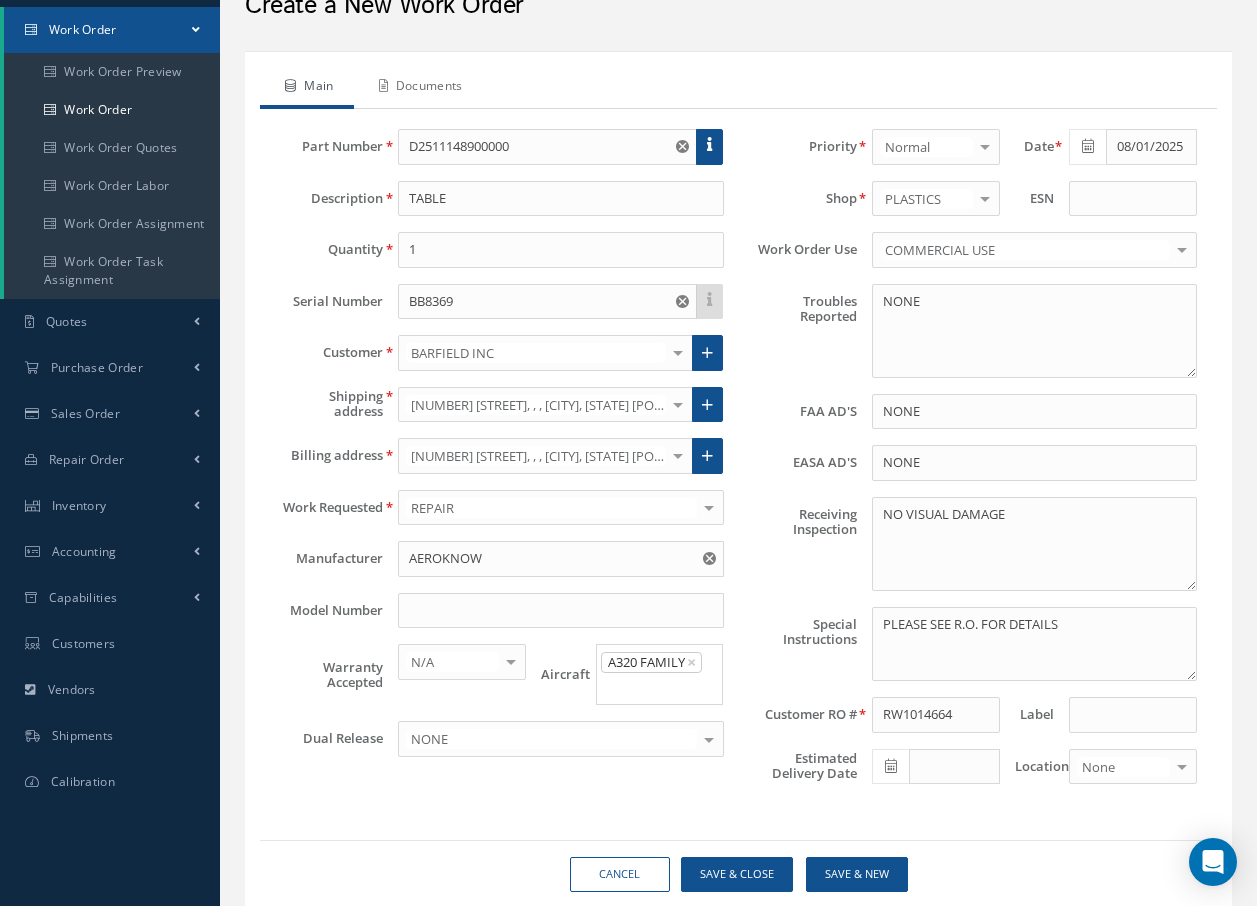 click on "Documents" at bounding box center (418, 88) 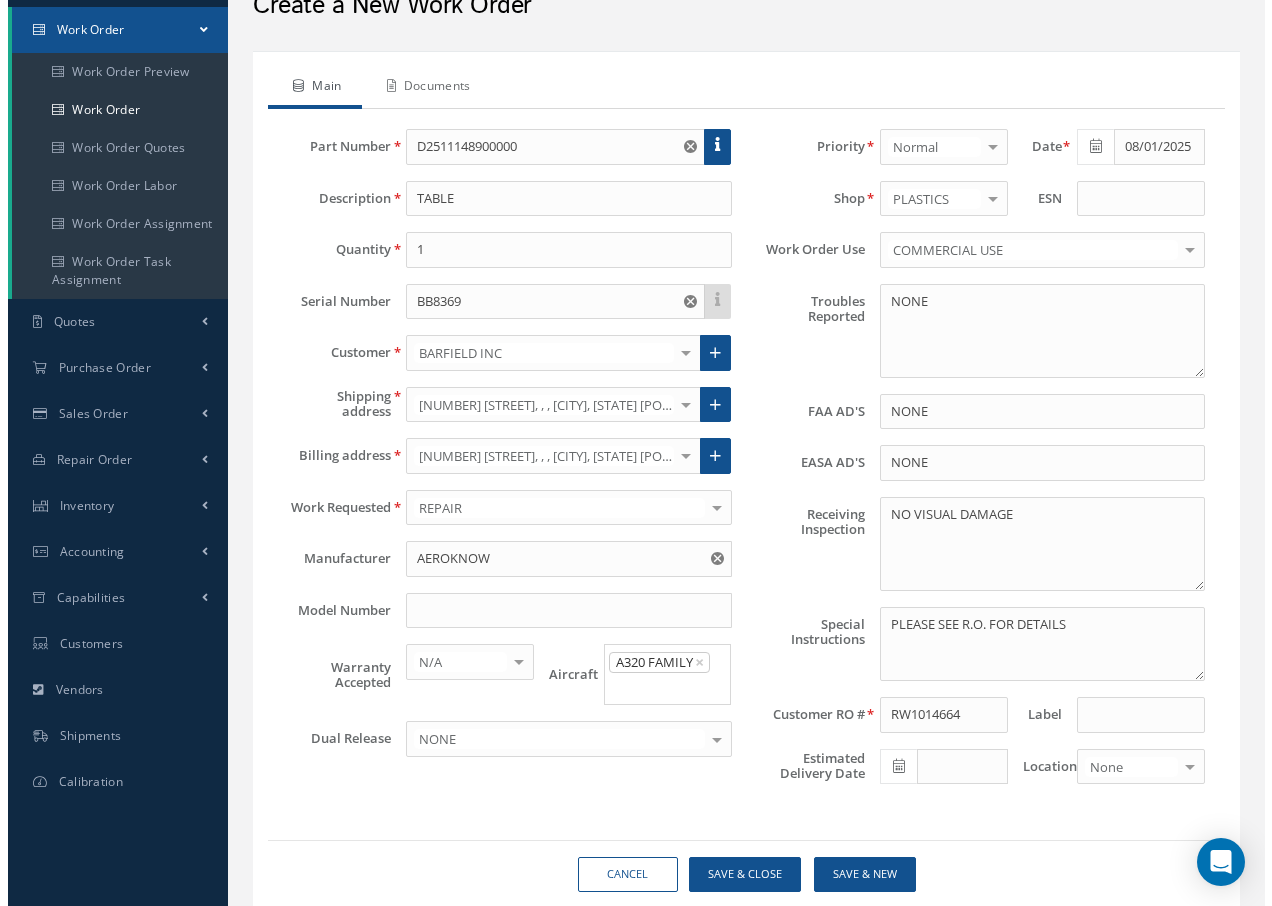 scroll, scrollTop: 0, scrollLeft: 0, axis: both 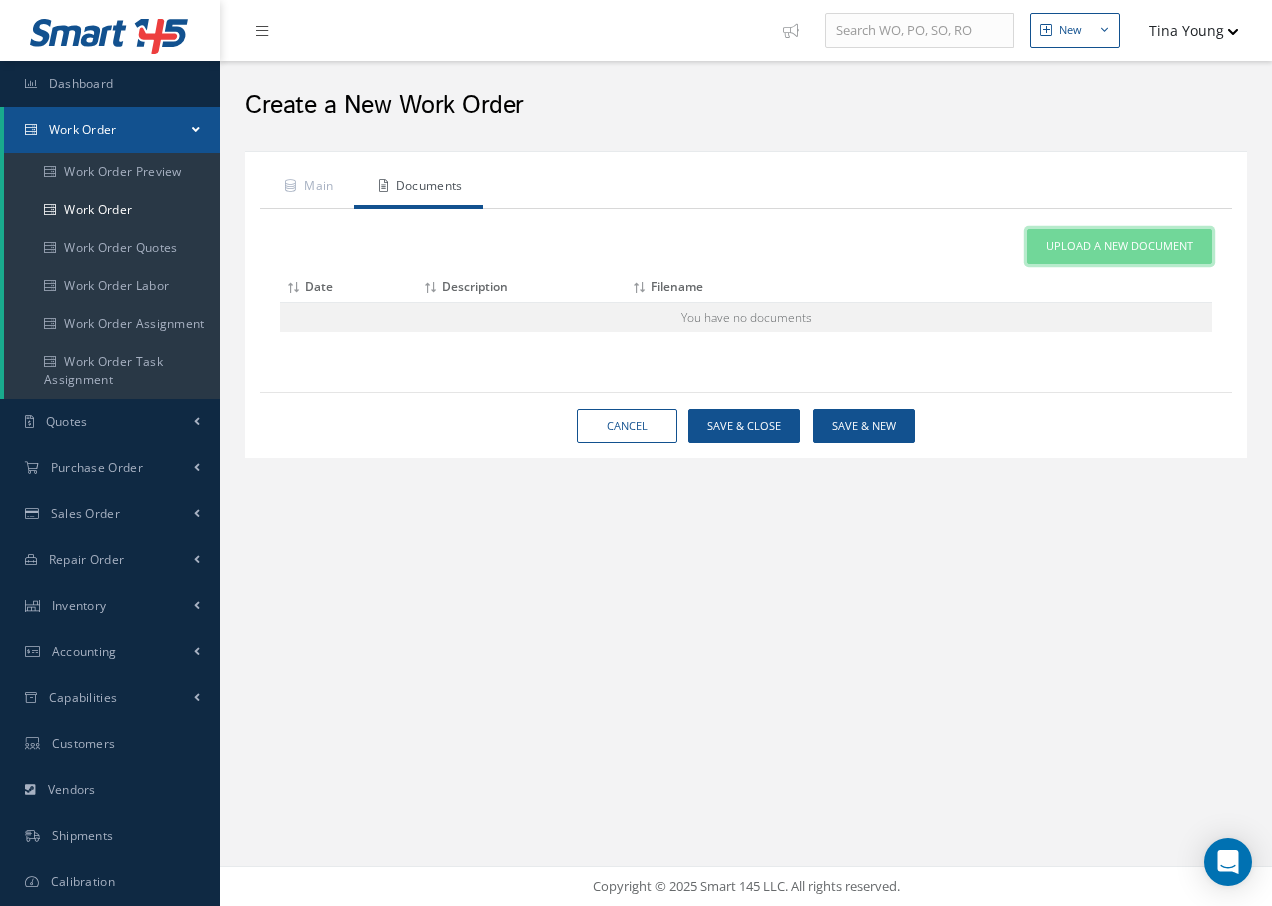 click on "Upload a New Document" at bounding box center (1119, 246) 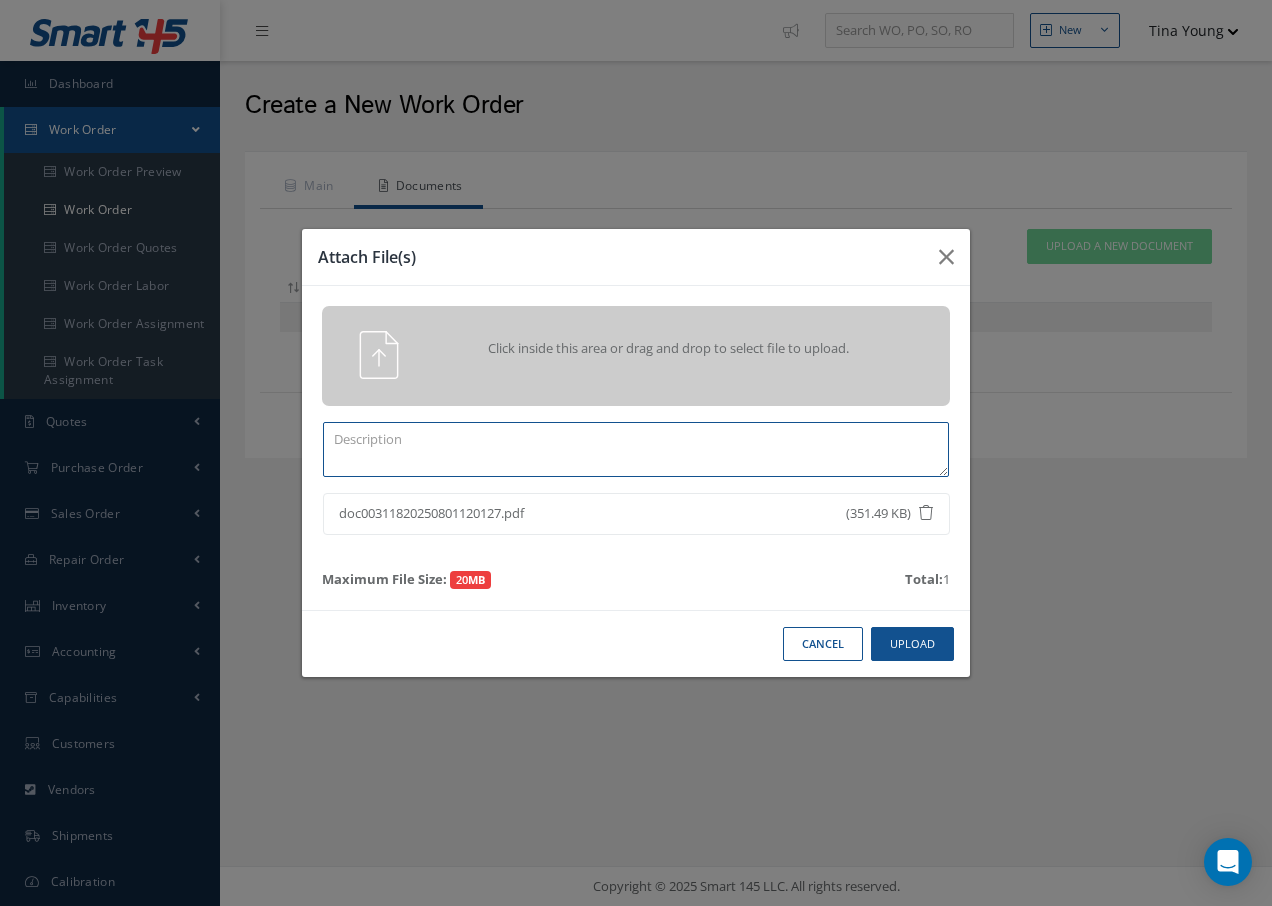 click at bounding box center (636, 449) 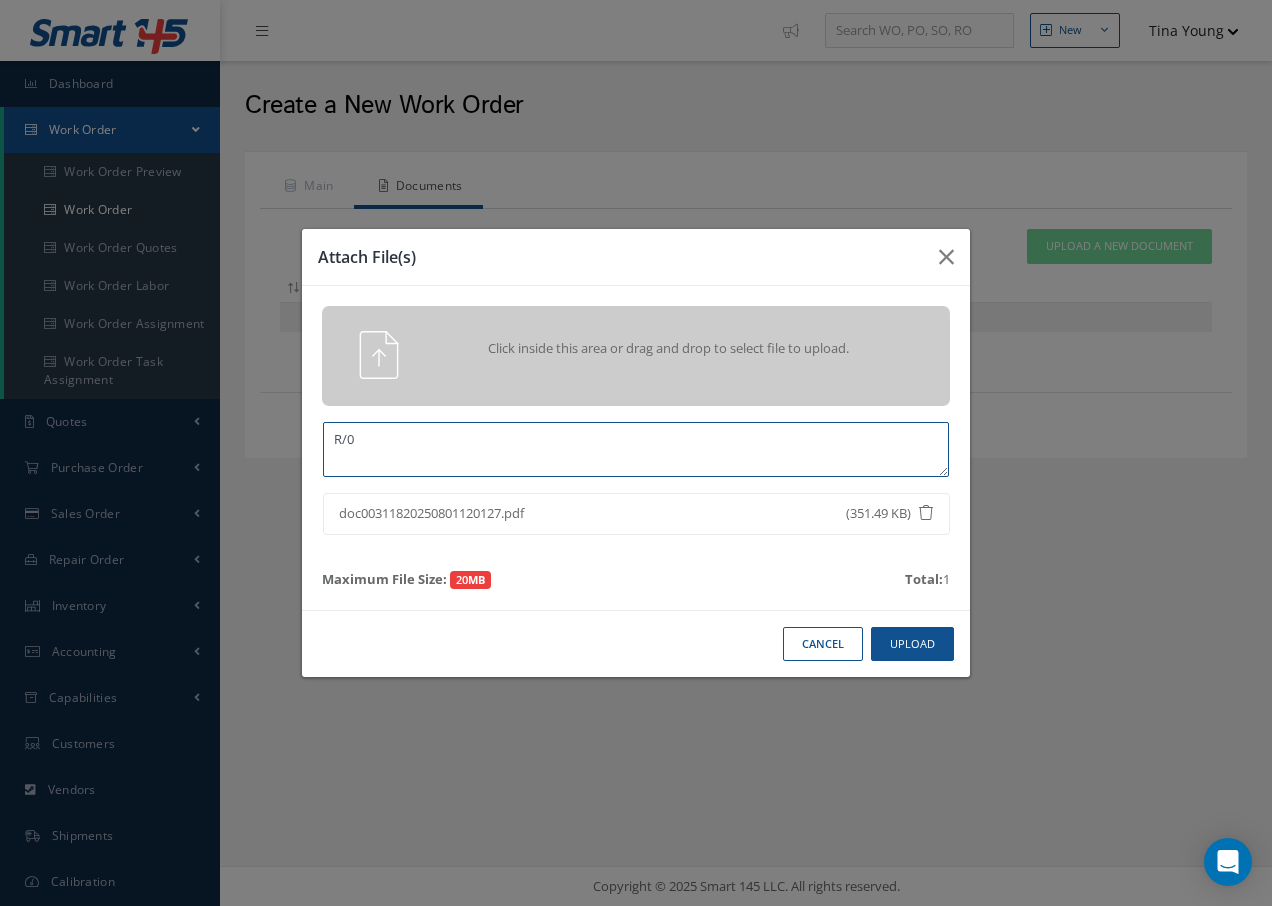 type on "R/0" 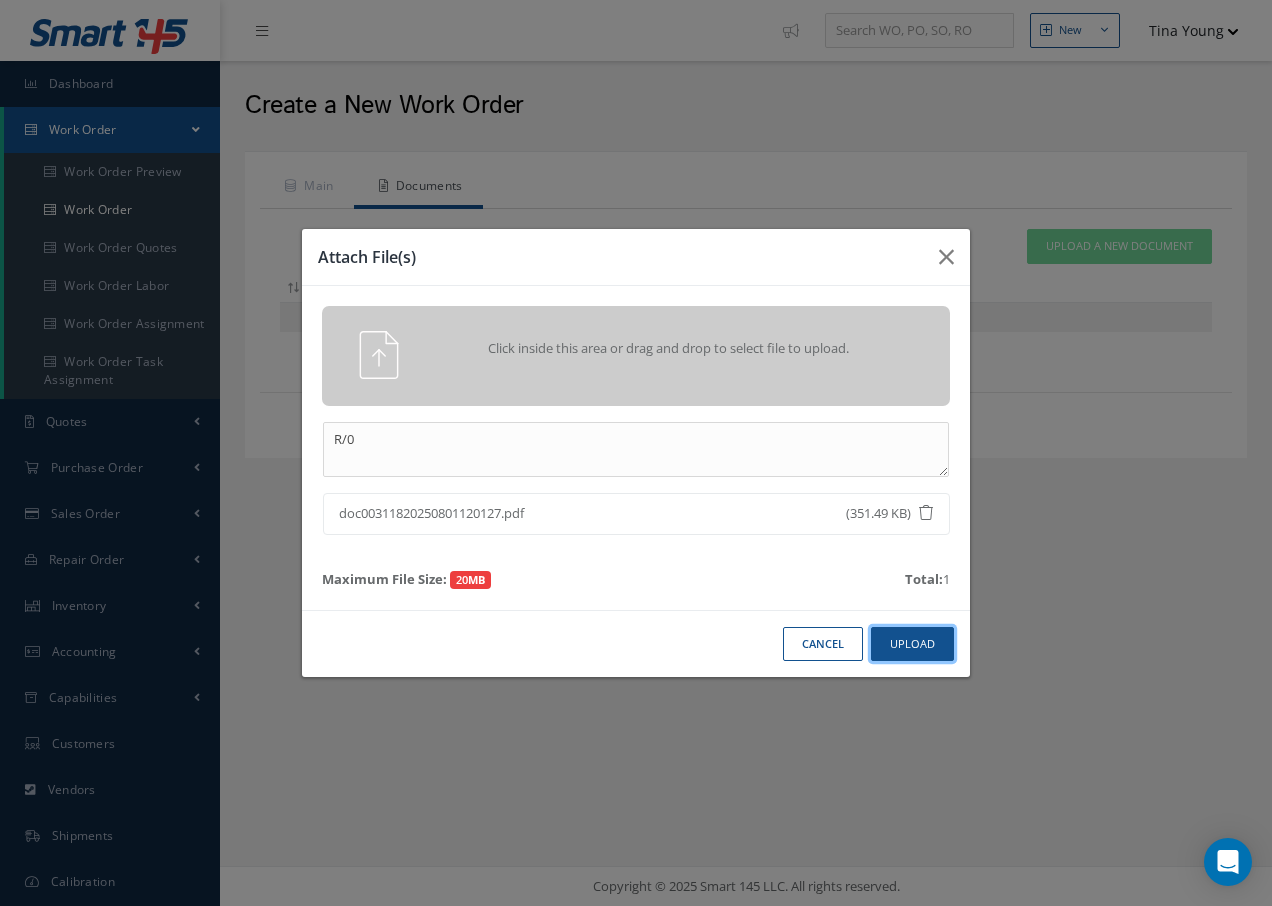 click on "Upload" at bounding box center (912, 644) 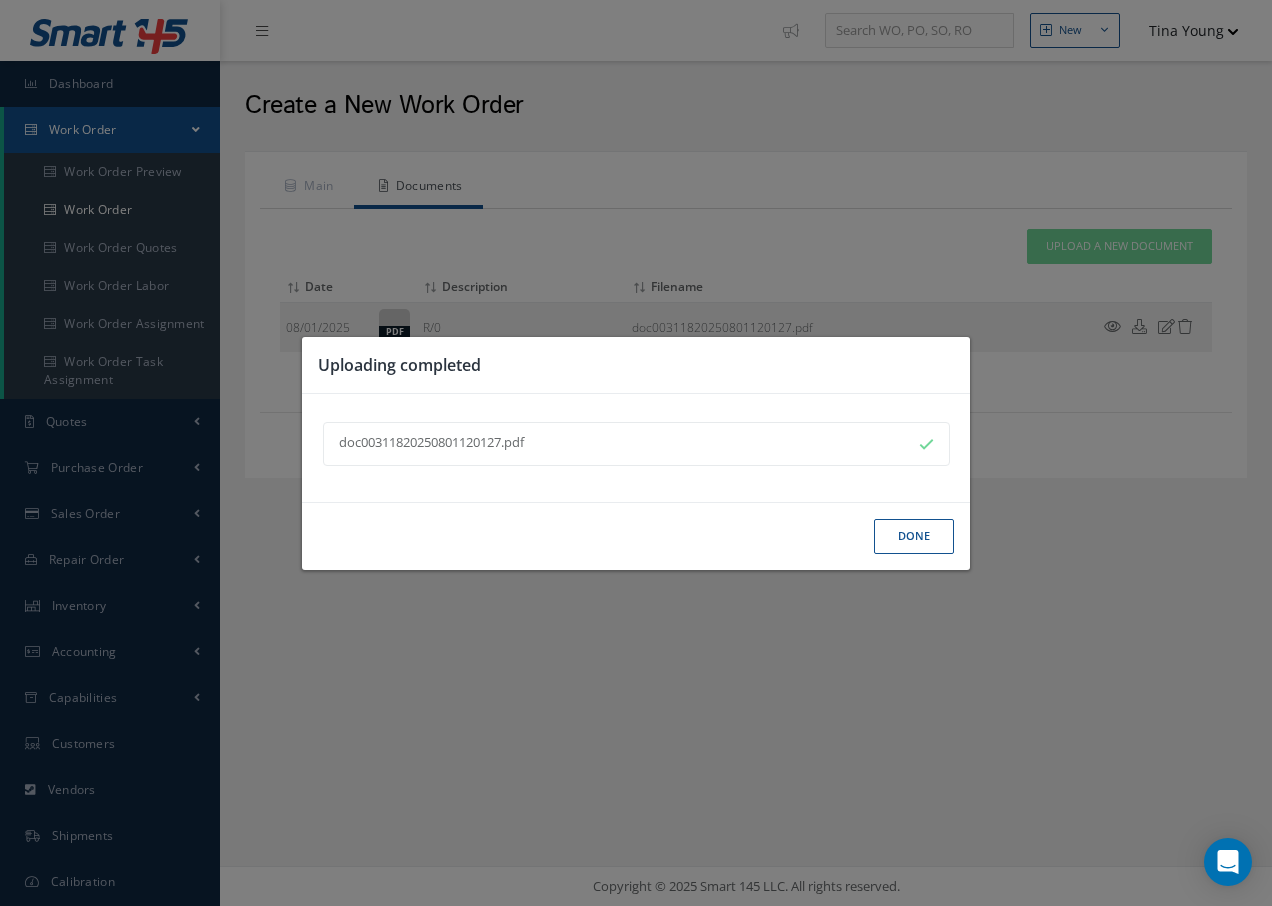 click on "Done" at bounding box center [914, 536] 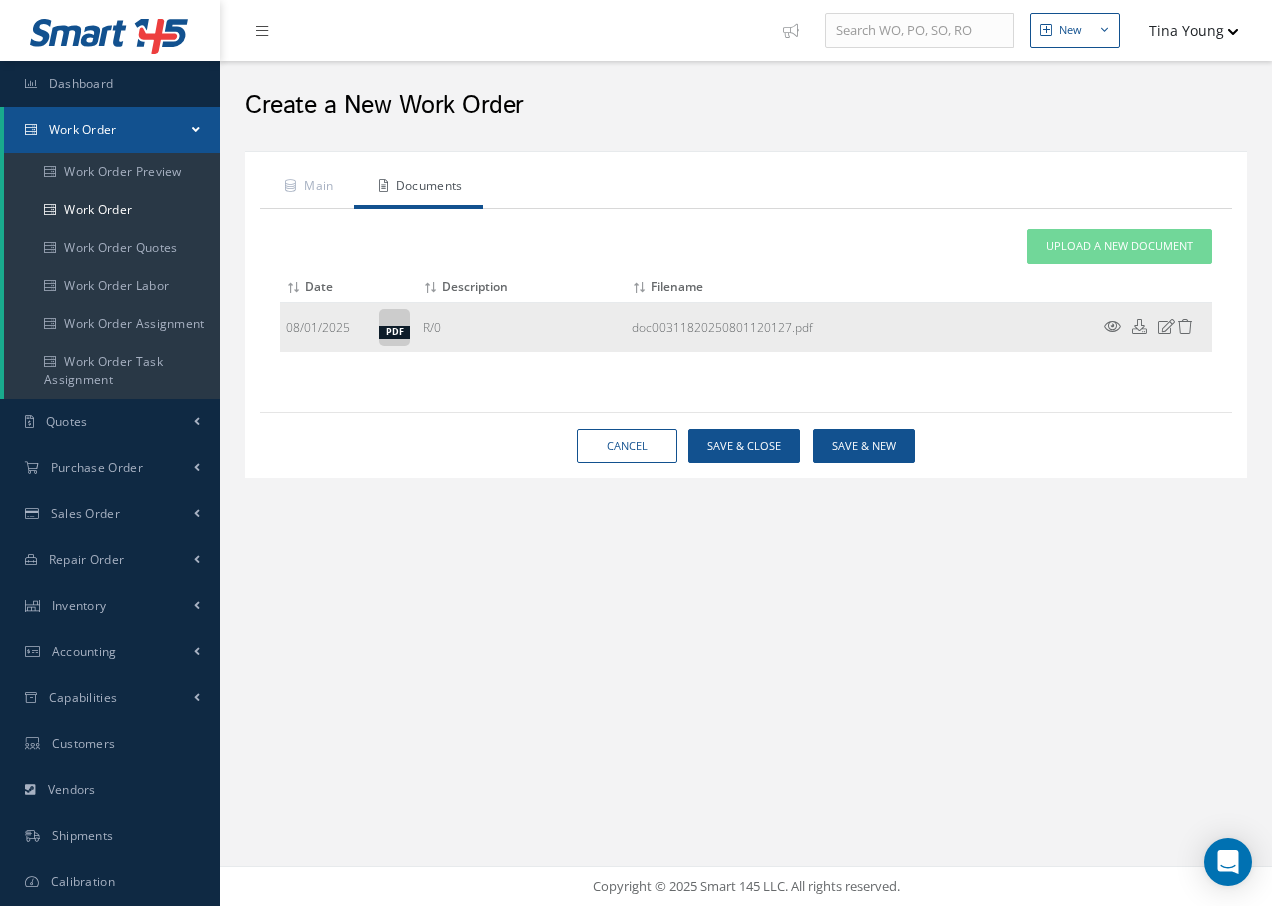 click at bounding box center [1112, 326] 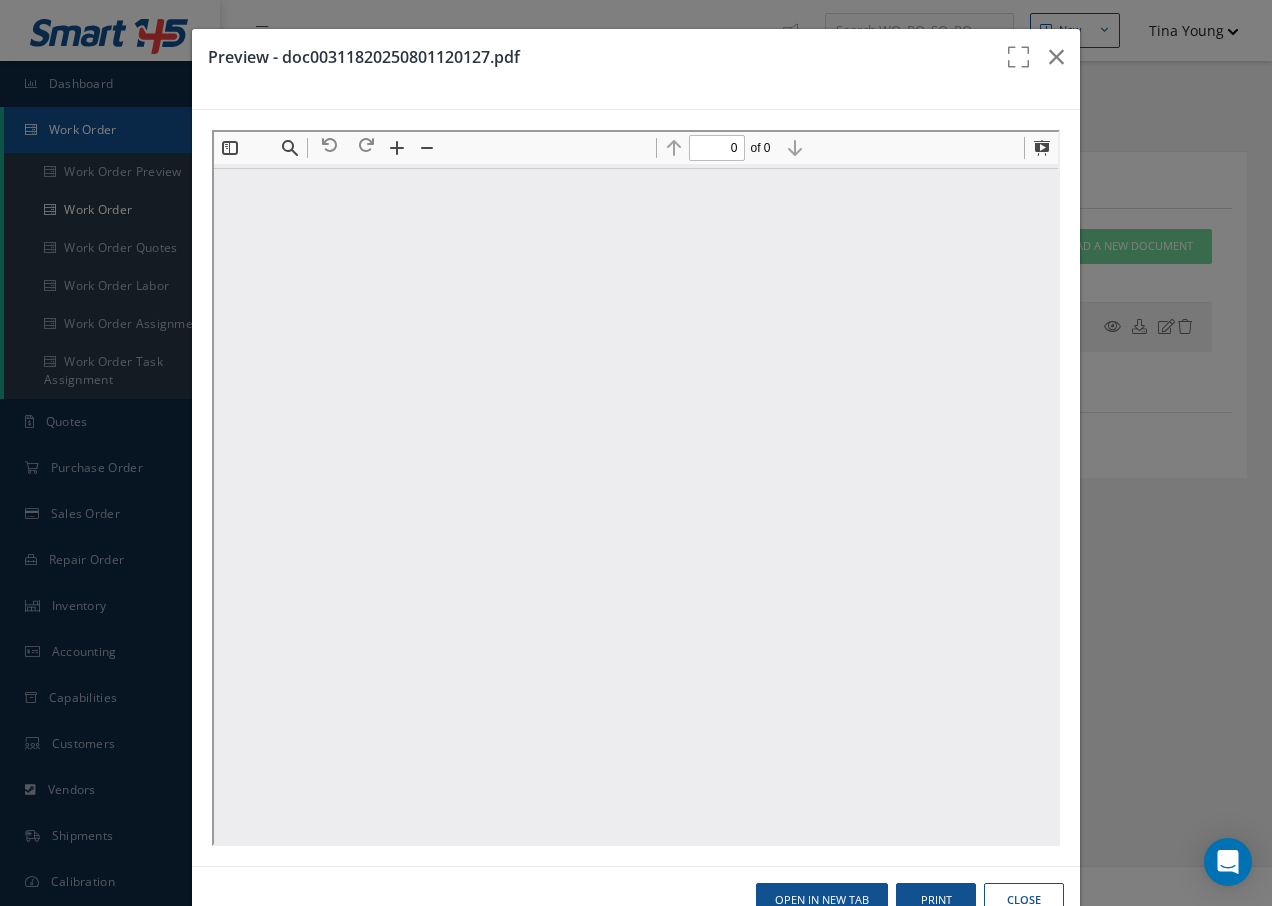 scroll, scrollTop: 0, scrollLeft: 0, axis: both 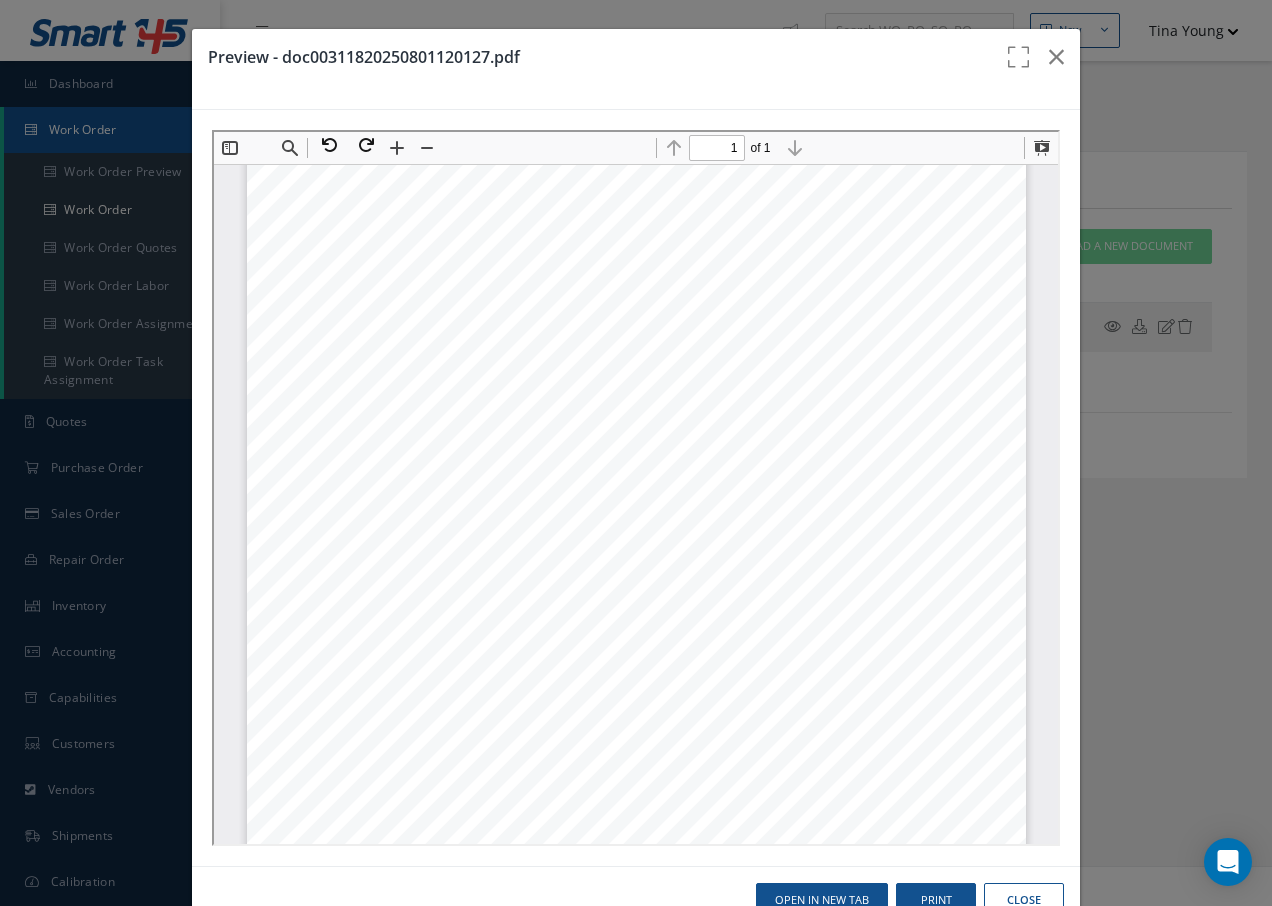 click on "Preview - doc00311820250801120127.pdf
Open in New Tab
Print
Close" at bounding box center [0, 0] 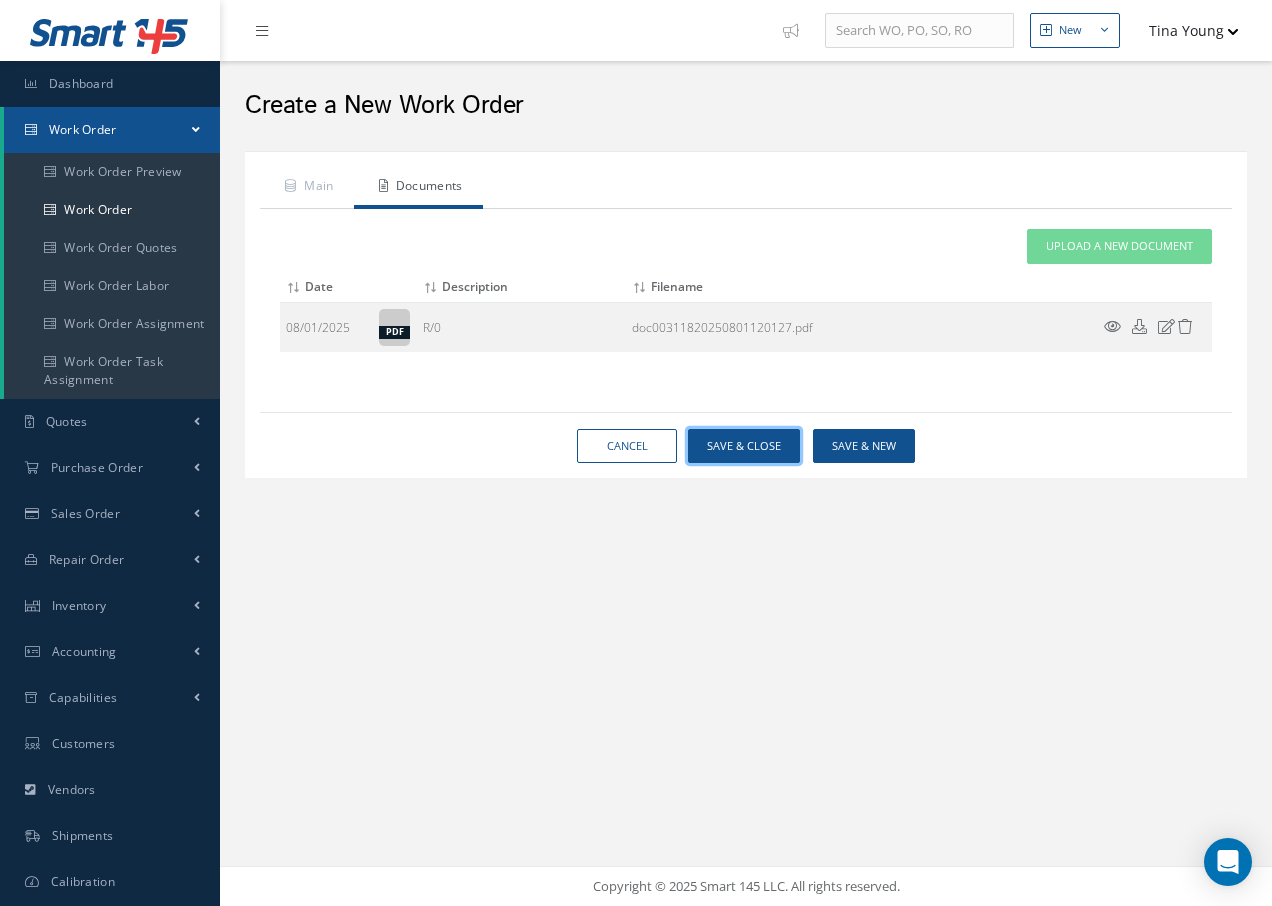 click on "Save & Close" at bounding box center (744, 446) 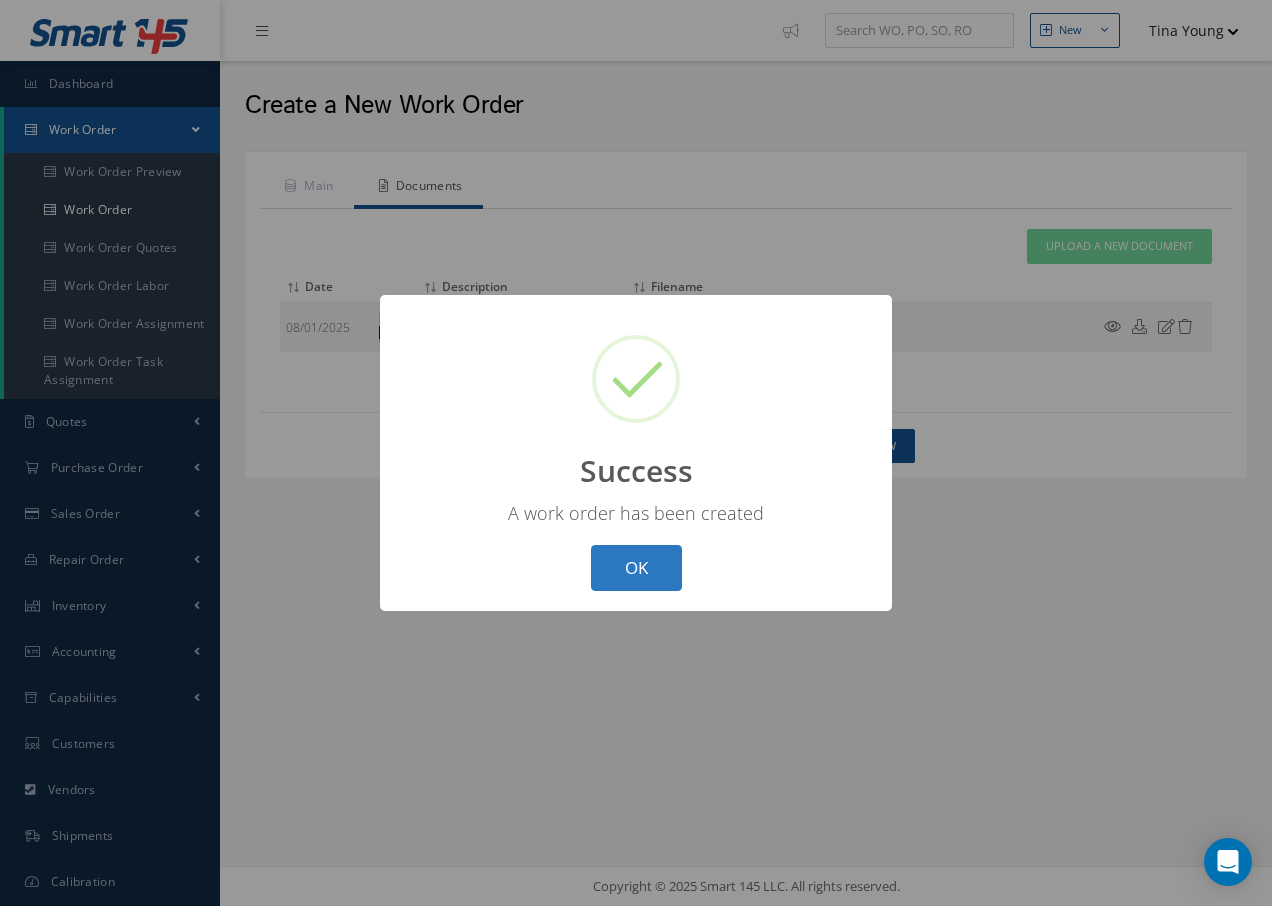 click on "OK" at bounding box center (636, 568) 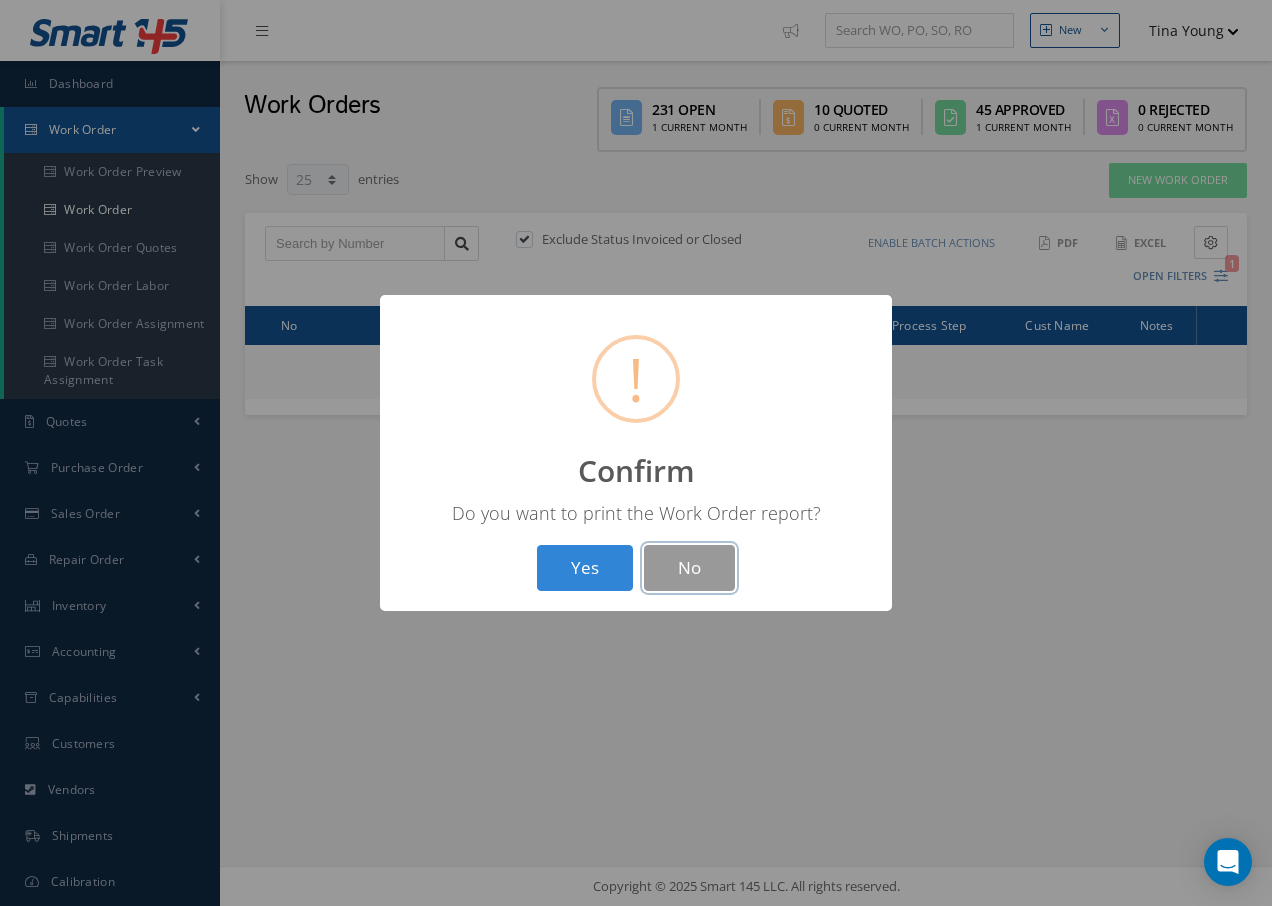 click on "No" at bounding box center (689, 568) 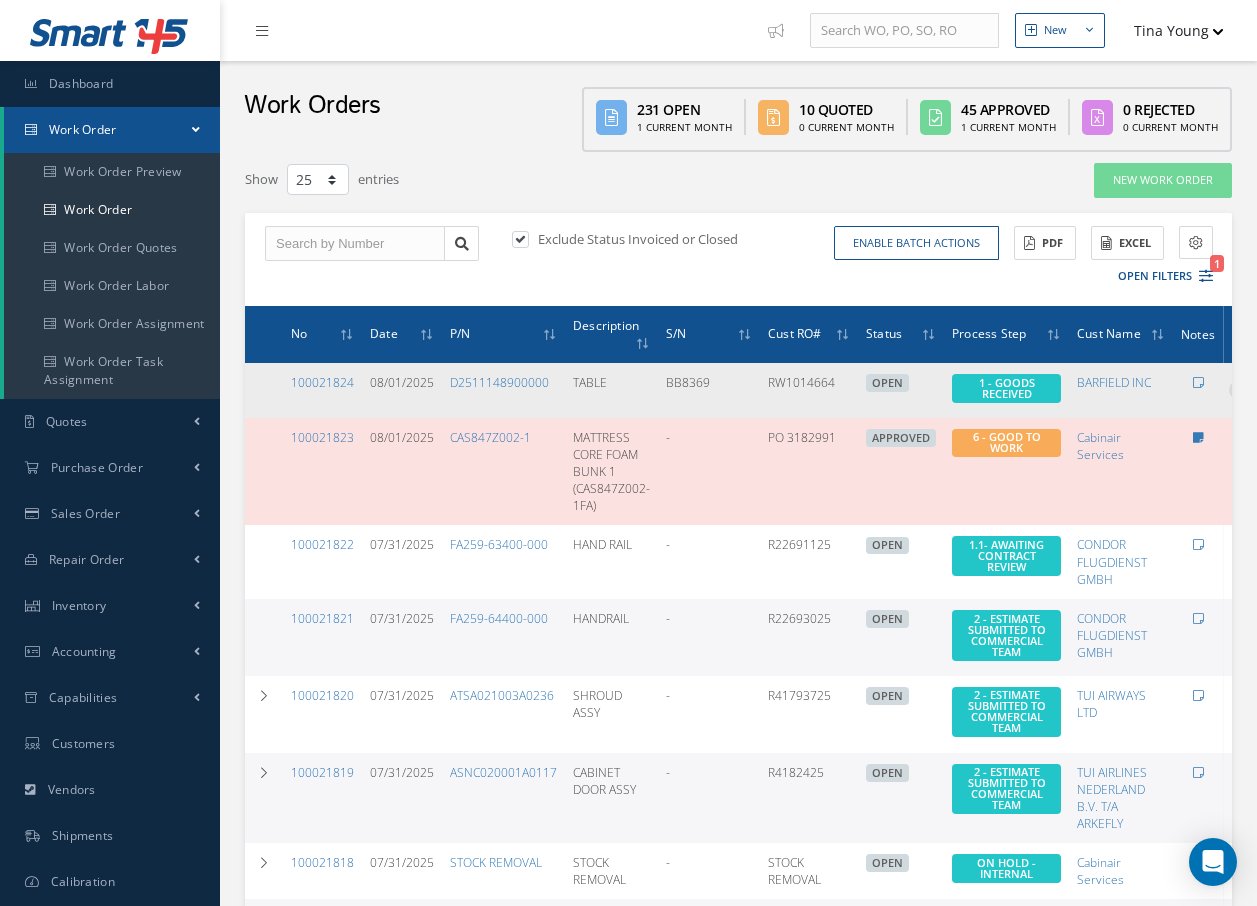 click at bounding box center (1239, 388) 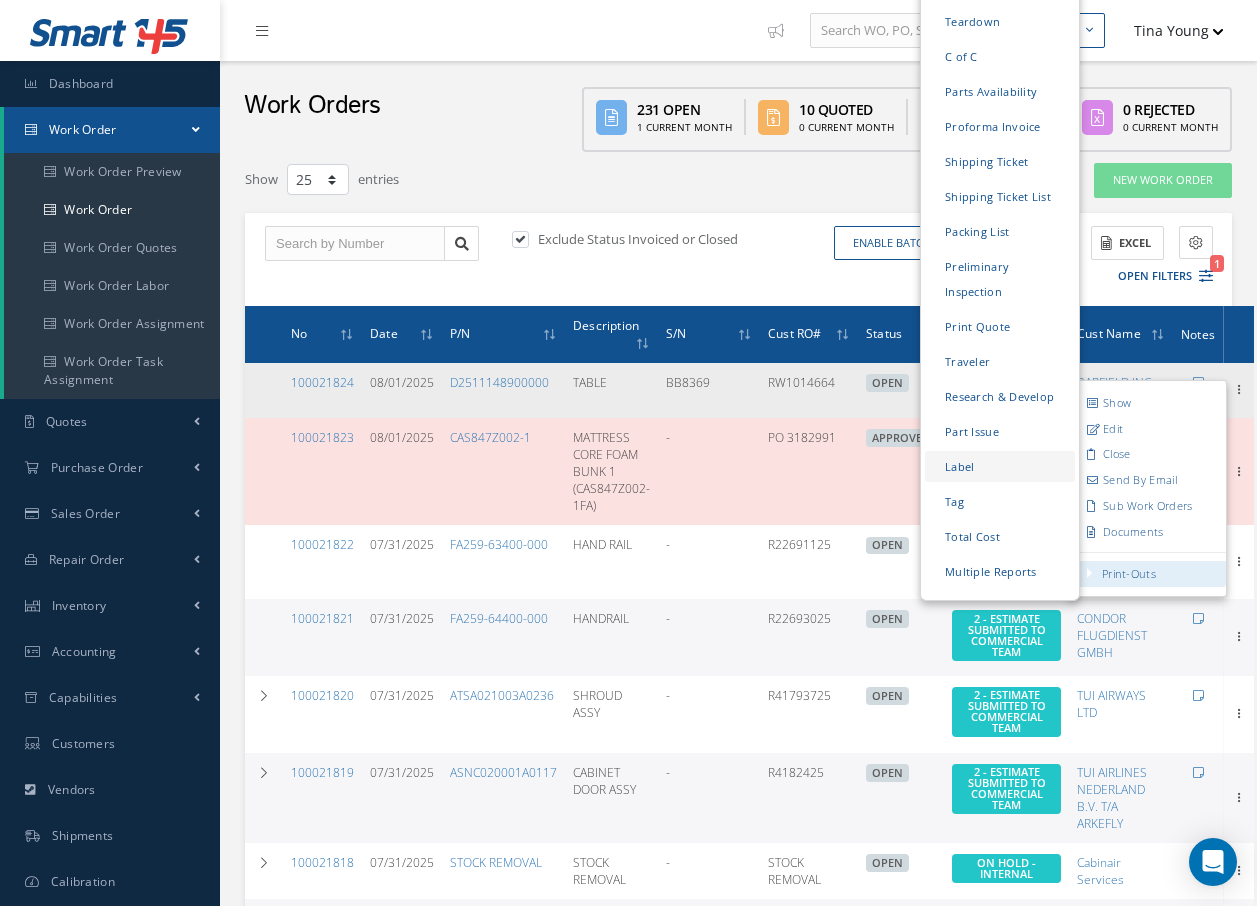 click on "Label" at bounding box center [1000, 466] 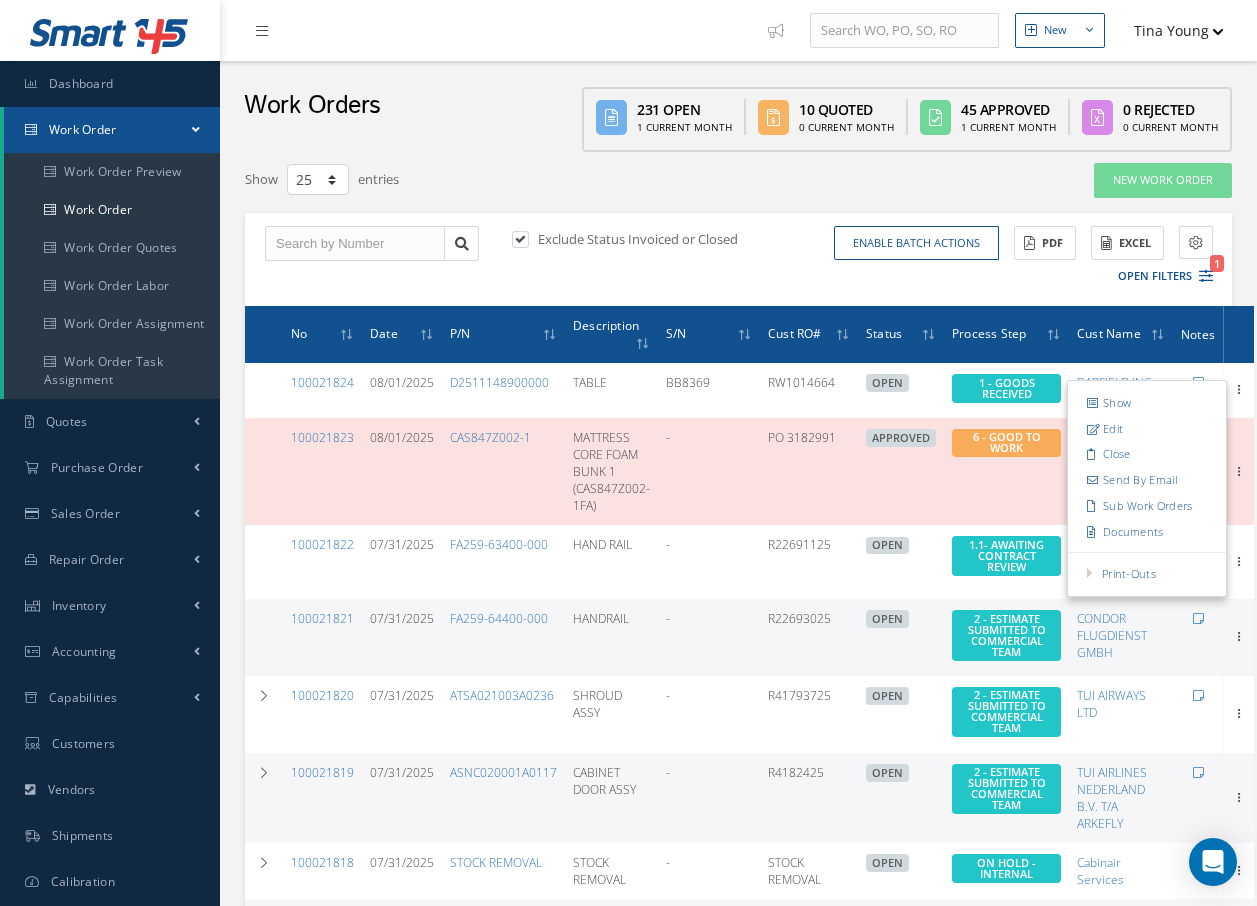 click on "Enable batch actions
Update Work Orders
Close Work Orders
ACTIONS
Receive Payments
Select Customer
Cabinair Services   1ST CHOICE AEROSPACE   25 REPAIR CENTRE   2EXCEL ENGINEERING LTD   316 AVIATION COMPANY INC.   365 AEROSPACE   53 NORTH AVIATION LTD   A J WALTER AVIATION LTD   AAP AVDOME AIR PARTS COMPANY   AAR AIRCRAFT SALES & LEASING   ABELO   ABIDOS TRADING LLC   ACC AVIATION   ACG AIRCRAFT LEASING IRELAND LTD   ACLAS GLOBAL LIMITED   ACSAI LTD   ADRIA TEHNIKA D.O.O.   AEGEAN AIRLINES   AEOLUS AVIATION SPARES   AER ARRAN   AER LINGUS LIMITED   AERCAP HOUSE   AERCAP IRELAND LTD   AERFIN LTD   AERMAVEN   AERO APARTION PCC   AERO INTERIORS PVT LTD       AEROAID" at bounding box center [979, 259] 